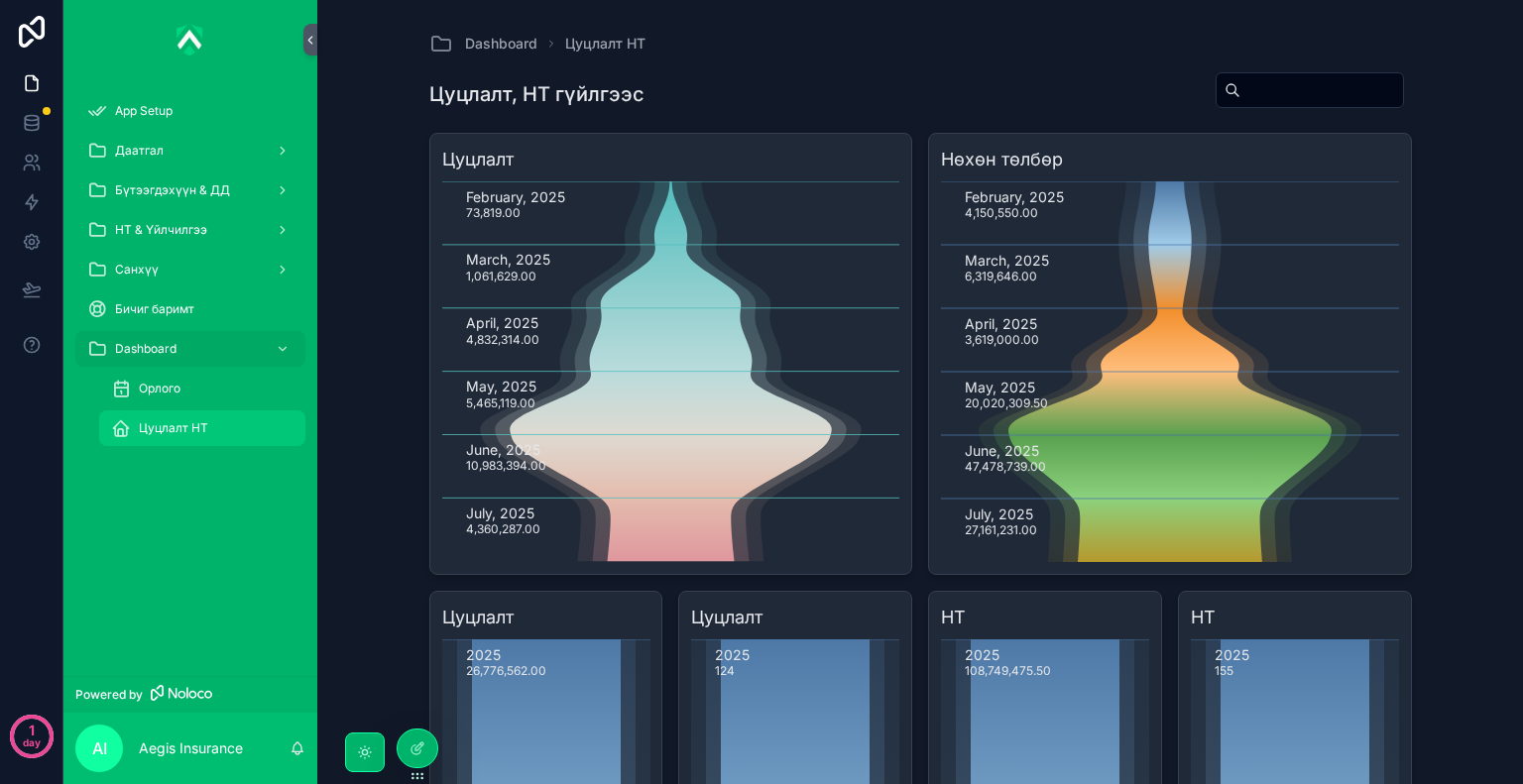 scroll, scrollTop: 0, scrollLeft: 0, axis: both 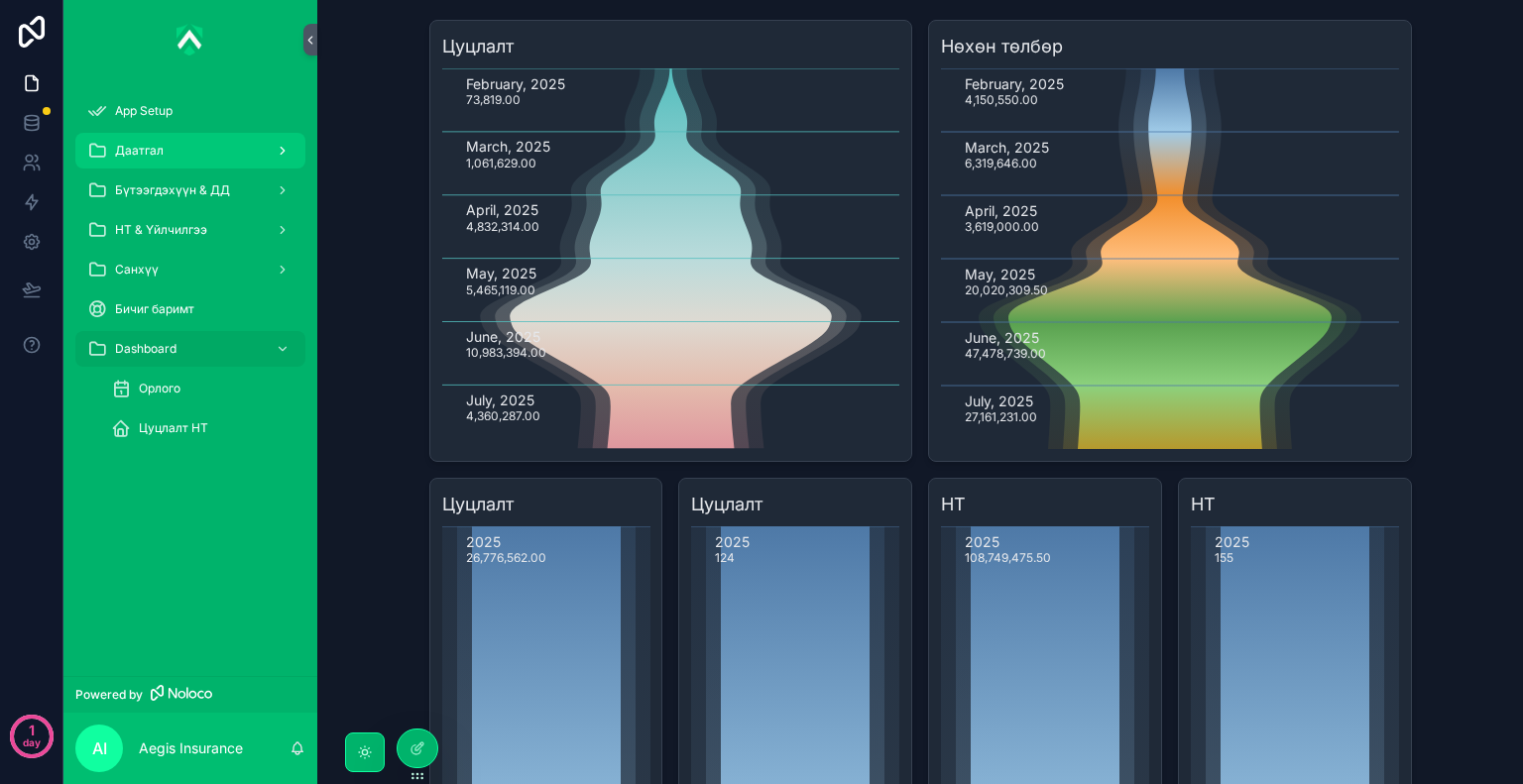 click on "Даатгал" at bounding box center (190, 151) 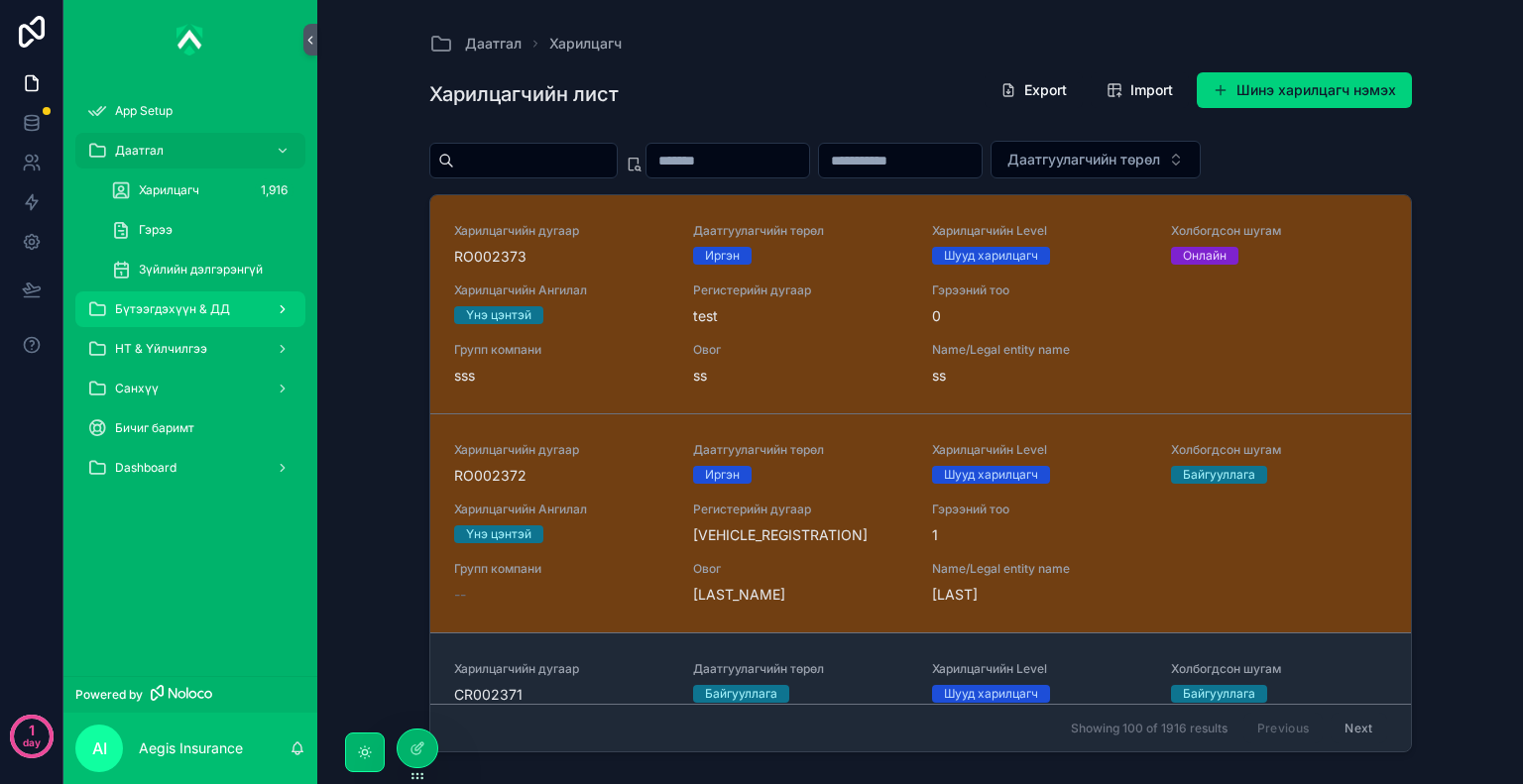 scroll, scrollTop: 0, scrollLeft: 0, axis: both 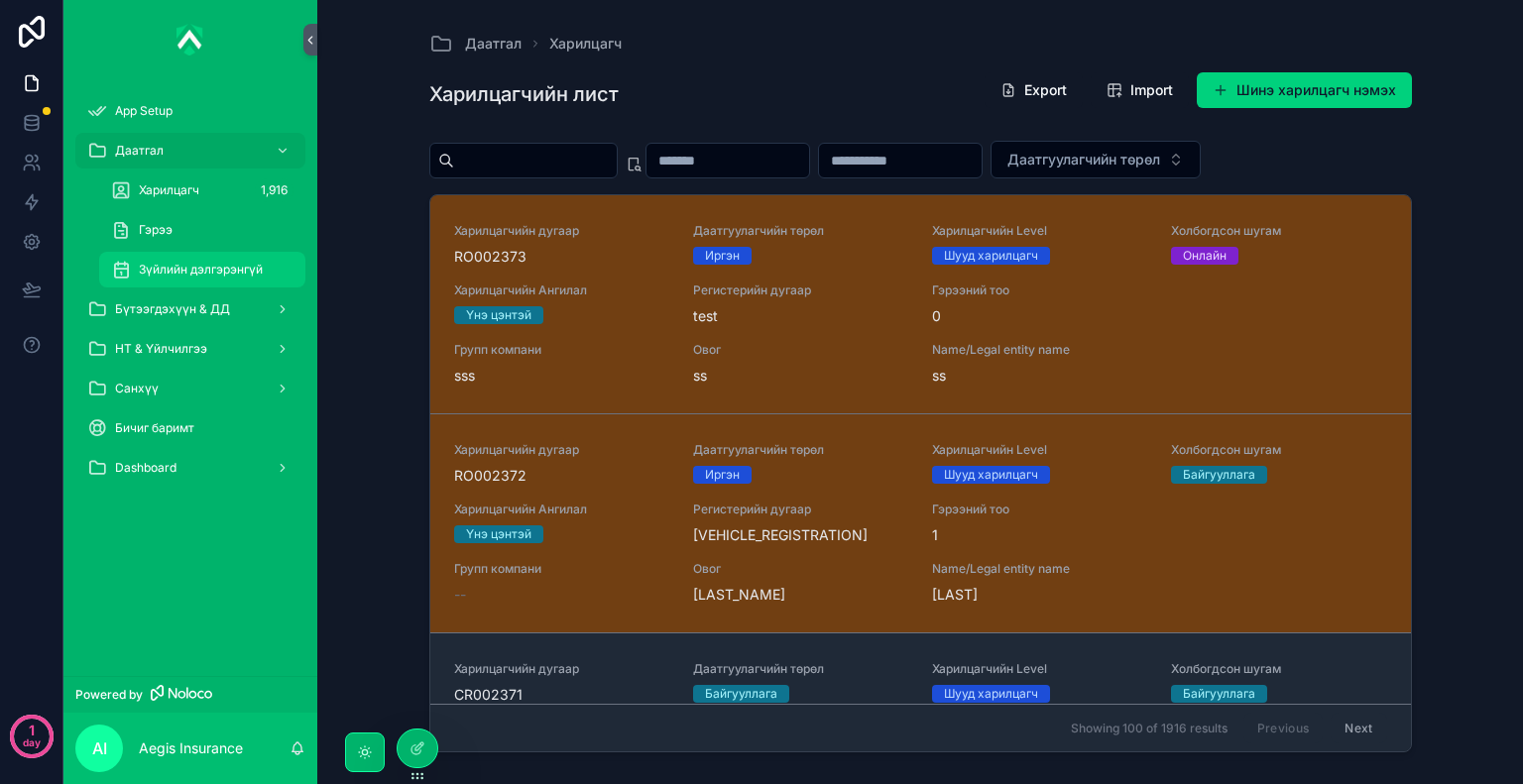 click on "Зүйлийн дэлгэрэнгүй" at bounding box center [200, 270] 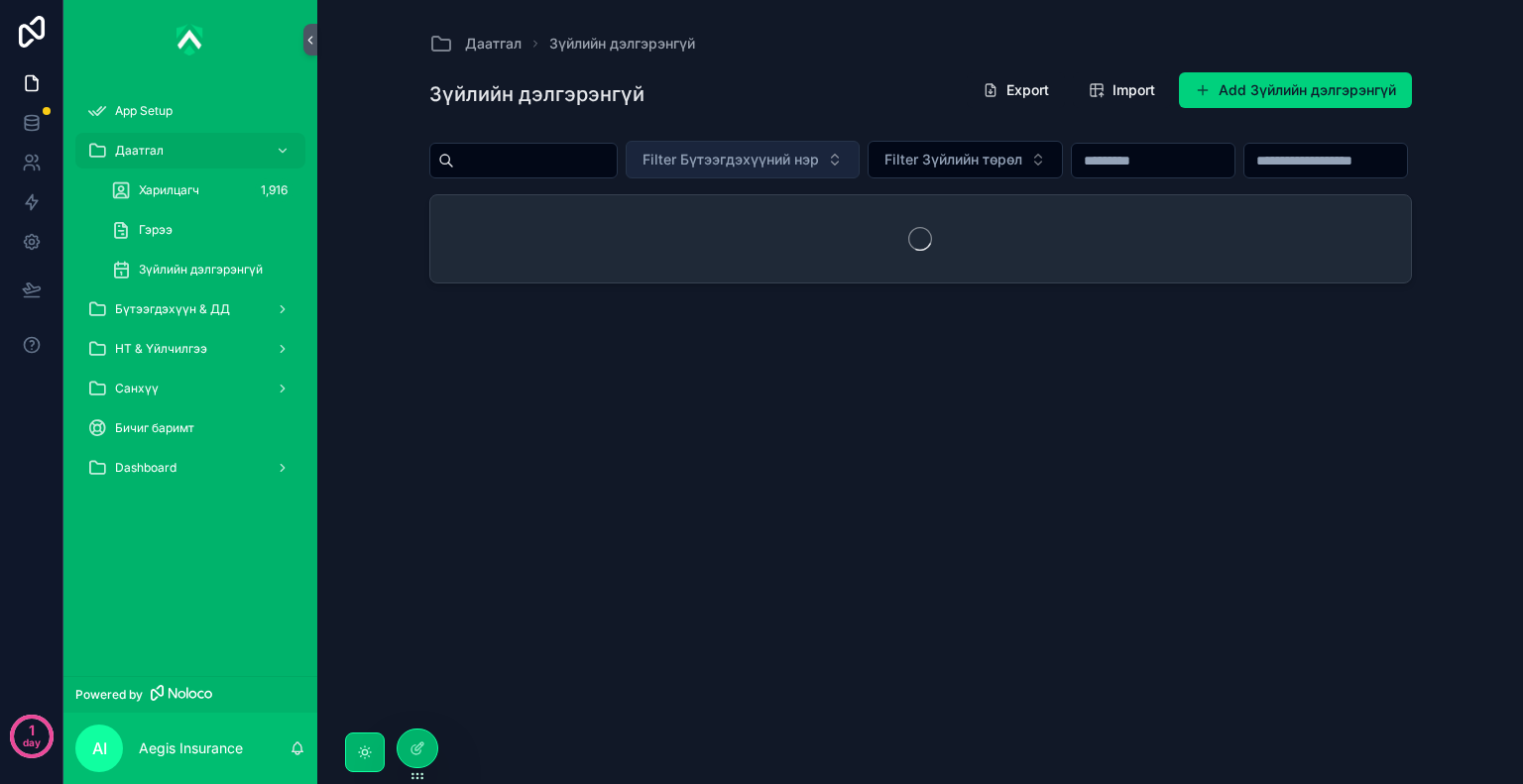 click on "Filter Бүтээгдэхүүний нэр" at bounding box center [731, 160] 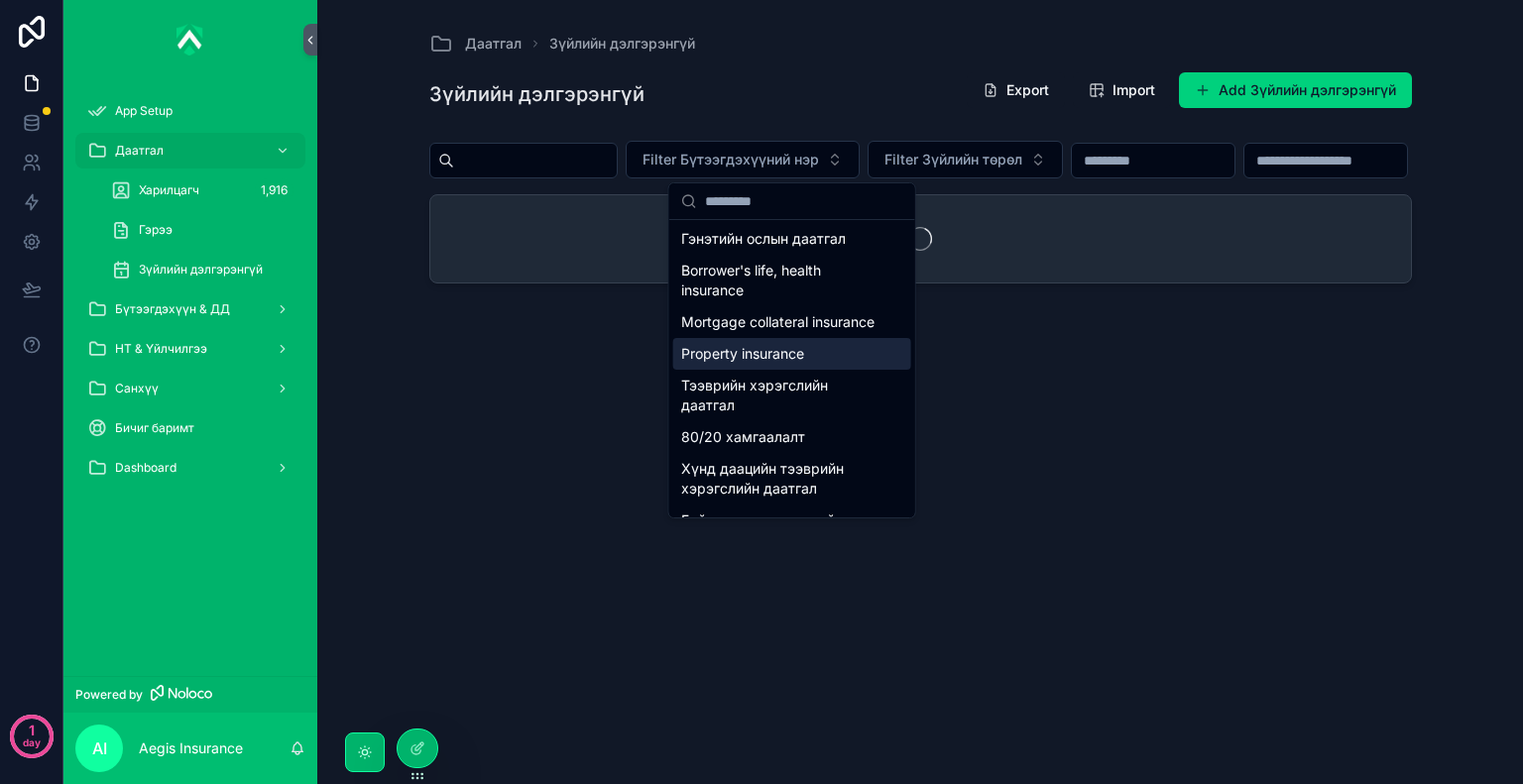 scroll, scrollTop: 99, scrollLeft: 0, axis: vertical 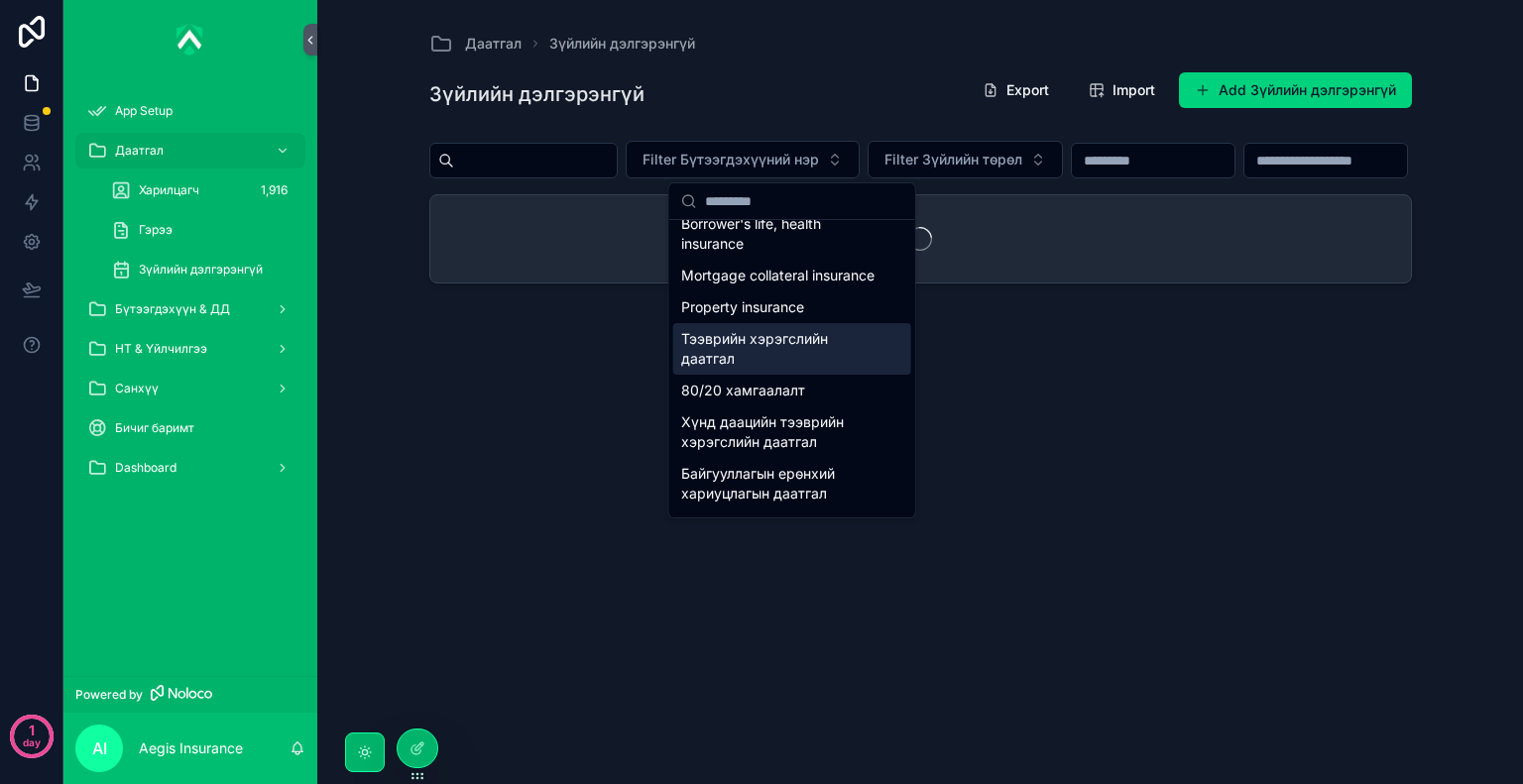 click on "Тээврийн хэрэгслийн даатгал" at bounding box center [792, 349] 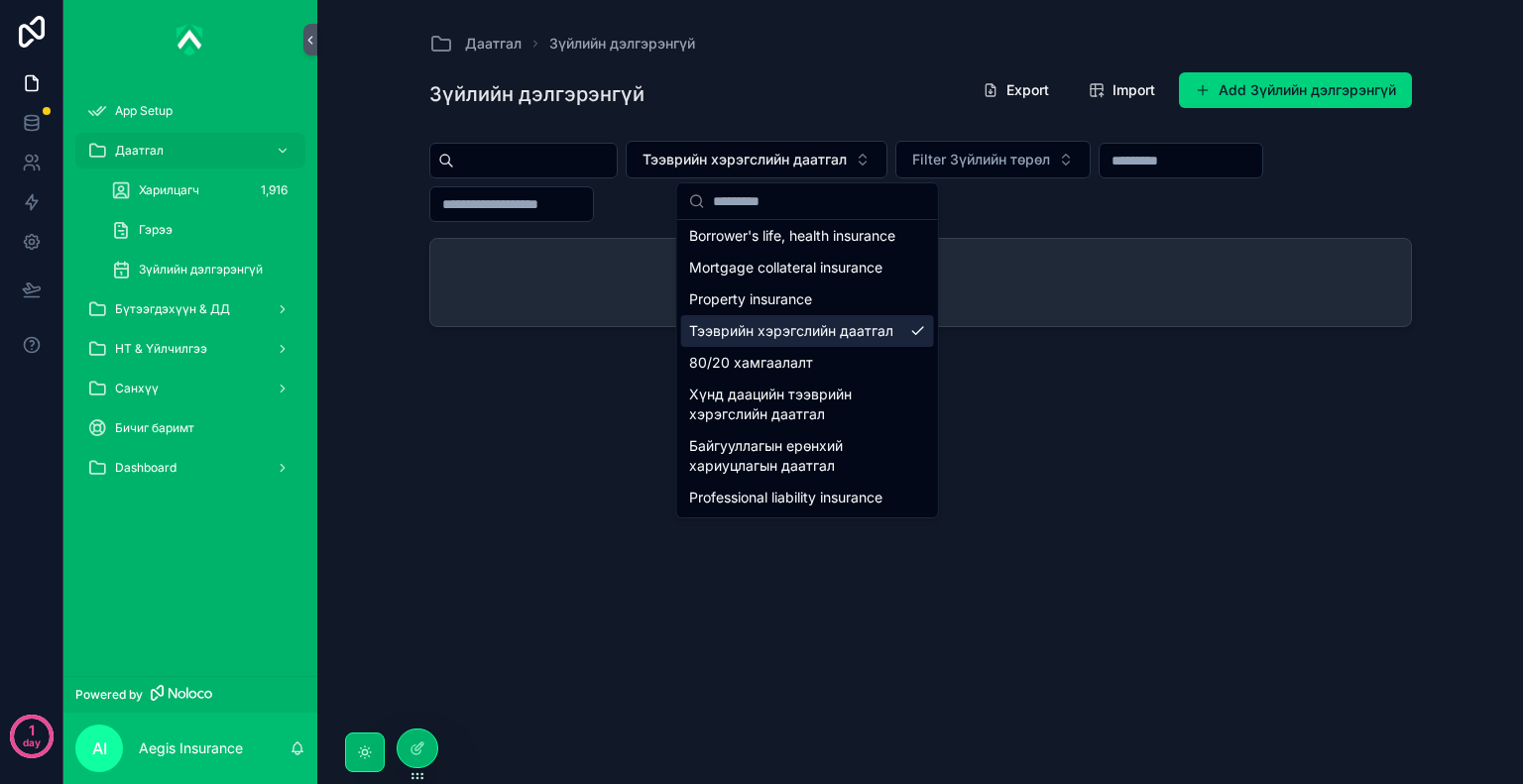 scroll, scrollTop: 111, scrollLeft: 0, axis: vertical 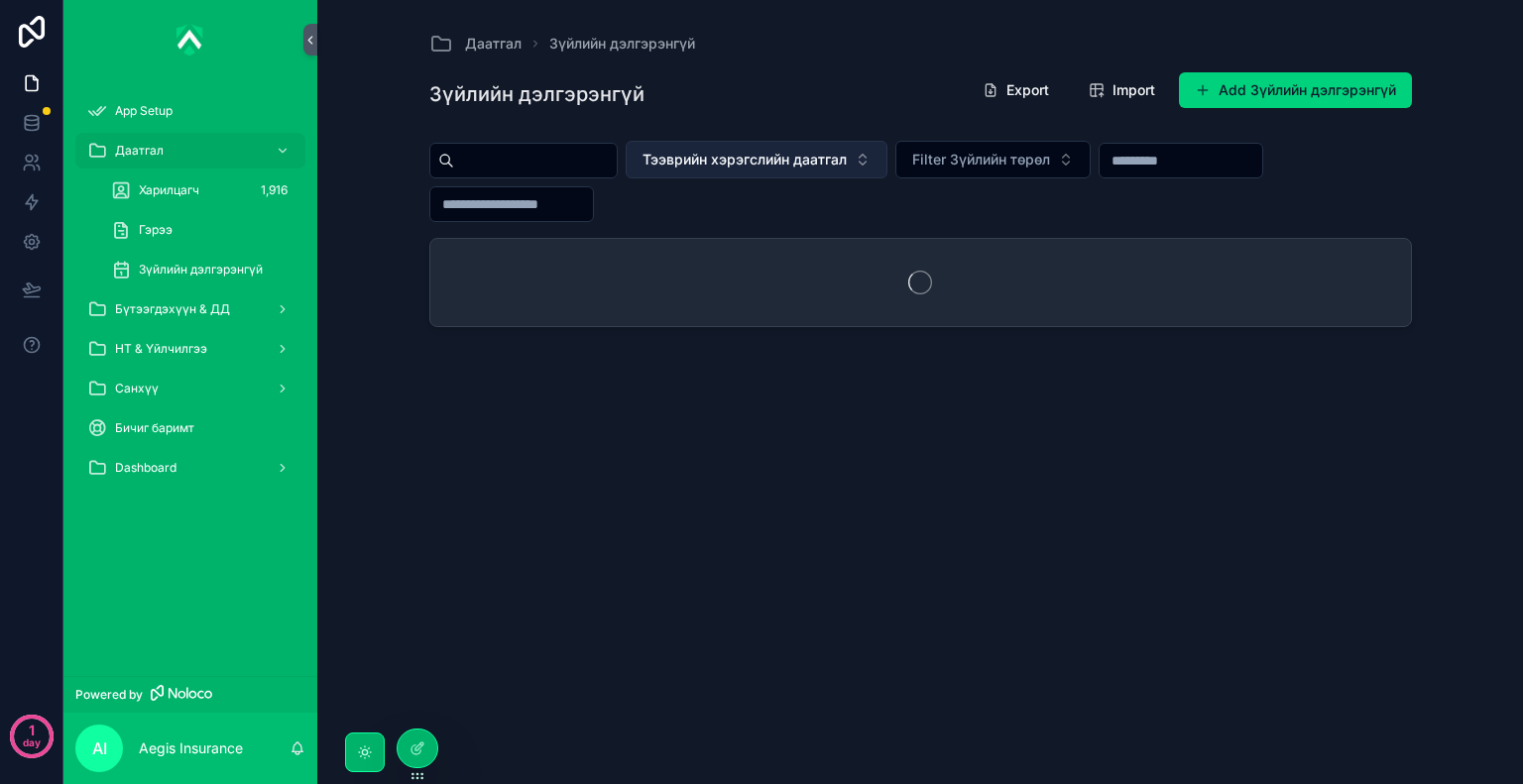 click on "Тээврийн хэрэгслийн даатгал" at bounding box center (745, 160) 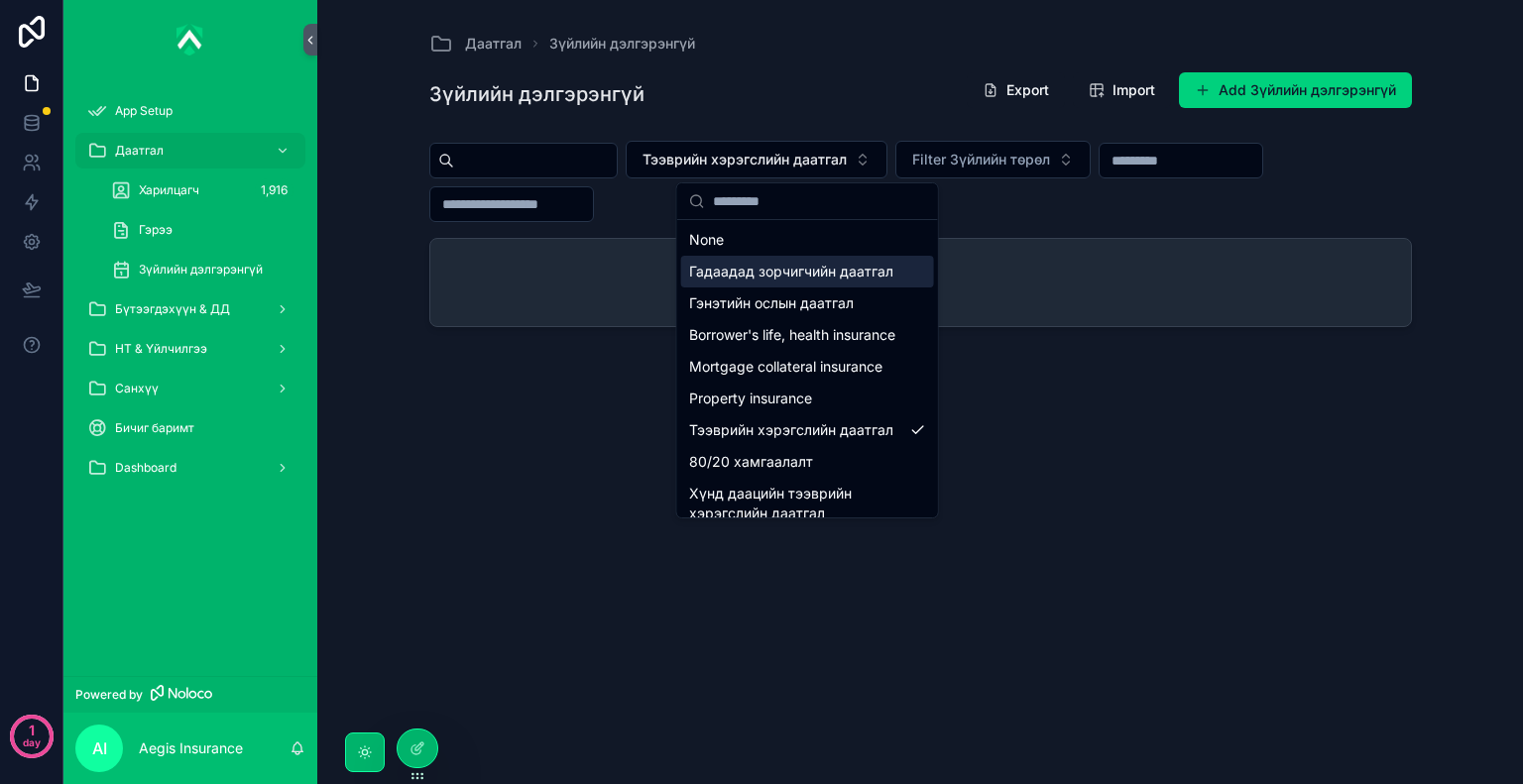 click on "Зүйлийн дэлгэрэнгүй Export Import Add Зүйлийн дэлгэрэнгүй" at bounding box center (920, 94) 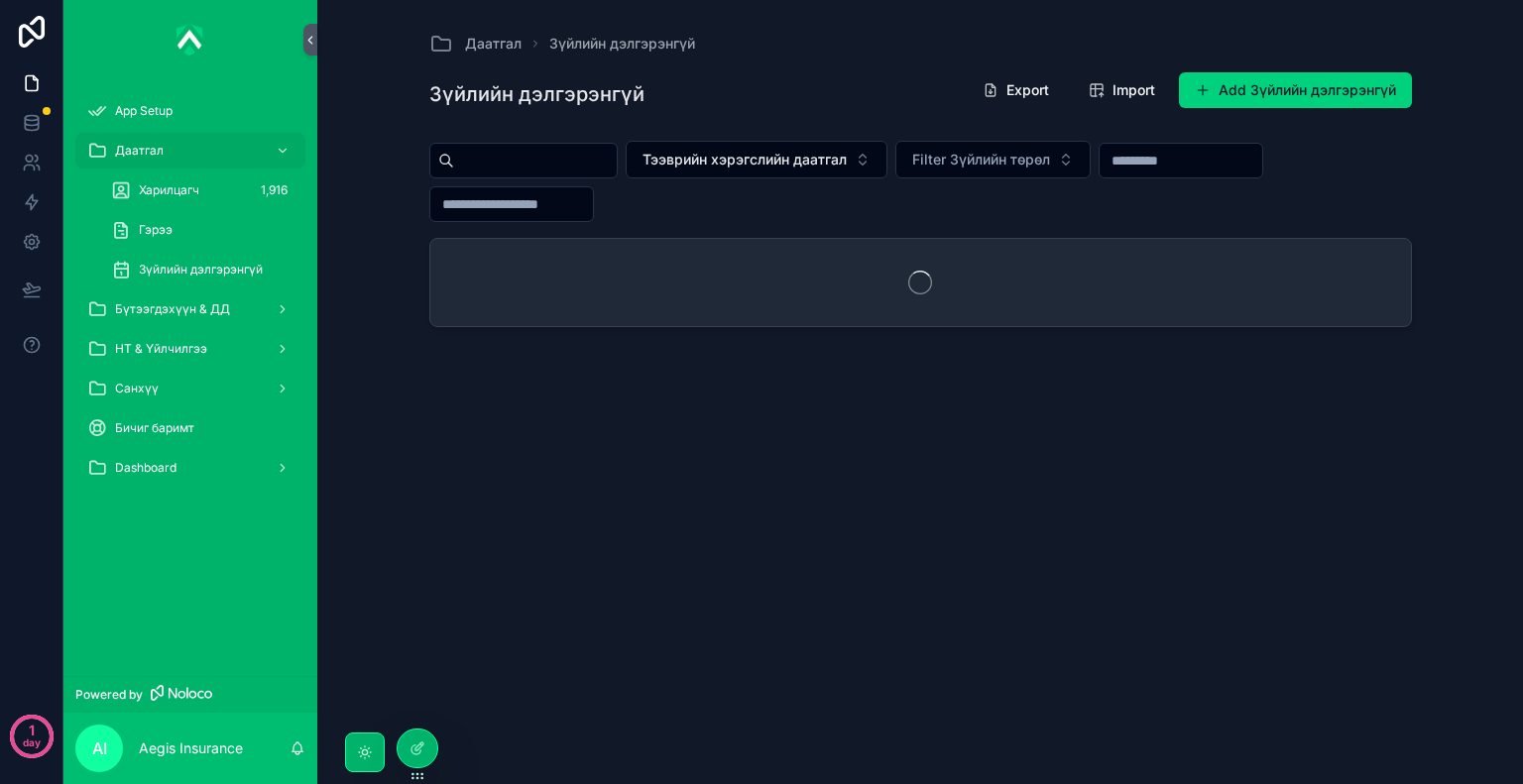 click on "Зүйлийн дэлгэрэнгүй Export Import Add Зүйлийн дэлгэрэнгүй Тээврийн хэрэгслийн даатгал Filter Зүйлийн төрөл" at bounding box center (920, 407) 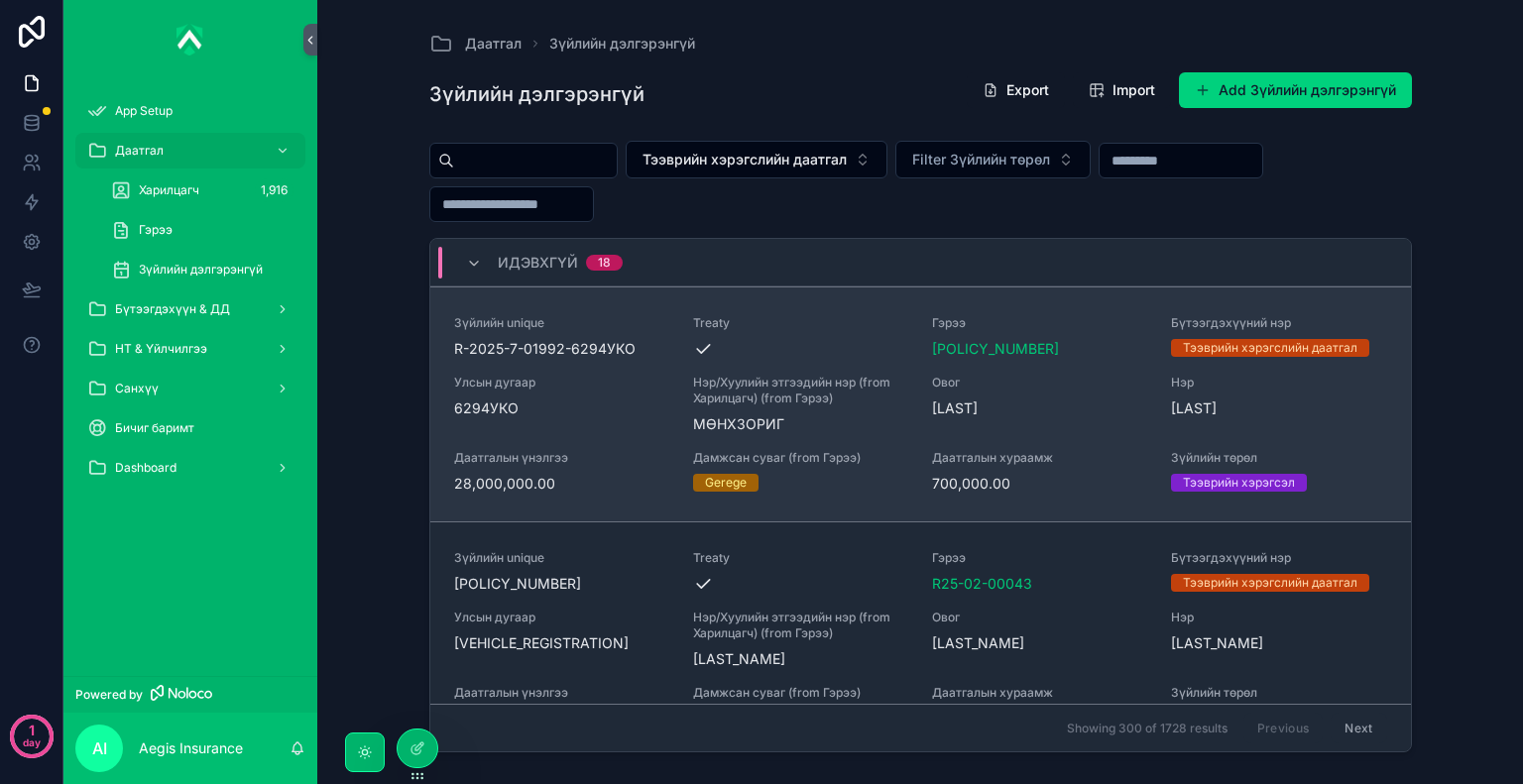 click on "6294УКО" at bounding box center (561, 408) 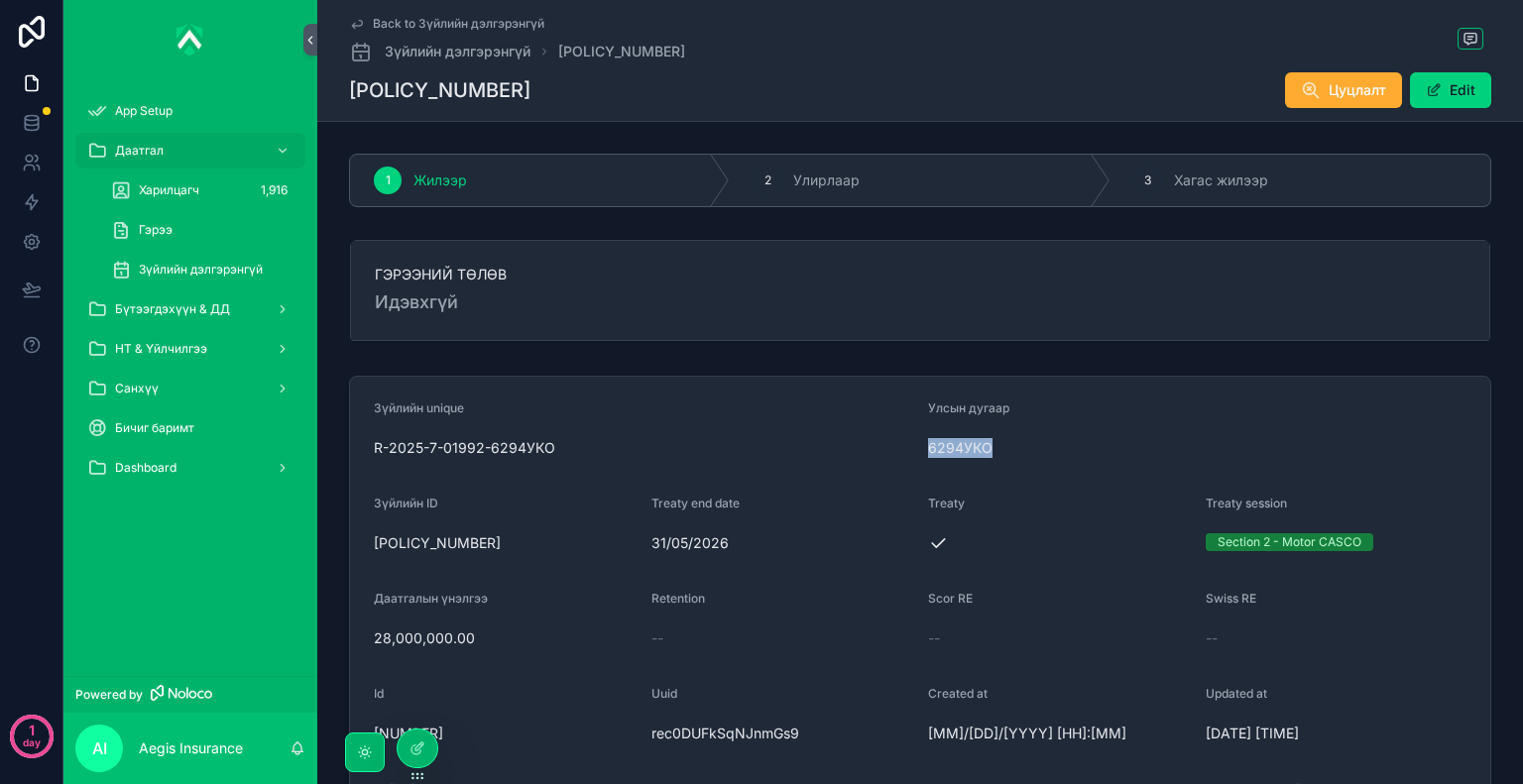 drag, startPoint x: 923, startPoint y: 446, endPoint x: 1011, endPoint y: 442, distance: 88.09086 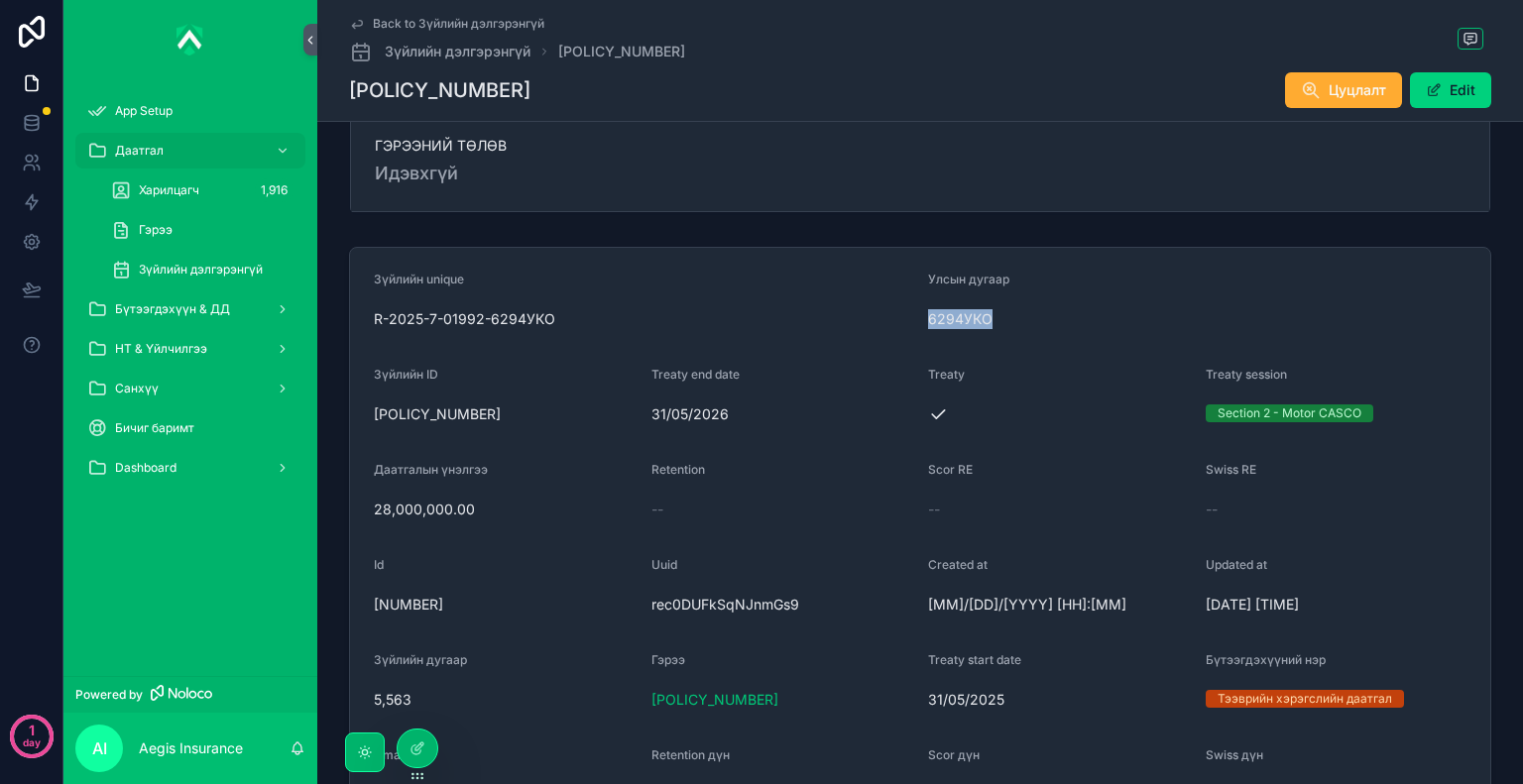 scroll, scrollTop: 0, scrollLeft: 0, axis: both 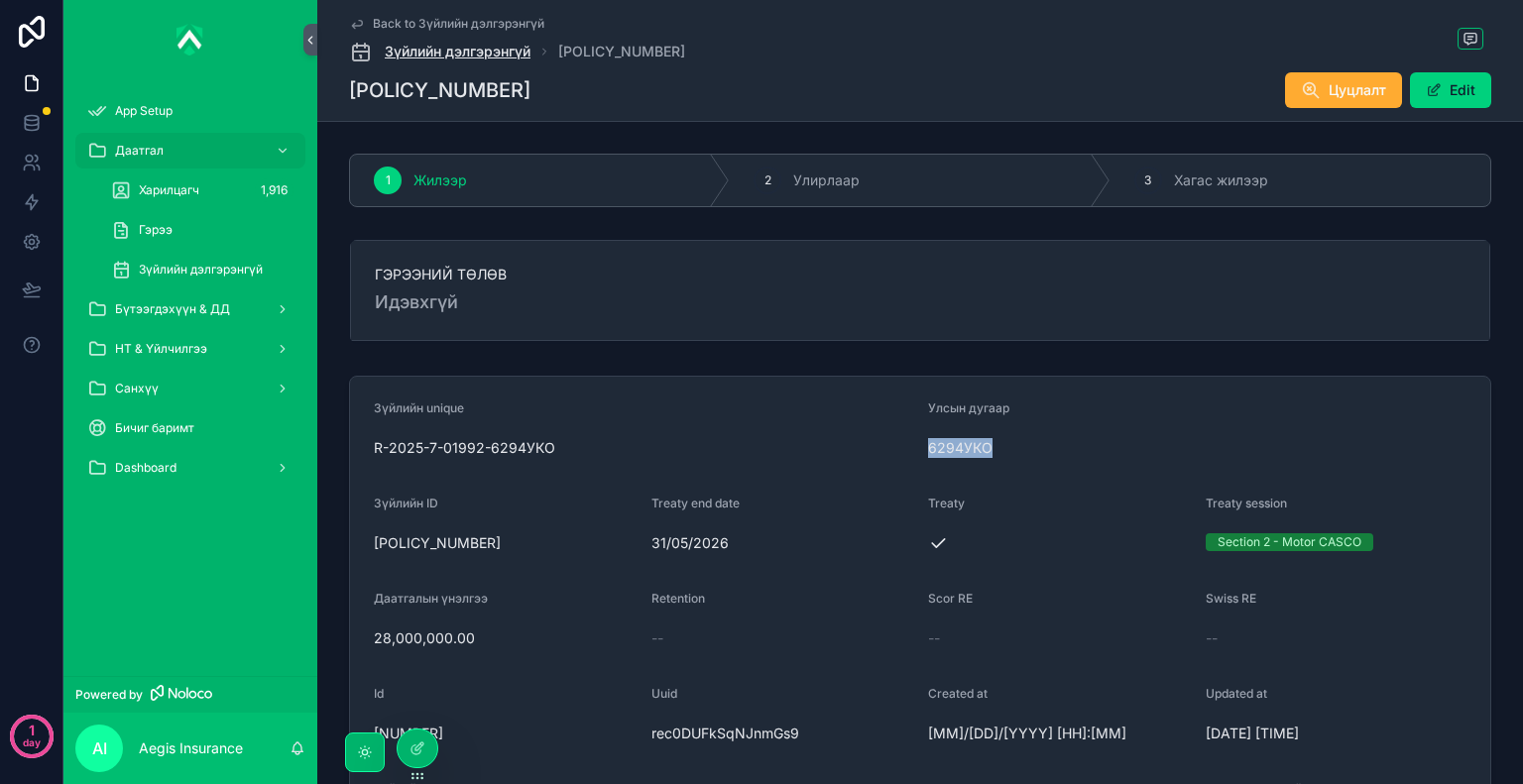 click on "Зүйлийн дэлгэрэнгүй" at bounding box center [457, 52] 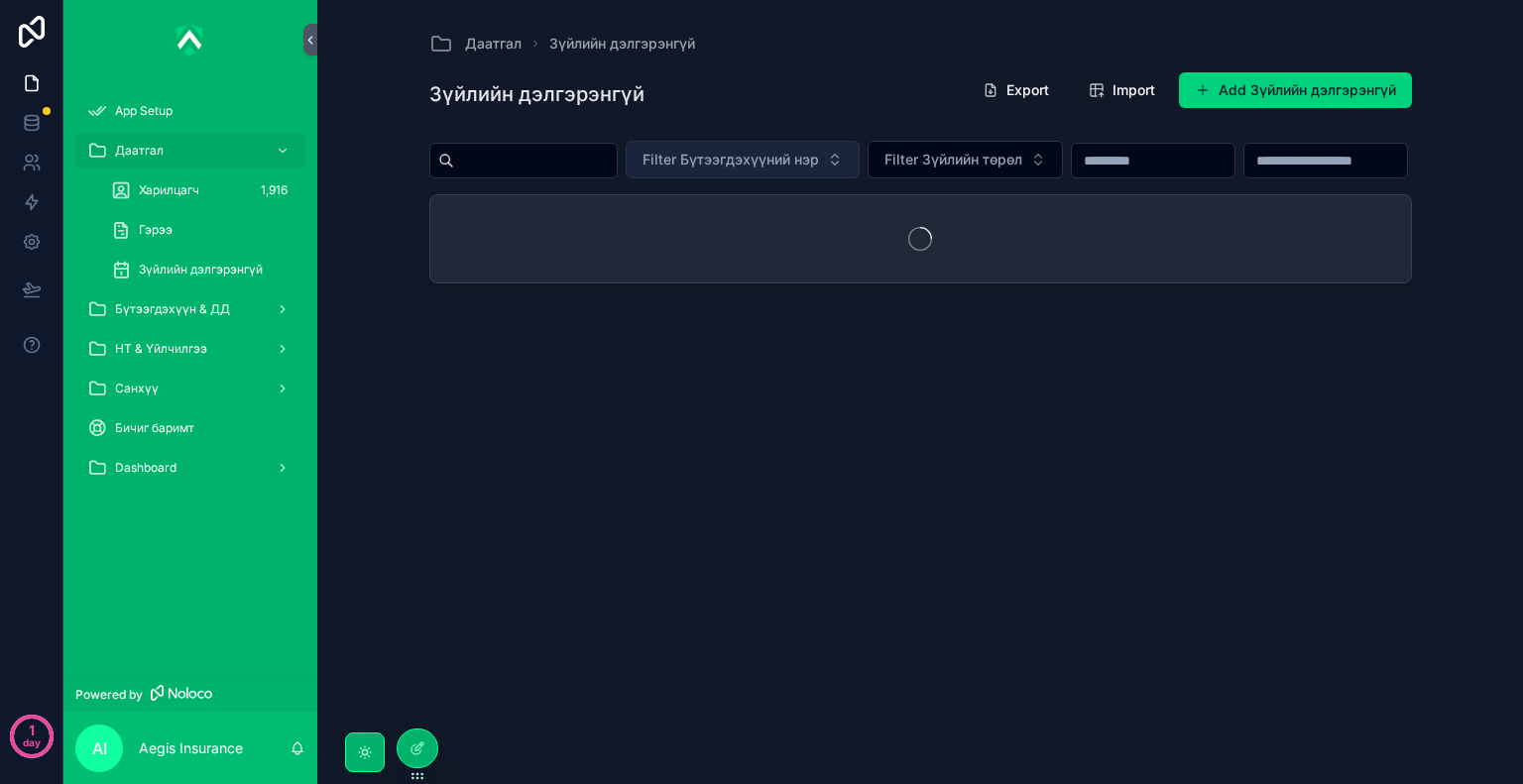 click on "Filter Бүтээгдэхүүний нэр" at bounding box center (743, 160) 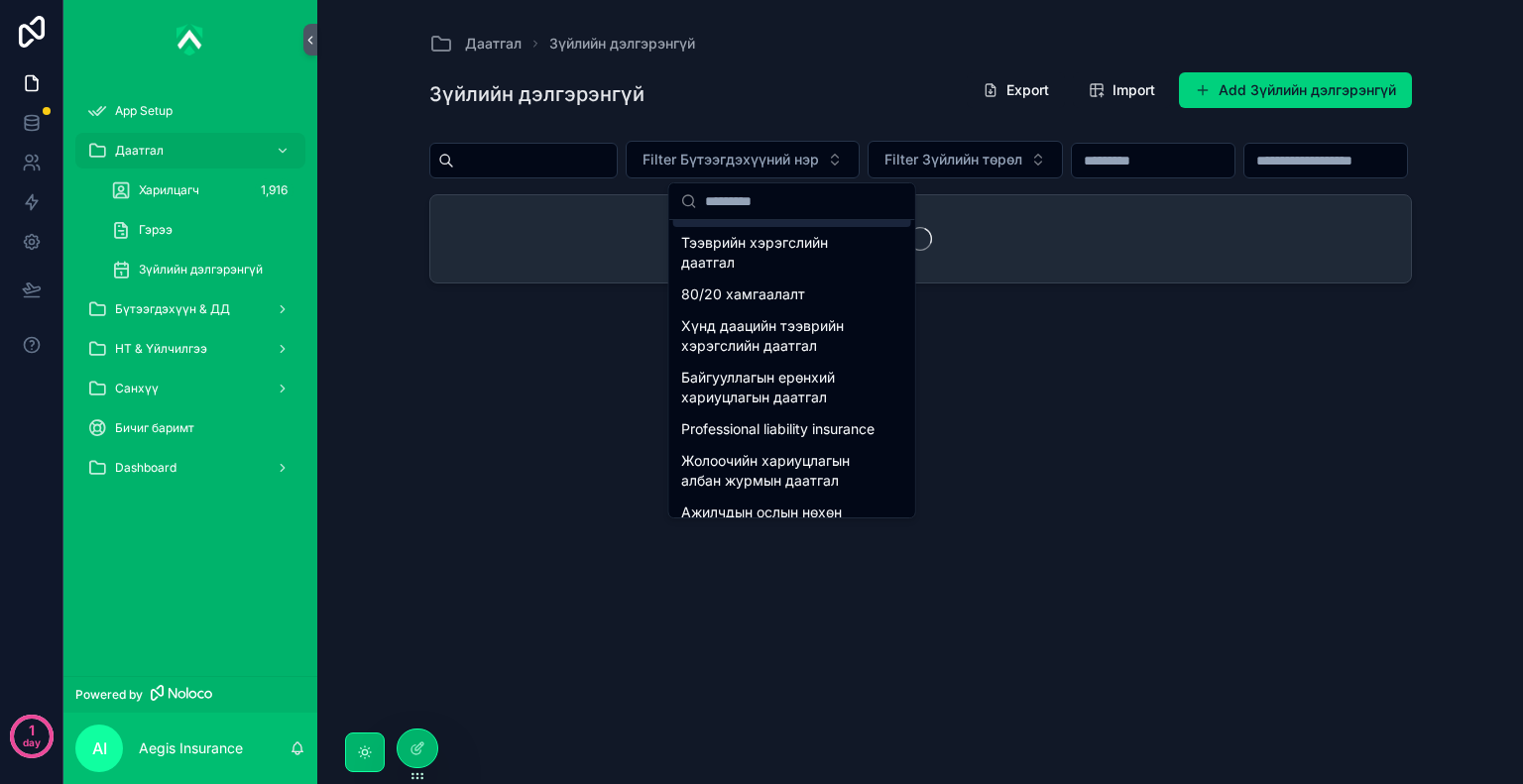 scroll, scrollTop: 198, scrollLeft: 0, axis: vertical 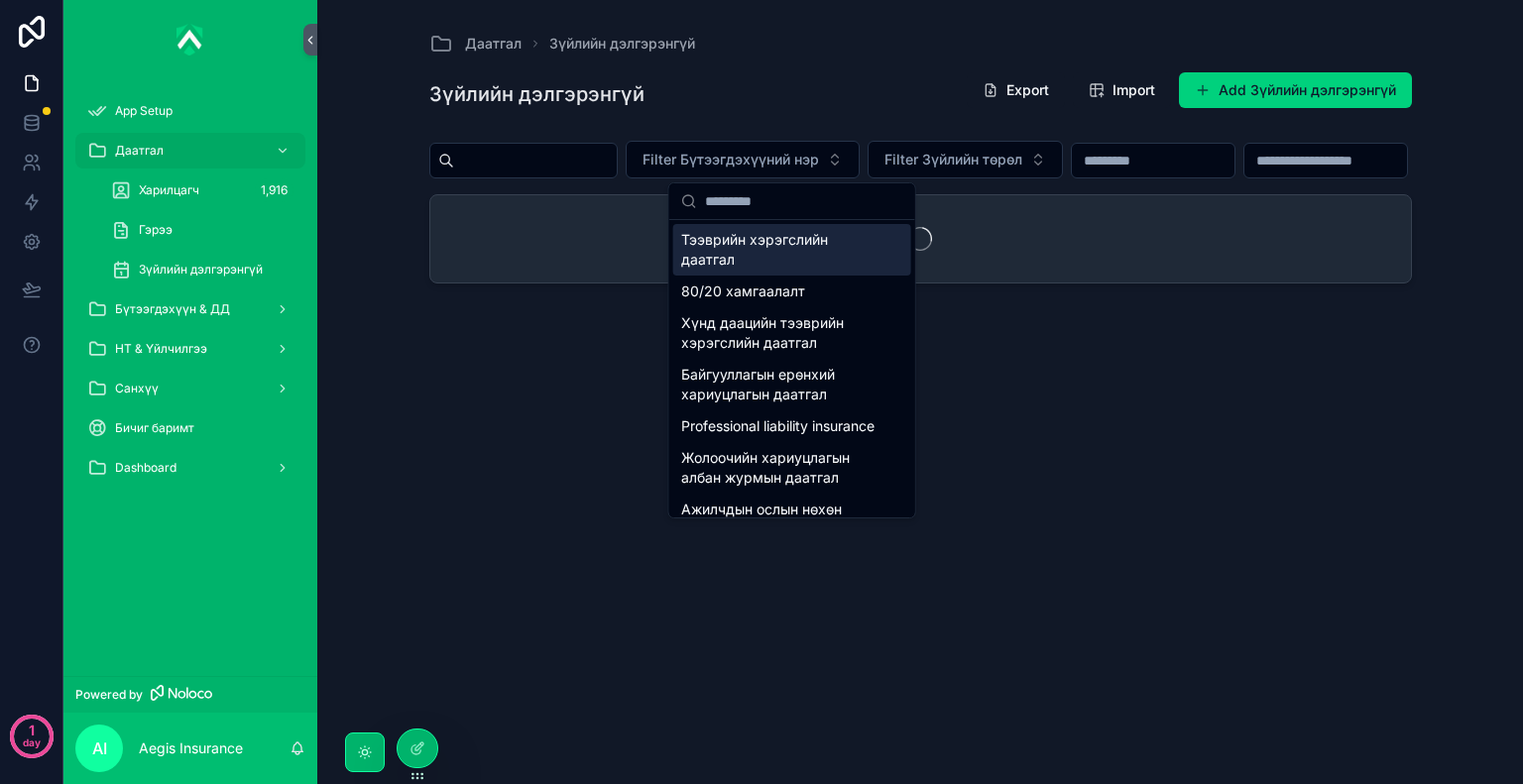 click on "Тээврийн хэрэгслийн даатгал" at bounding box center (792, 250) 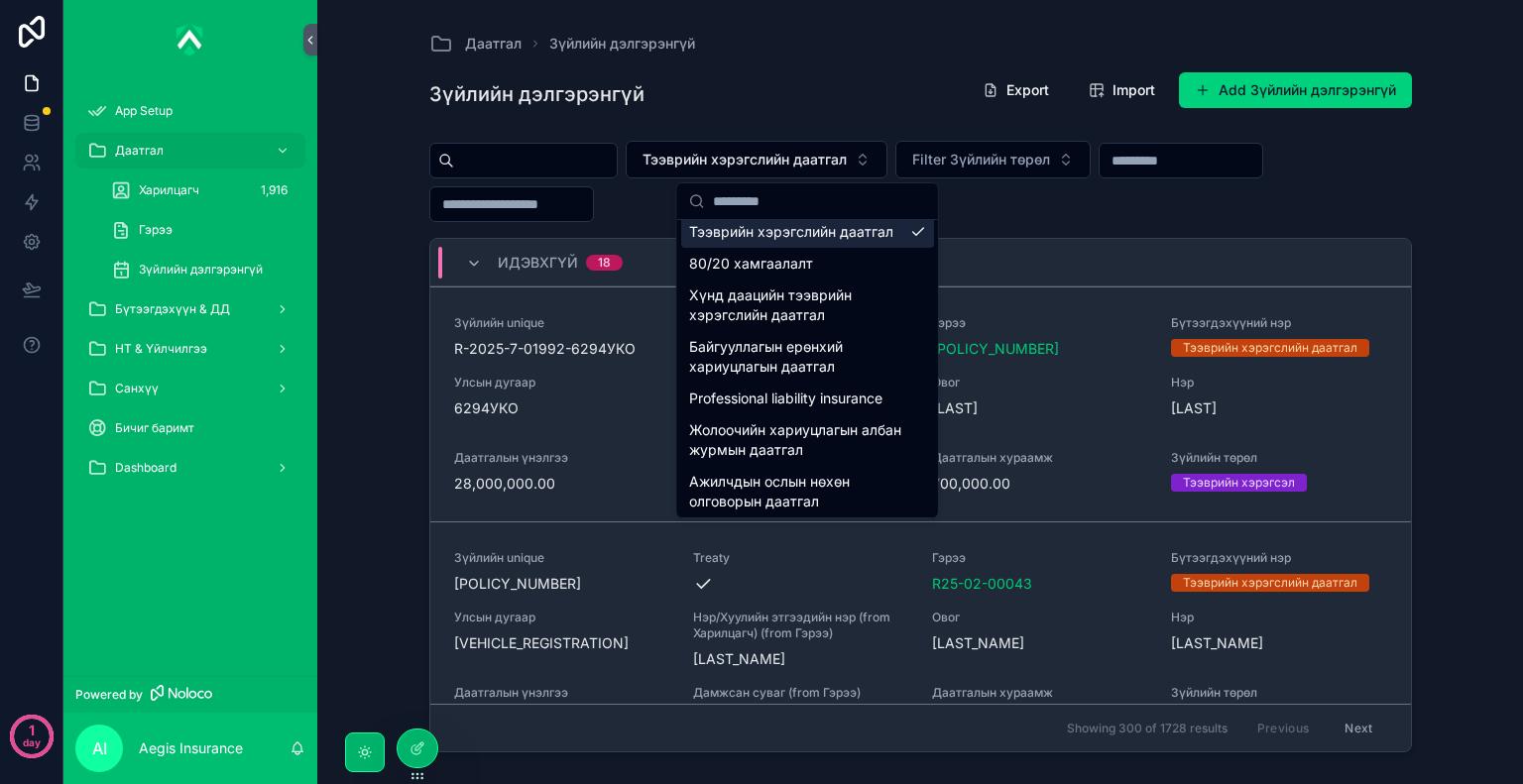 scroll, scrollTop: 210, scrollLeft: 0, axis: vertical 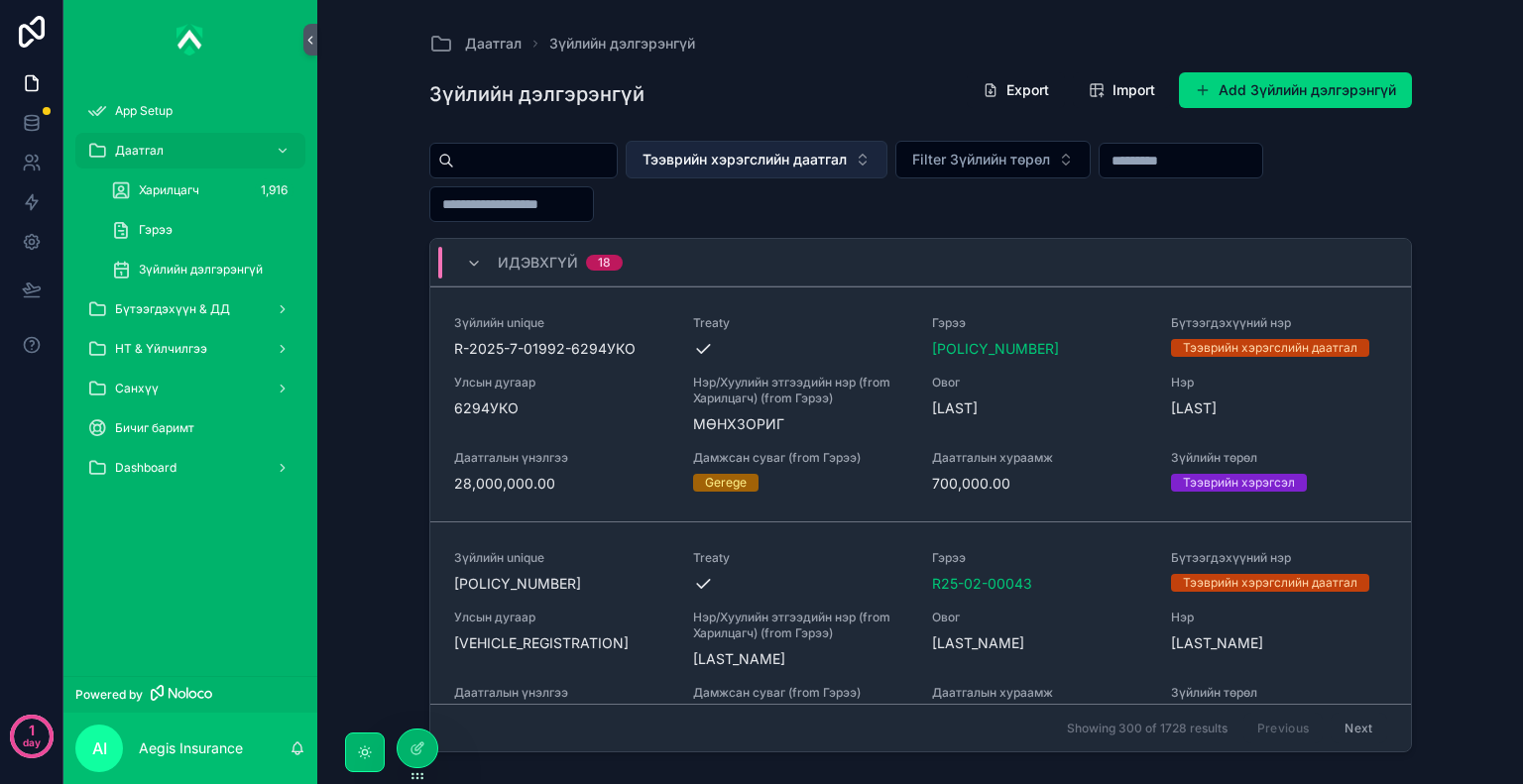 click on "Тээврийн хэрэгслийн даатгал" at bounding box center (757, 160) 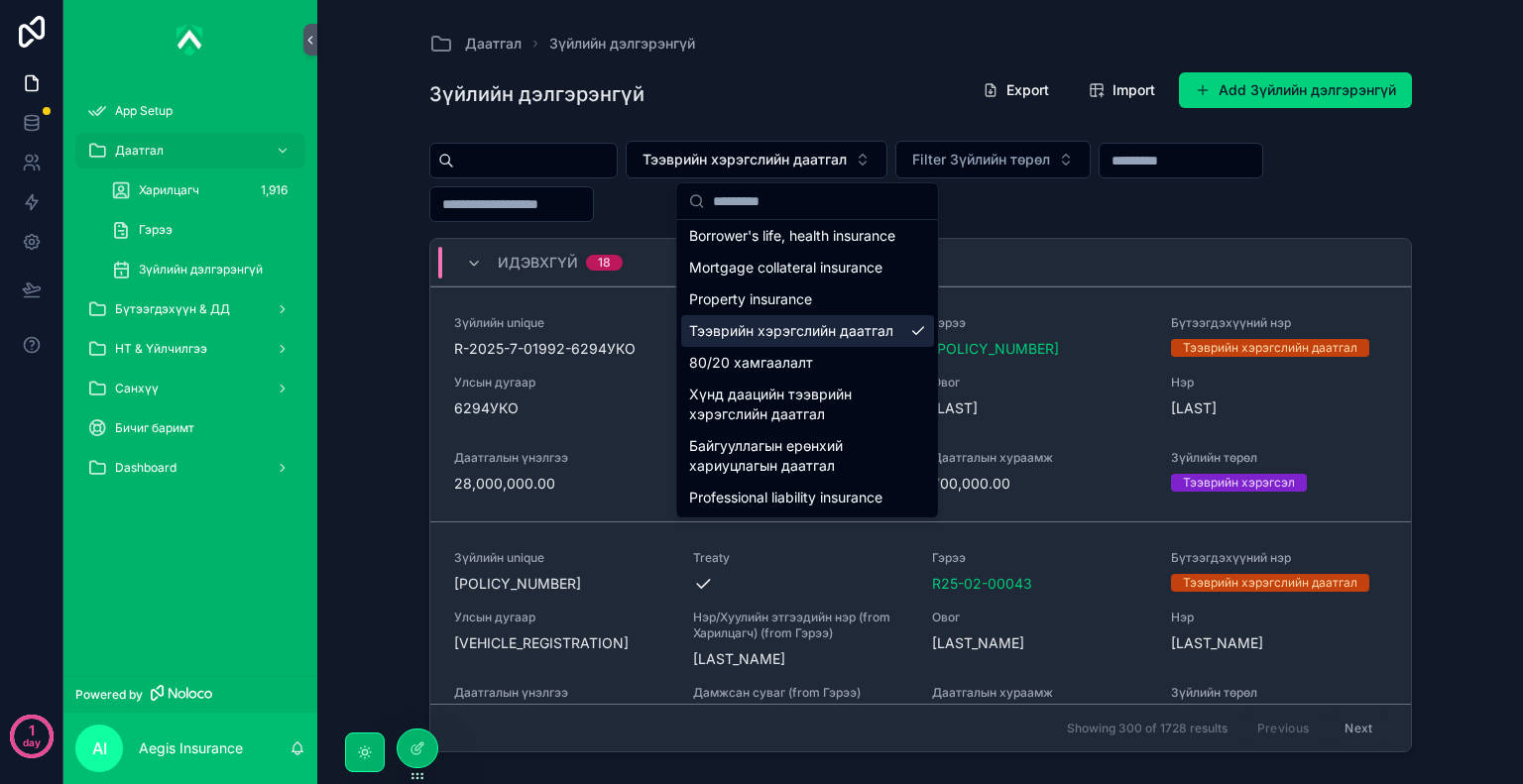 scroll, scrollTop: 198, scrollLeft: 0, axis: vertical 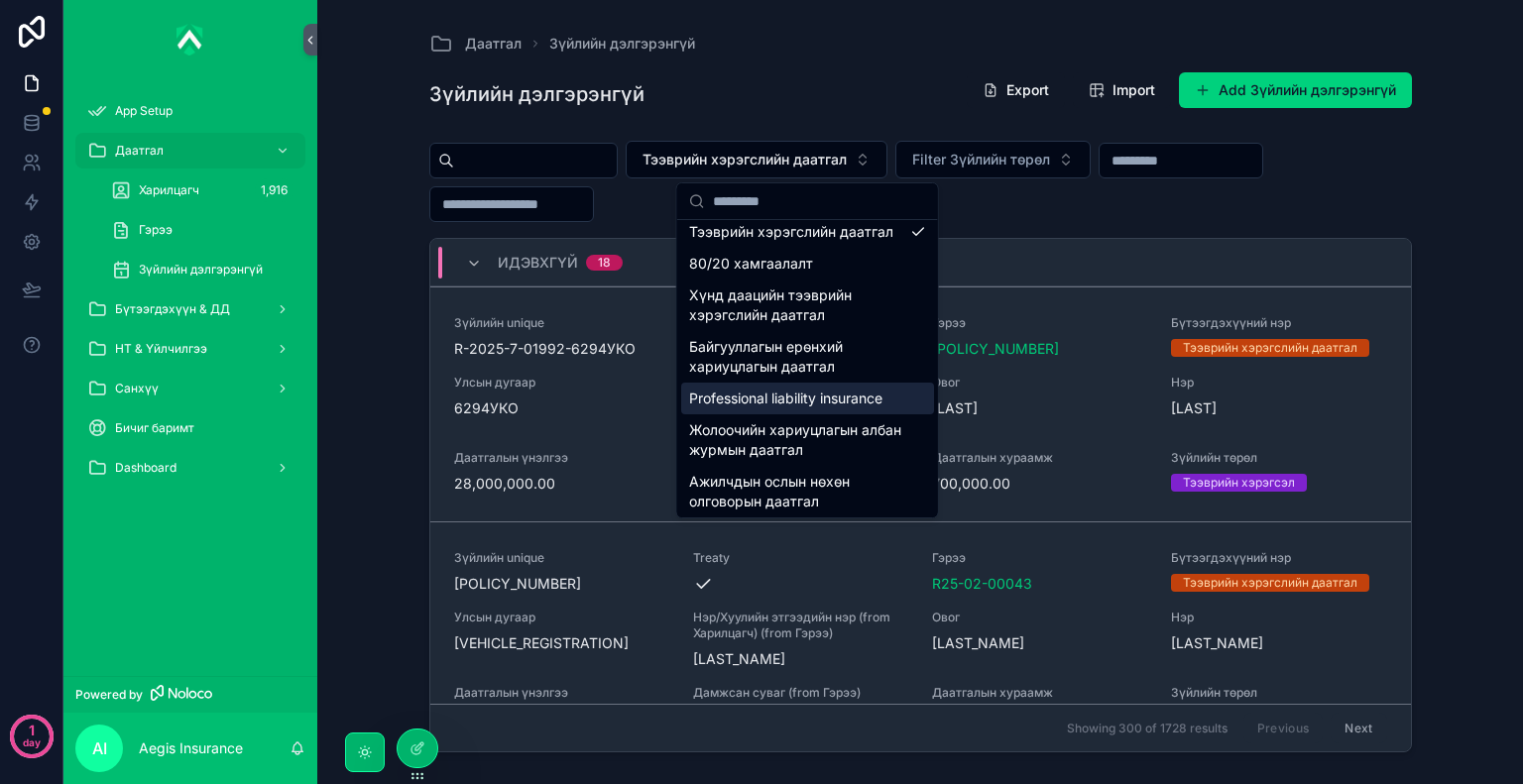 click on "Мэргэжлийн хариуцлагын даатгал" at bounding box center (807, 398) 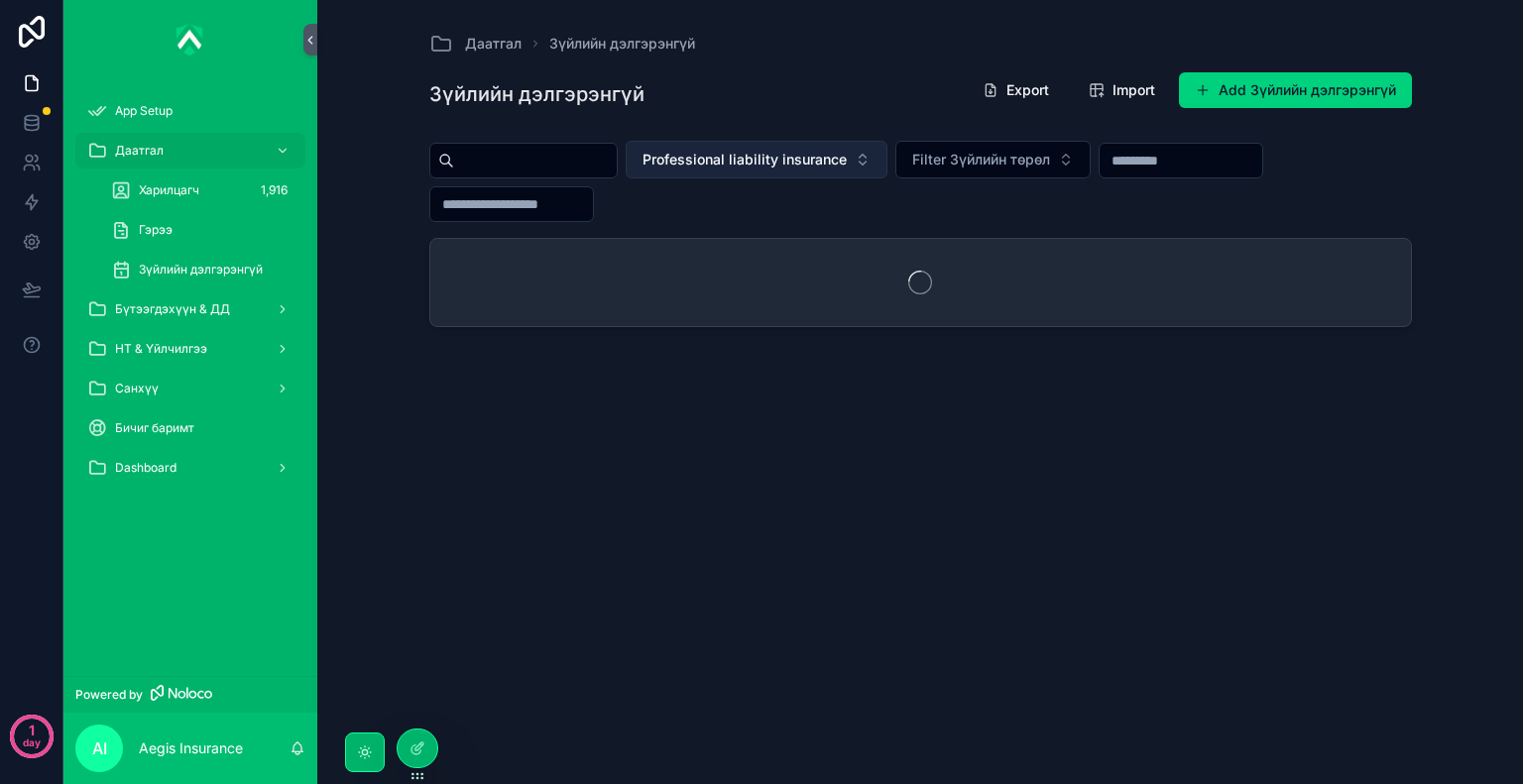 click on "Мэргэжлийн хариуцлагын даатгал" at bounding box center (745, 160) 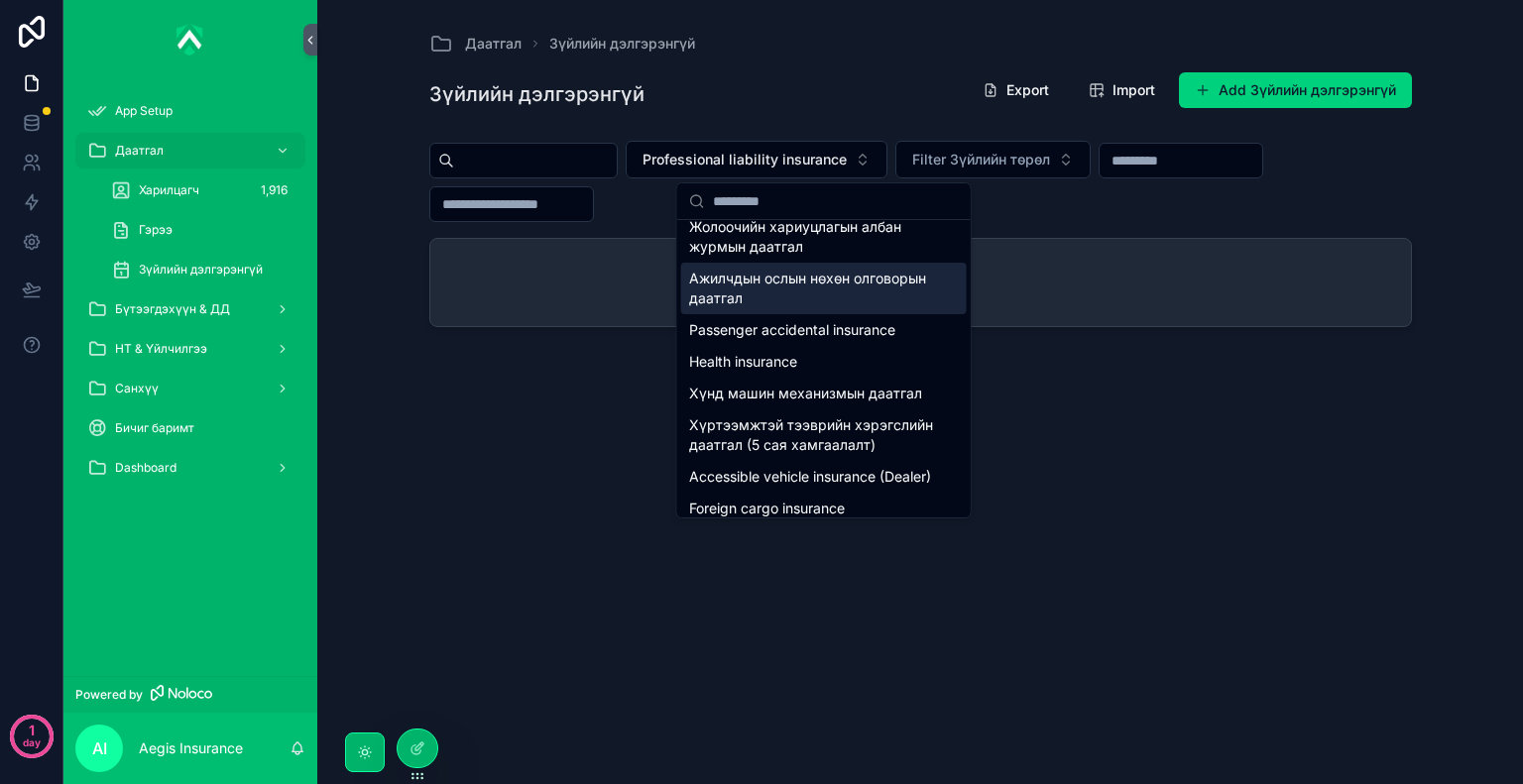 scroll, scrollTop: 496, scrollLeft: 0, axis: vertical 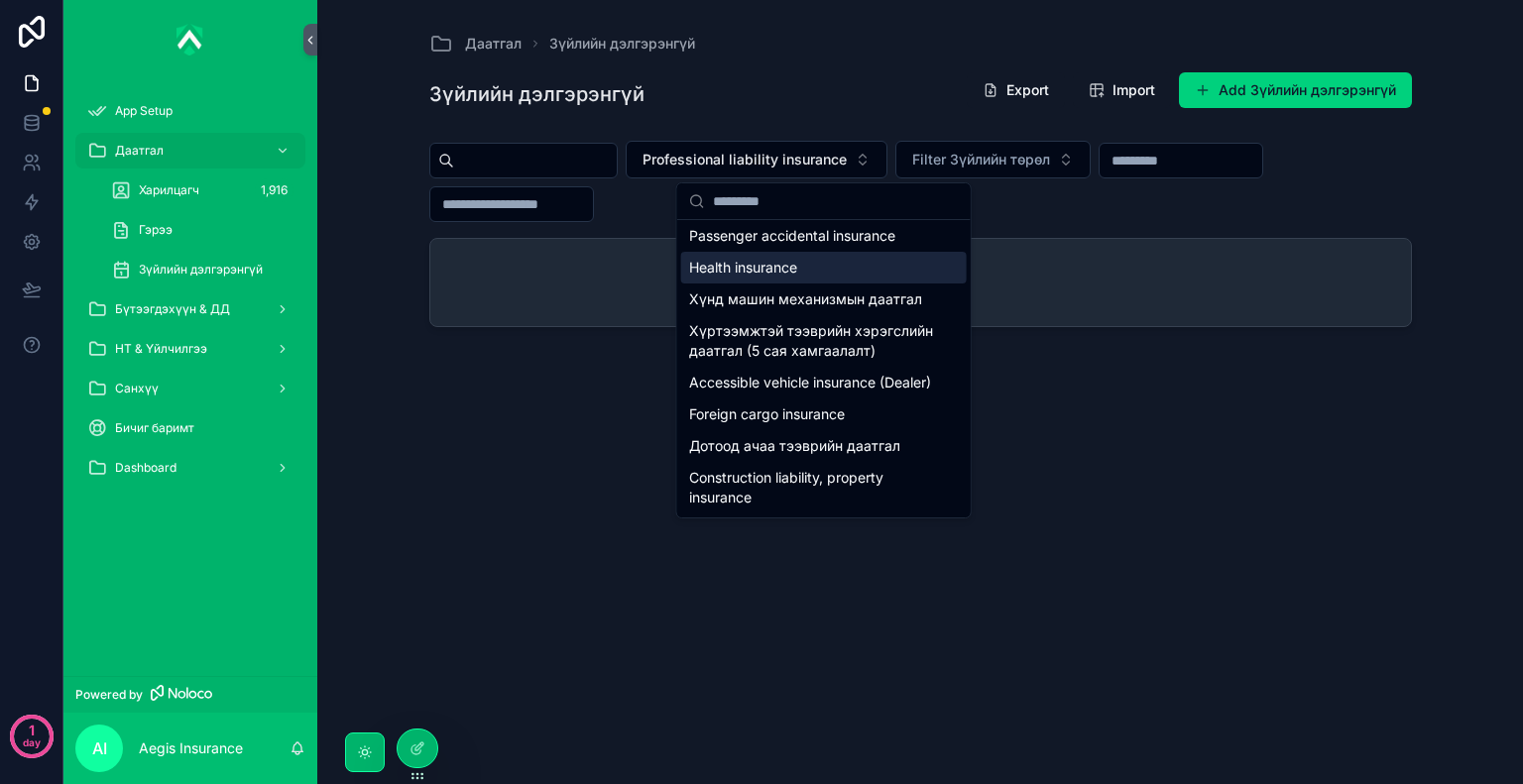 click on "Эрүүл мэндийн даатгал" at bounding box center (824, 268) 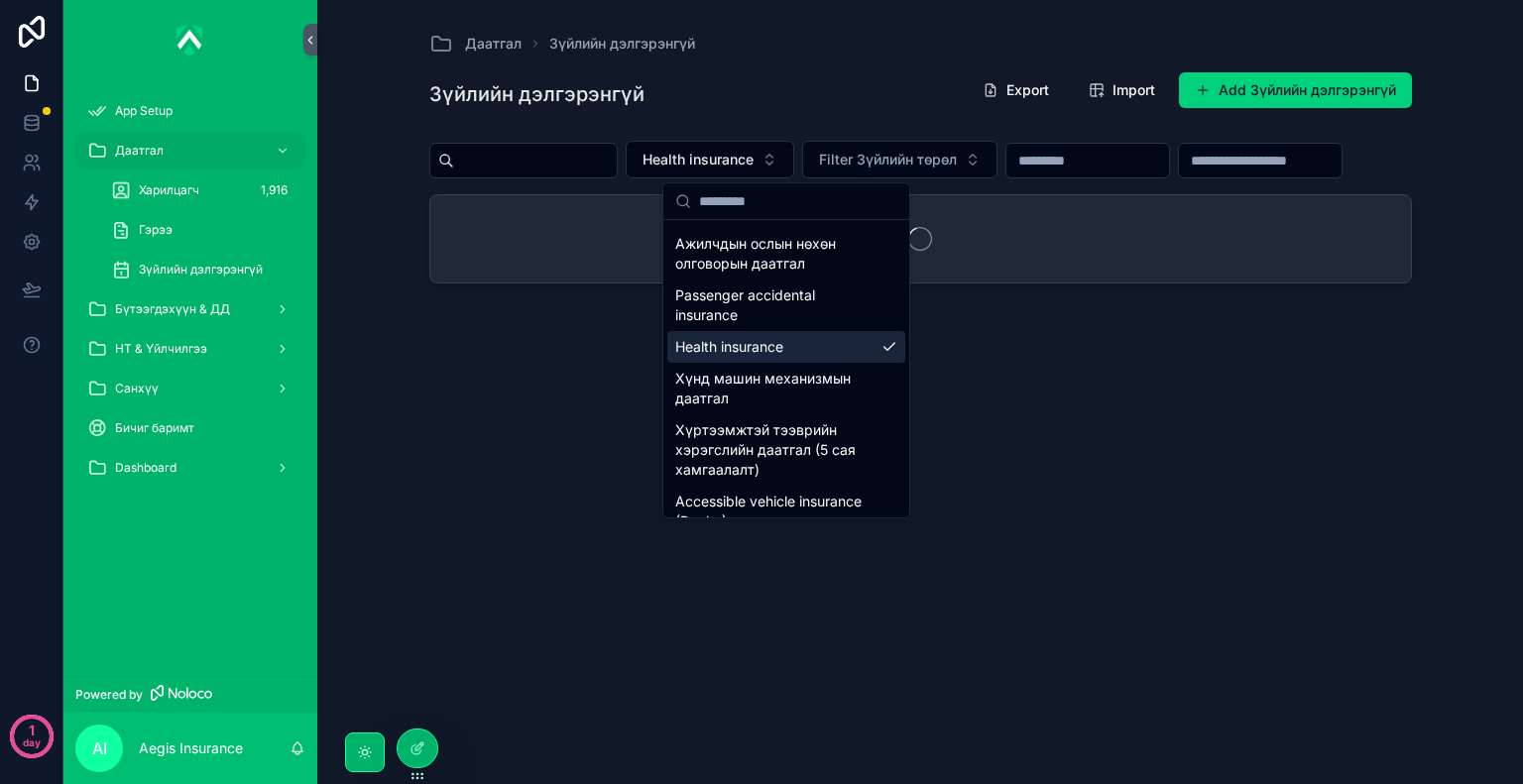 scroll, scrollTop: 555, scrollLeft: 0, axis: vertical 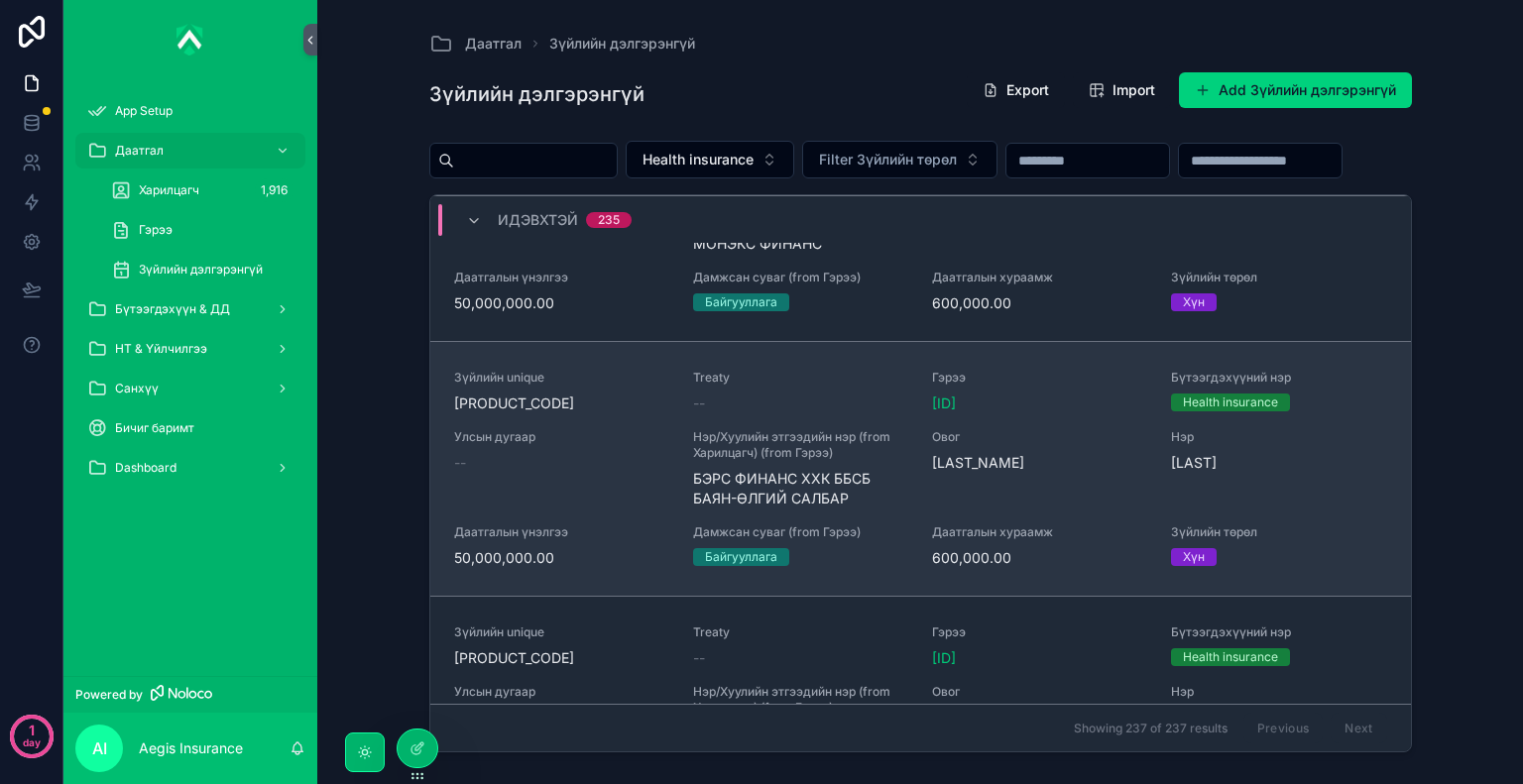 click on "Овог" at bounding box center (1039, 437) 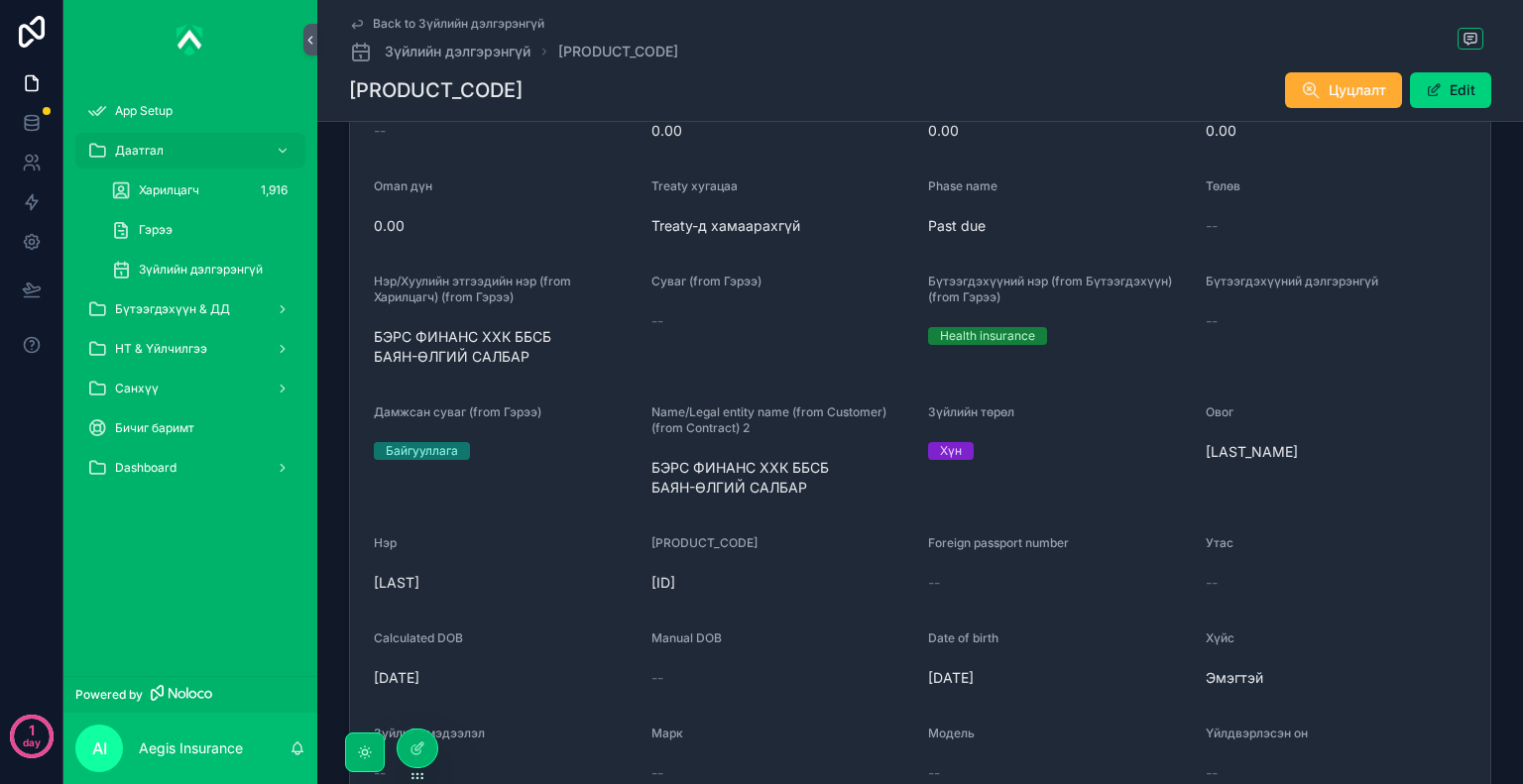 scroll, scrollTop: 892, scrollLeft: 0, axis: vertical 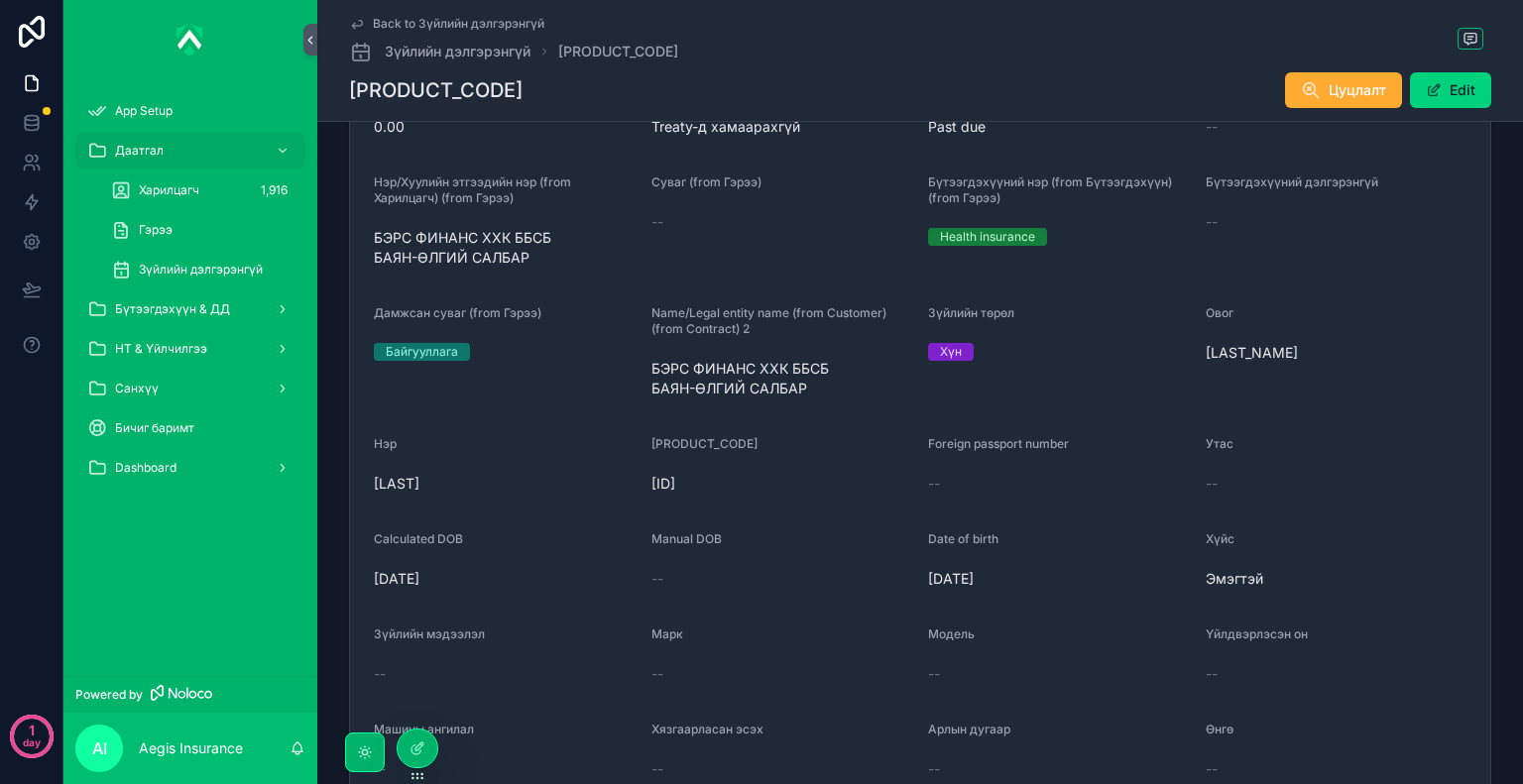 drag, startPoint x: 646, startPoint y: 478, endPoint x: 784, endPoint y: 479, distance: 138.0036 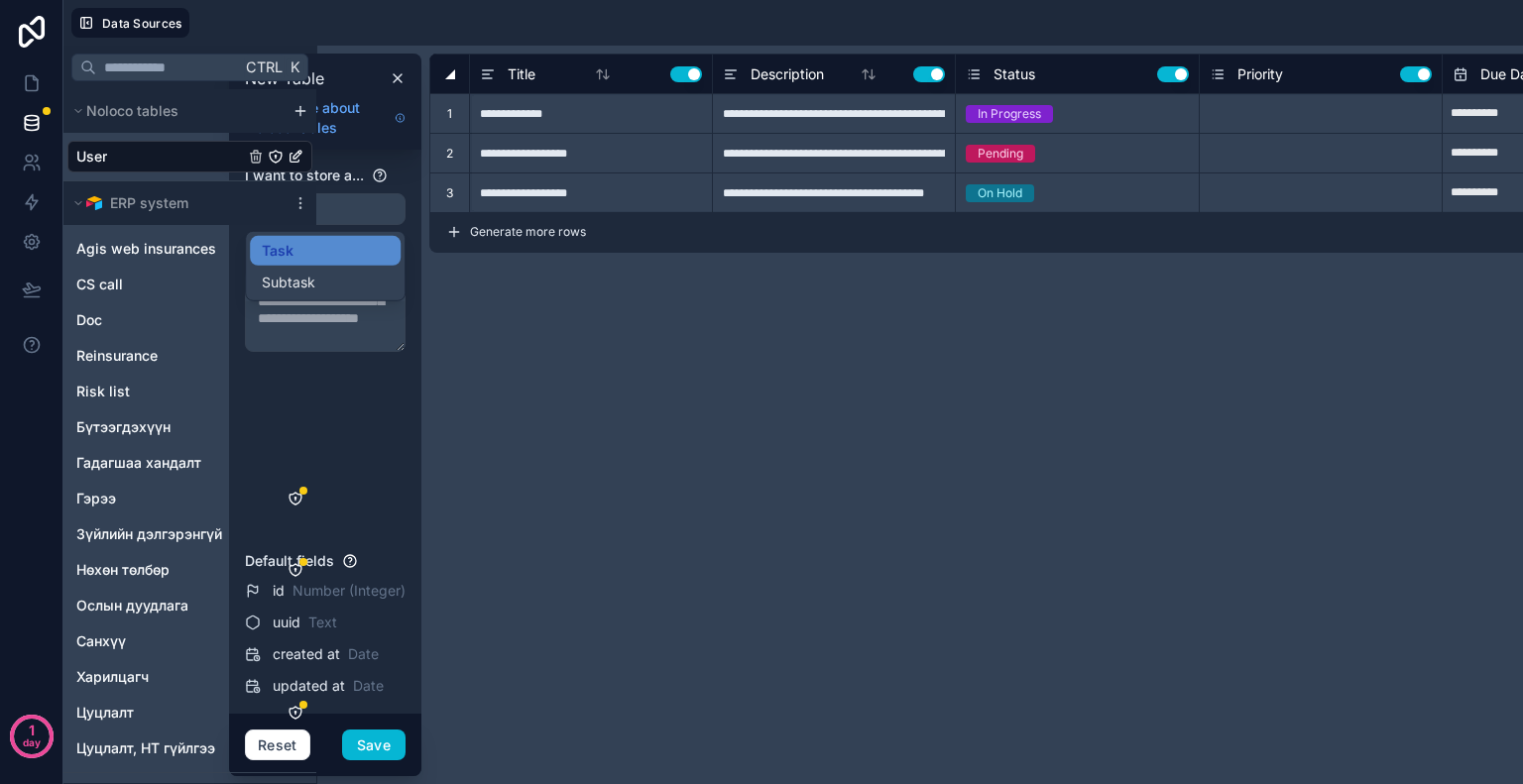 scroll, scrollTop: 0, scrollLeft: 0, axis: both 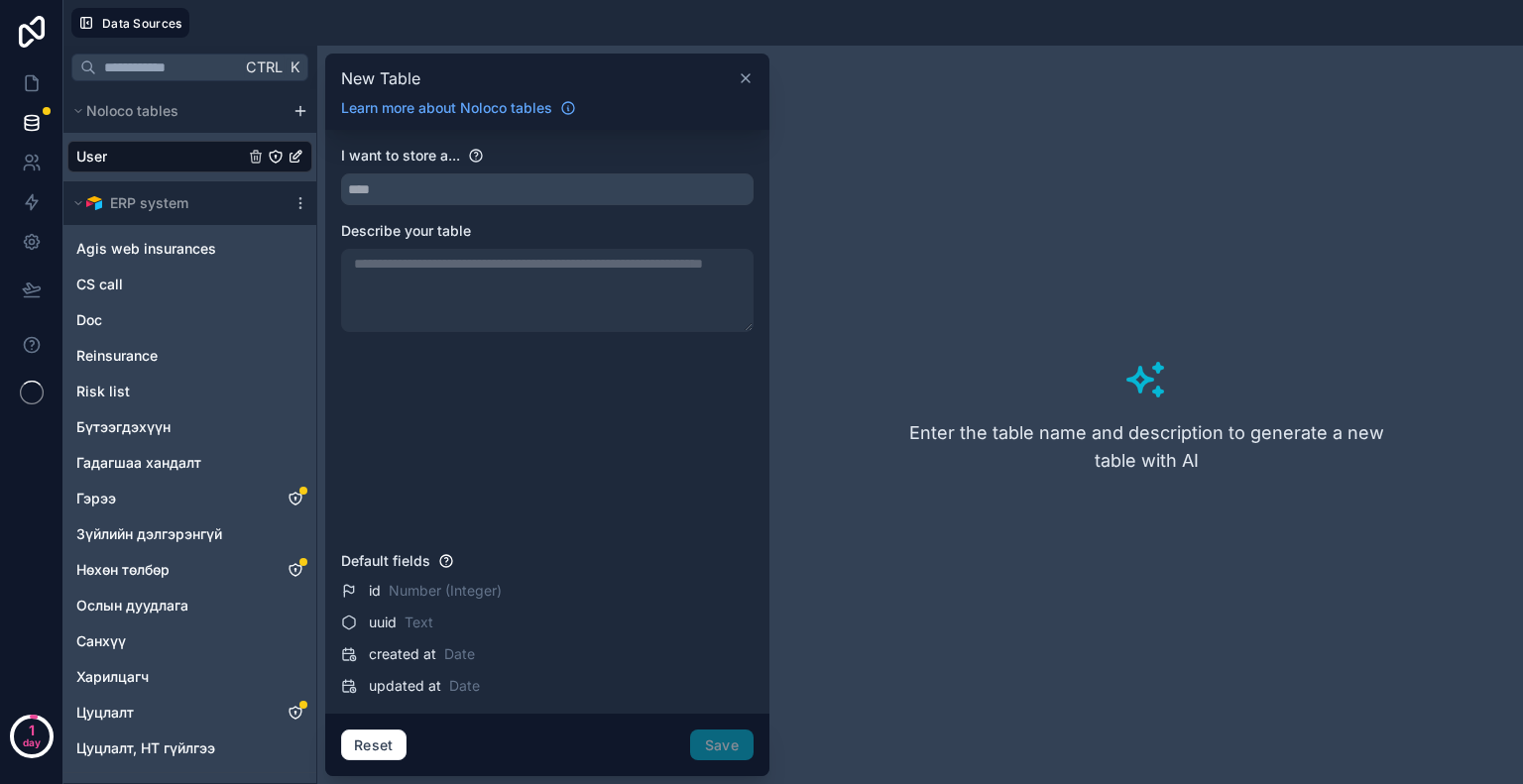 click 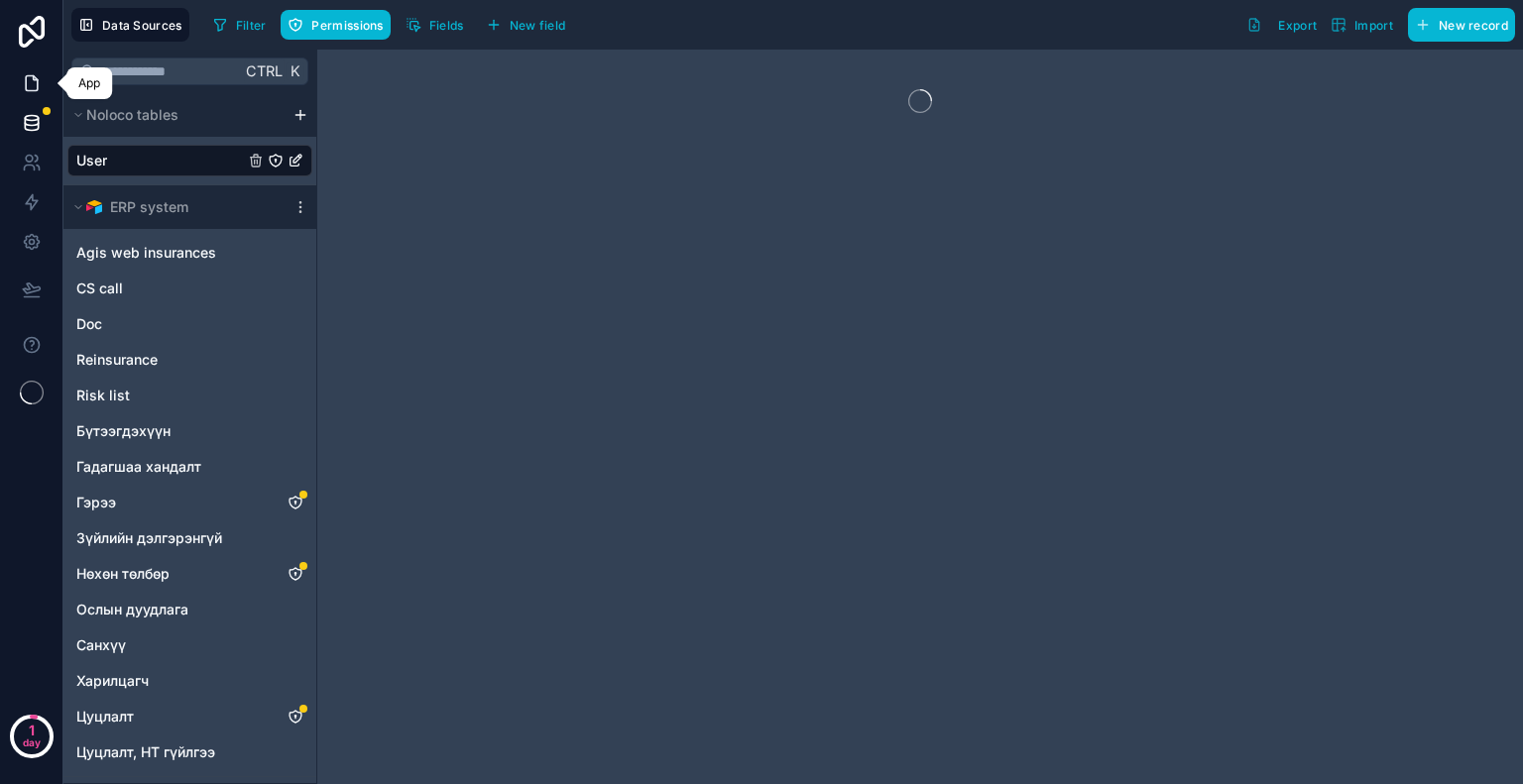 click 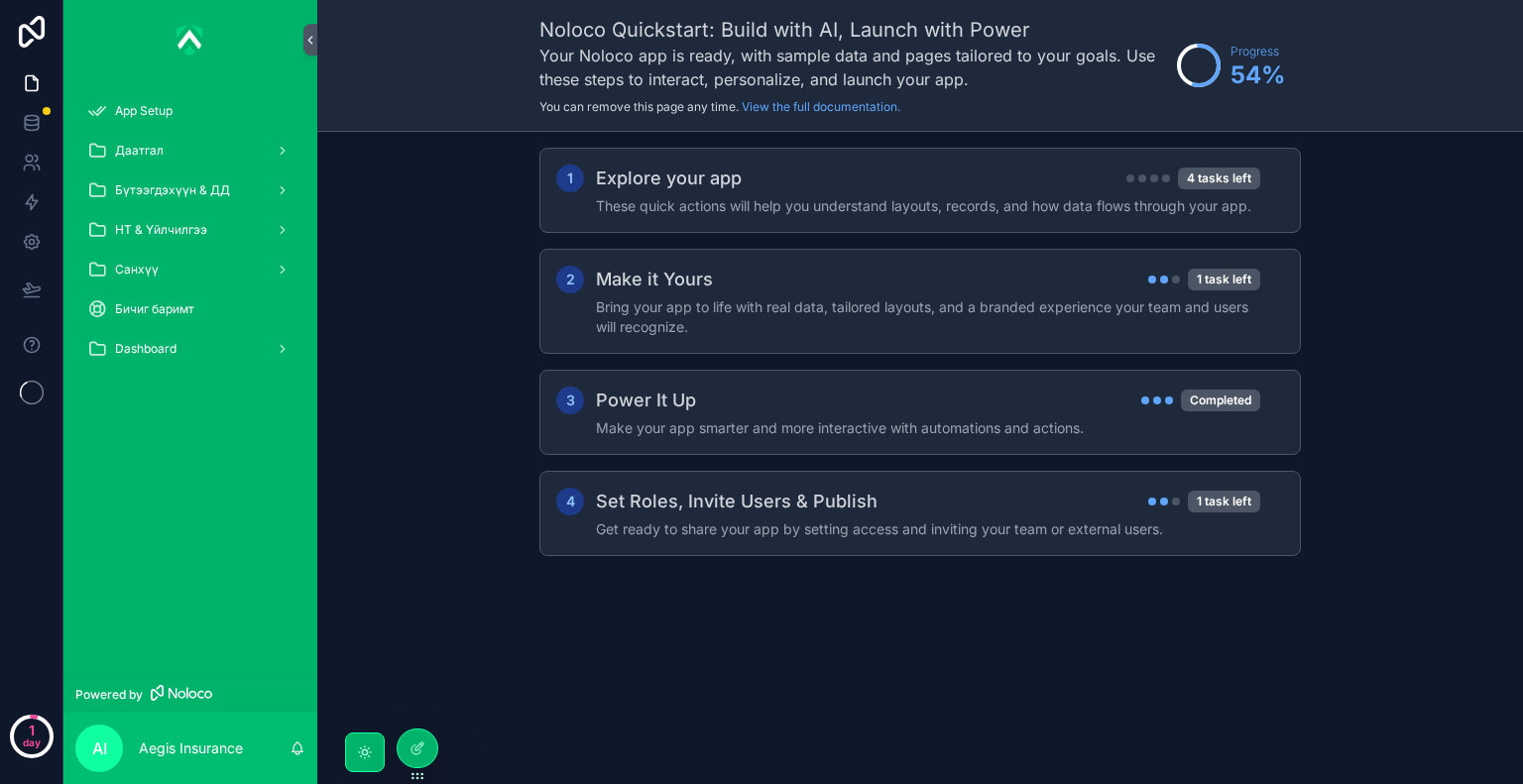 click on "1 Explore your app 4 tasks left These quick actions will help you understand layouts, records, and how data flows through your app. 2 Make it Yours 1 task left Bring your app to life with real data, tailored layouts, and a branded experience your team and users will recognize. 3 Power It Up Completed Make your app smarter and more interactive with automations and actions. 4 Set Roles, Invite Users & Publish 1 task left Get ready to share your app by setting access and inviting your team or external users." at bounding box center [920, 372] 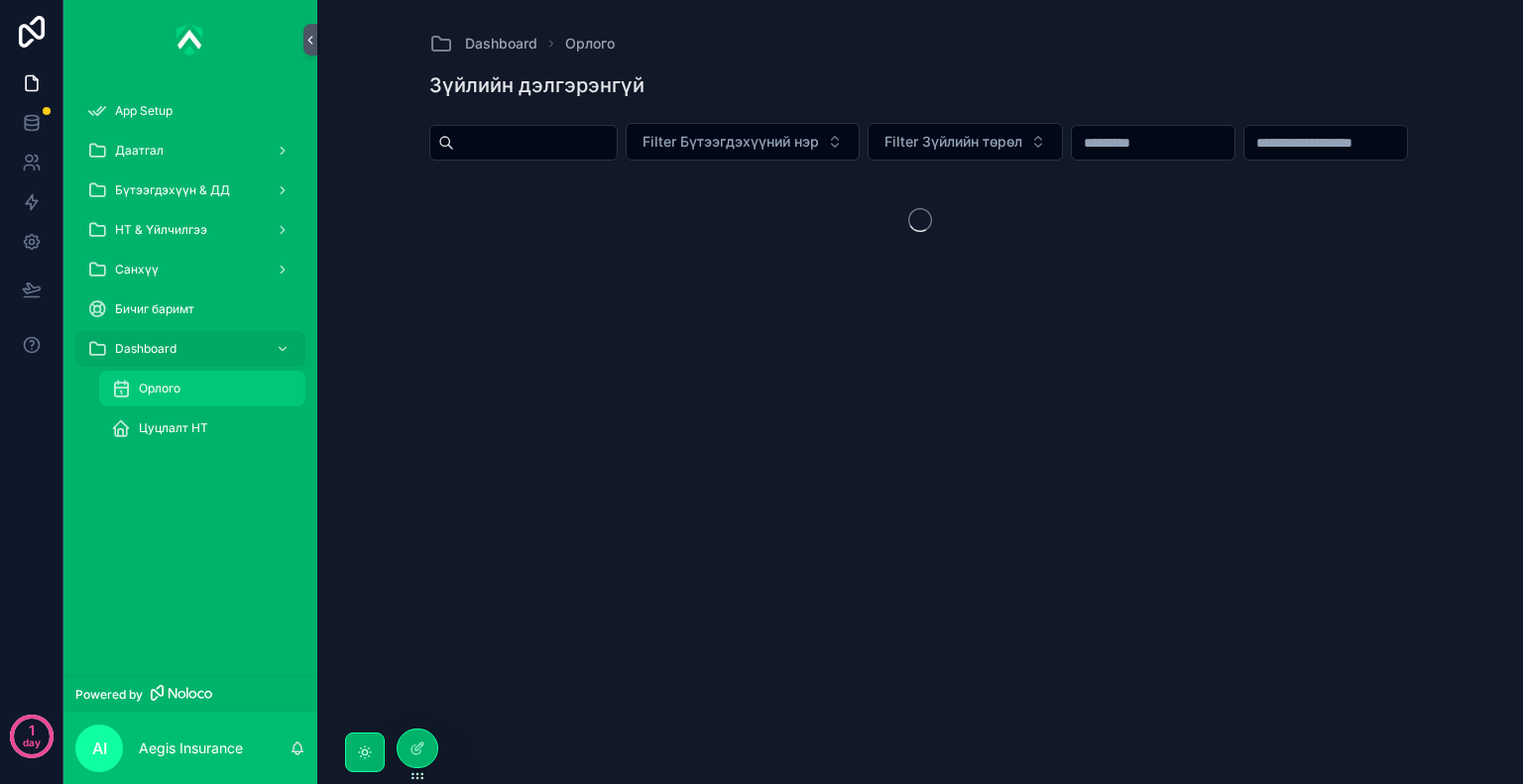 click on "Орлого" at bounding box center [202, 389] 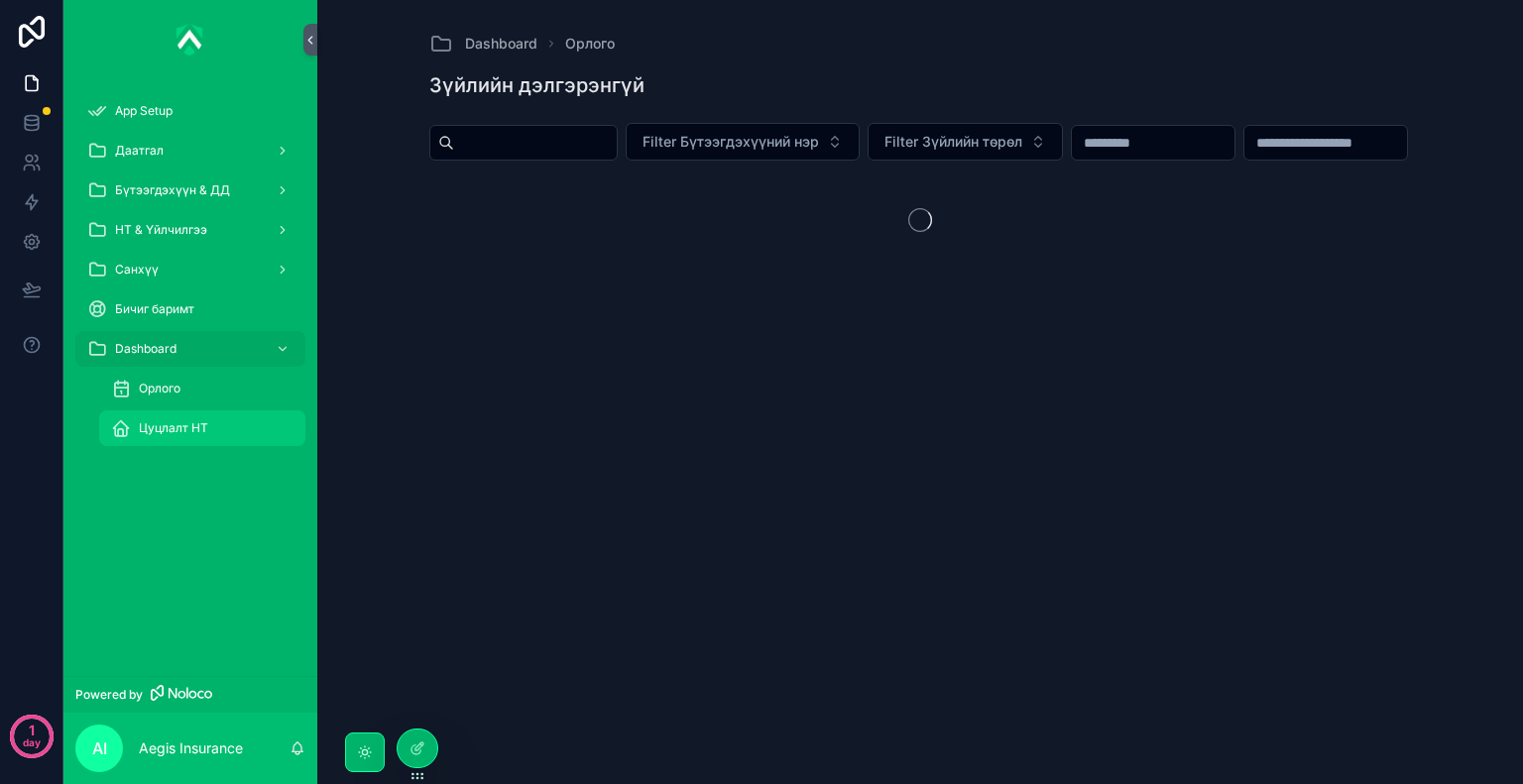 click on "Цуцлалт НТ" at bounding box center [202, 428] 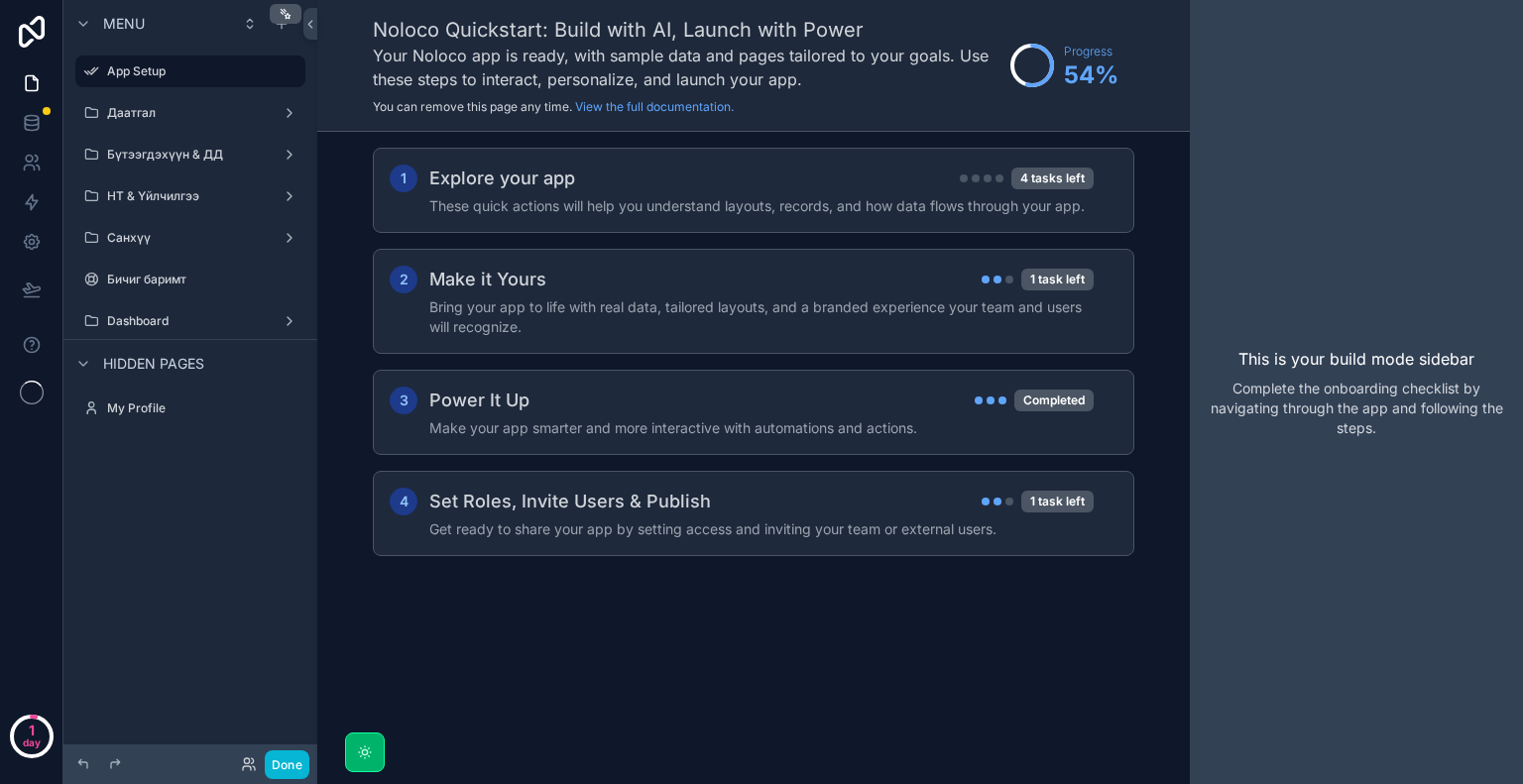 scroll, scrollTop: 0, scrollLeft: 0, axis: both 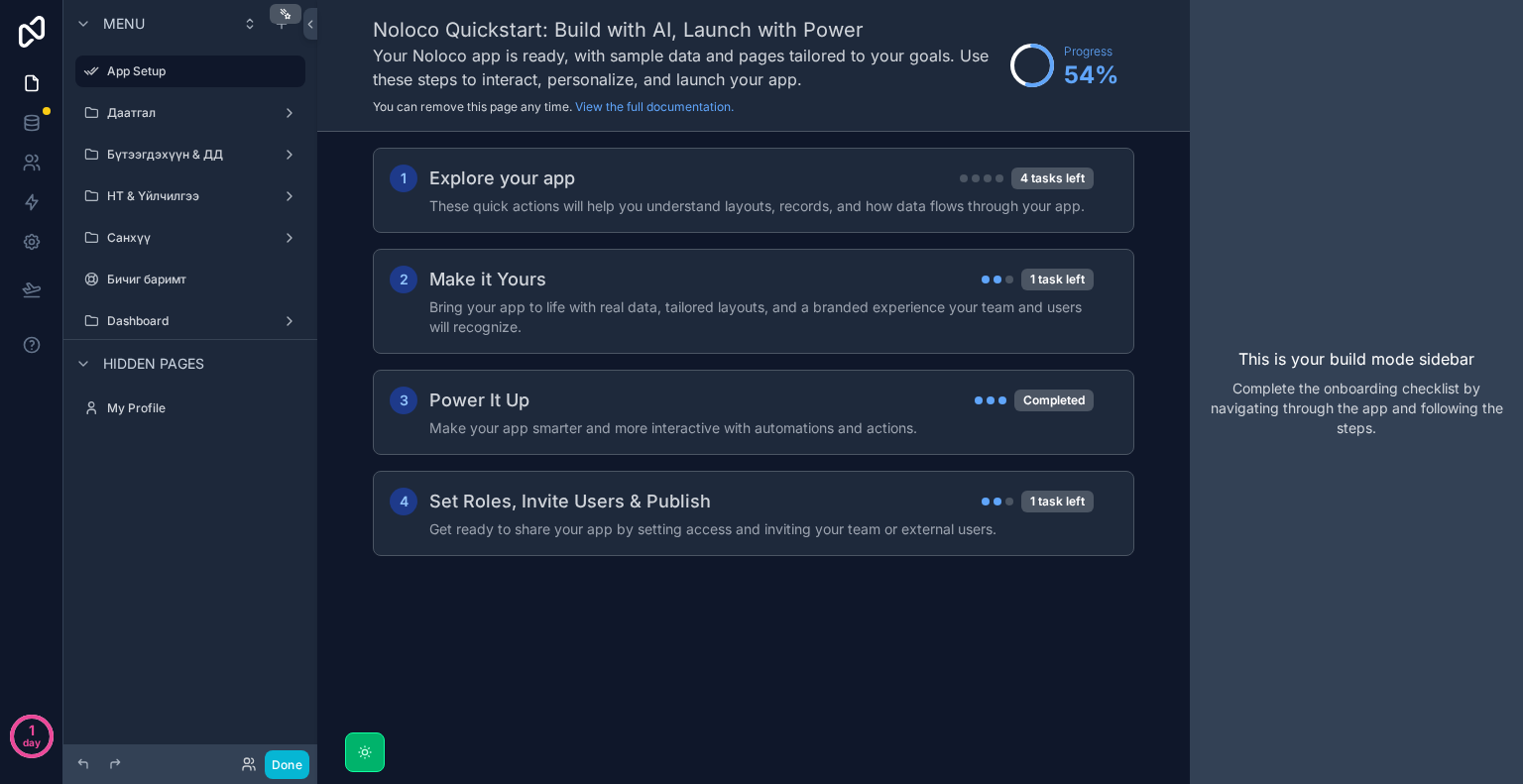 click on "Noloco Quickstart: Build with AI, Launch with Power Your Noloco app is ready, with sample data and pages tailored to your goals. Use these steps to interact, personalize, and launch your app. You can remove this page any time. View the full documentation. Progress 54 % 1 Explore your app 4 tasks left These quick actions will help you understand layouts, records, and how data flows through your app. 2 Make it Yours 1 task left Bring your app to life with real data, tailored layouts, and a branded experience your team and users will recognize. 3 Power It Up Completed Make your app smarter and more interactive with automations and actions. 4 Set Roles, Invite Users & Publish 1 task left Get ready to share your app by setting access and inviting your team or external users." at bounding box center [754, 392] 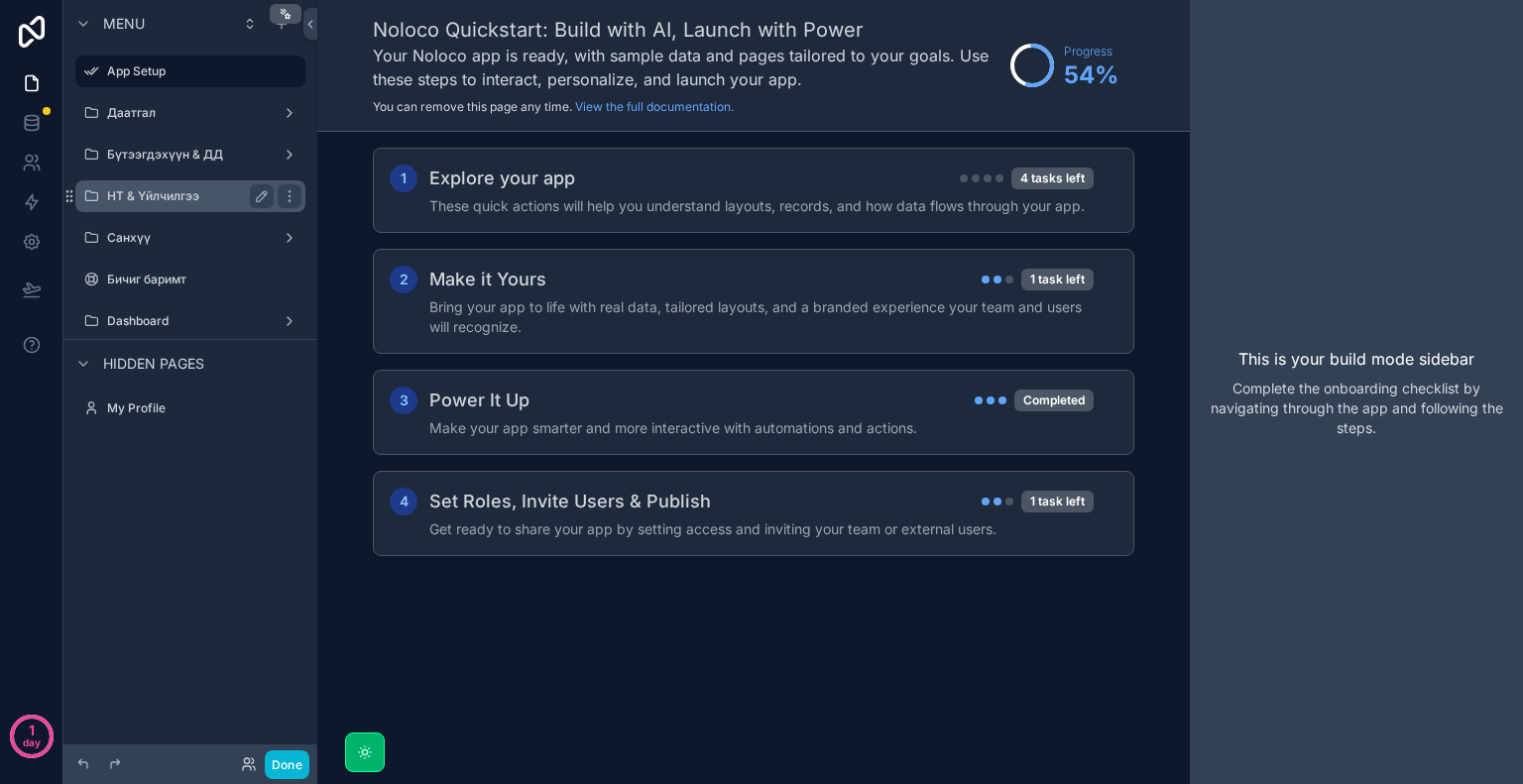 click on "НТ & Үйлчилгээ" at bounding box center [186, 196] 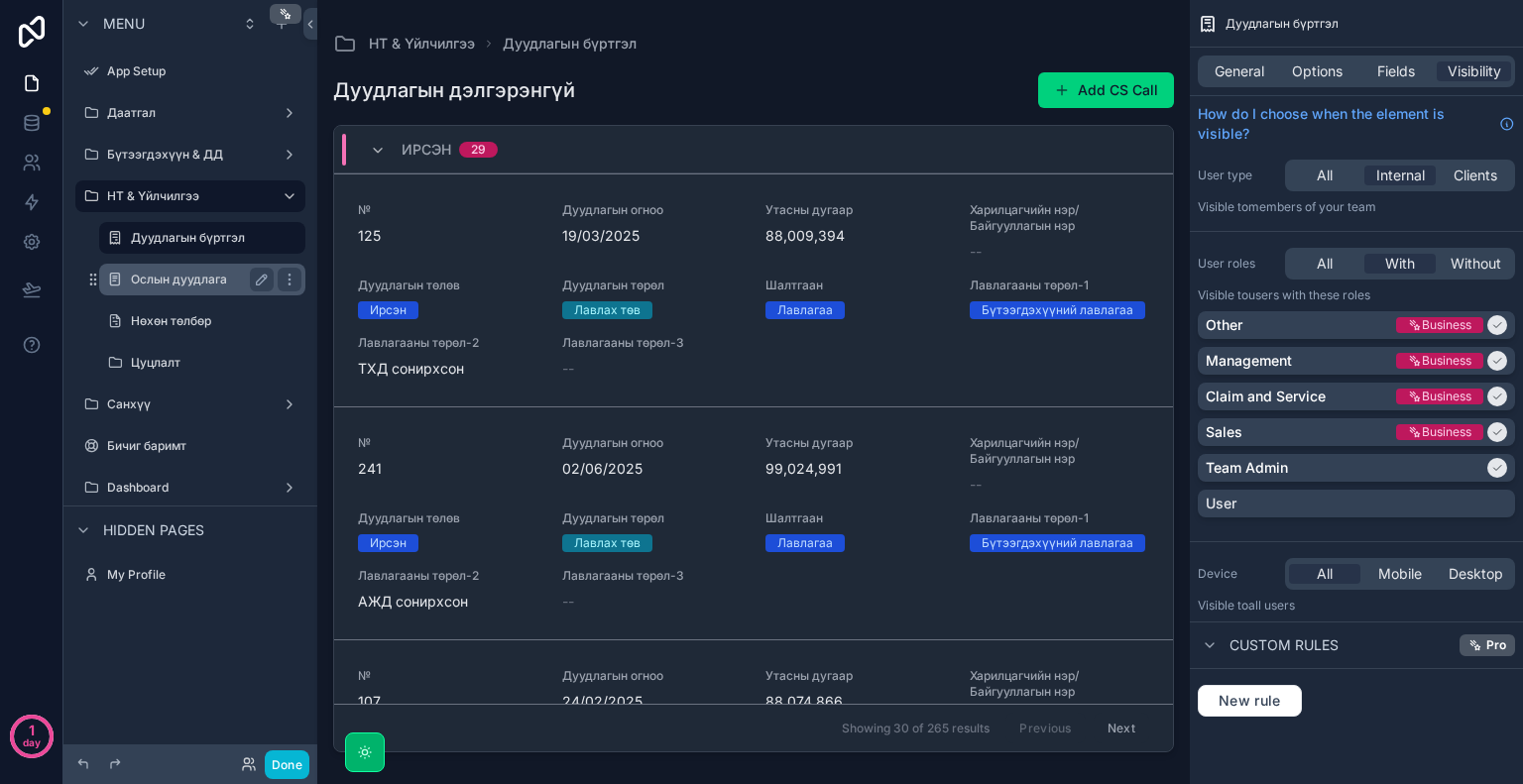 click on "Ослын дуудлага" at bounding box center [198, 280] 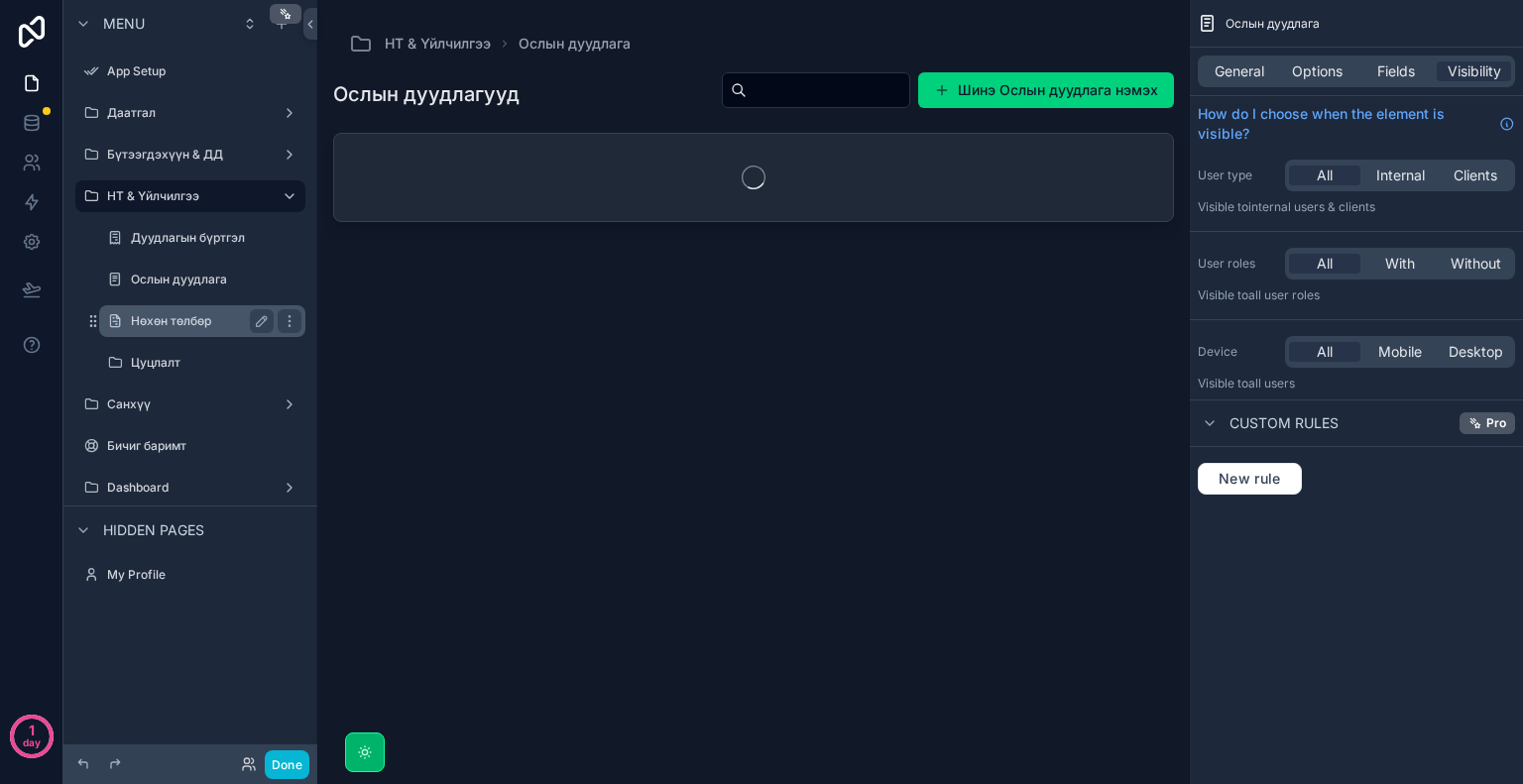 click on "Нөхөн төлбөр" at bounding box center [198, 321] 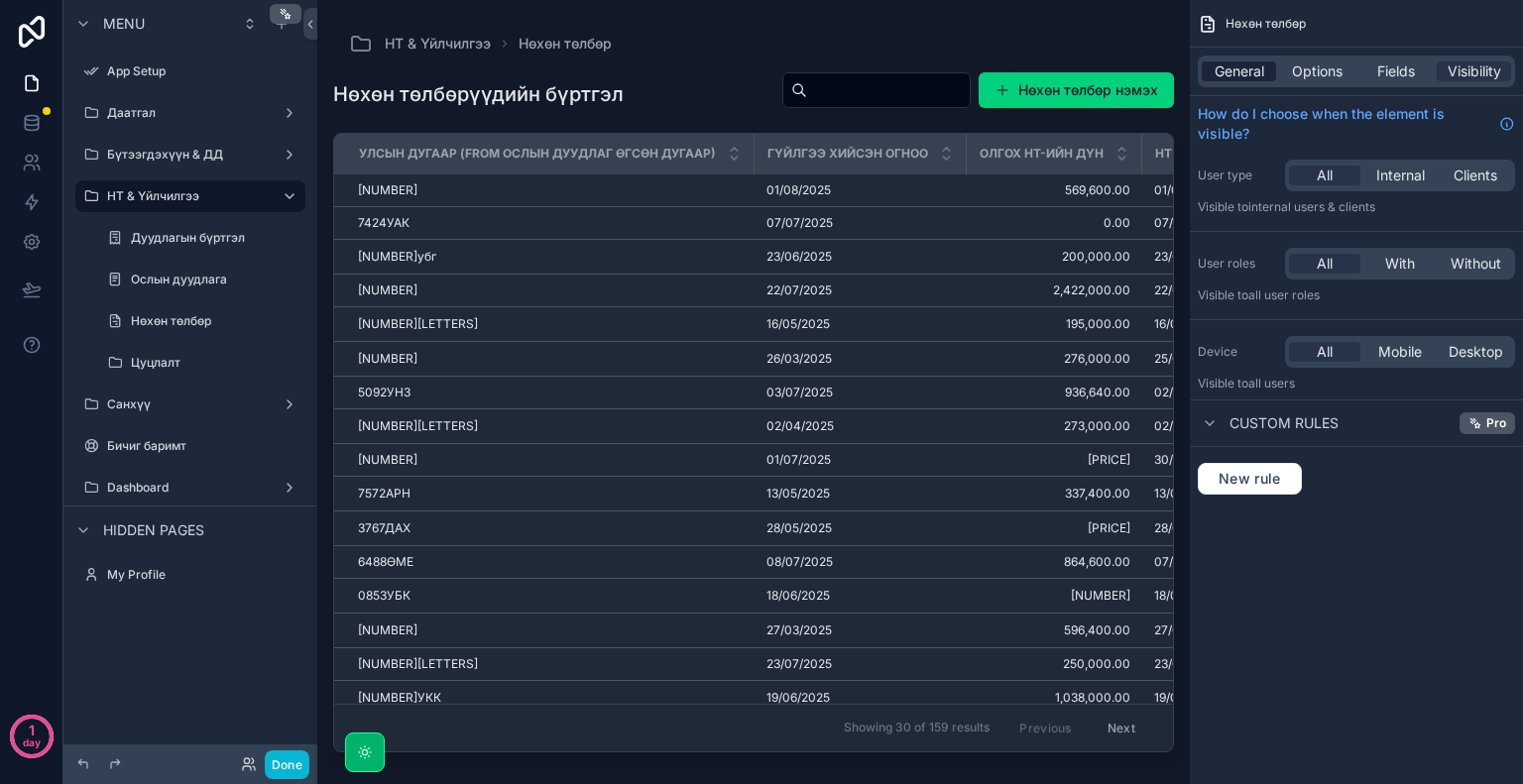 click on "General" at bounding box center (1239, 71) 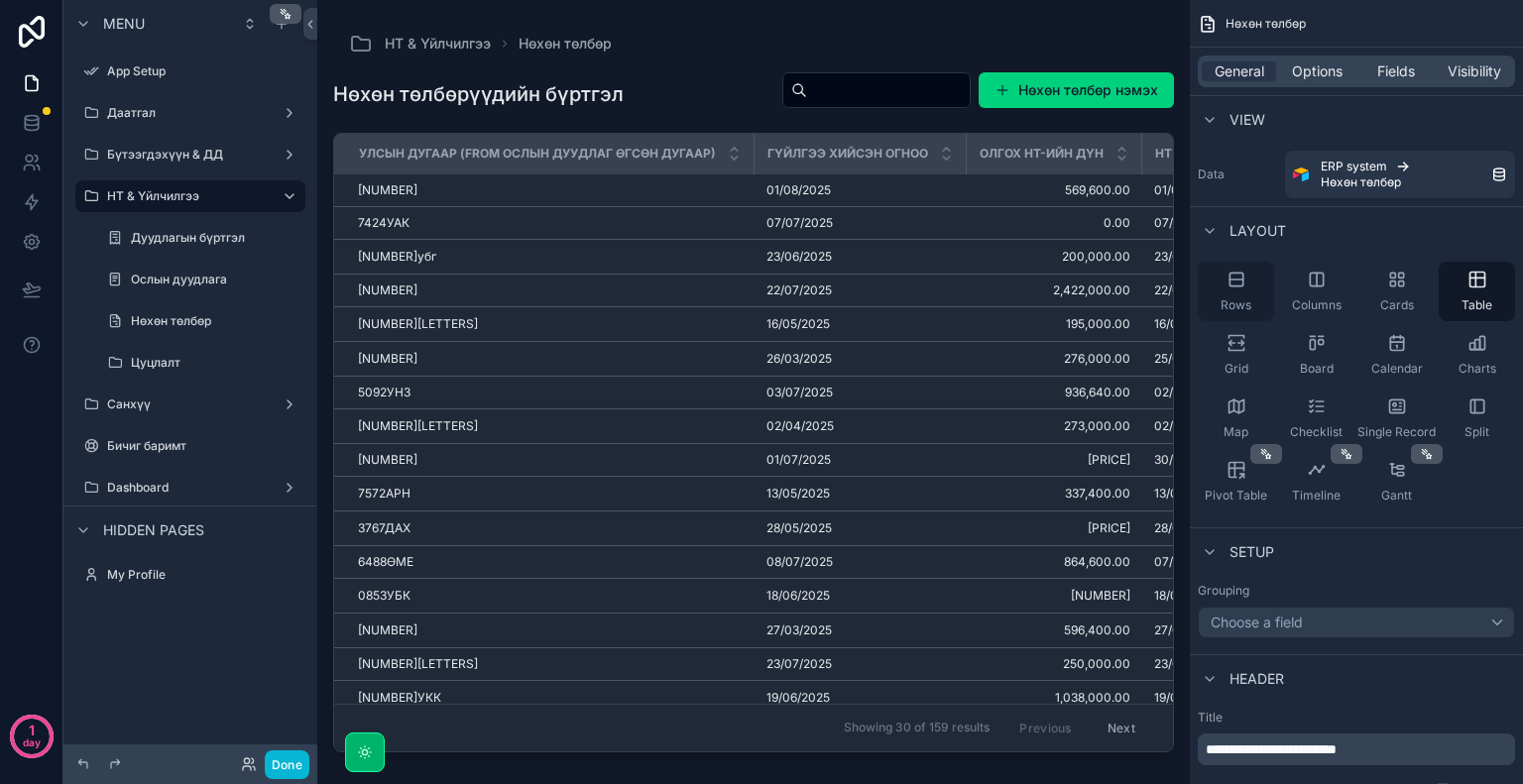 click 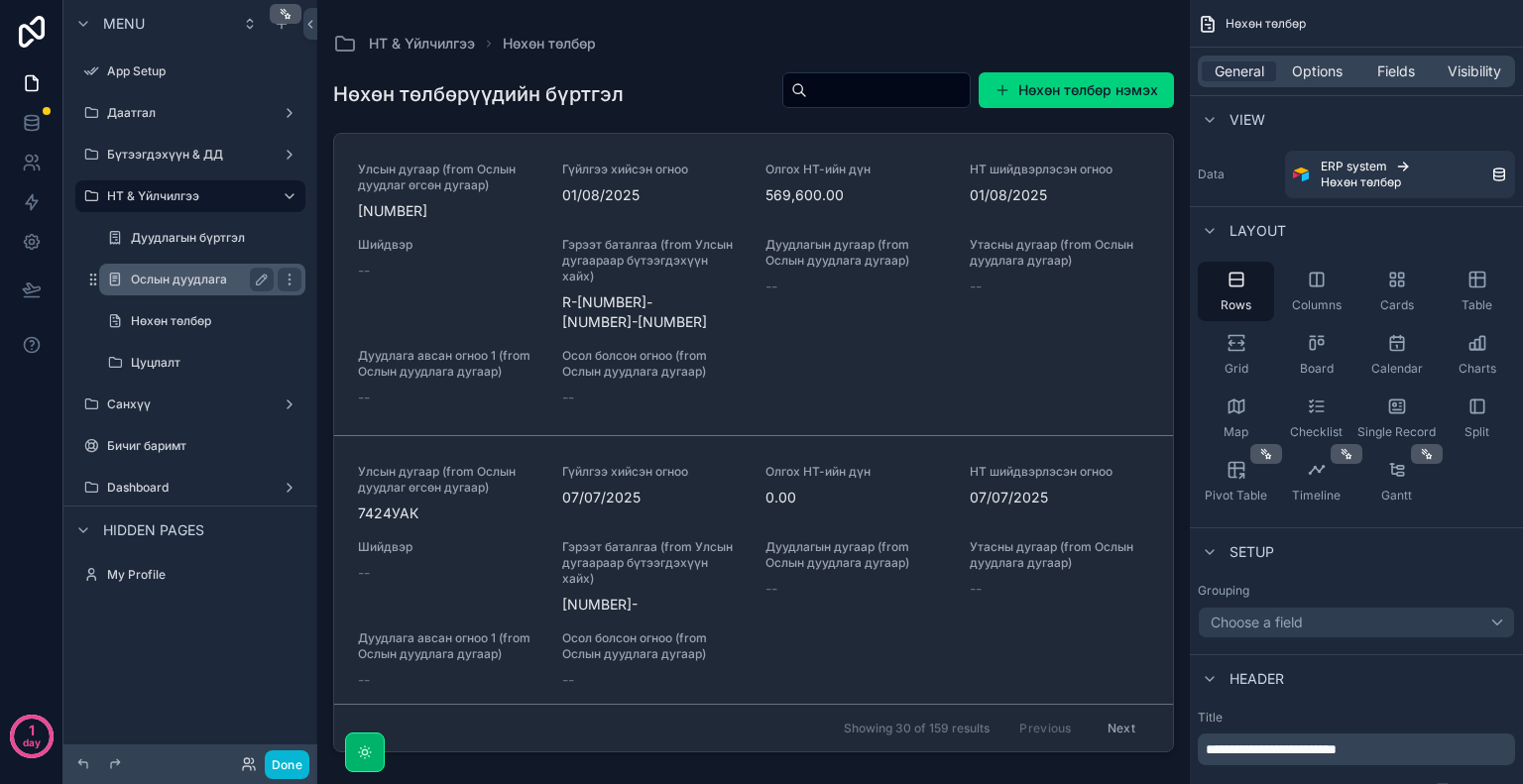 click on "Ослын дуудлага" at bounding box center [198, 280] 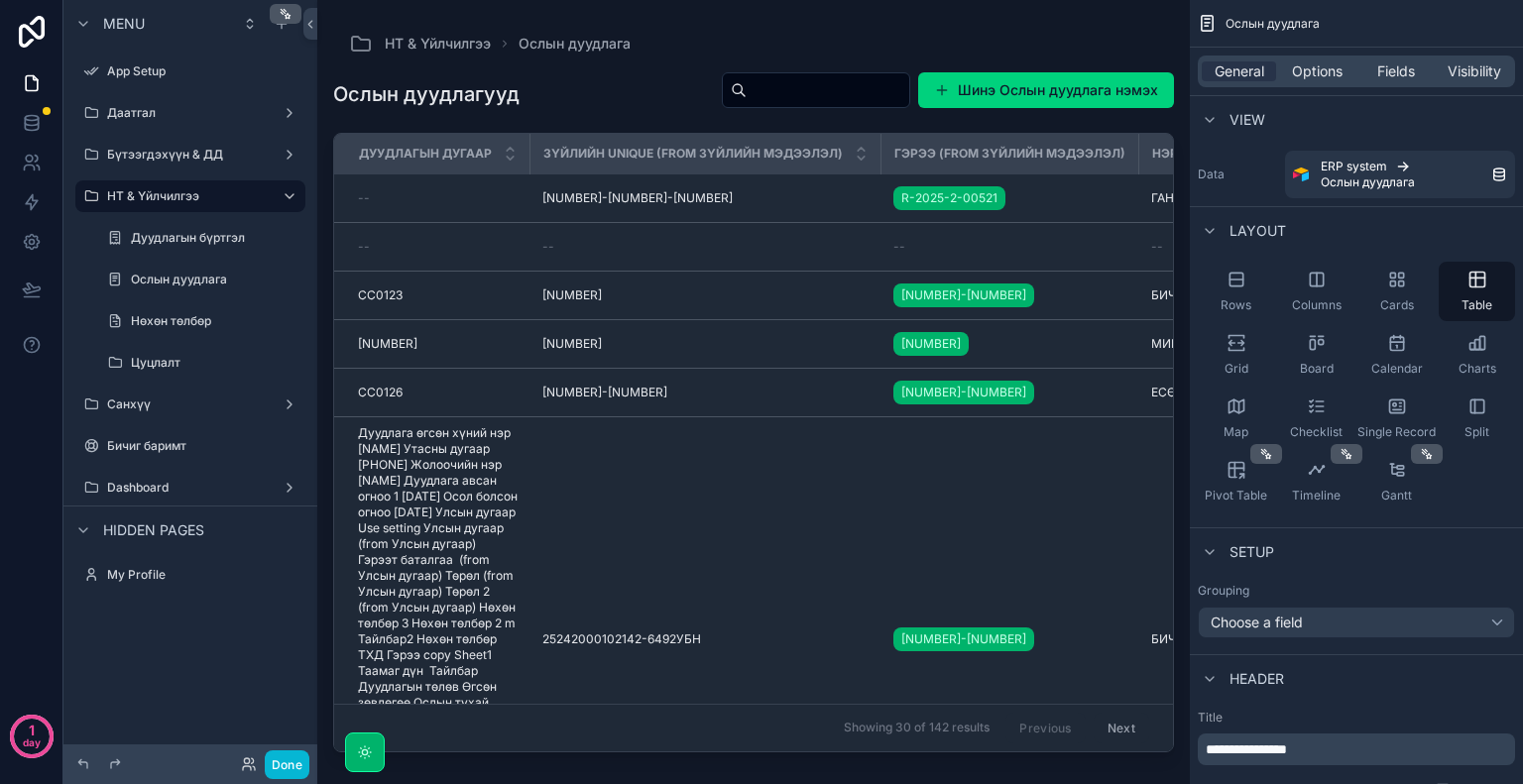 click at bounding box center (754, 380) 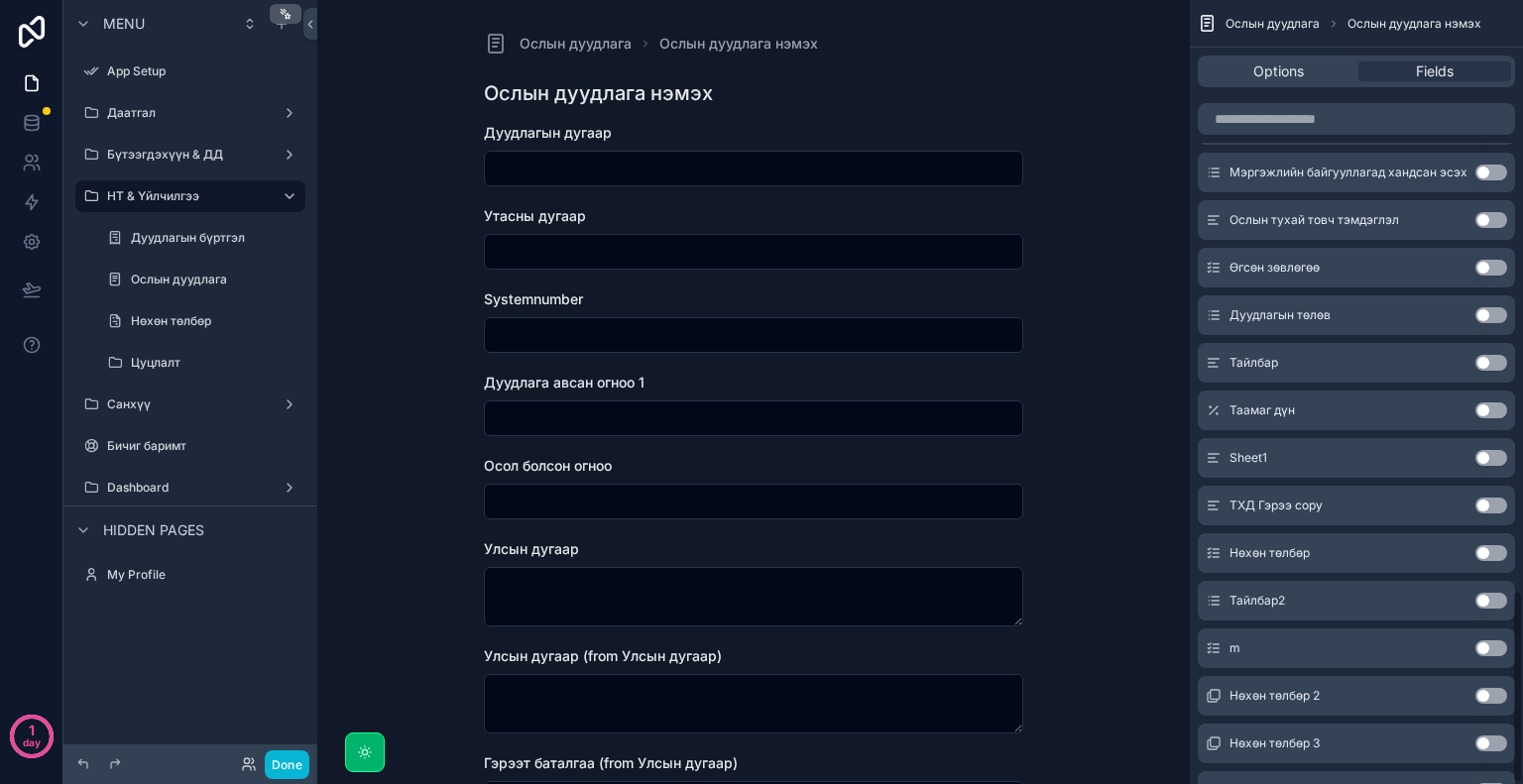 scroll, scrollTop: 2401, scrollLeft: 0, axis: vertical 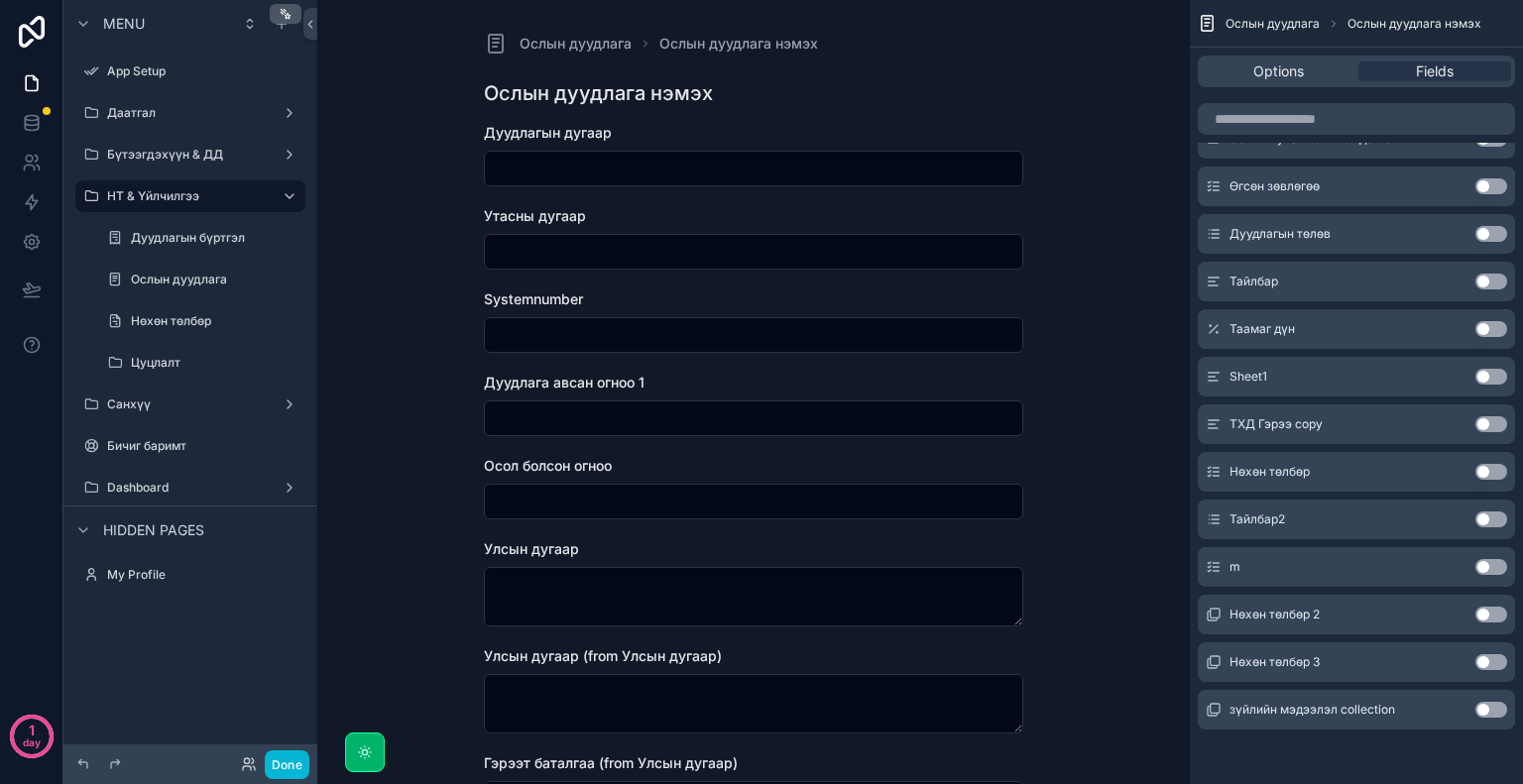 click on "Use setting" at bounding box center (1491, 710) 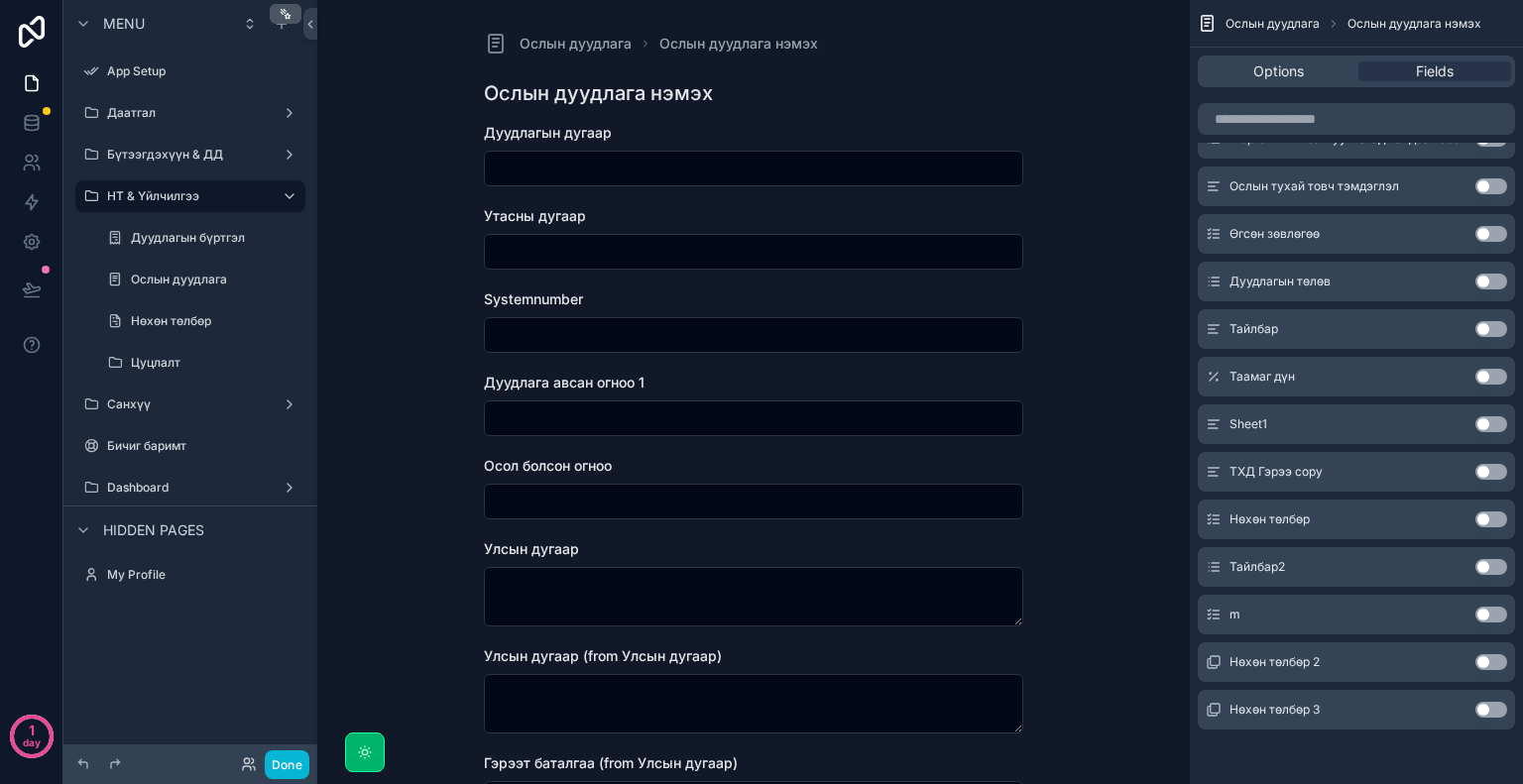 click on "Use setting" at bounding box center (1491, 710) 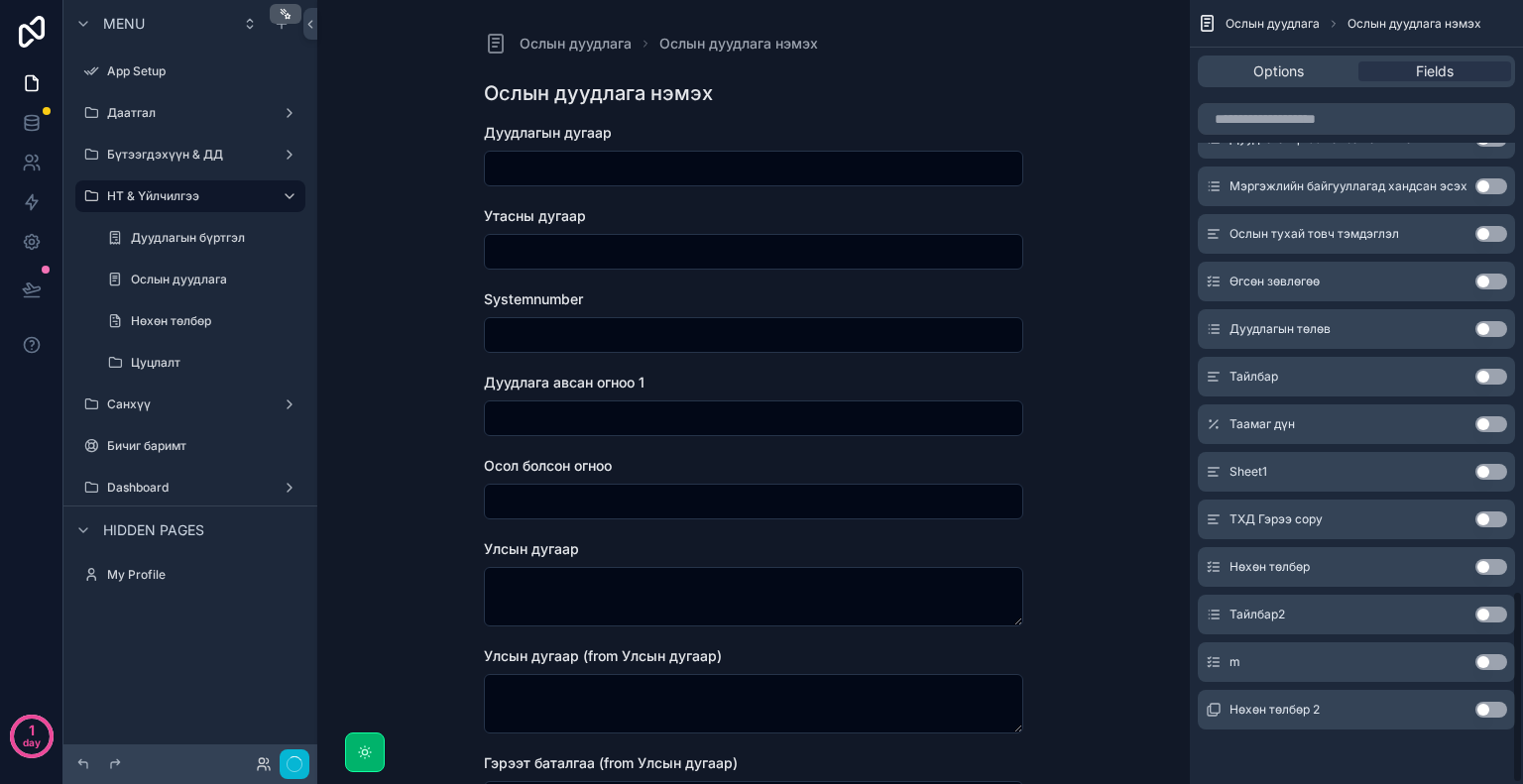 click on "Use setting" at bounding box center (1491, 710) 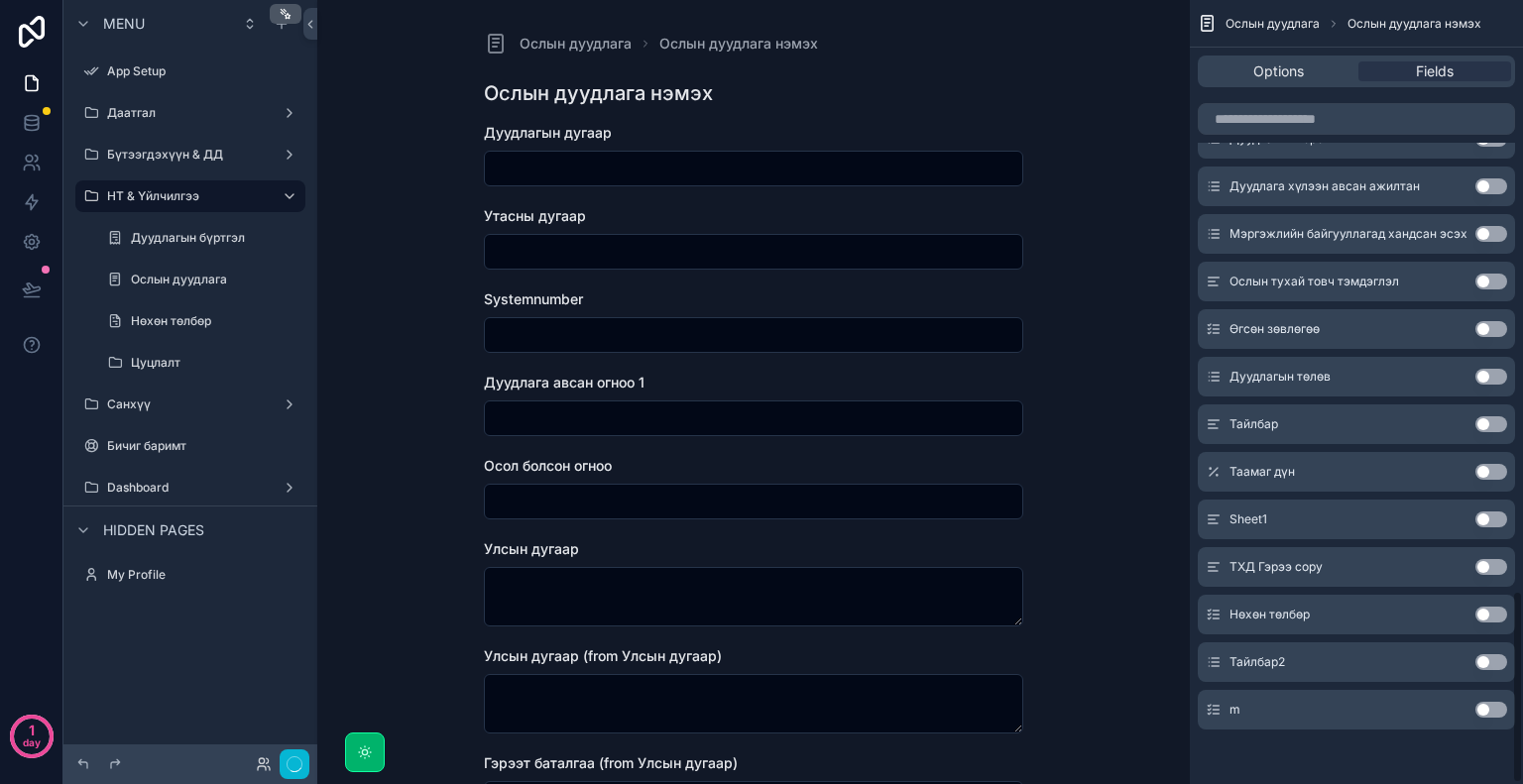 click on "Use setting" at bounding box center [1491, 710] 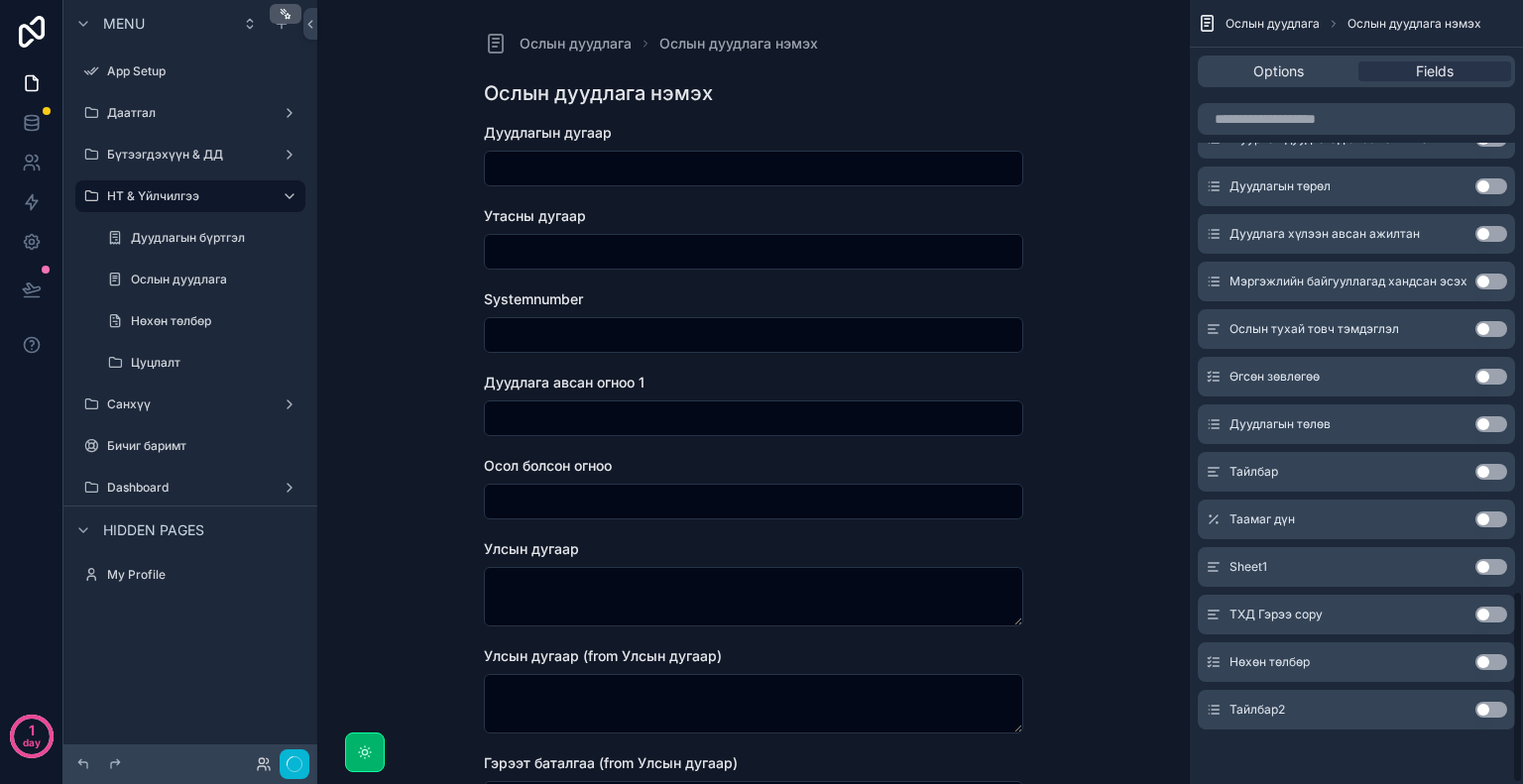 click on "Use setting" at bounding box center [1491, 710] 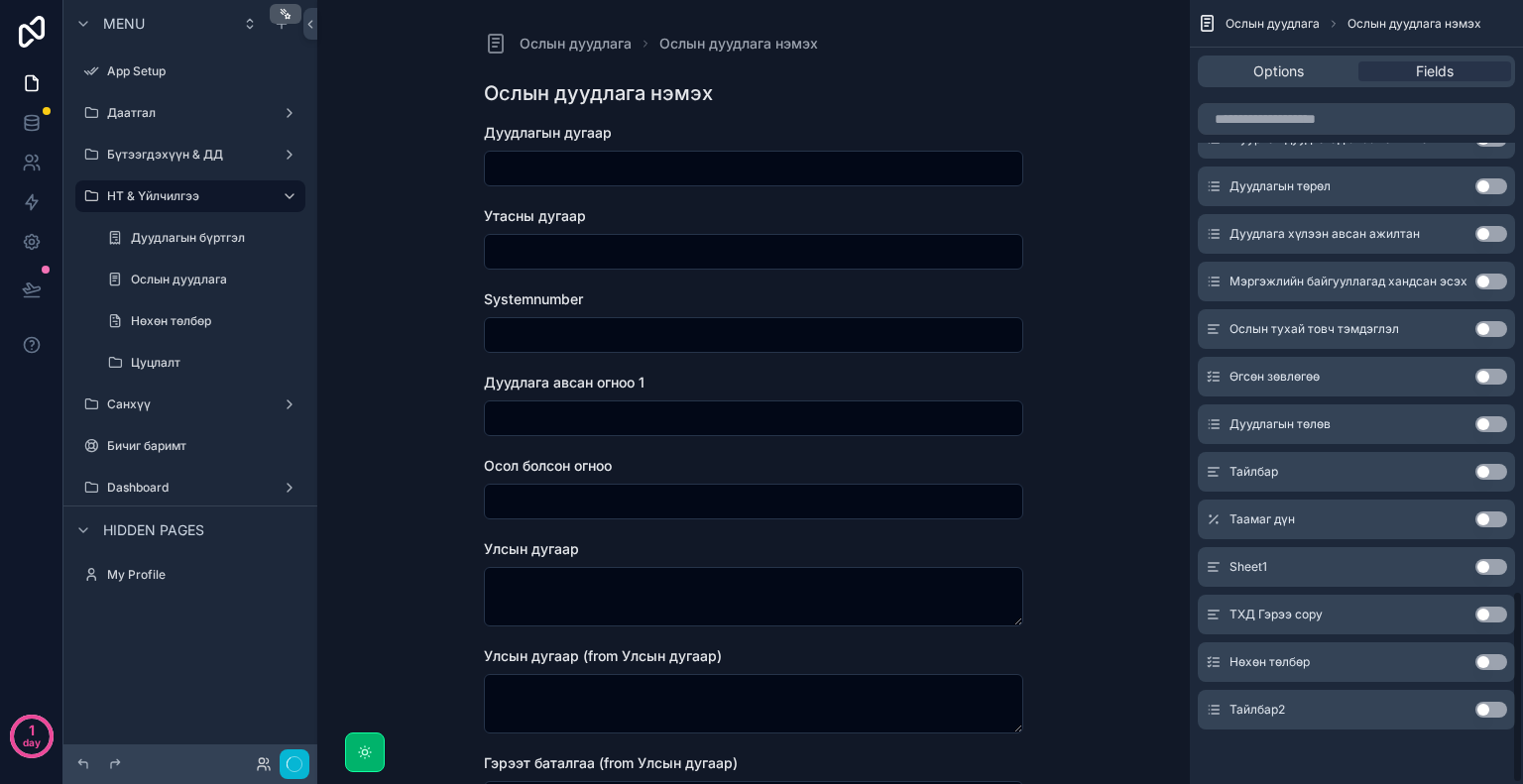 click on "Use setting" at bounding box center (1491, 662) 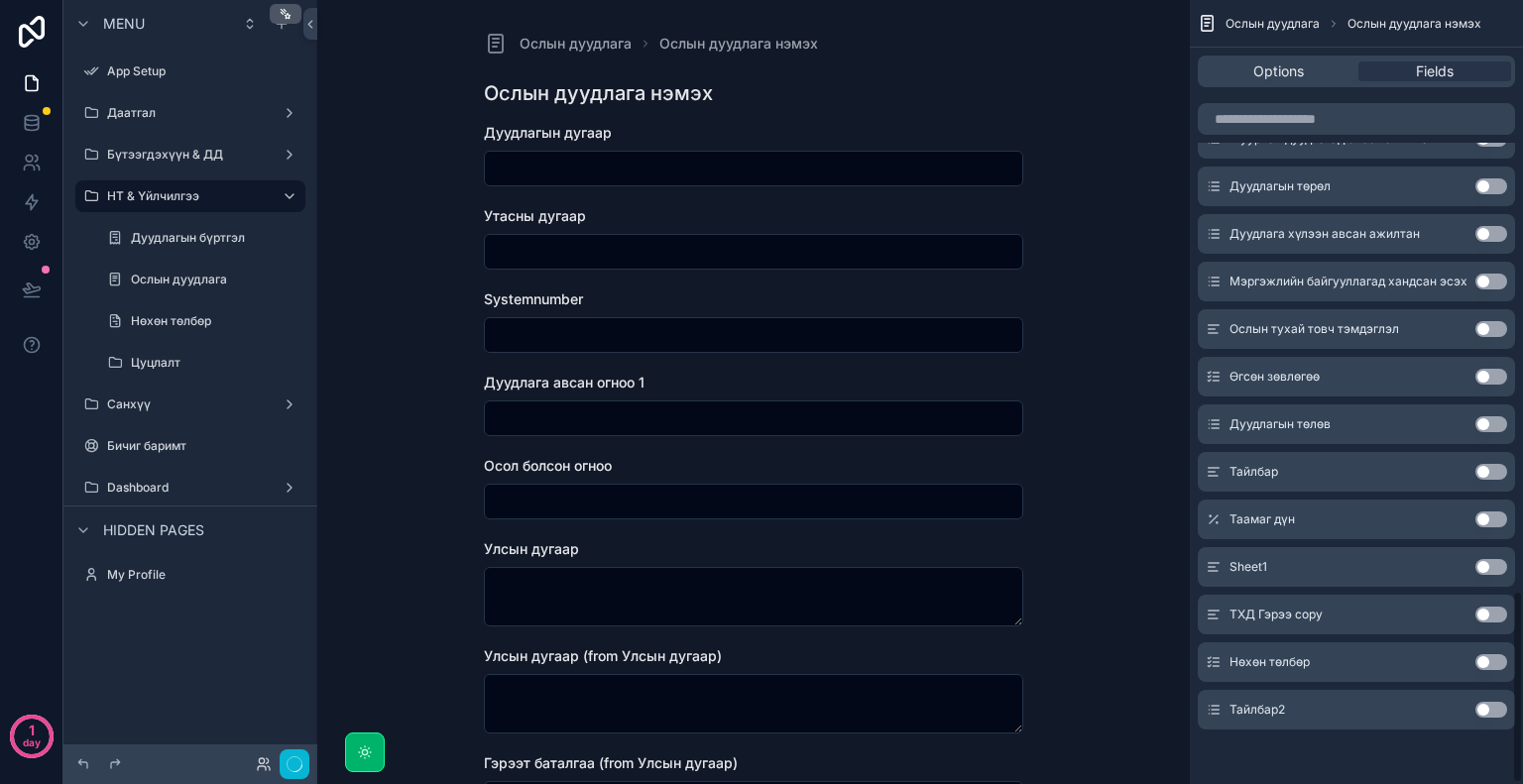 click on "Use setting" at bounding box center (1491, 615) 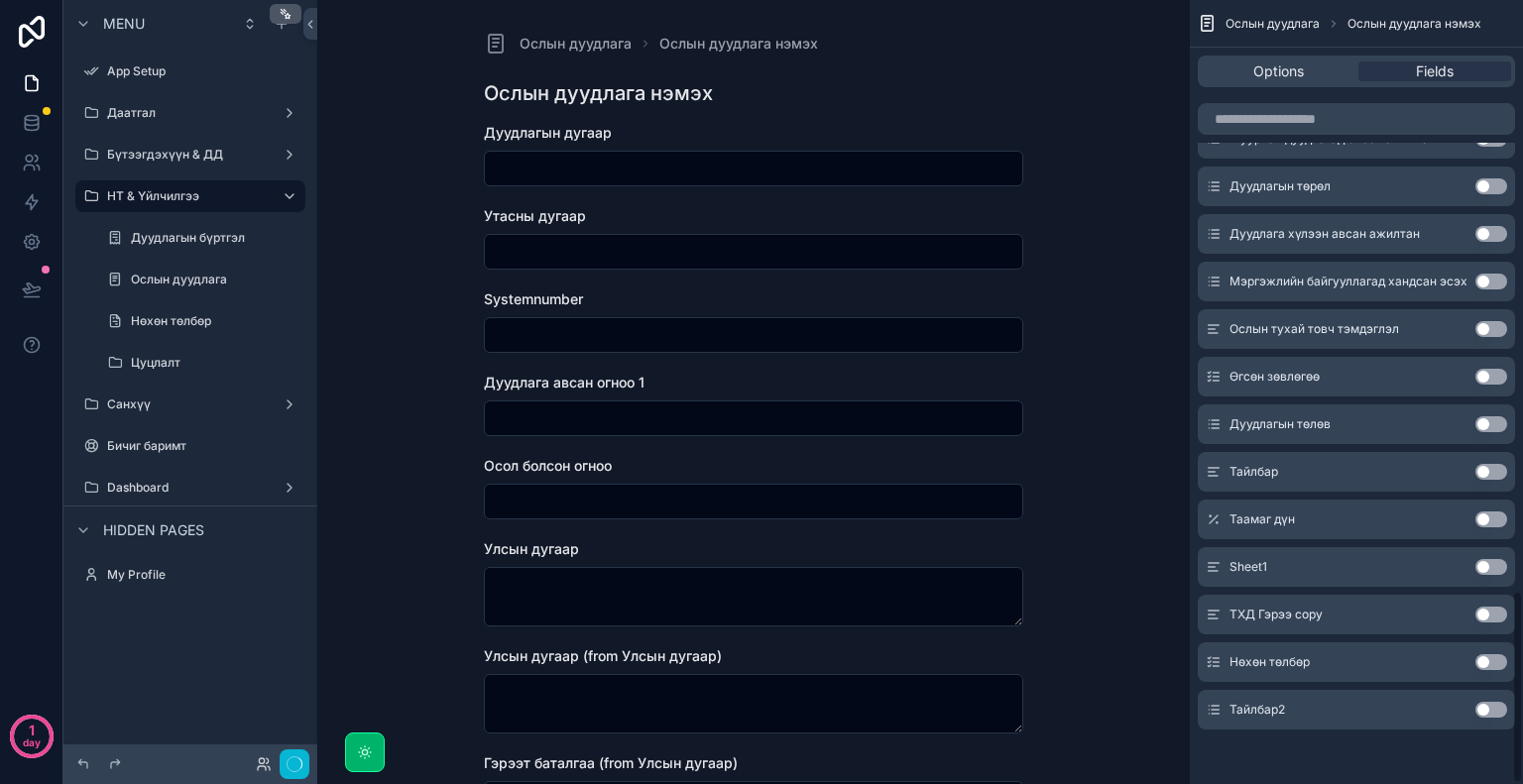 click on "Use setting" at bounding box center [1491, 567] 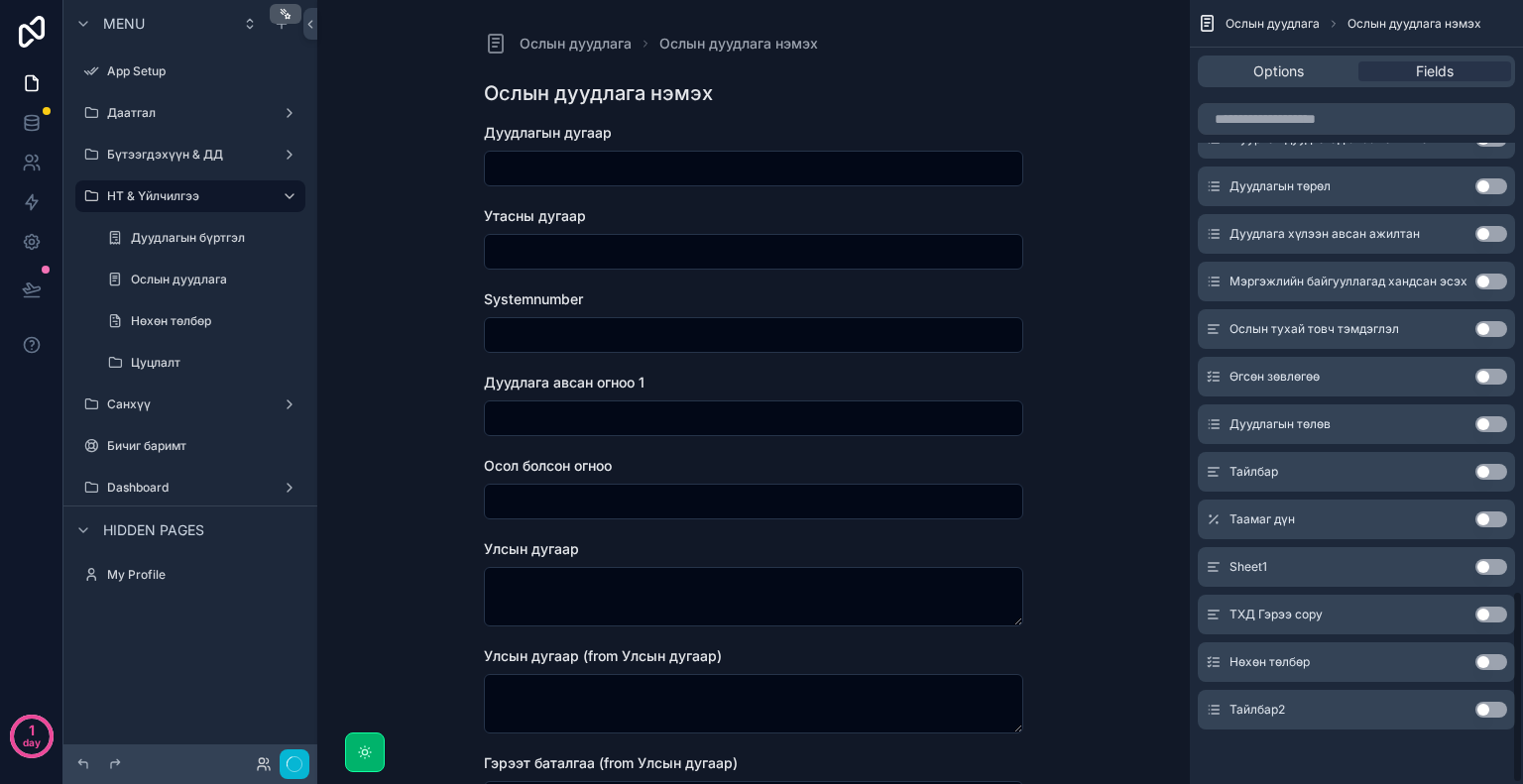 click on "Use setting" at bounding box center [1491, 519] 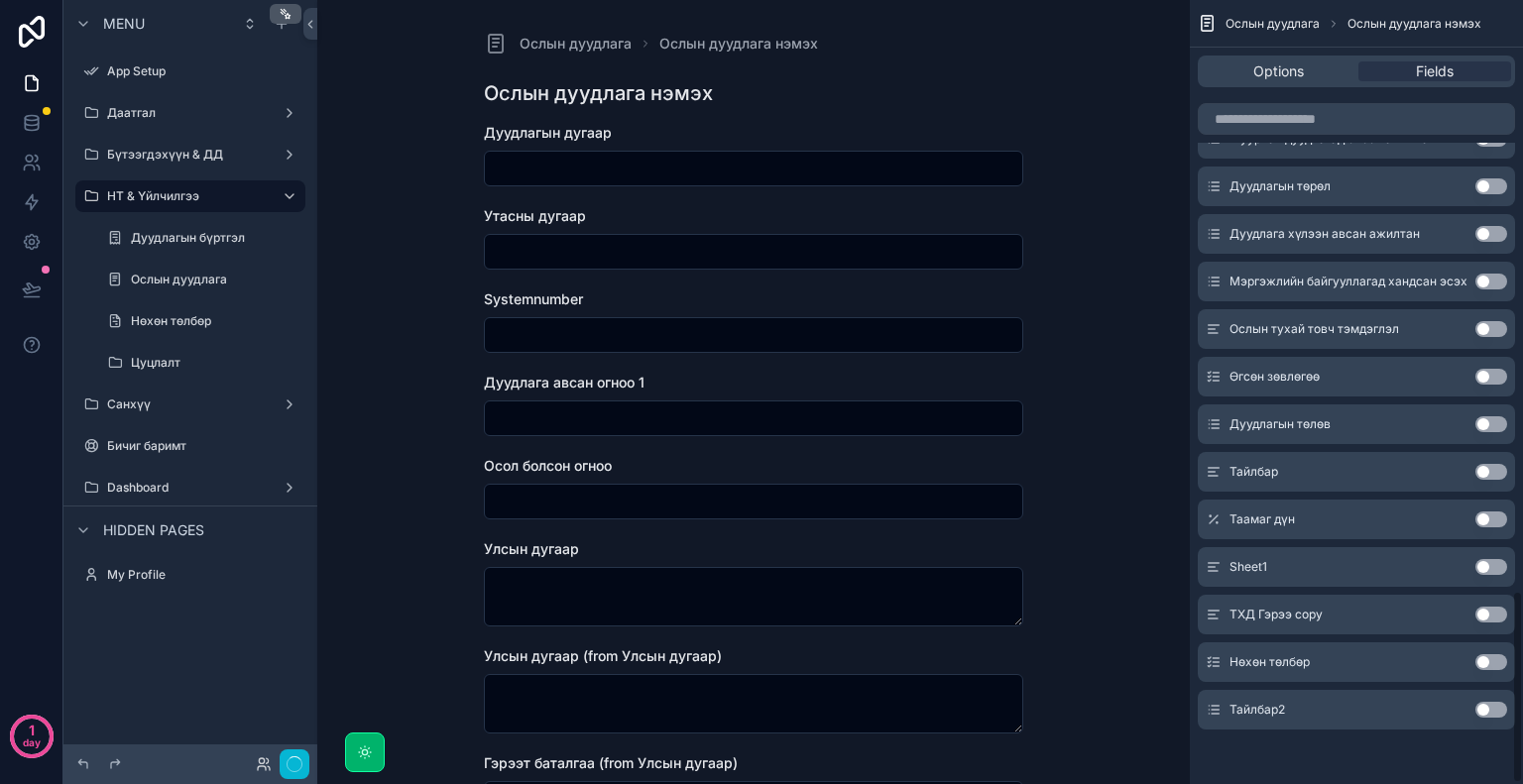 click on "Use setting" at bounding box center (1491, 472) 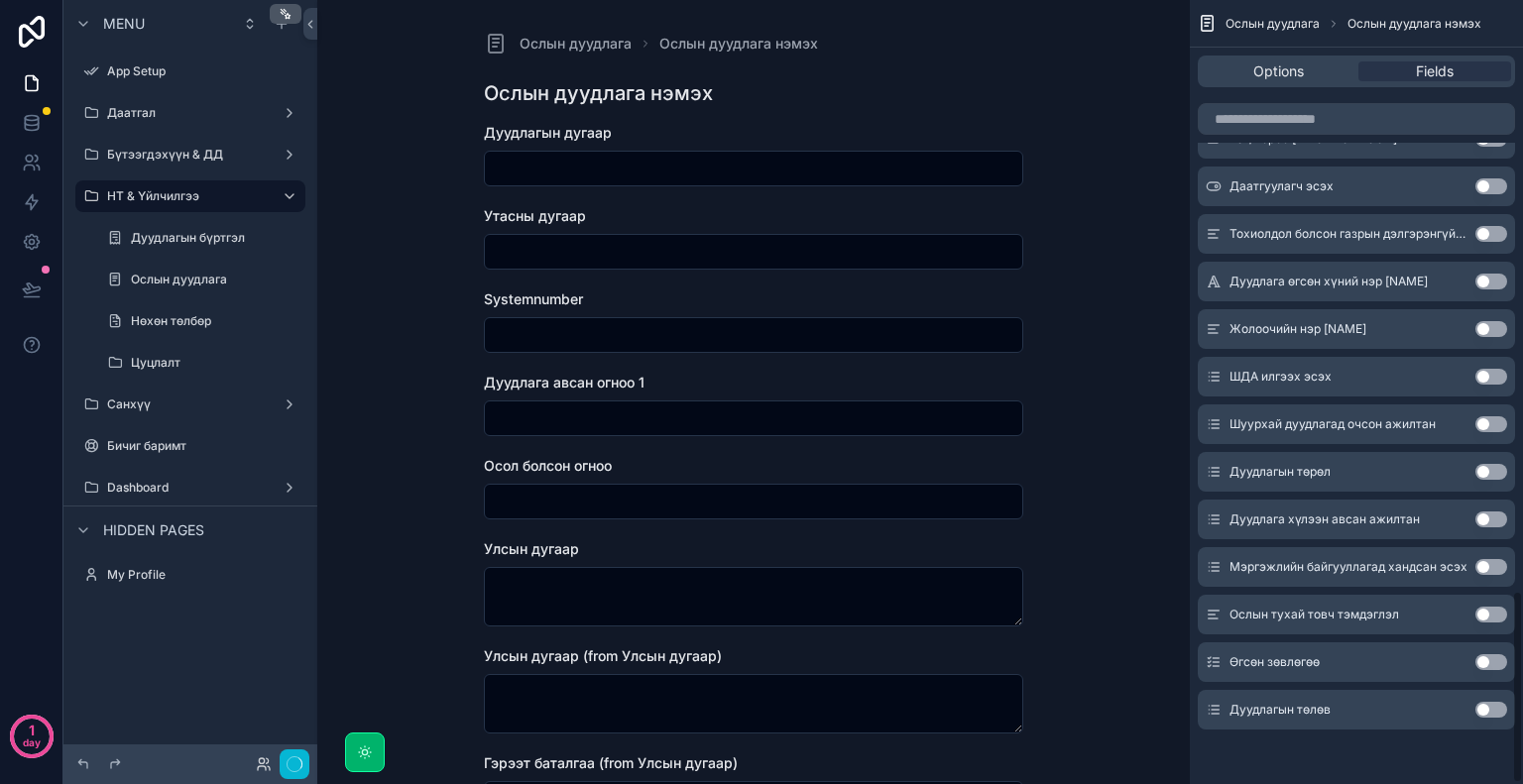 click on "Use setting" at bounding box center (1491, 710) 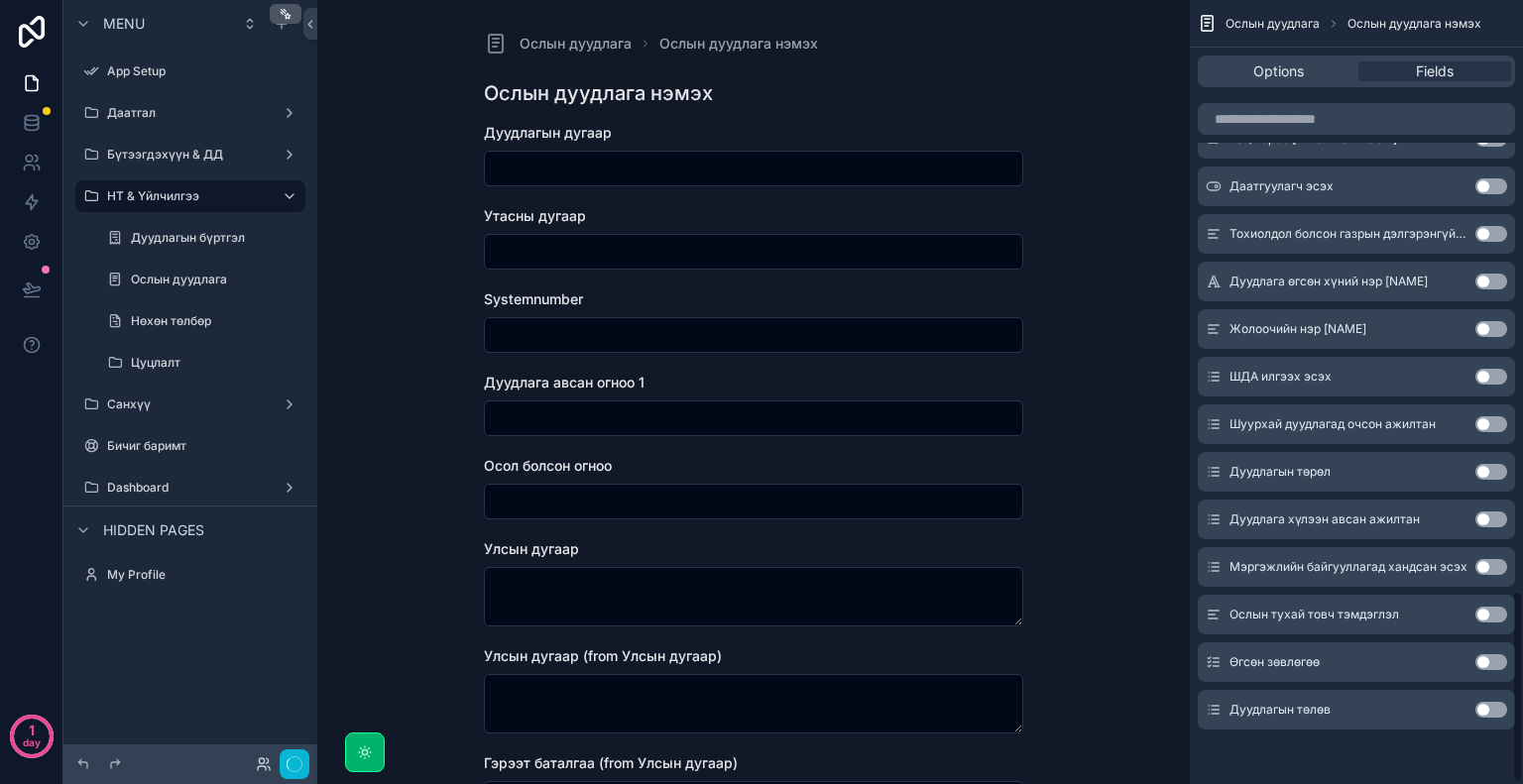 click on "Use setting" at bounding box center (1491, 662) 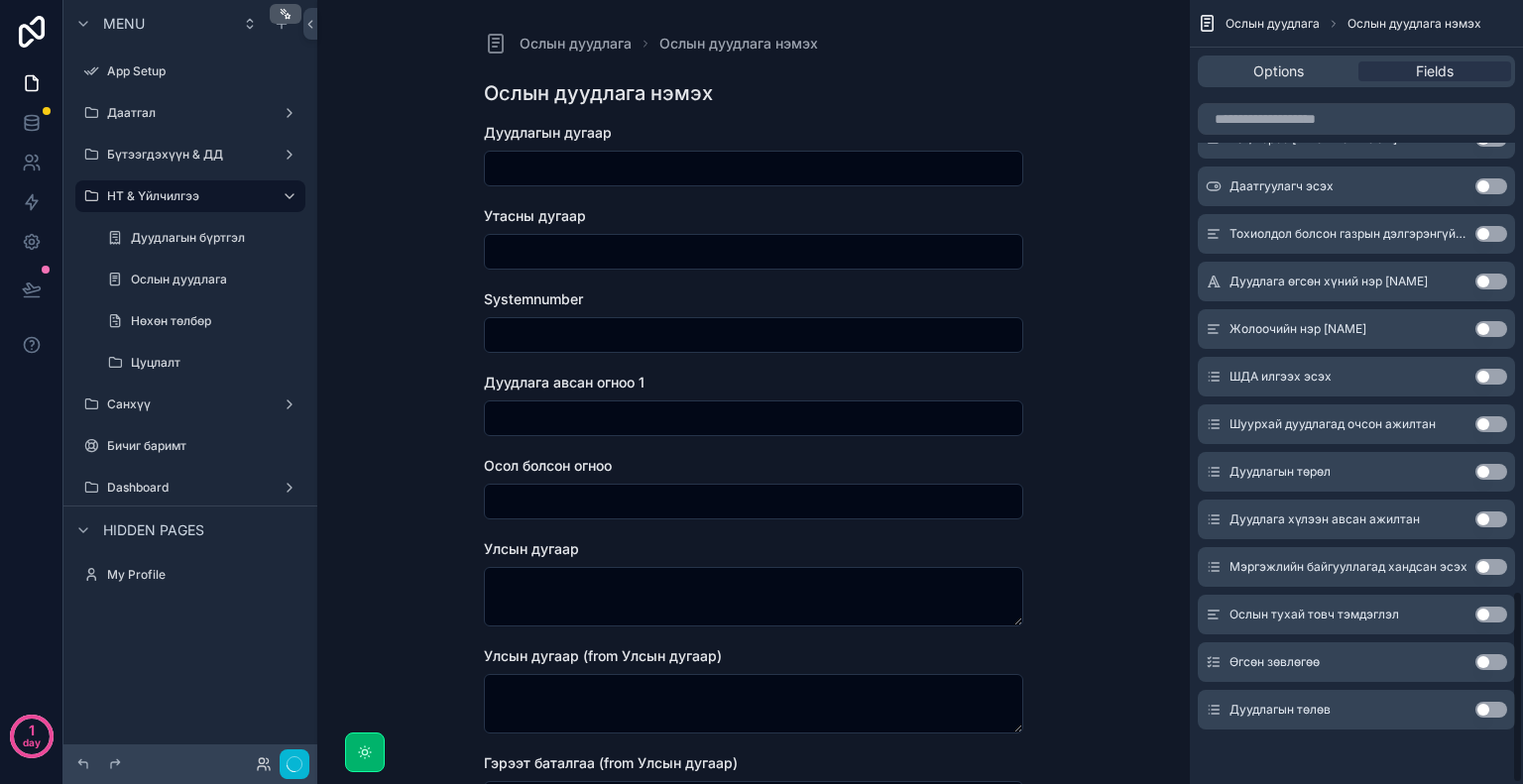 click on "Use setting" at bounding box center (1491, 615) 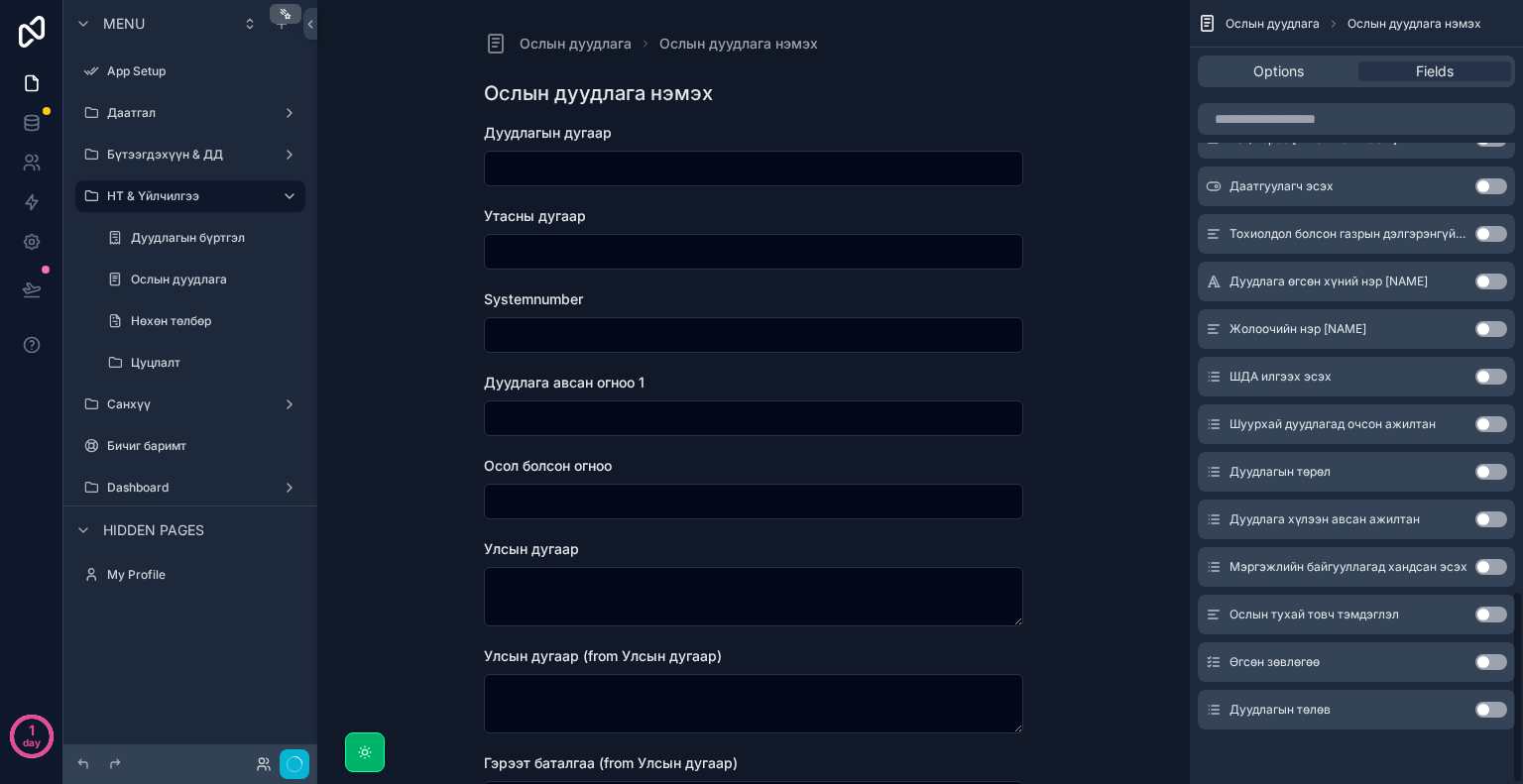click on "Use setting" at bounding box center (1491, 567) 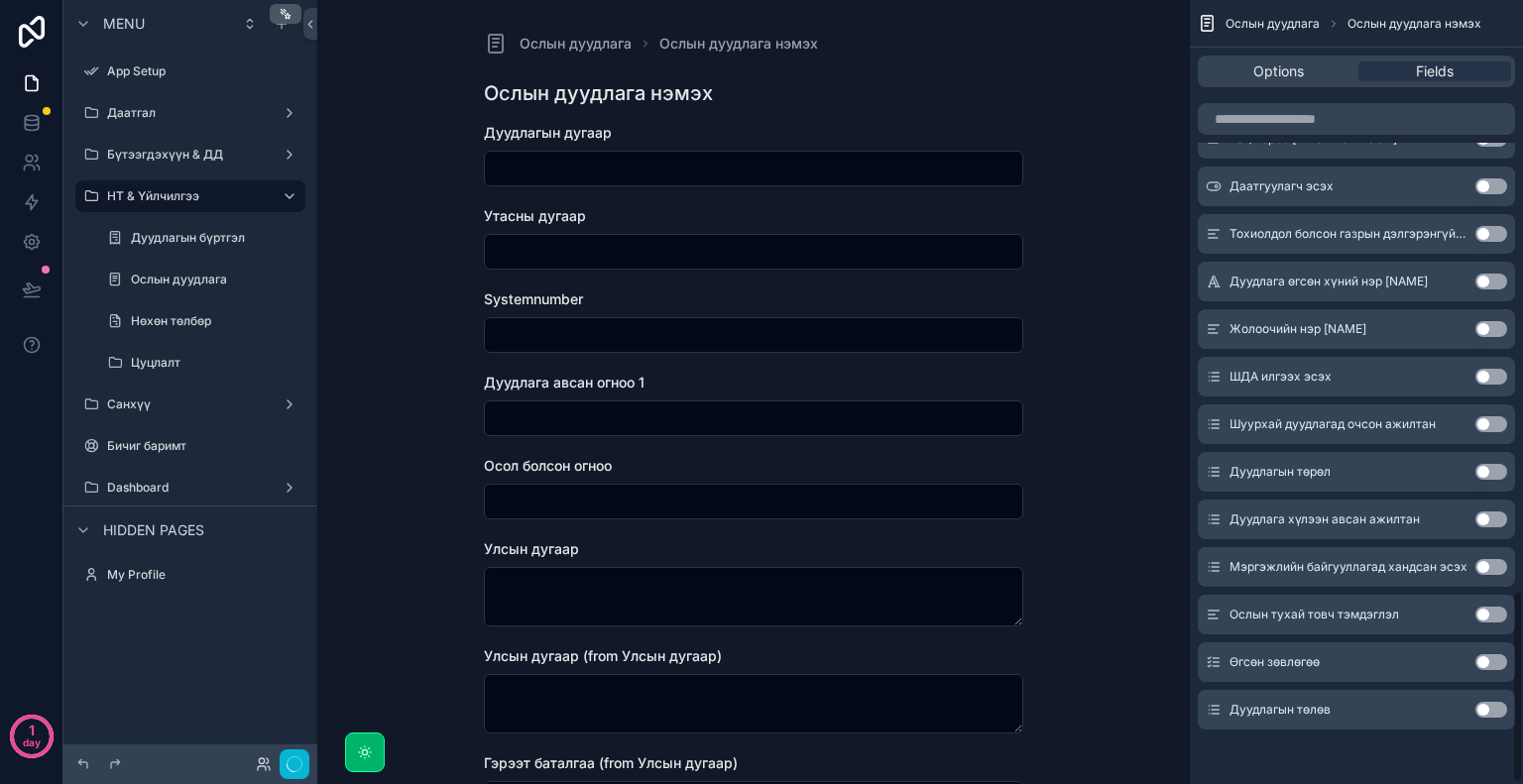 click on "Use setting" at bounding box center [1491, 519] 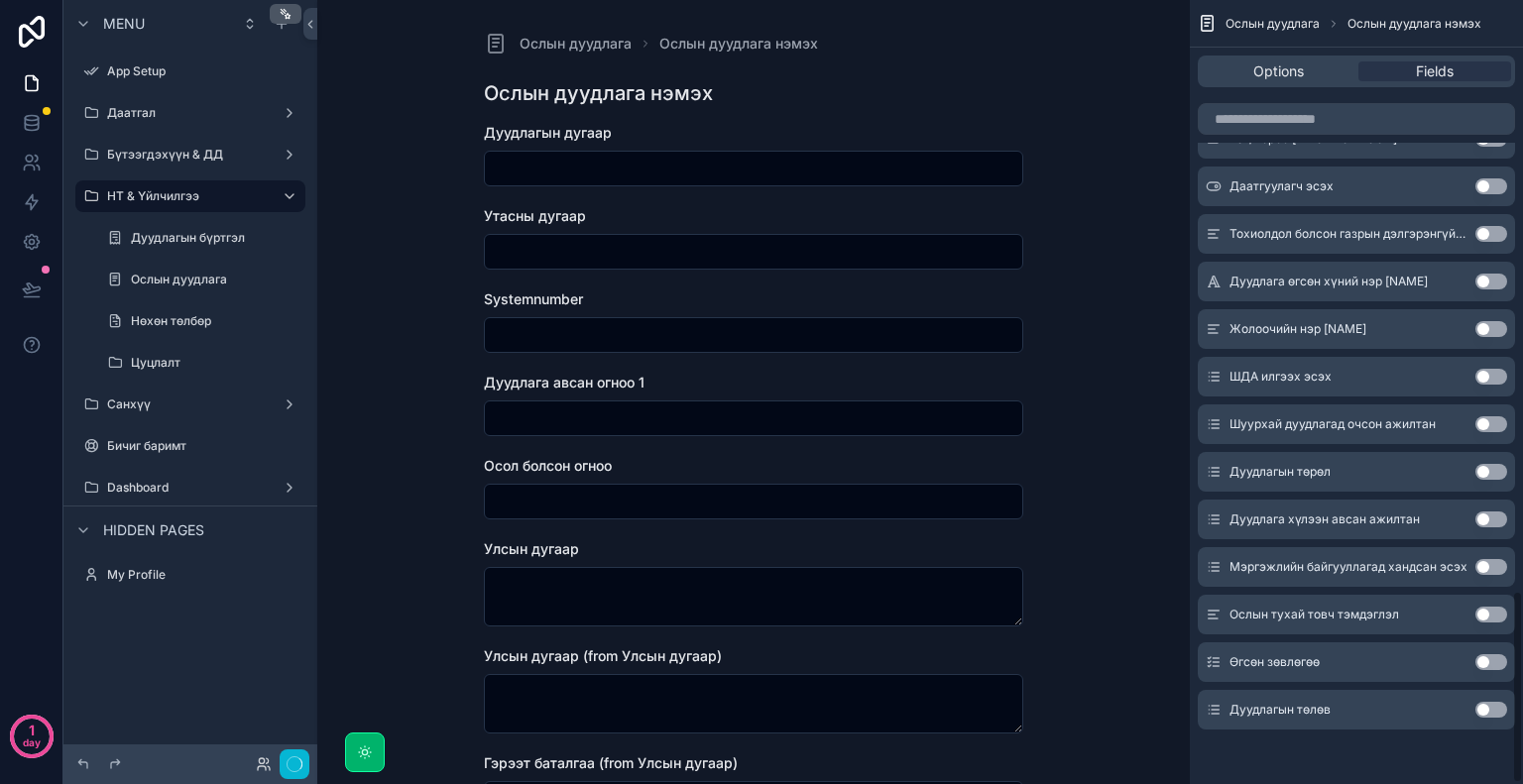 click on "Use setting" at bounding box center (1491, 472) 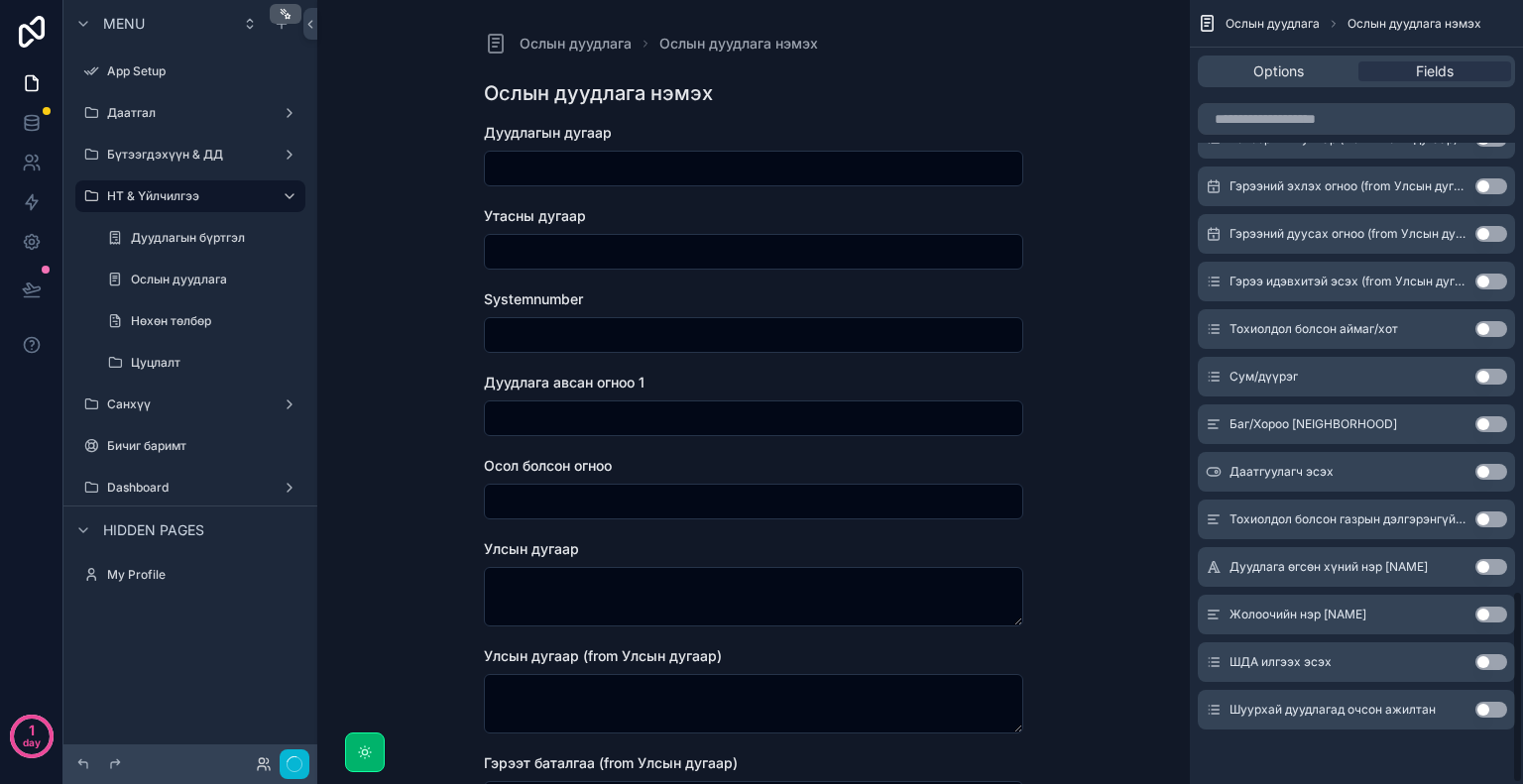 click on "Use setting" at bounding box center [1491, 710] 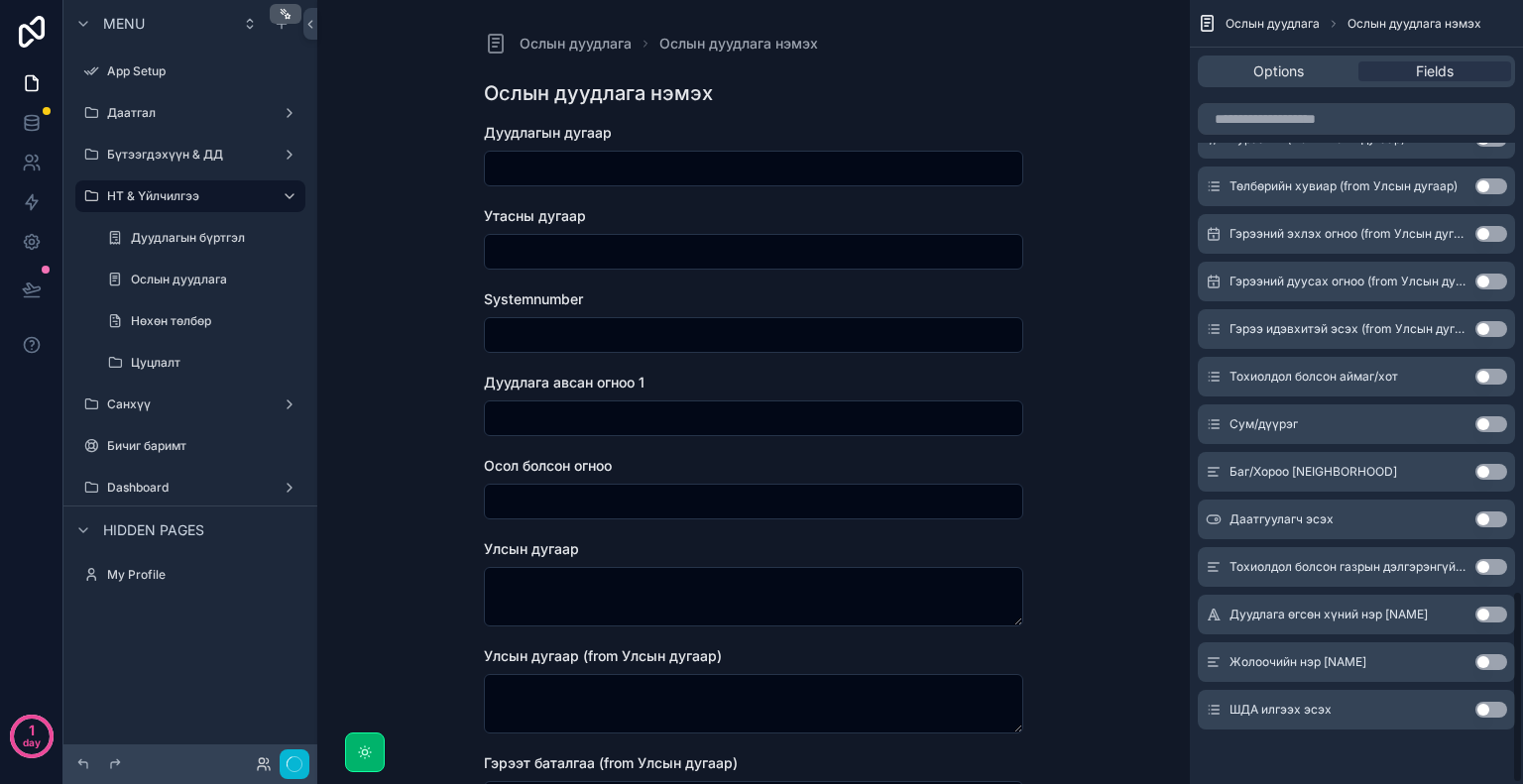 click on "Use setting" at bounding box center (1491, 710) 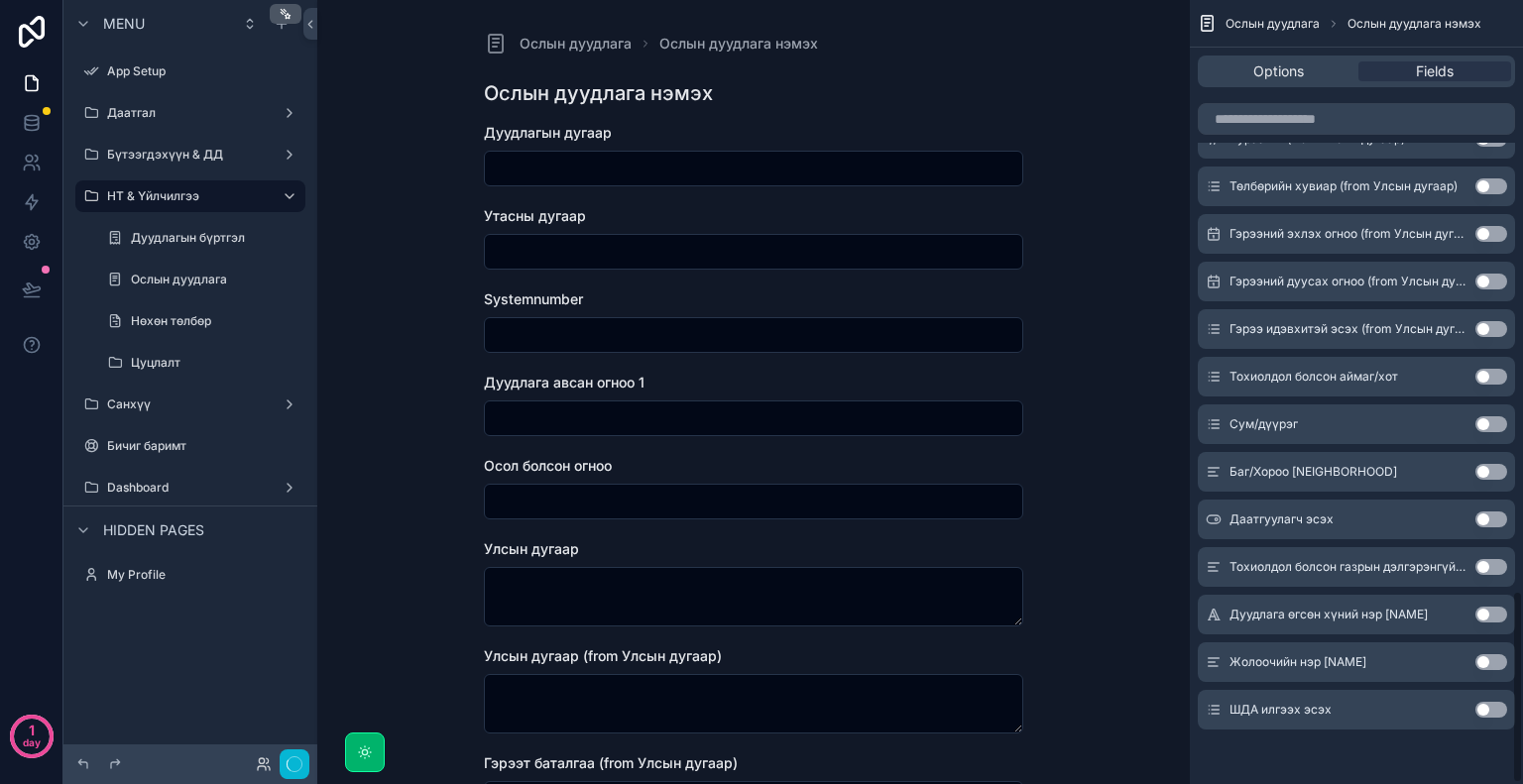 click on "Use setting" at bounding box center [1491, 662] 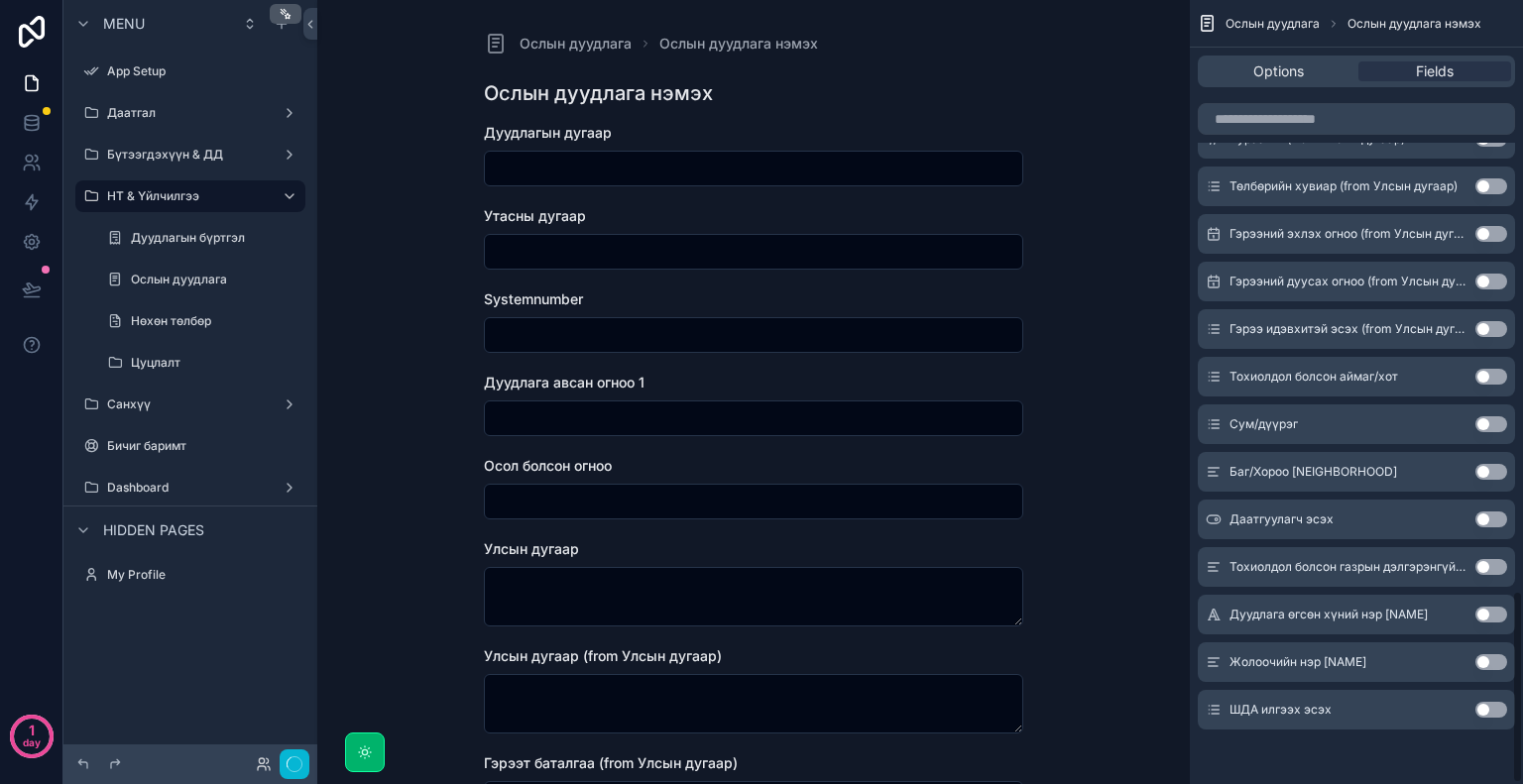 click on "Use setting" at bounding box center (1491, 615) 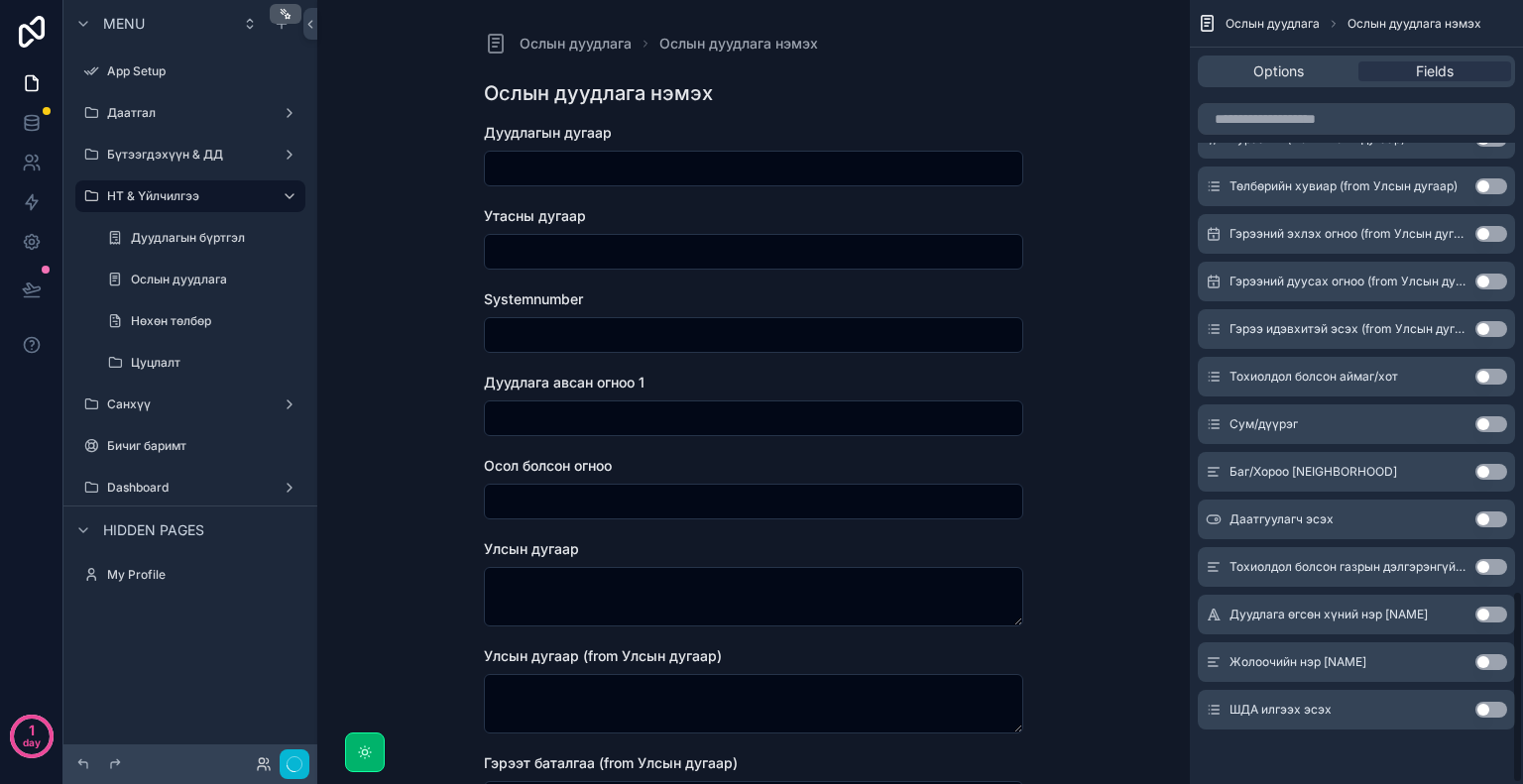 click on "Use setting" at bounding box center (1491, 567) 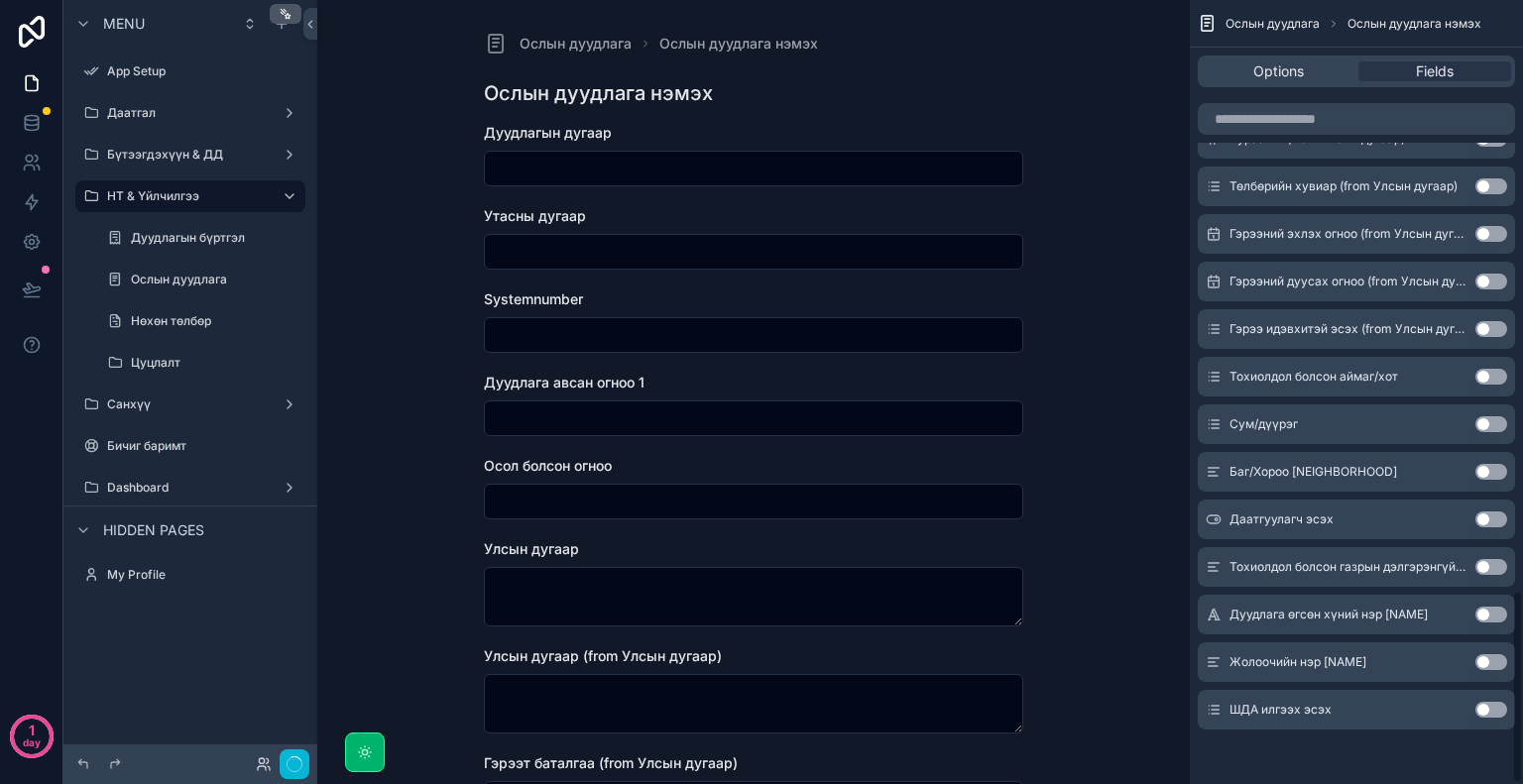 click on "Use setting" at bounding box center (1491, 519) 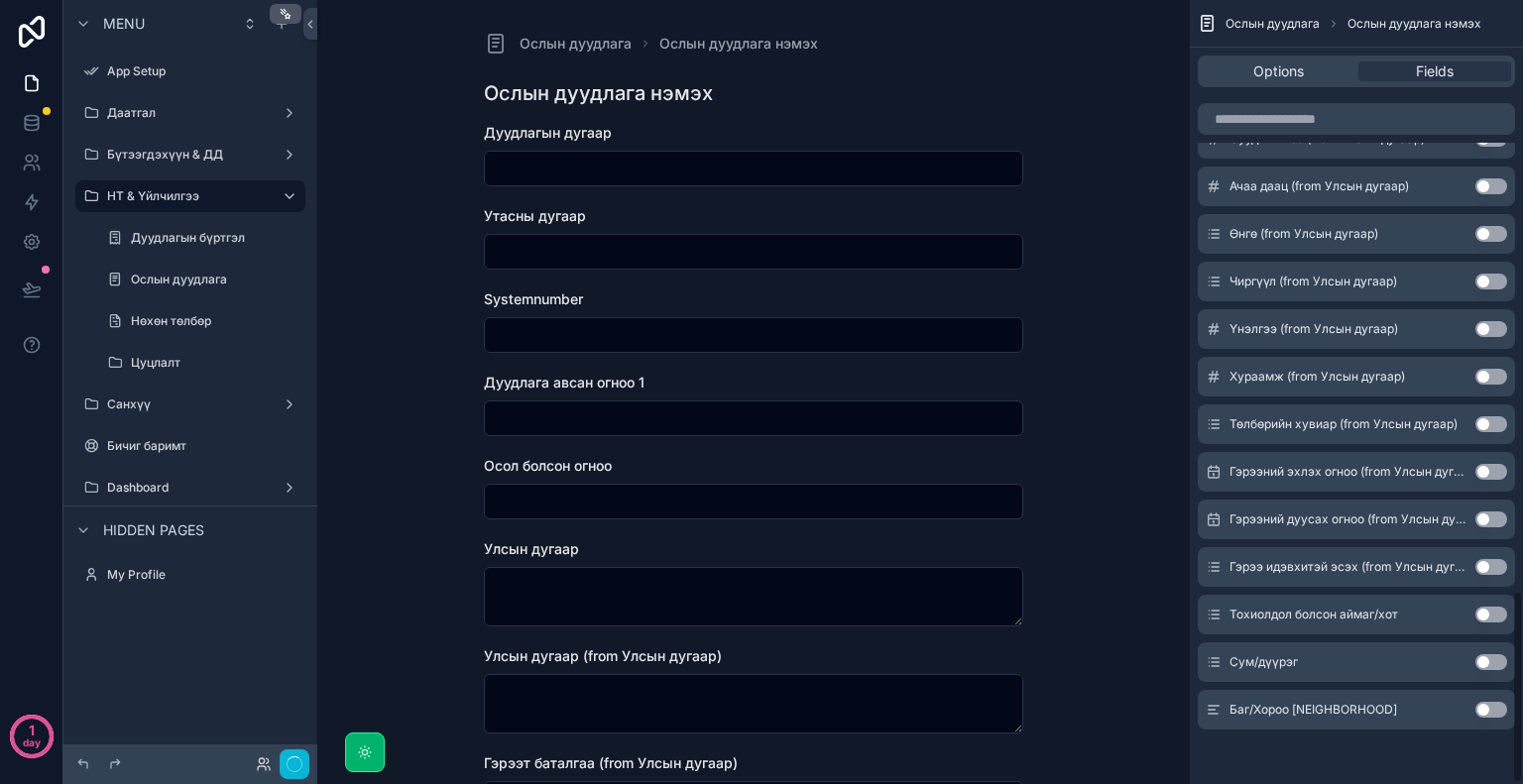 click on "Use setting" at bounding box center (1491, 710) 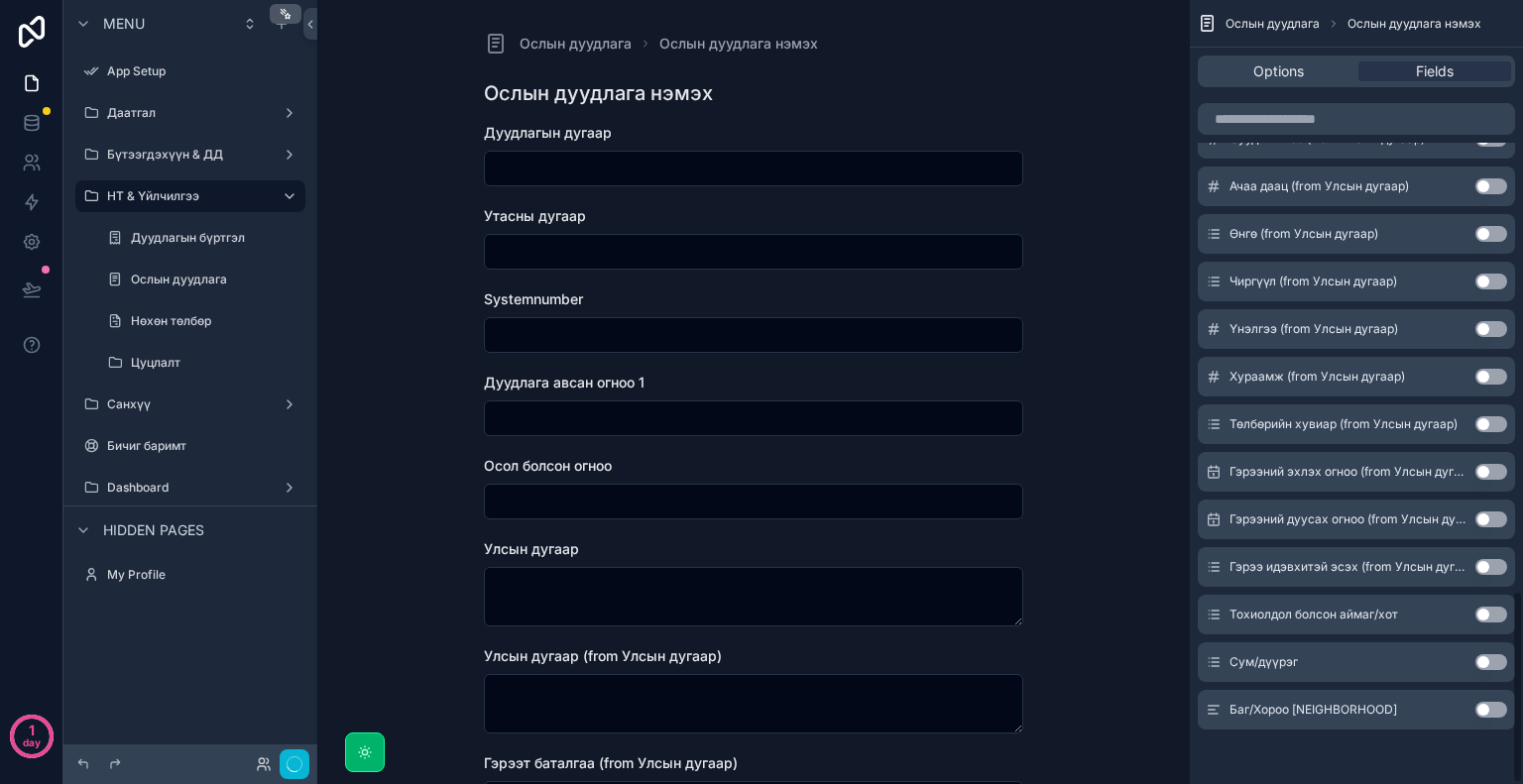 click on "Use setting" at bounding box center (1491, 662) 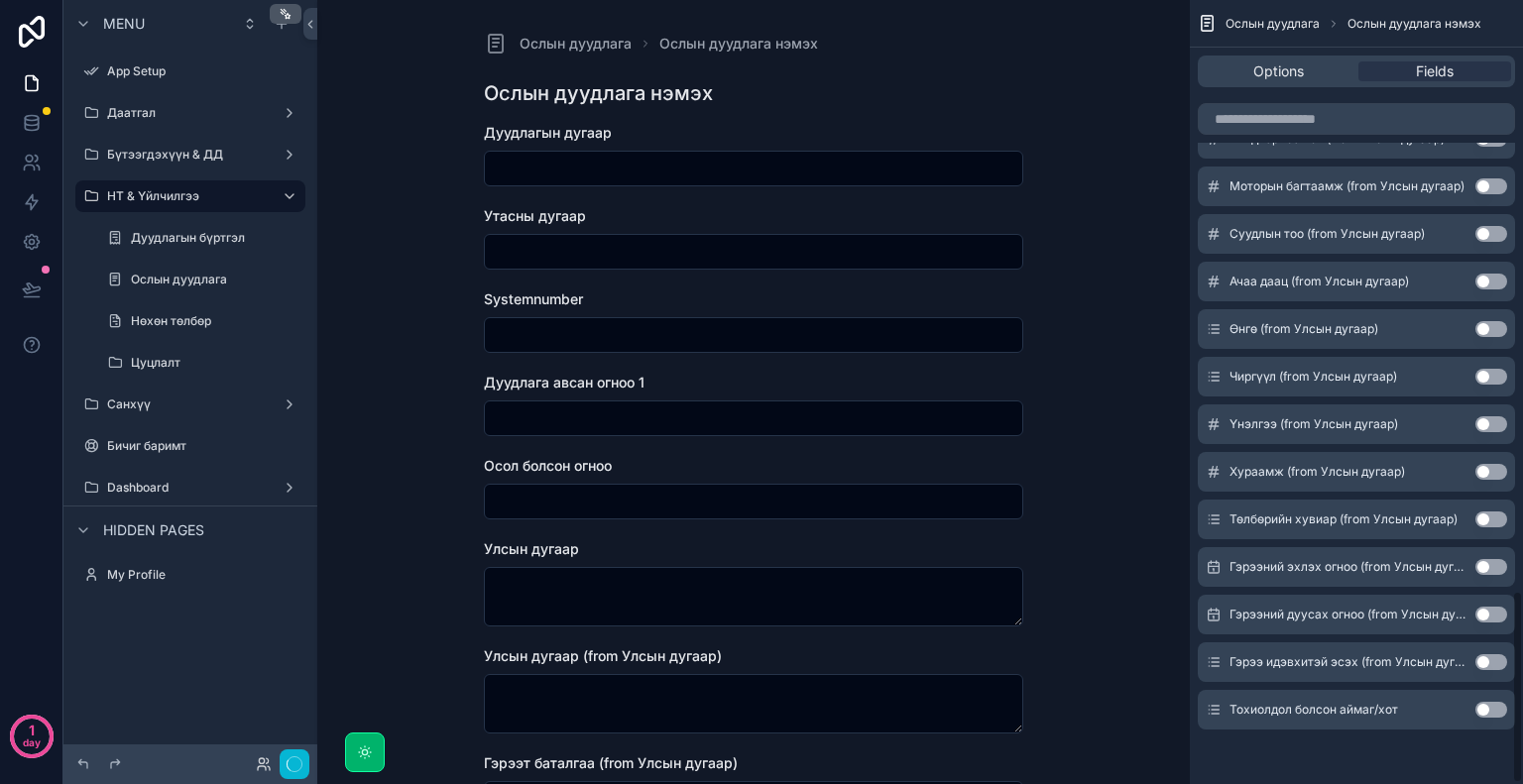 click on "Use setting" at bounding box center (1491, 710) 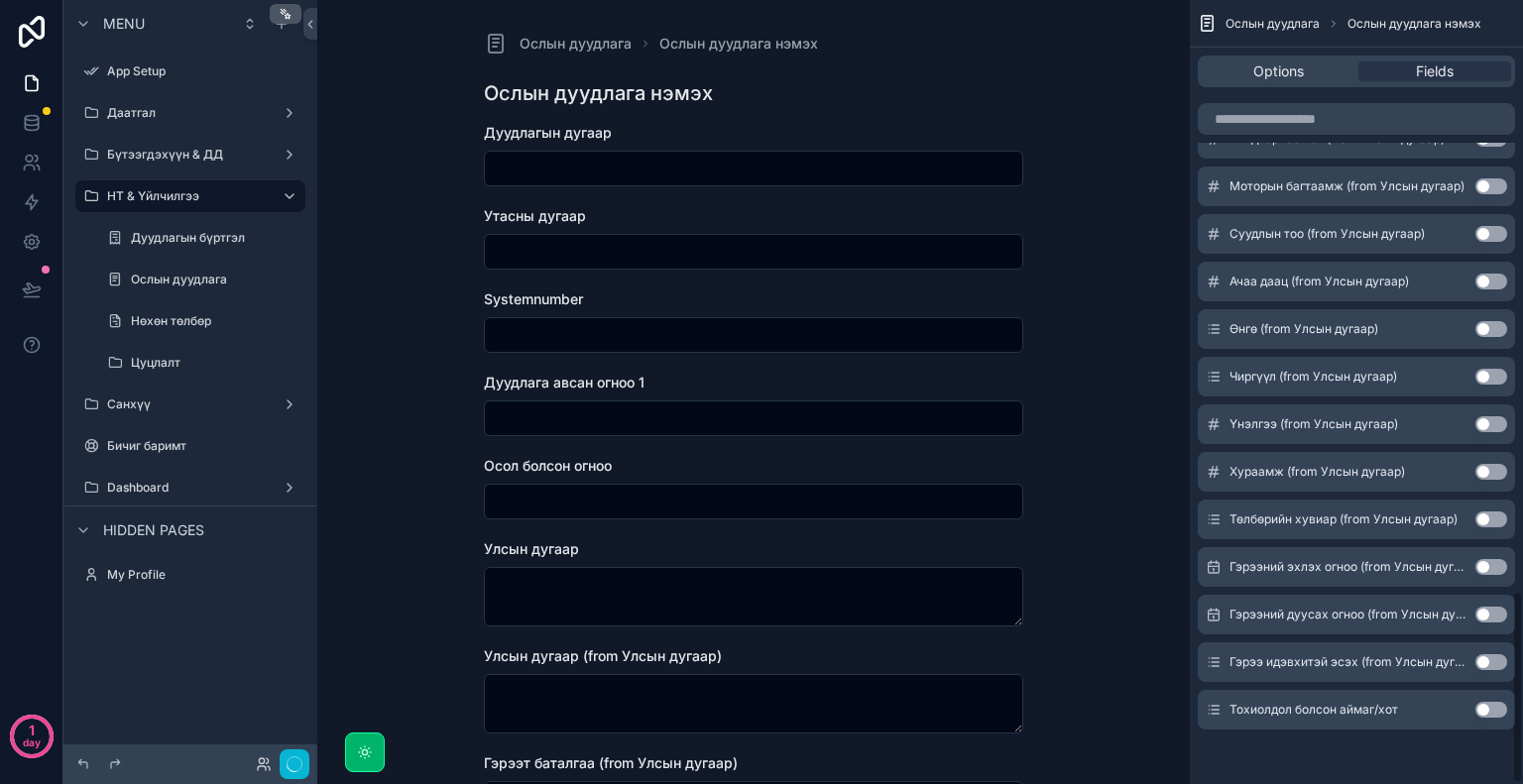 click on "Use setting" at bounding box center (1491, 662) 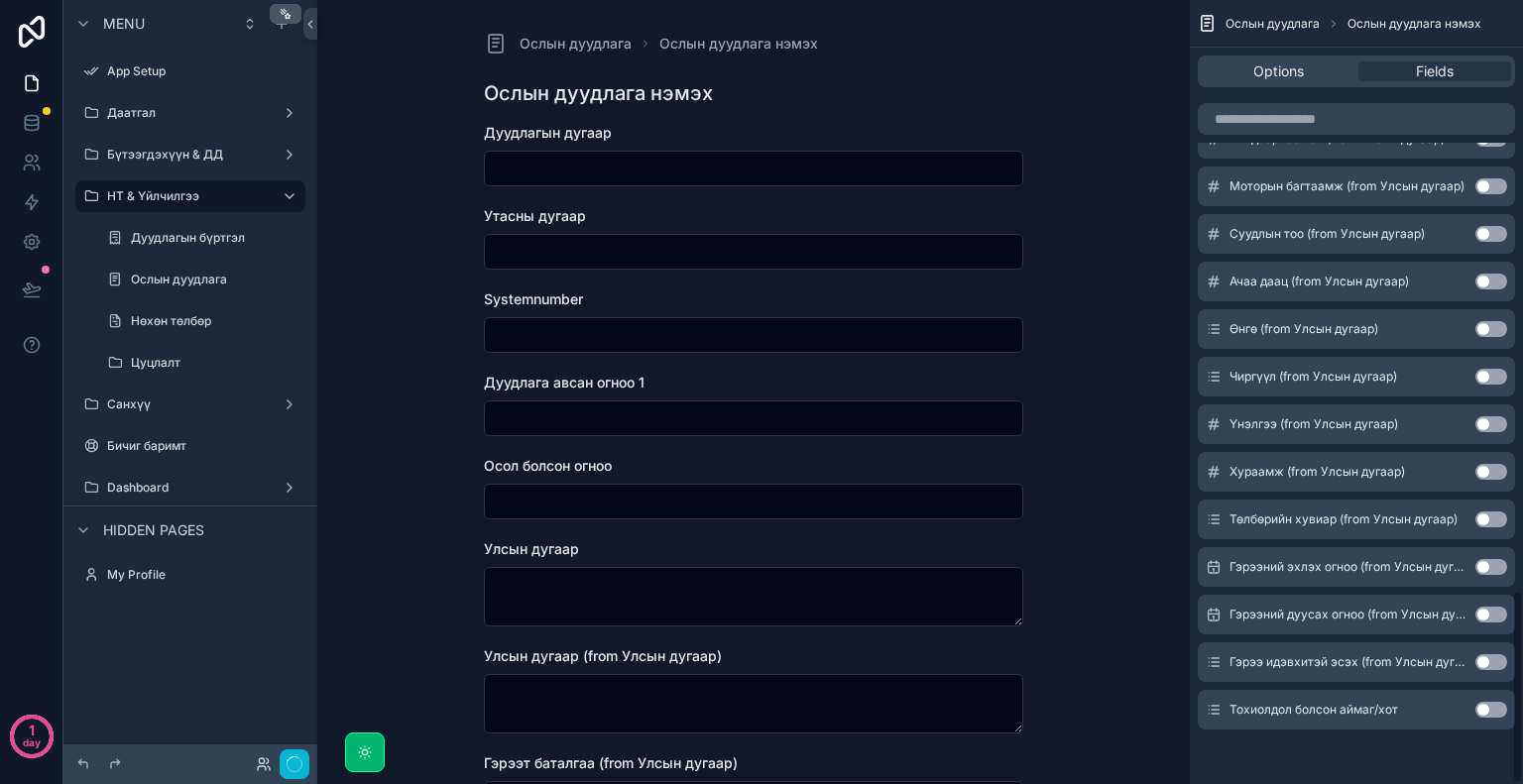 click on "Use setting" at bounding box center (1491, 615) 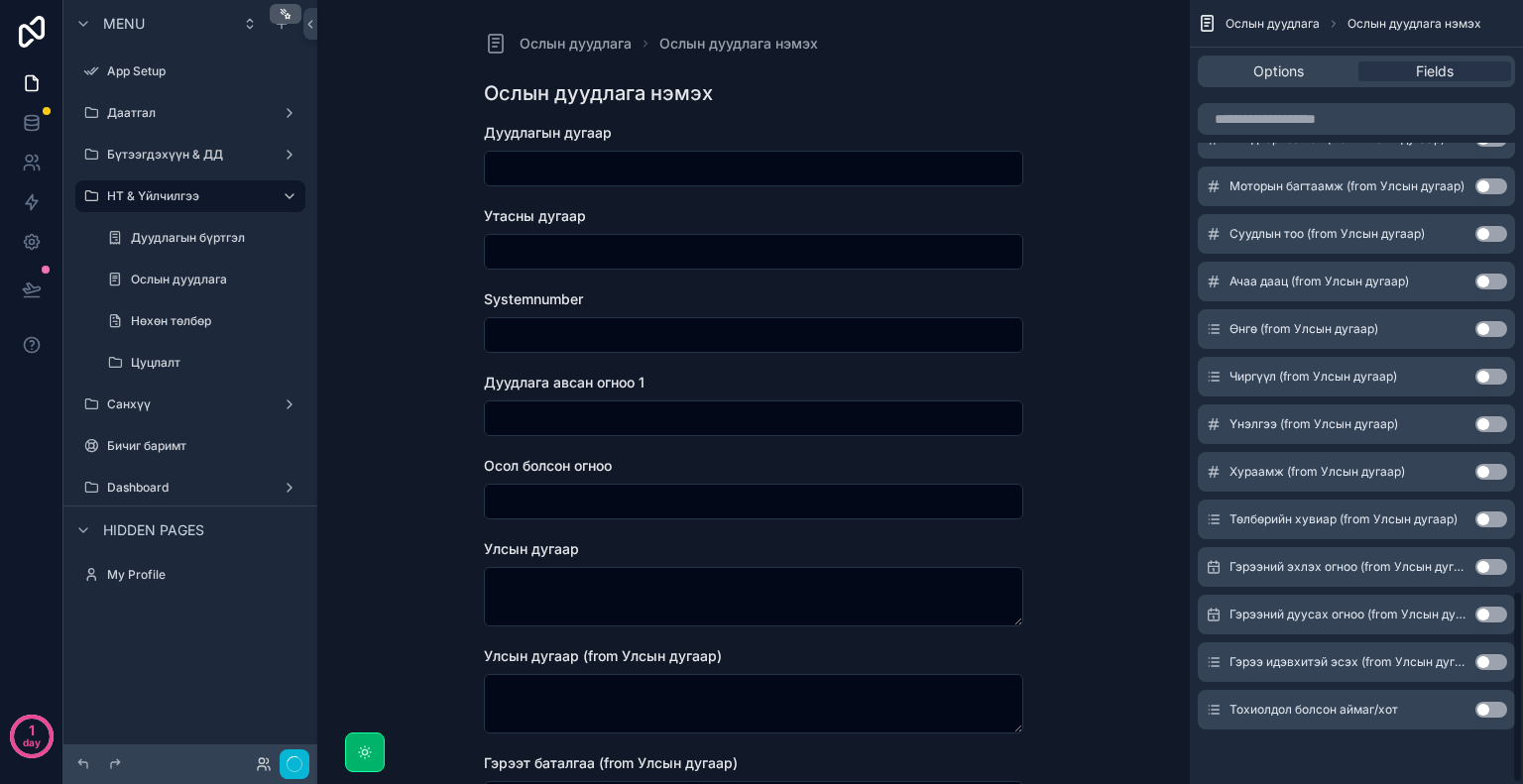click on "Use setting" at bounding box center (1491, 567) 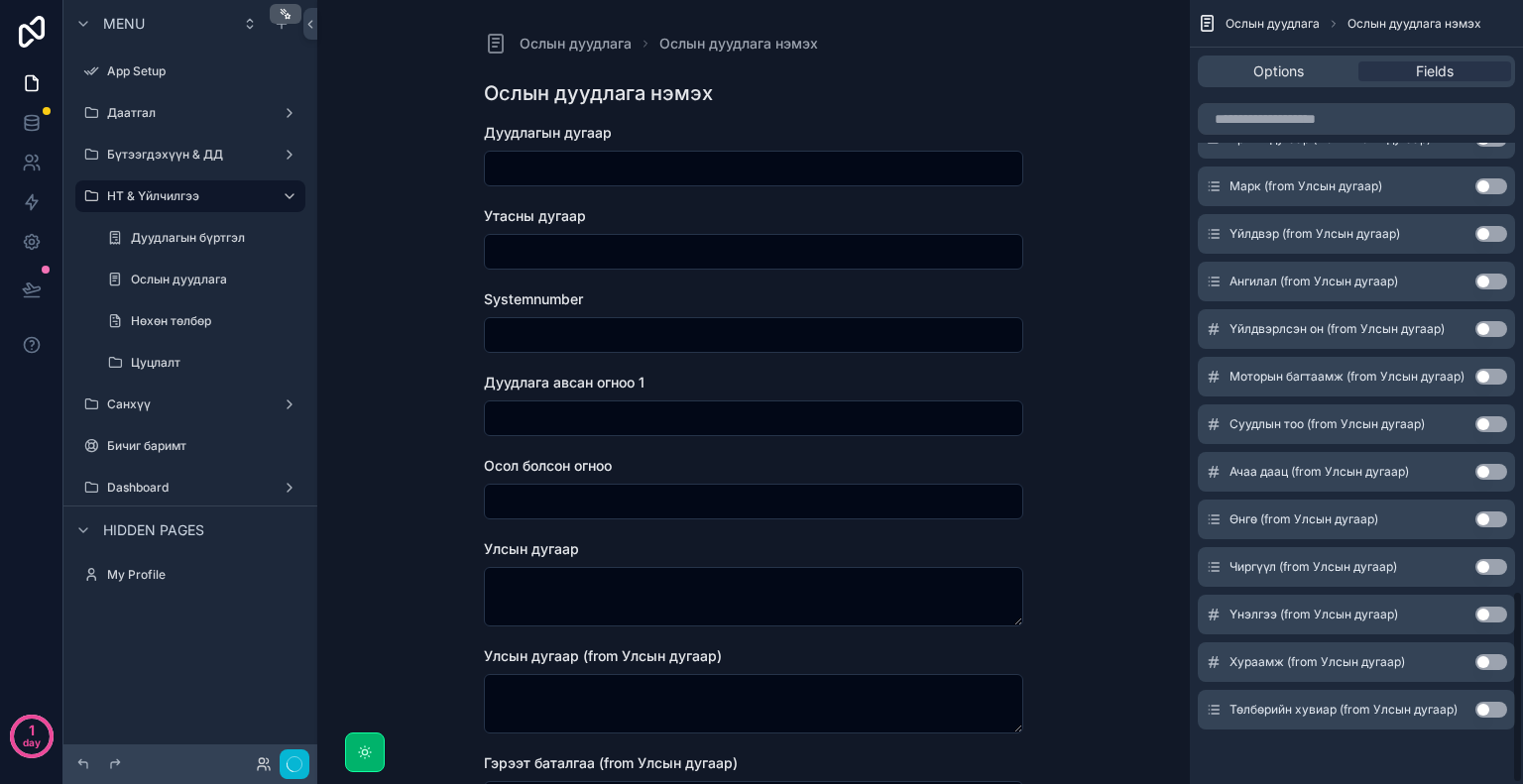 click on "Use setting" at bounding box center (1491, 710) 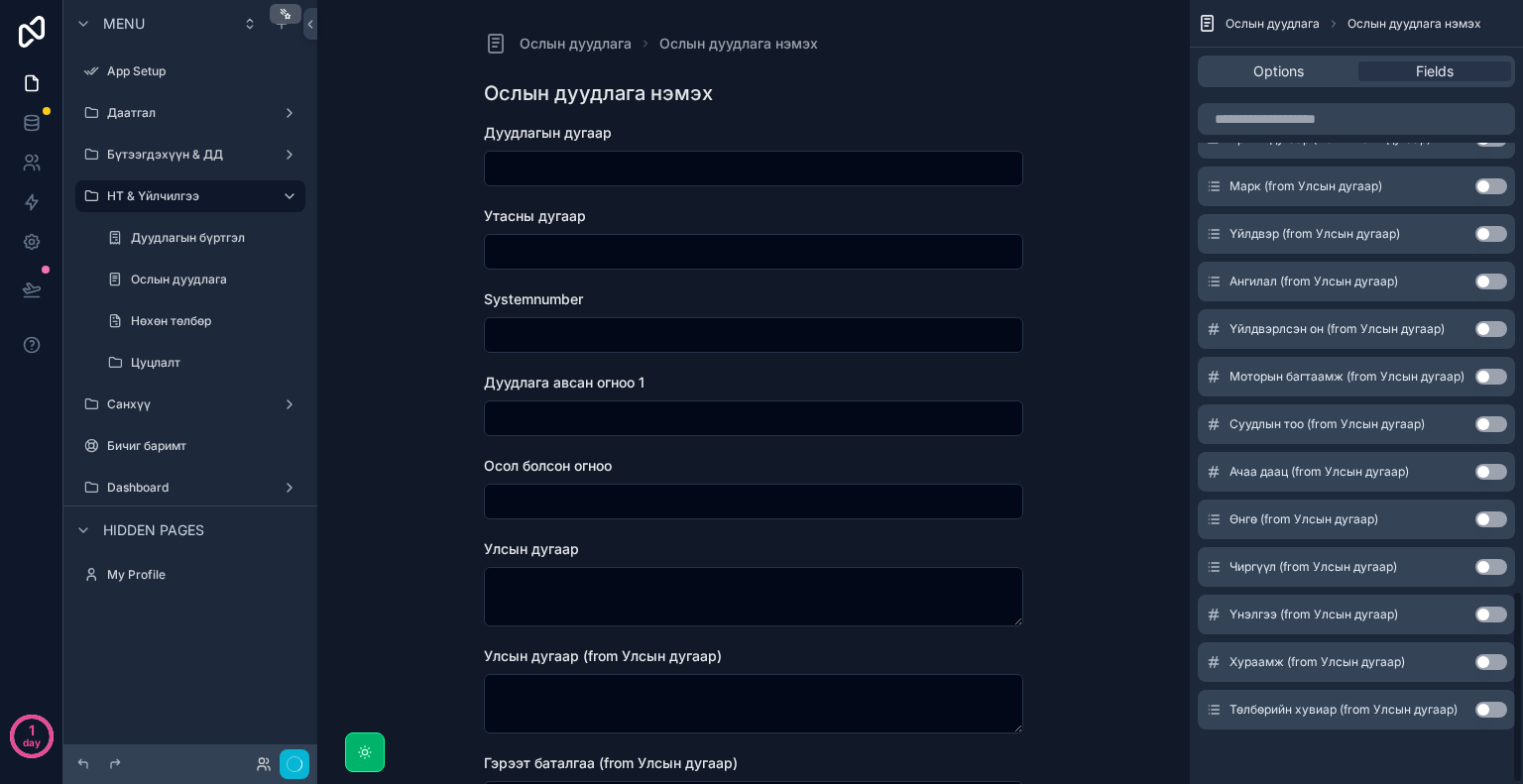 click on "Use setting" at bounding box center [1491, 662] 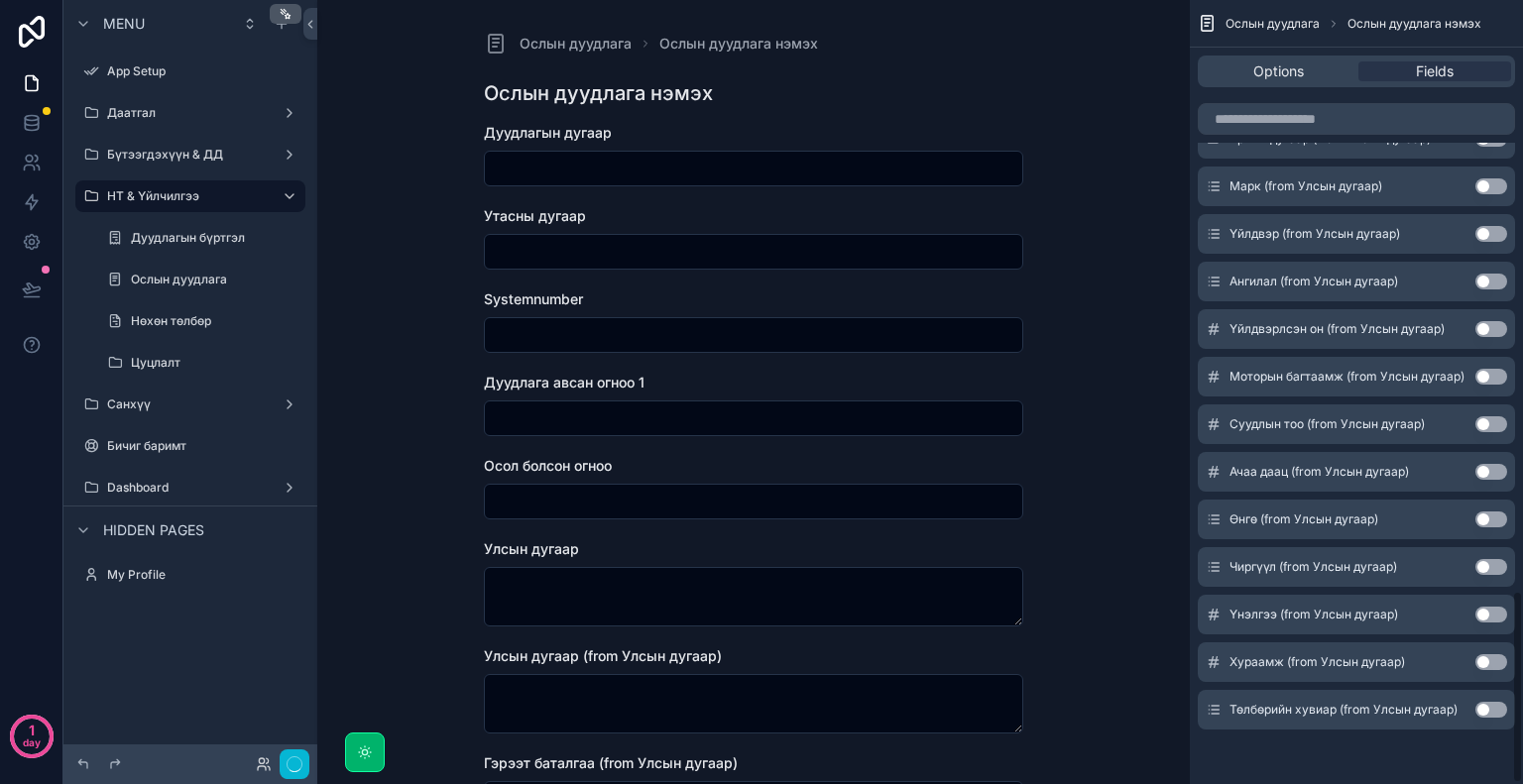 click on "Use setting" at bounding box center [1491, 615] 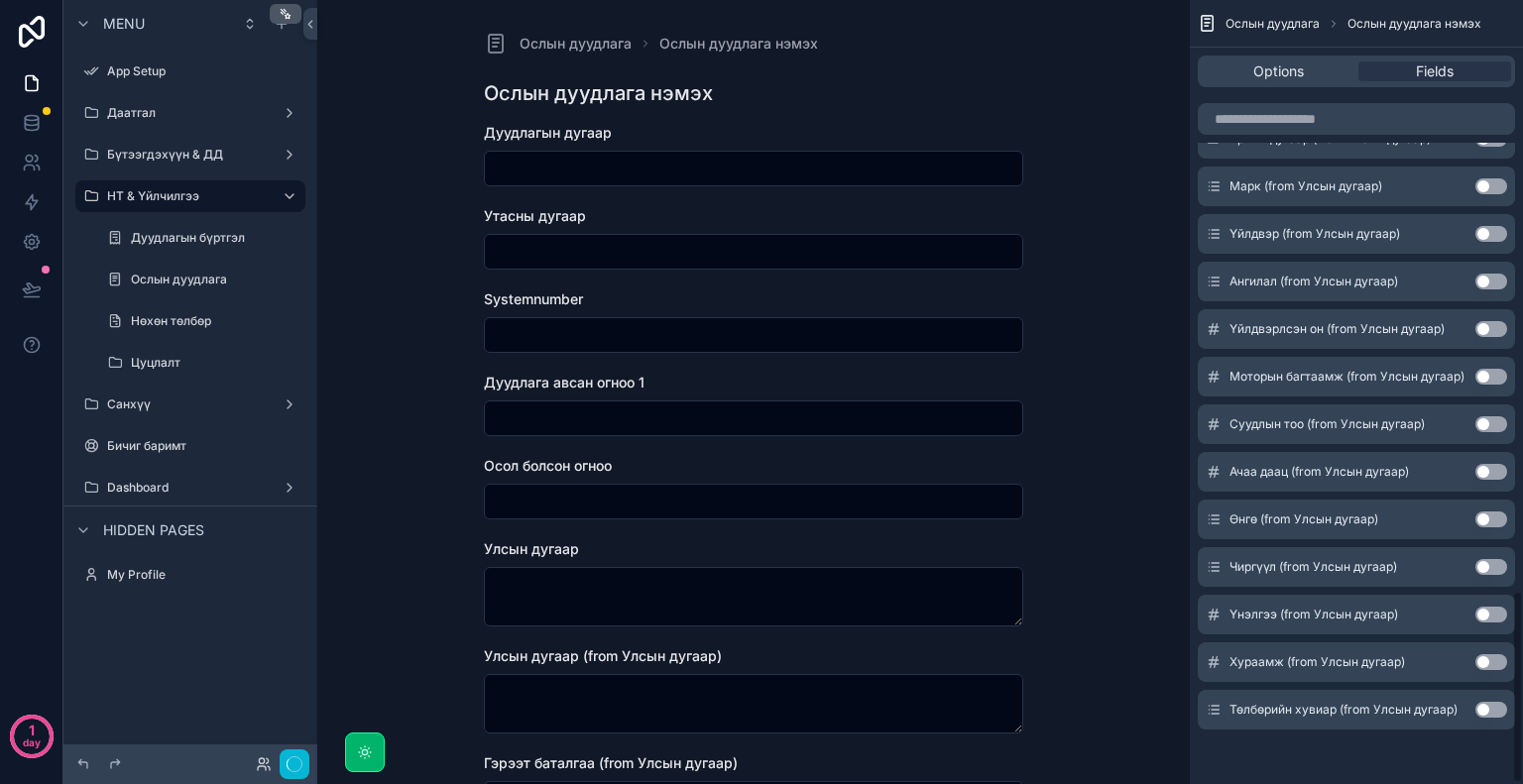 click on "Use setting" at bounding box center [1491, 567] 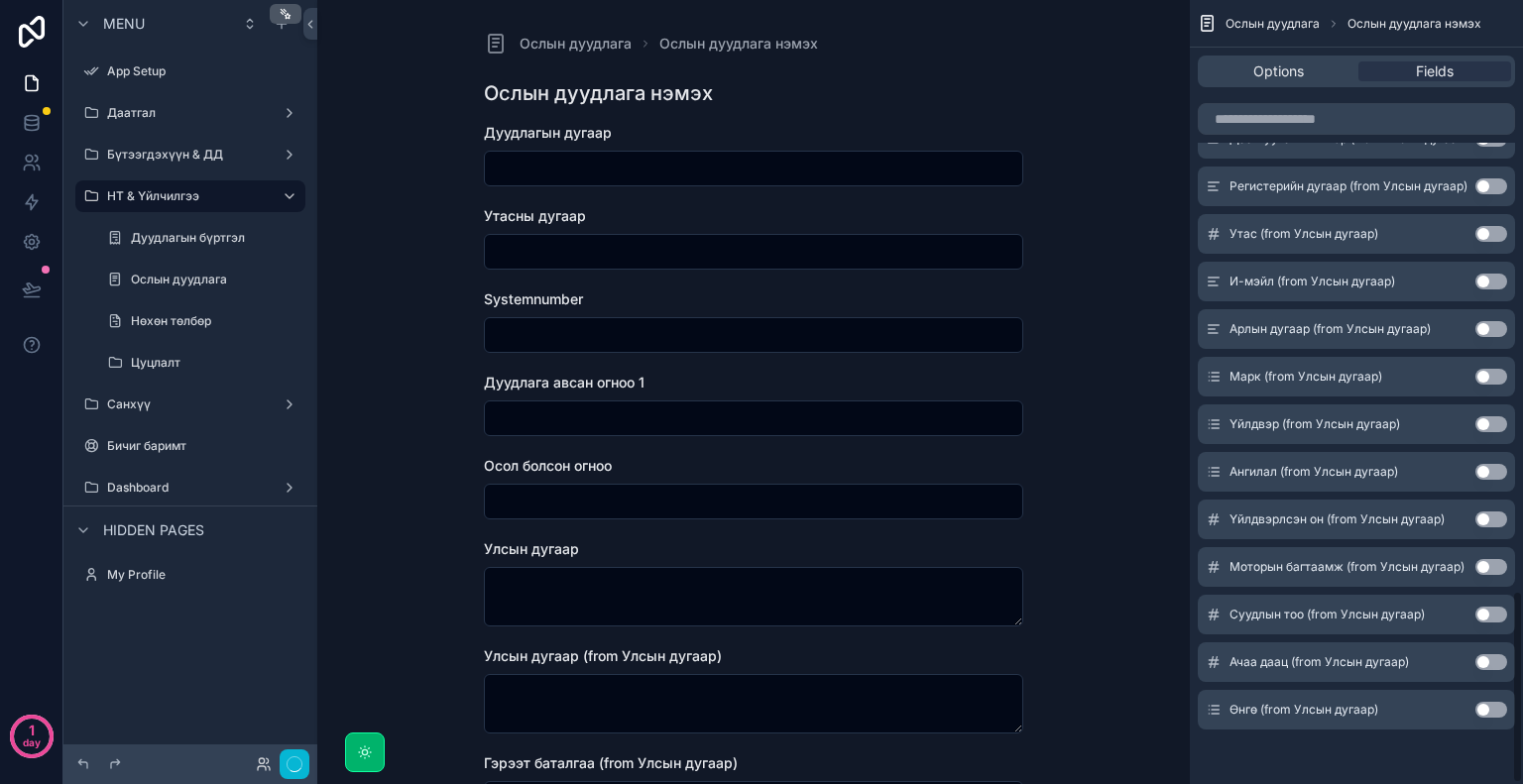 click on "Use setting" at bounding box center (1491, 710) 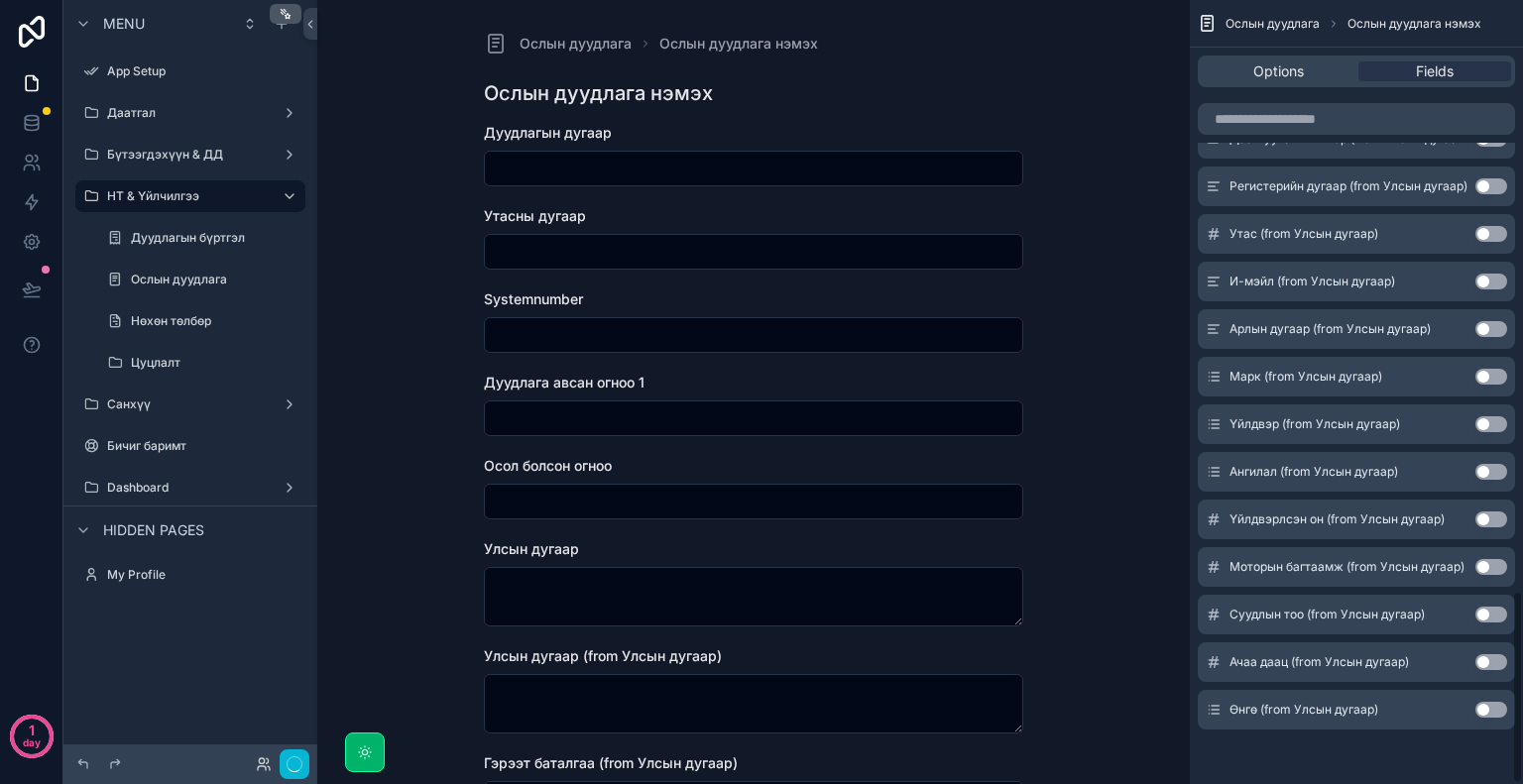 click on "Use setting" at bounding box center [1491, 662] 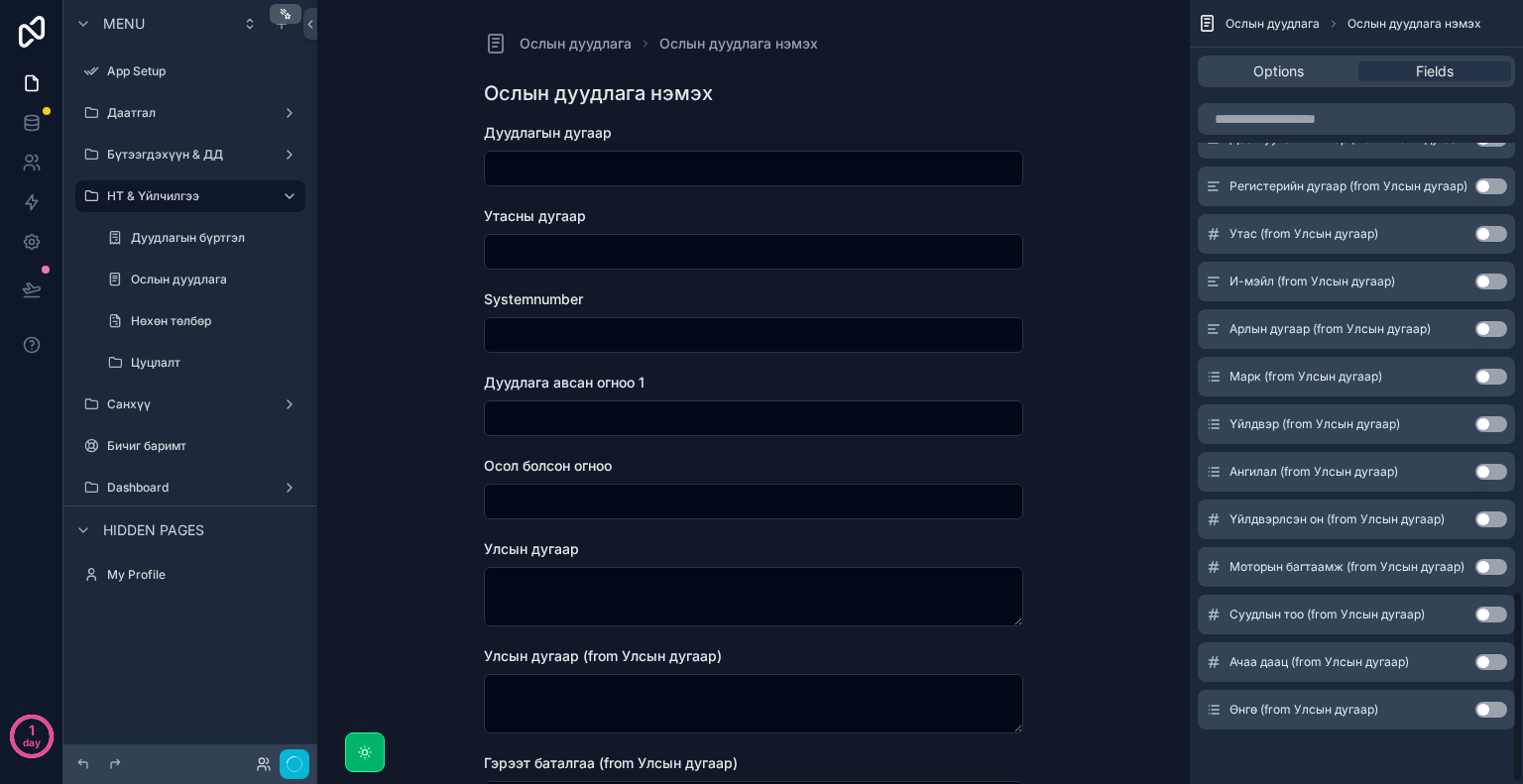 click on "Use setting" at bounding box center (1491, 615) 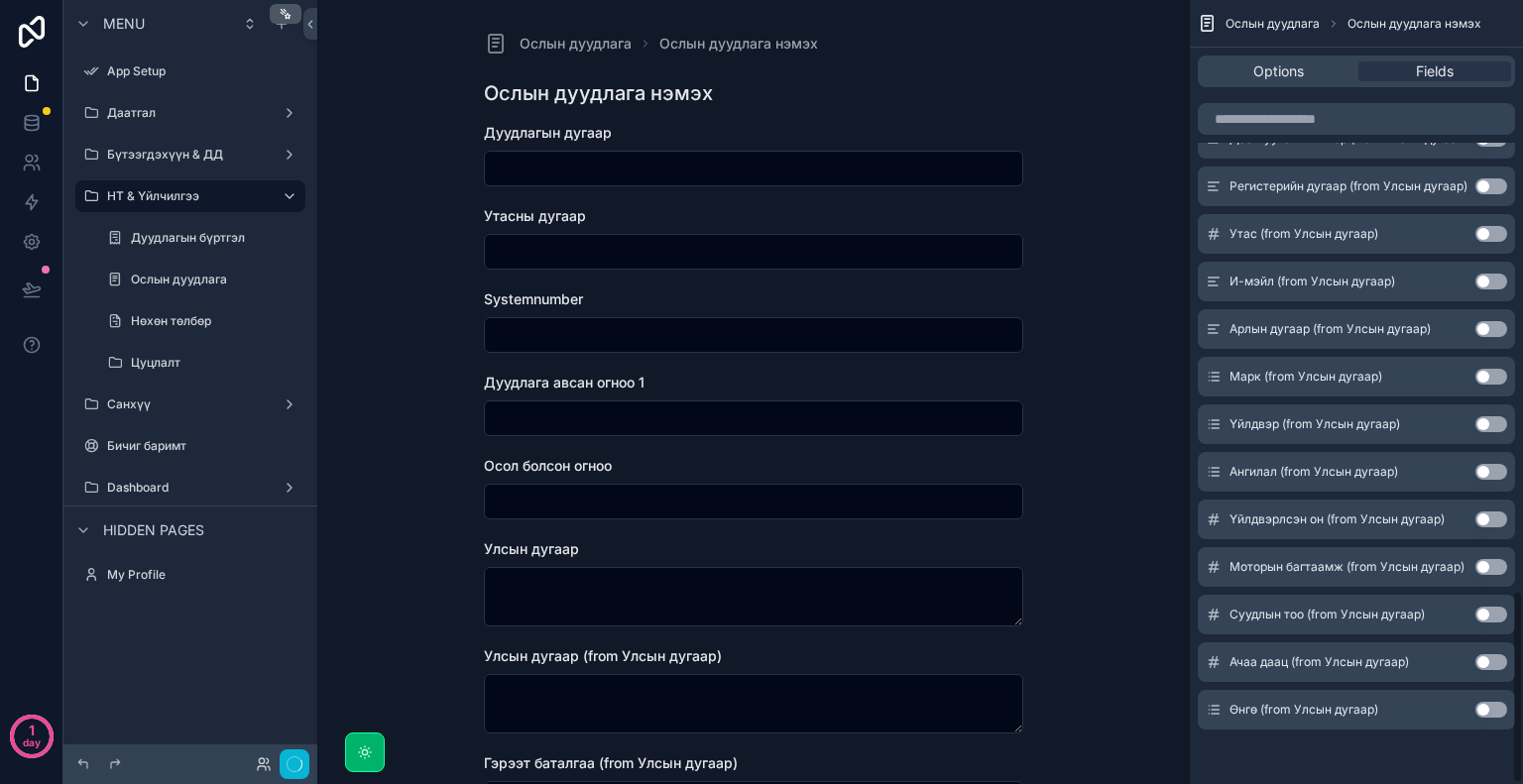click on "Use setting" at bounding box center [1491, 567] 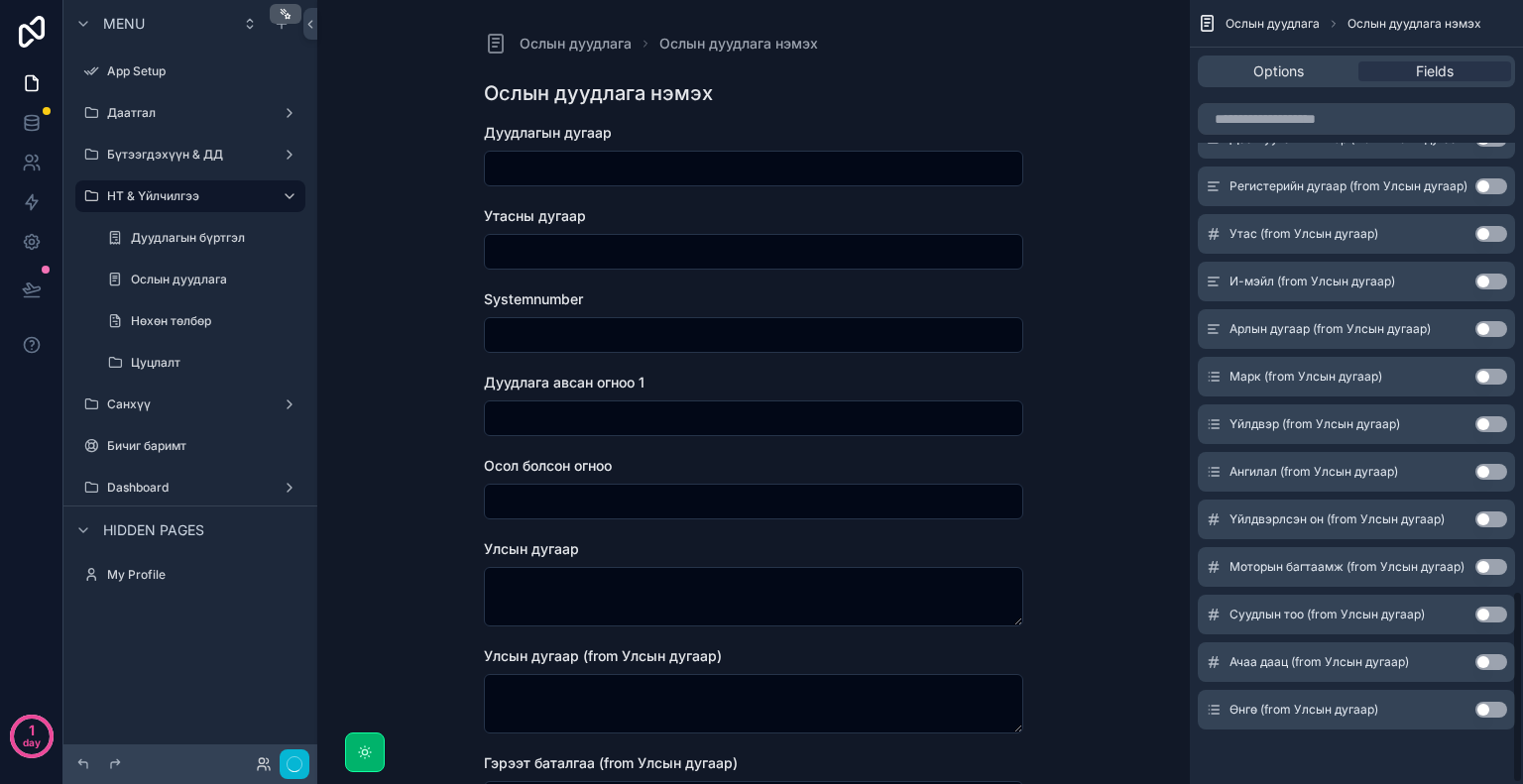 click on "Use setting" at bounding box center (1491, 519) 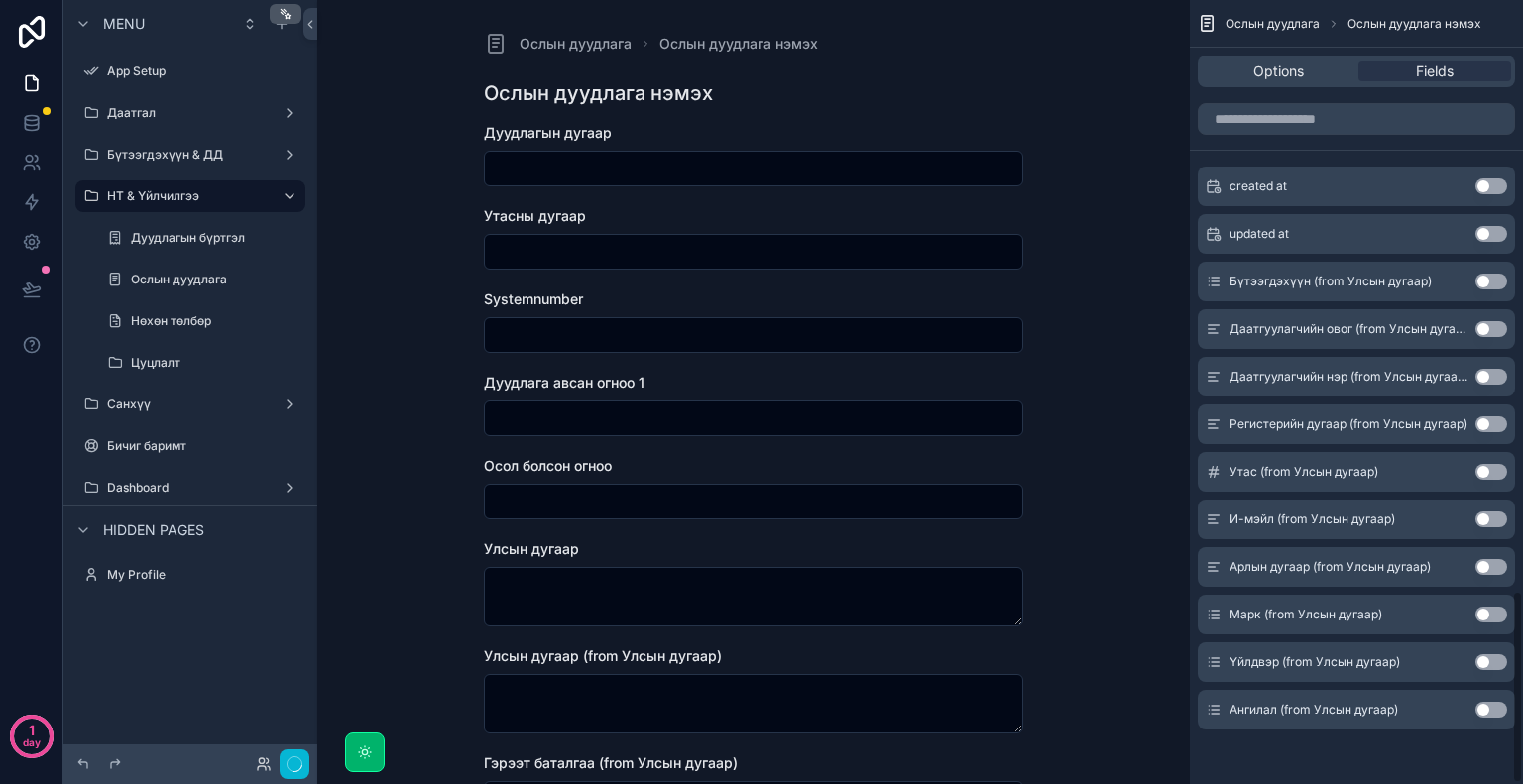 click on "Use setting" at bounding box center [1491, 710] 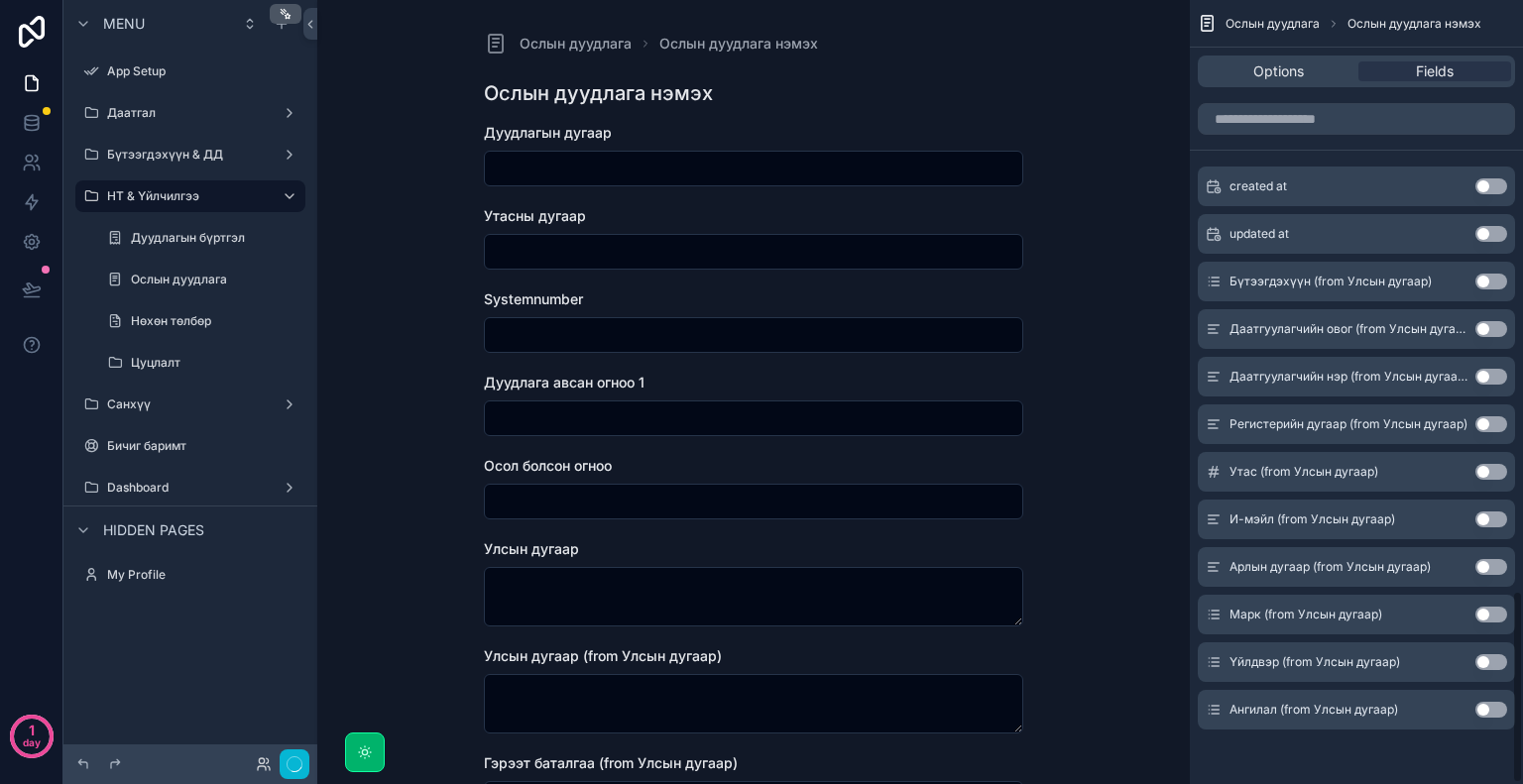 click on "Use setting" at bounding box center (1491, 662) 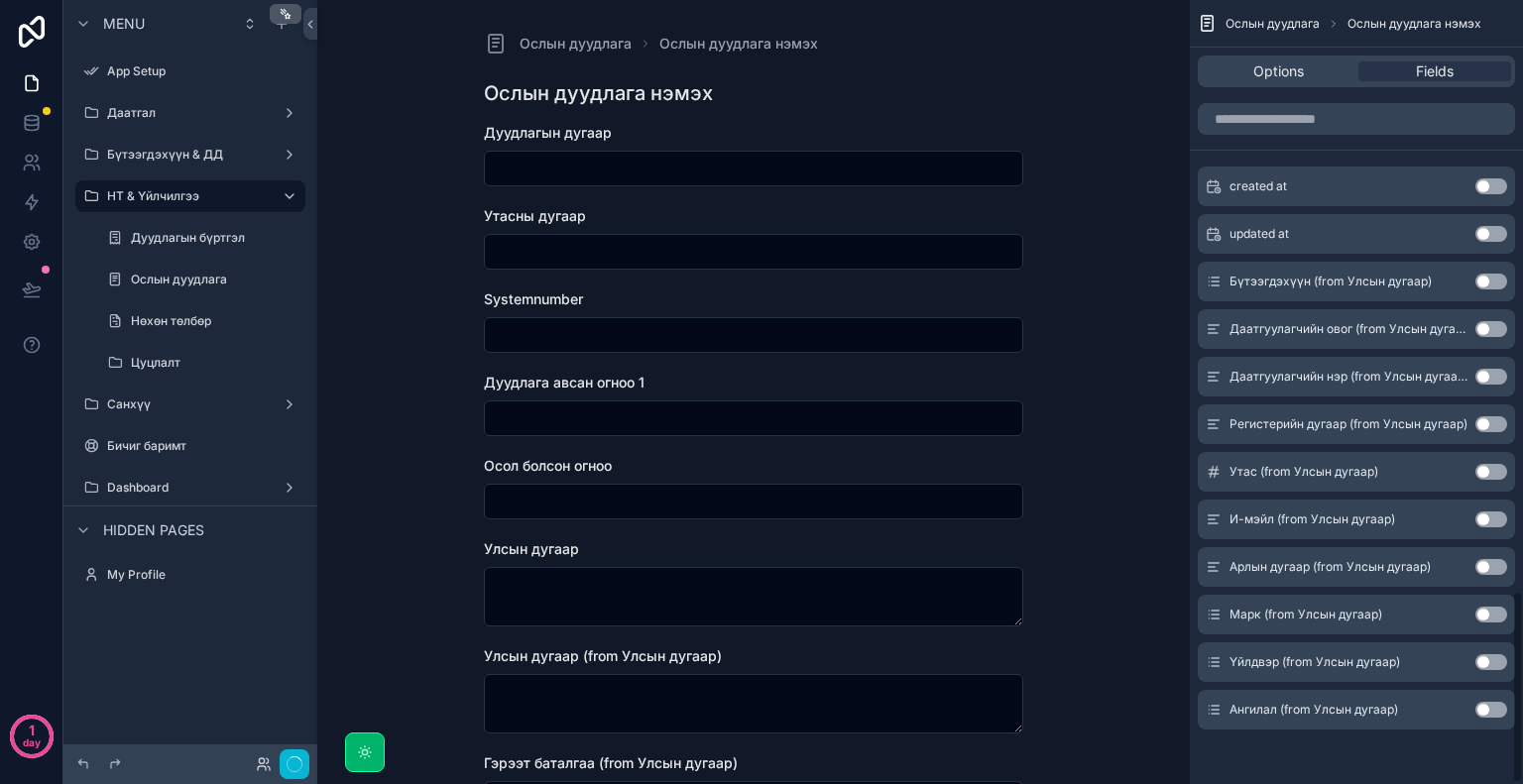 click on "Use setting" at bounding box center (1491, 615) 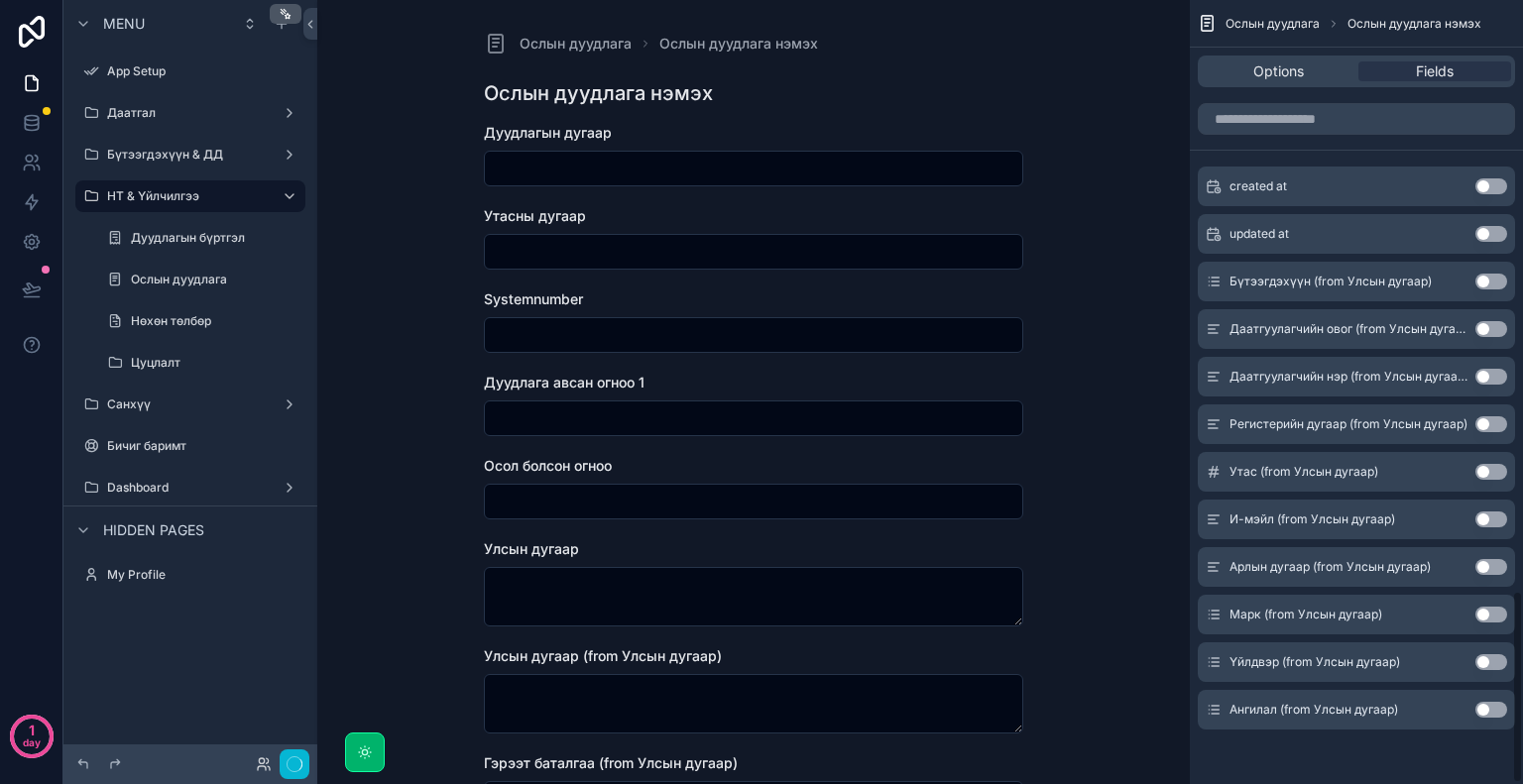 click on "Use setting" at bounding box center [1491, 567] 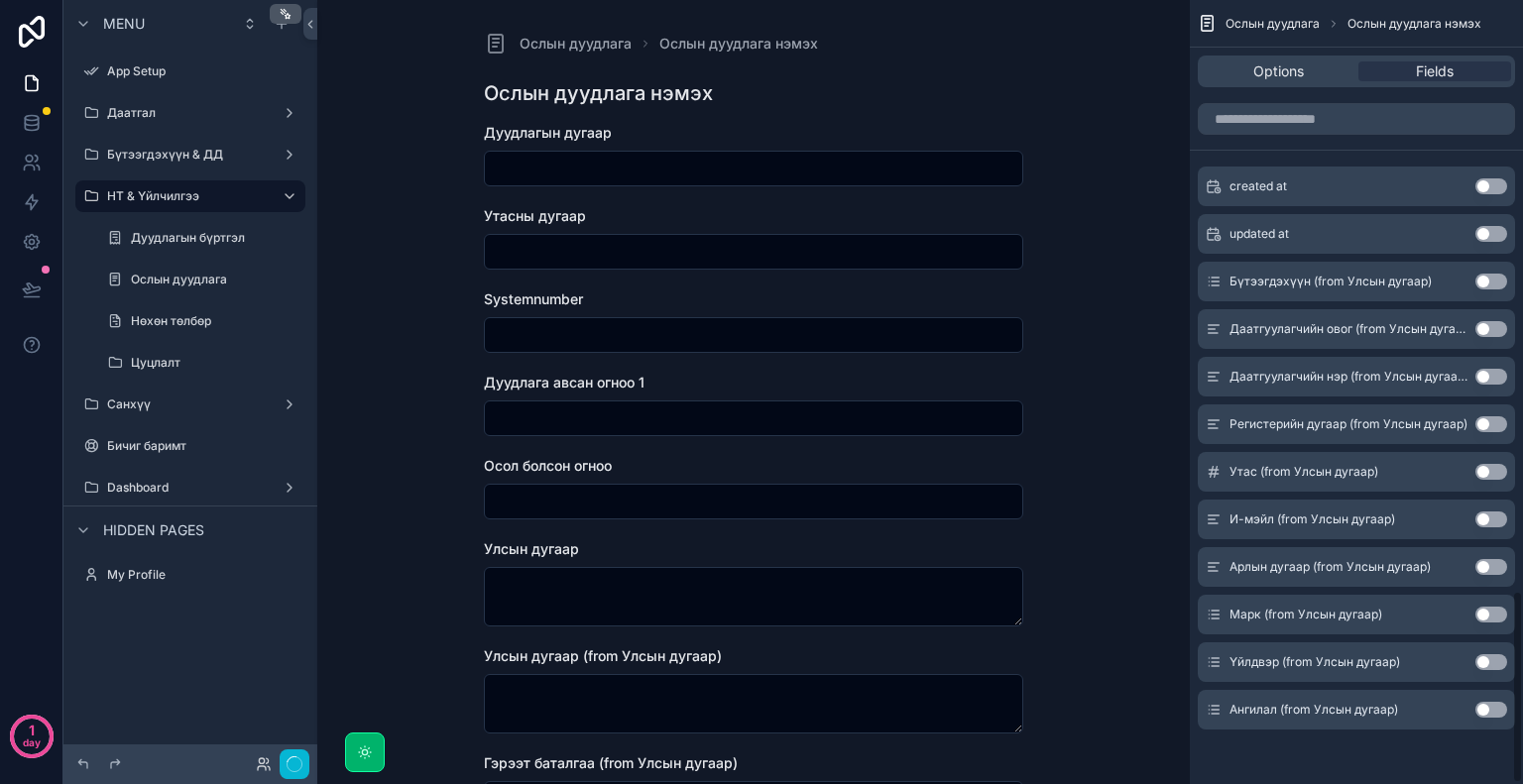 click on "Use setting" at bounding box center [1491, 519] 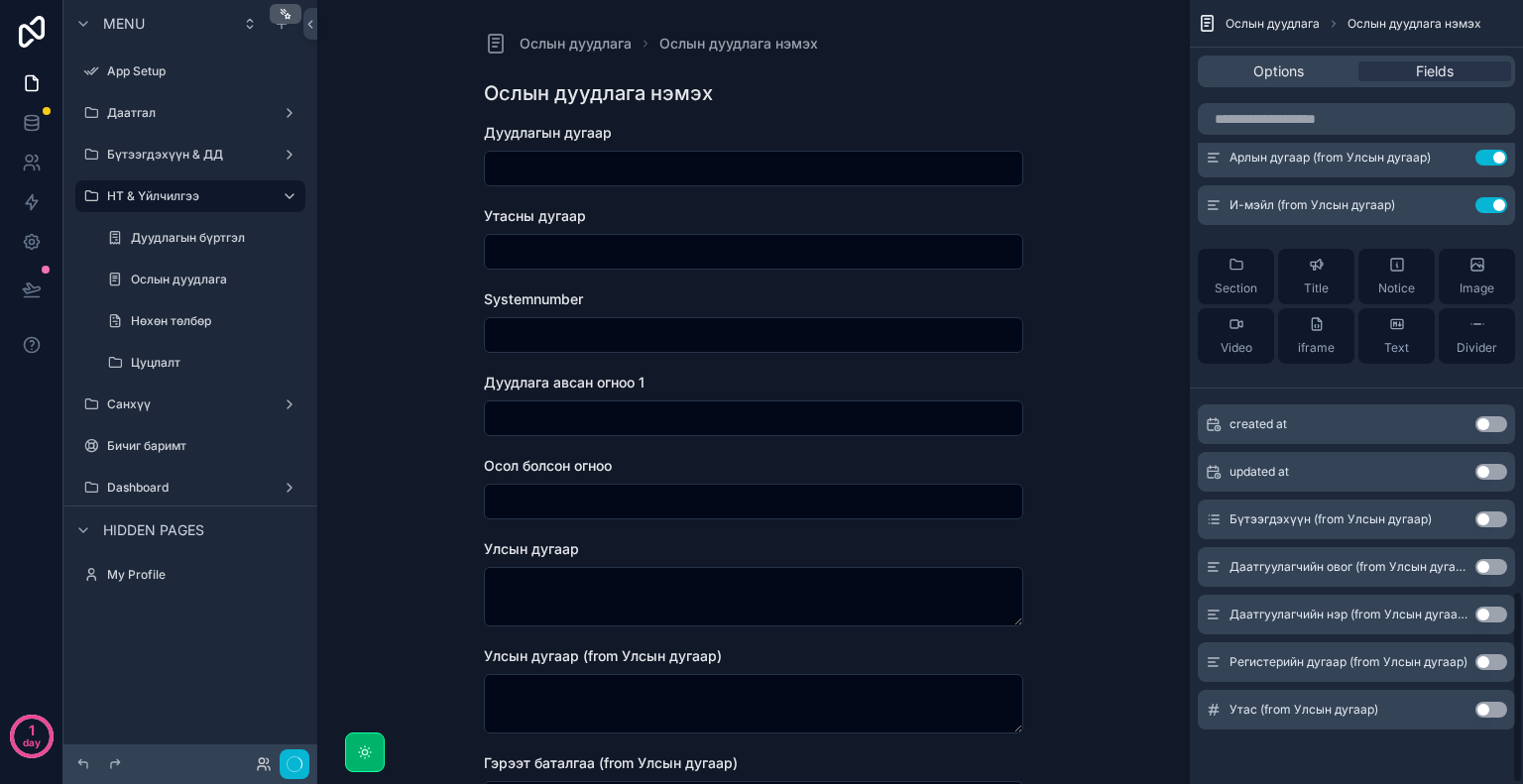 click on "Use setting" at bounding box center [1491, 710] 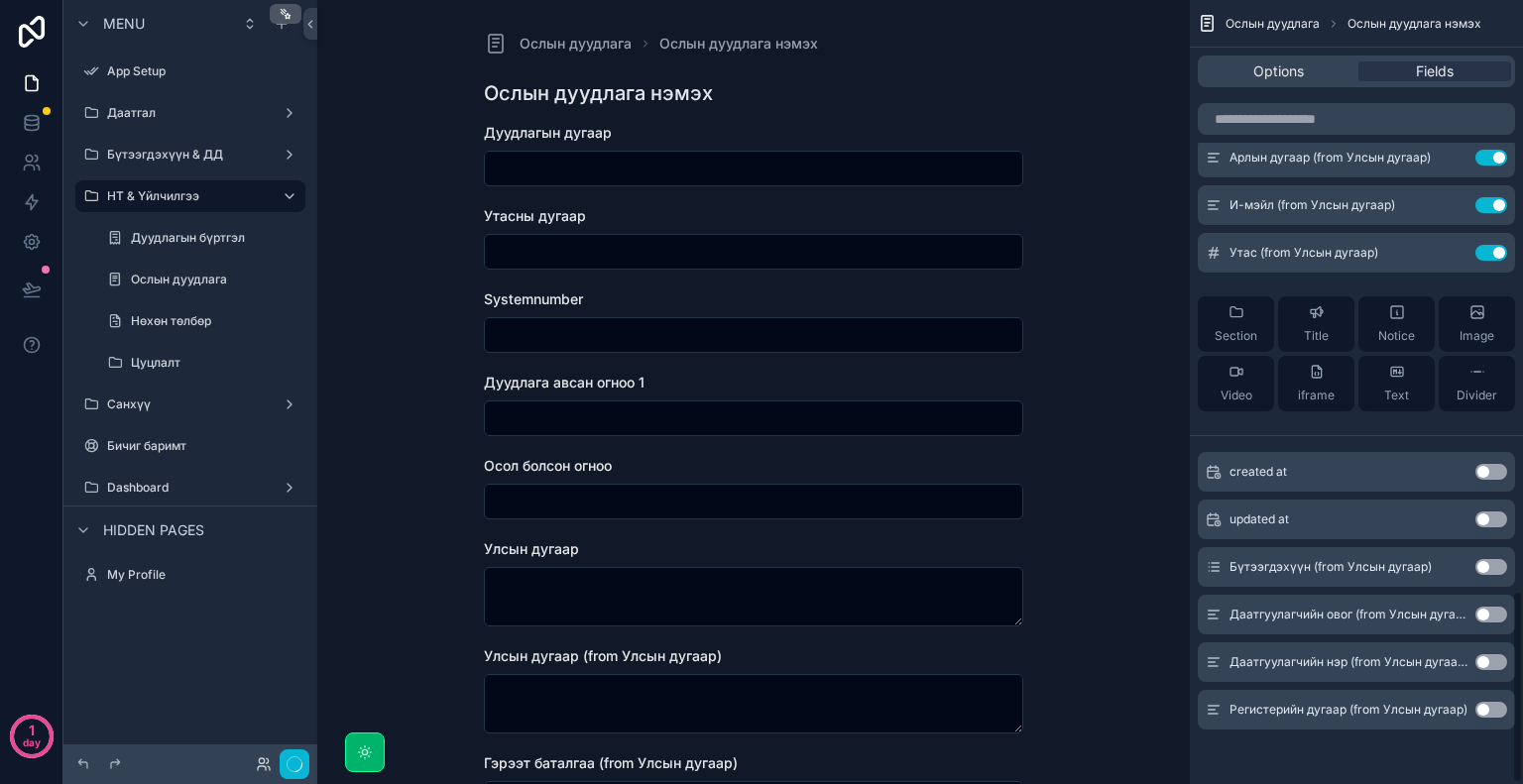 click on "Use setting" at bounding box center [1491, 710] 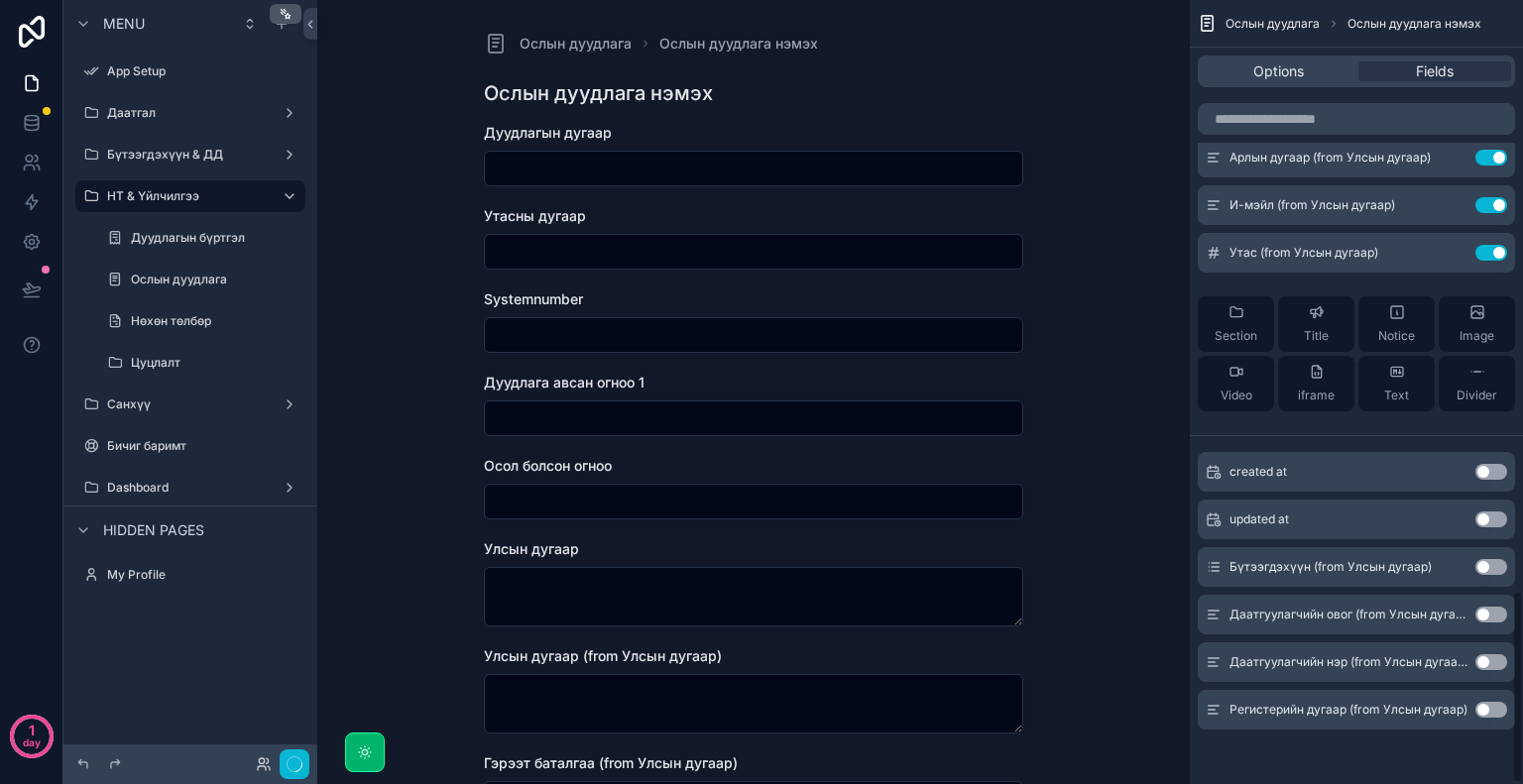 click on "Use setting" at bounding box center (1491, 662) 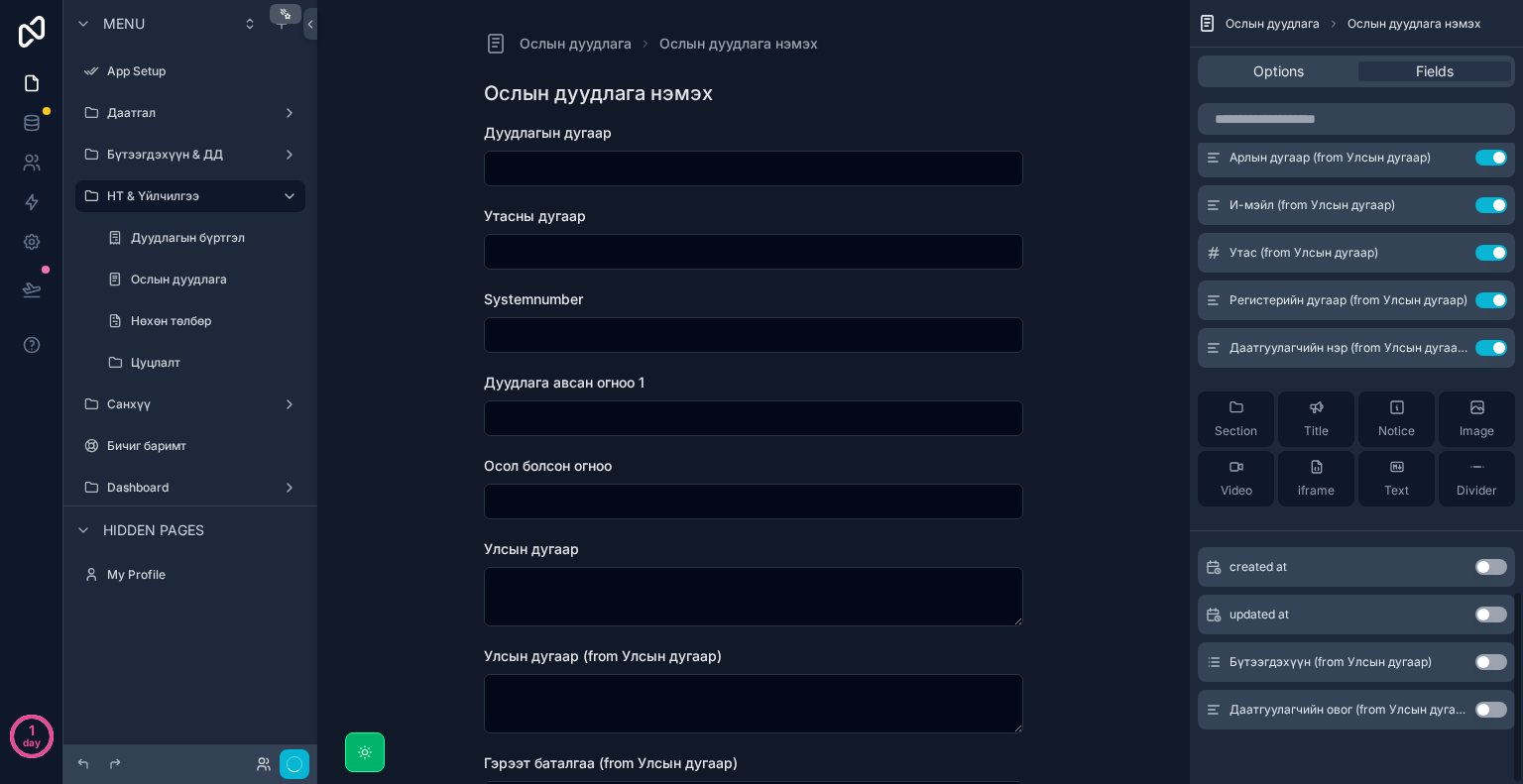 click on "Use setting" at bounding box center (1491, 710) 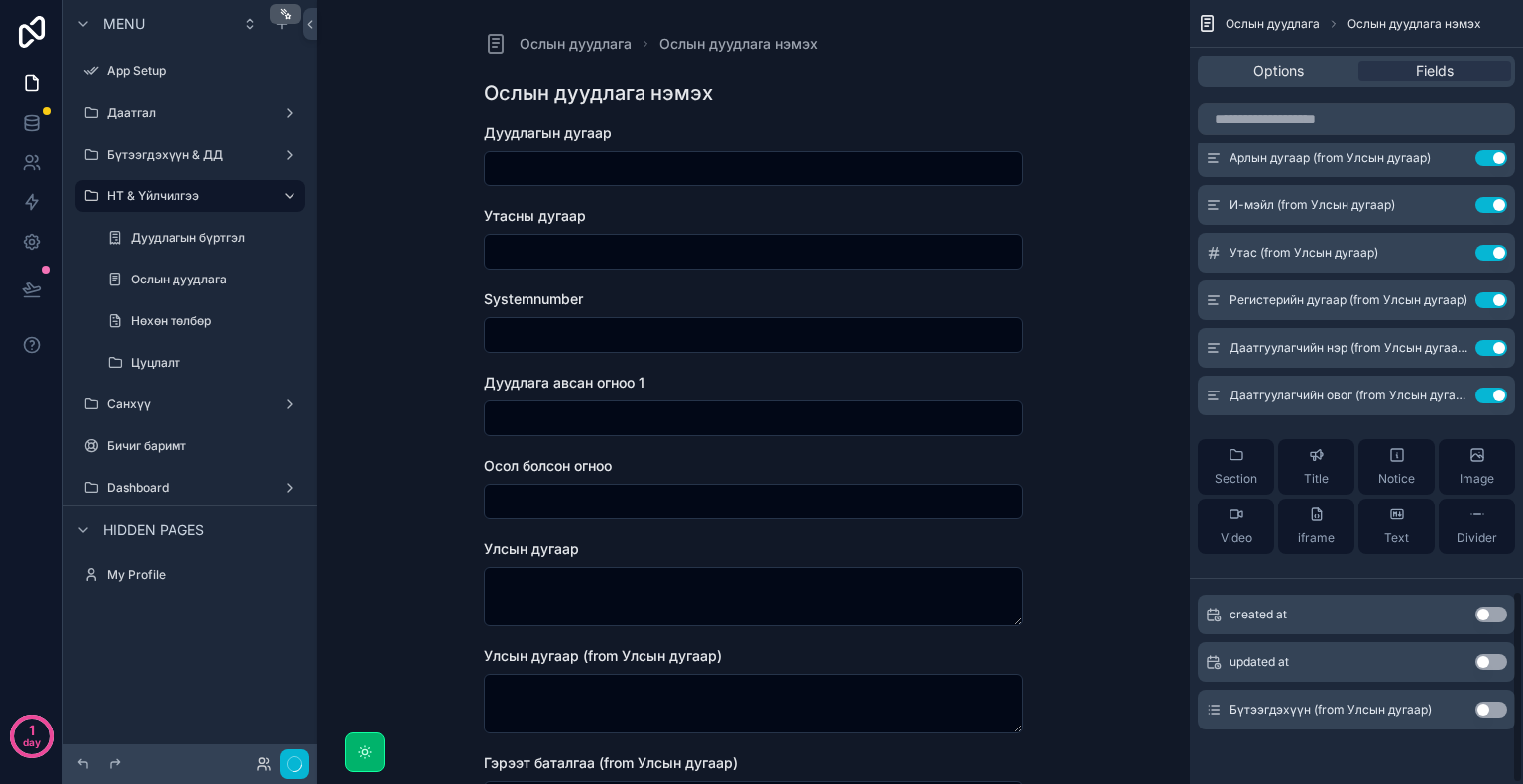 click on "Use setting" at bounding box center (1491, 710) 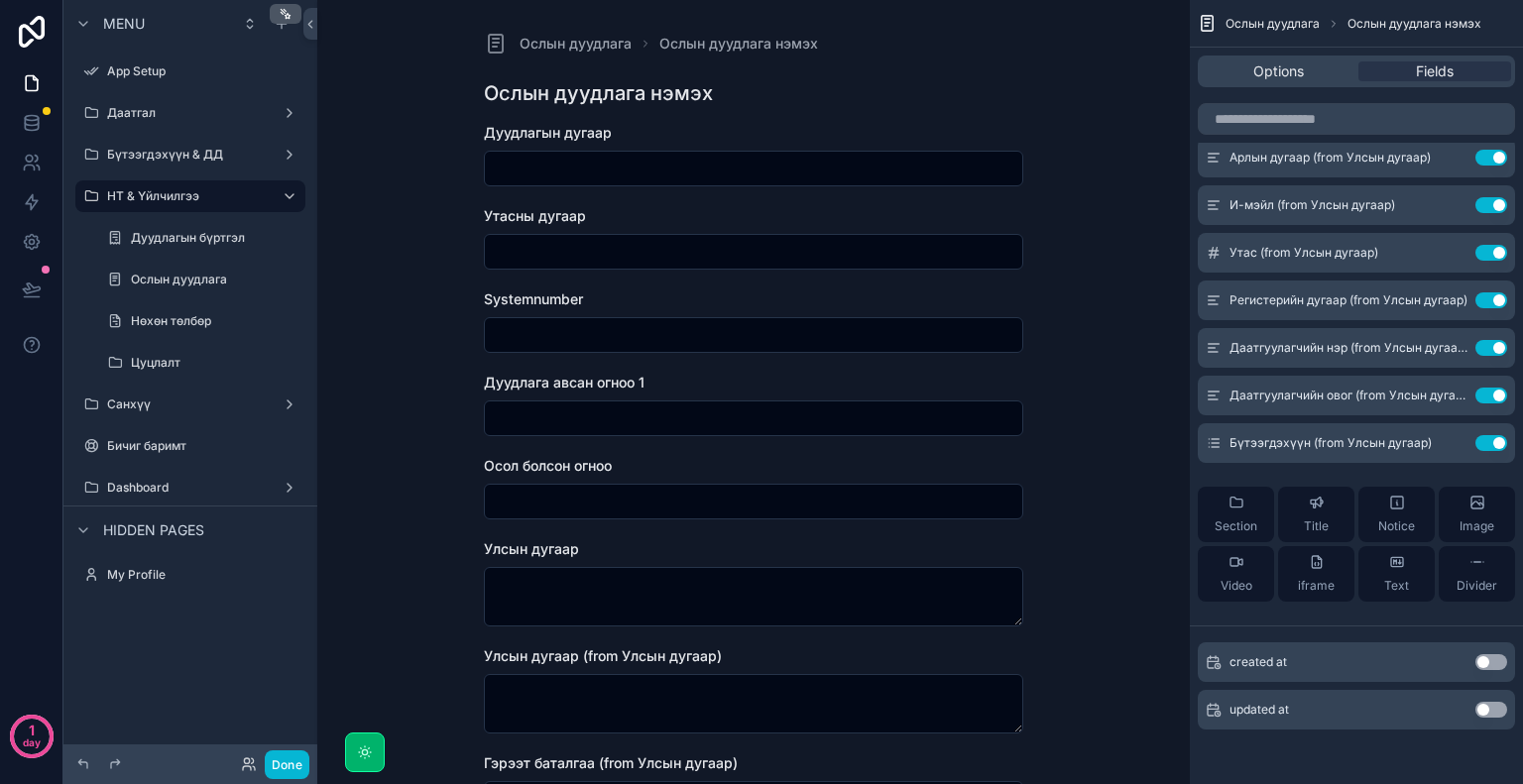 click on "Ослын дуудлага Ослын дуудлага нэмэх Ослын дуудлага нэмэх Дуудлагын дугаар Утасны дугаар Systemnumber Дуудлага авсан огноо 1 Осол болсон огноо Улсын дугаар Улсын дугаар  (from Улсын дугаар) Гэрээт баталгаа  (from Улсын дугаар) Төрөл (from Улсын дугаар) Select a Төрөл (from Улсын дугаар) Төрөл 2 (from Улсын дугаар) Select a Төрөл 2 (from Улсын дугаар) Зүйлийн мэдээлэл collection Нөхөн төлбөр 3 Нөхөн төлбөр 2 M Select a m Тайлбар2 Select a Тайлбар2 Нөхөн төлбөр Select a Нөхөн төлбөр ТХД Гэрээ copy Sheet1 Таамаг дүн  Тайлбар Дуудлагын төлөв Select a Дуудлагын төлөв Өгсөн зөвлөгөө Select a Өгсөн зөвлөгөө Дуудлагын төрөл Save" at bounding box center [754, 392] 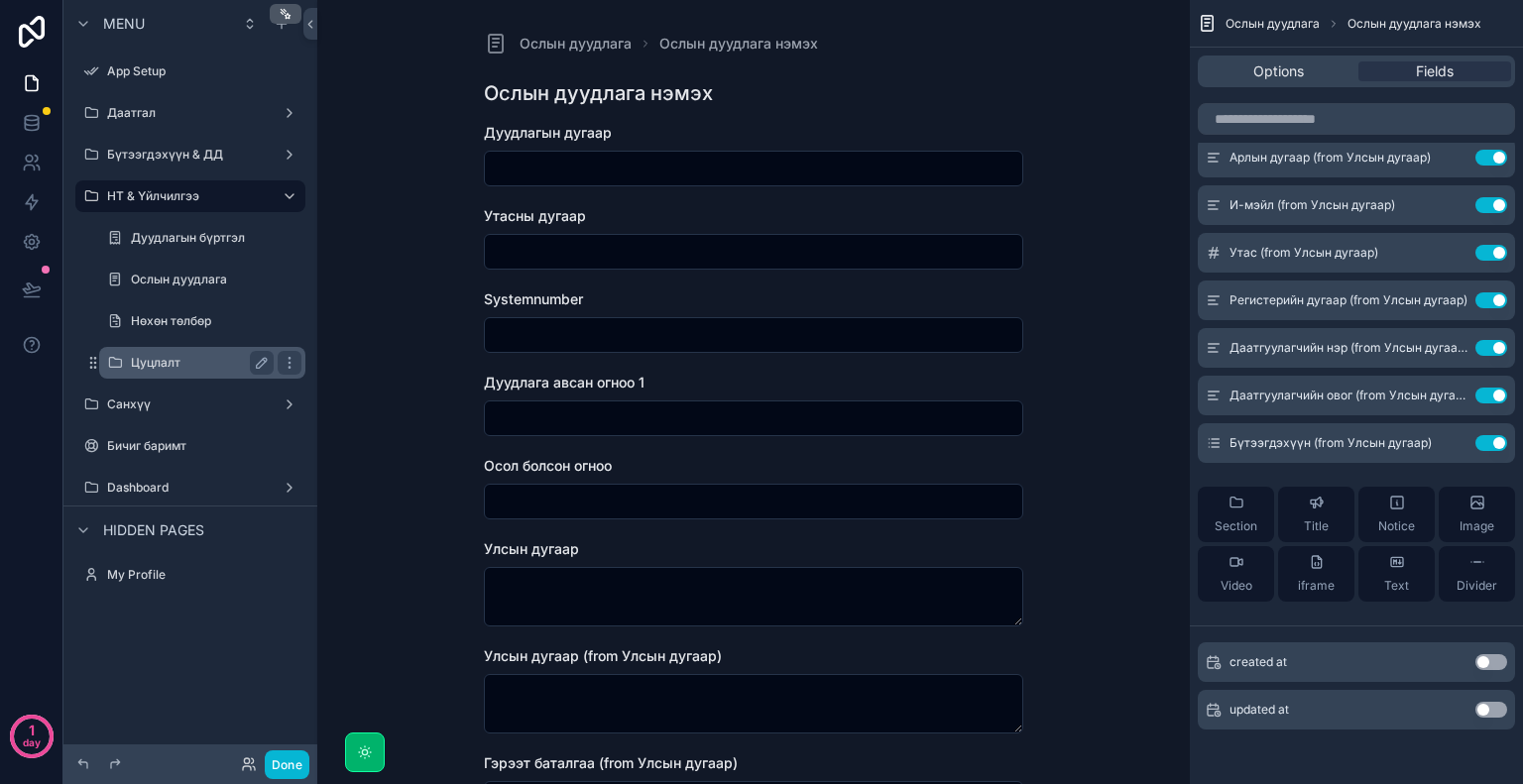 click on "Цуцлалт" at bounding box center (198, 363) 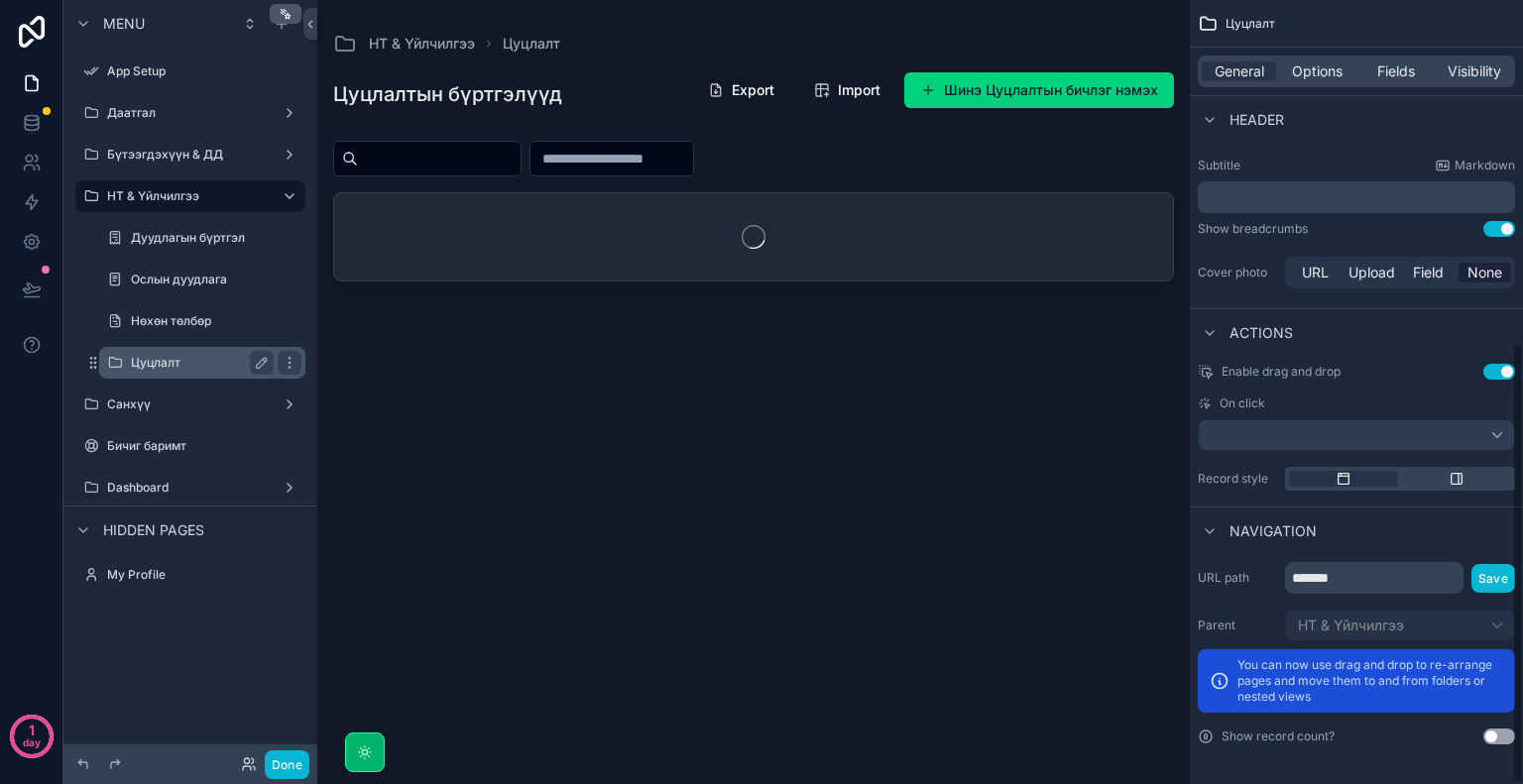 scroll, scrollTop: 607, scrollLeft: 0, axis: vertical 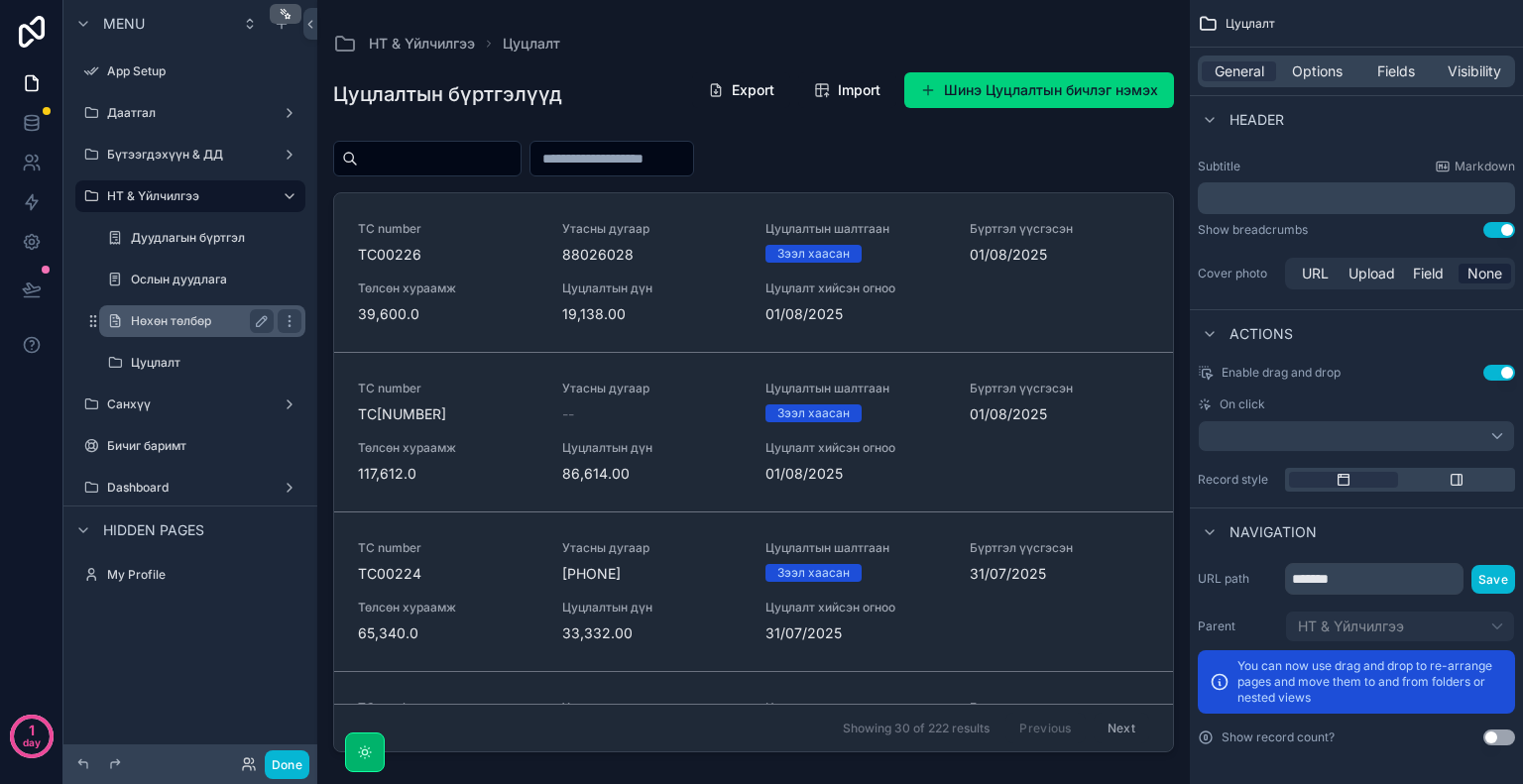 click on "Нөхөн төлбөр" at bounding box center (198, 321) 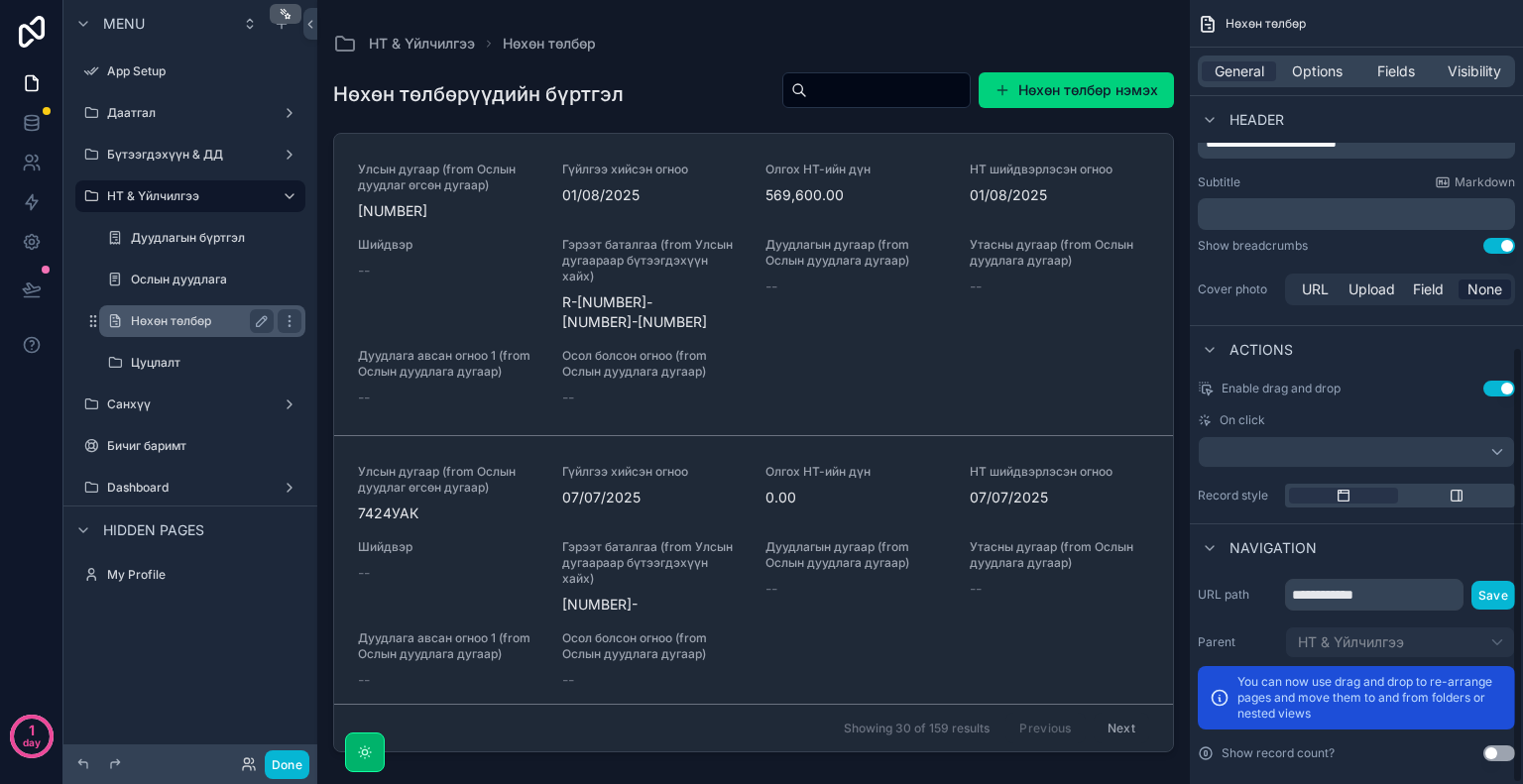 scroll, scrollTop: 622, scrollLeft: 0, axis: vertical 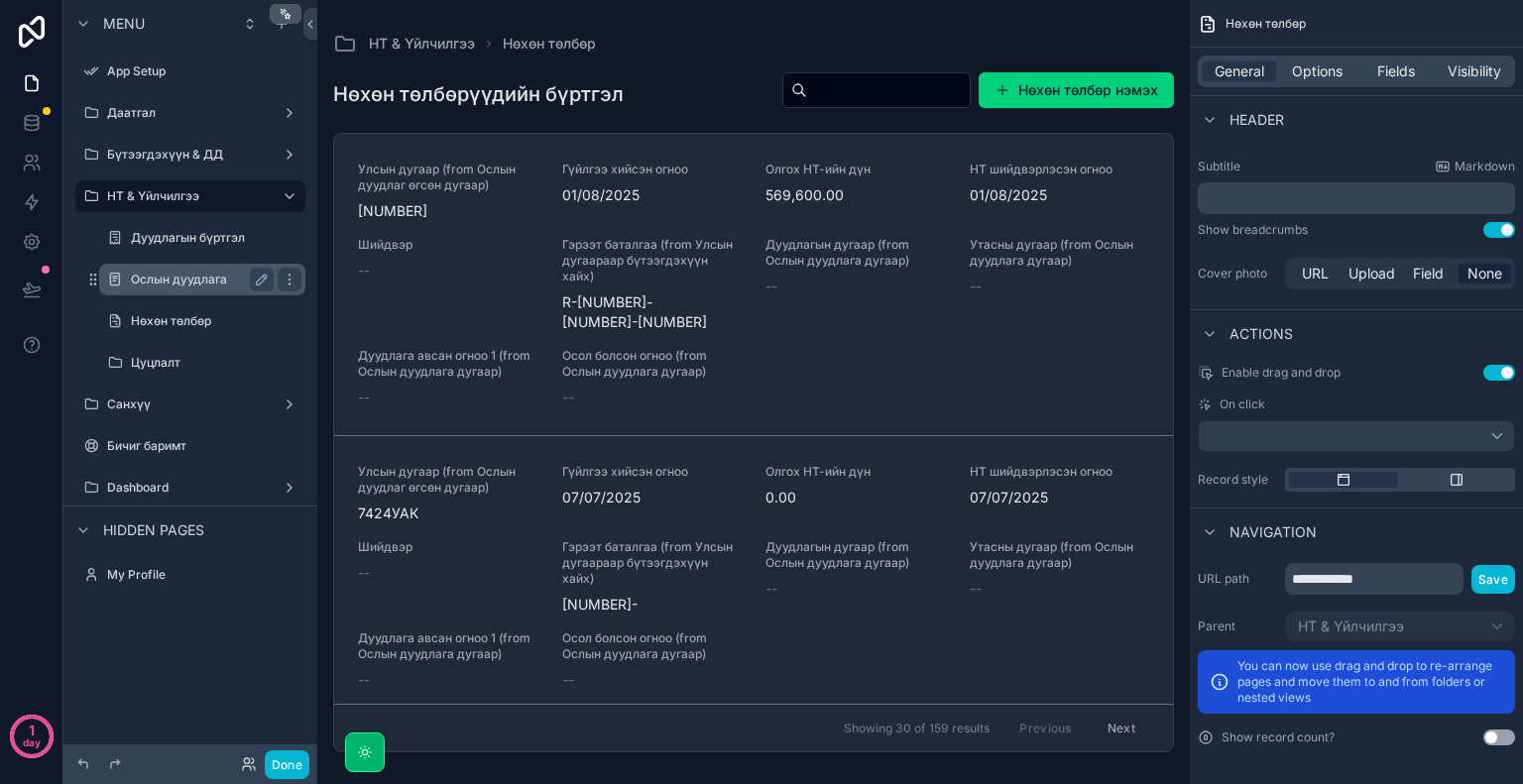 click on "Ослын дуудлага" at bounding box center [198, 280] 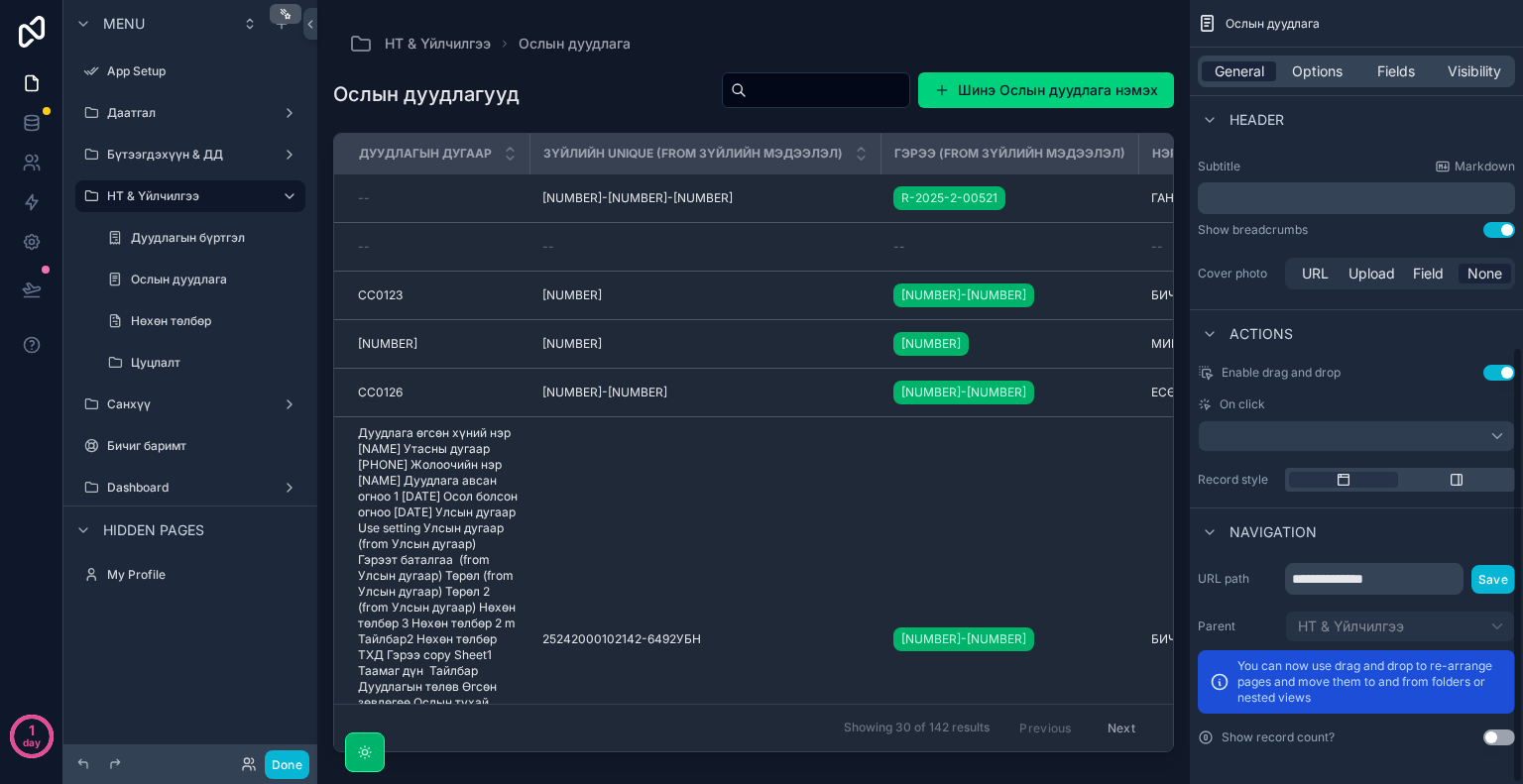 click on "General" at bounding box center (1239, 71) 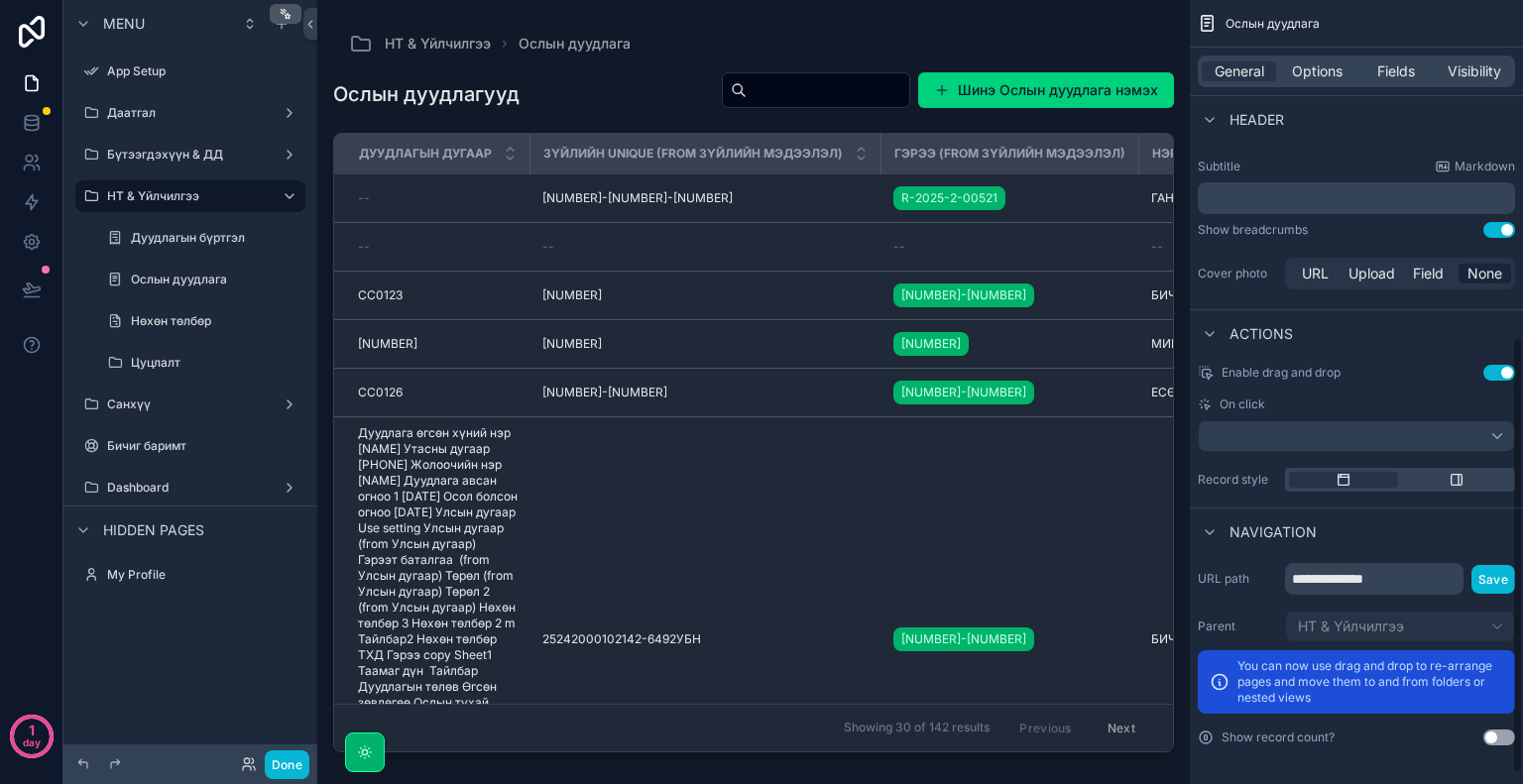 scroll, scrollTop: 0, scrollLeft: 0, axis: both 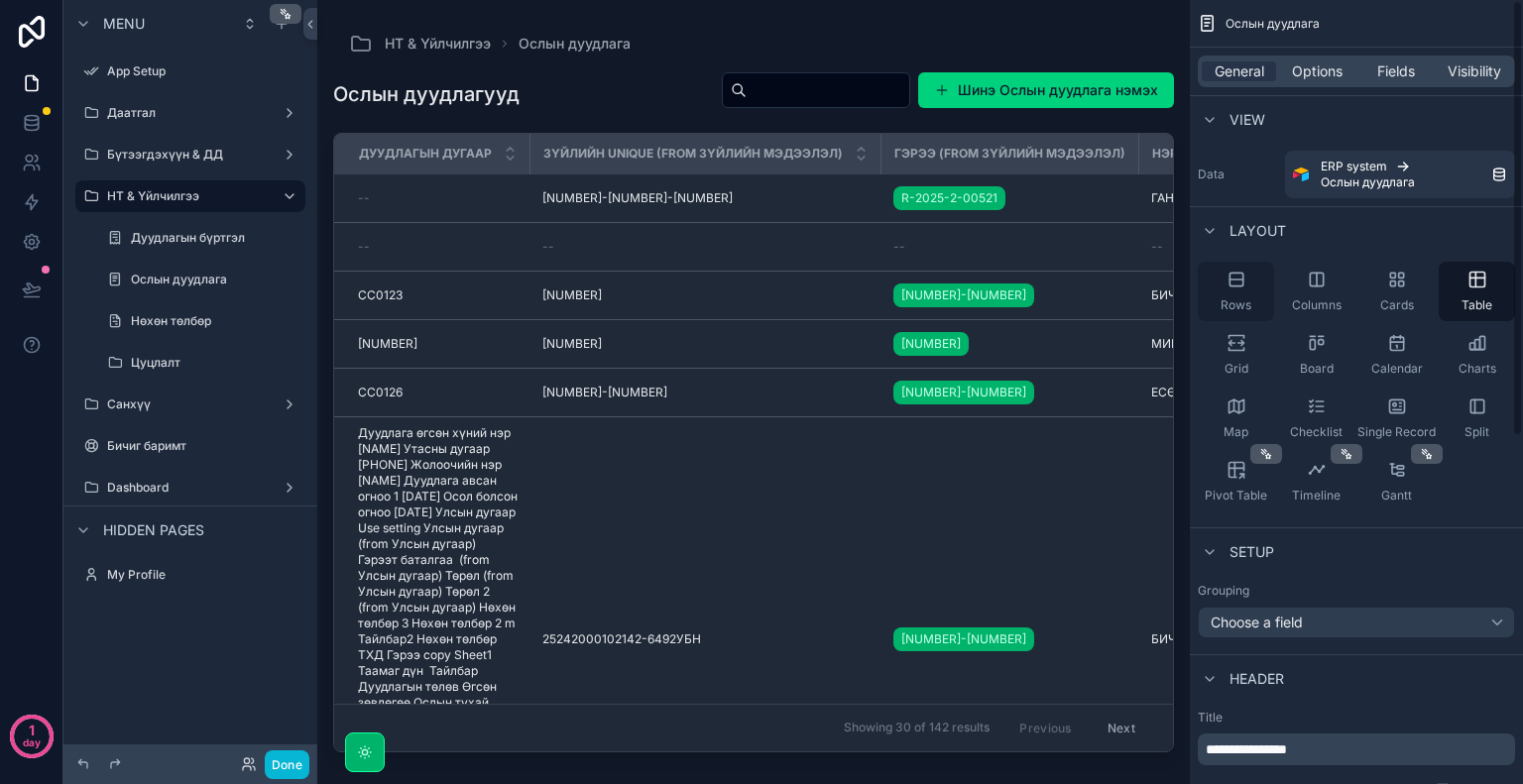 click on "Rows" at bounding box center (1235, 291) 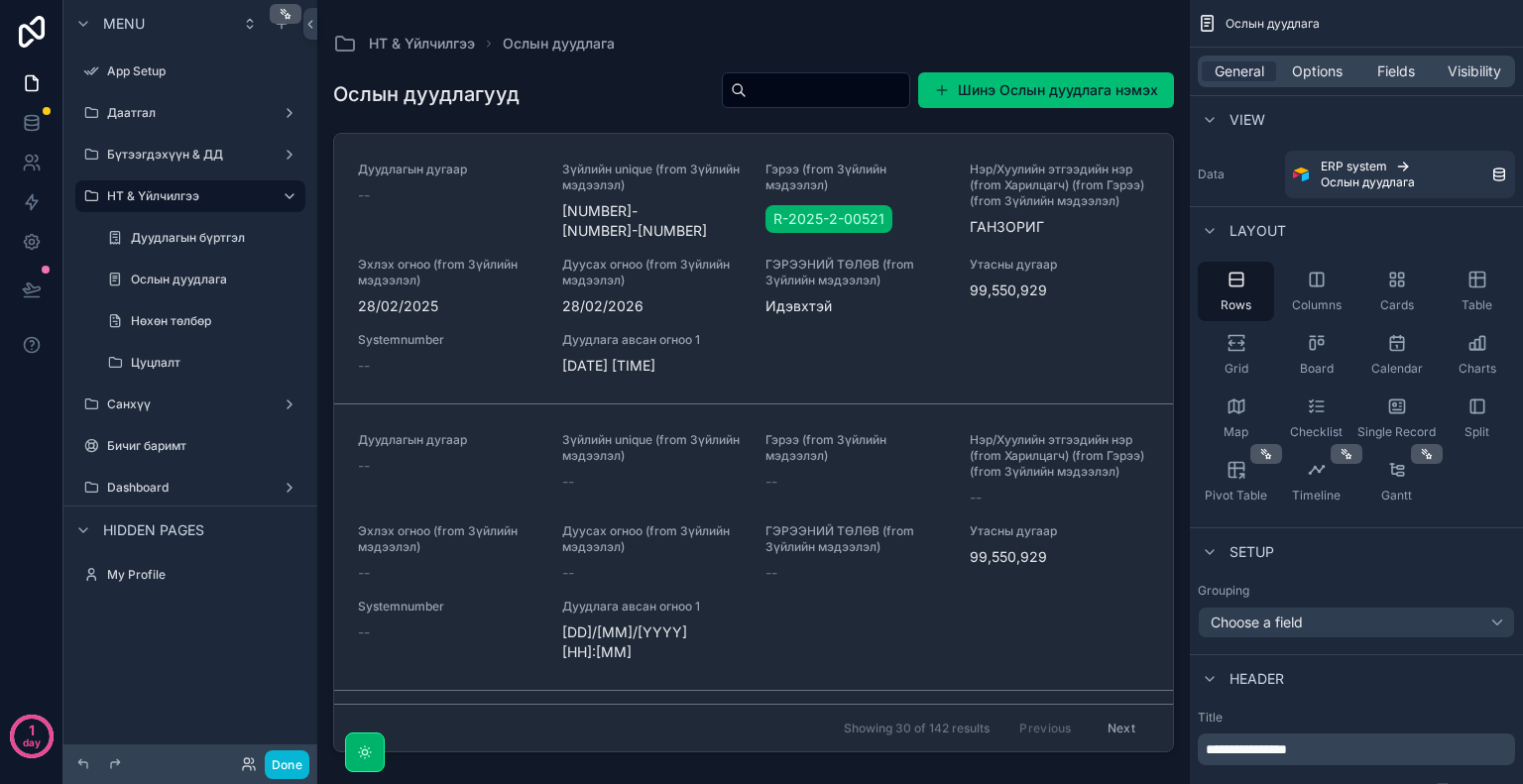 click on "Шинэ Ослын дуудлага нэмэх" at bounding box center (1046, 90) 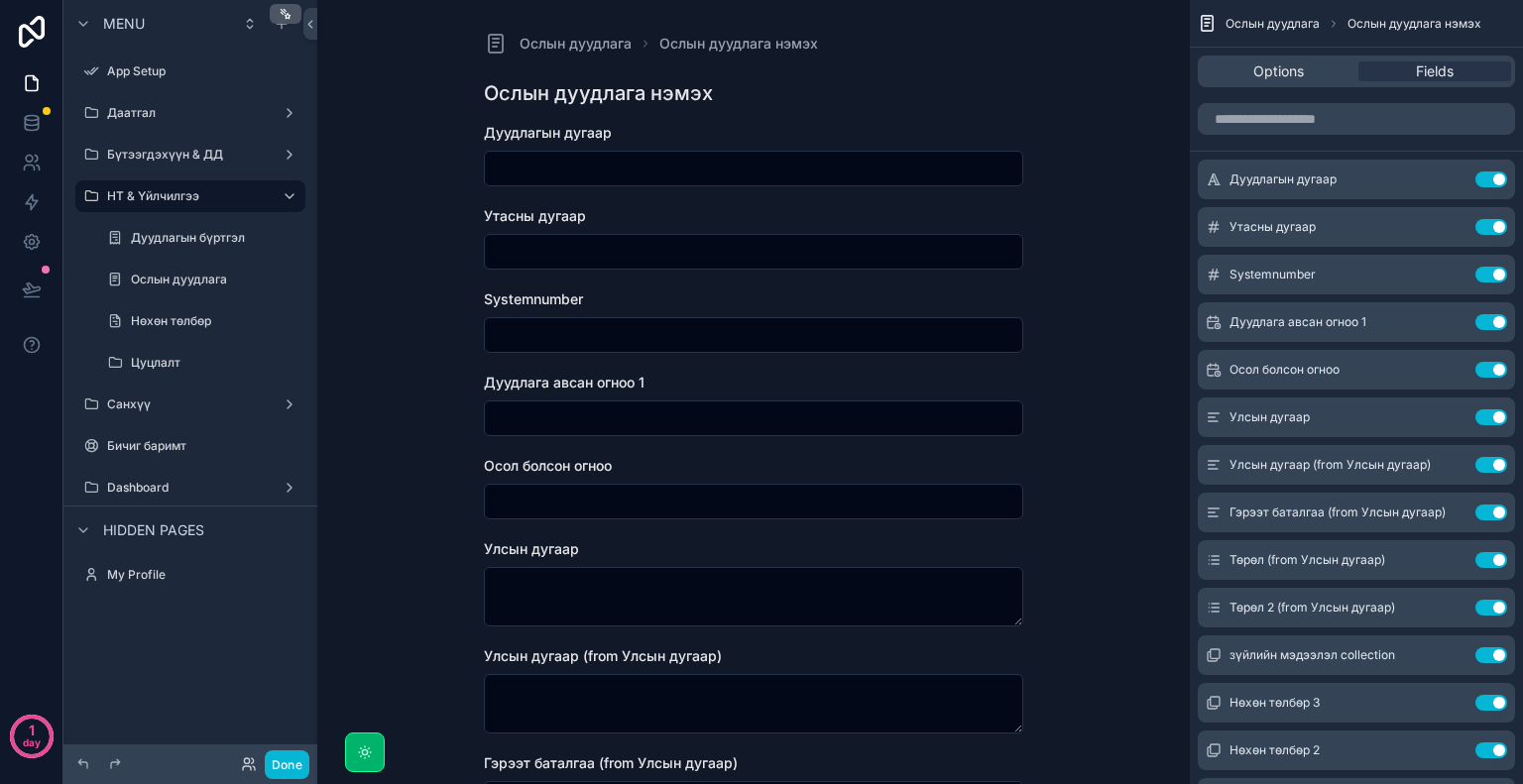 click on "Дуудлагын дугаар" at bounding box center (754, 155) 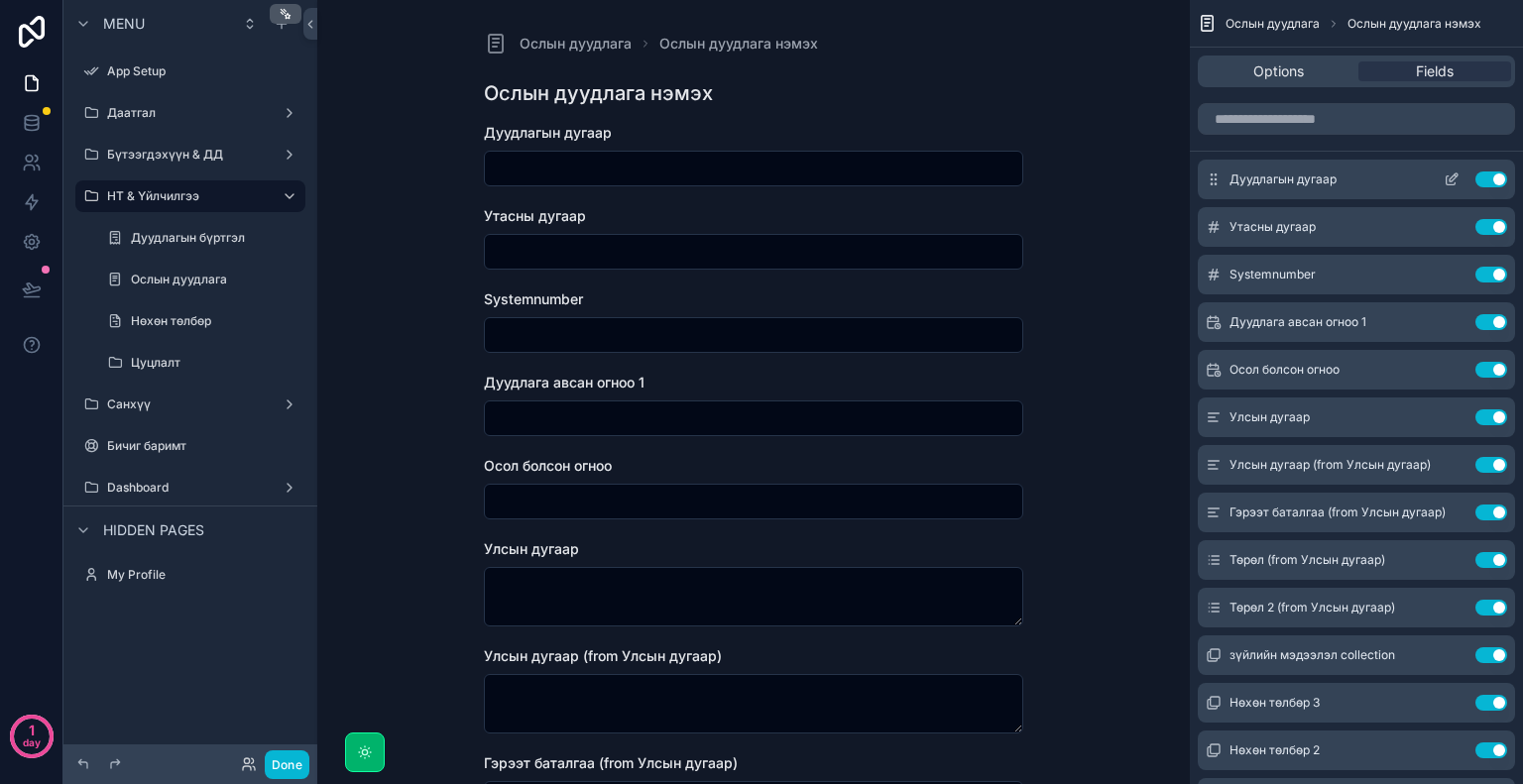 click on "Use setting" at bounding box center (1491, 179) 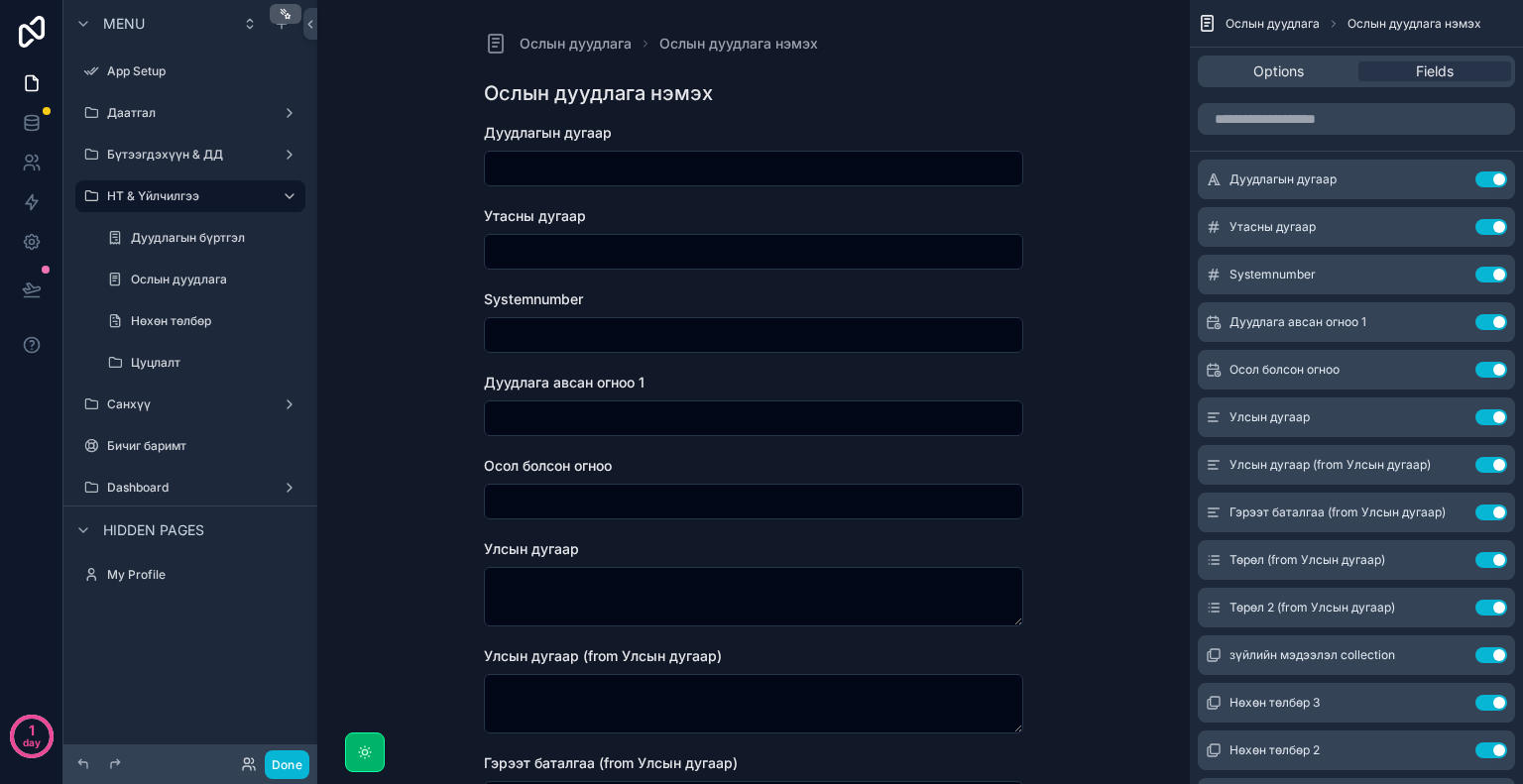 click at bounding box center [754, 168] 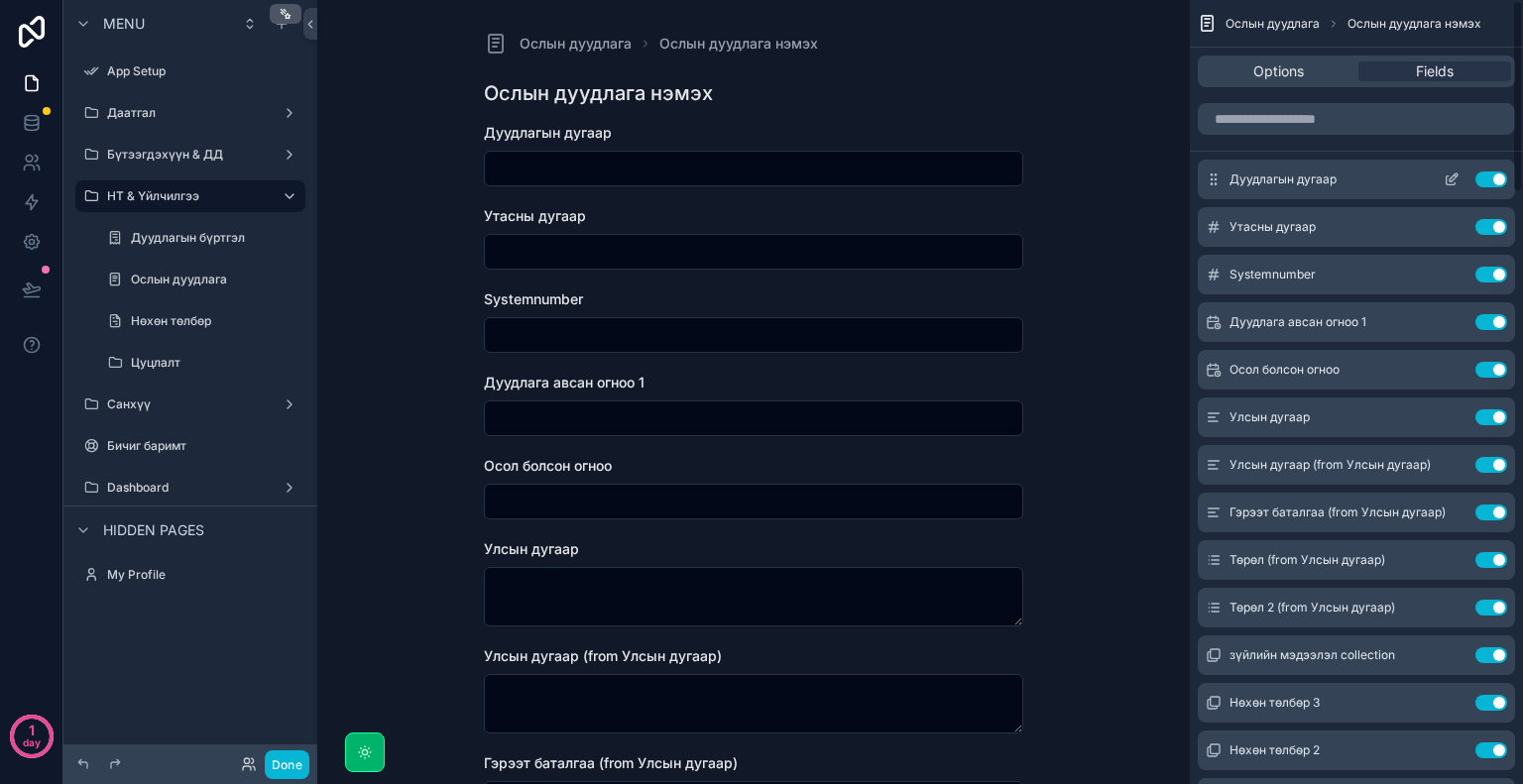 click on "Use setting" at bounding box center (1491, 179) 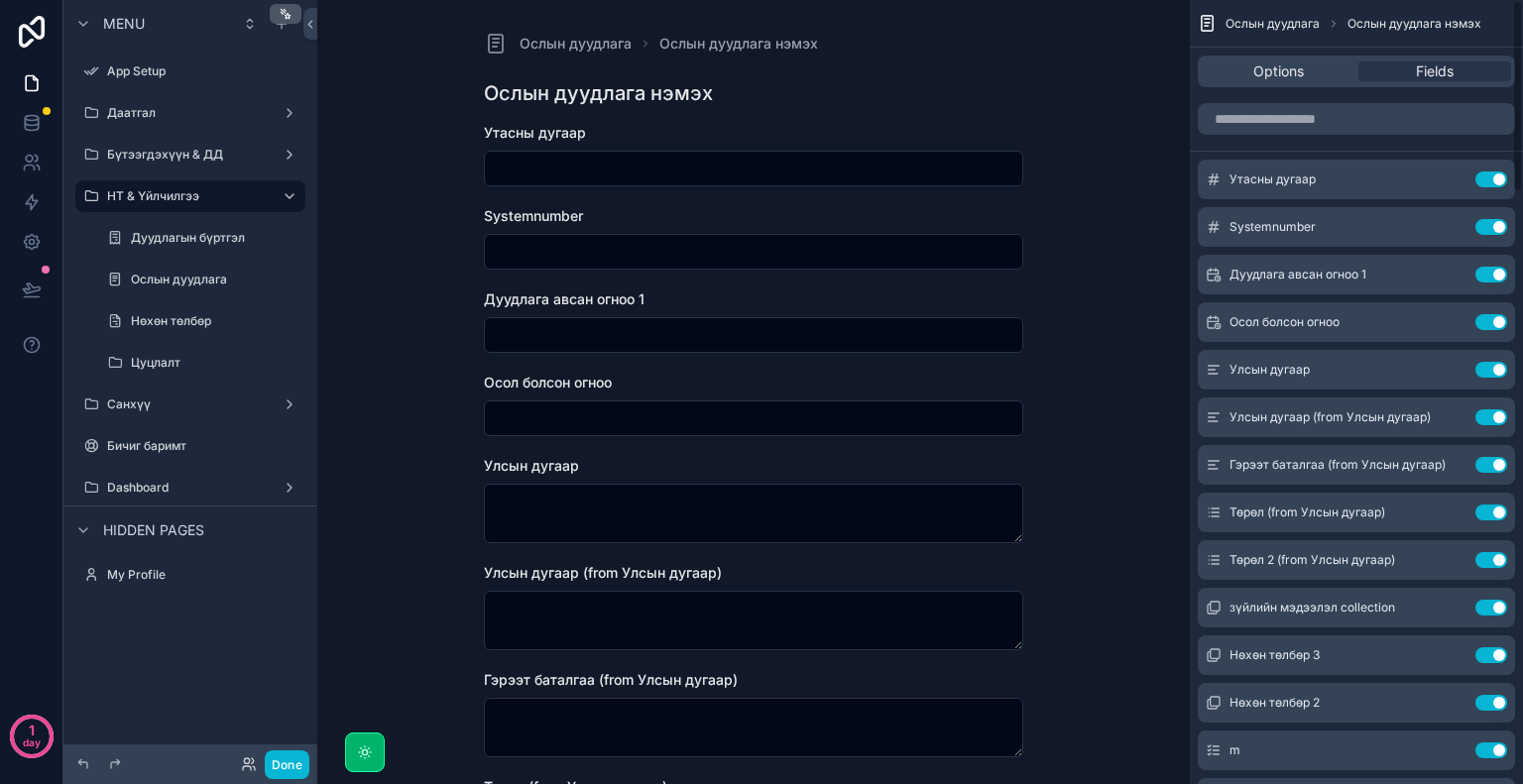 click at bounding box center [754, 168] 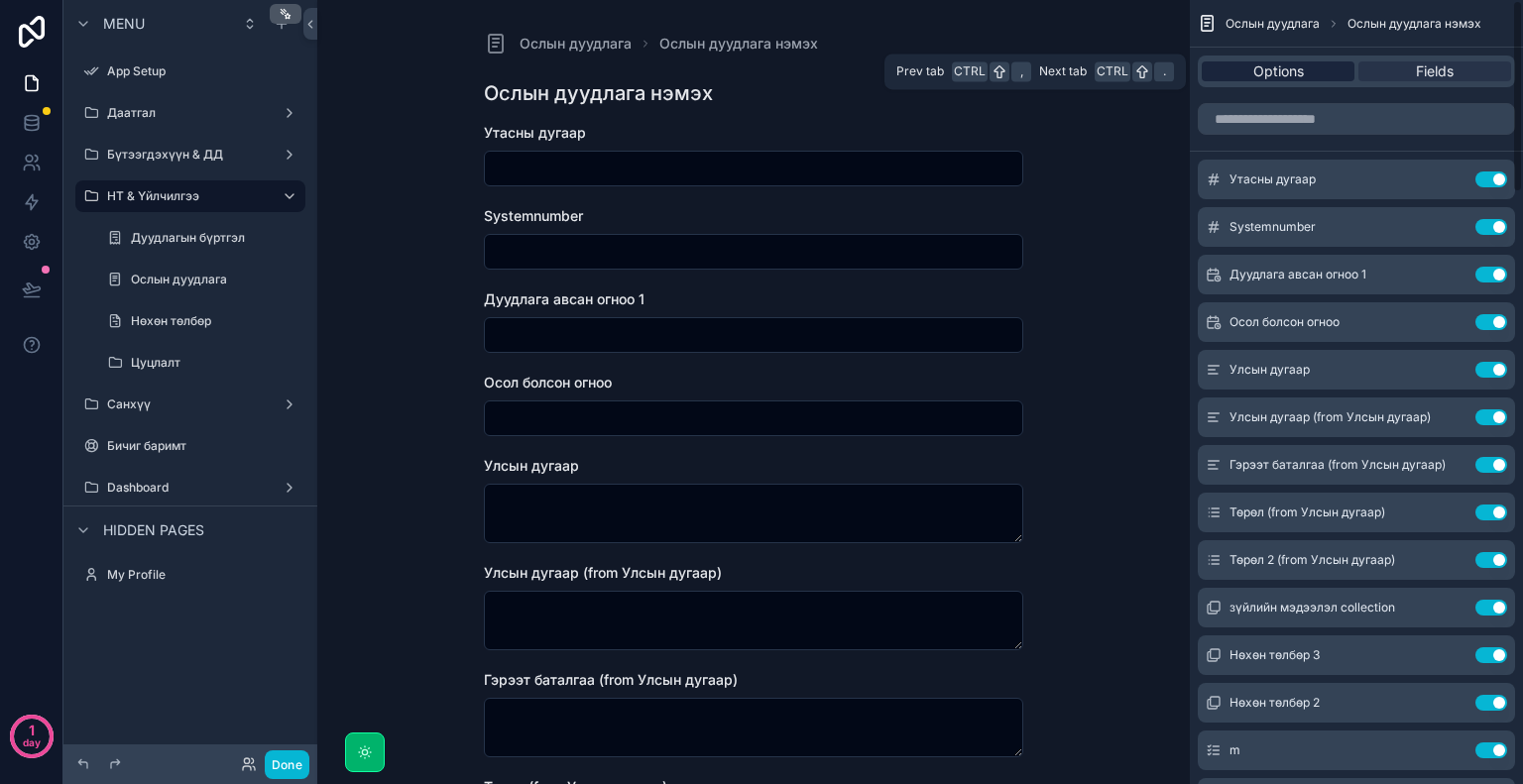 click on "Options" at bounding box center (1278, 71) 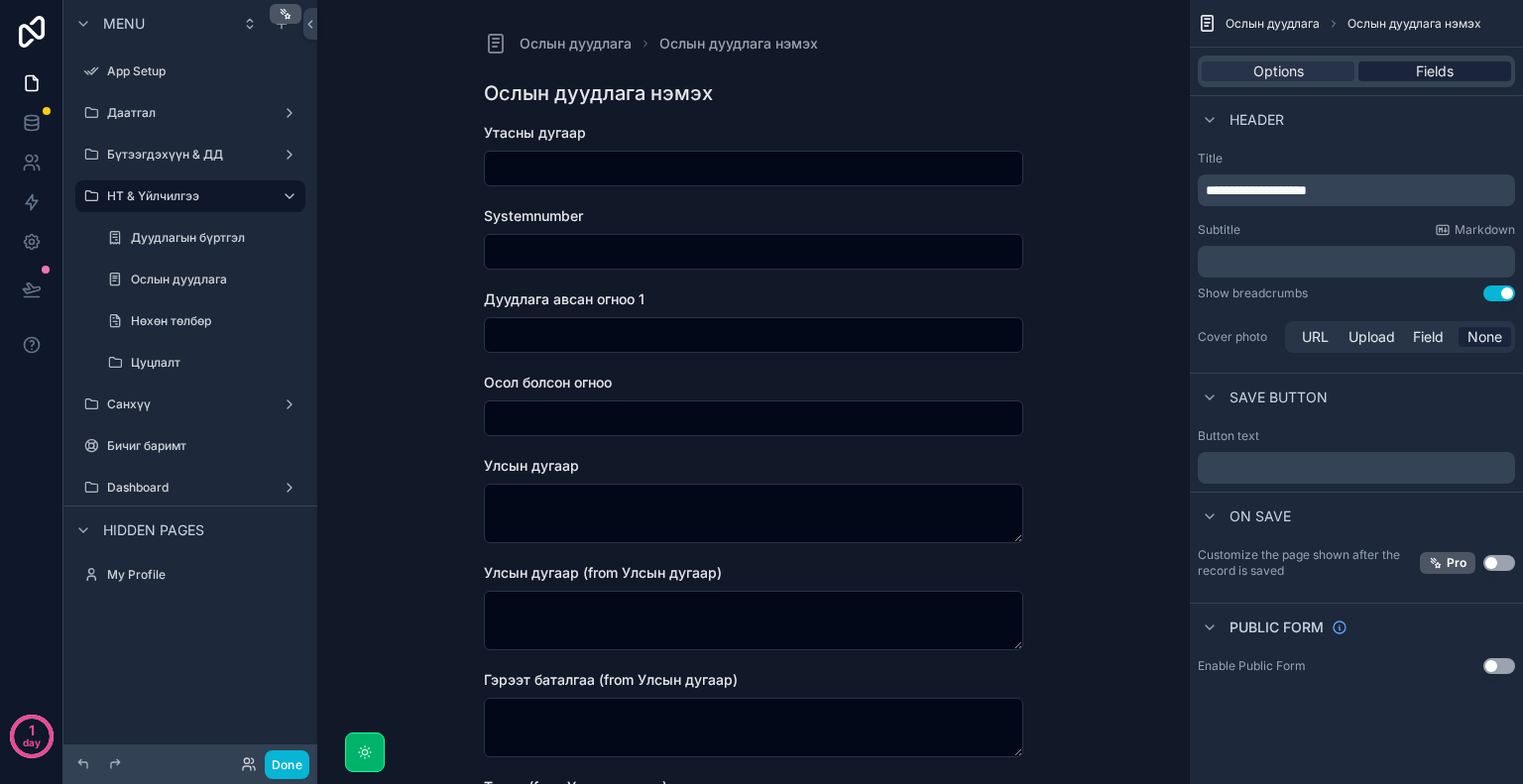 click on "Fields" at bounding box center [1435, 71] 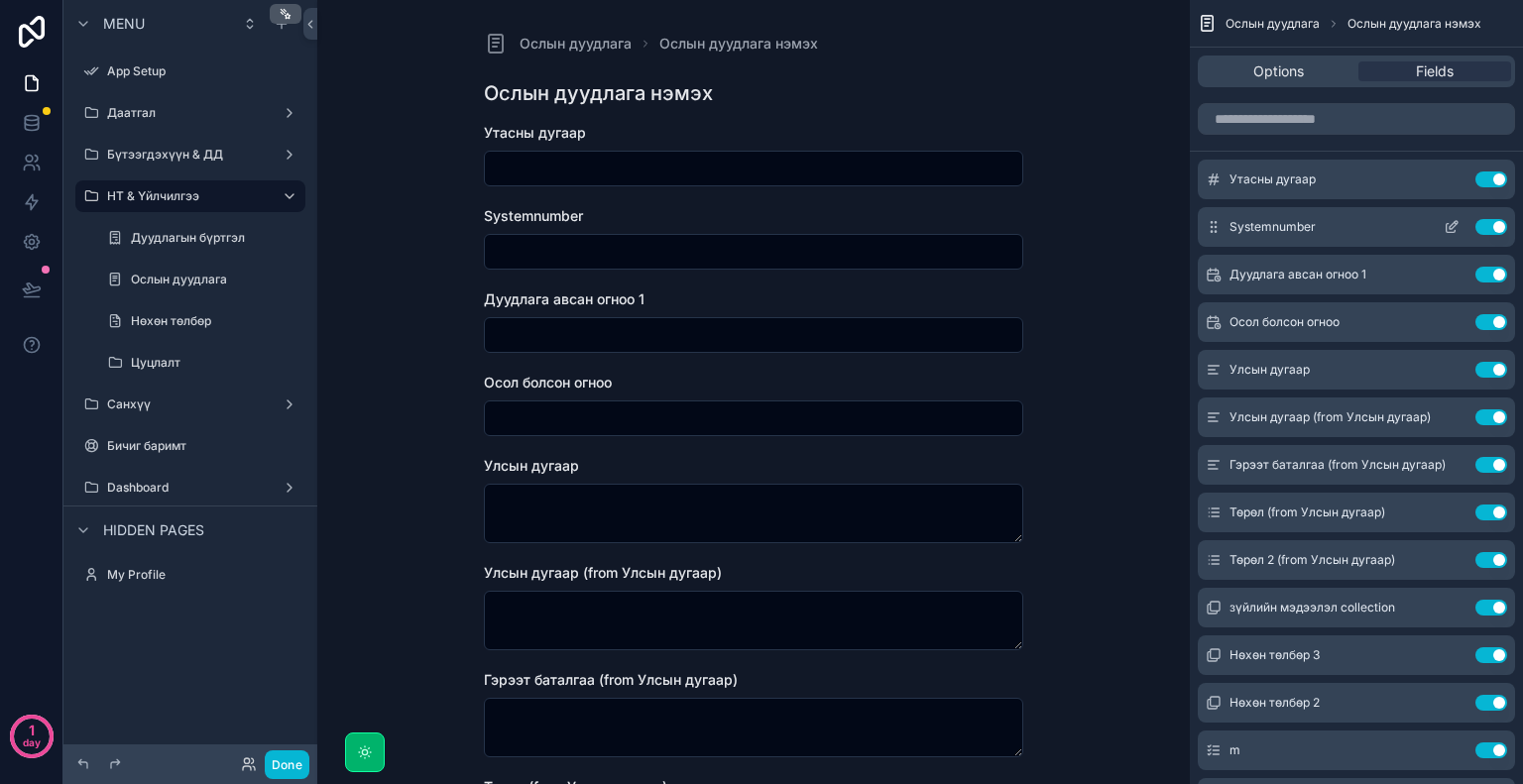 click on "Use setting" at bounding box center (1491, 227) 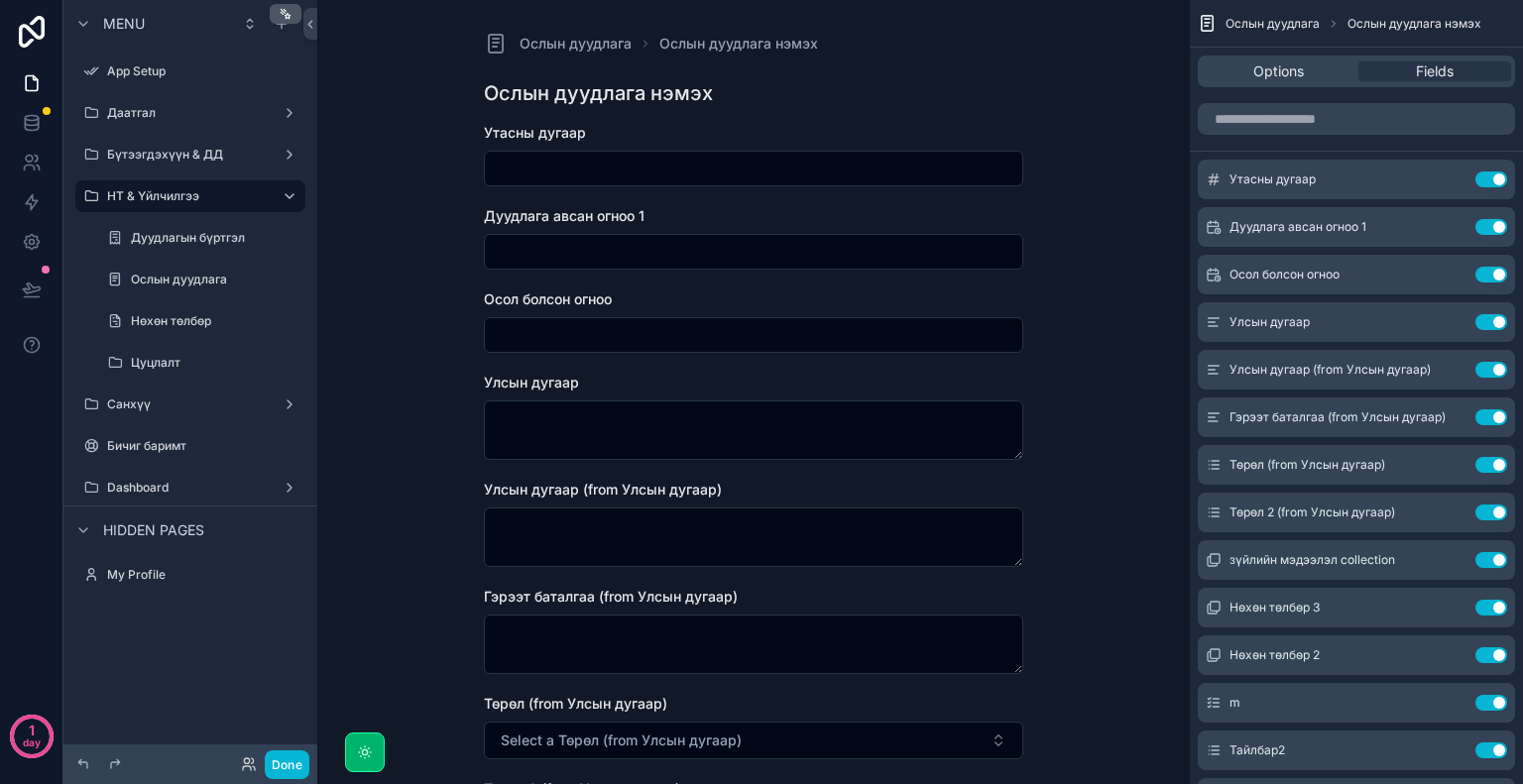 click at bounding box center (754, 252) 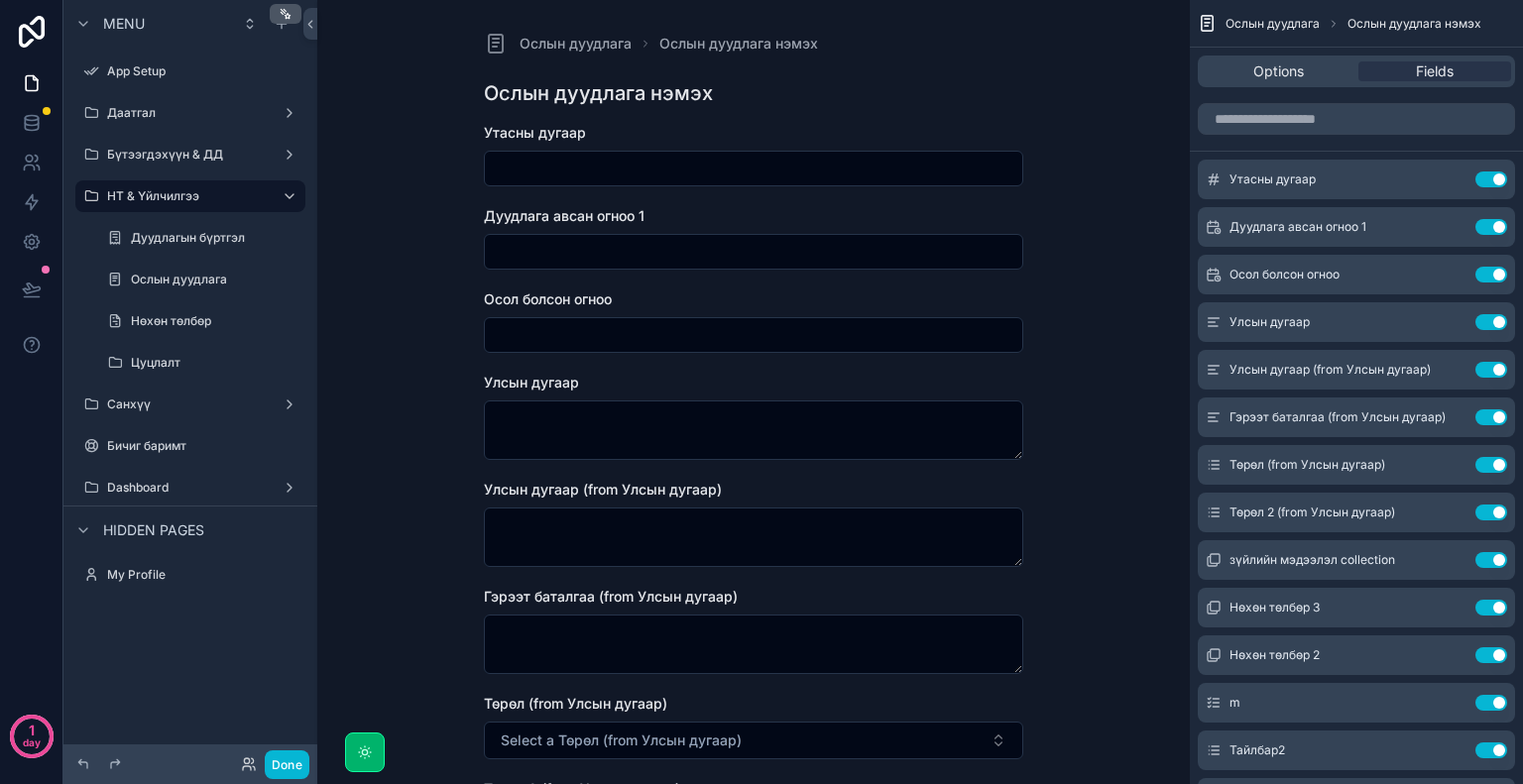 click at bounding box center [754, 168] 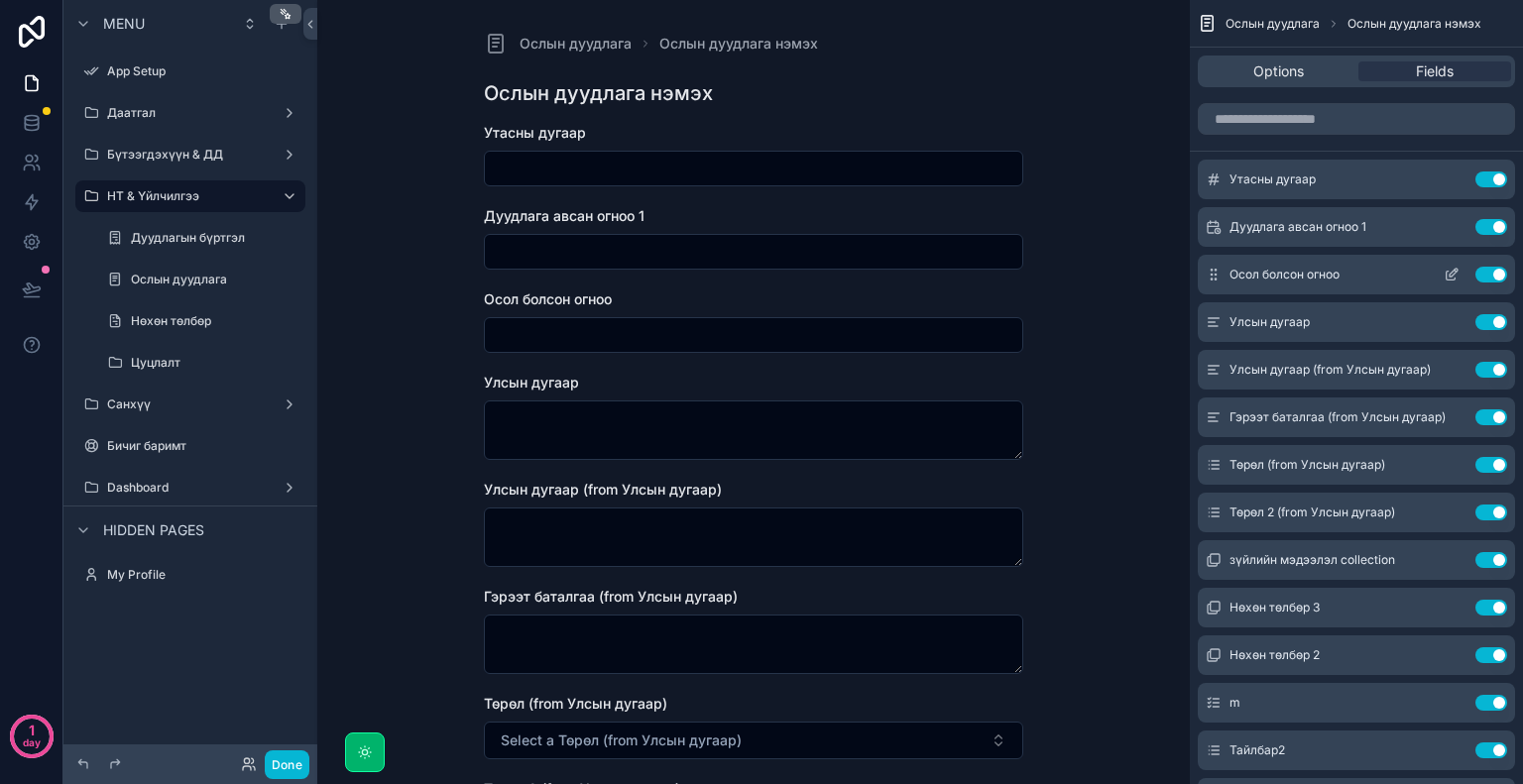 click on "Осол болсон огноо Use setting" at bounding box center (1356, 275) 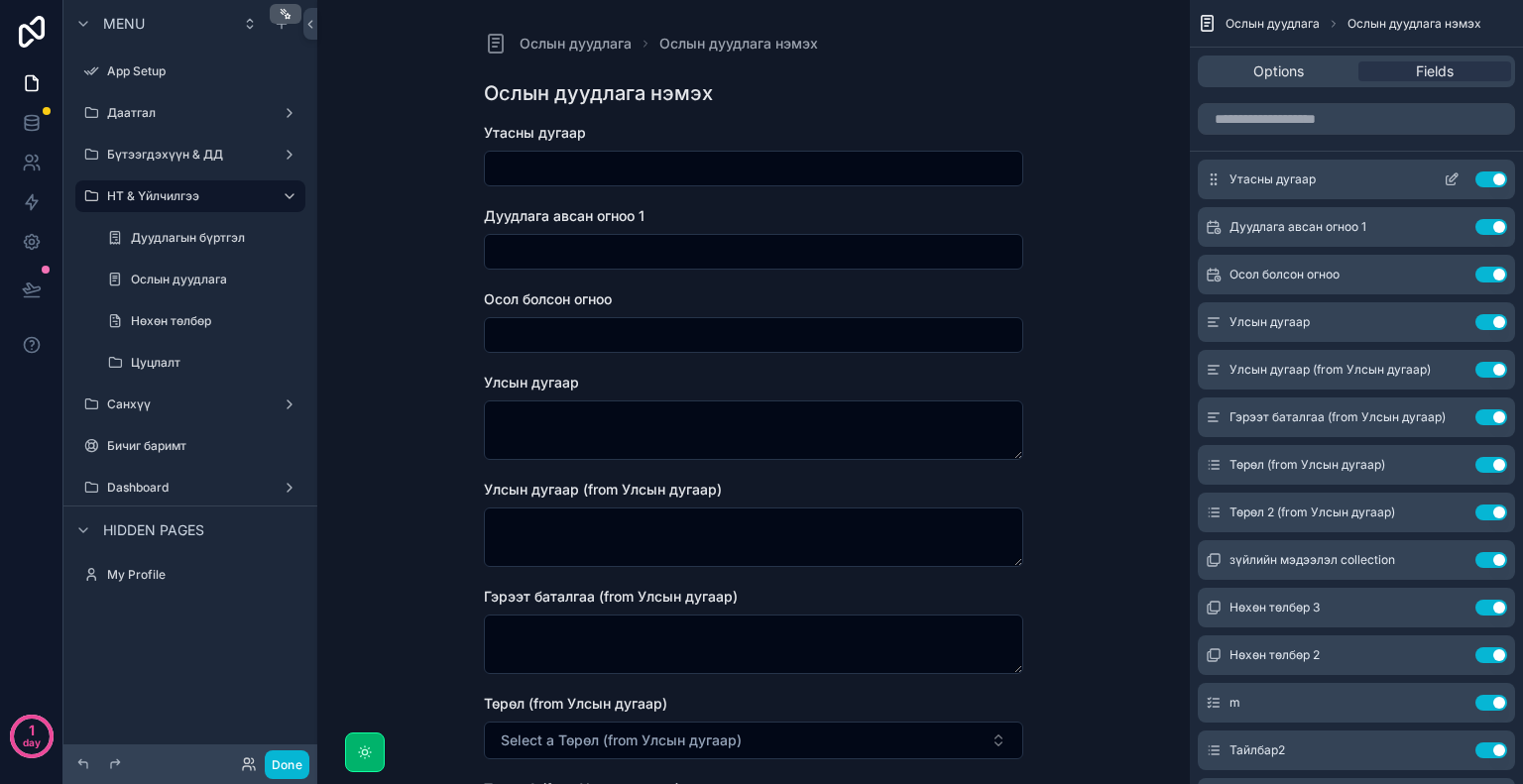 click 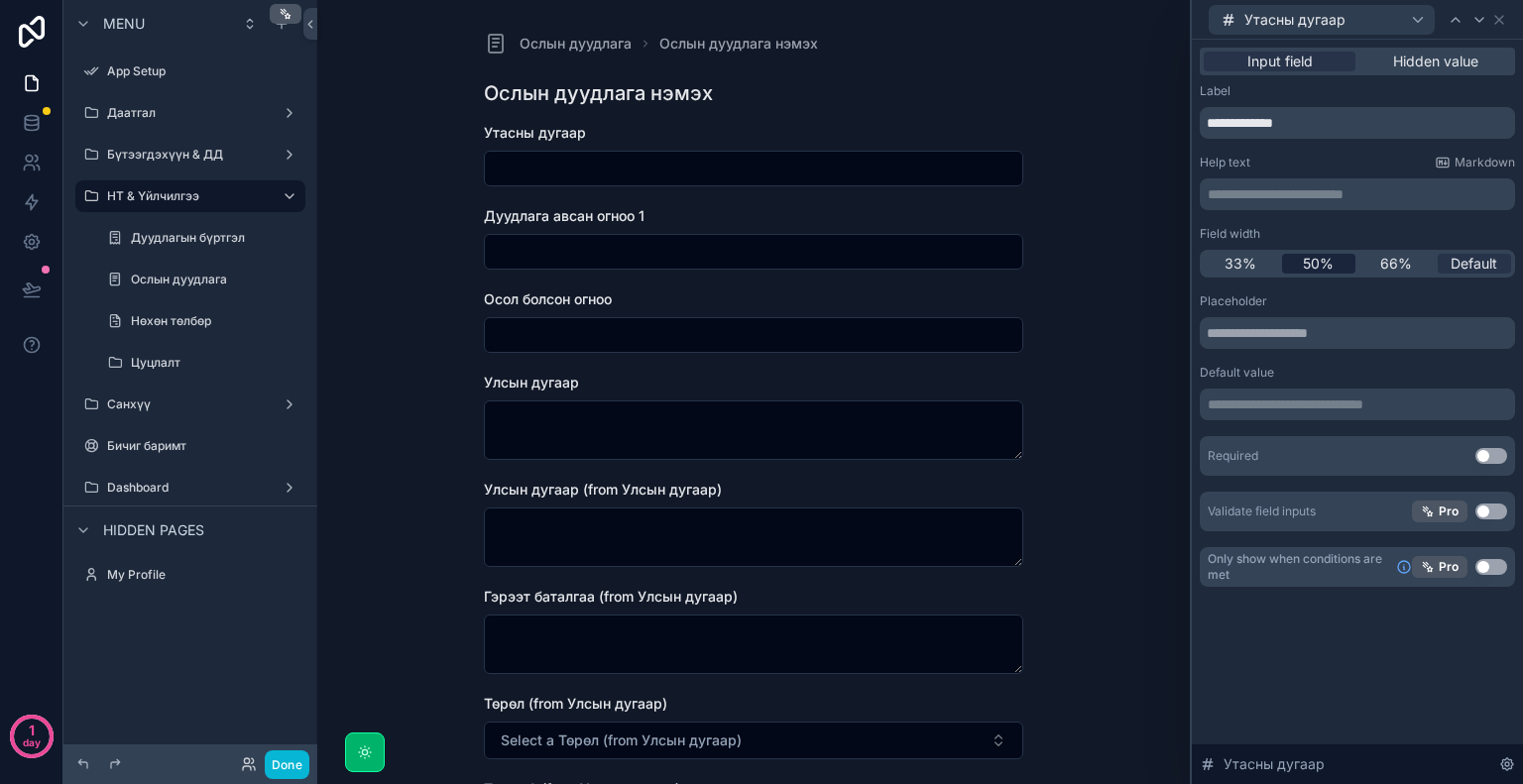 click on "50%" at bounding box center (1318, 264) 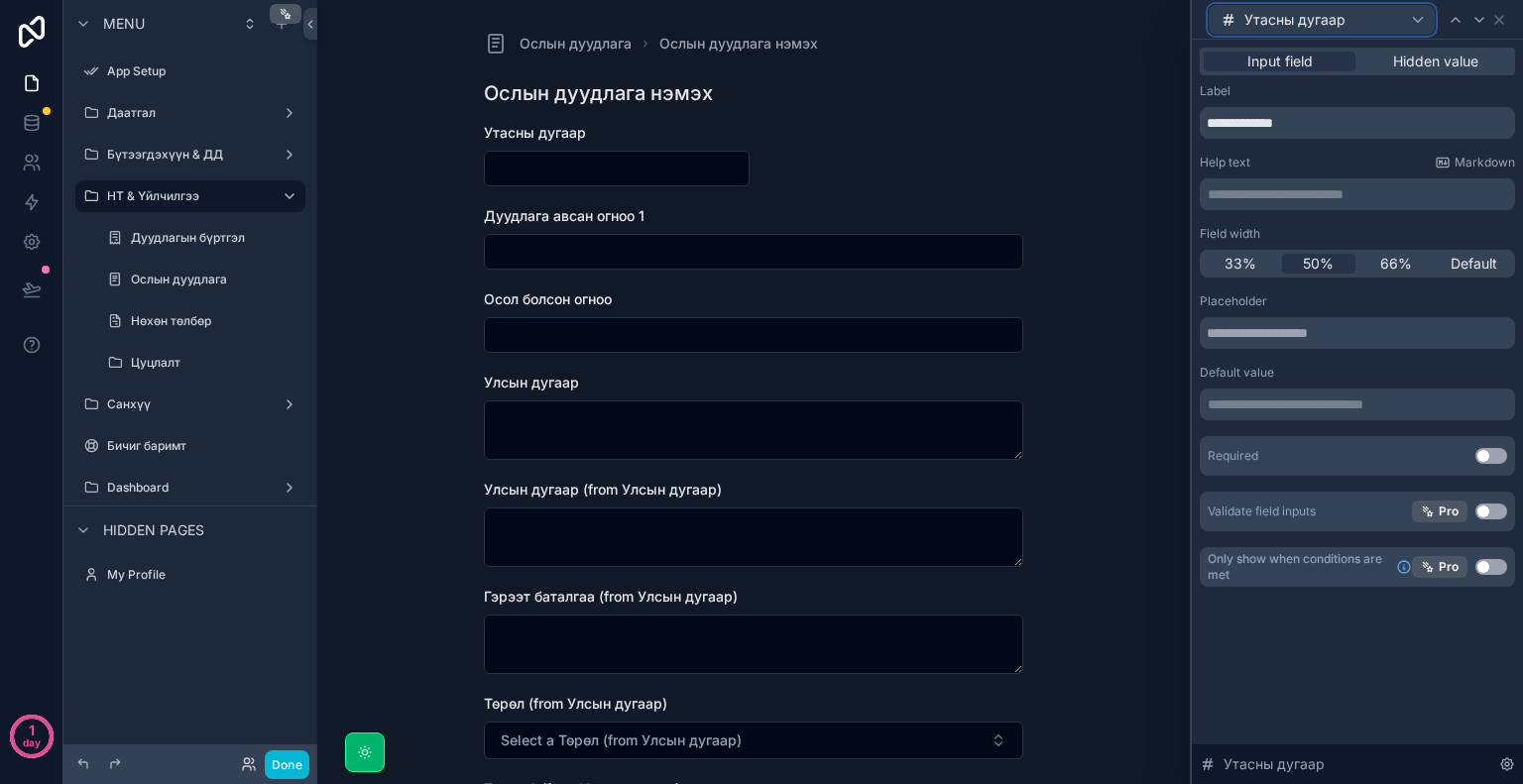 click on "Утасны дугаар" at bounding box center (1322, 20) 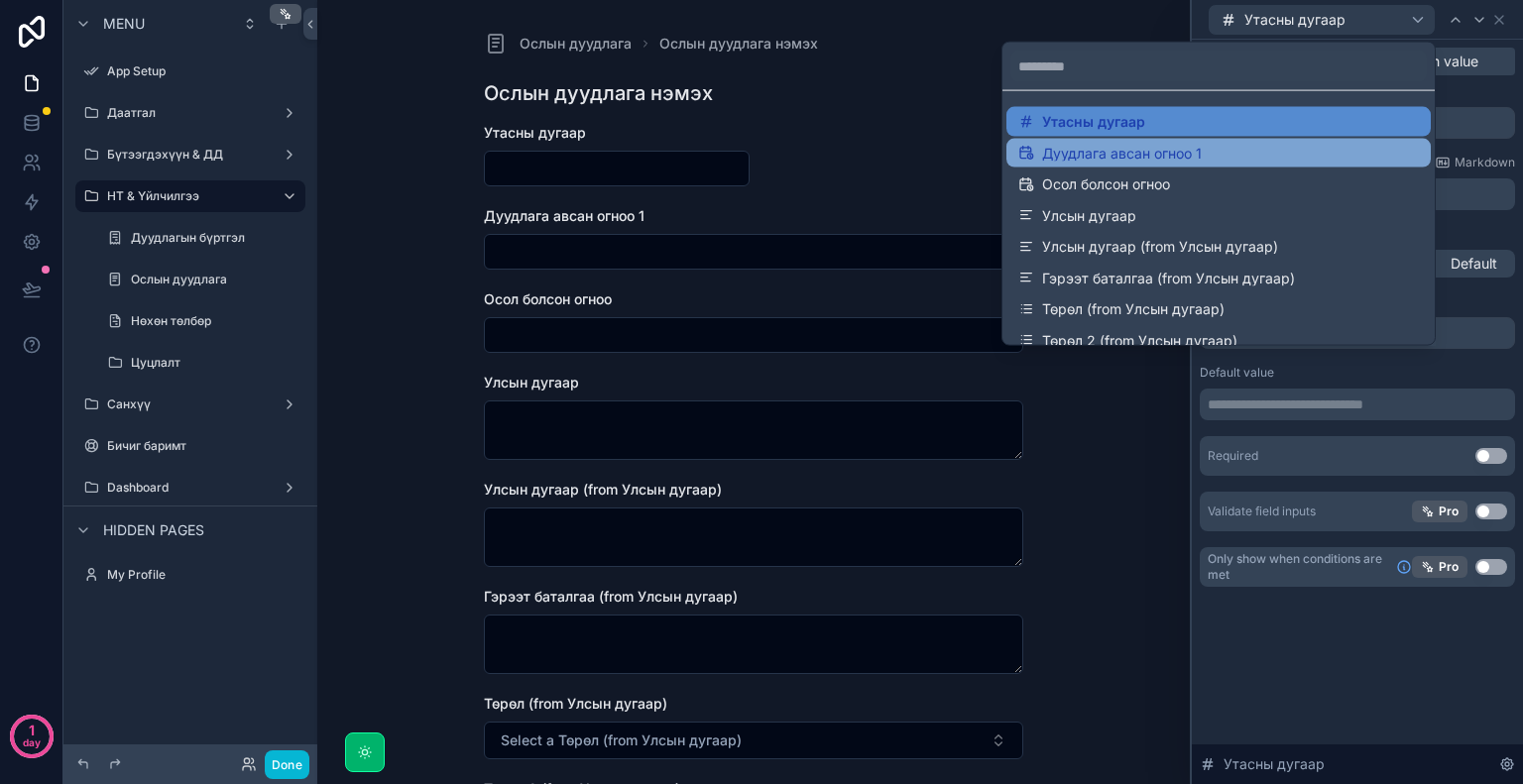 click on "Дуудлага авсан огноо 1" at bounding box center (1219, 153) 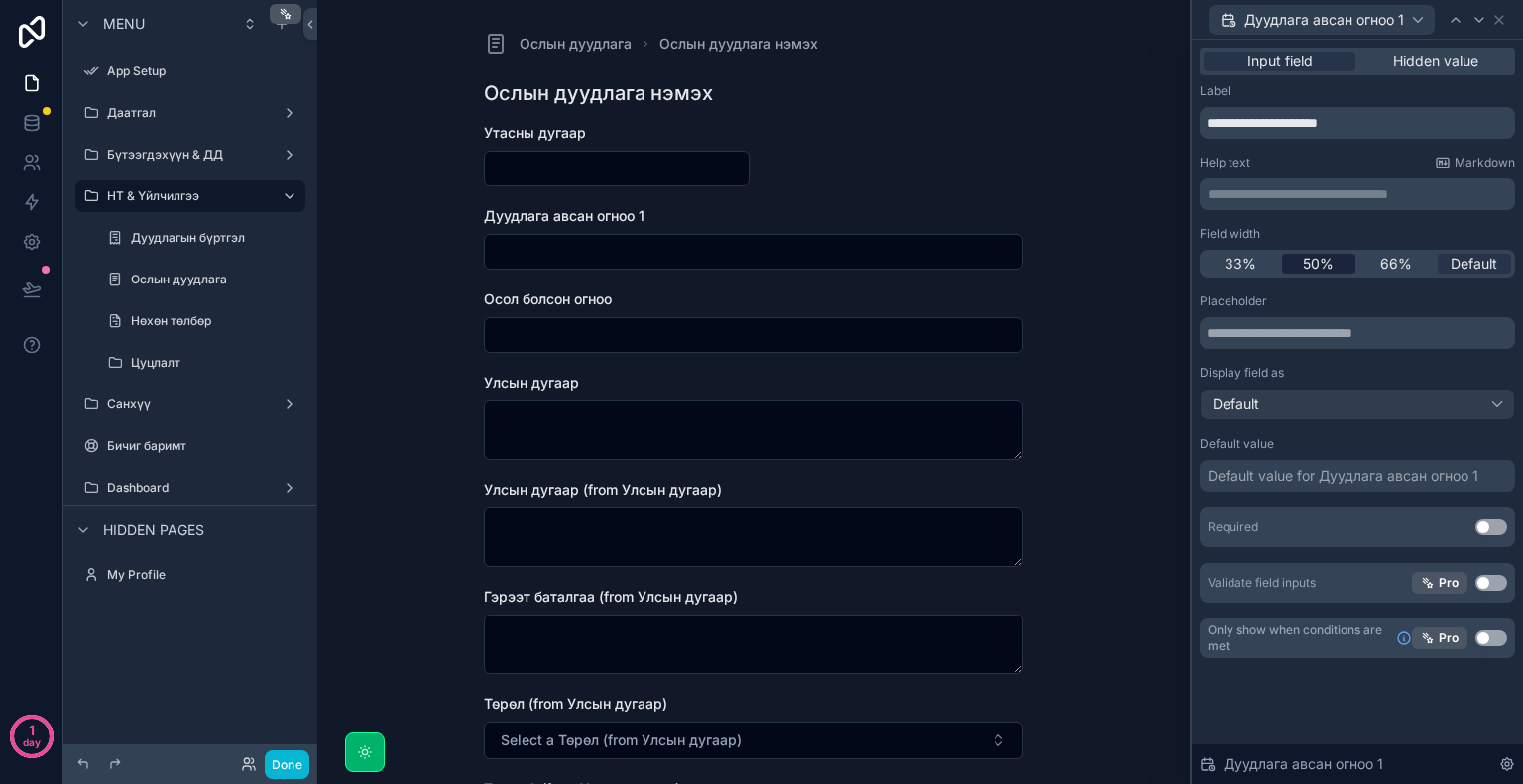 click on "50%" at bounding box center (1318, 264) 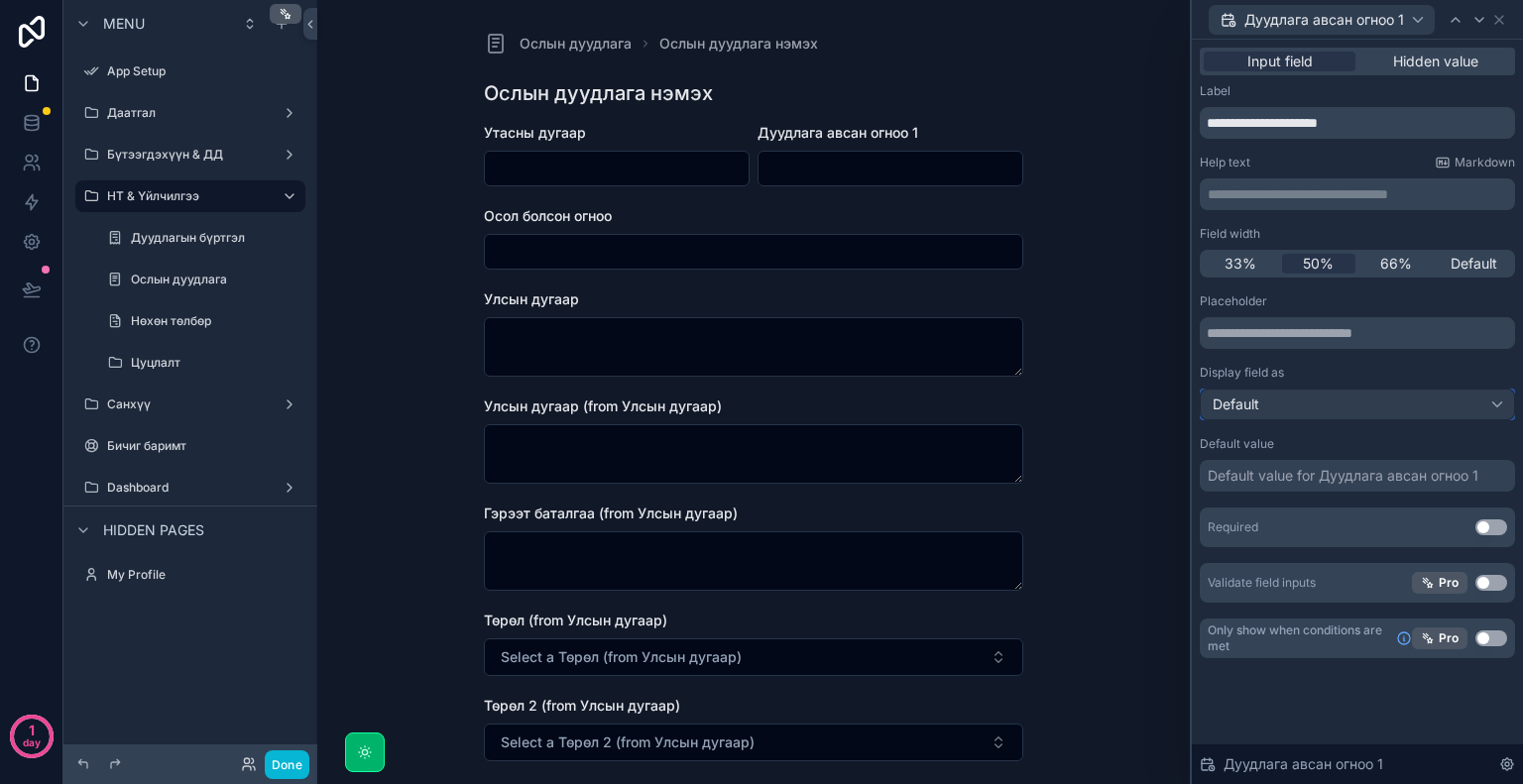 click on "Default" at bounding box center (1357, 404) 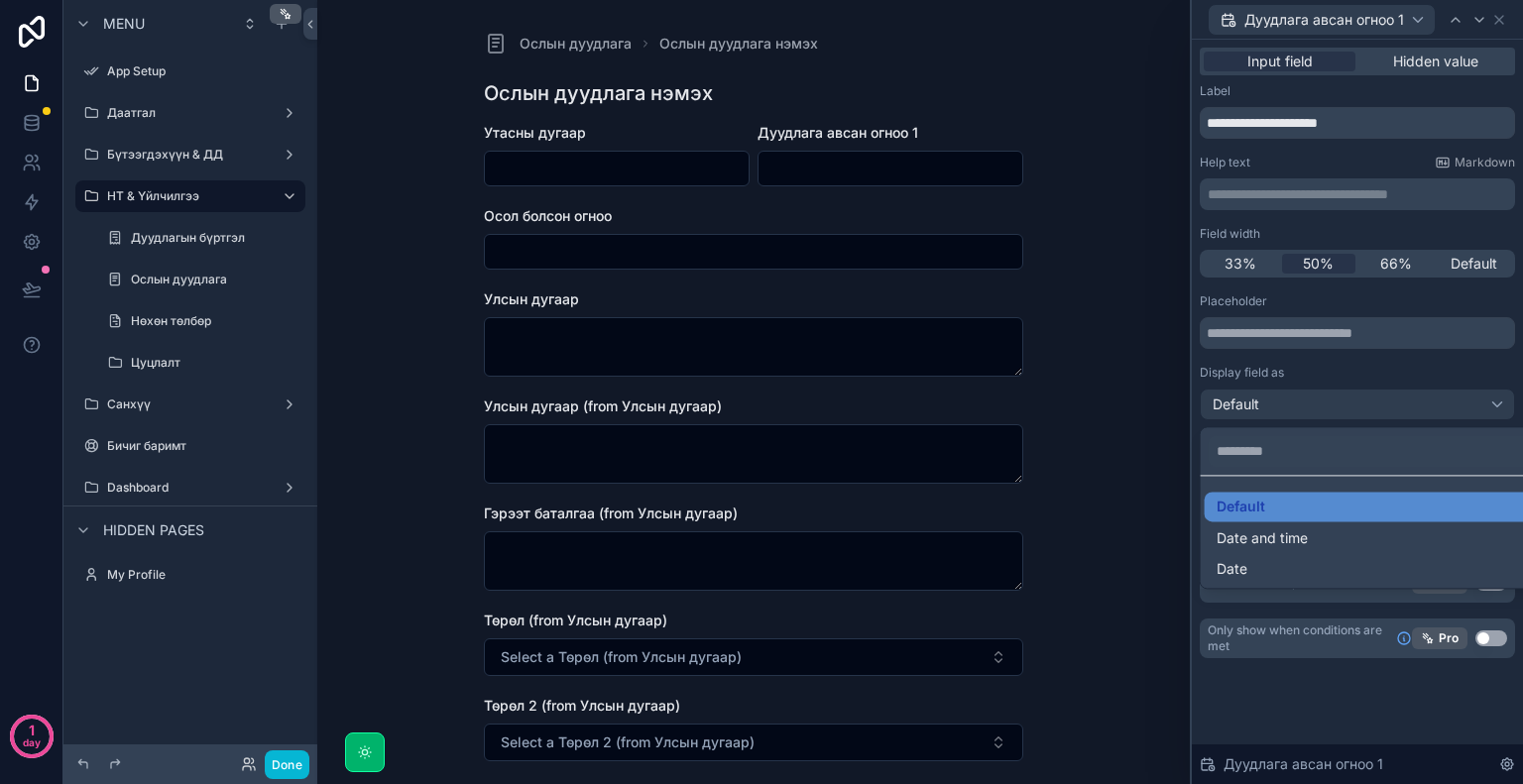 click at bounding box center (1357, 392) 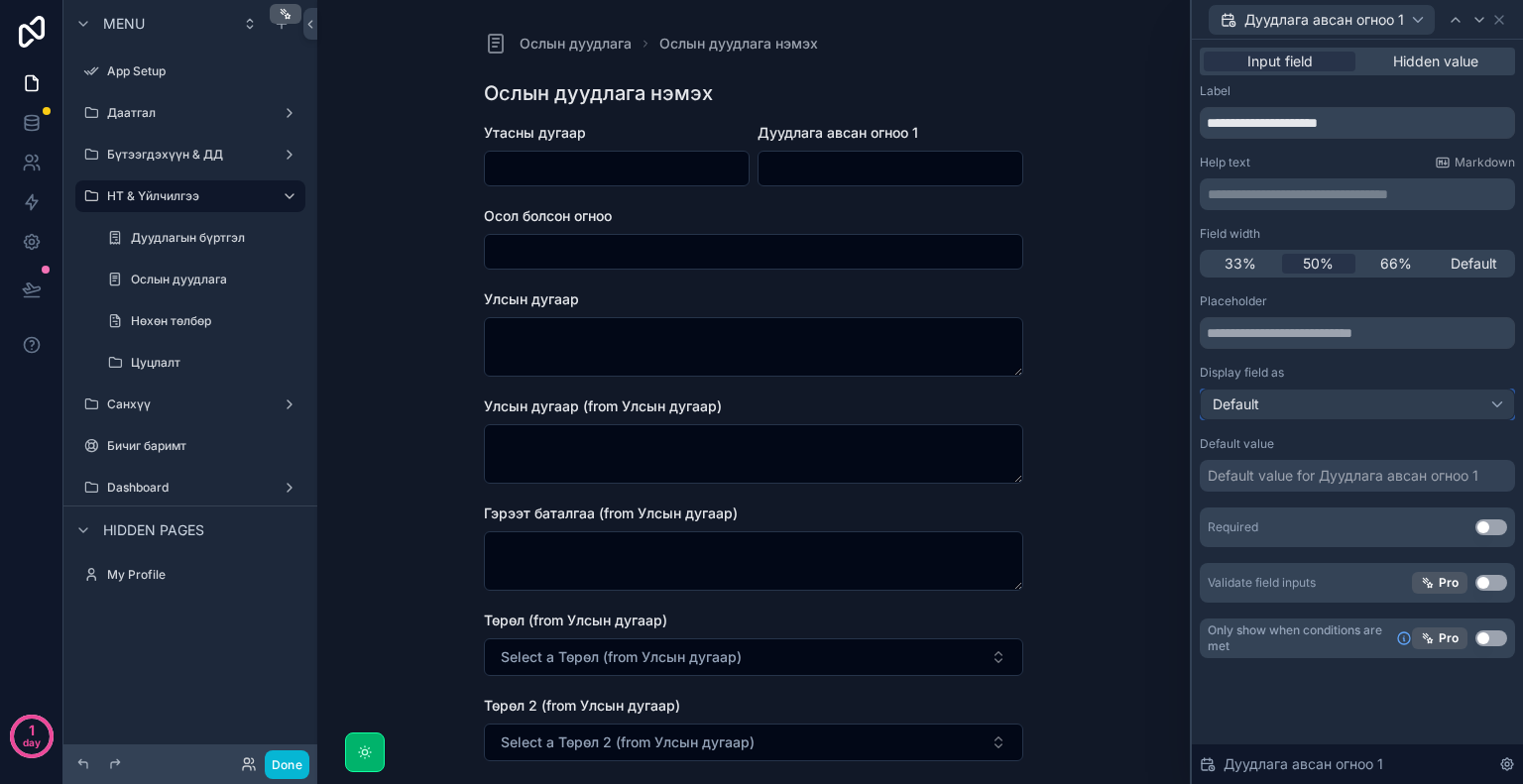 click on "Default" at bounding box center [1357, 404] 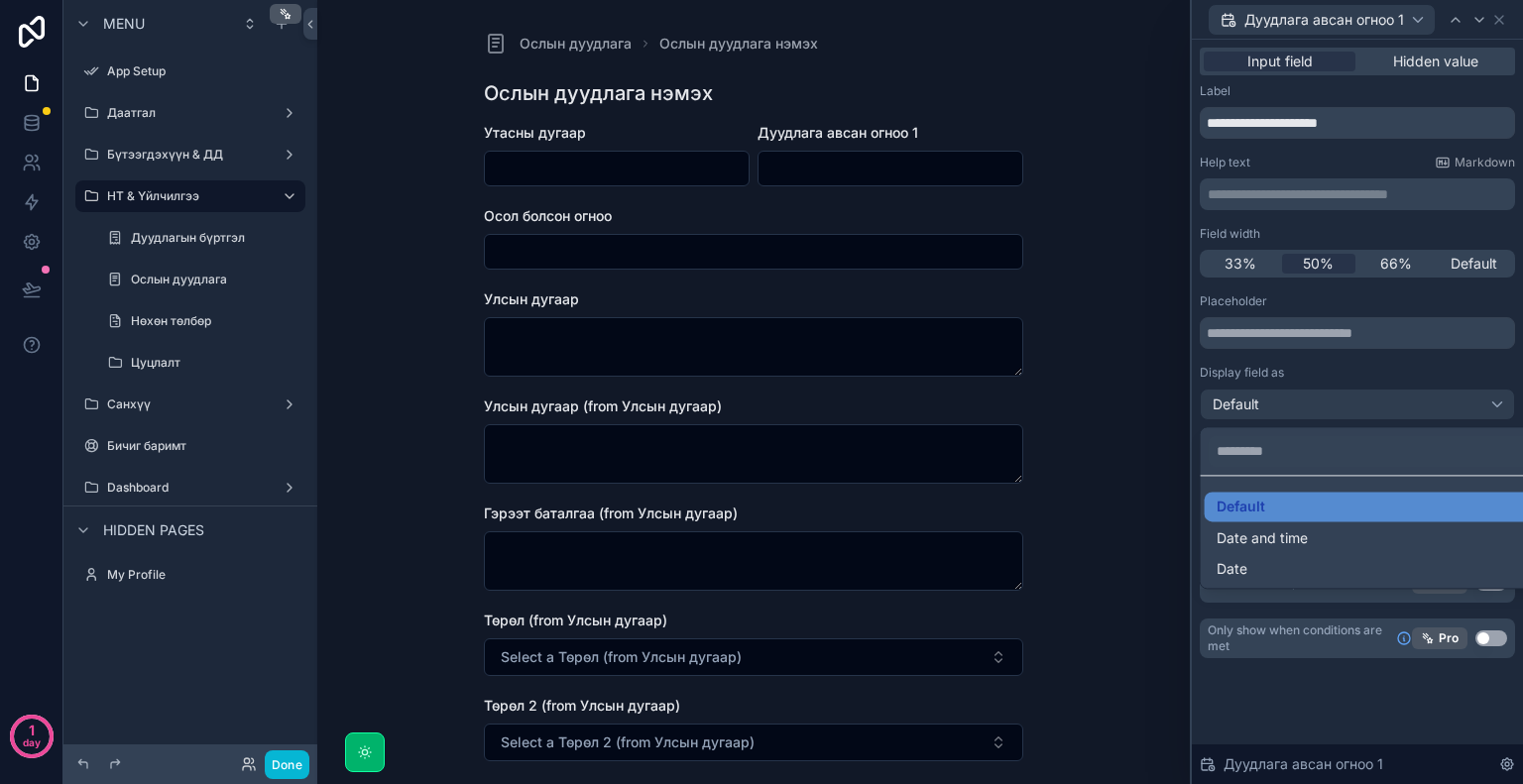 click at bounding box center [1357, 392] 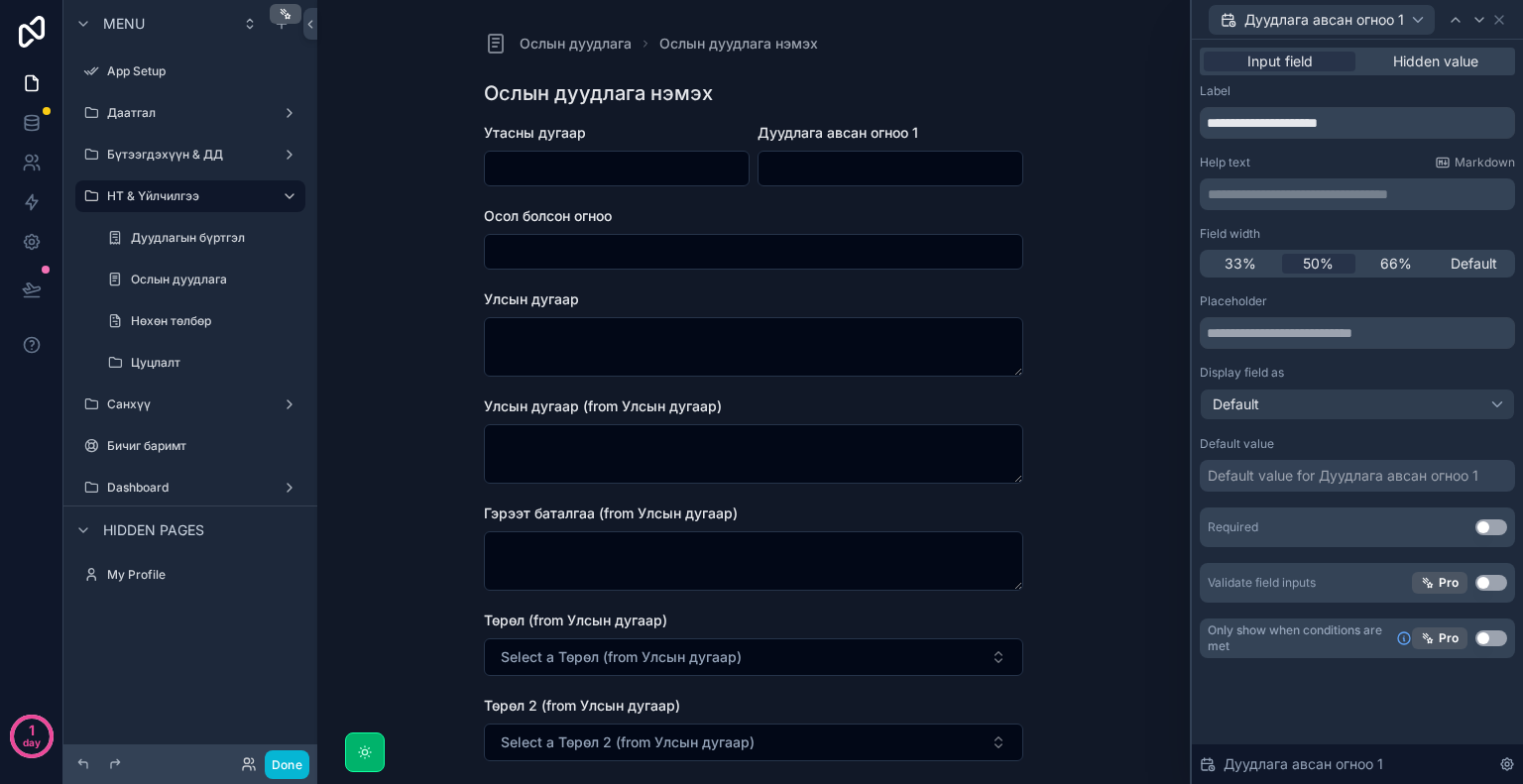 click on "Default value for Дуудлага авсан огноо 1" at bounding box center (1343, 476) 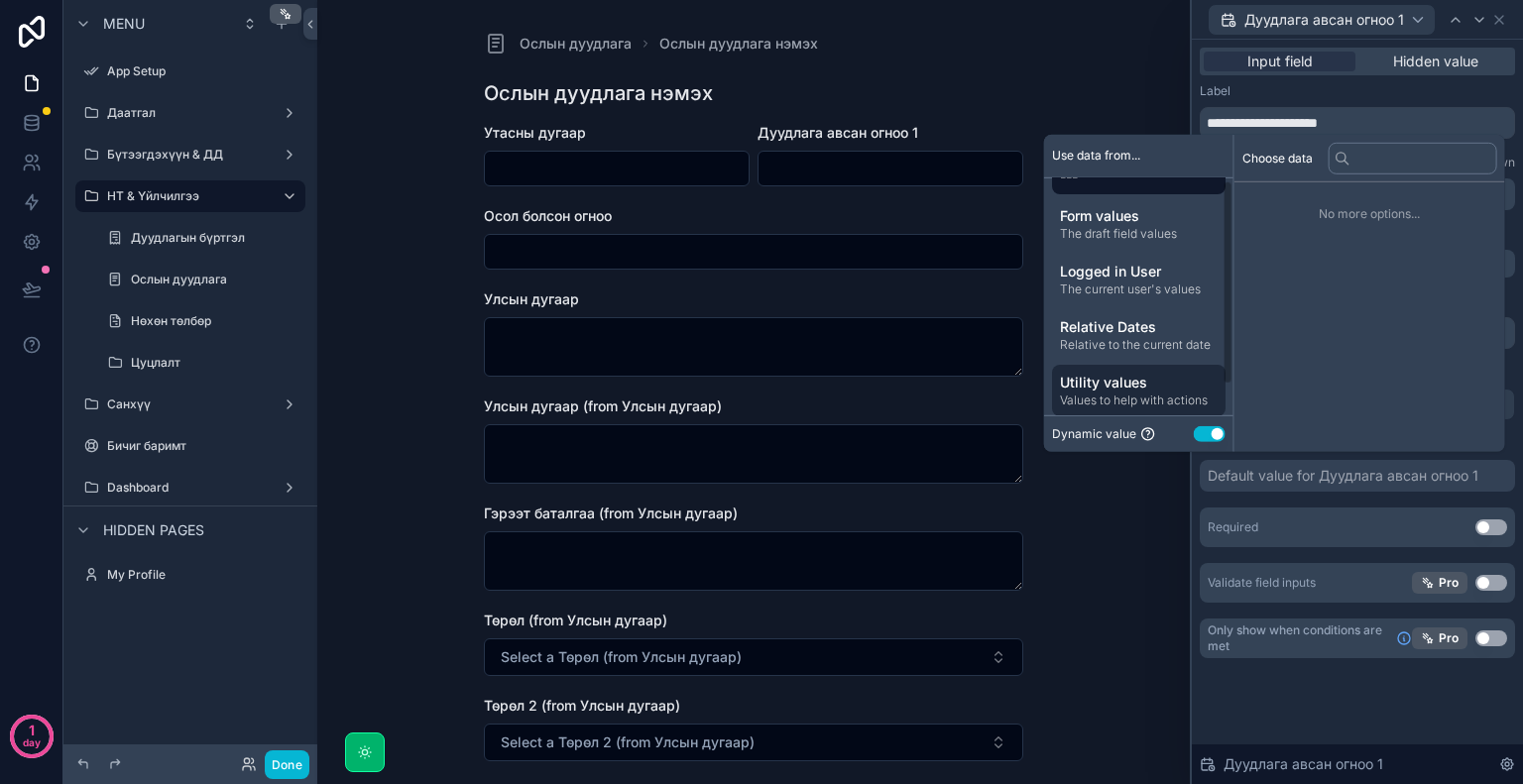 scroll, scrollTop: 36, scrollLeft: 0, axis: vertical 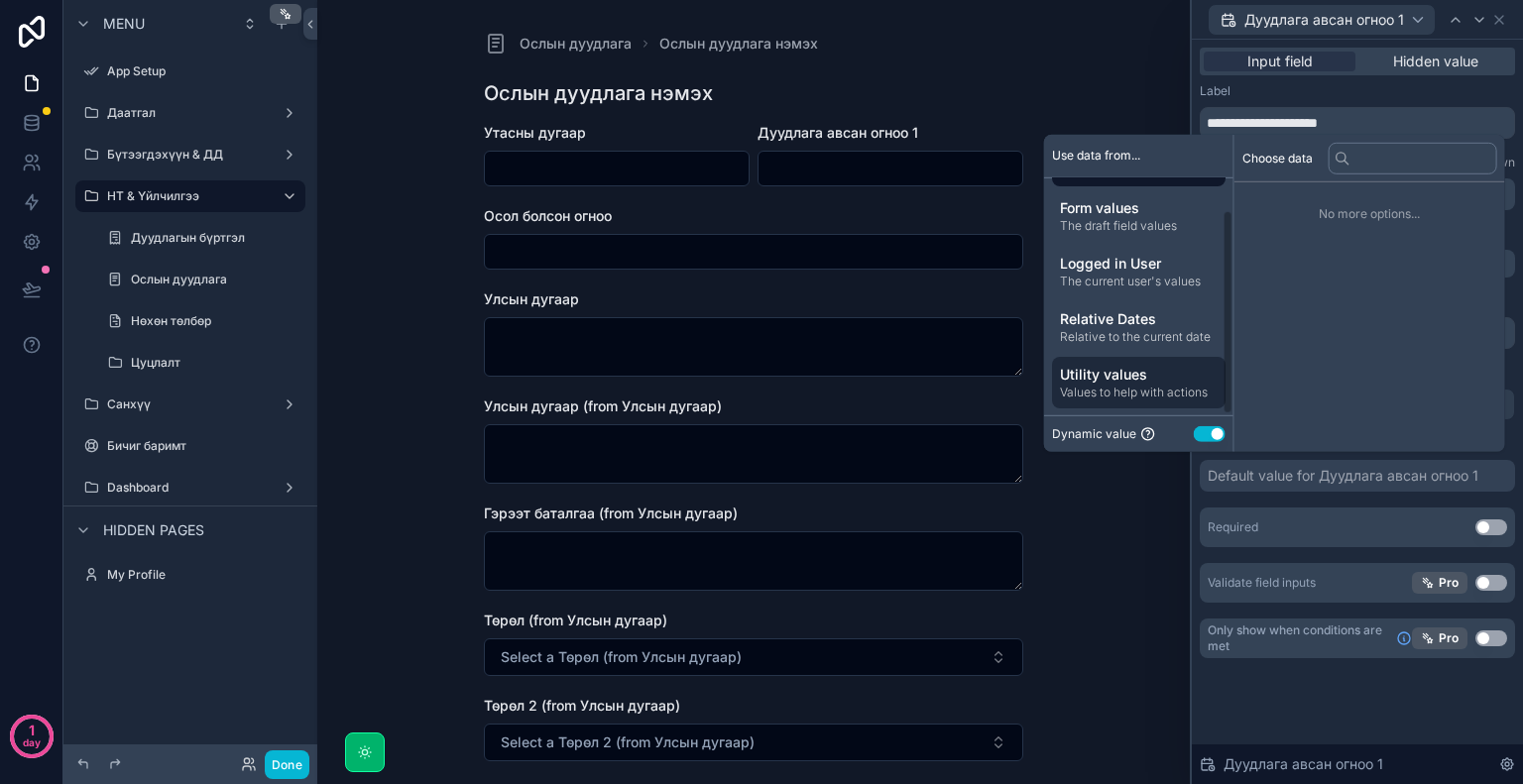 click on "Values to help with actions" at bounding box center (1138, 392) 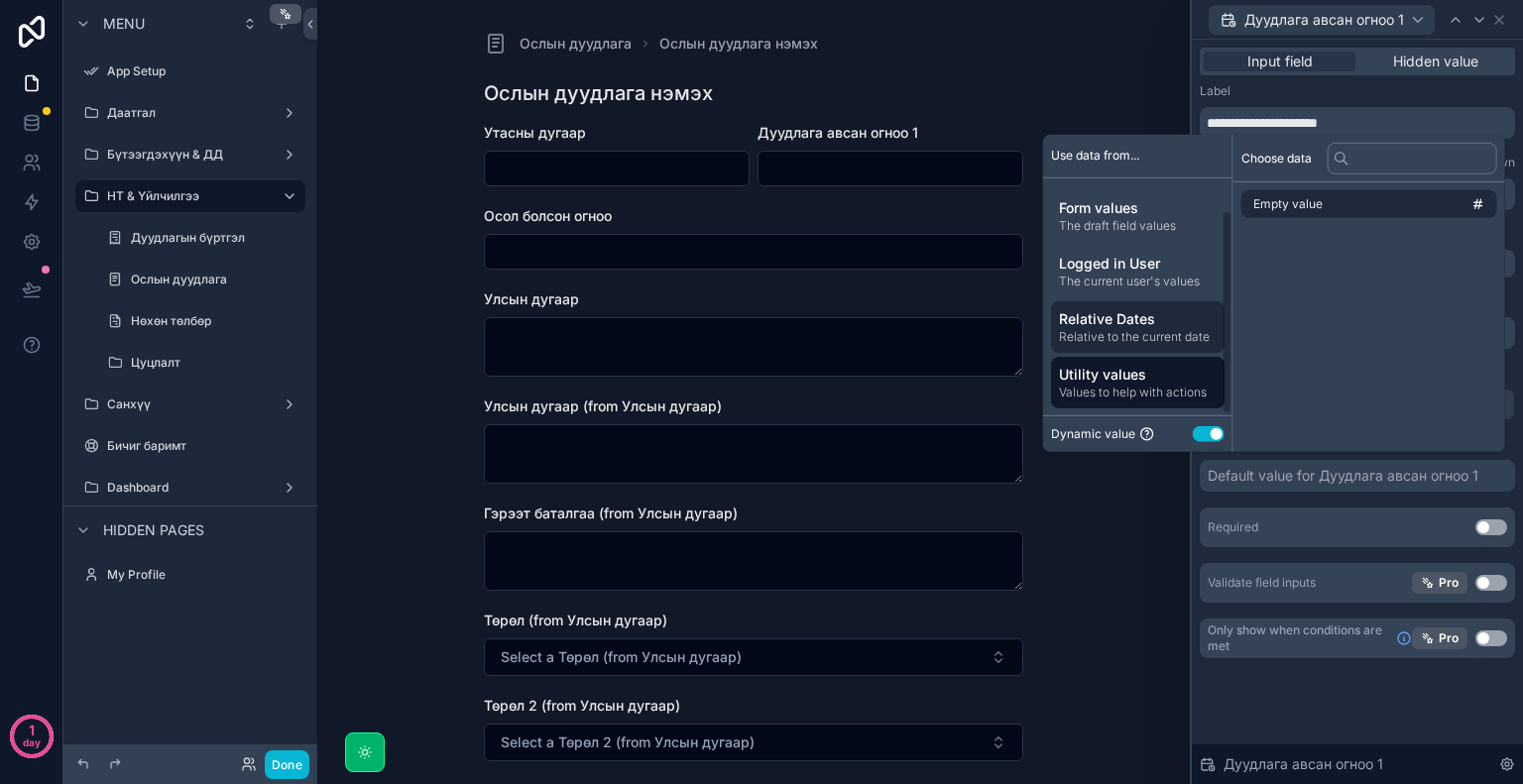 click on "Relative Dates" at bounding box center (1137, 319) 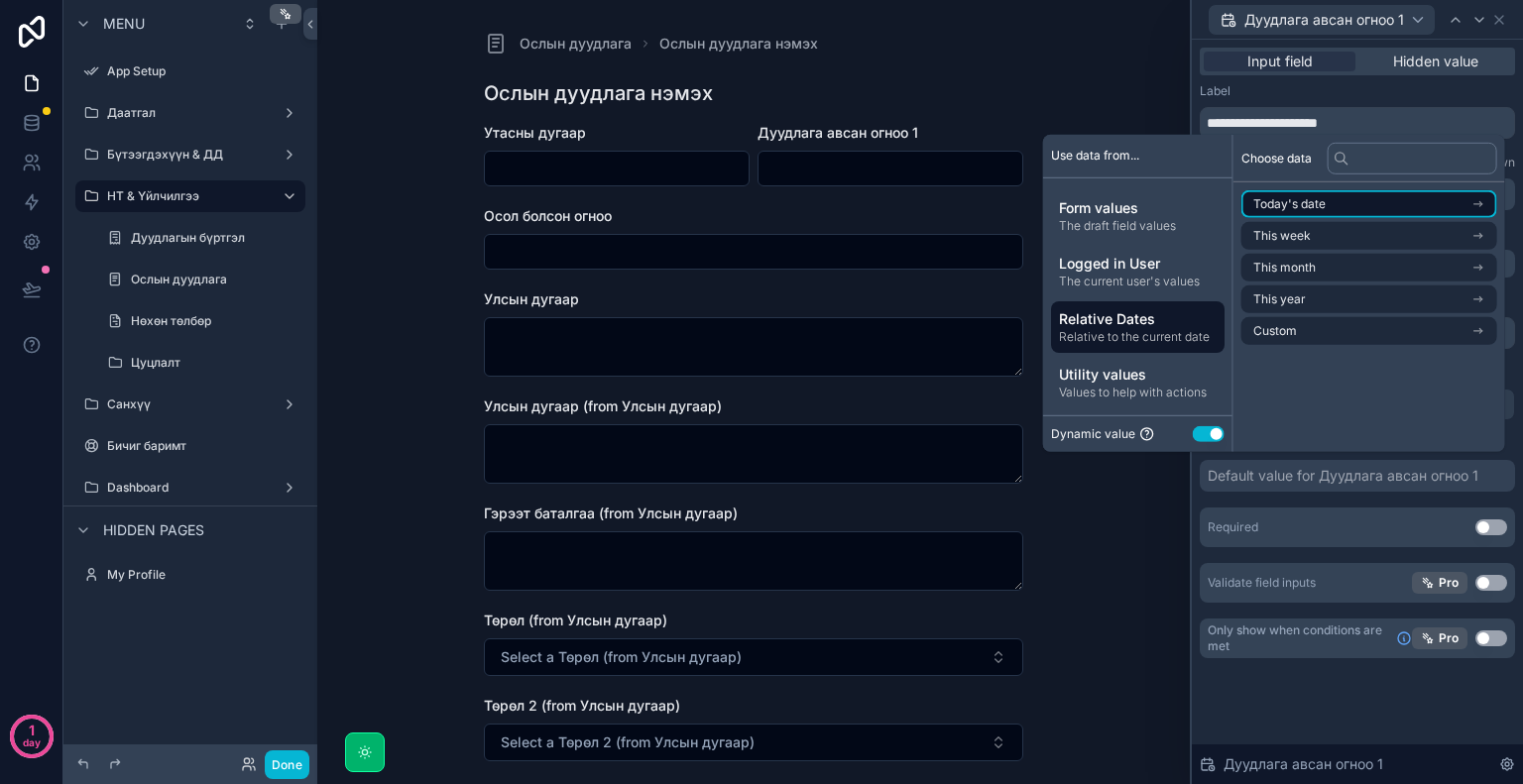 click on "Today's date" at bounding box center (1289, 204) 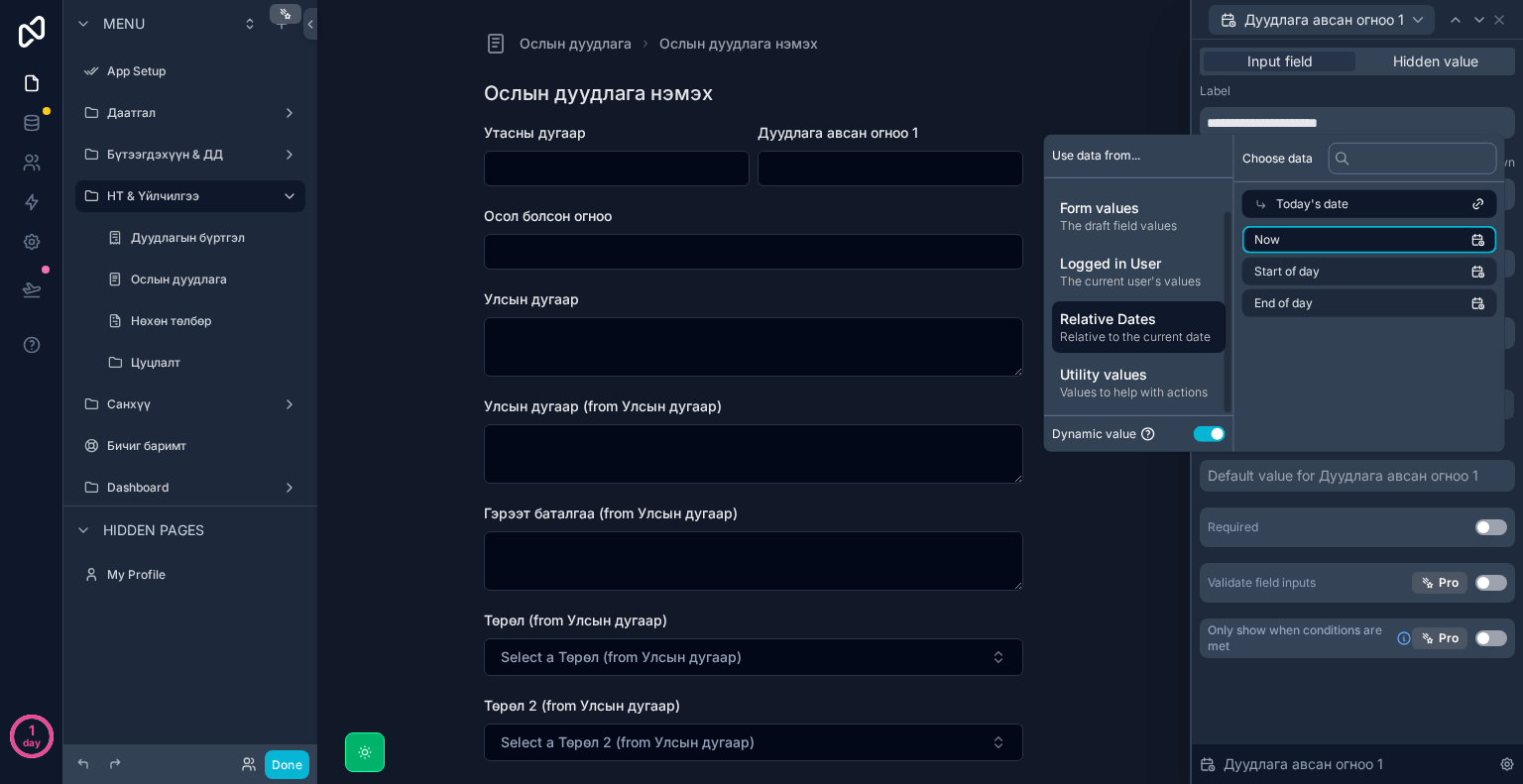 click on "Now" at bounding box center (1369, 240) 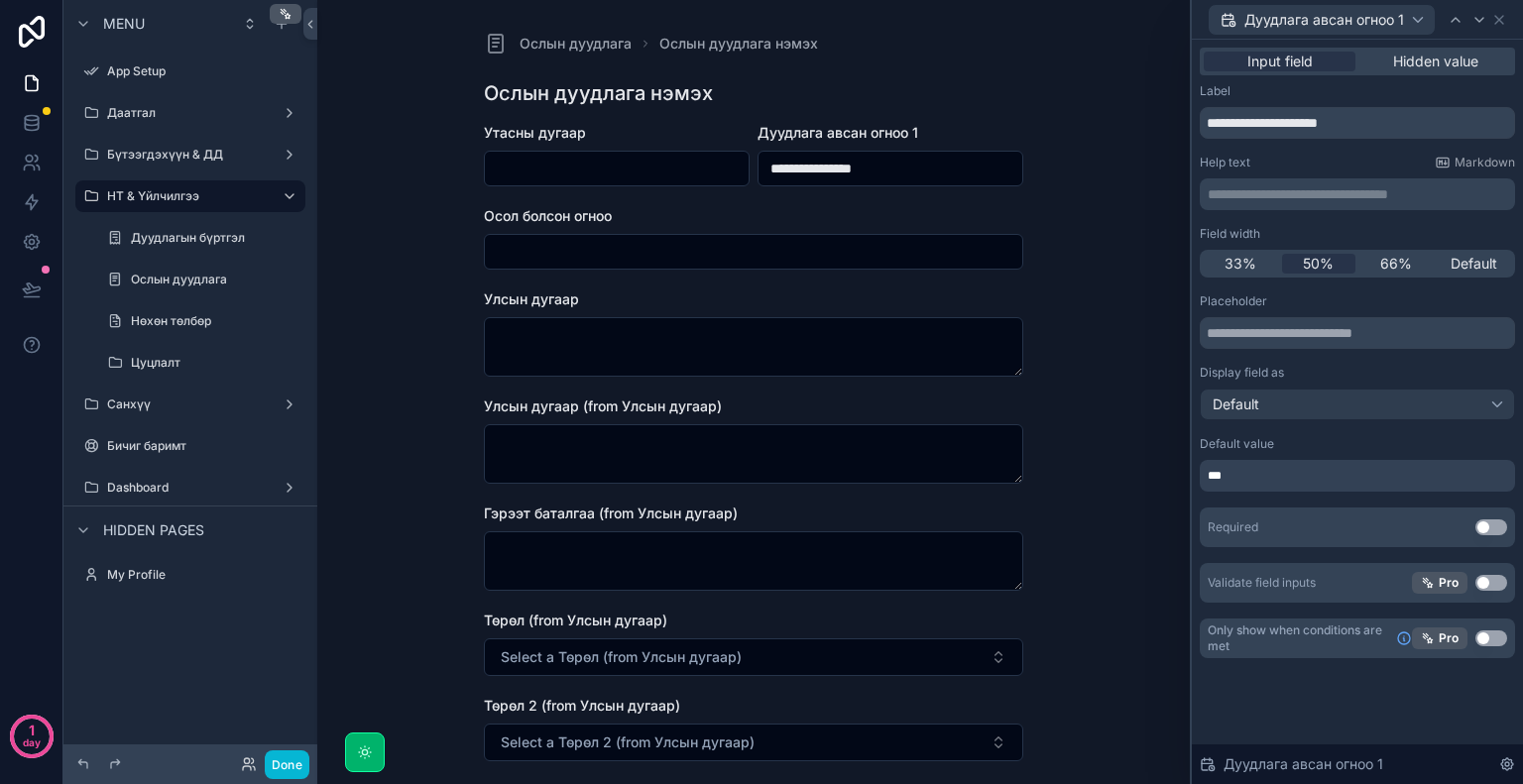 click on "**********" at bounding box center [754, 392] 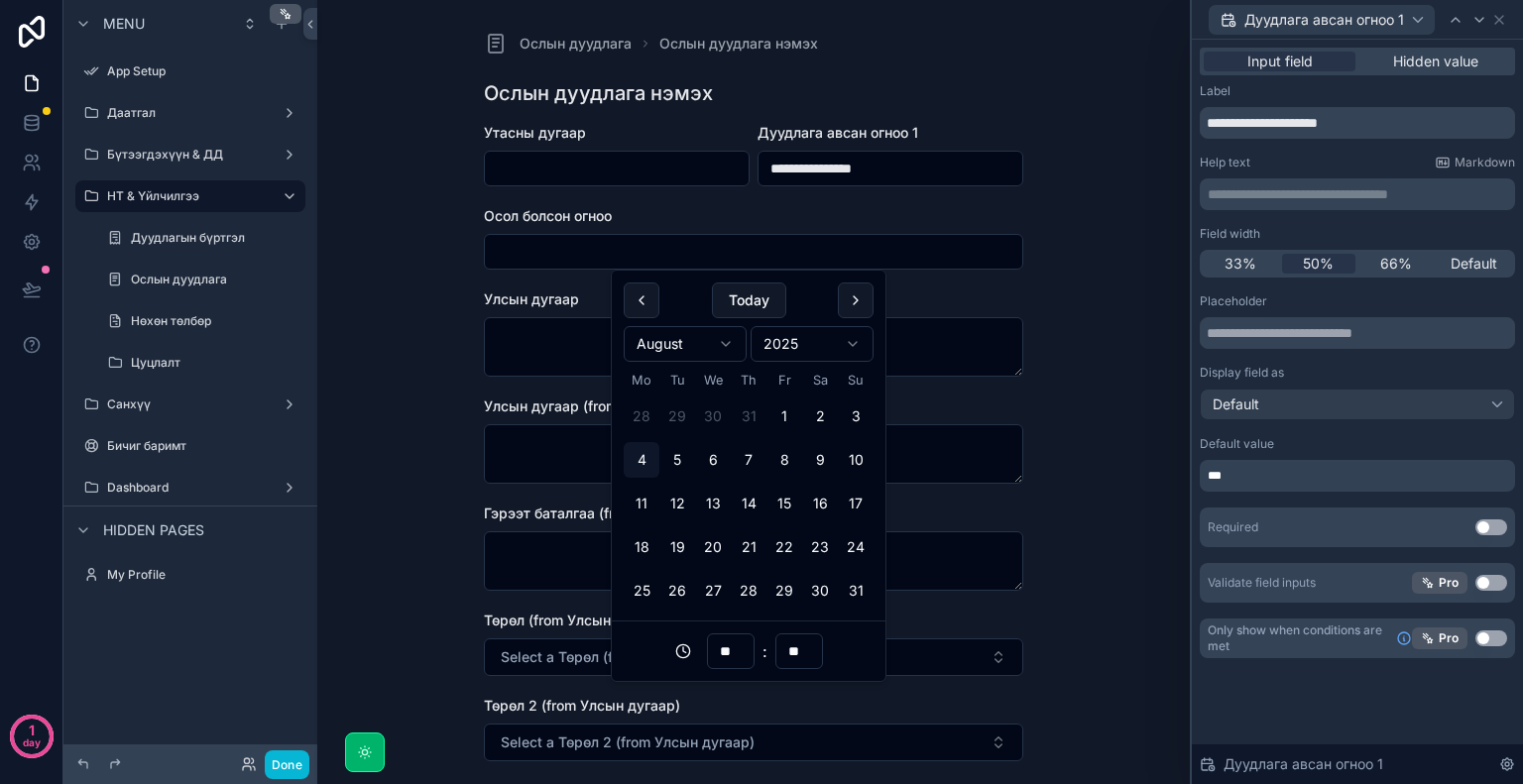 click on "**********" at bounding box center (754, 392) 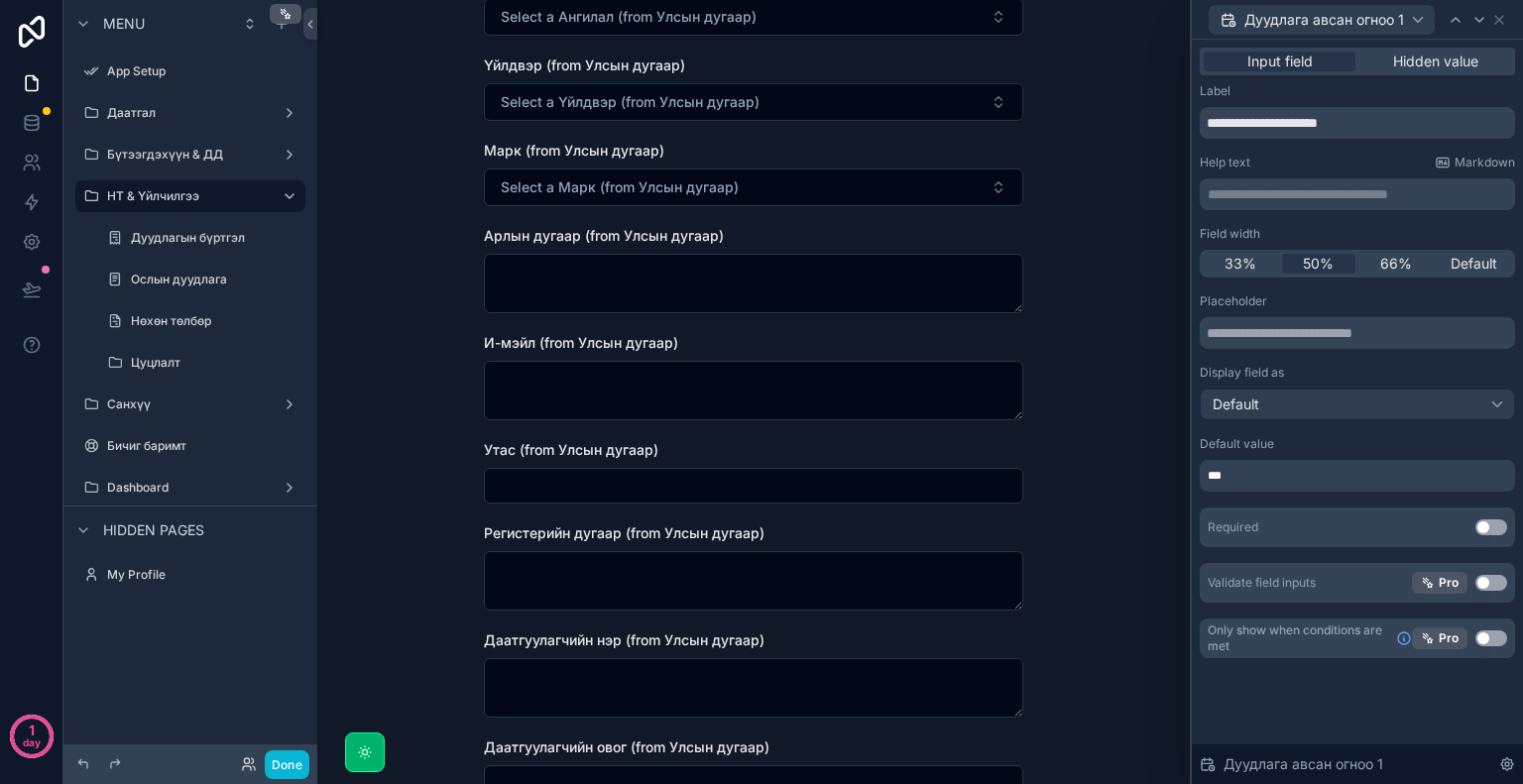 scroll, scrollTop: 4373, scrollLeft: 0, axis: vertical 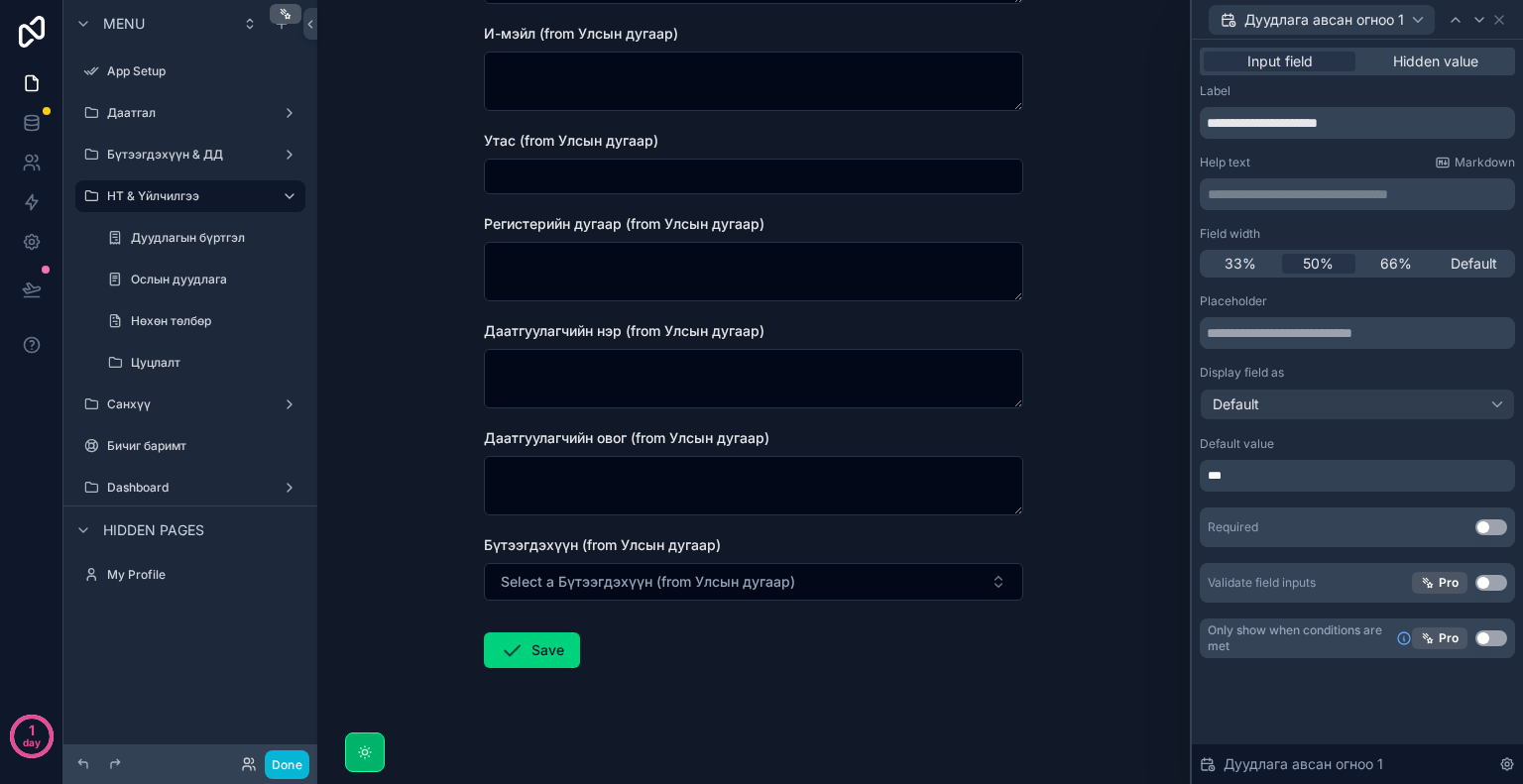 click on "**********" at bounding box center [754, 392] 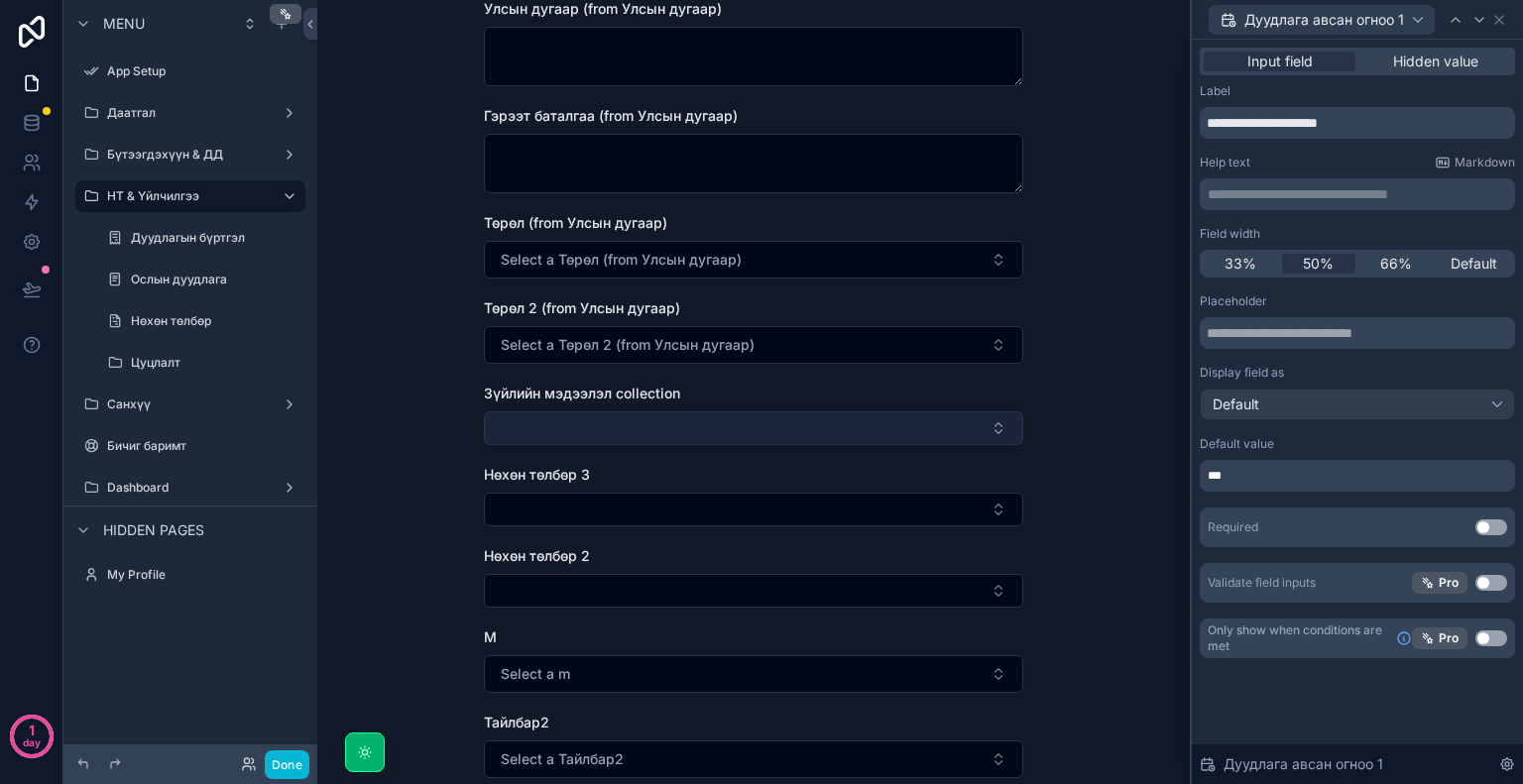 click at bounding box center (754, 428) 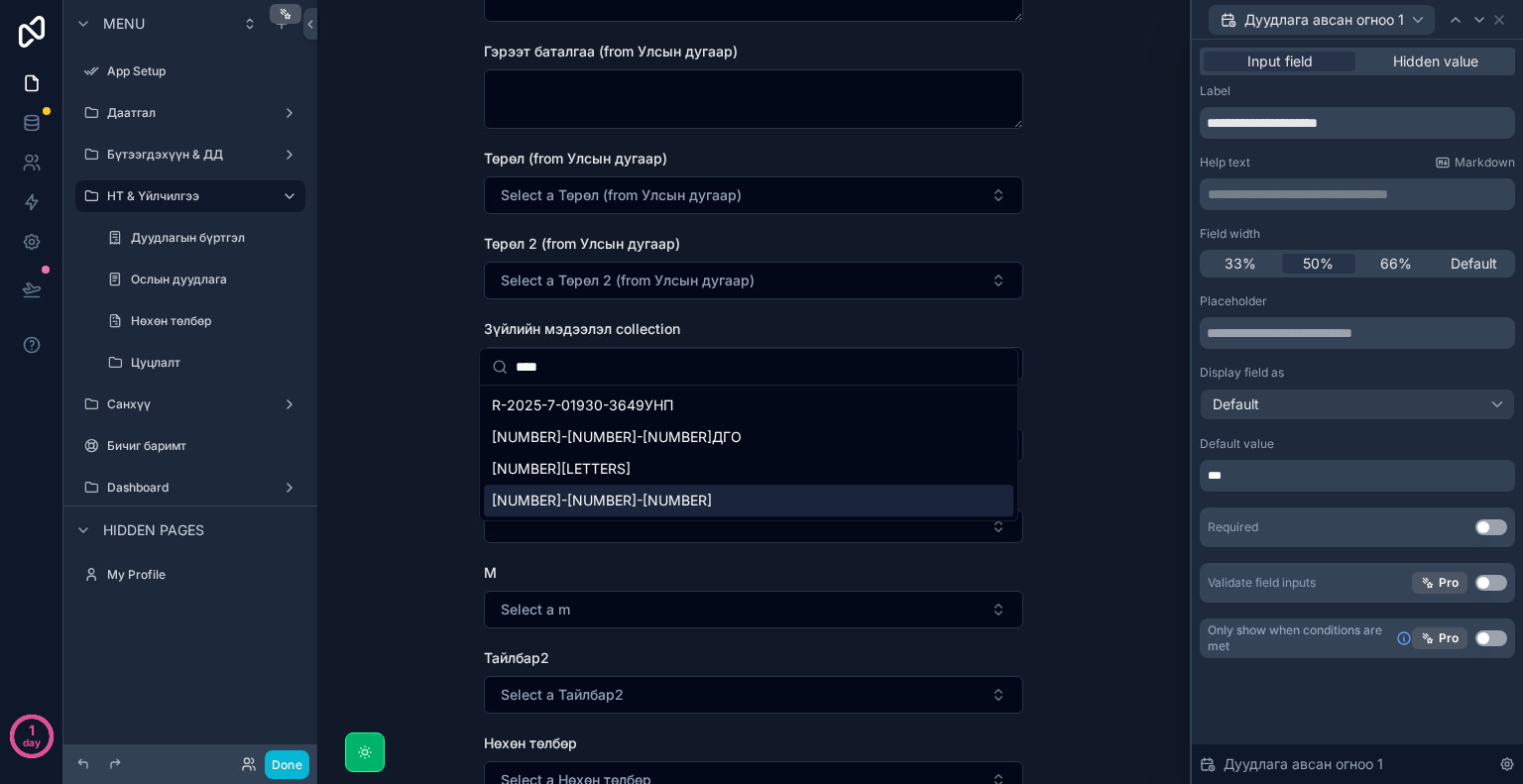 scroll, scrollTop: 497, scrollLeft: 0, axis: vertical 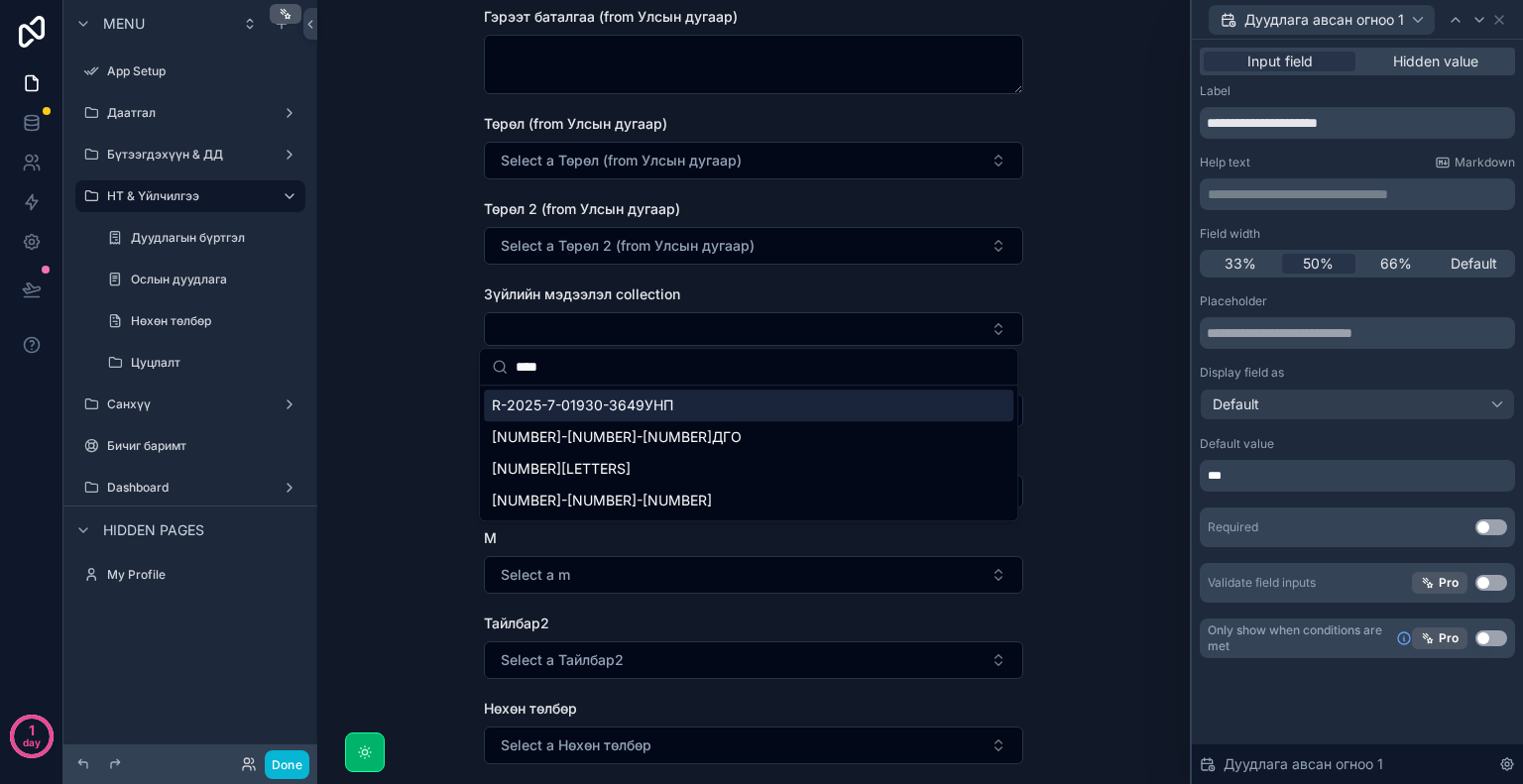 type on "****" 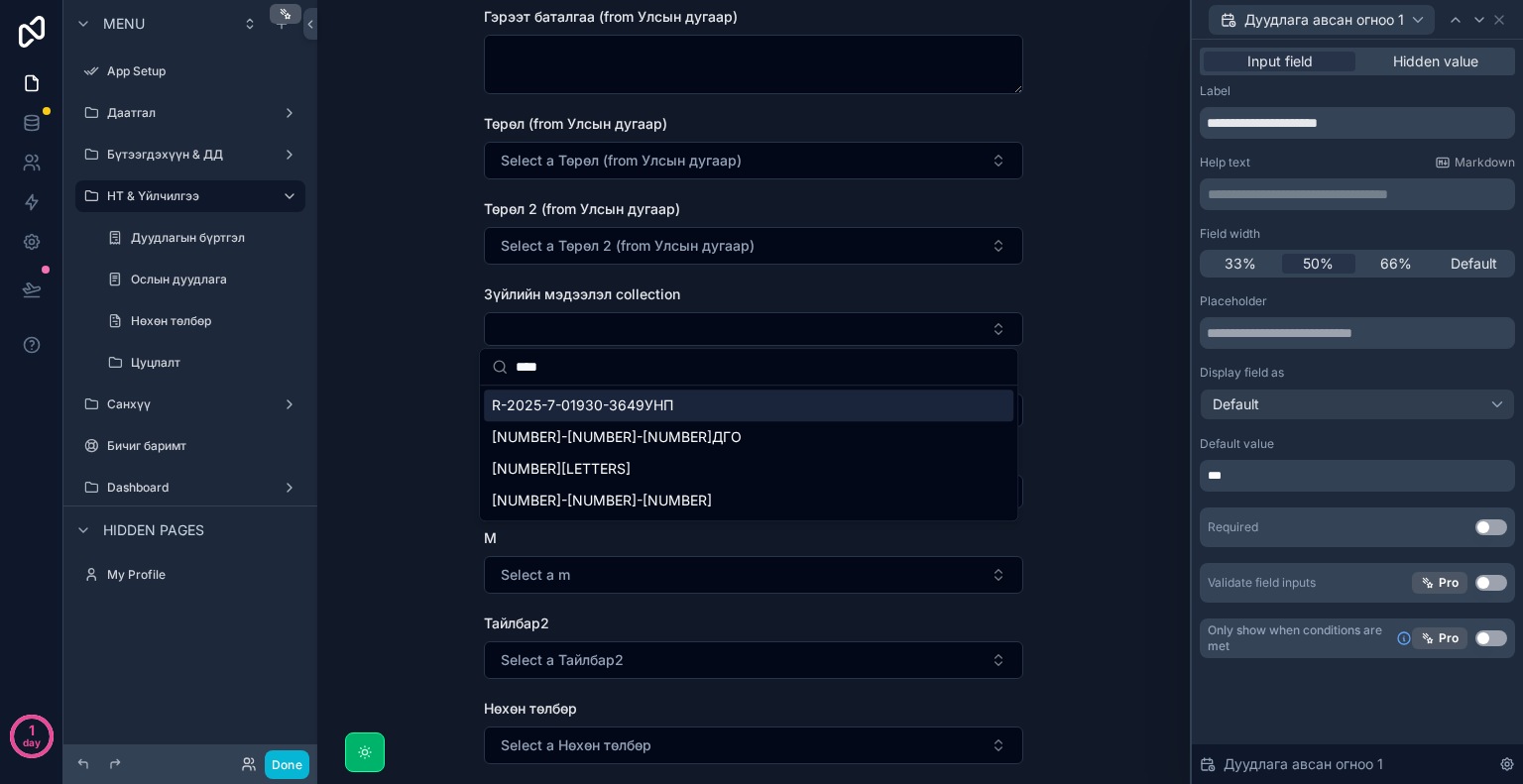 click on "**********" at bounding box center [754, 392] 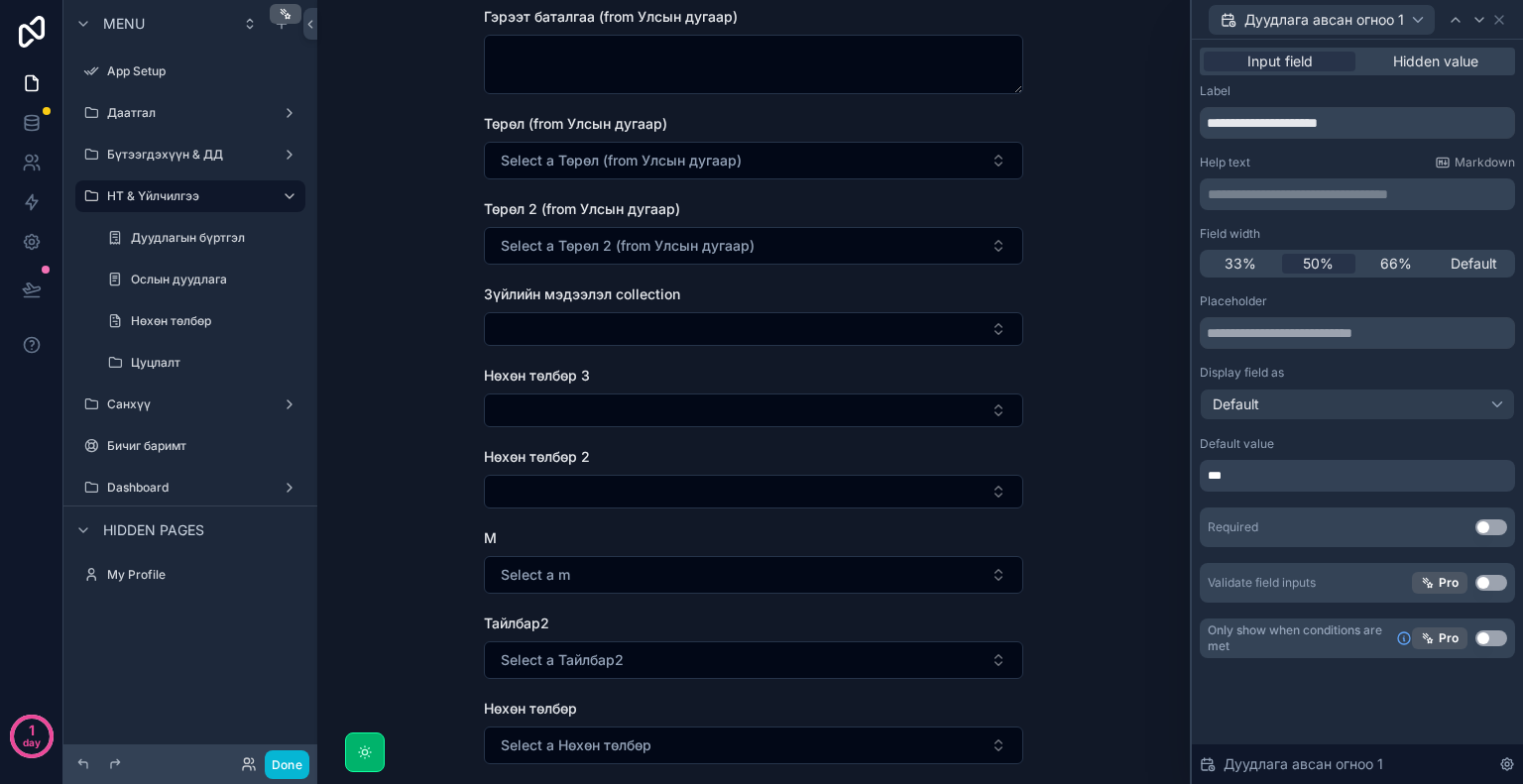 scroll, scrollTop: 298, scrollLeft: 0, axis: vertical 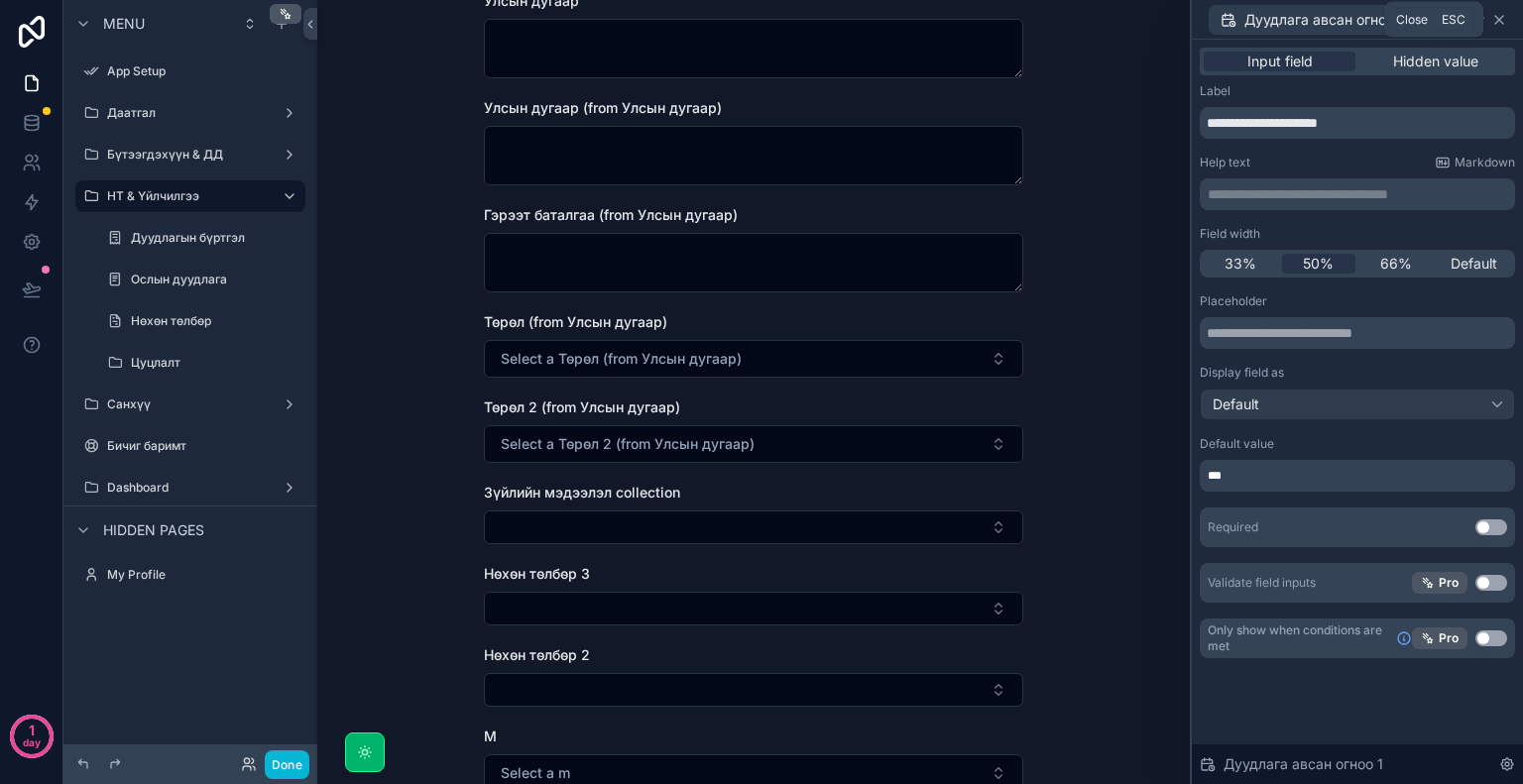 click 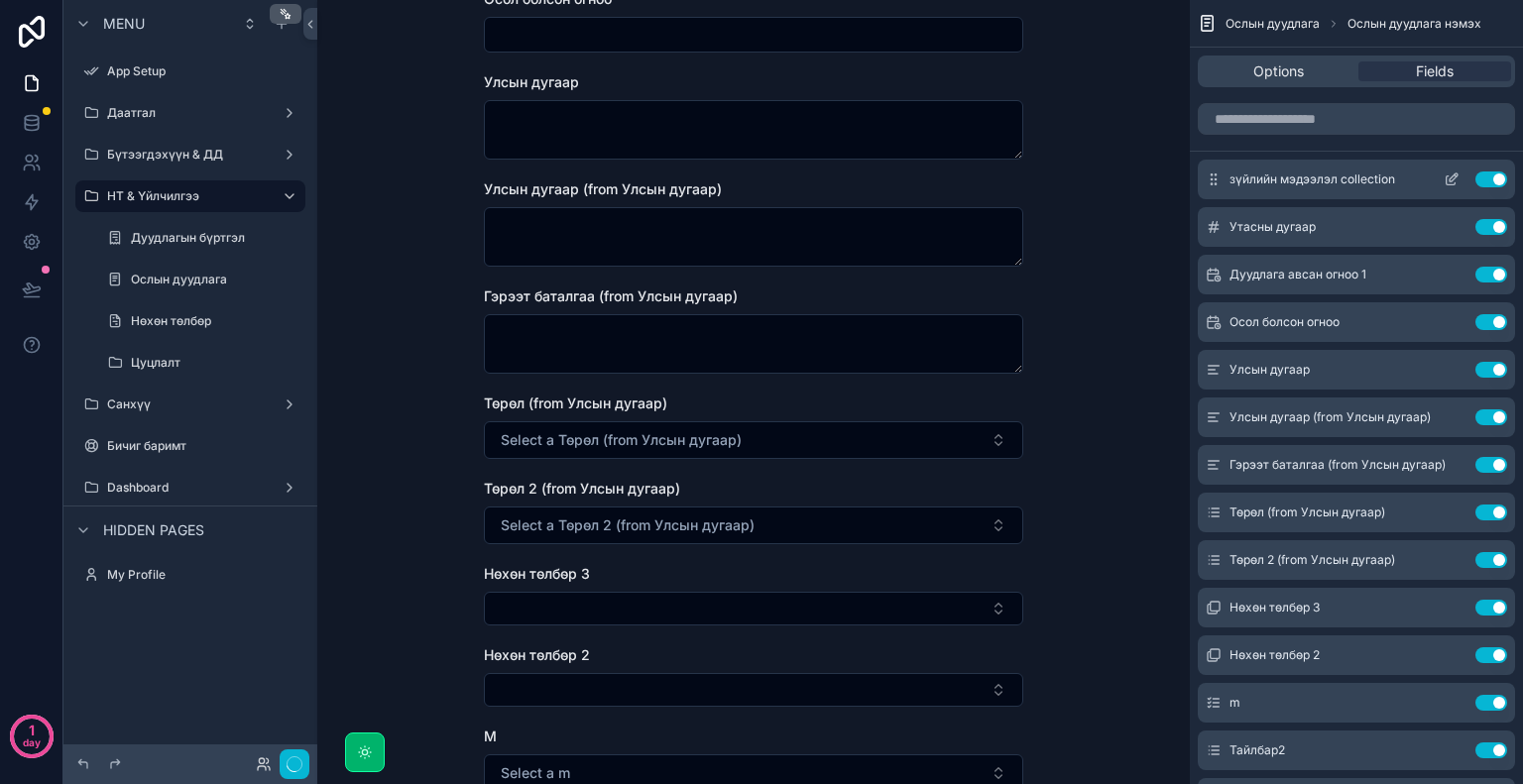 scroll, scrollTop: 0, scrollLeft: 0, axis: both 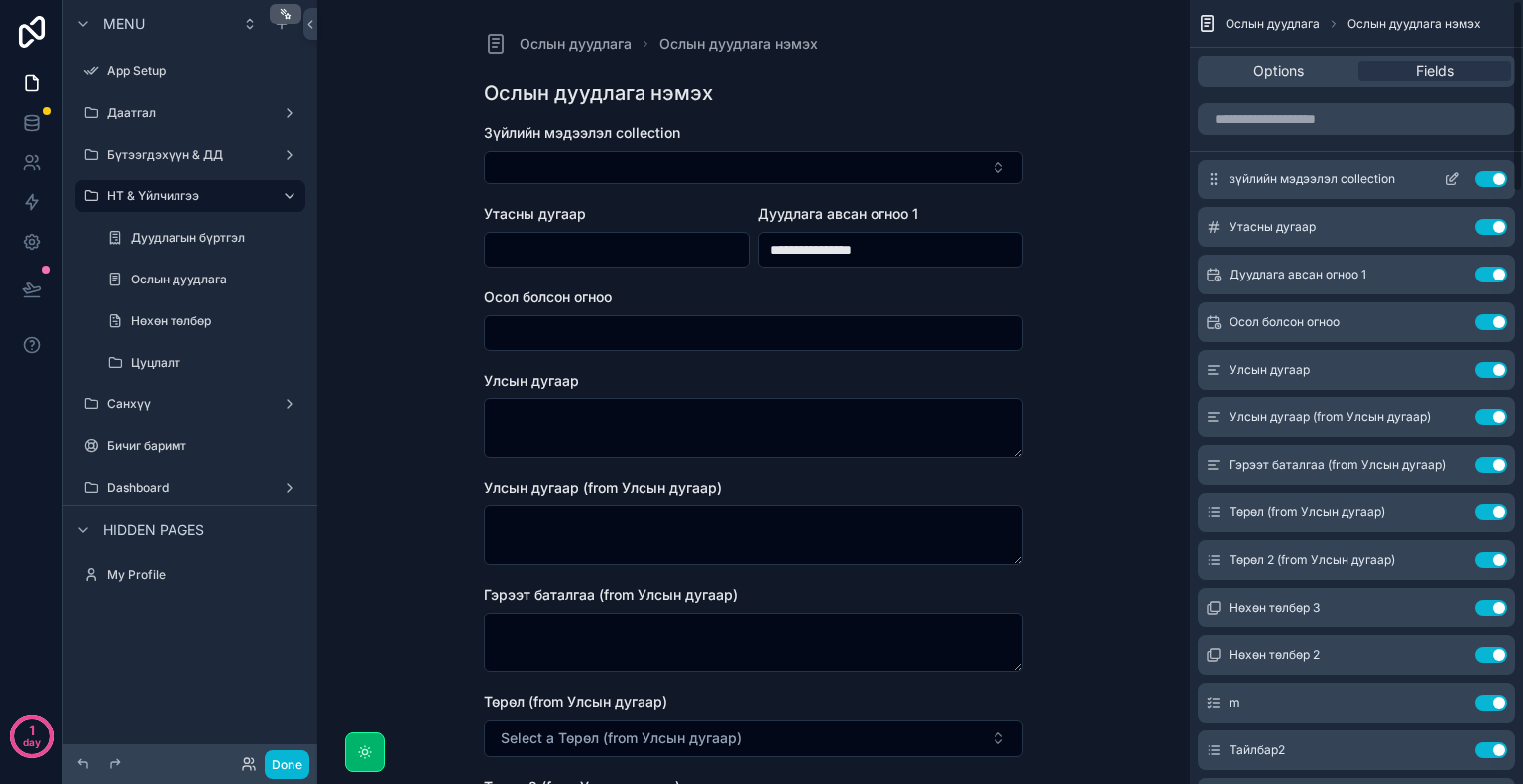 click 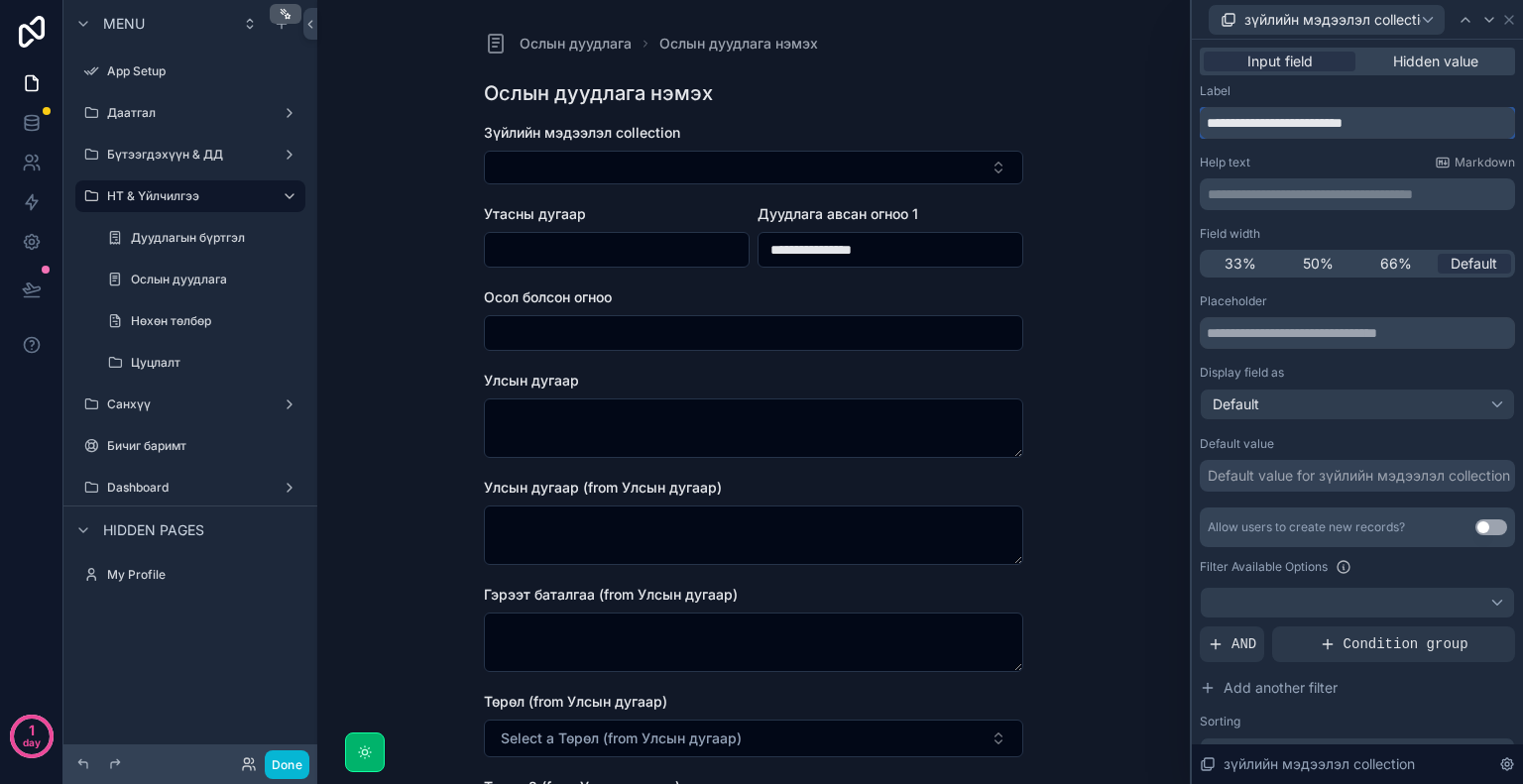 click on "**********" at bounding box center [1357, 123] 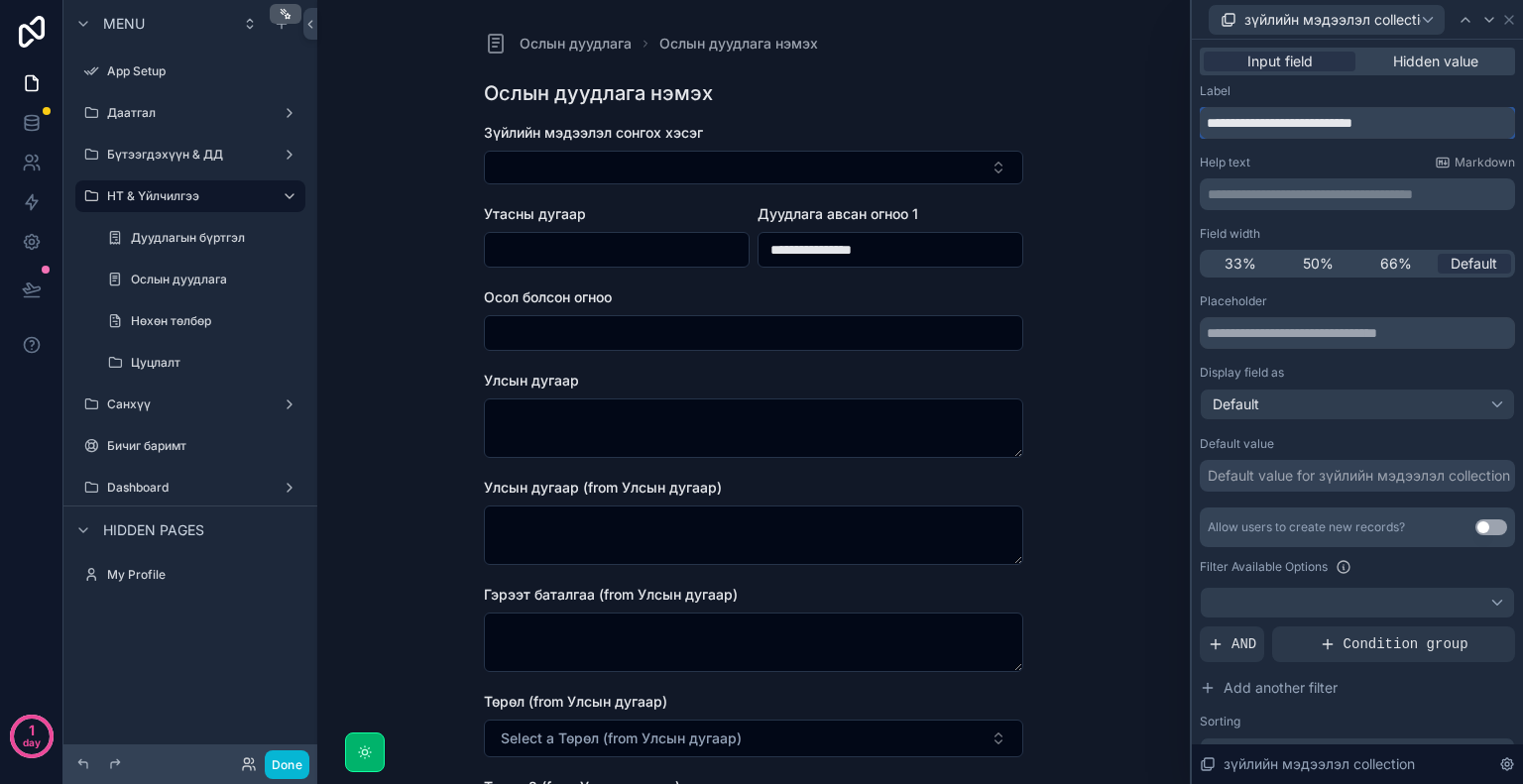 type on "**********" 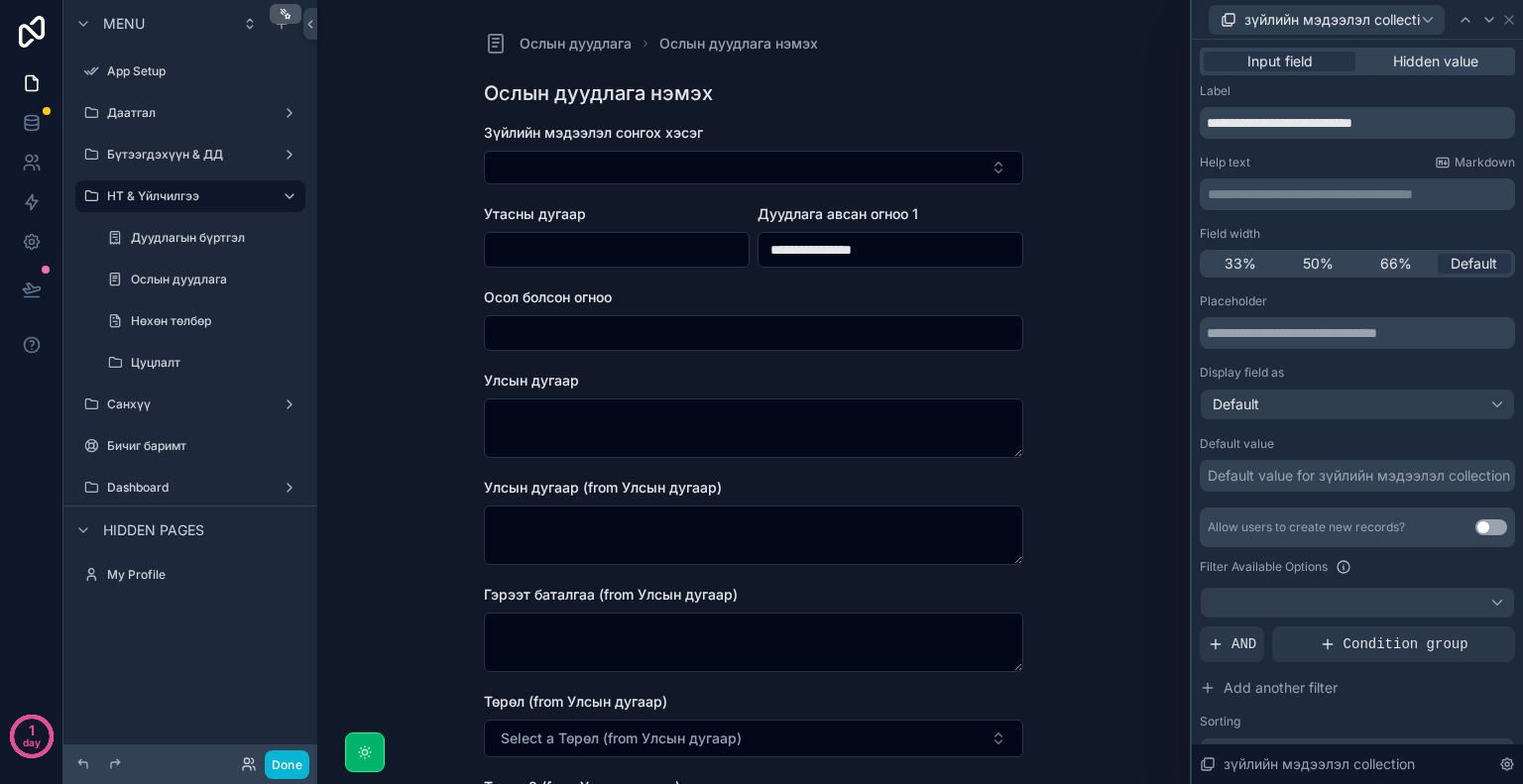 click on "**********" at bounding box center (1357, 194) 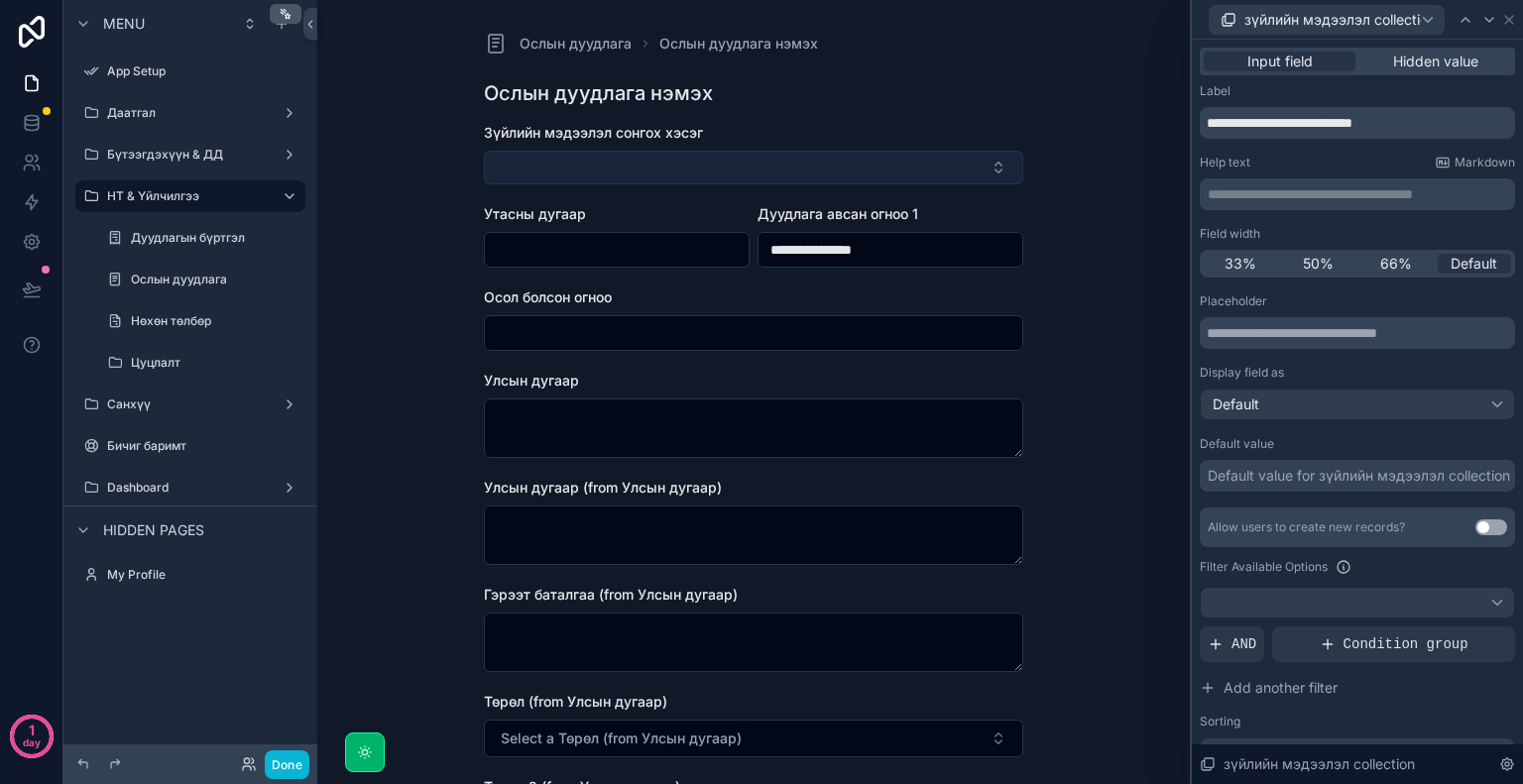 click at bounding box center [754, 168] 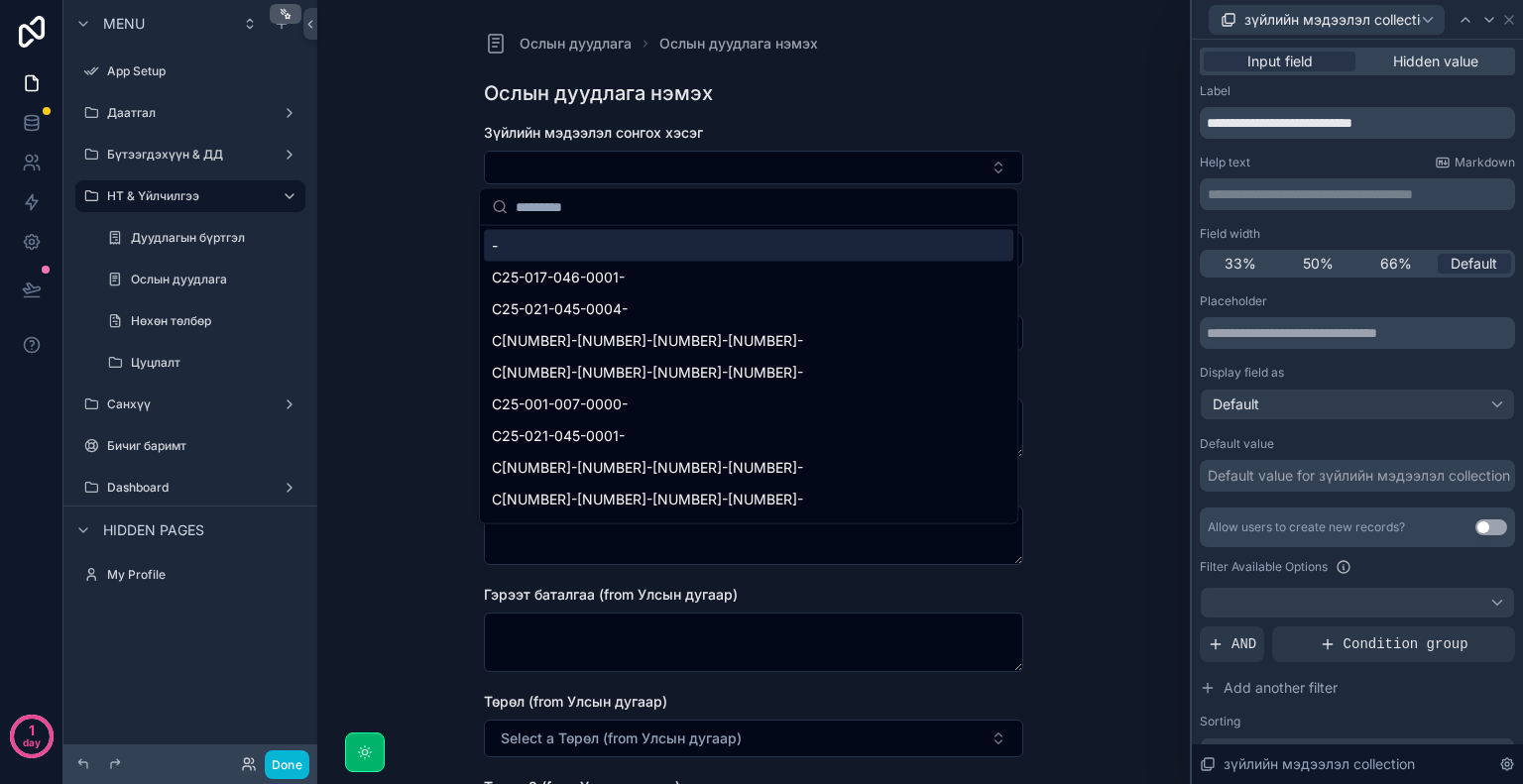 click on "**********" at bounding box center [754, 392] 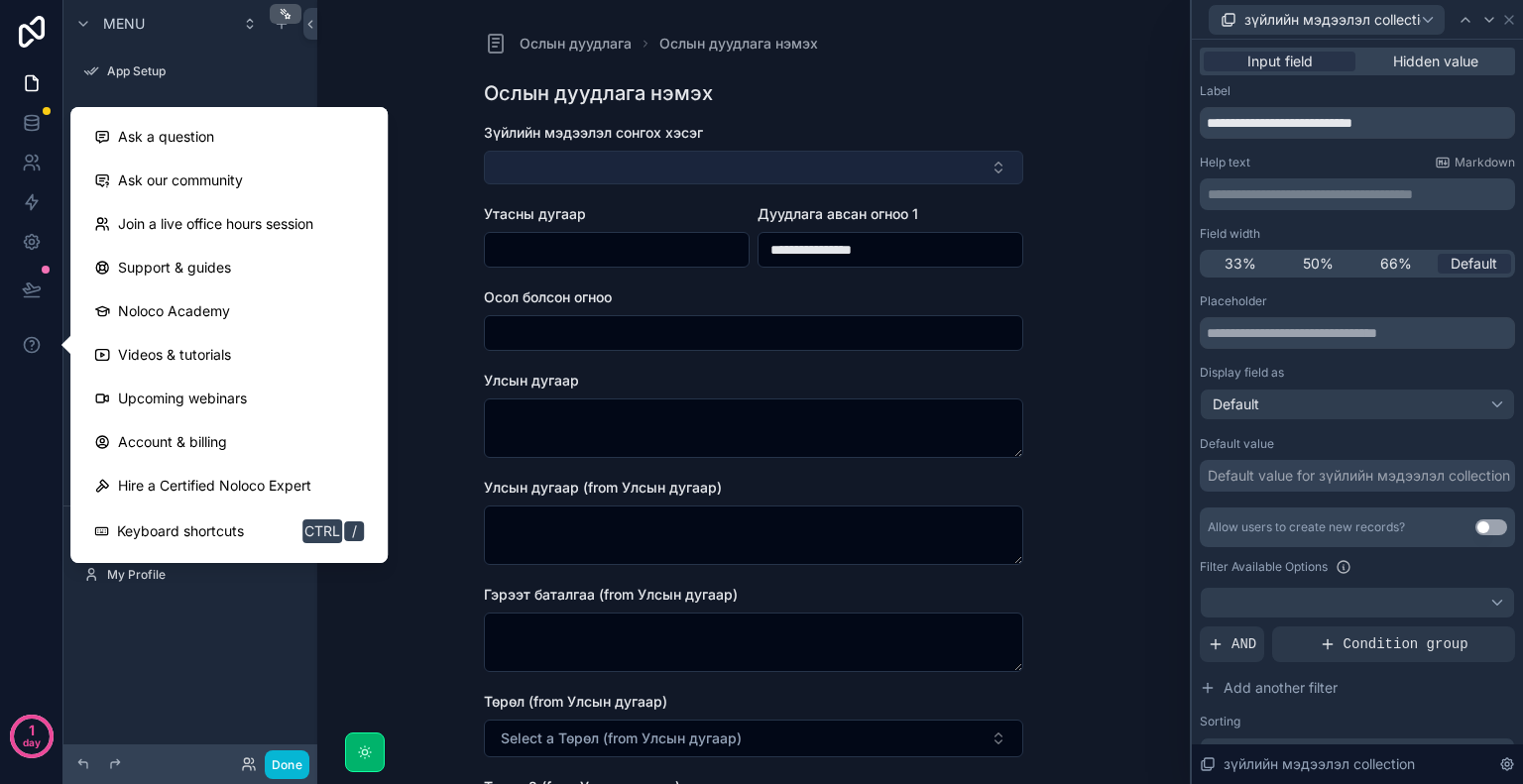 click at bounding box center (754, 168) 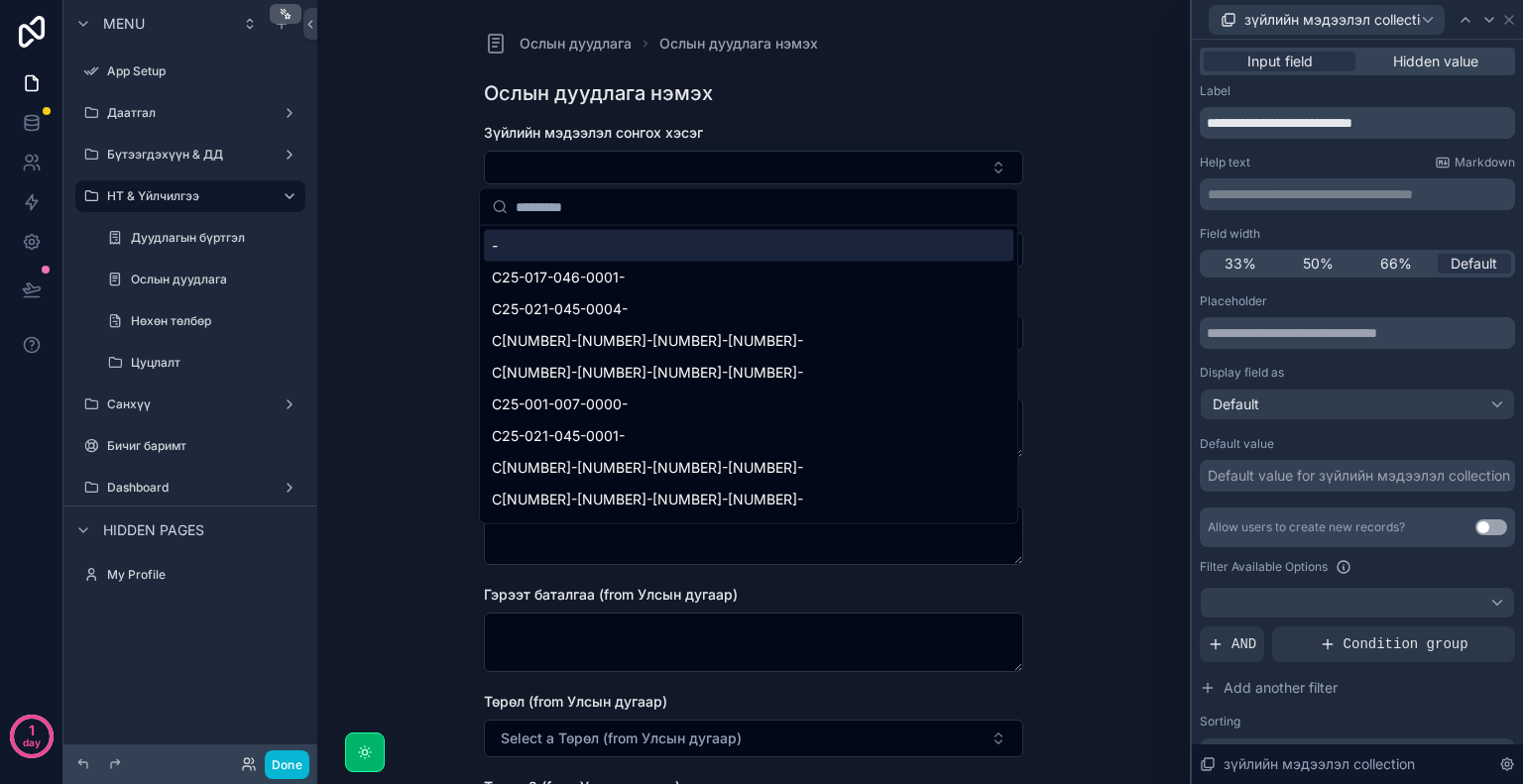 click at bounding box center (761, 207) 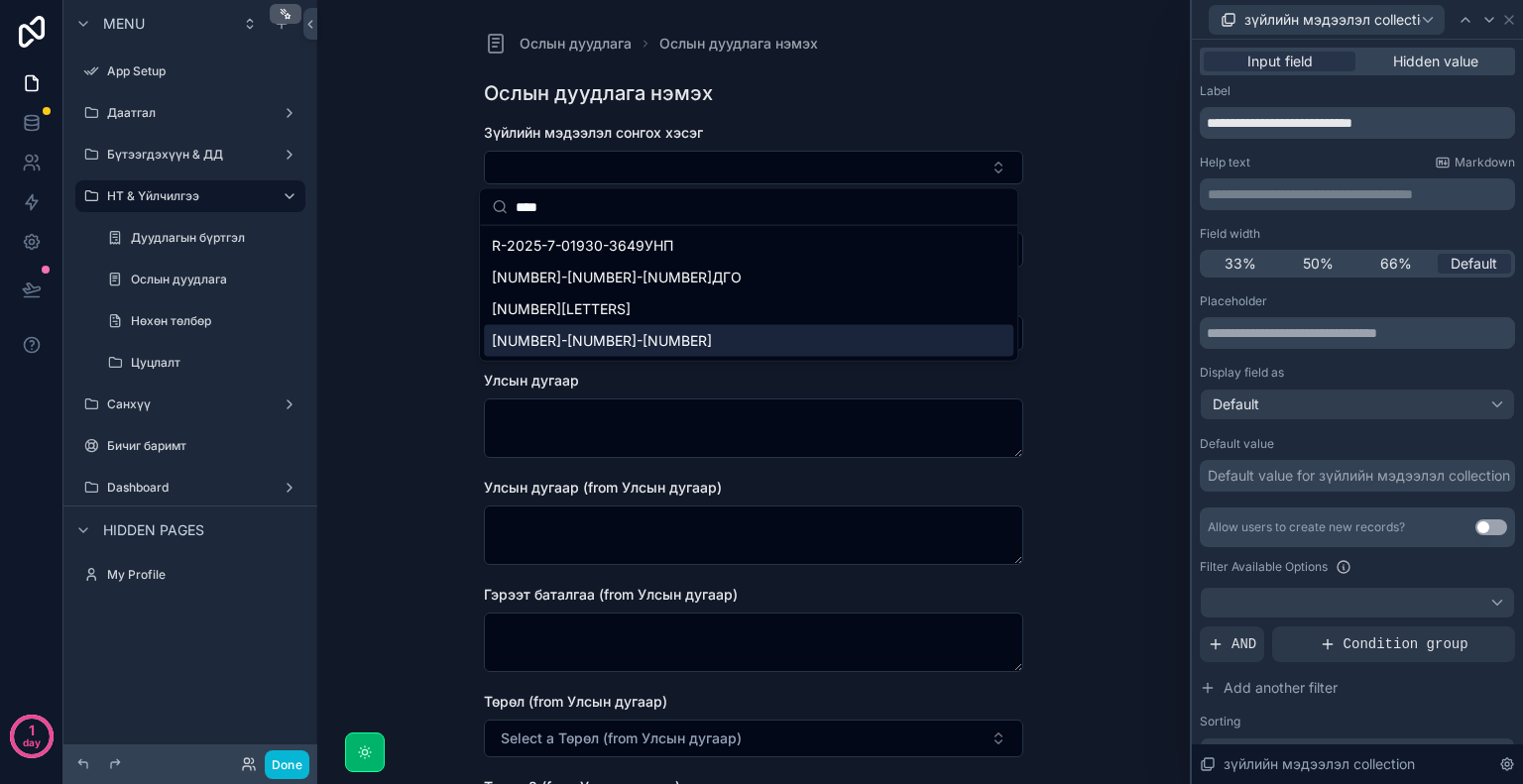 type on "****" 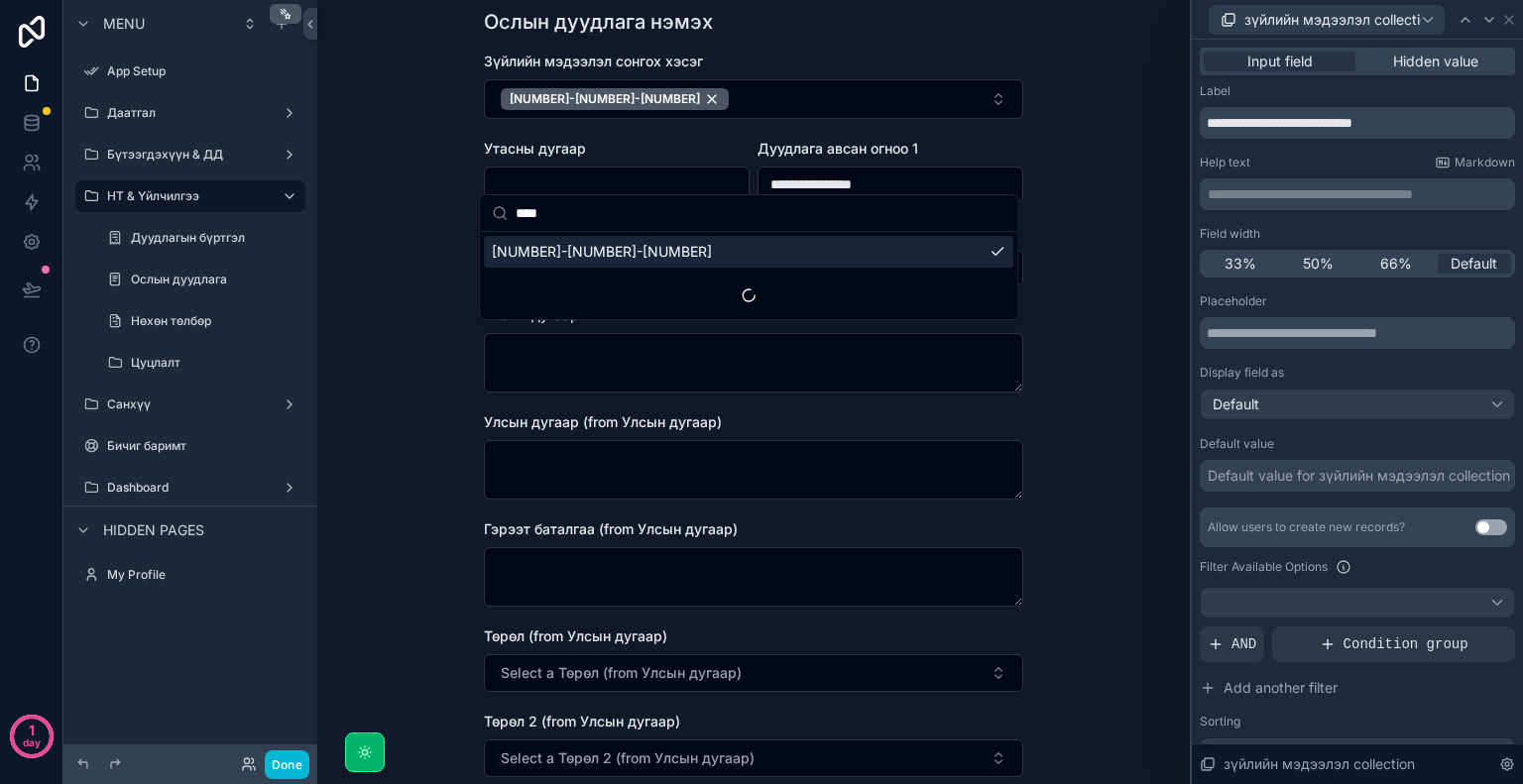 scroll, scrollTop: 0, scrollLeft: 0, axis: both 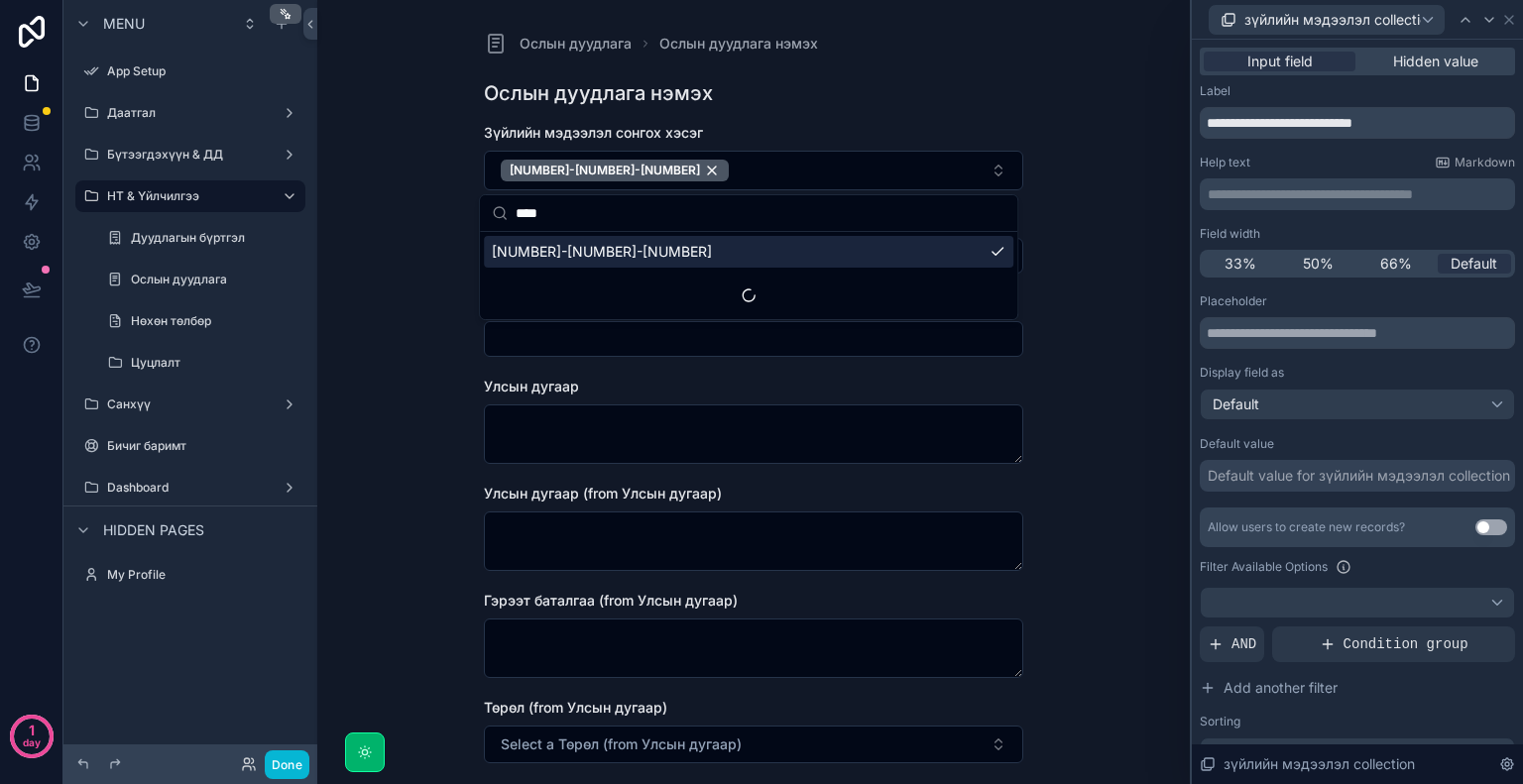 click on "**********" at bounding box center (754, 392) 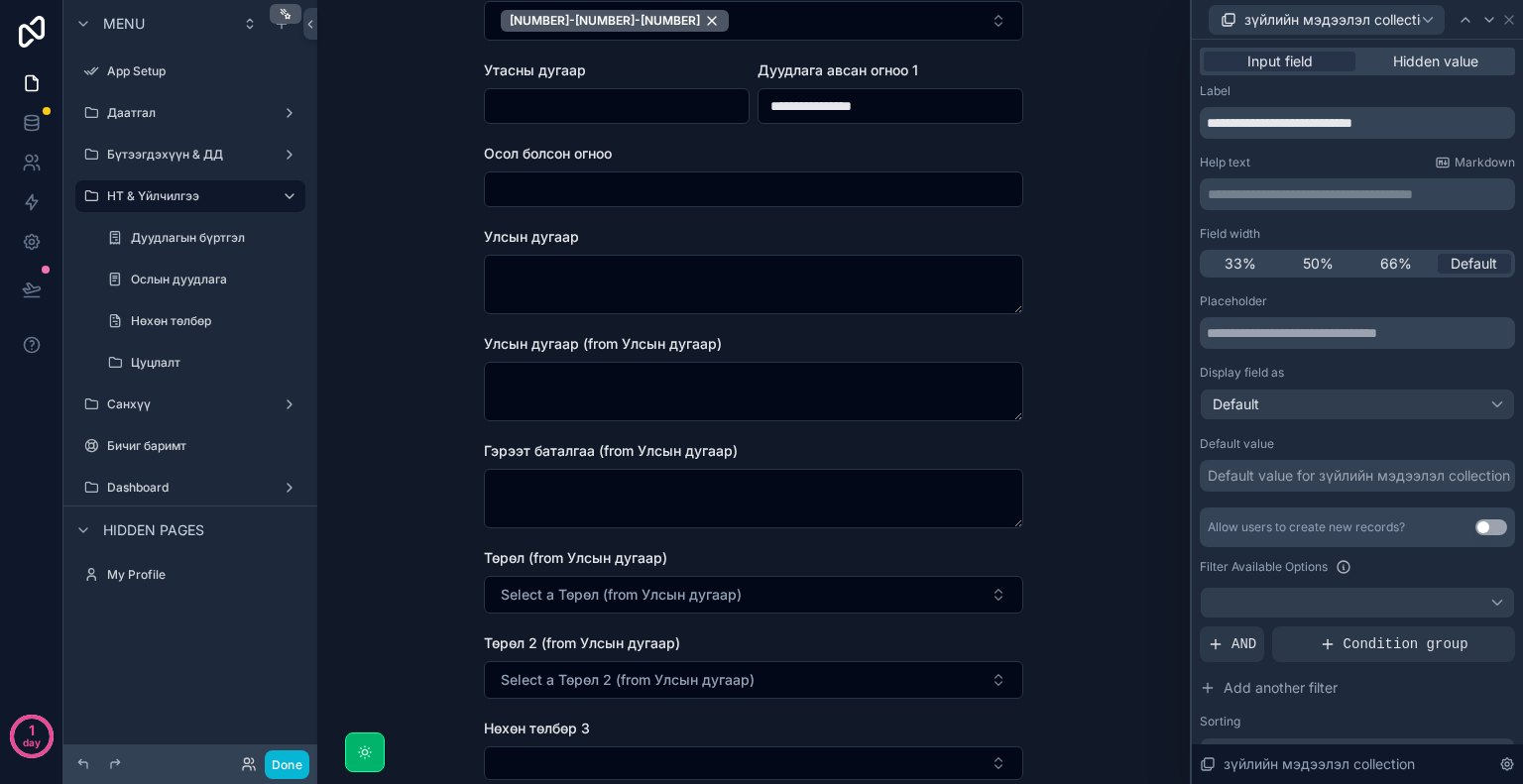 scroll, scrollTop: 0, scrollLeft: 0, axis: both 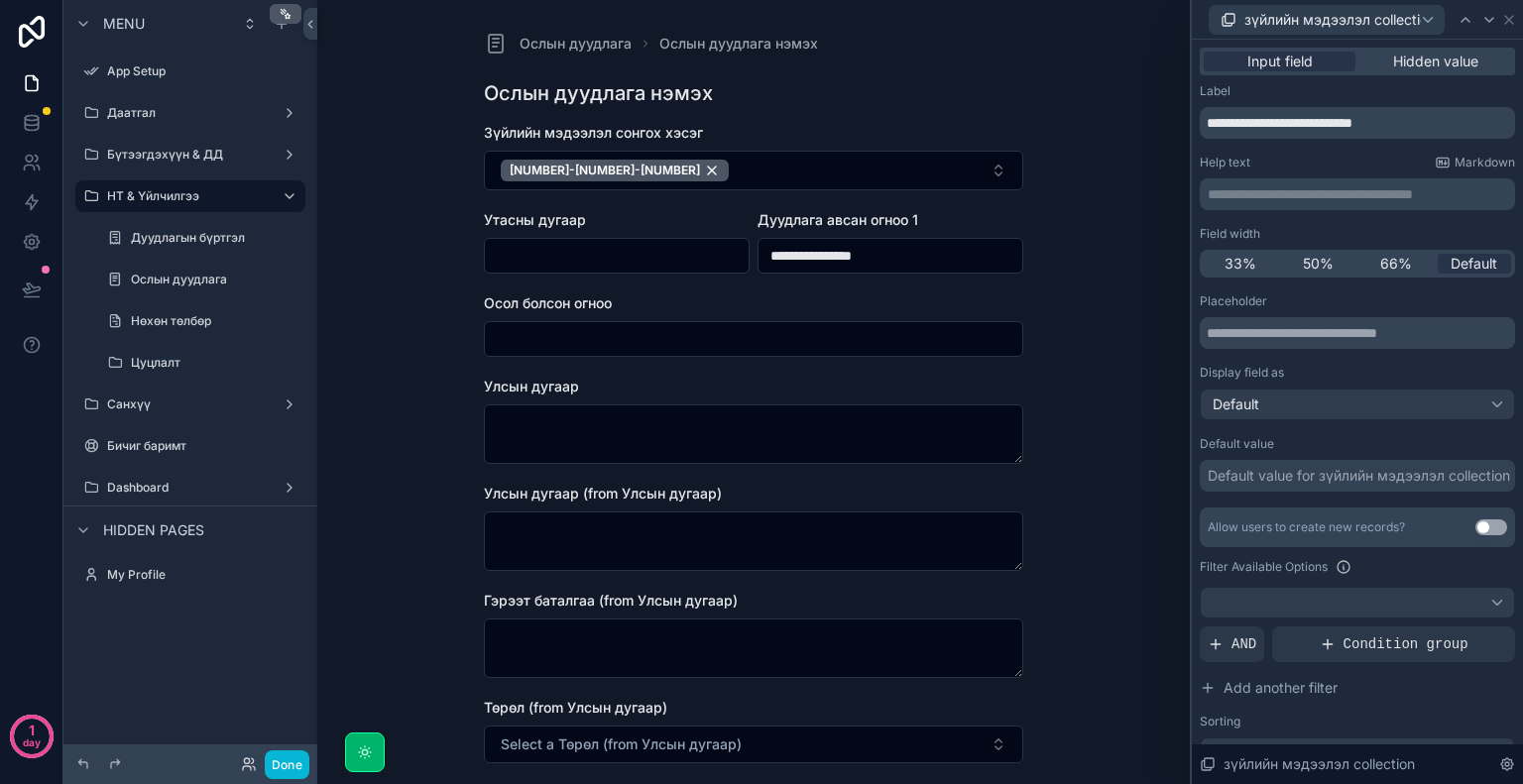 click at bounding box center [617, 256] 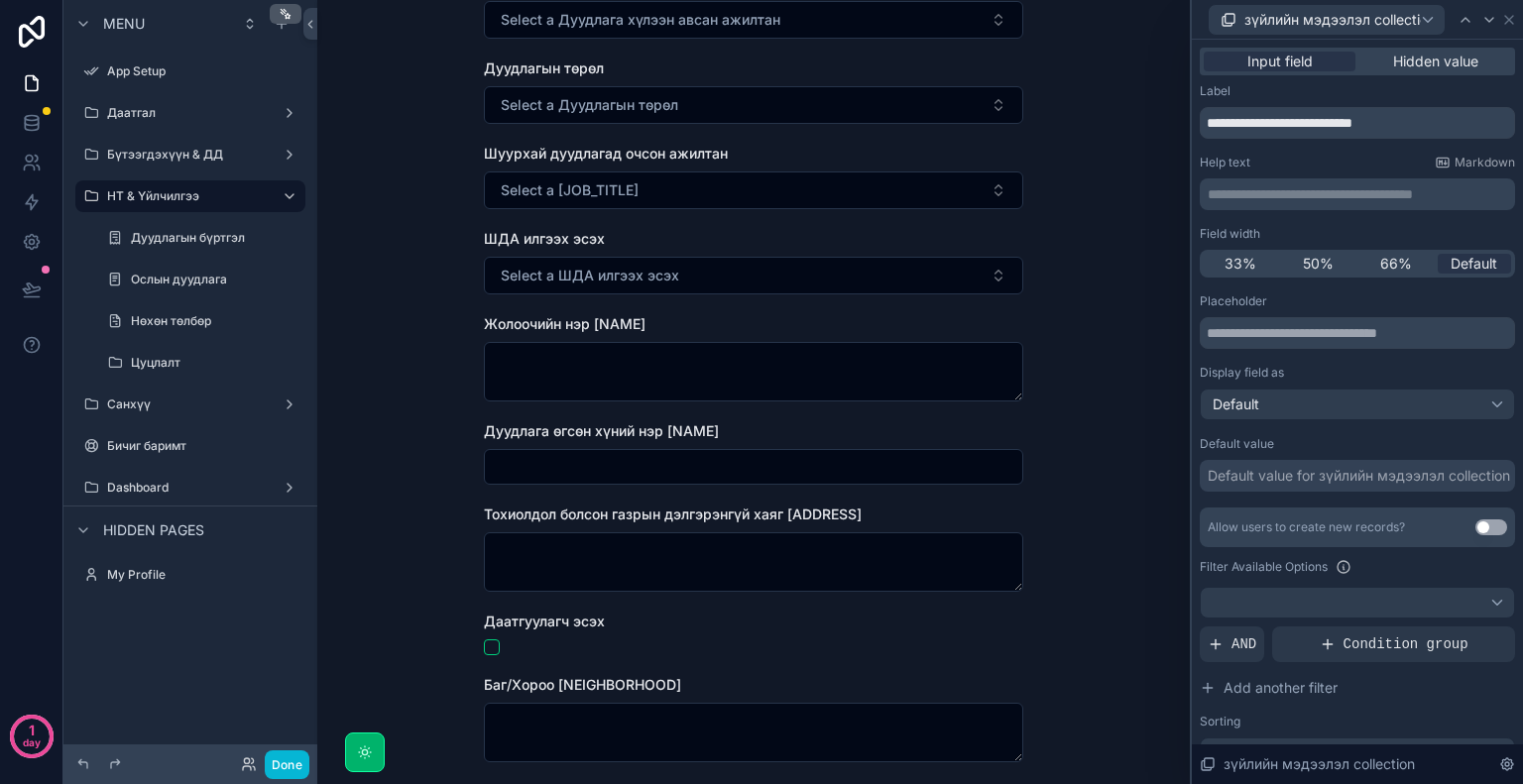 scroll, scrollTop: 2081, scrollLeft: 0, axis: vertical 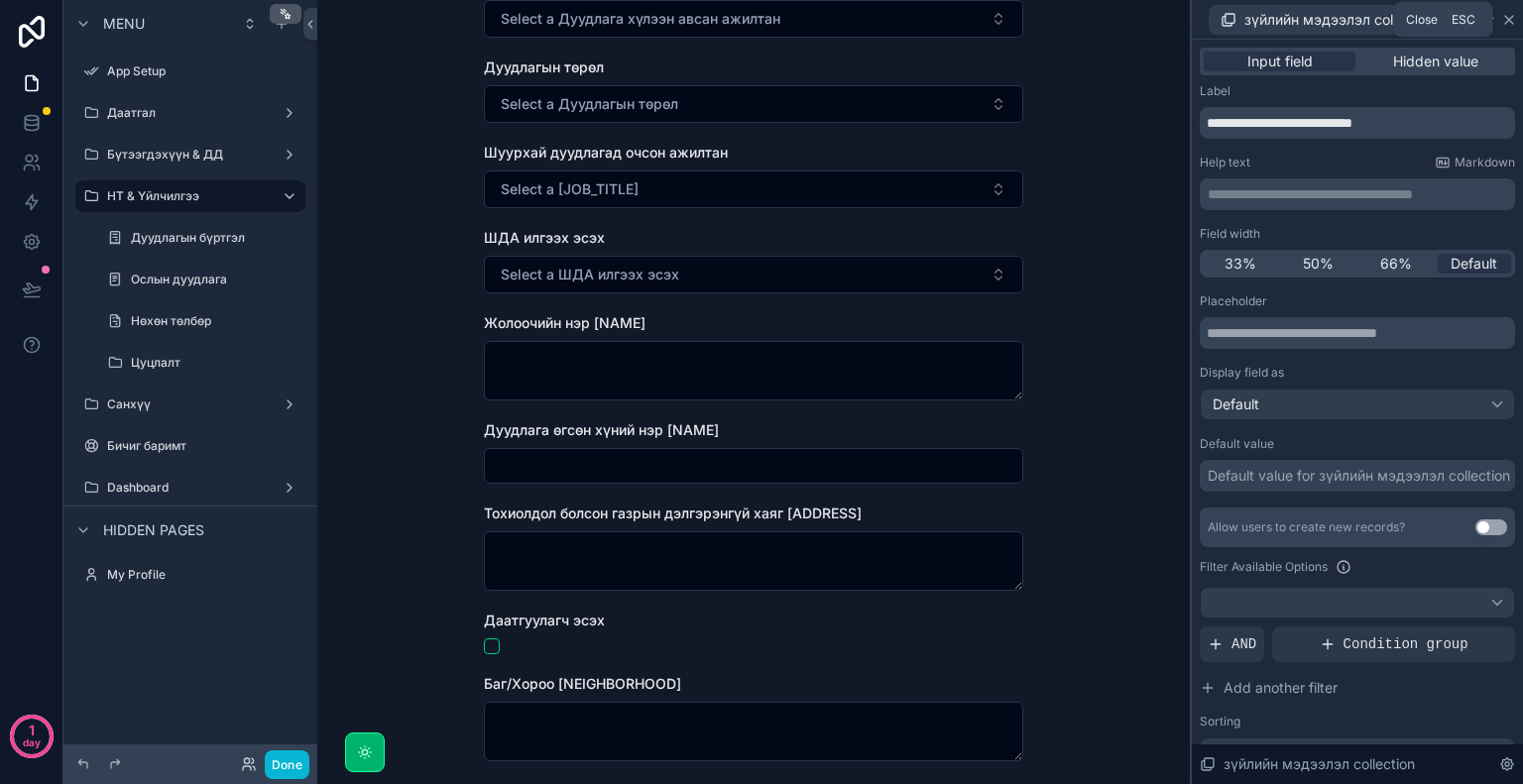 click 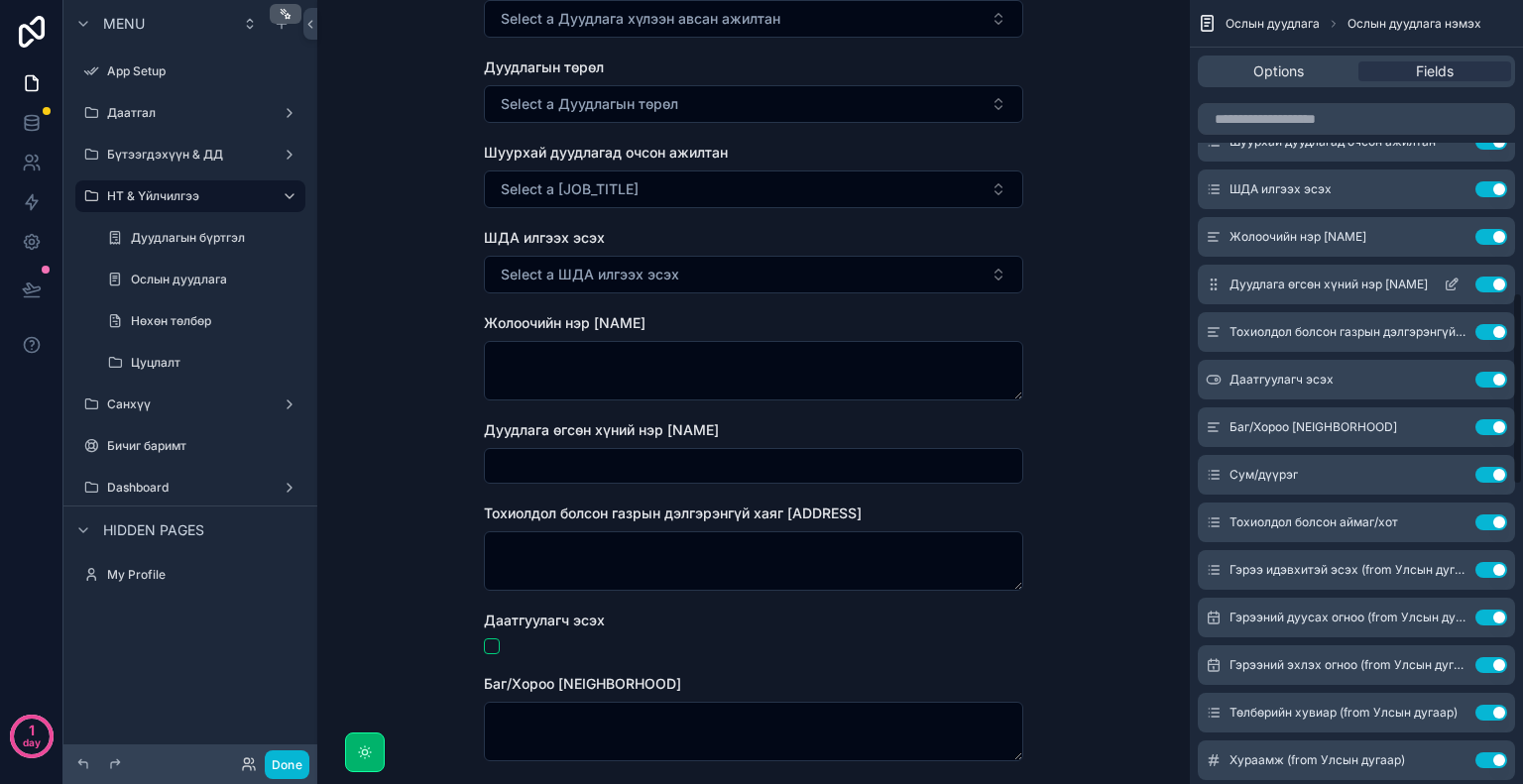 scroll, scrollTop: 1189, scrollLeft: 0, axis: vertical 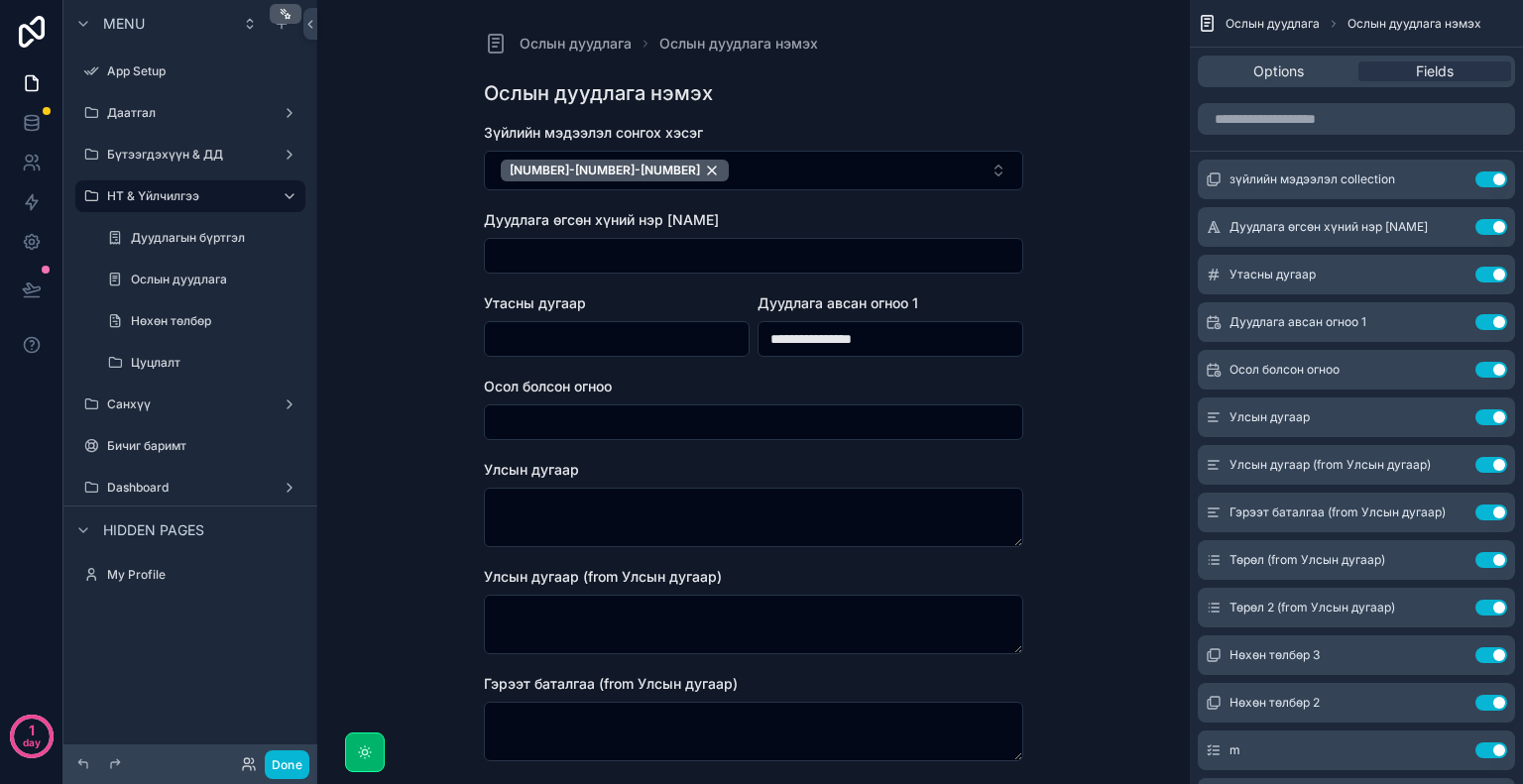 click at bounding box center (754, 256) 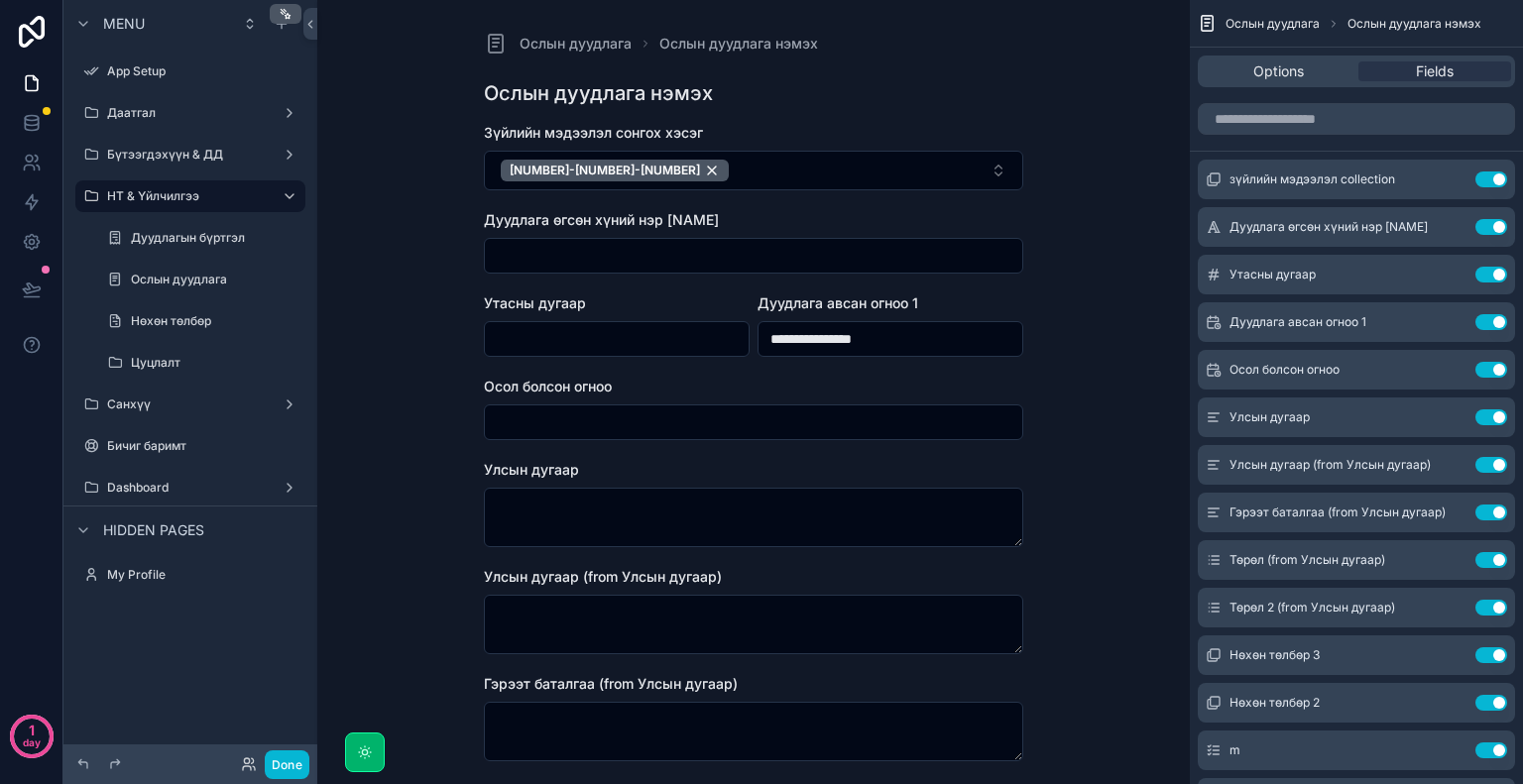 click on "**********" at bounding box center (754, 392) 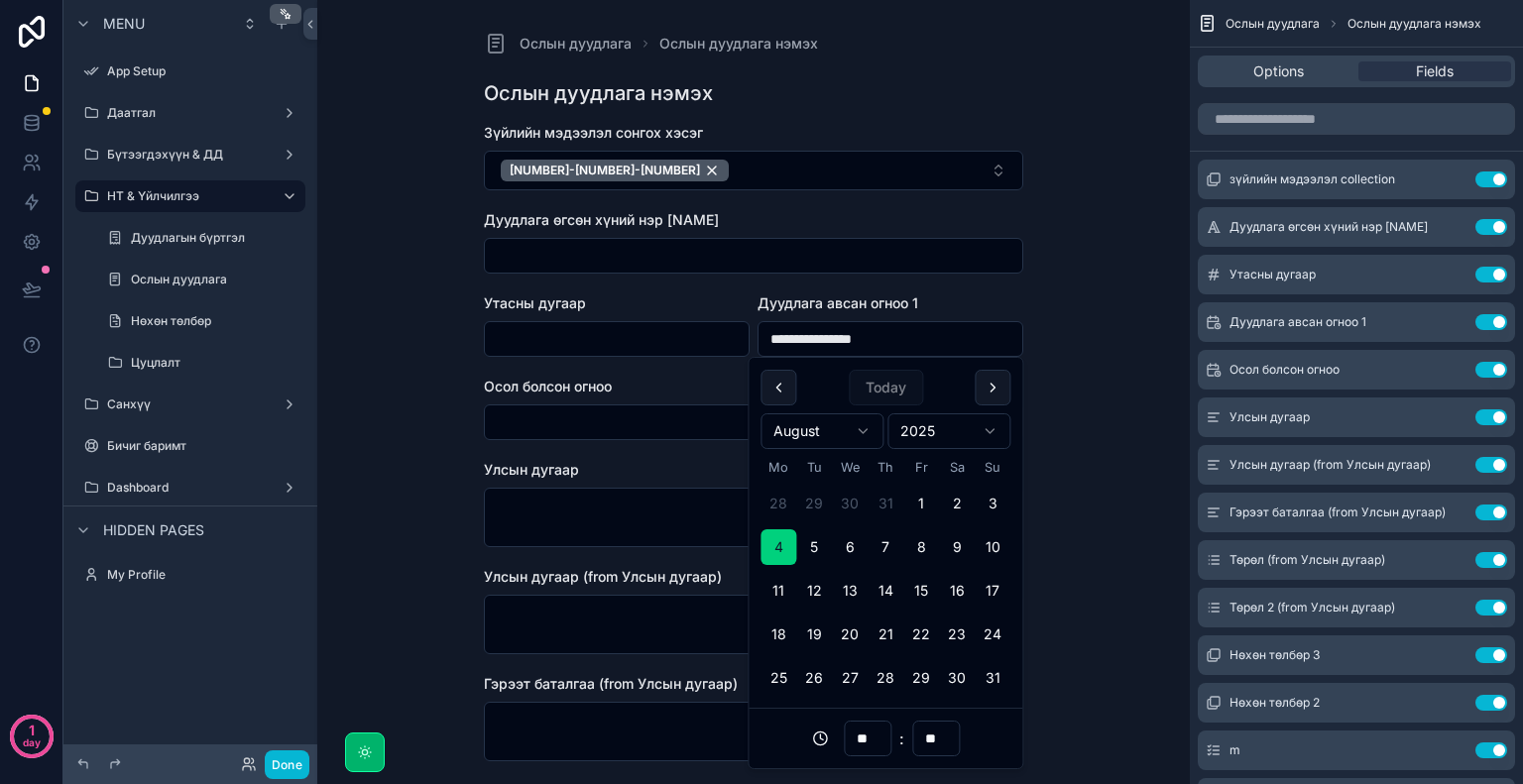click on "**********" at bounding box center (754, 392) 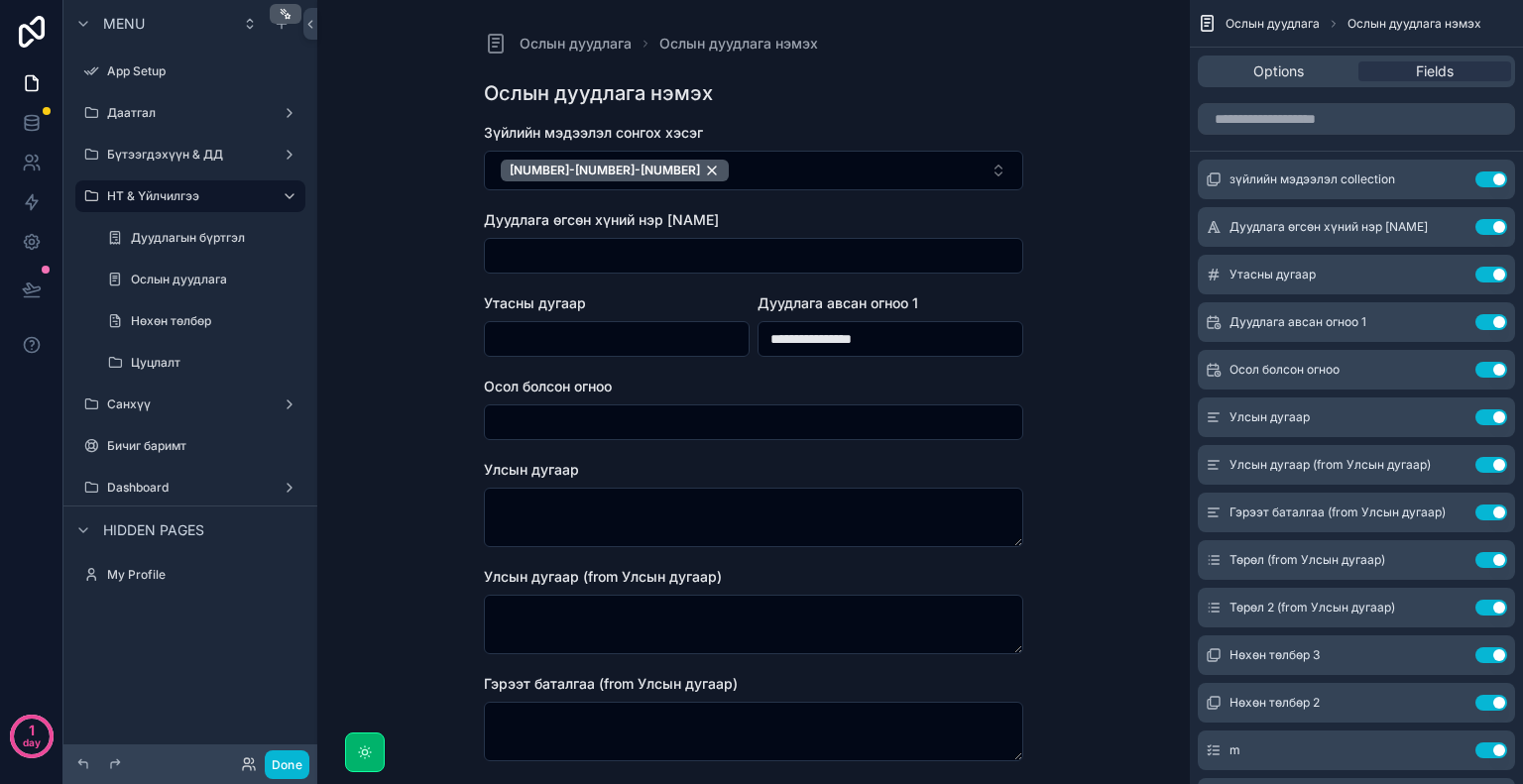 click at bounding box center [754, 422] 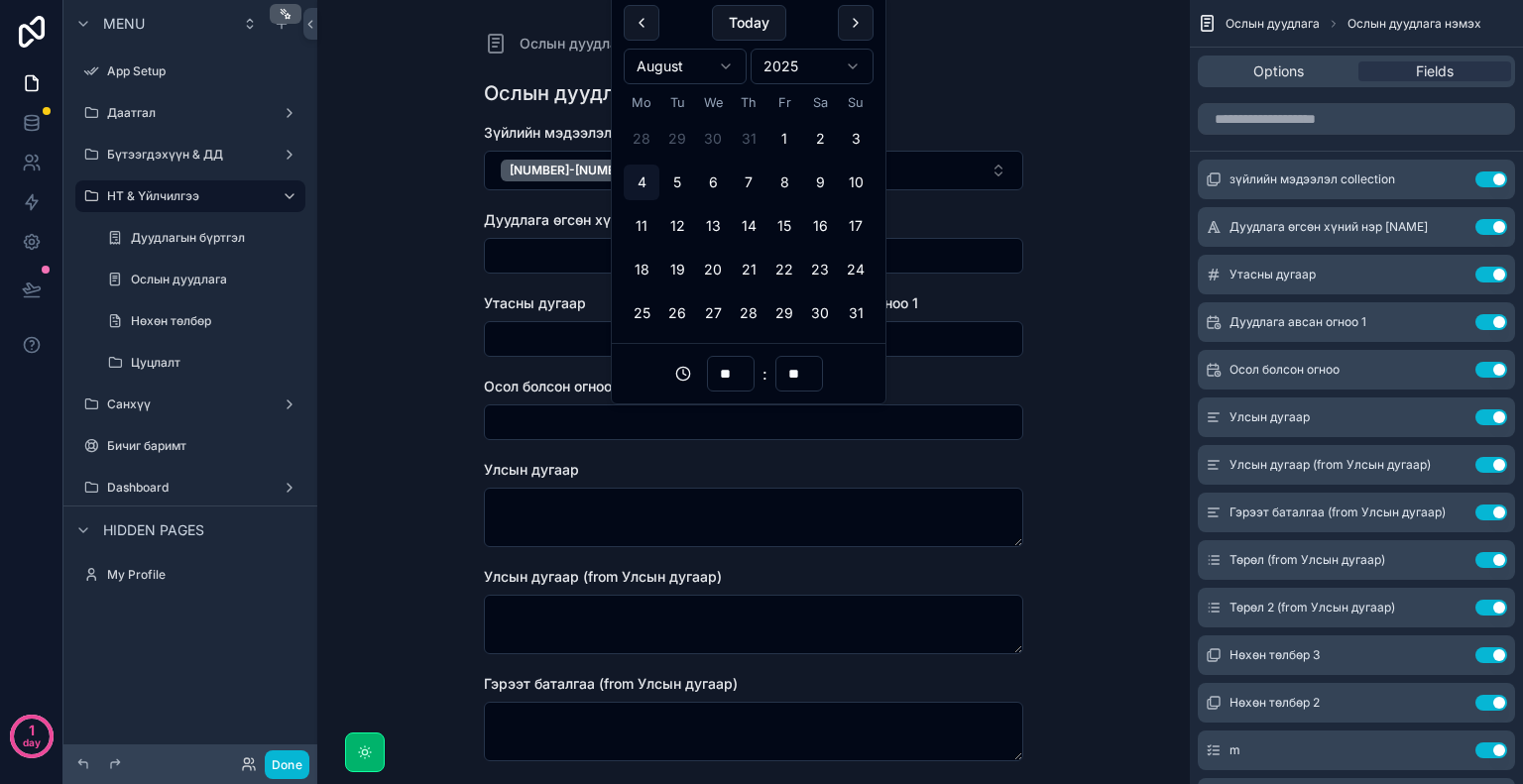 click on "**********" at bounding box center (754, 392) 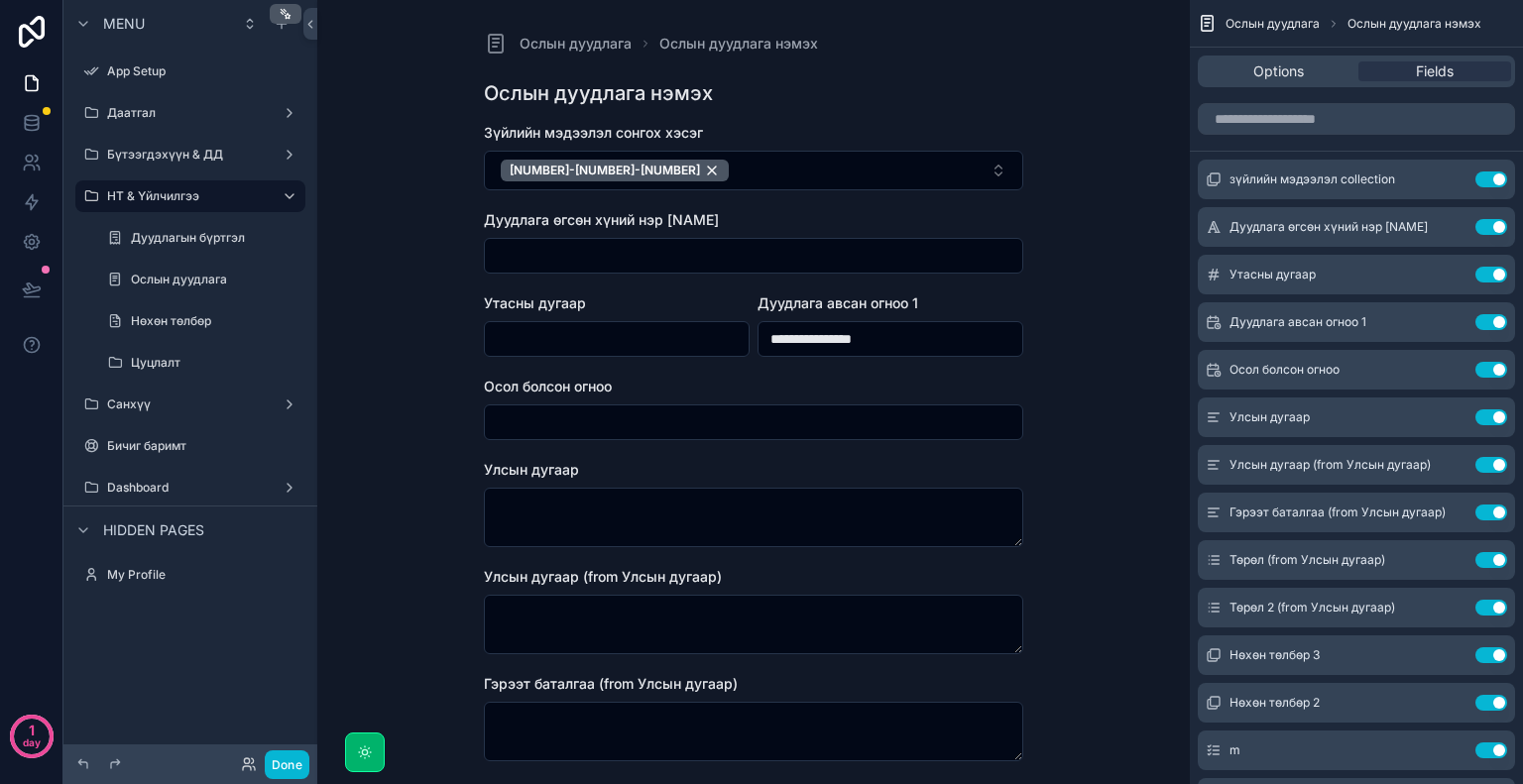 scroll, scrollTop: 2089, scrollLeft: 0, axis: vertical 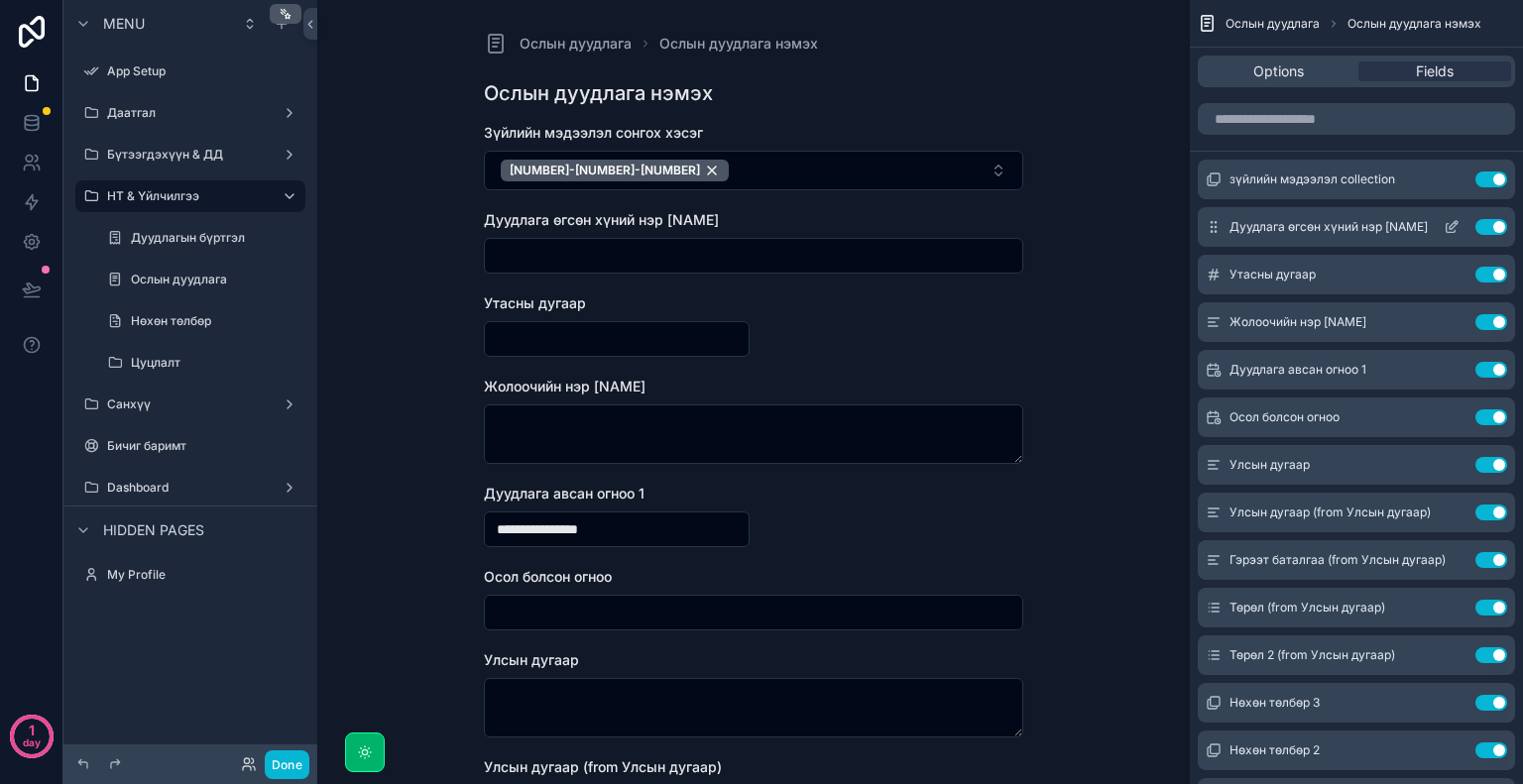 click 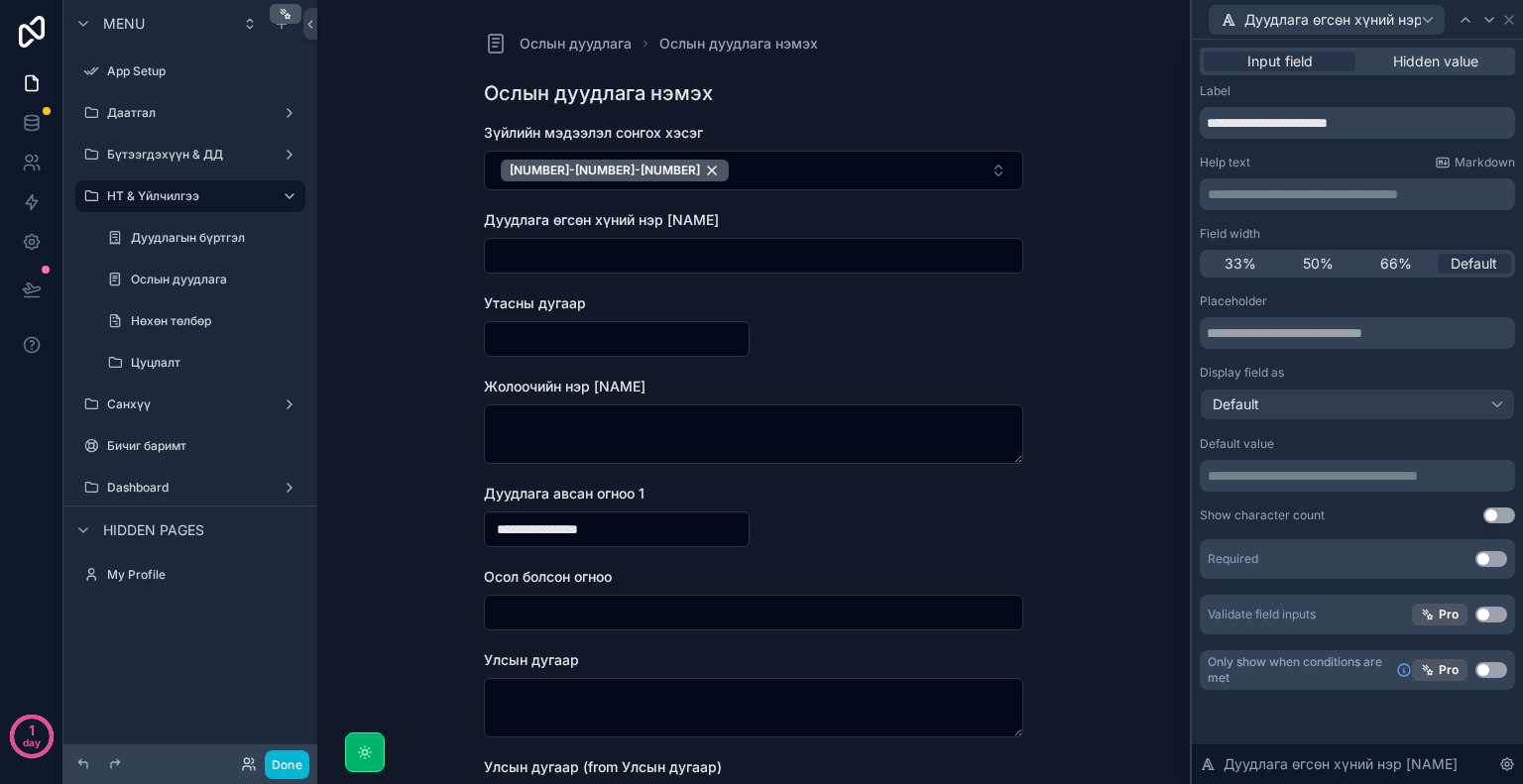 click on "33% 50% 66% Default" at bounding box center [1357, 264] 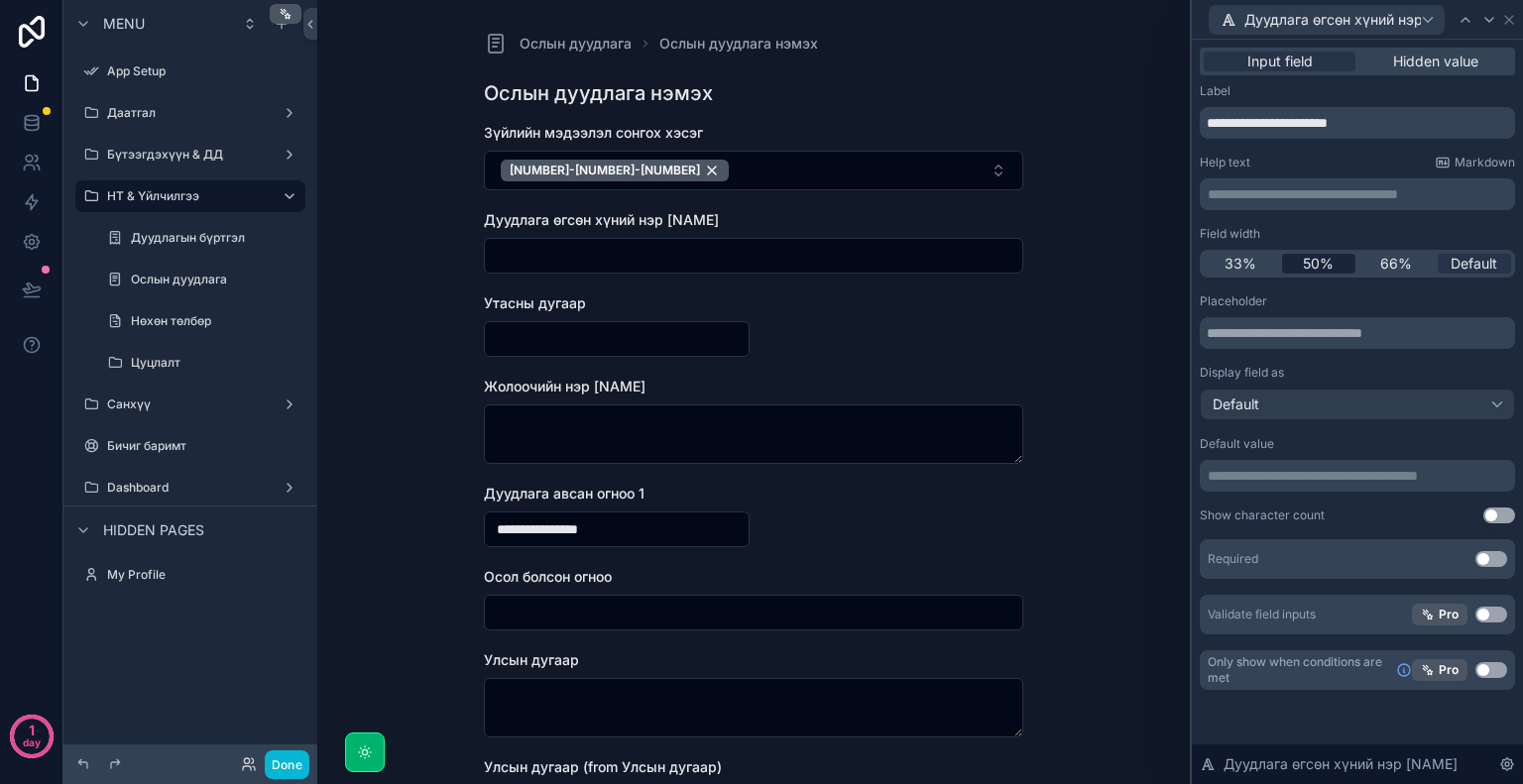 click on "50%" at bounding box center [1318, 264] 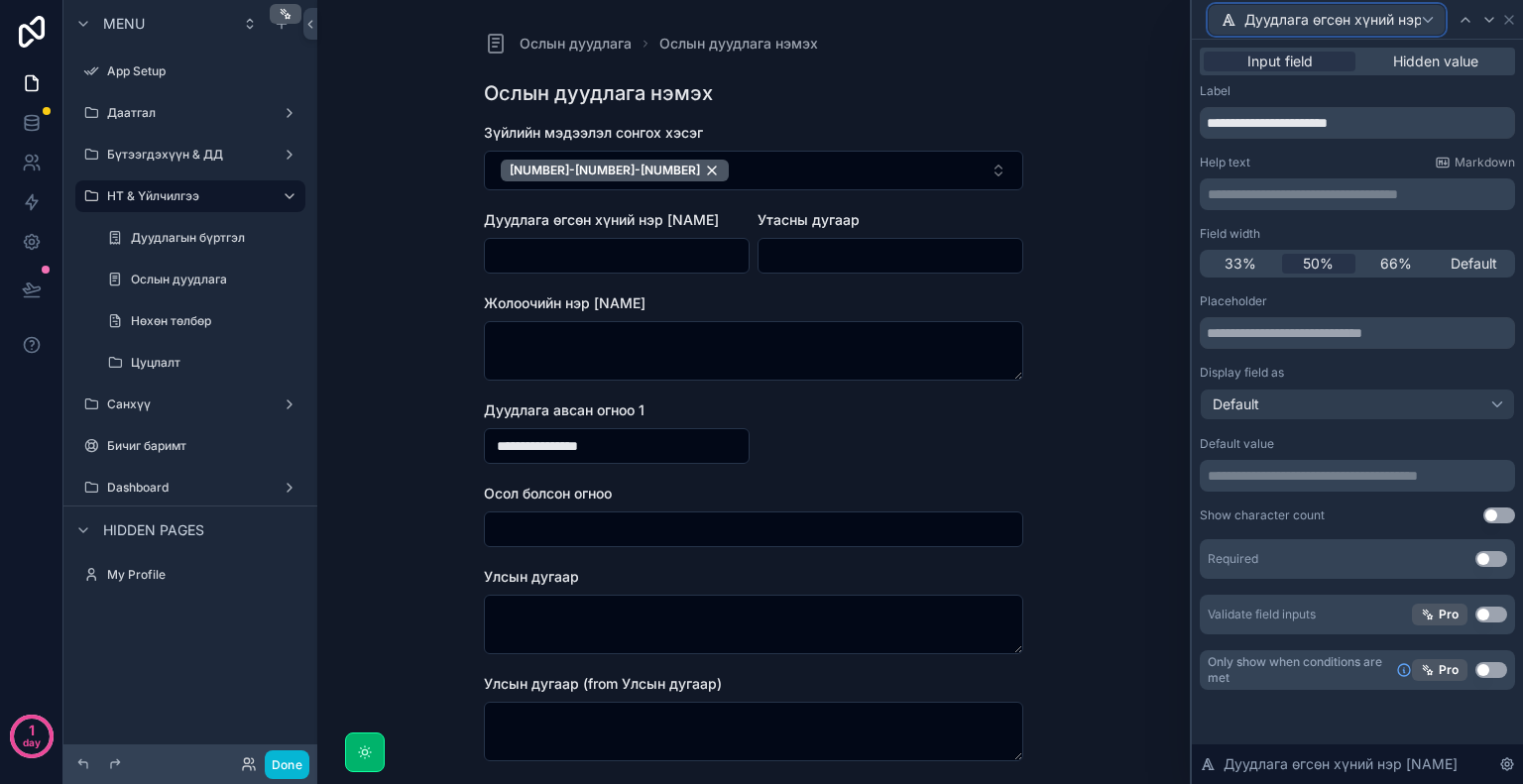 click on "Дуудлага өгсөн хүний нэр" at bounding box center [1327, 20] 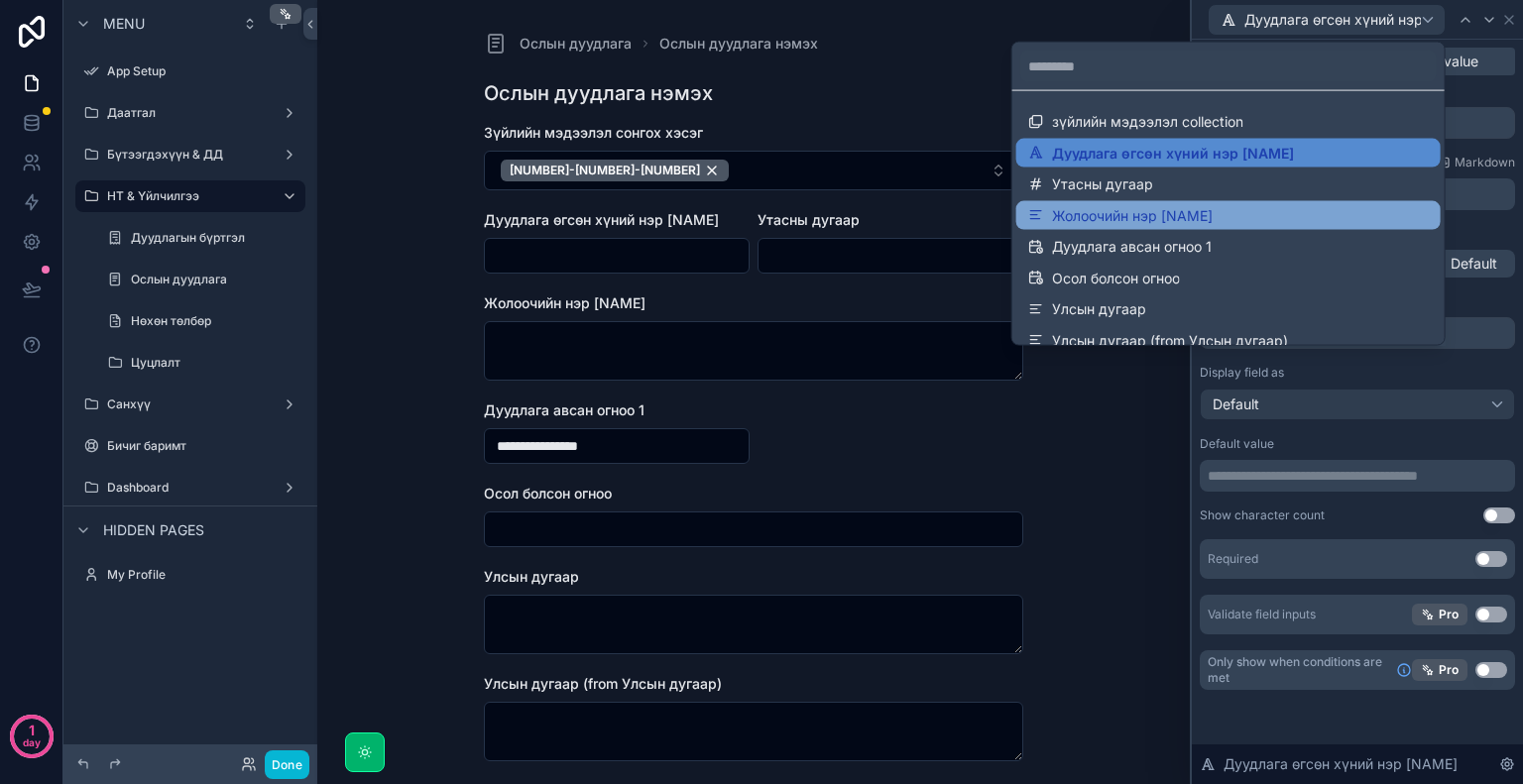 click on "Жолоочийн нэр" at bounding box center [1229, 215] 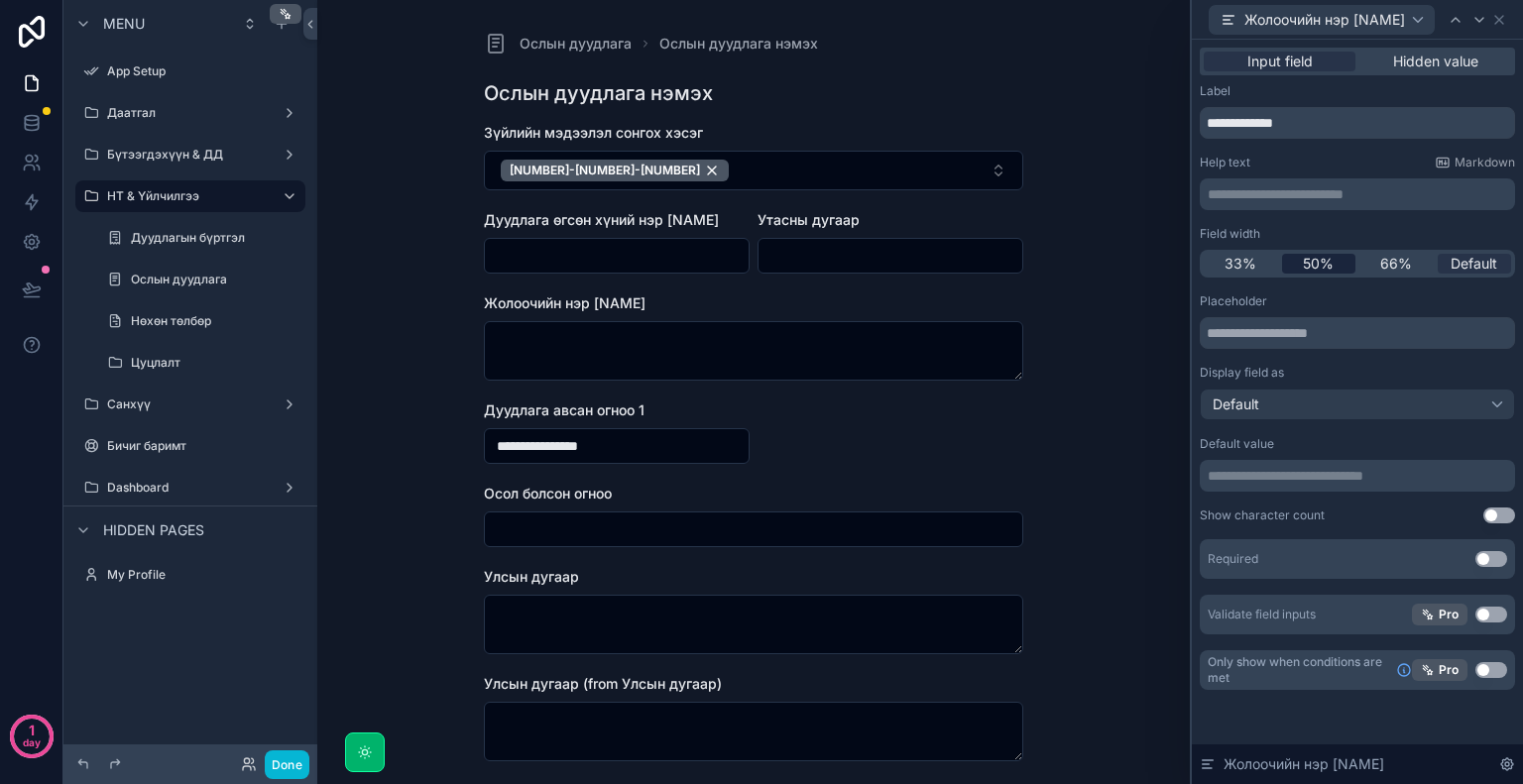click on "50%" at bounding box center [1318, 264] 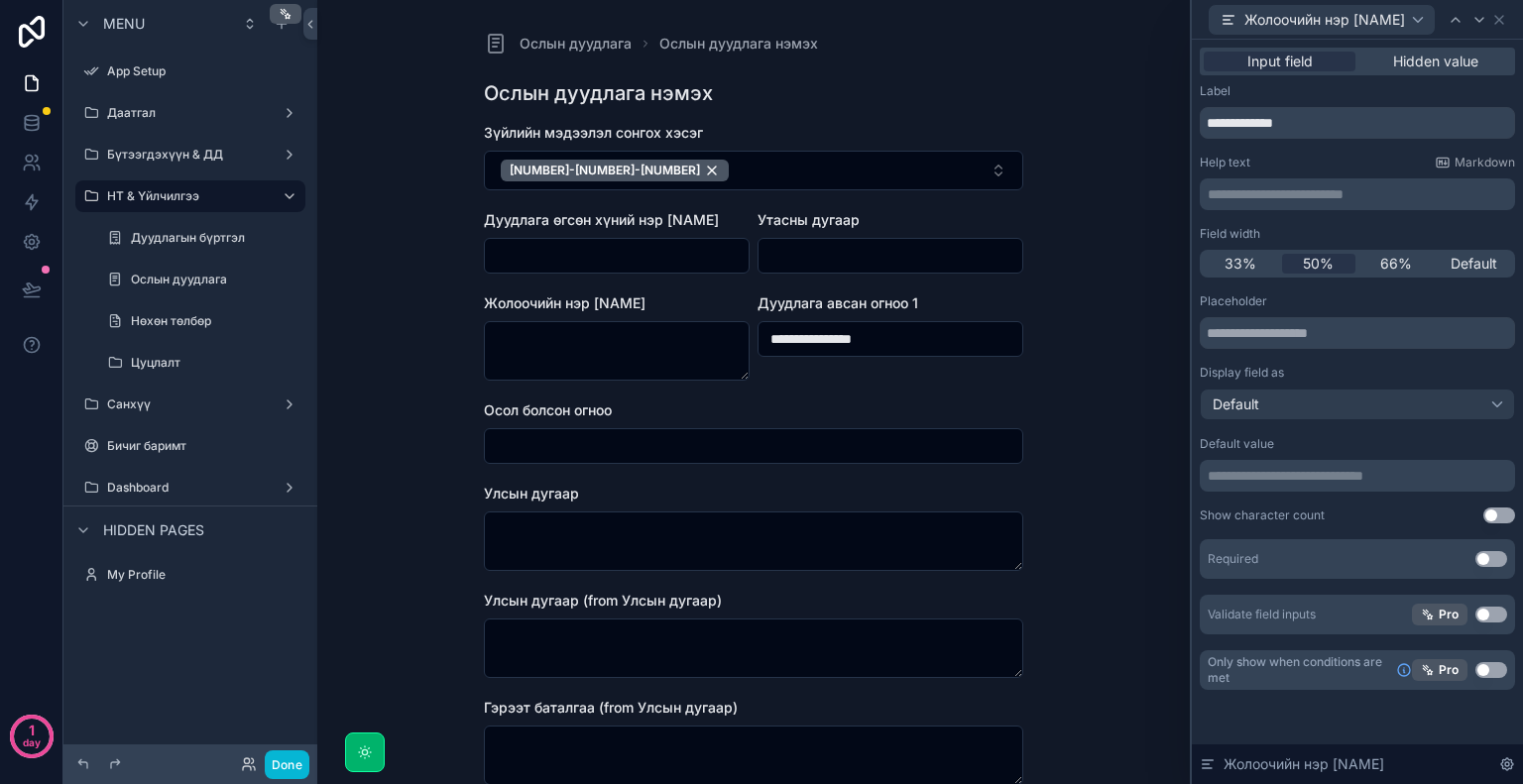 click on "**********" at bounding box center (754, 392) 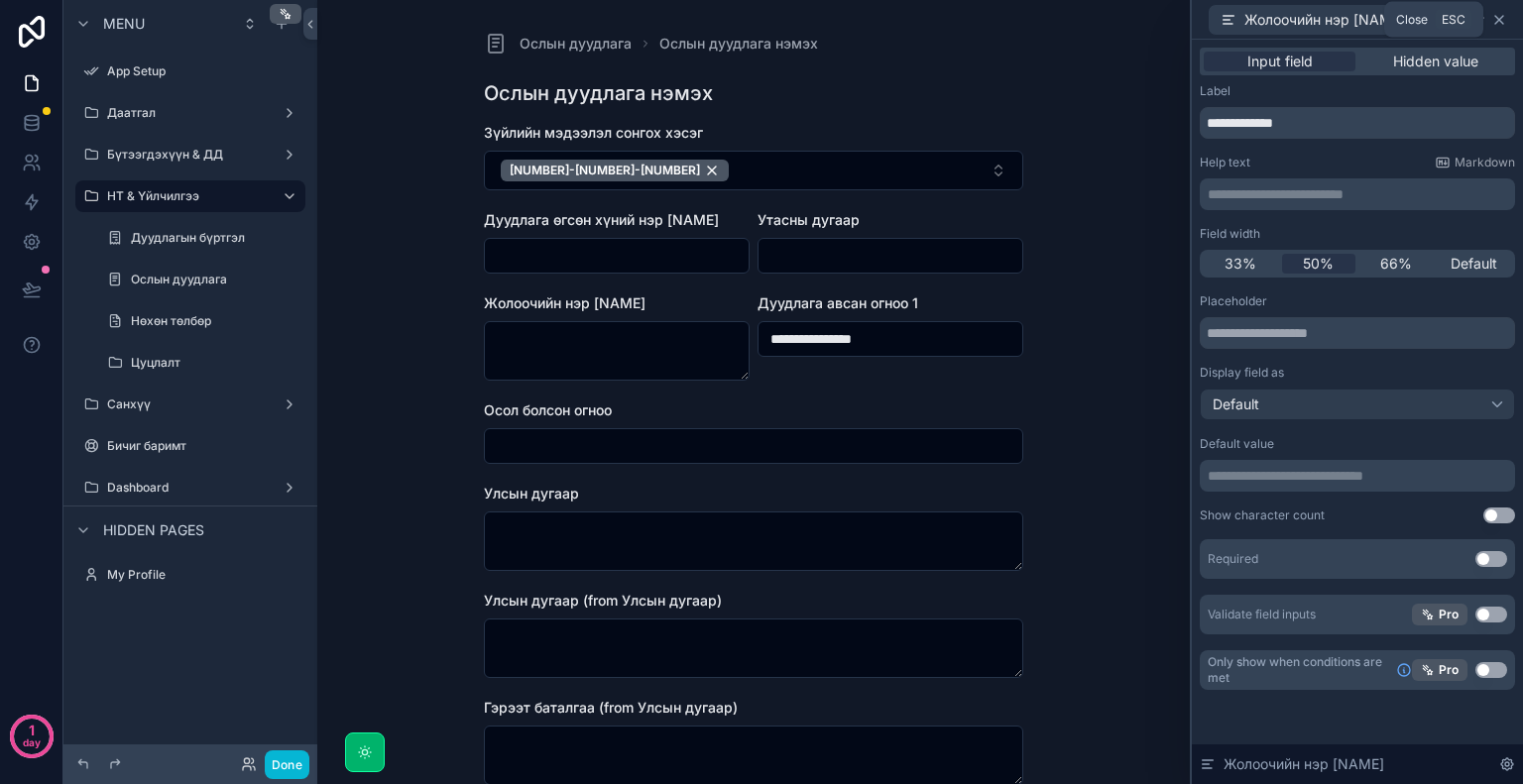 click 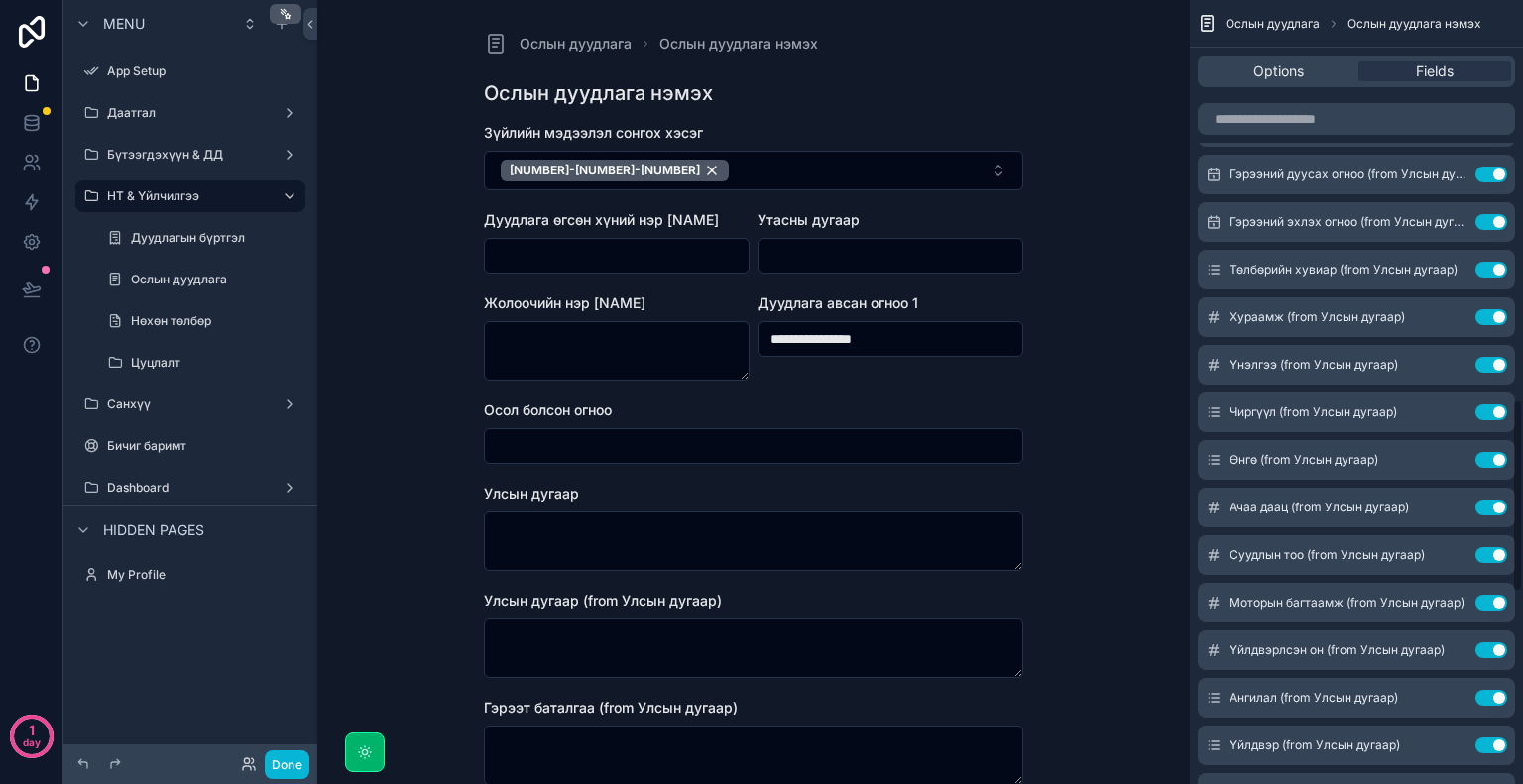 scroll, scrollTop: 1112, scrollLeft: 0, axis: vertical 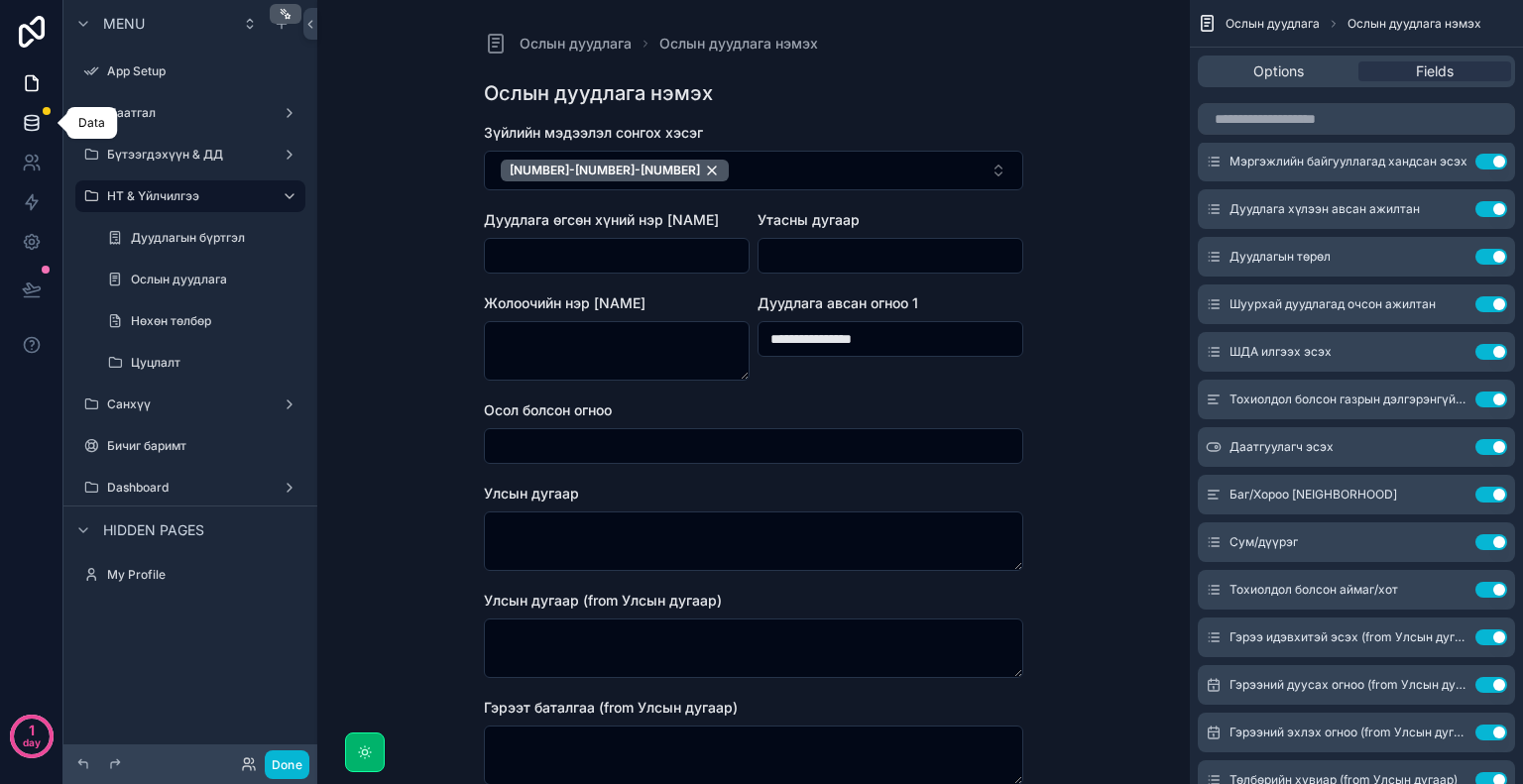click 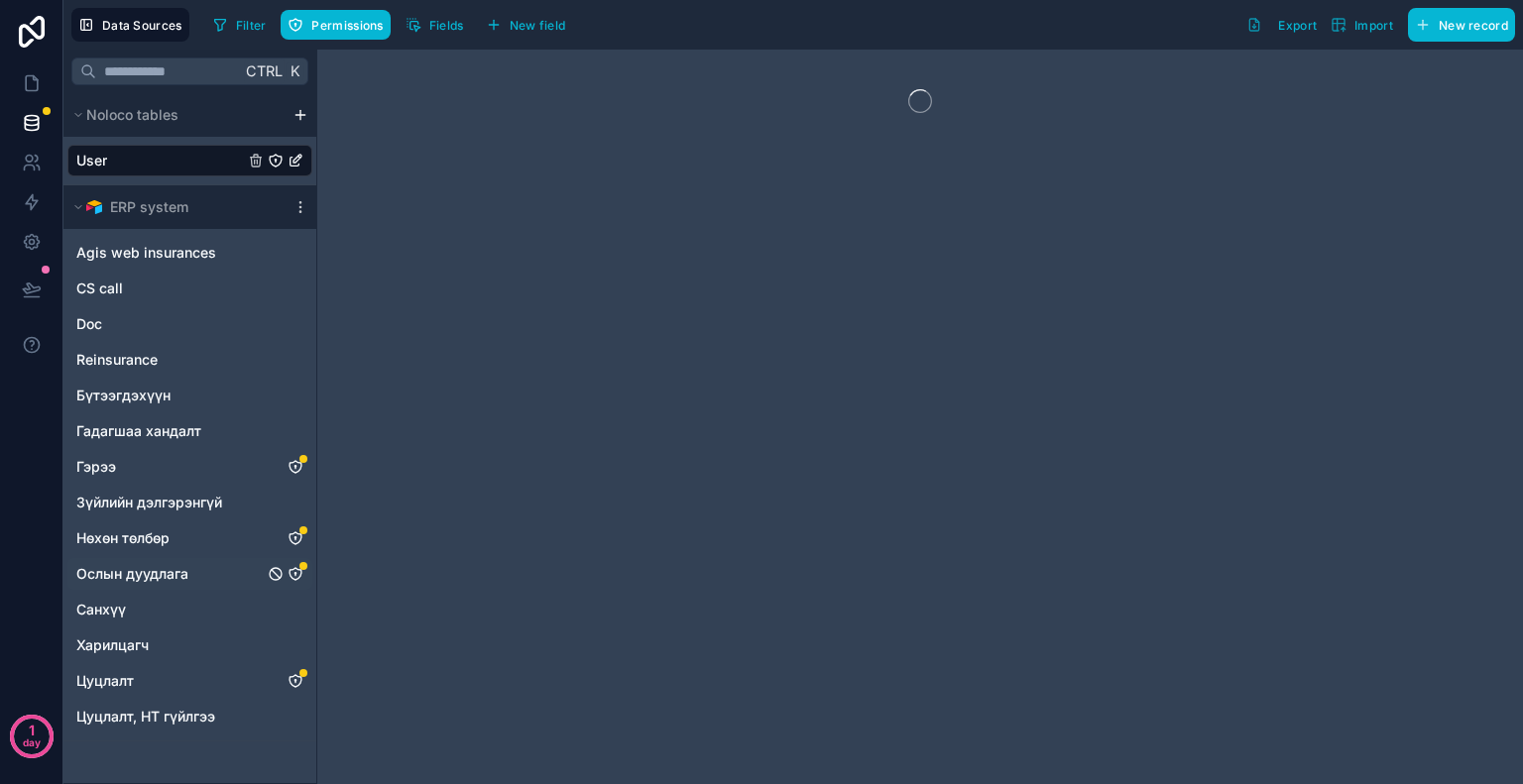 click on "Ослын дуудлага" at bounding box center [132, 574] 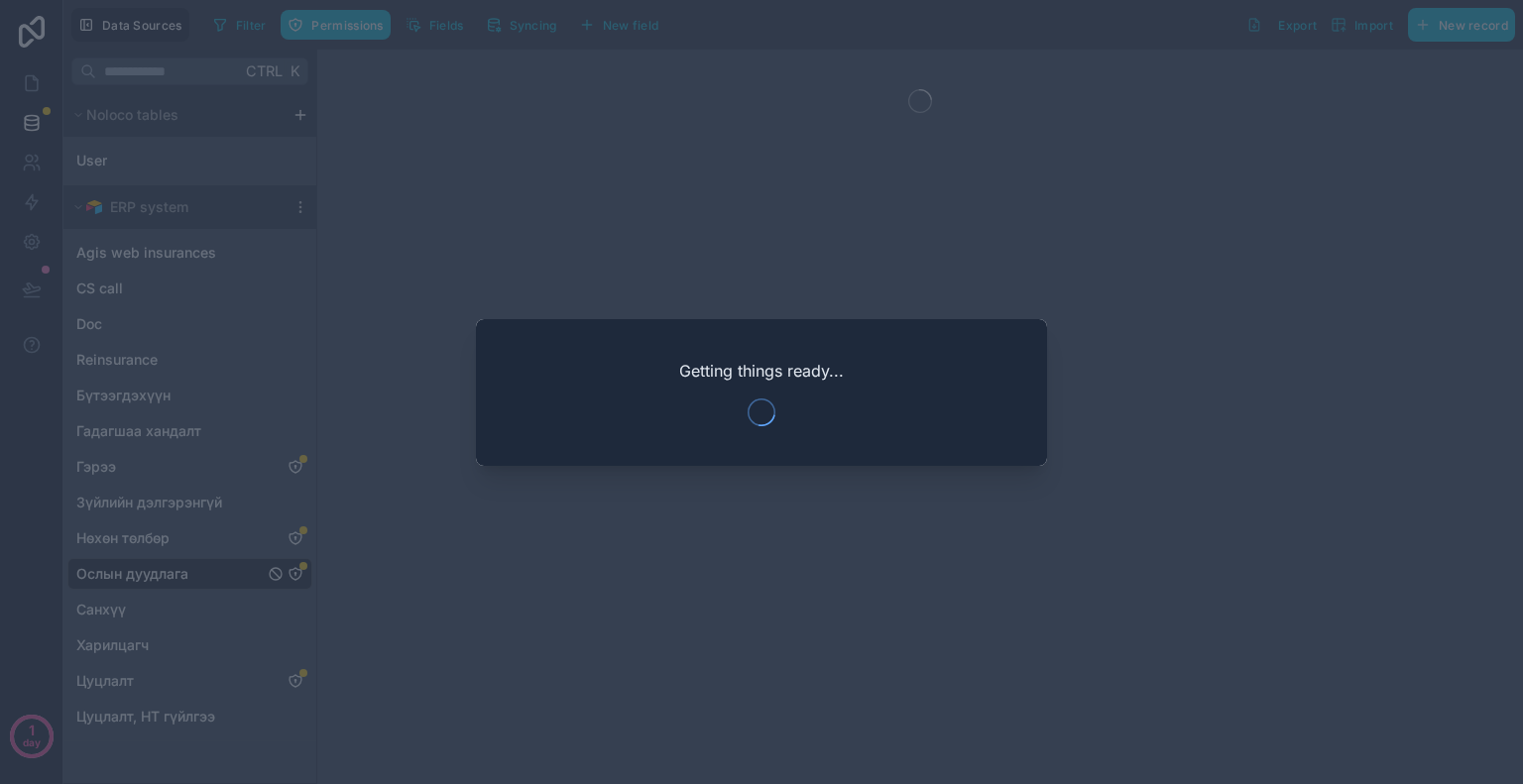 click at bounding box center [762, 392] 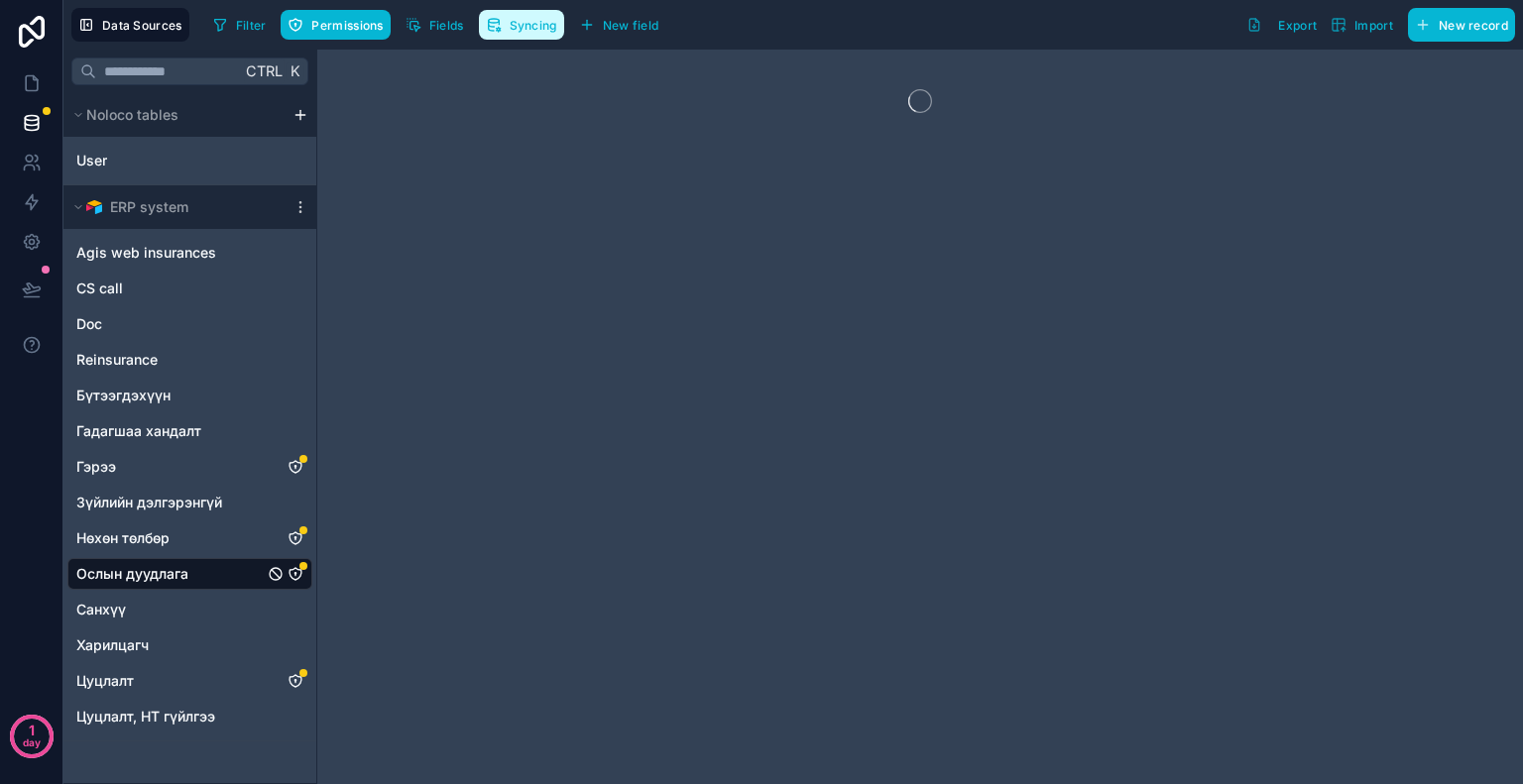 click on "Syncing" at bounding box center [533, 25] 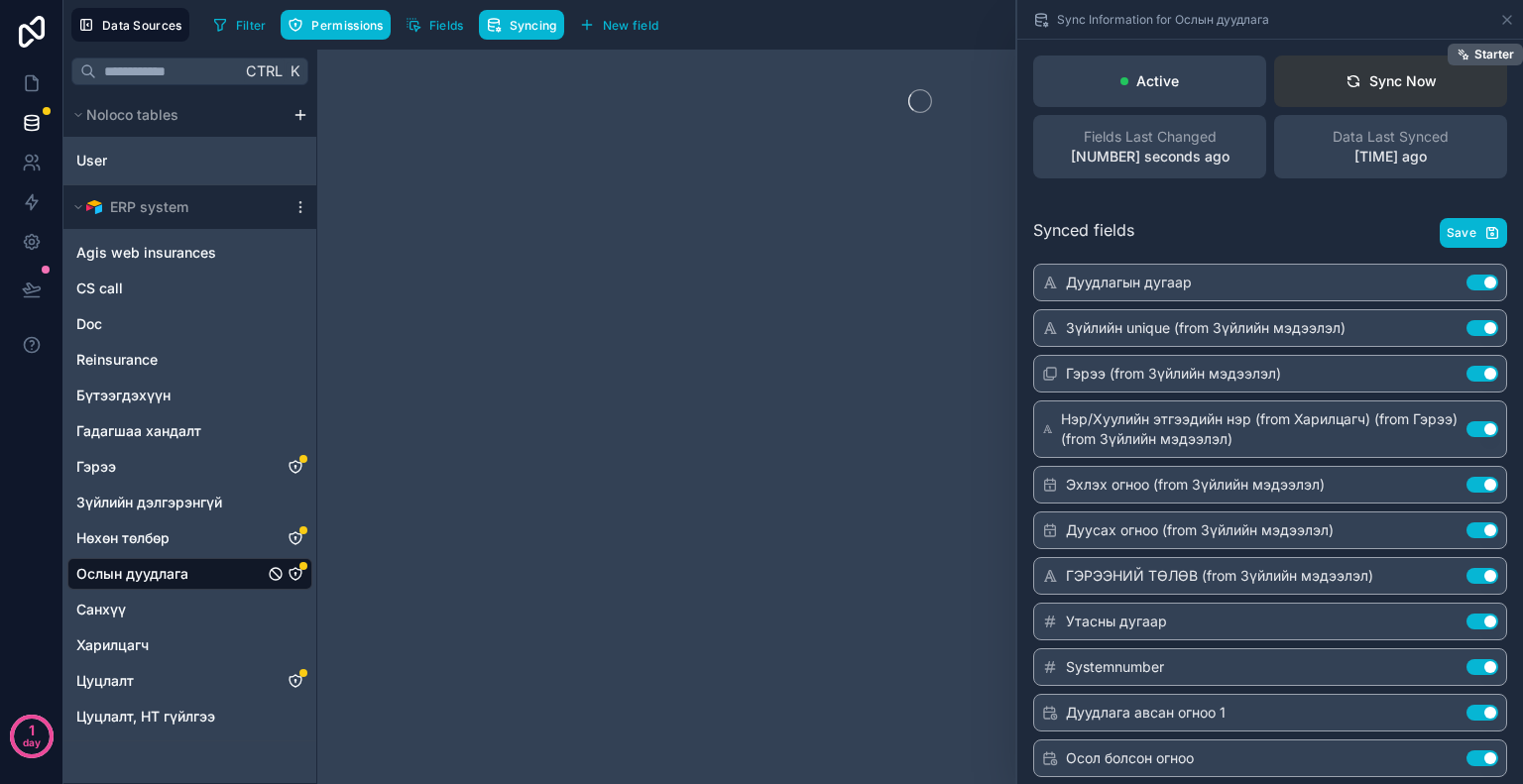 click on "Sync Now" at bounding box center (1391, 81) 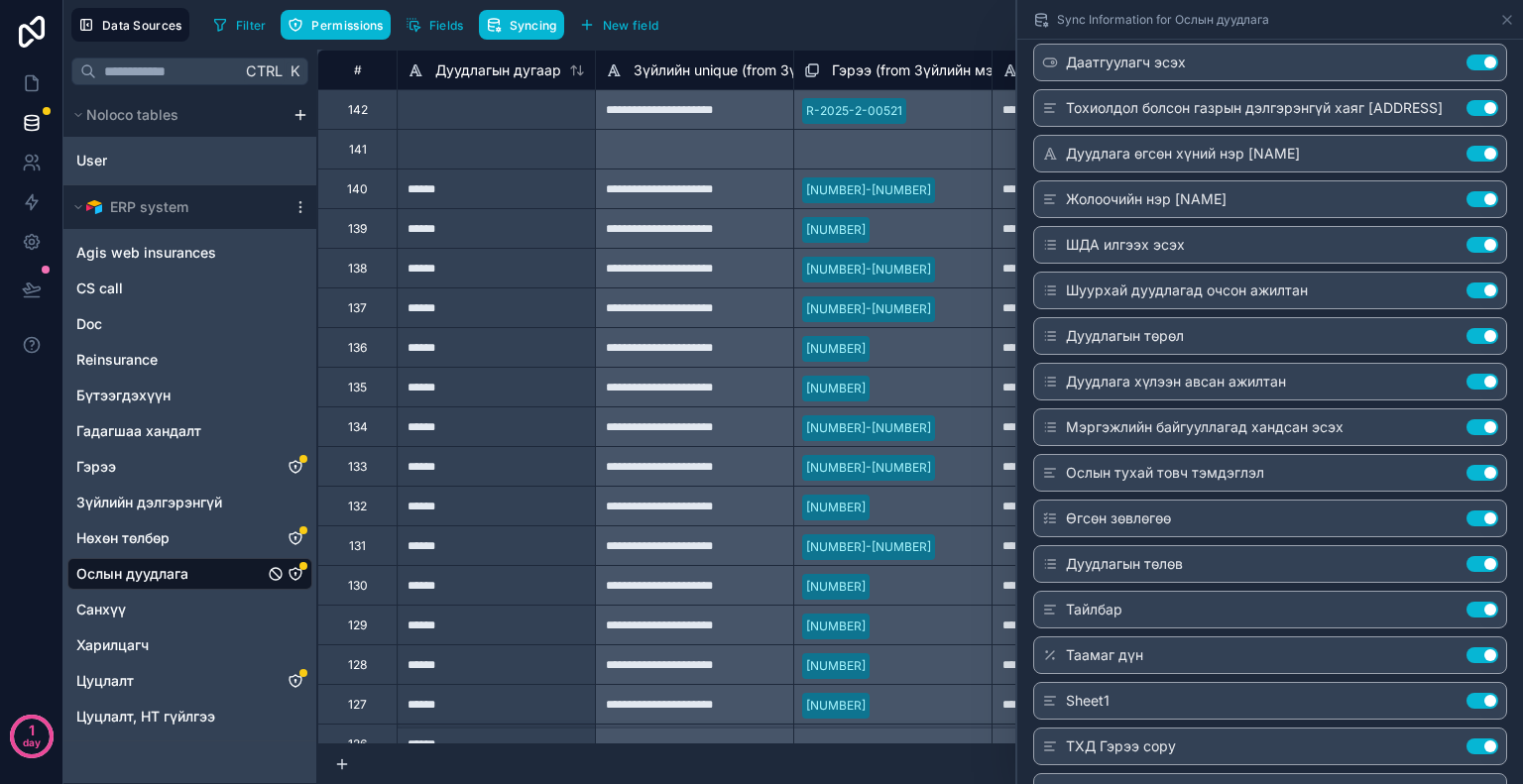 scroll, scrollTop: 2516, scrollLeft: 0, axis: vertical 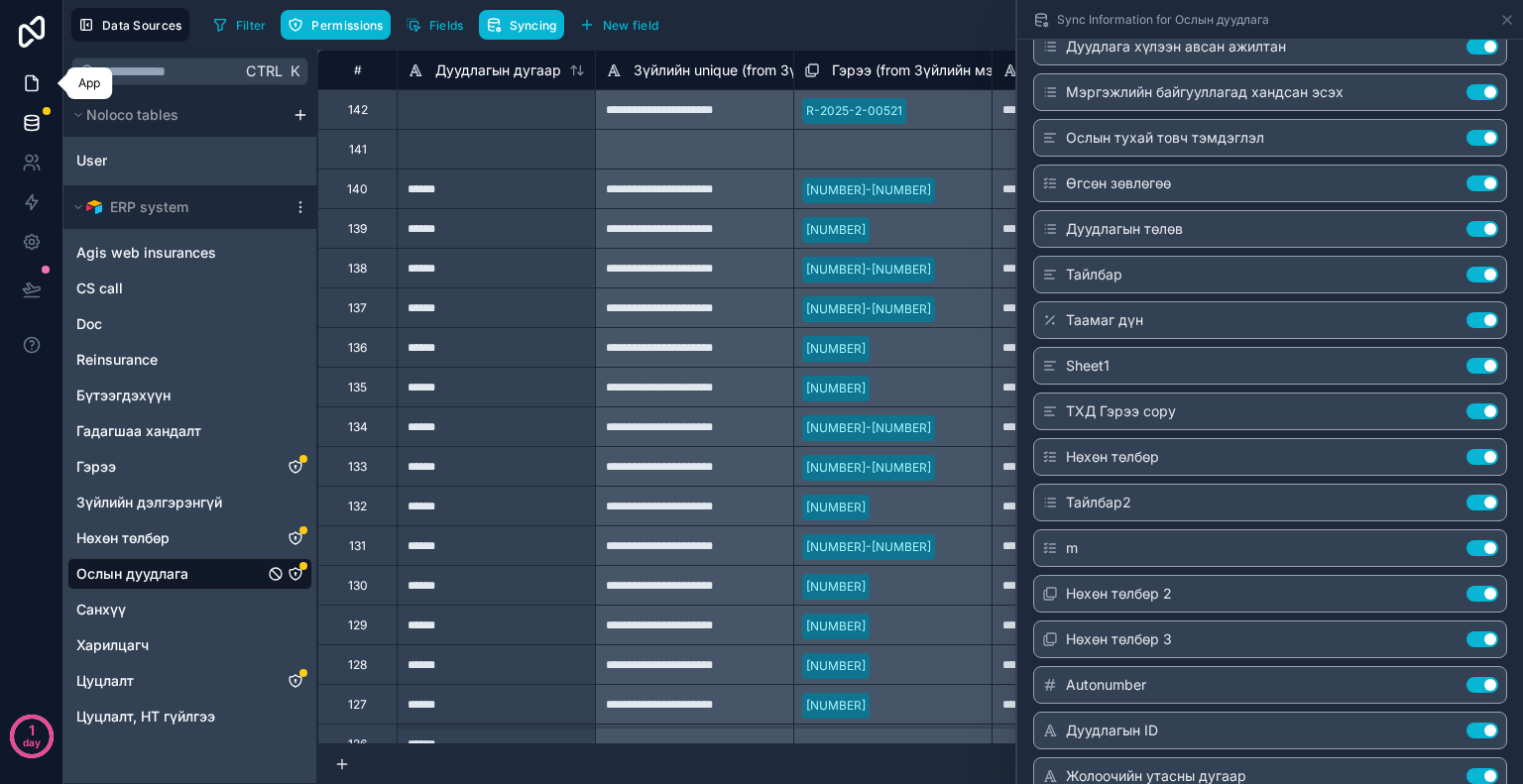 click at bounding box center [31, 83] 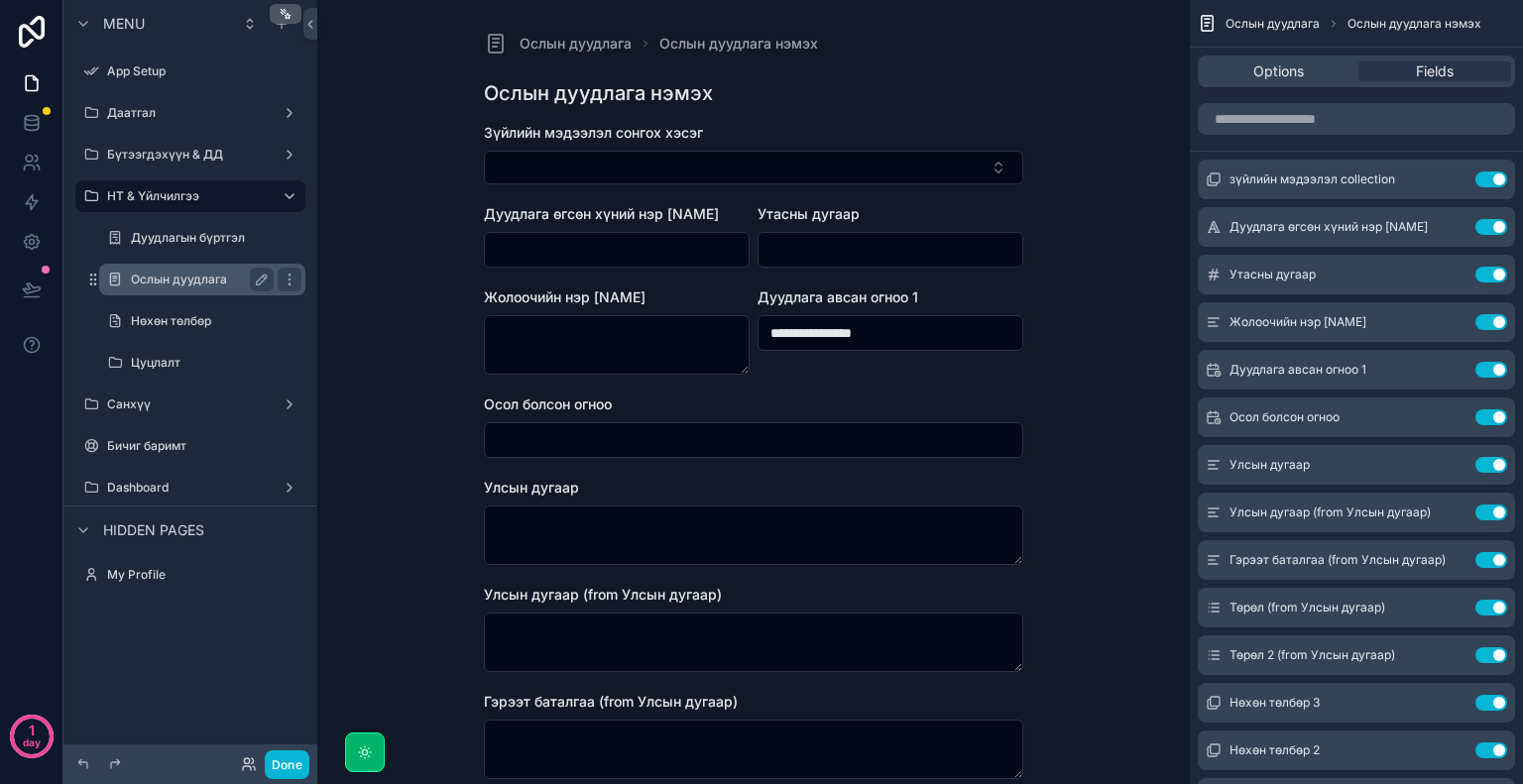 click on "Ослын дуудлага" at bounding box center (202, 280) 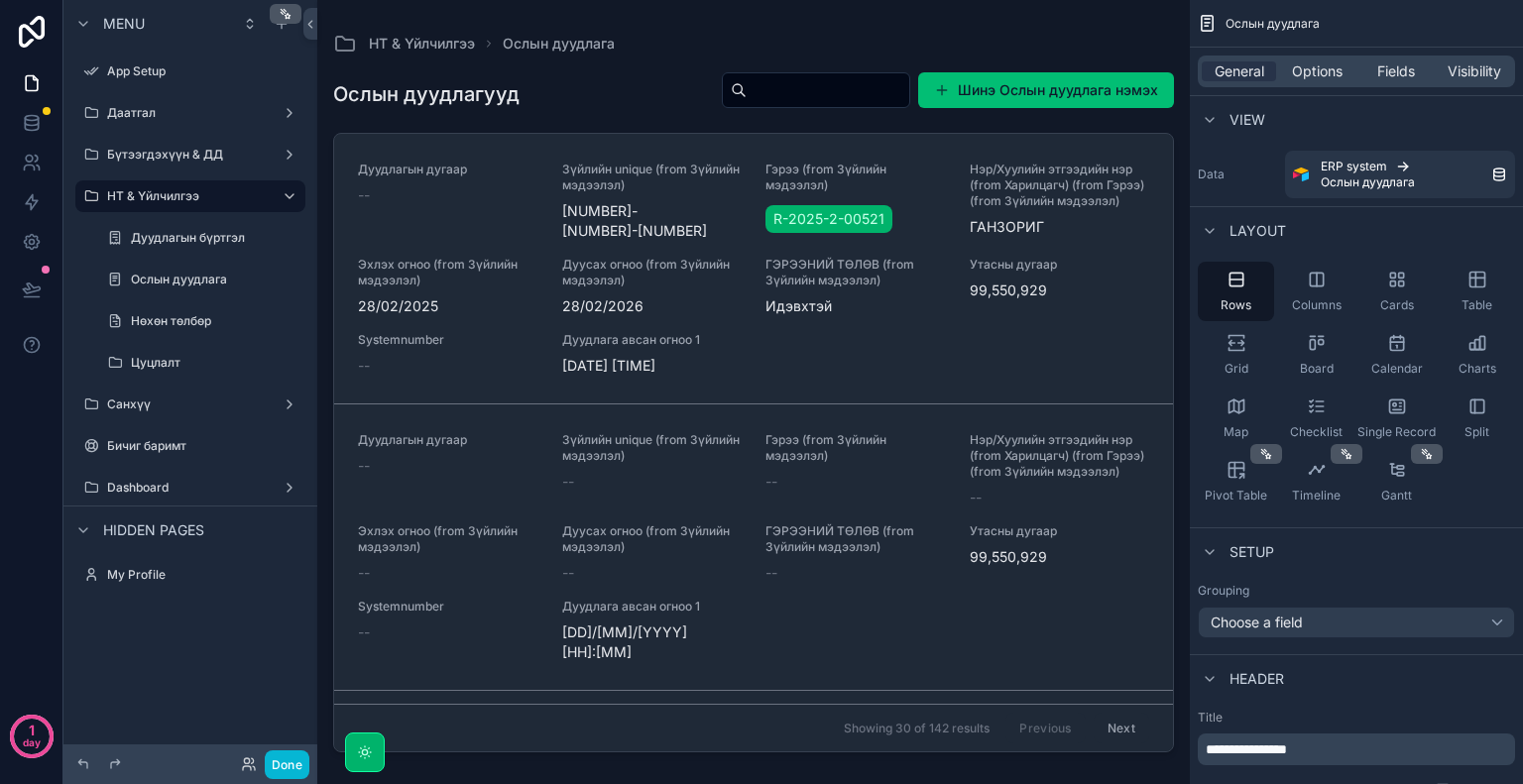 click on "Шинэ Ослын дуудлага нэмэх" at bounding box center [1046, 90] 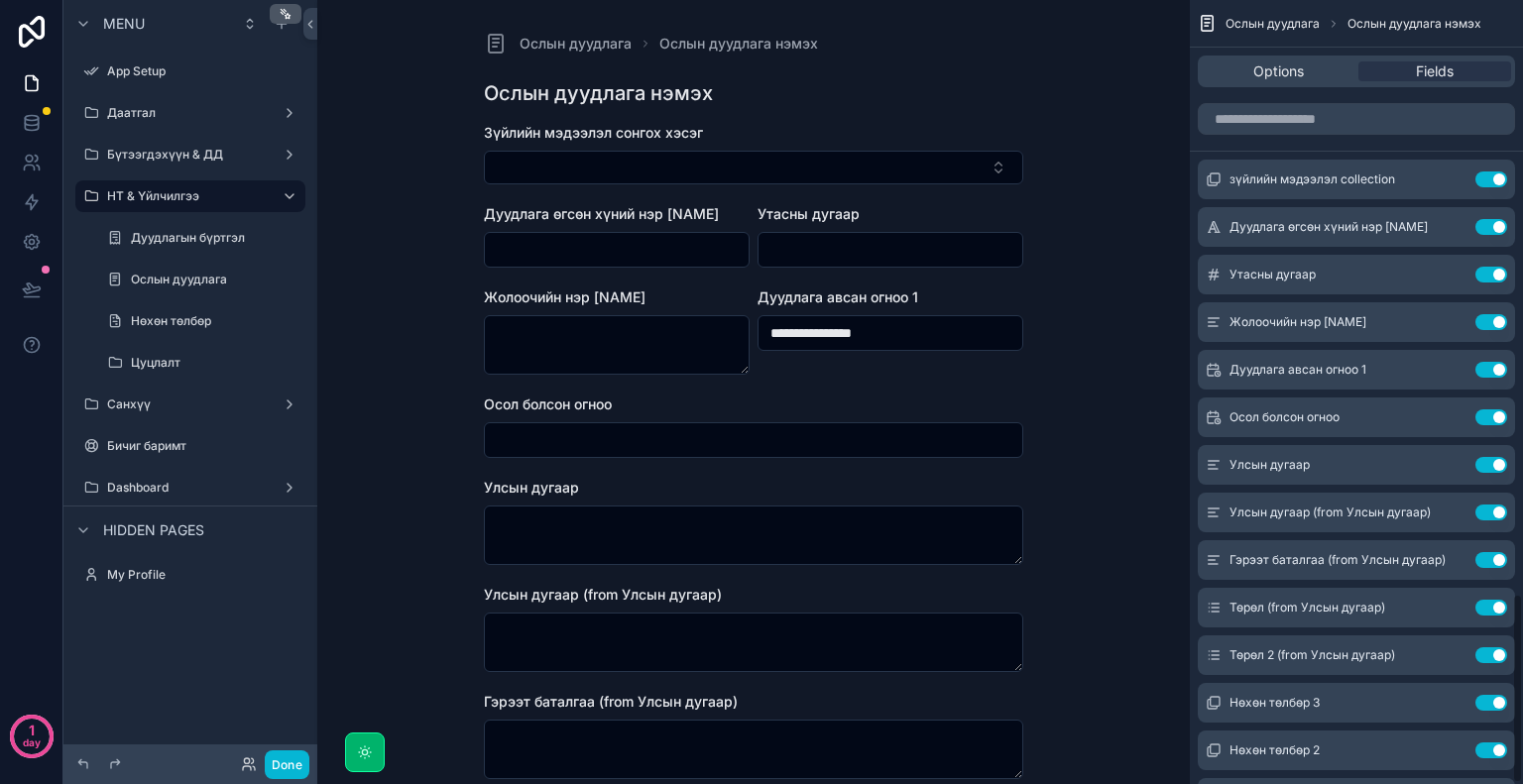 scroll, scrollTop: 2448, scrollLeft: 0, axis: vertical 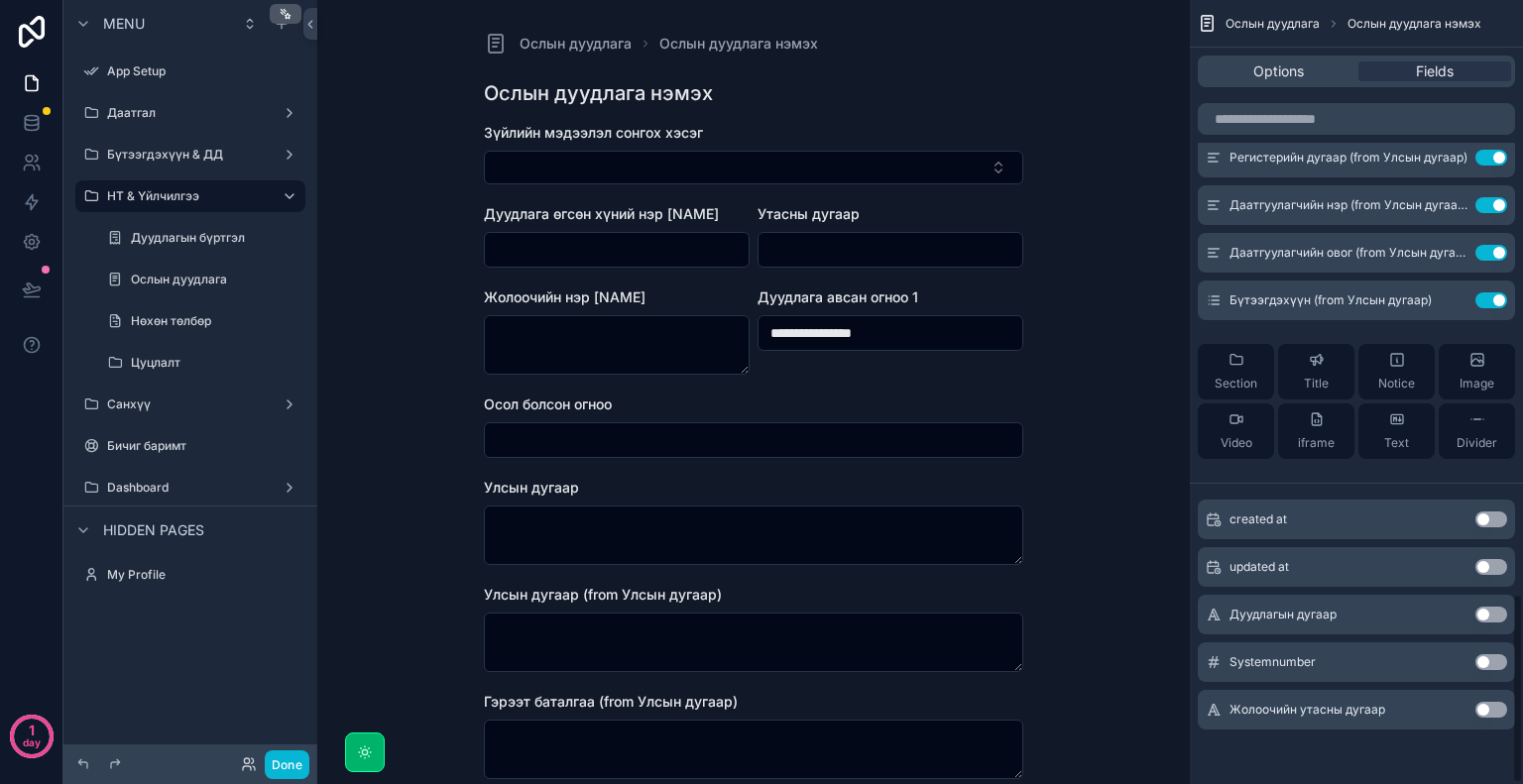 type on "**********" 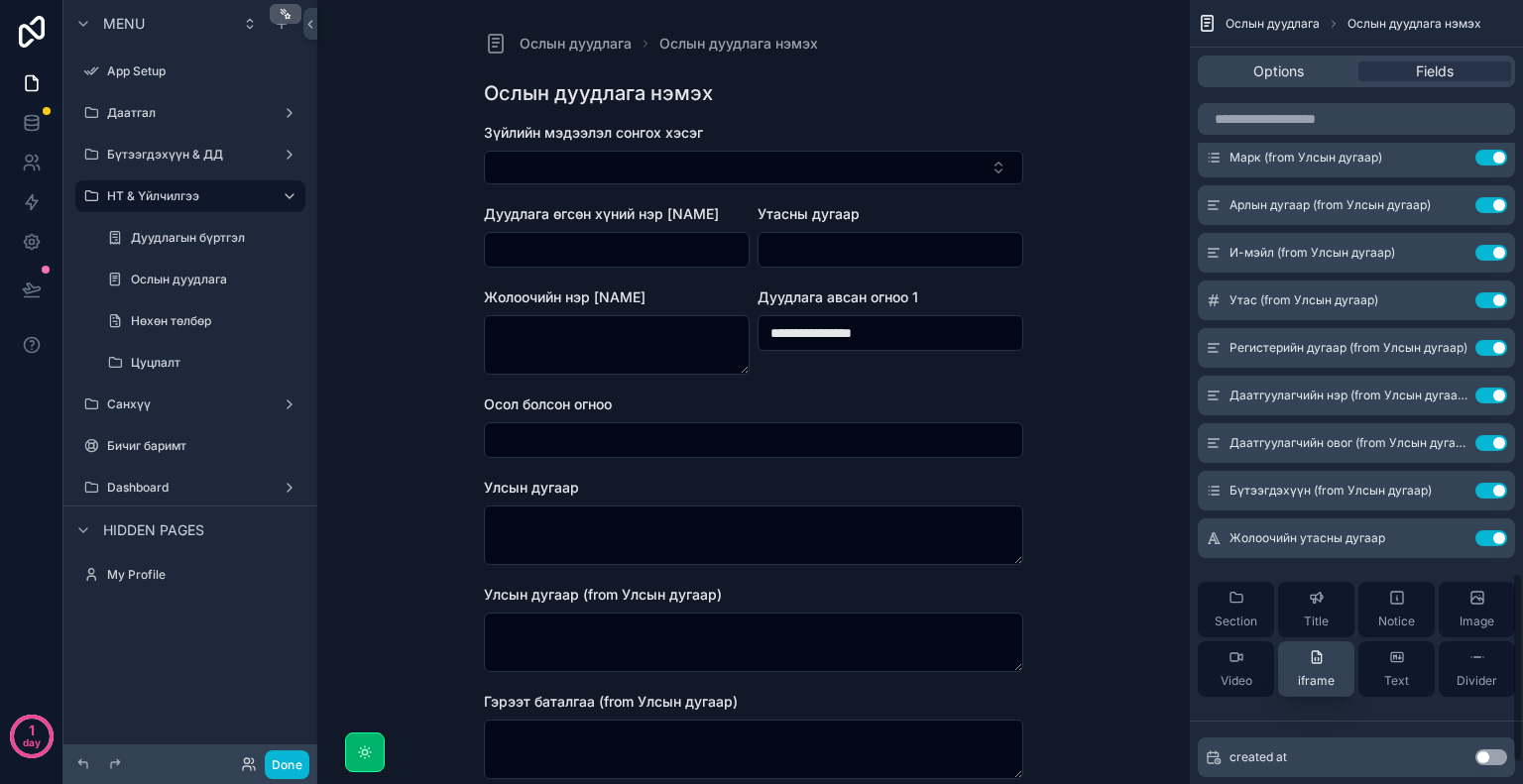 scroll, scrollTop: 2250, scrollLeft: 0, axis: vertical 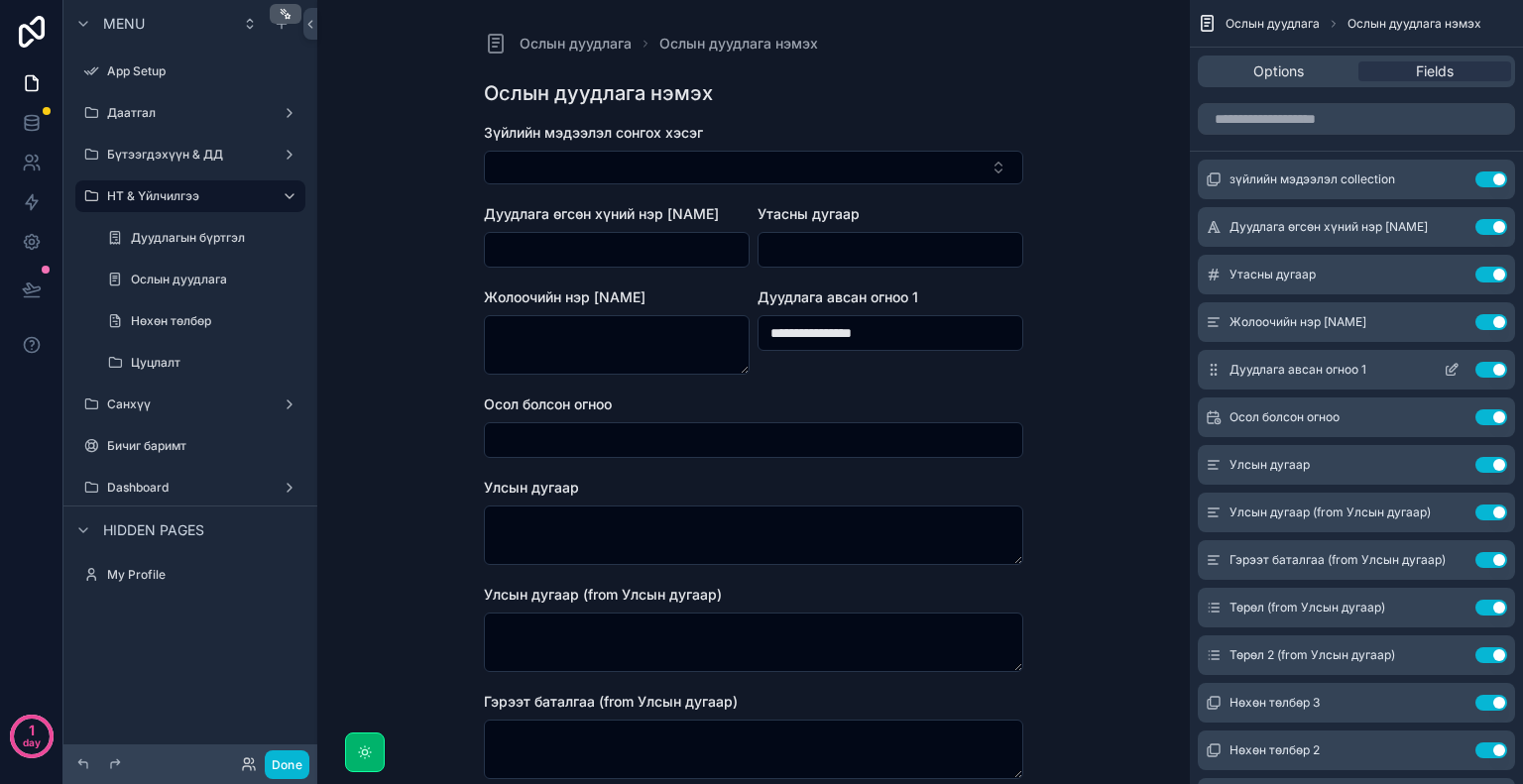 click on "Use setting" at bounding box center (1491, 370) 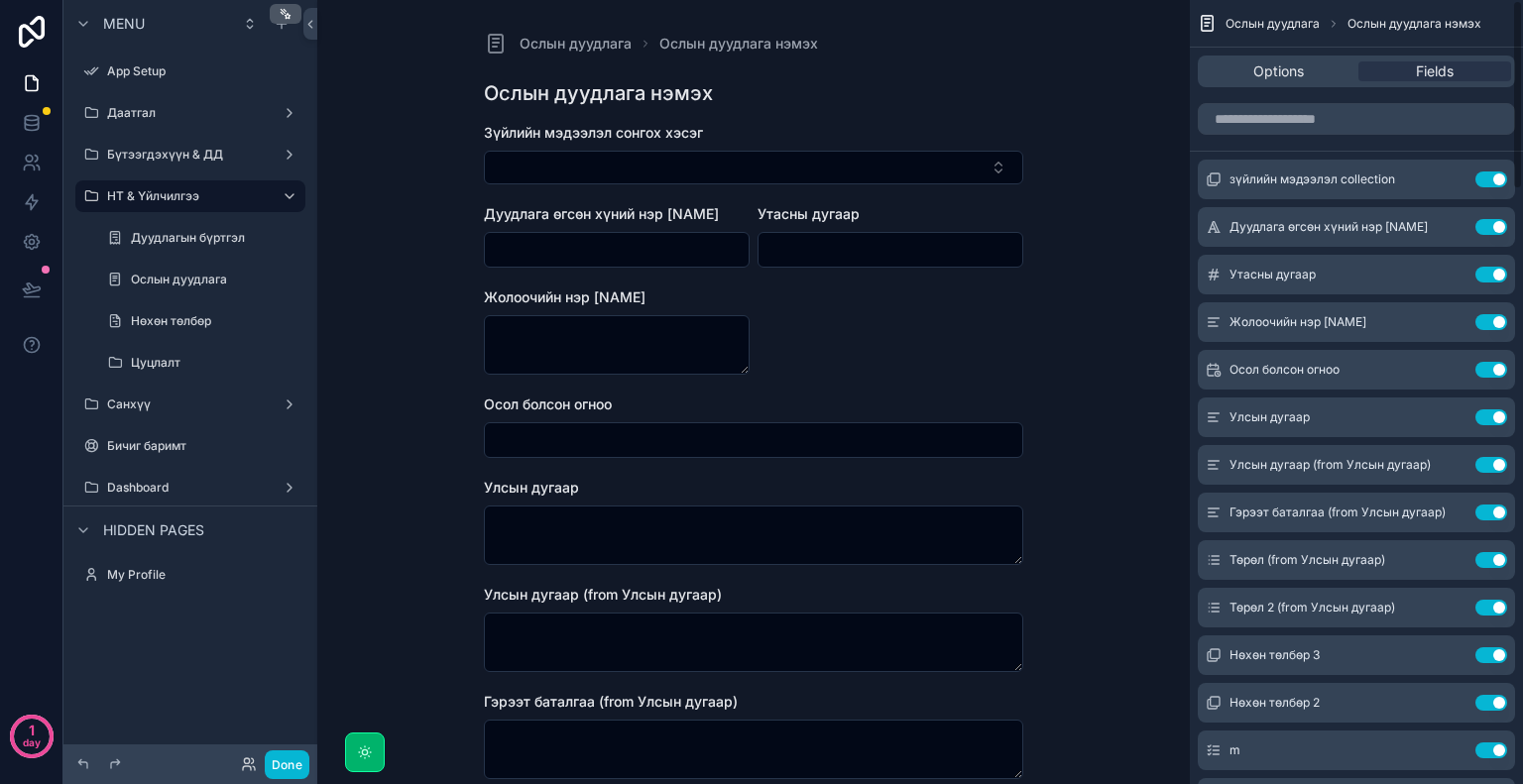 click on "Use setting" at bounding box center [1491, 370] 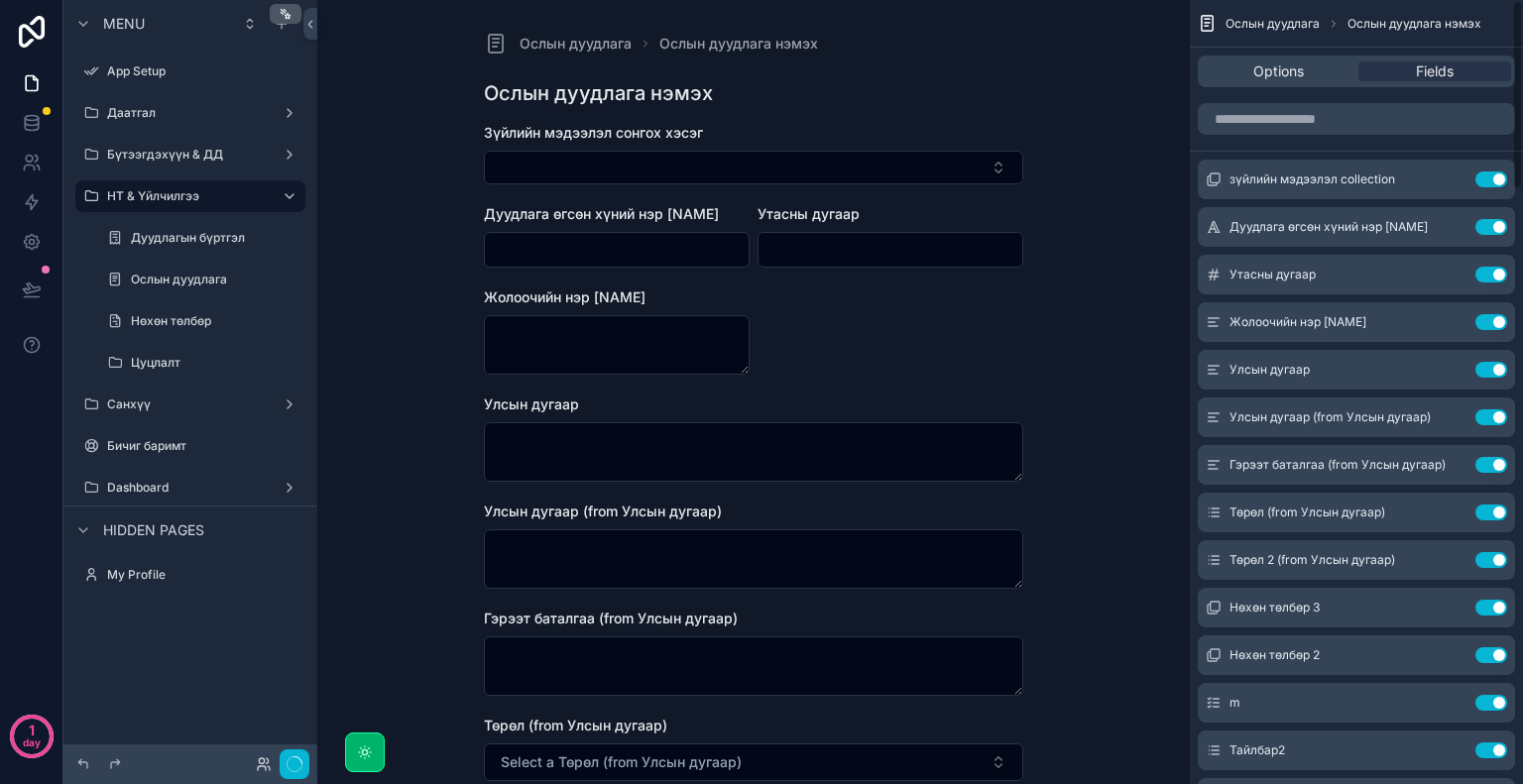 click on "Use setting" at bounding box center [1491, 370] 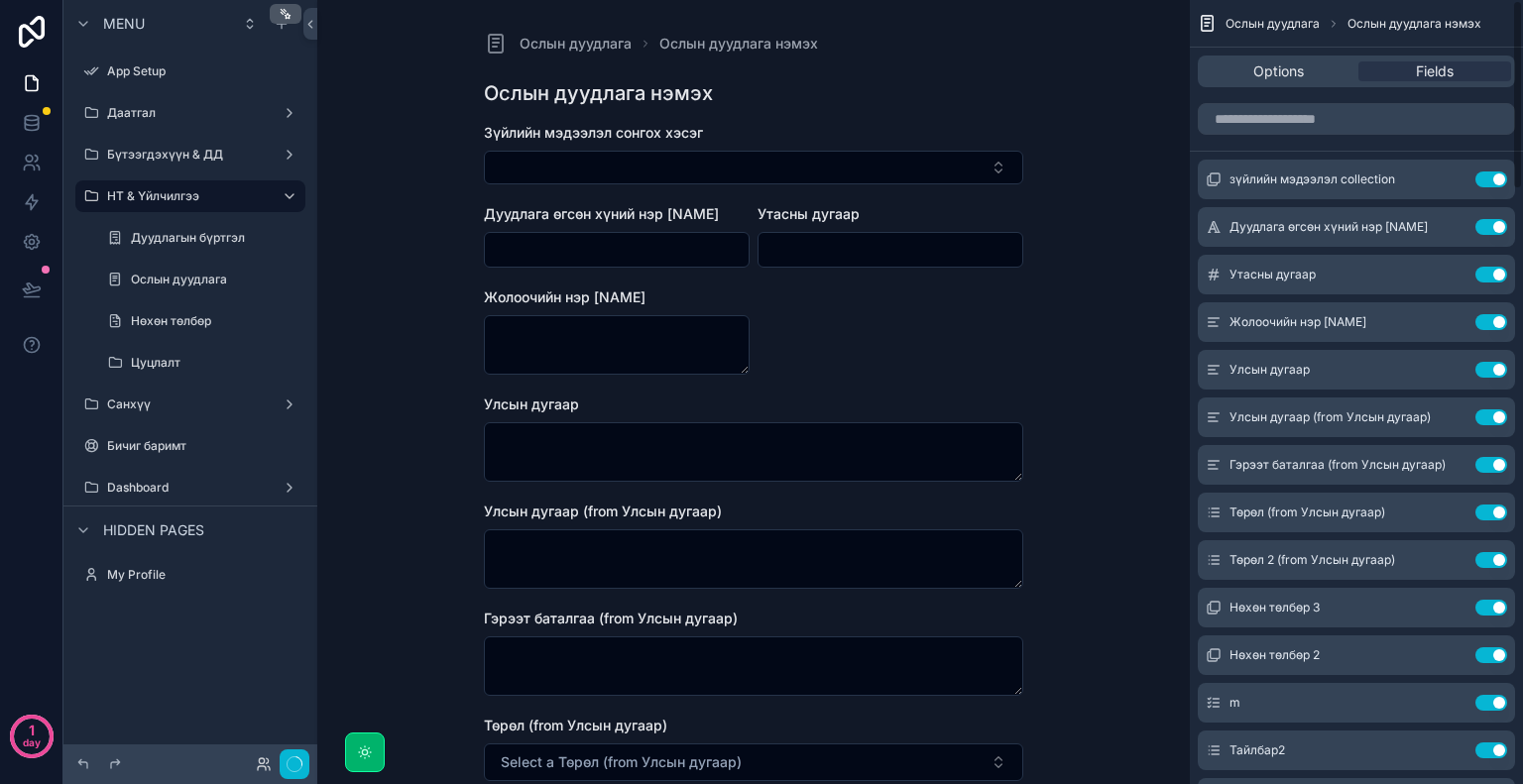 click on "Use setting" at bounding box center [1491, 417] 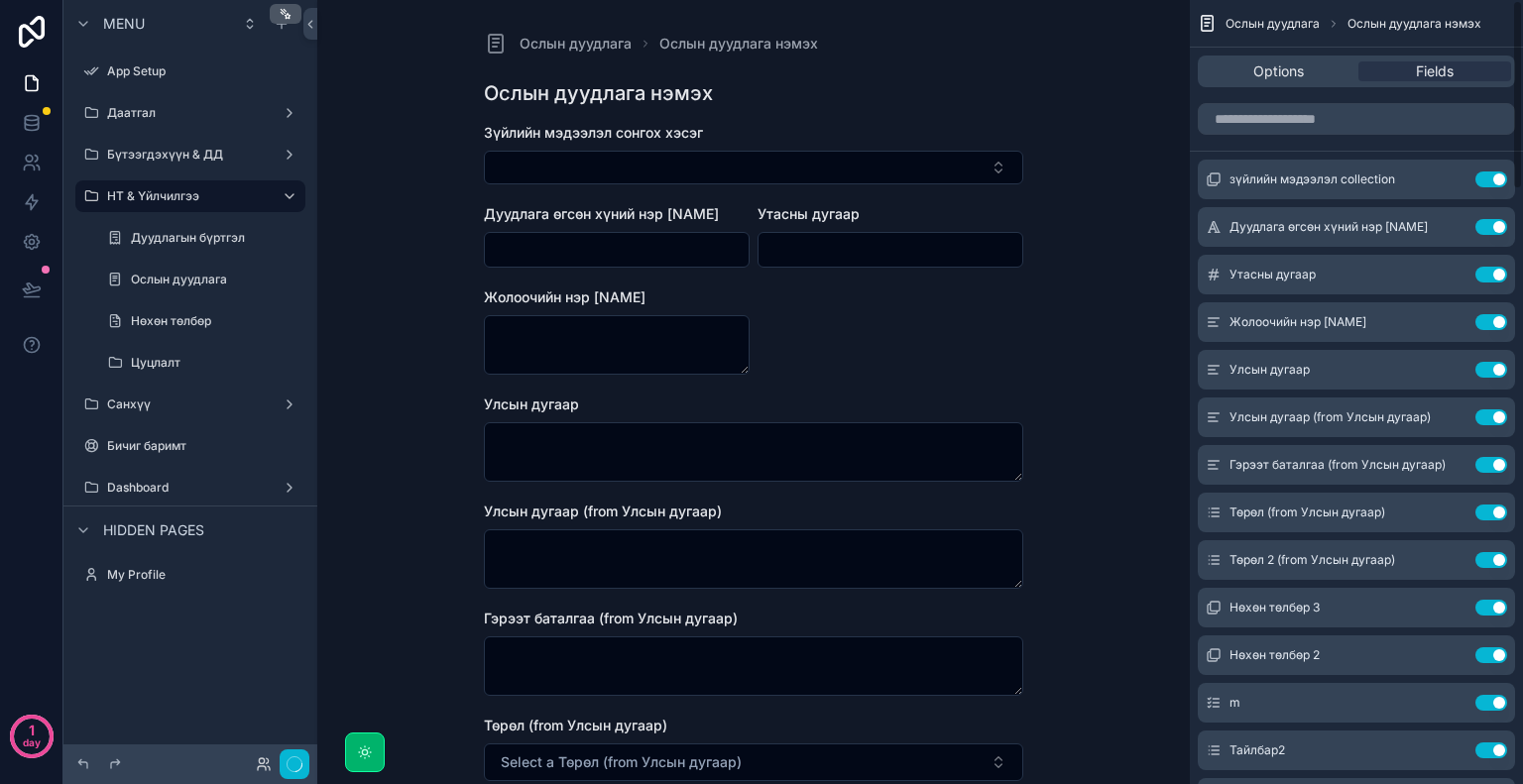 click on "Use setting" at bounding box center [1491, 465] 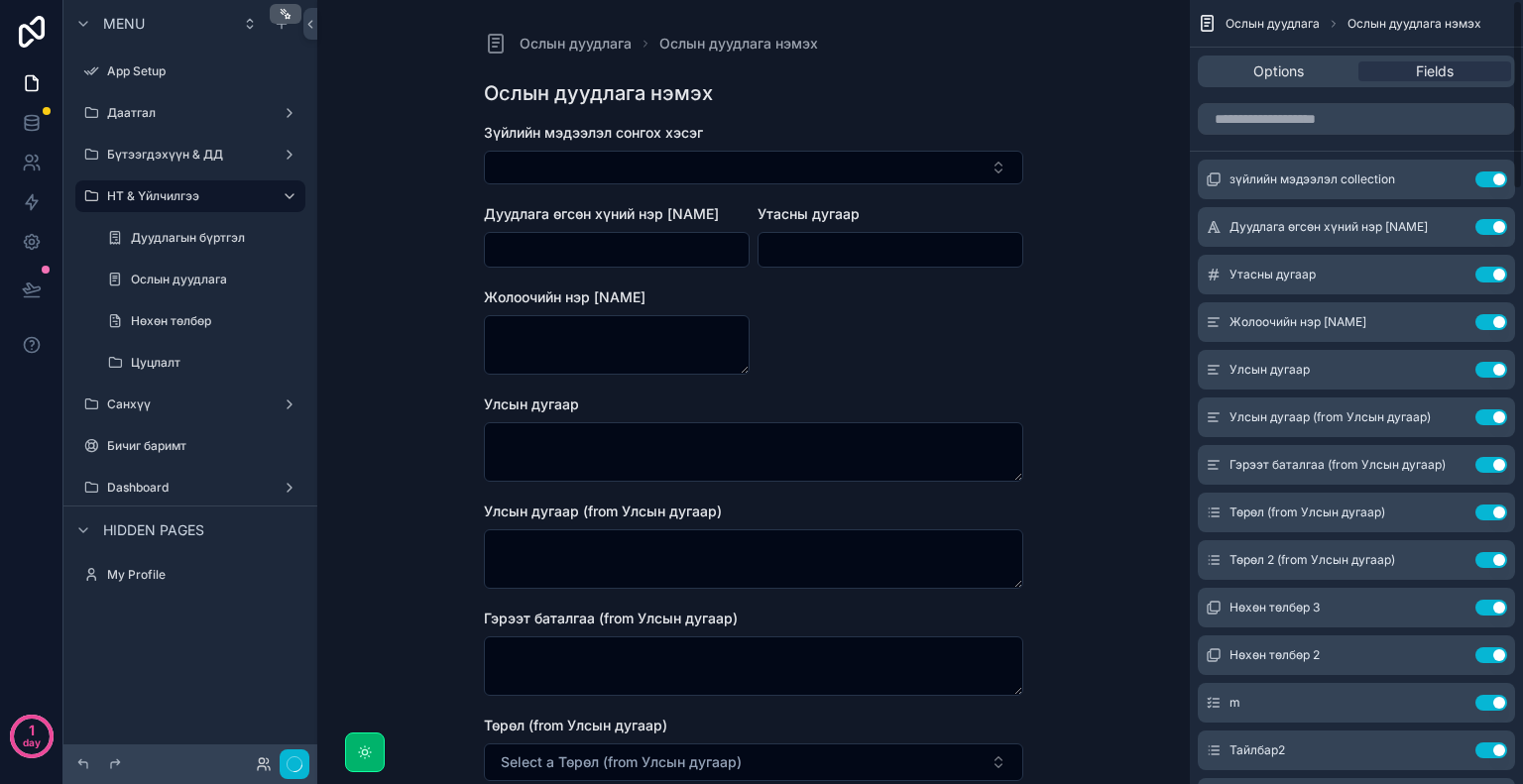 click on "Use setting" at bounding box center (1491, 512) 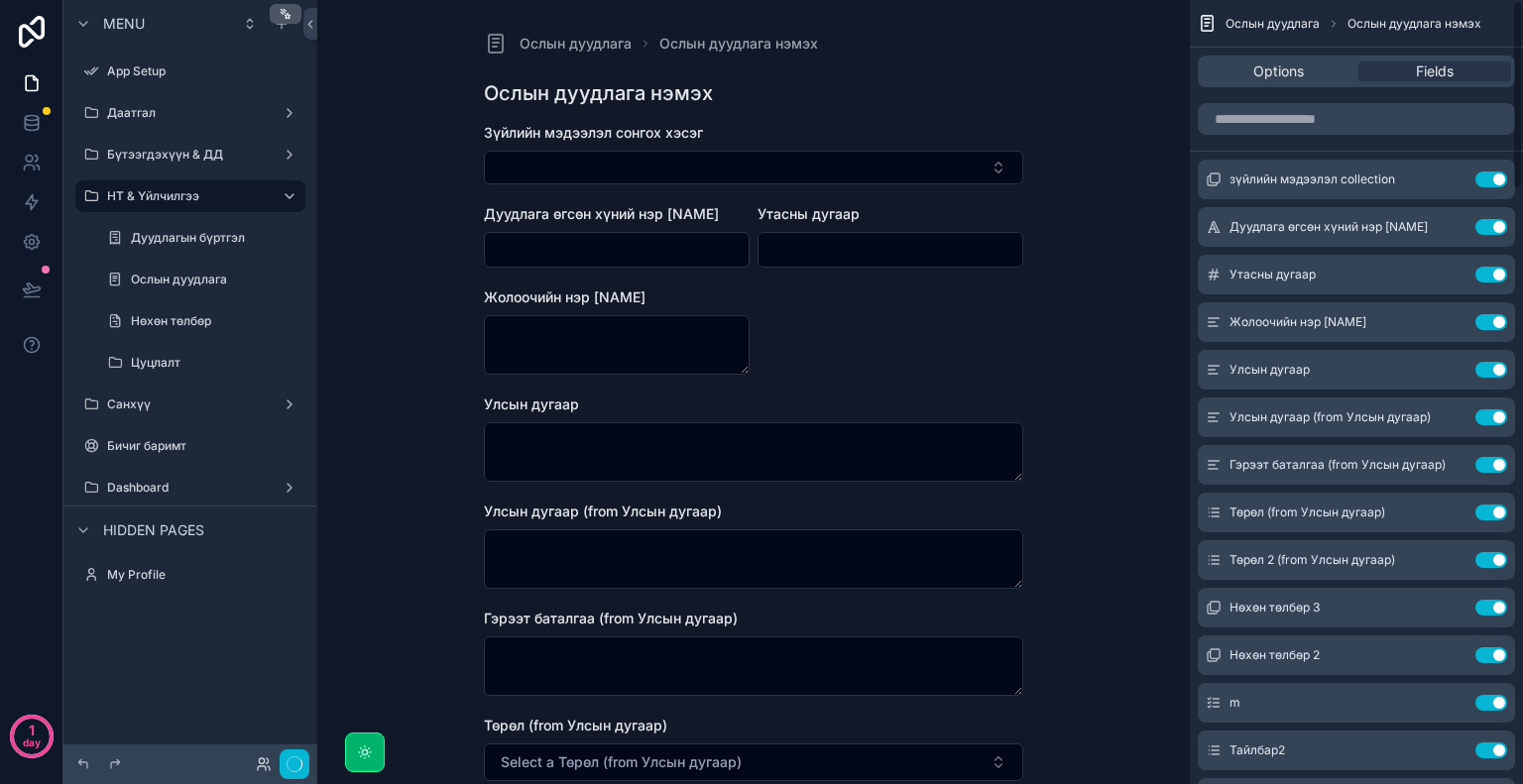 click on "Use setting" at bounding box center (1491, 560) 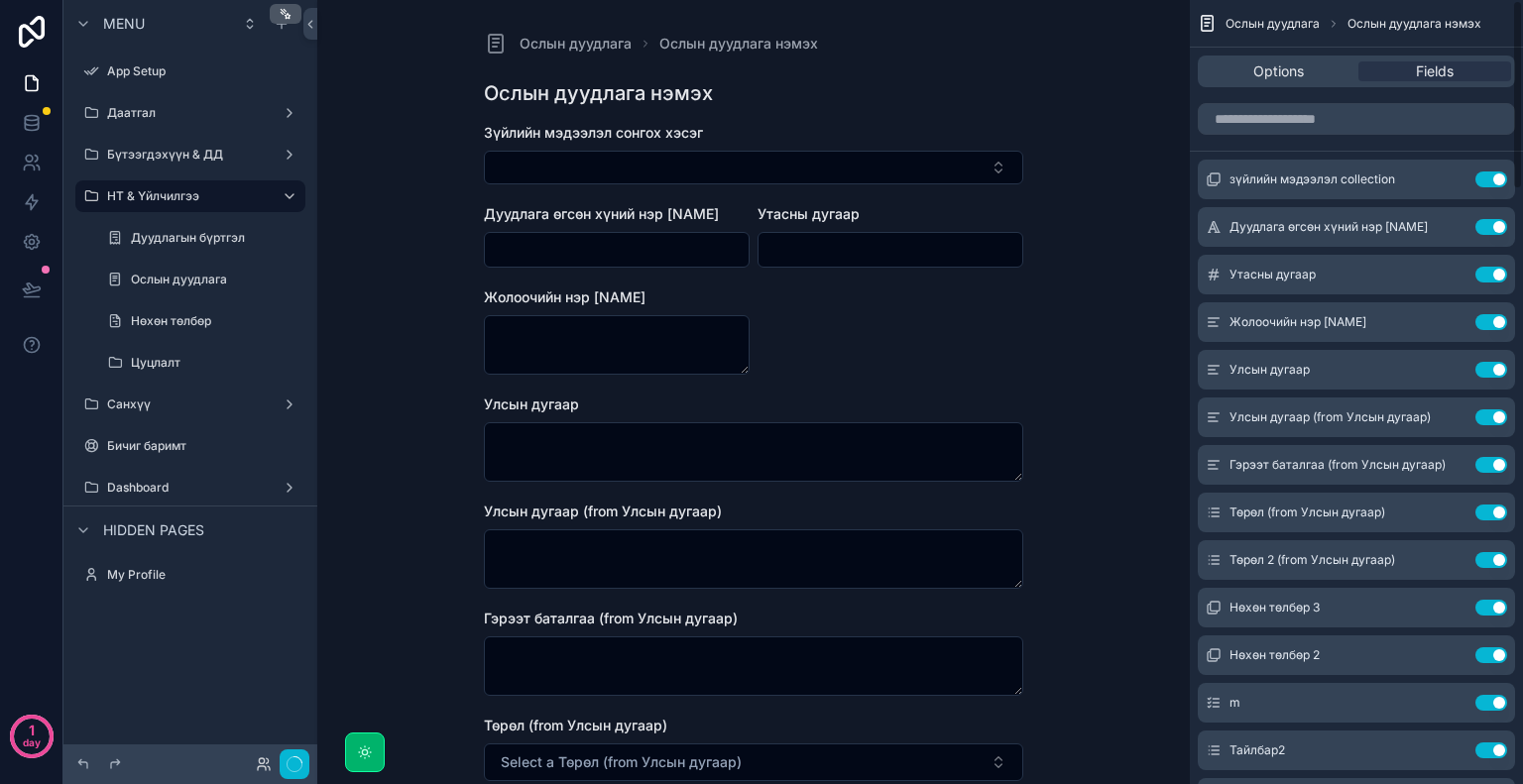 click on "Use setting" at bounding box center [1491, 608] 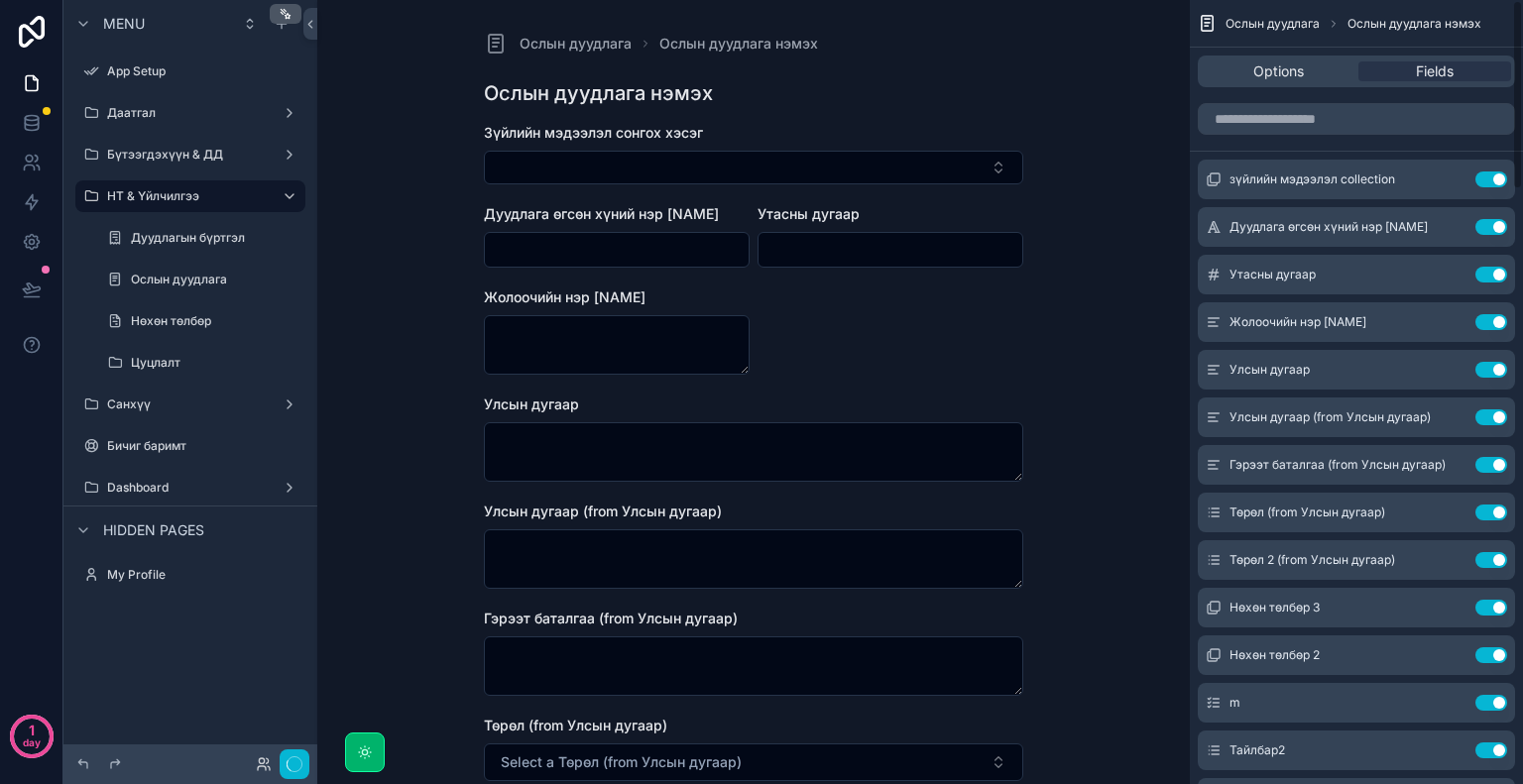 click on "Use setting" at bounding box center [1491, 655] 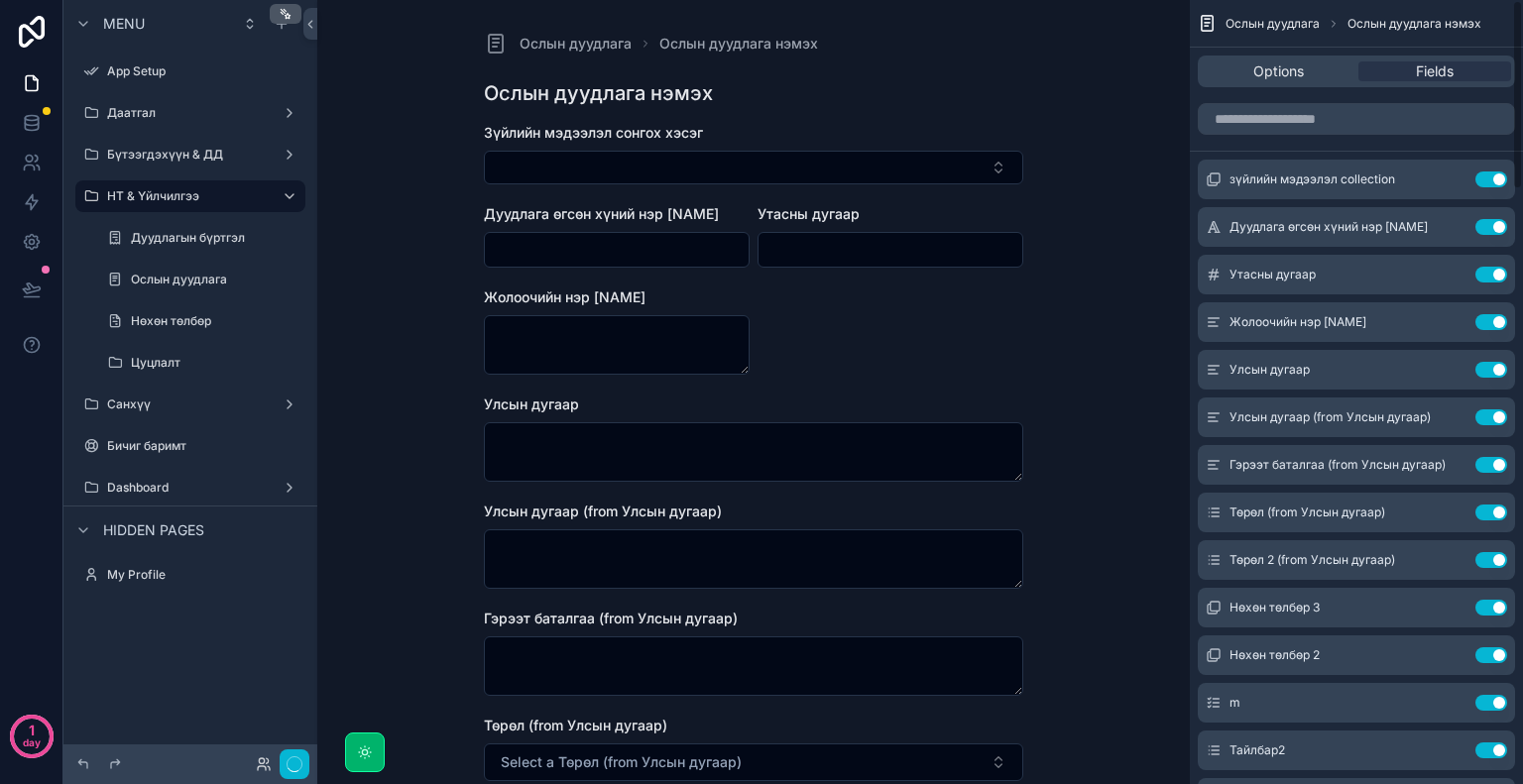 click on "Use setting" at bounding box center [1491, 703] 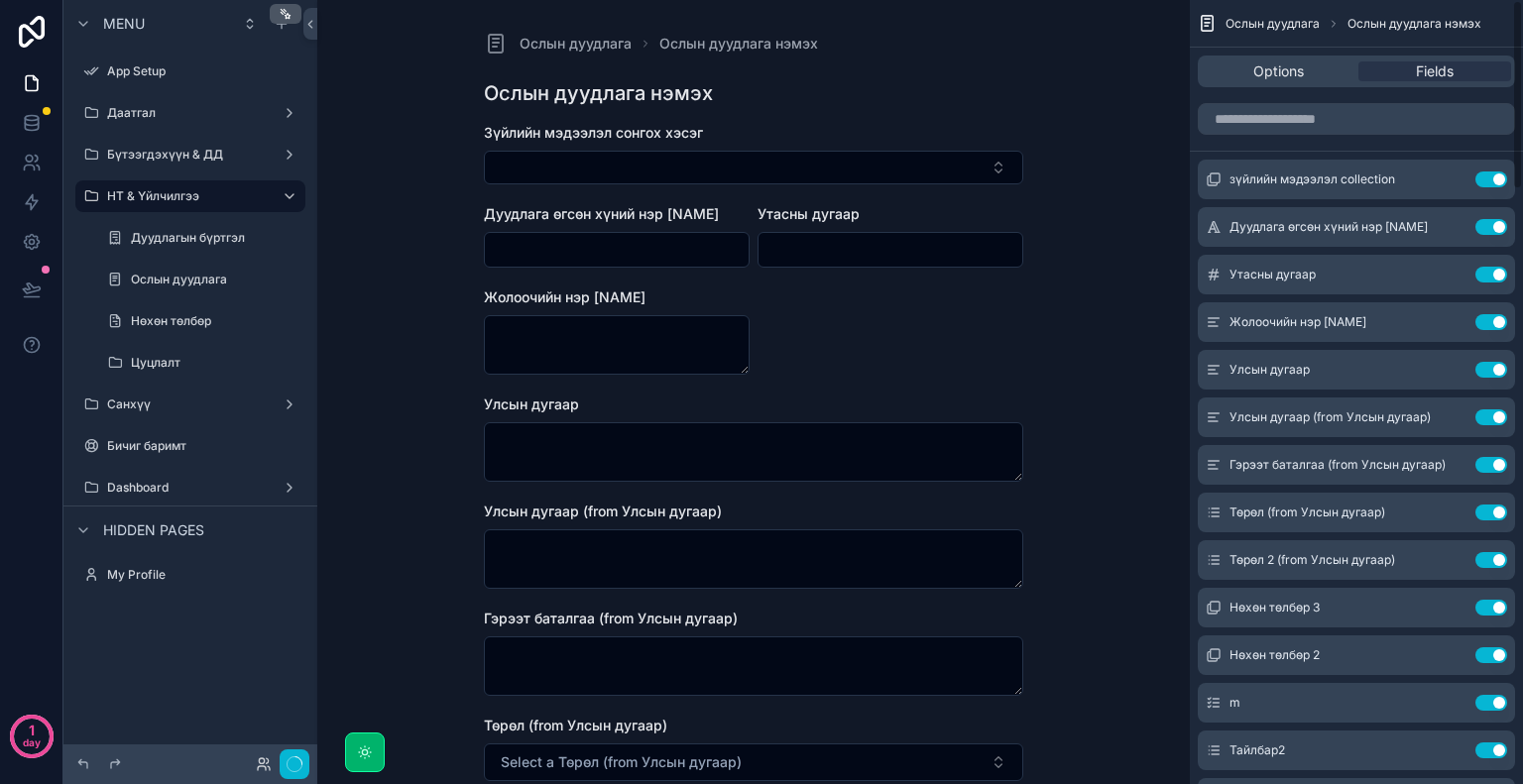 click on "Use setting" at bounding box center [1491, 750] 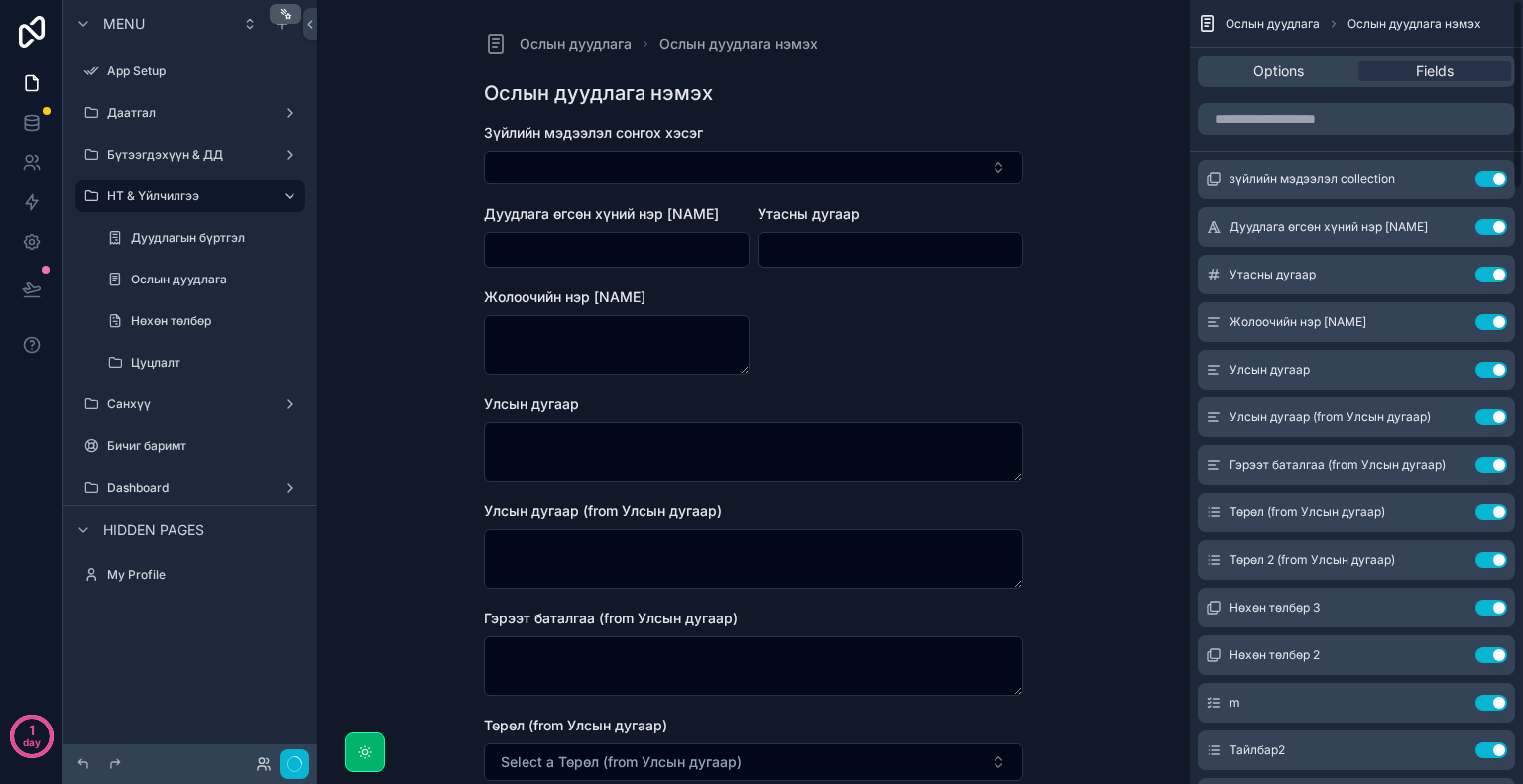click on "Use setting" at bounding box center (1491, 798) 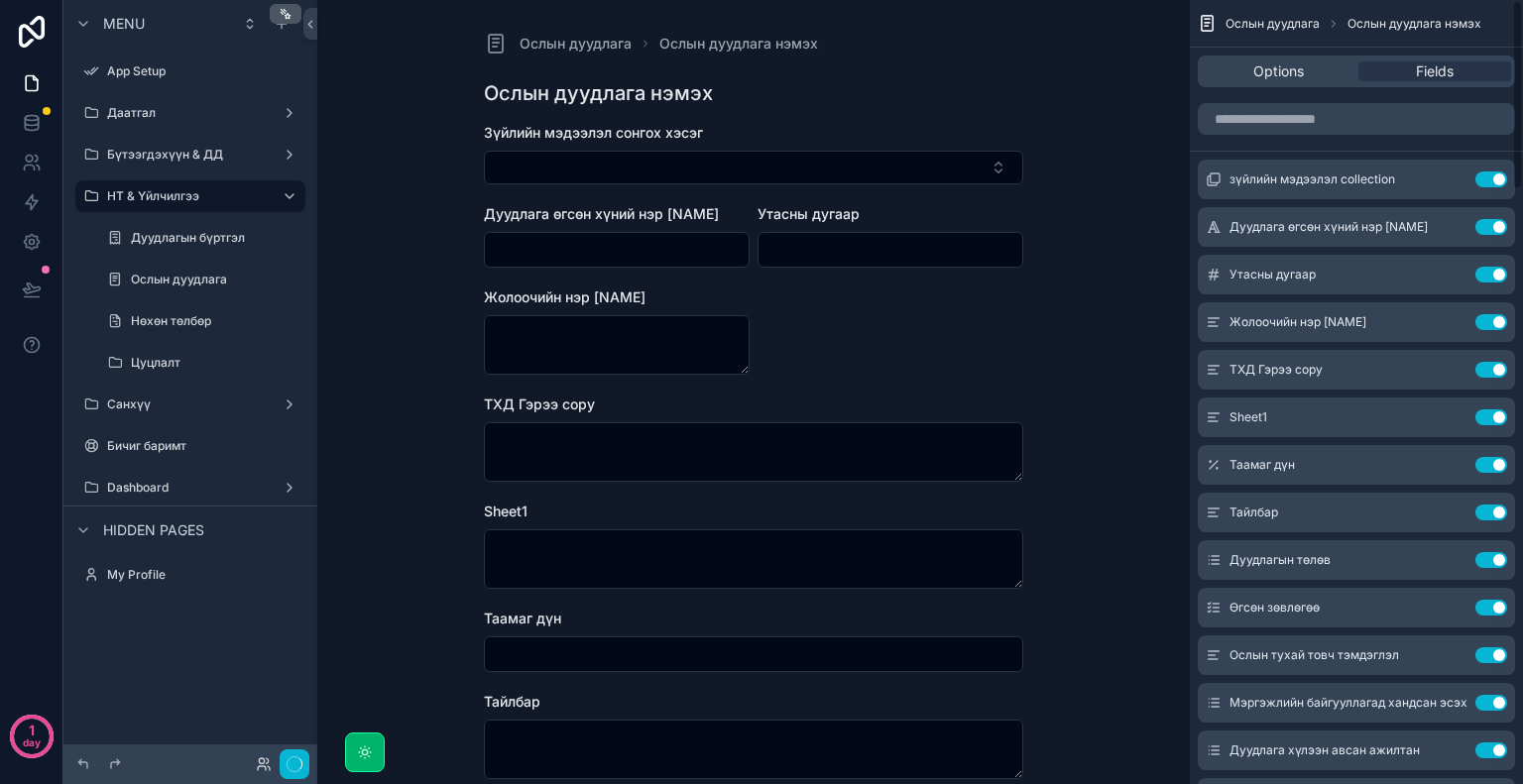 click on "Use setting" at bounding box center [1491, 370] 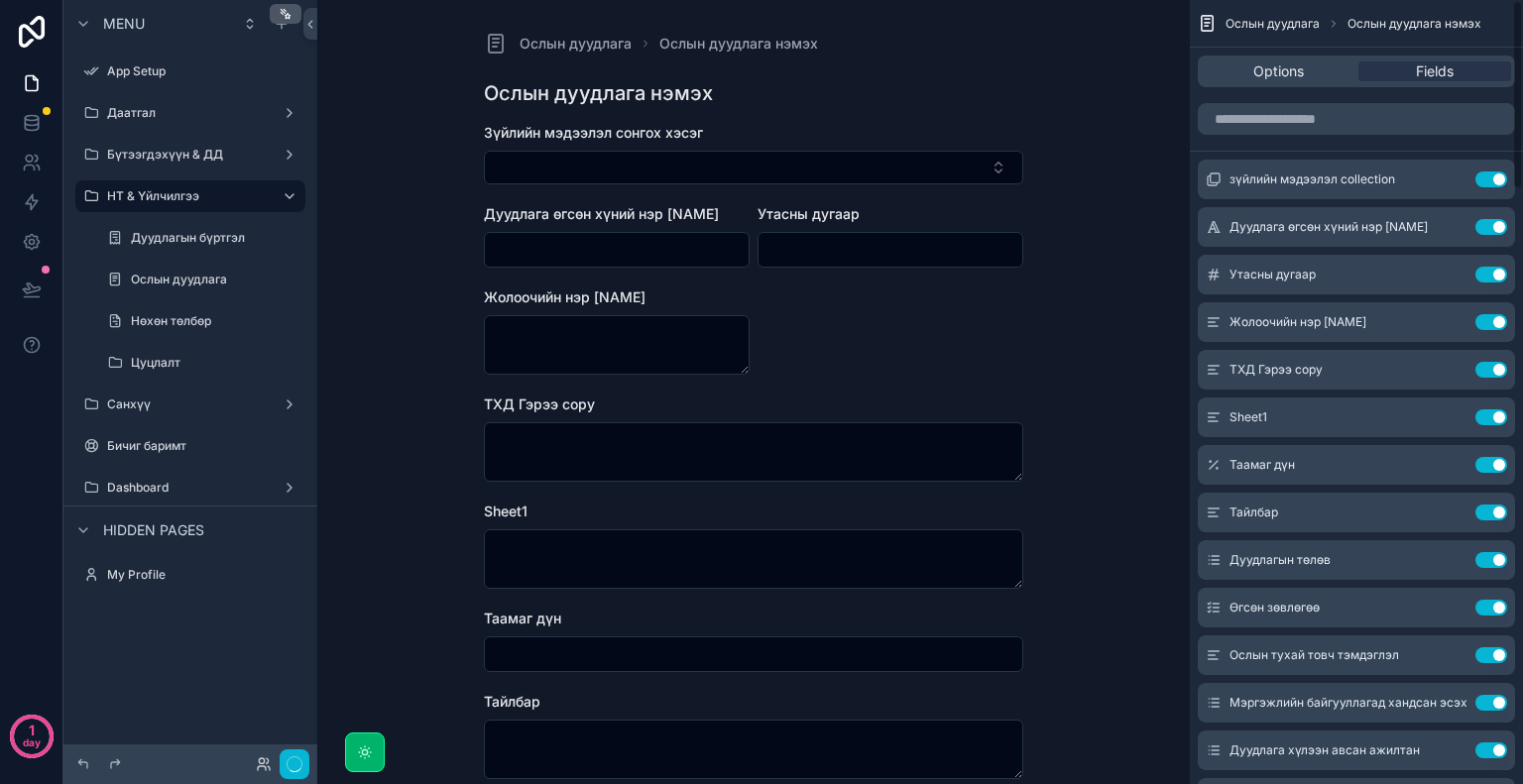 click on "Use setting" at bounding box center [1491, 417] 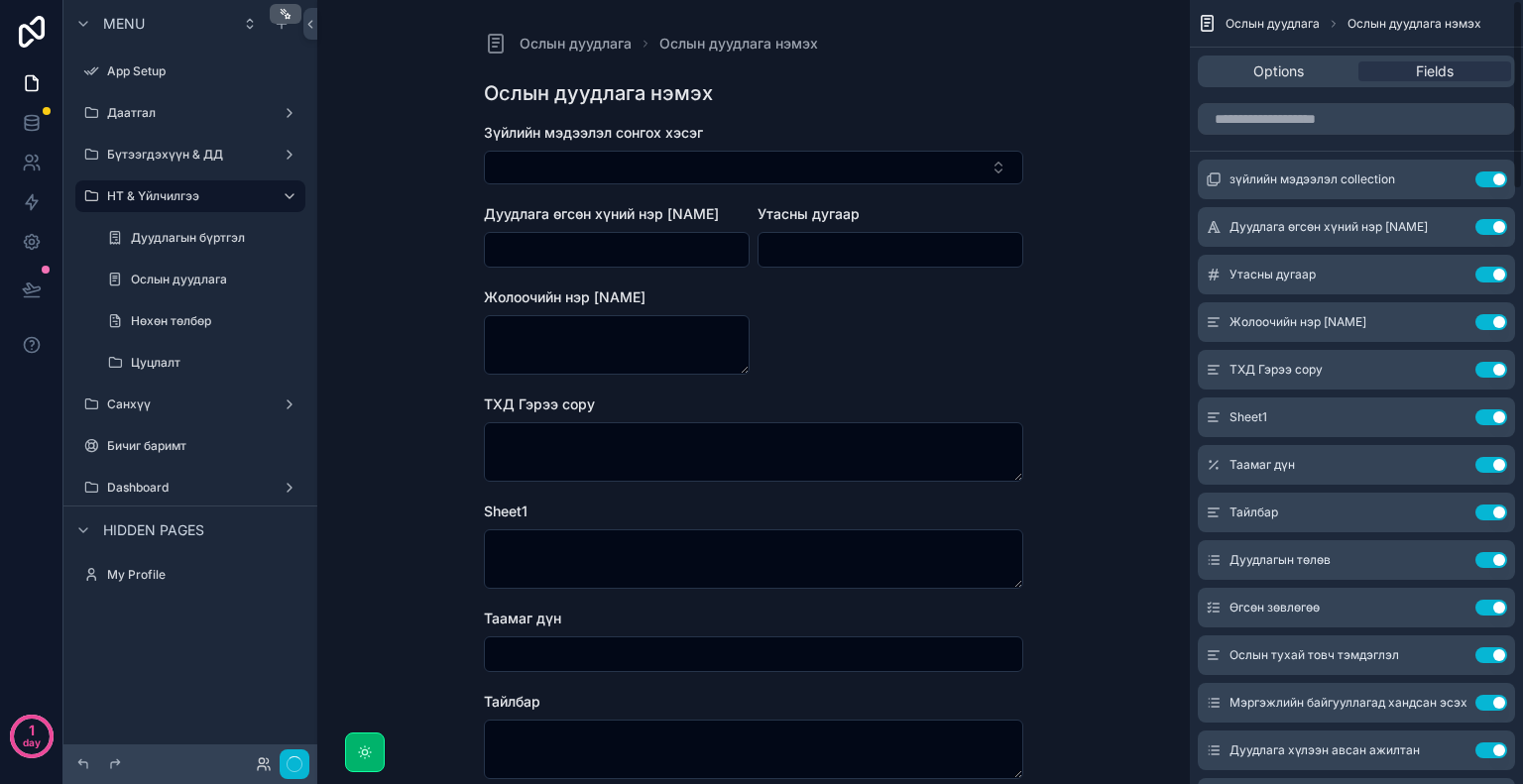 click on "Use setting" at bounding box center (1491, 465) 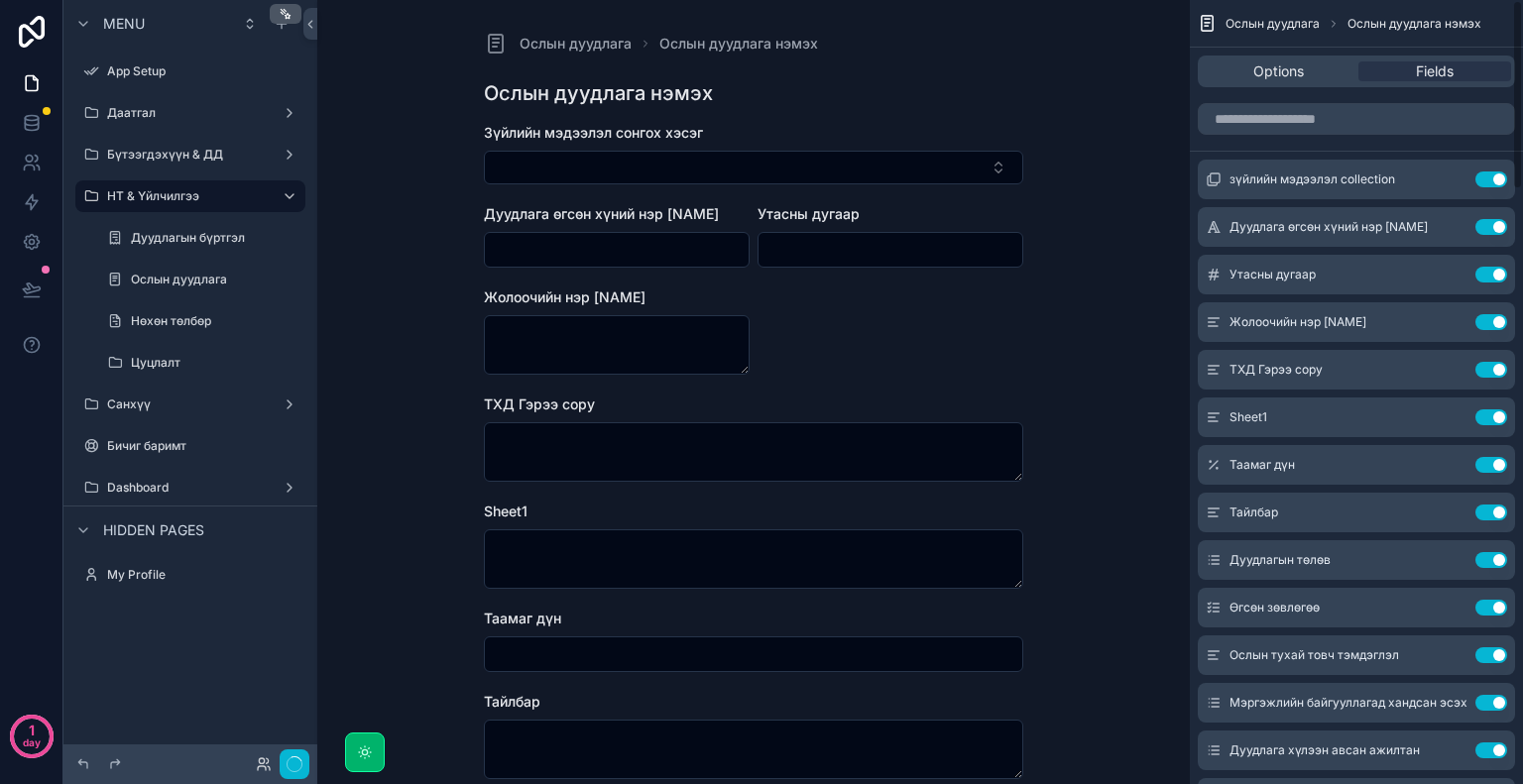 click on "Use setting" at bounding box center [1491, 512] 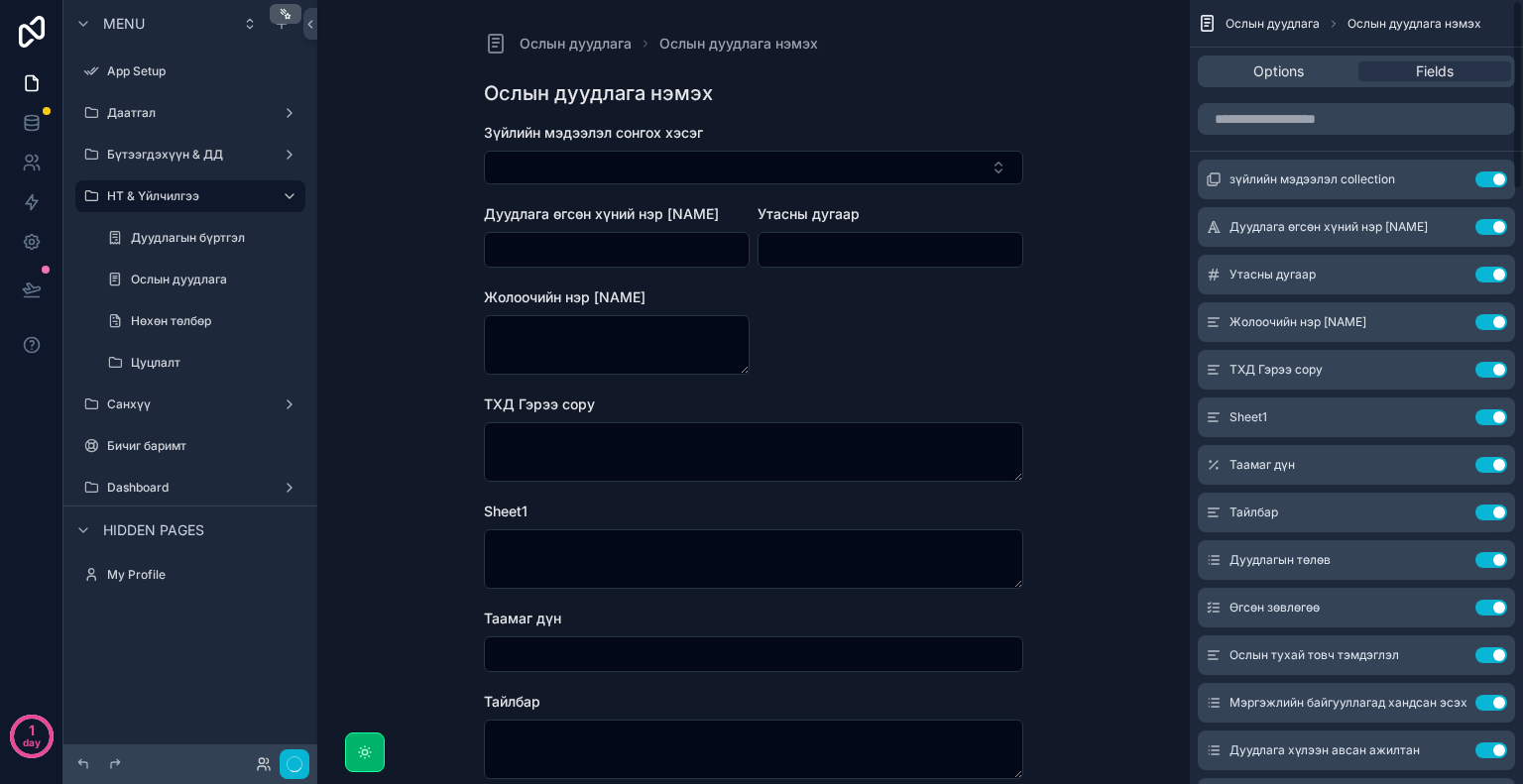 click on "Use setting" at bounding box center [1491, 560] 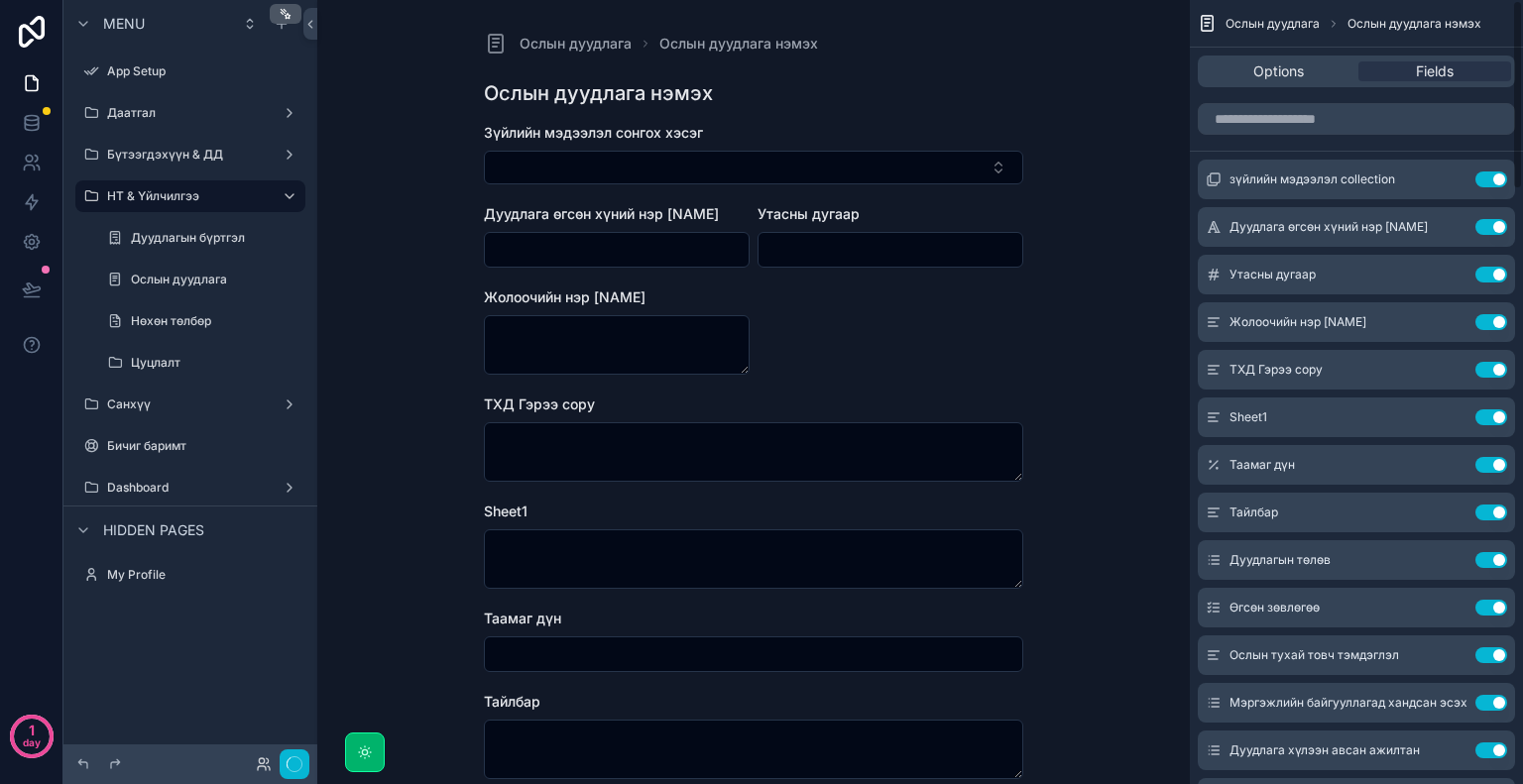 click on "Use setting" at bounding box center [1491, 608] 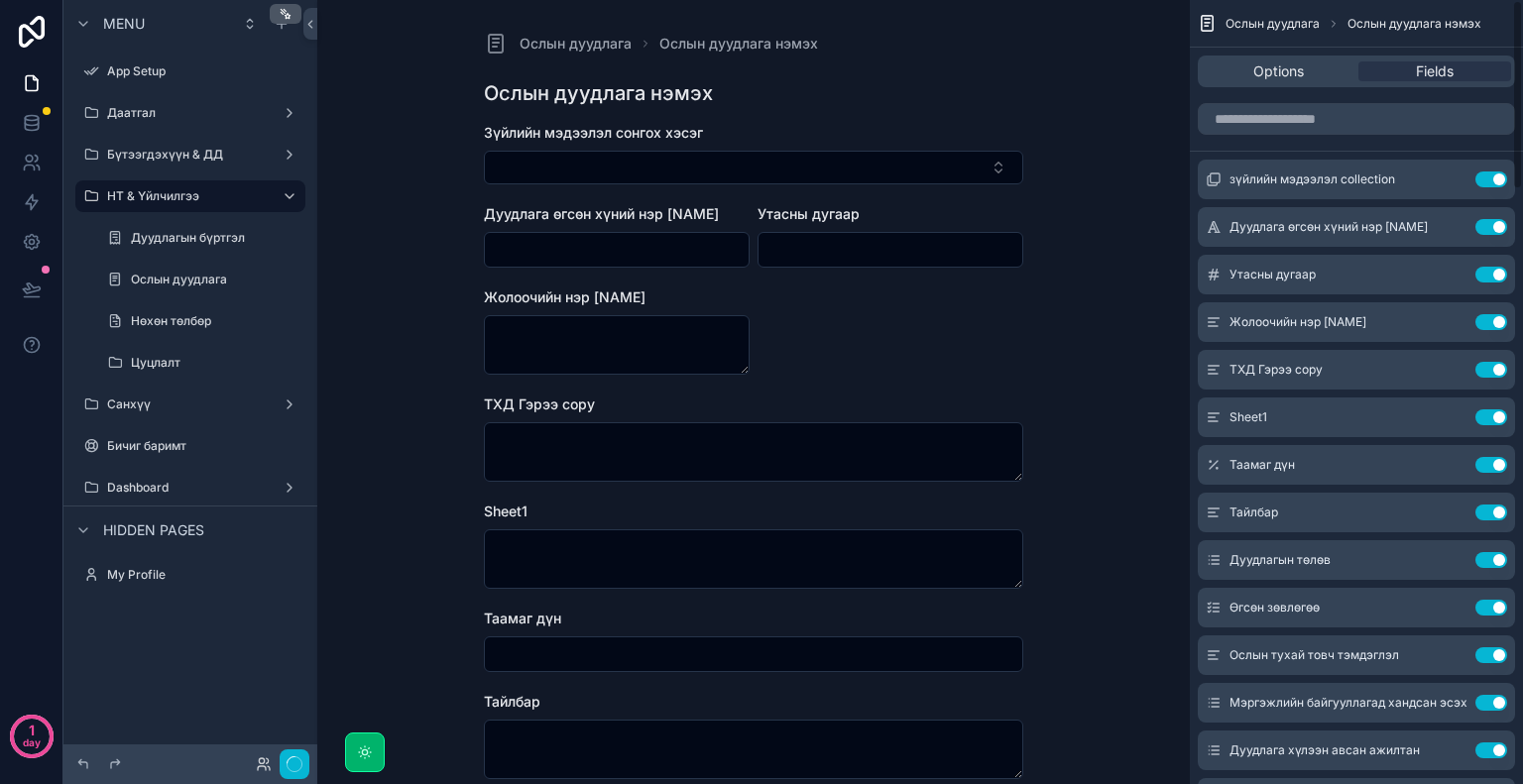 click on "Use setting" at bounding box center [1491, 655] 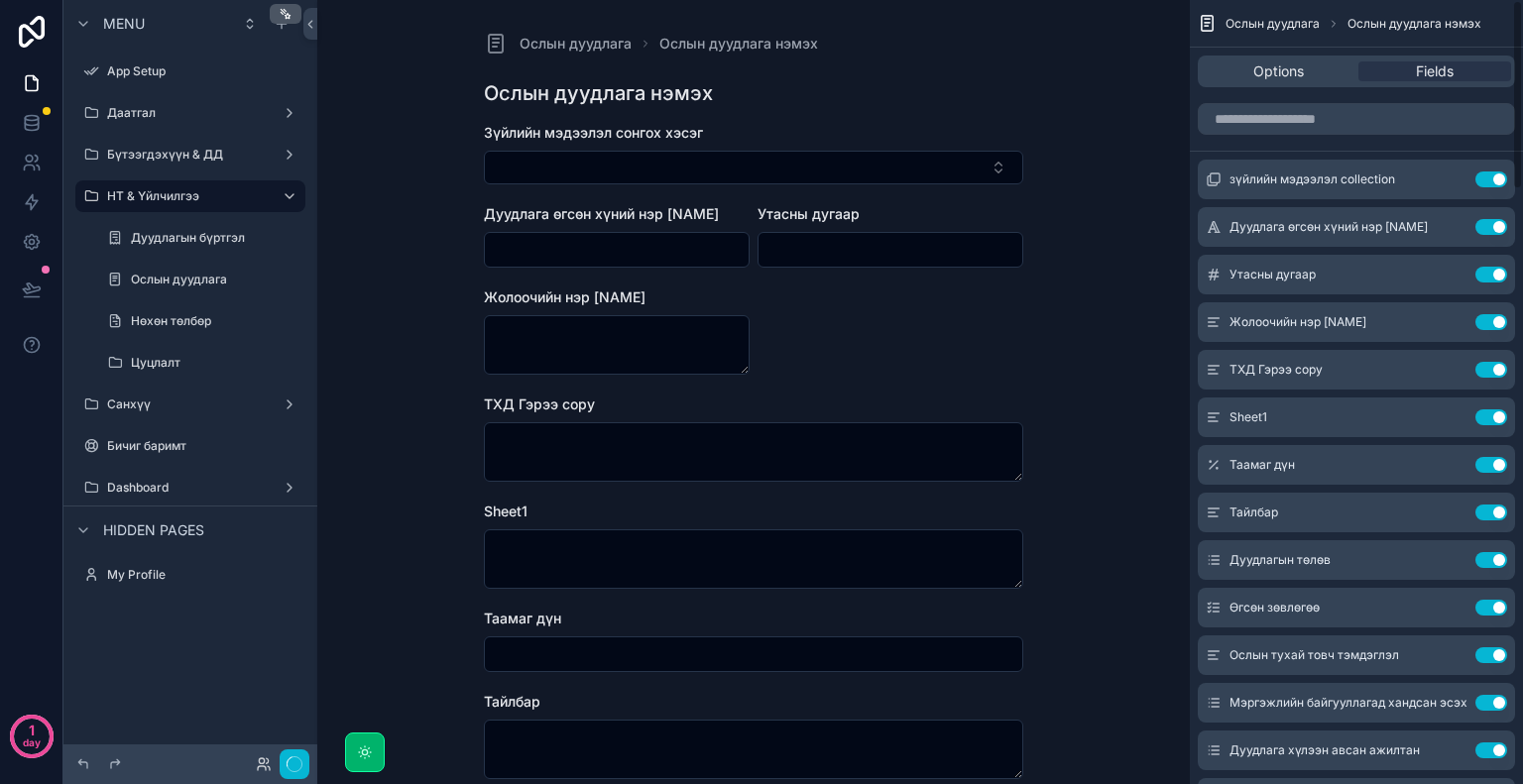 click on "Use setting" at bounding box center (1491, 703) 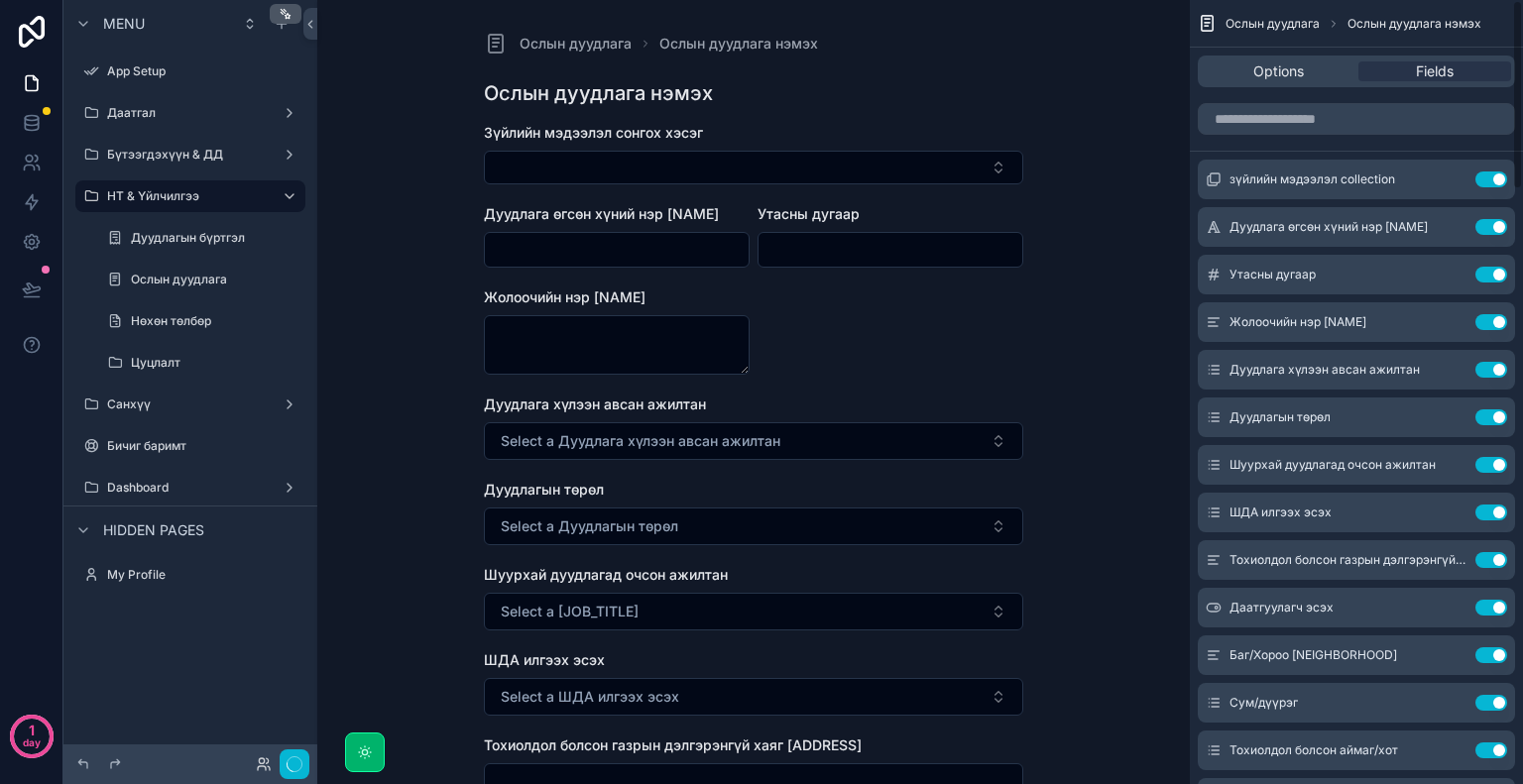 click on "Use setting" at bounding box center [1491, 370] 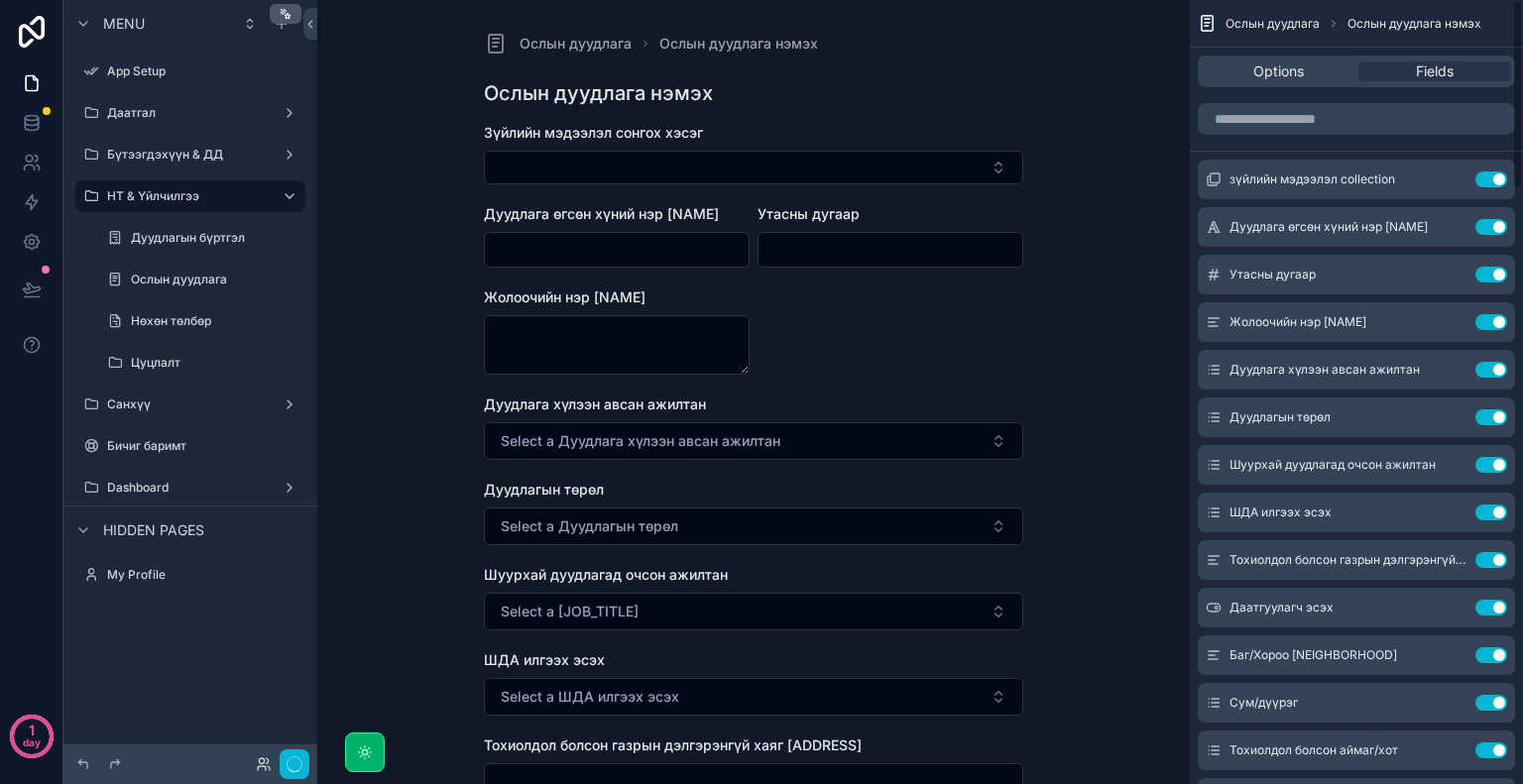 click on "Use setting" at bounding box center (1491, 417) 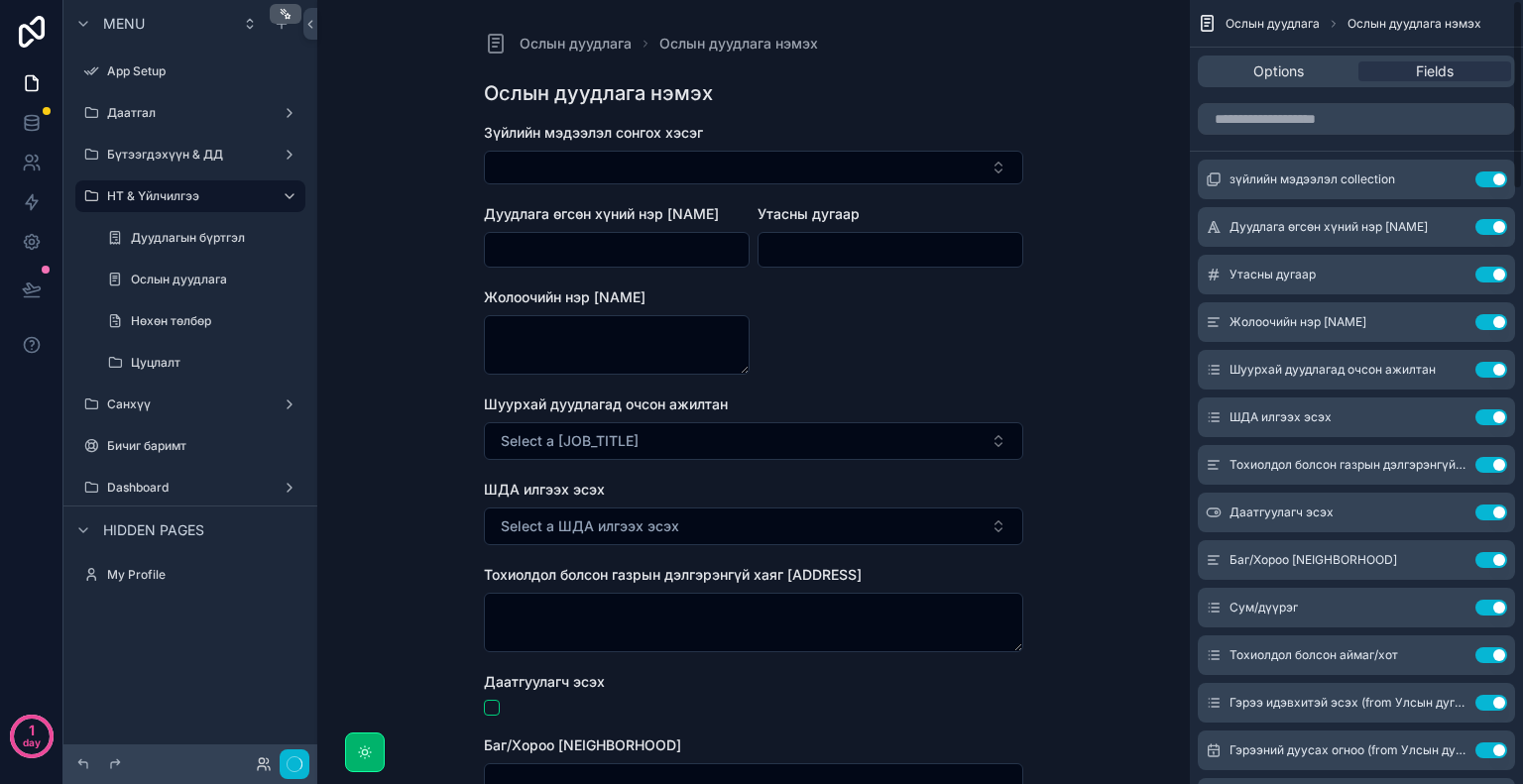 click on "Use setting" at bounding box center [1491, 370] 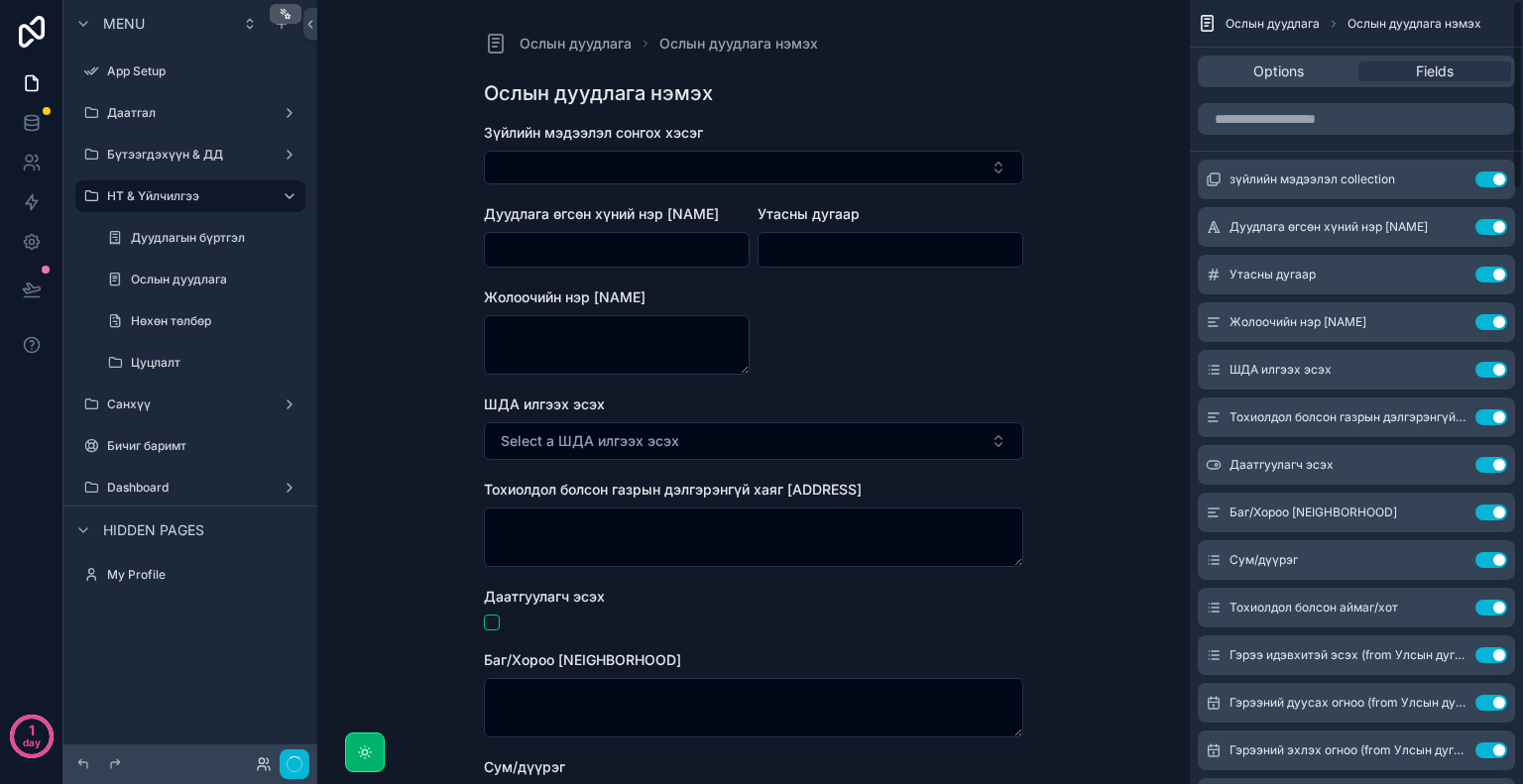 click on "Use setting" at bounding box center [1491, 370] 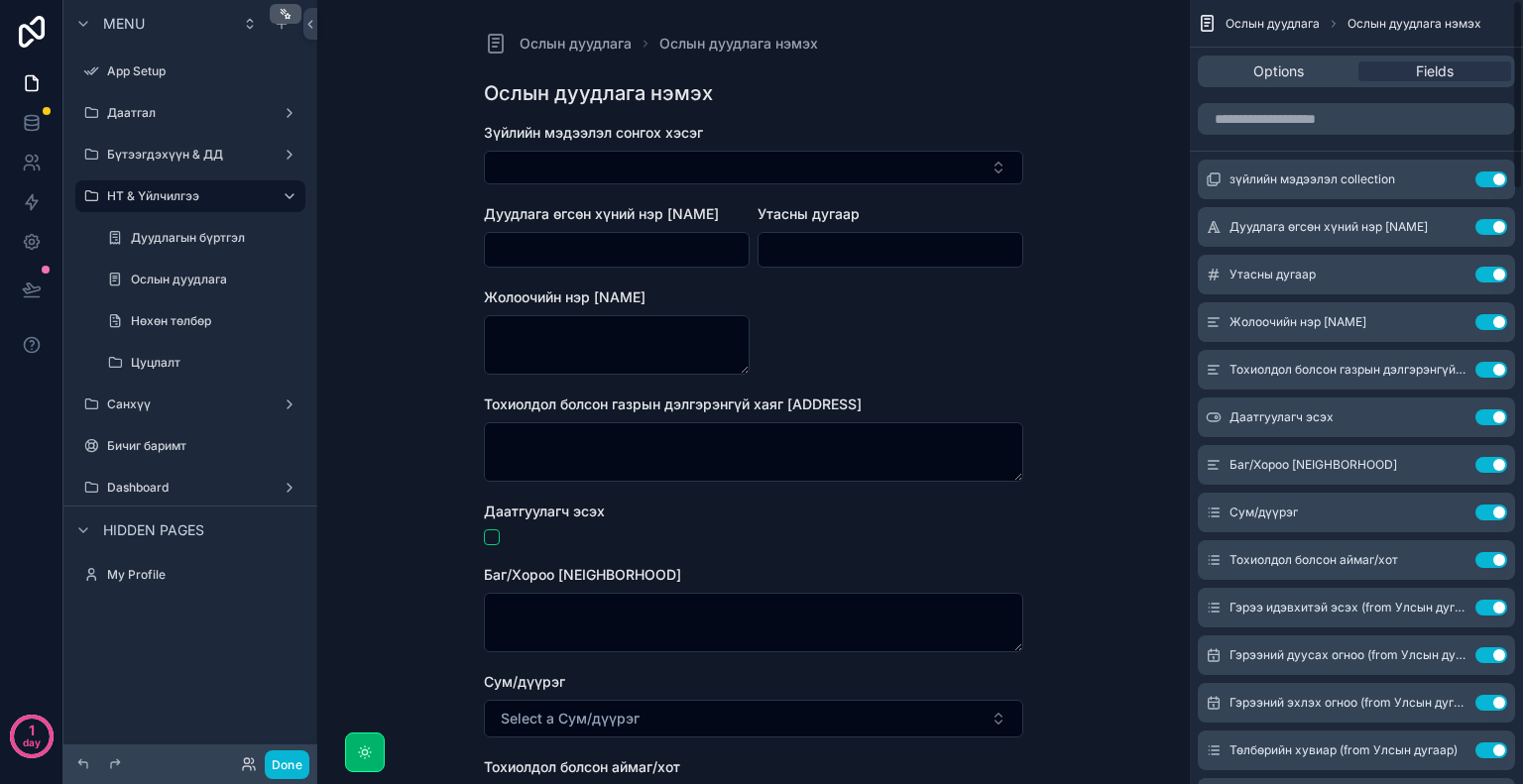 click on "Use setting" at bounding box center (1491, 370) 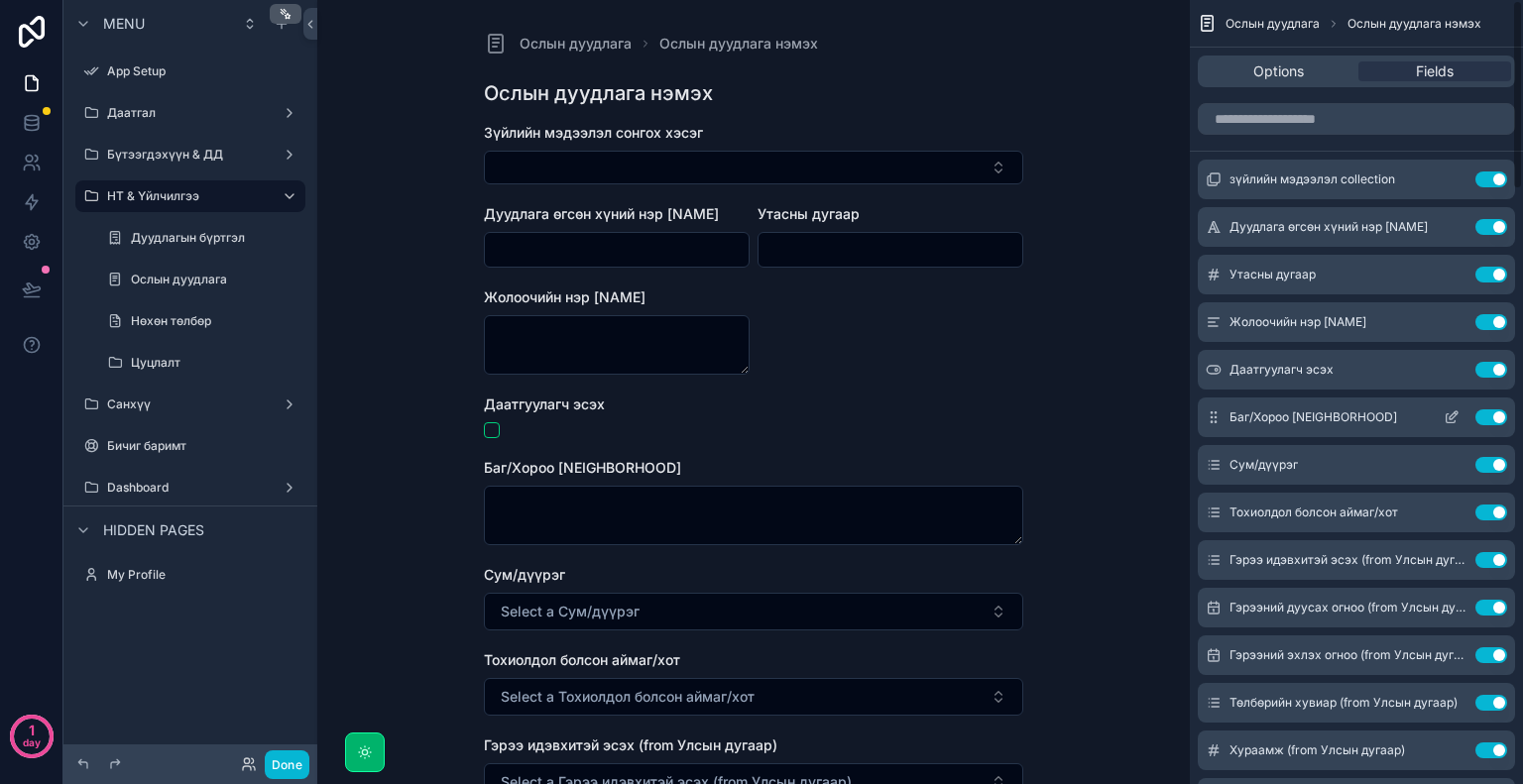click on "Use setting" at bounding box center [1491, 370] 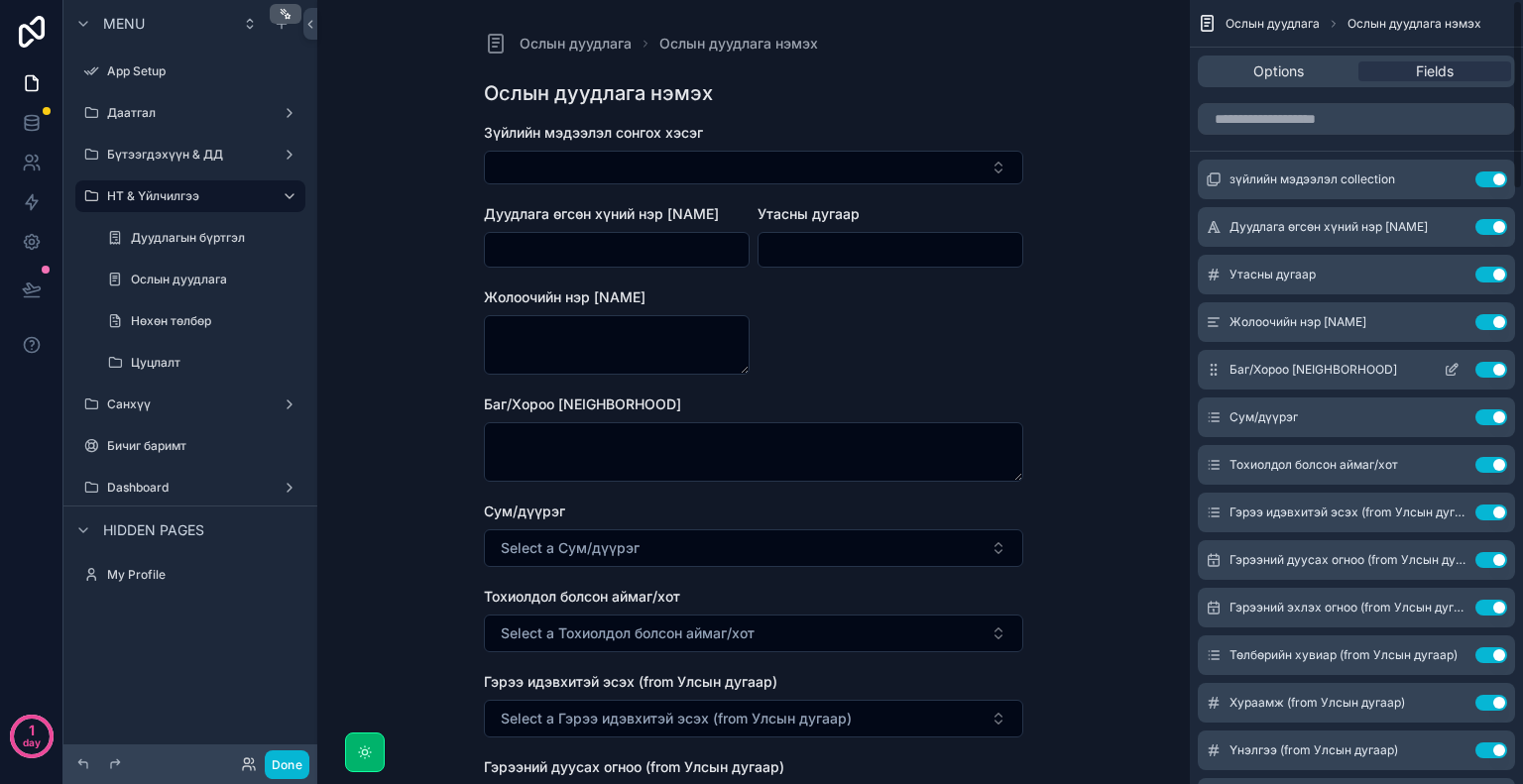 click on "Use setting" at bounding box center (1491, 370) 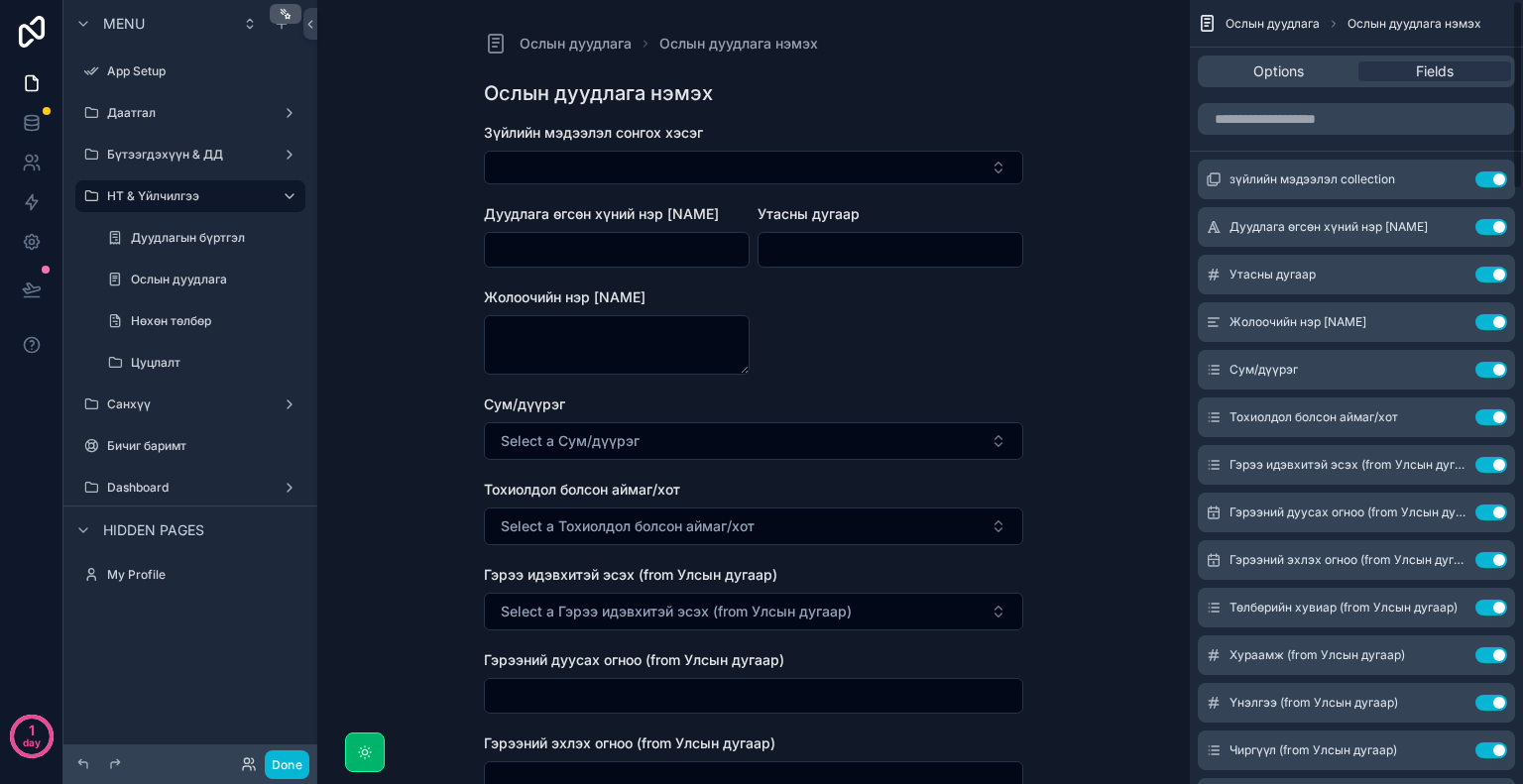 click on "Use setting" at bounding box center [1491, 370] 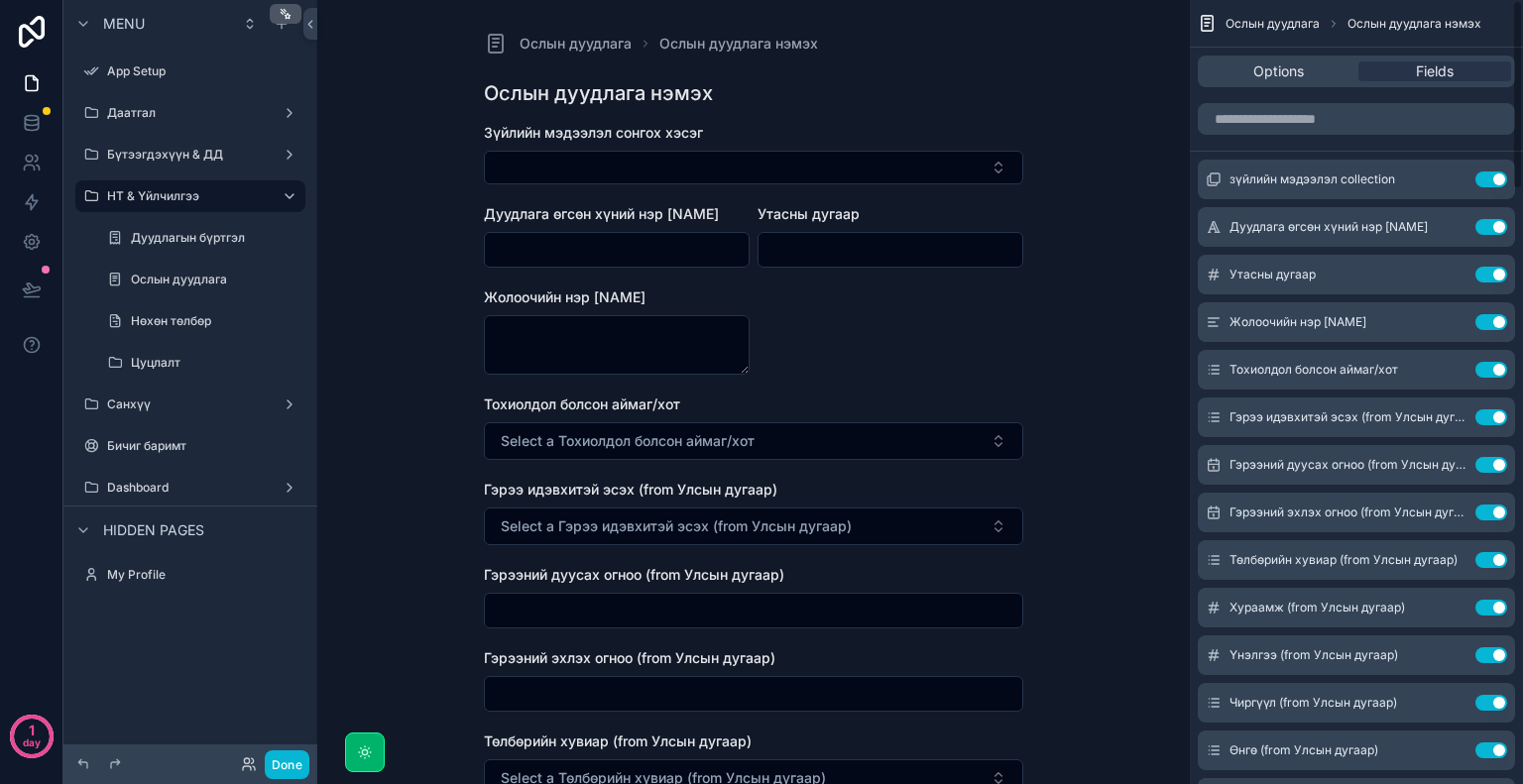 click on "Use setting" at bounding box center (1491, 370) 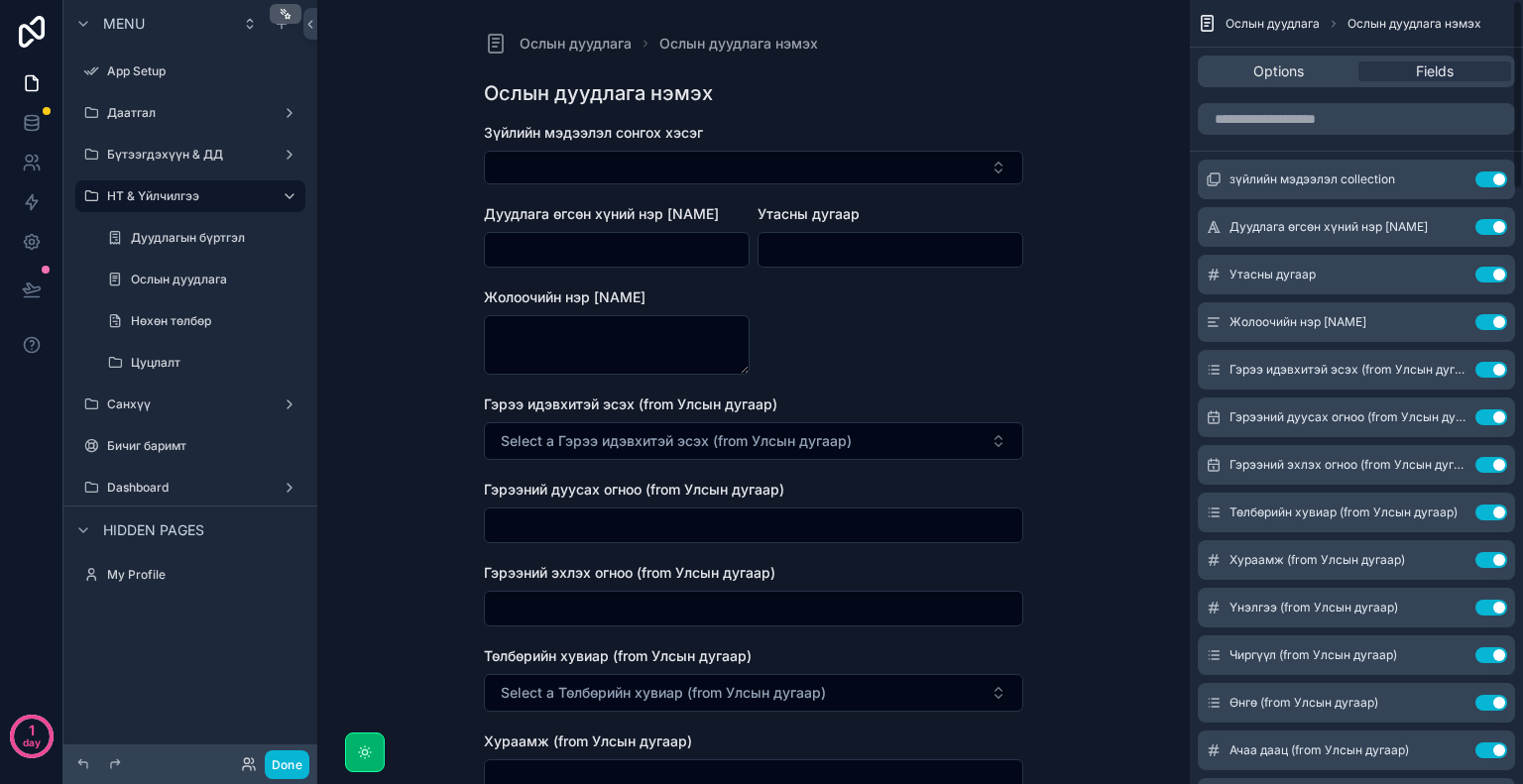 click on "Use setting" at bounding box center [1491, 370] 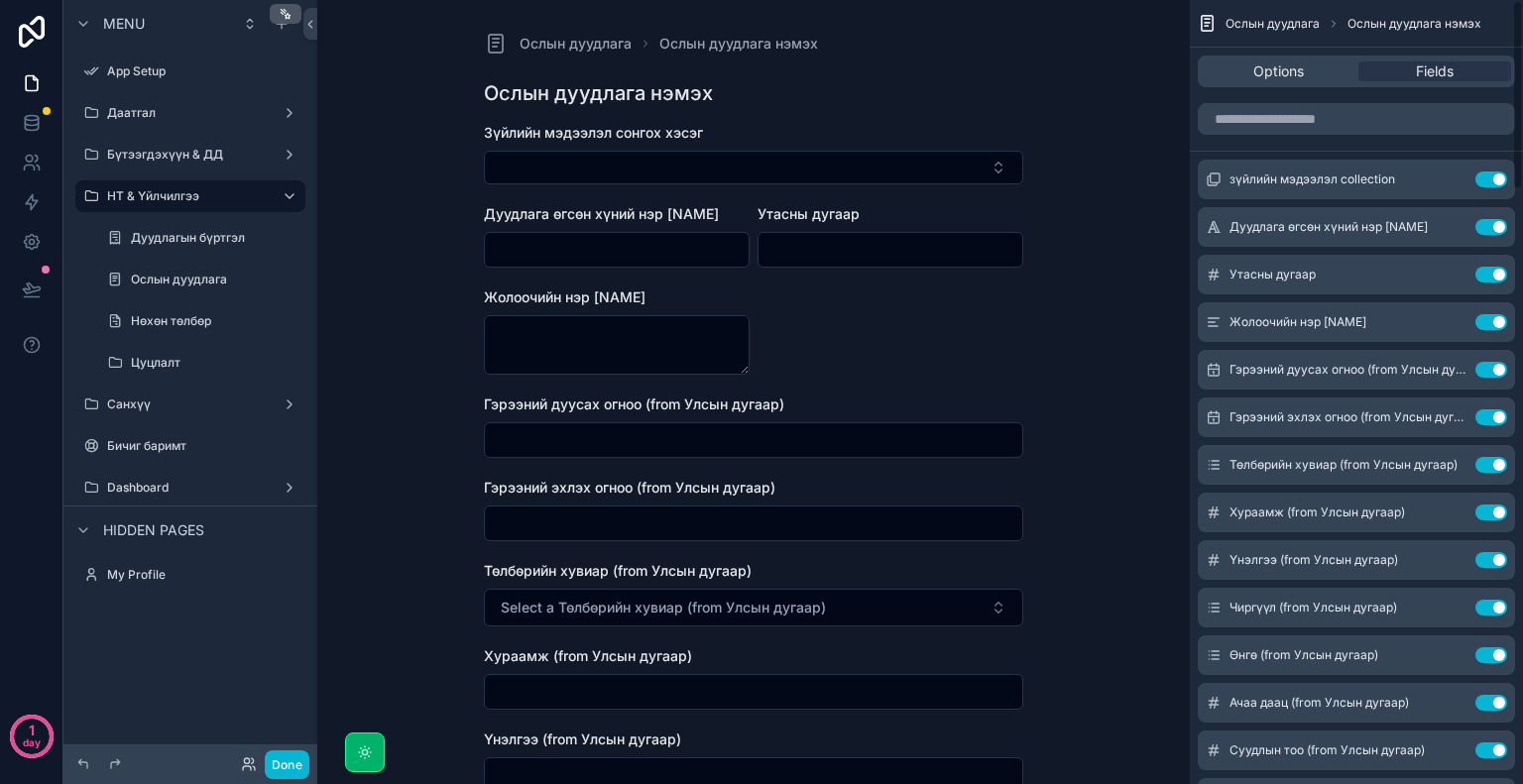 click on "Use setting" at bounding box center [1491, 370] 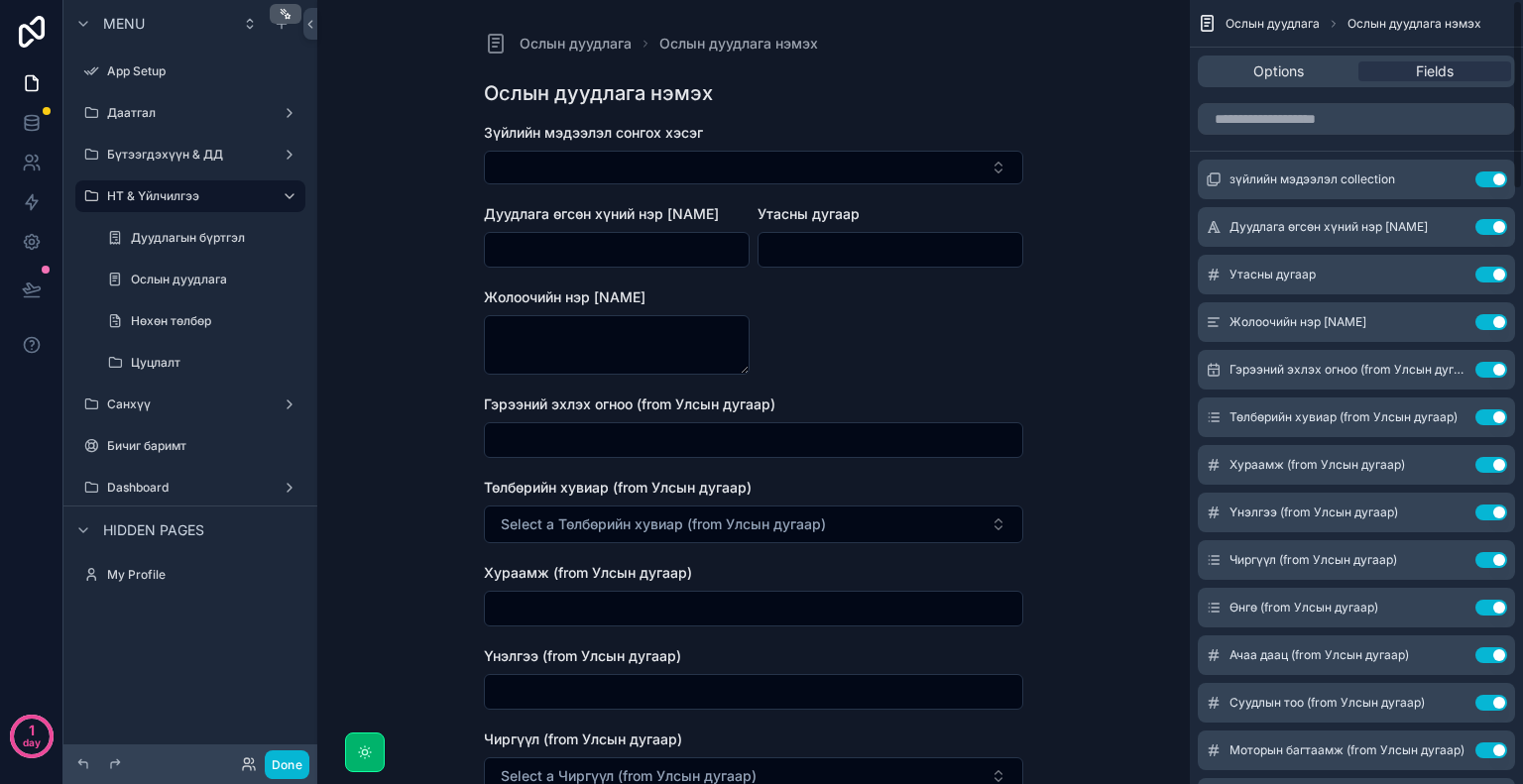 click on "Use setting" at bounding box center (1491, 370) 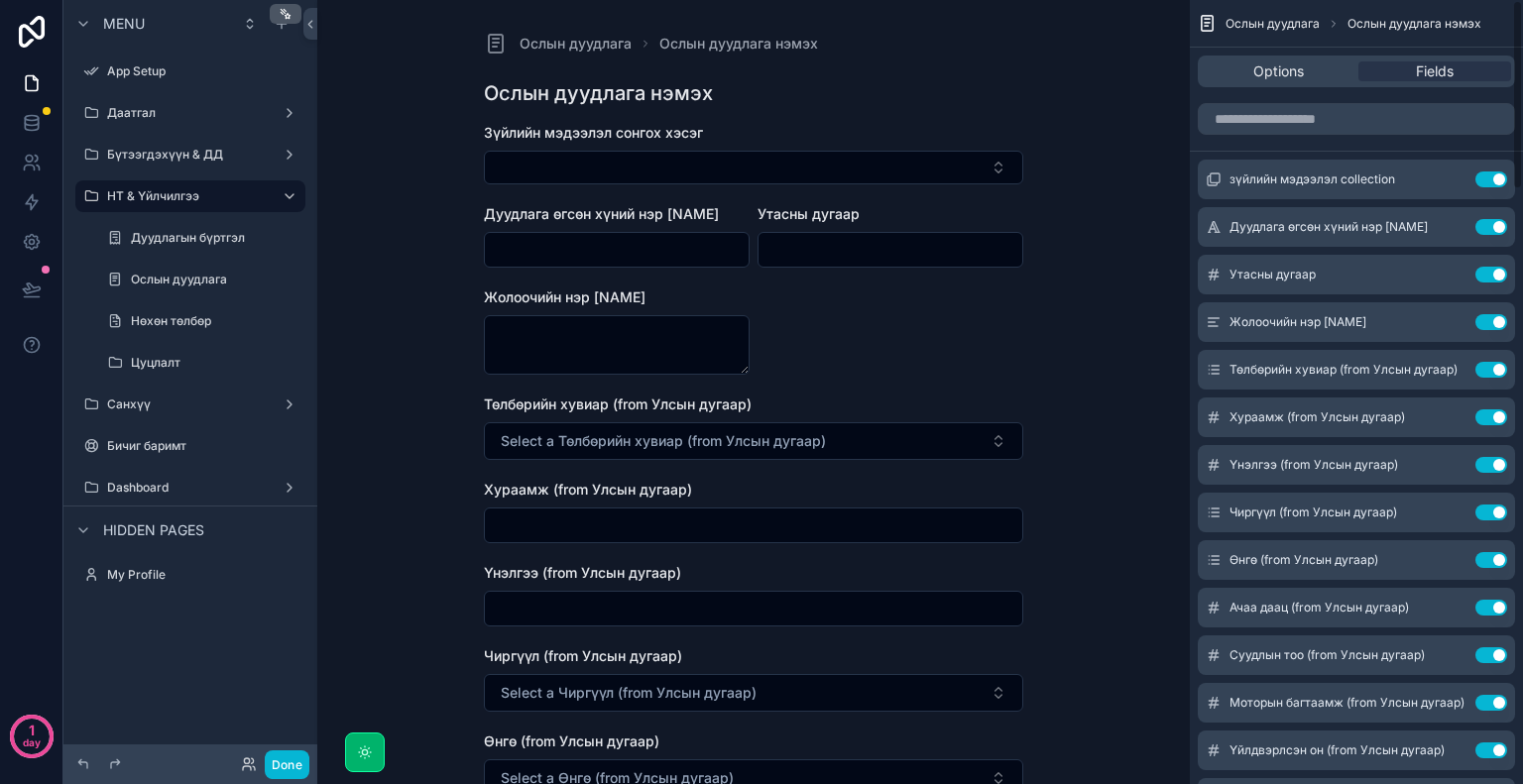 click on "Use setting" at bounding box center (1491, 370) 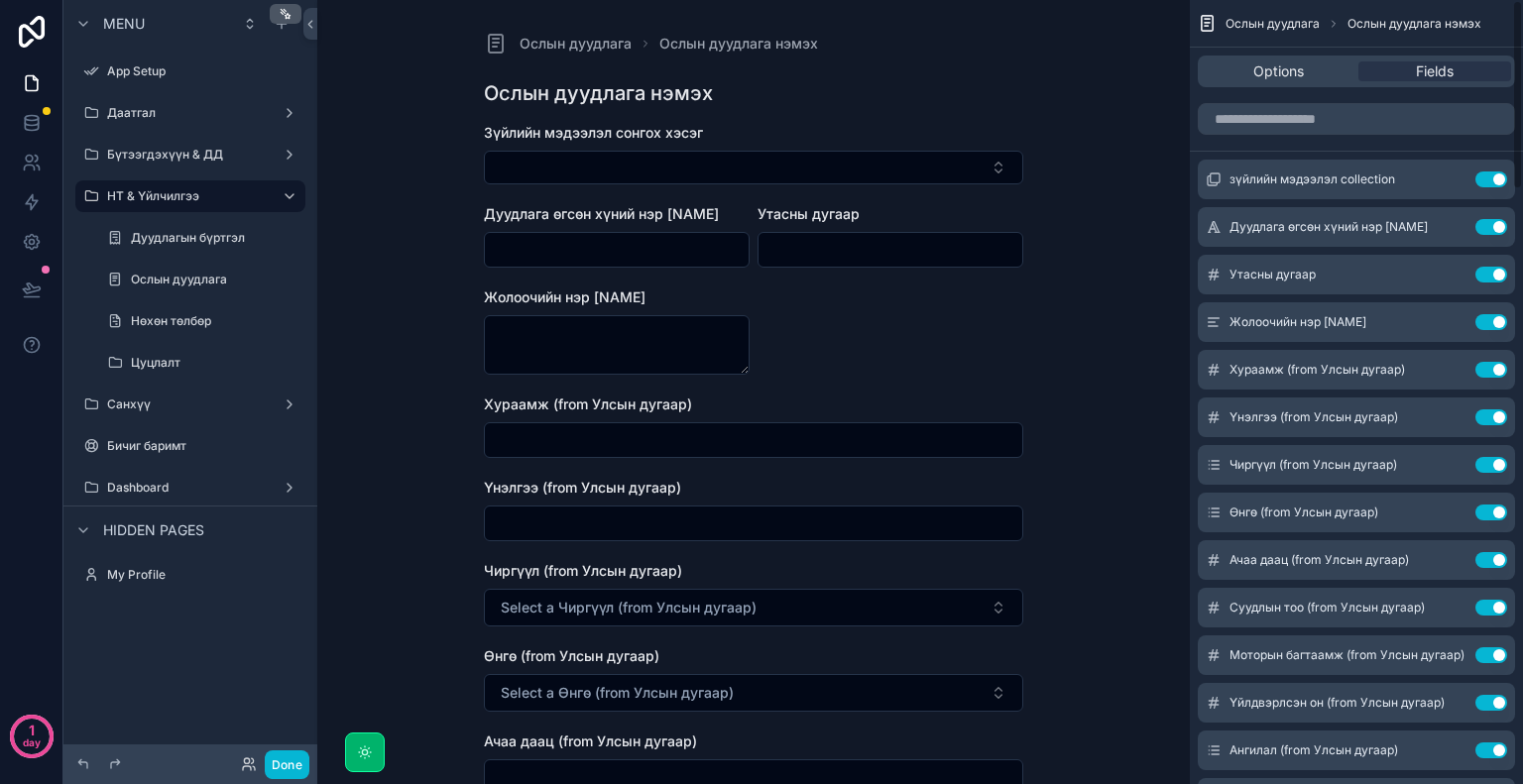 click on "Use setting" at bounding box center [1491, 370] 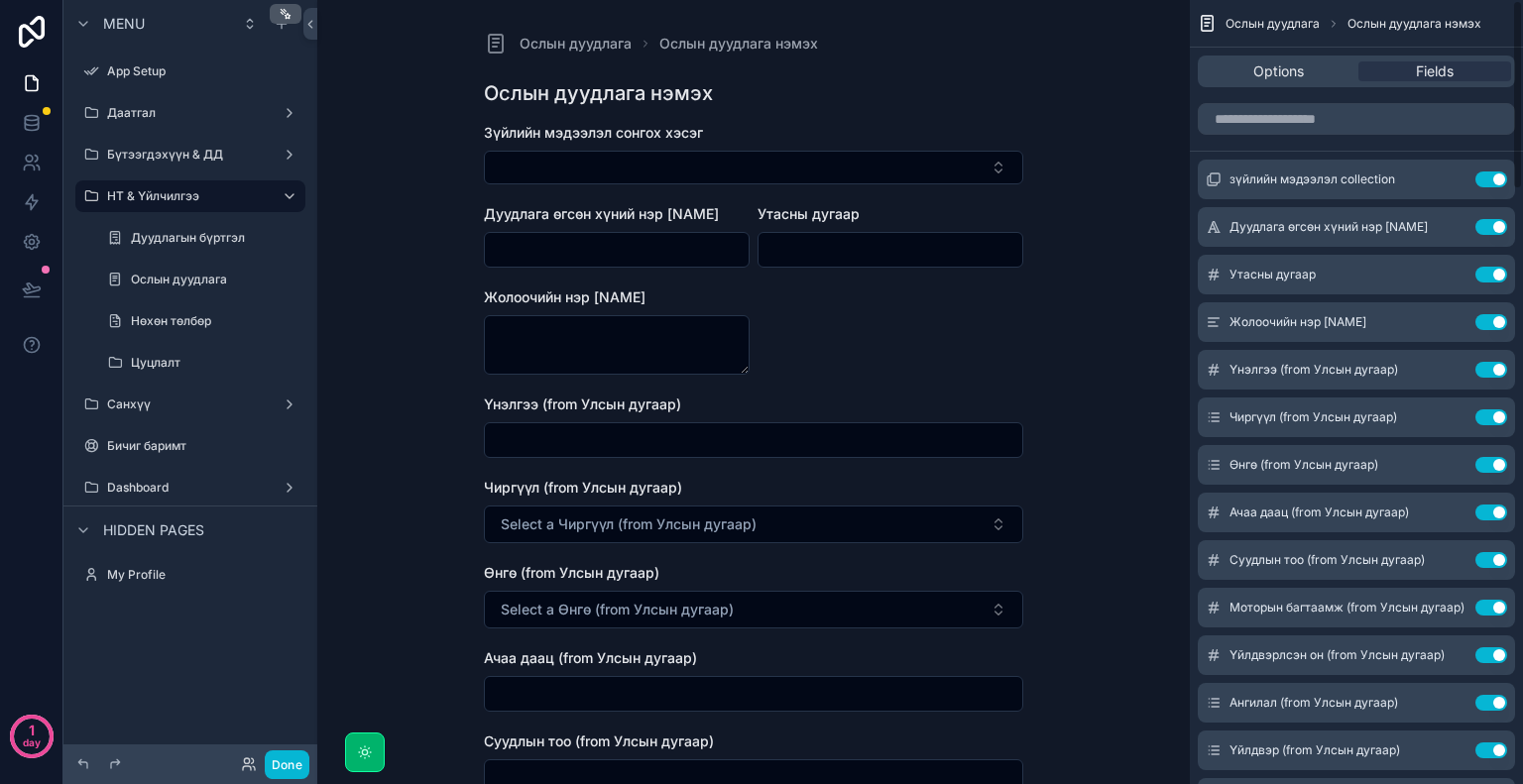 click on "Use setting" at bounding box center (1491, 370) 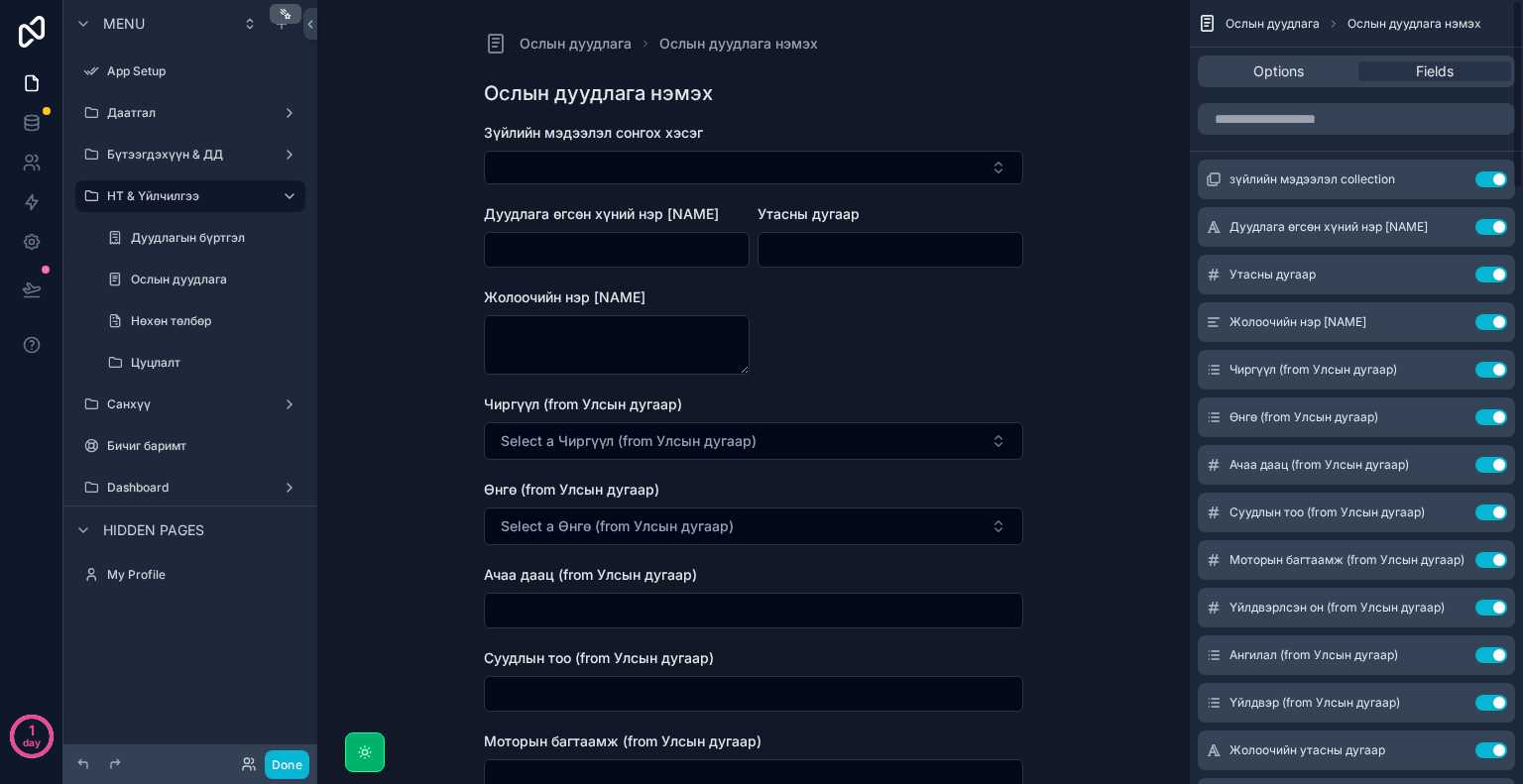 click on "Use setting" at bounding box center [1491, 370] 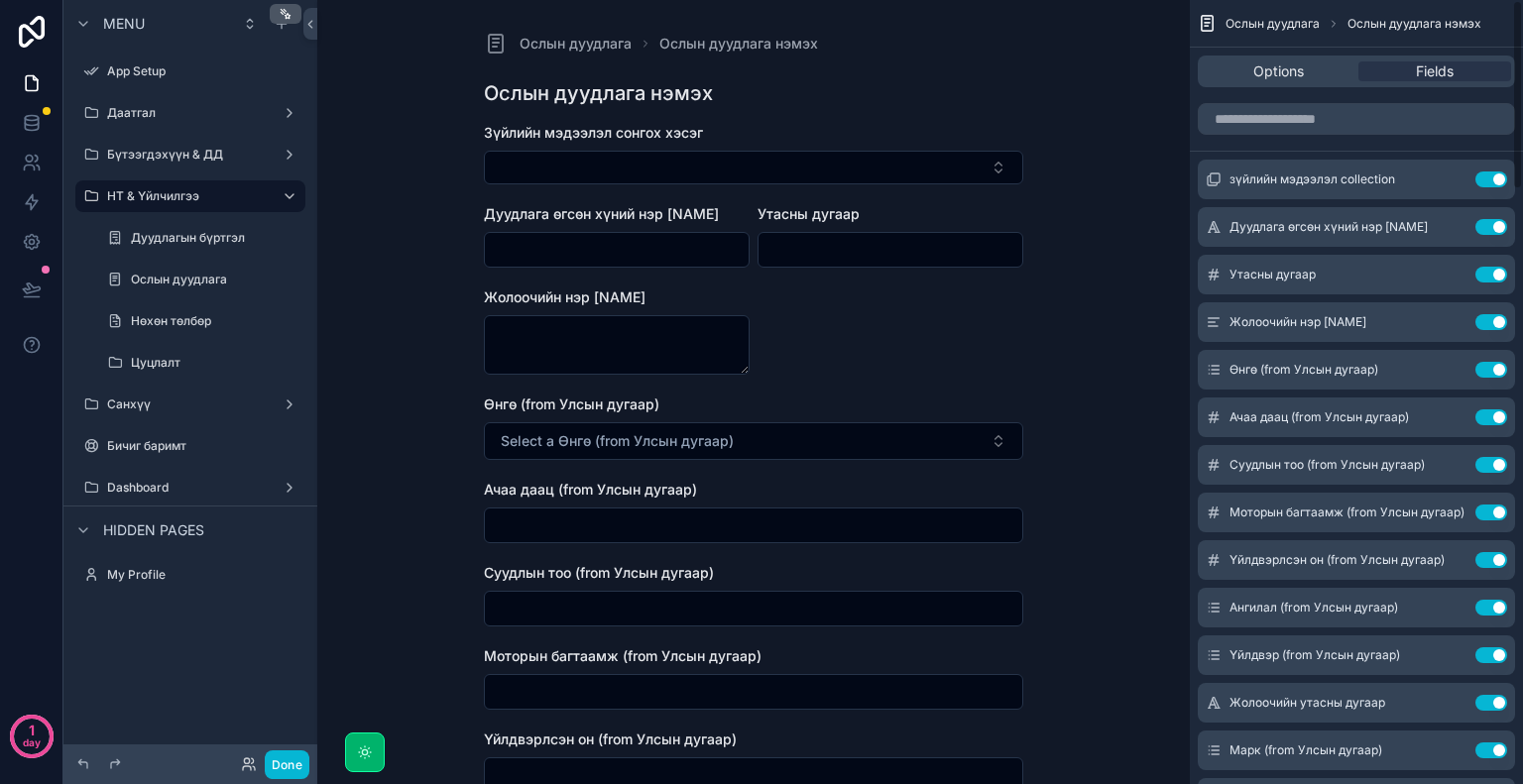 click on "Use setting" at bounding box center (1491, 370) 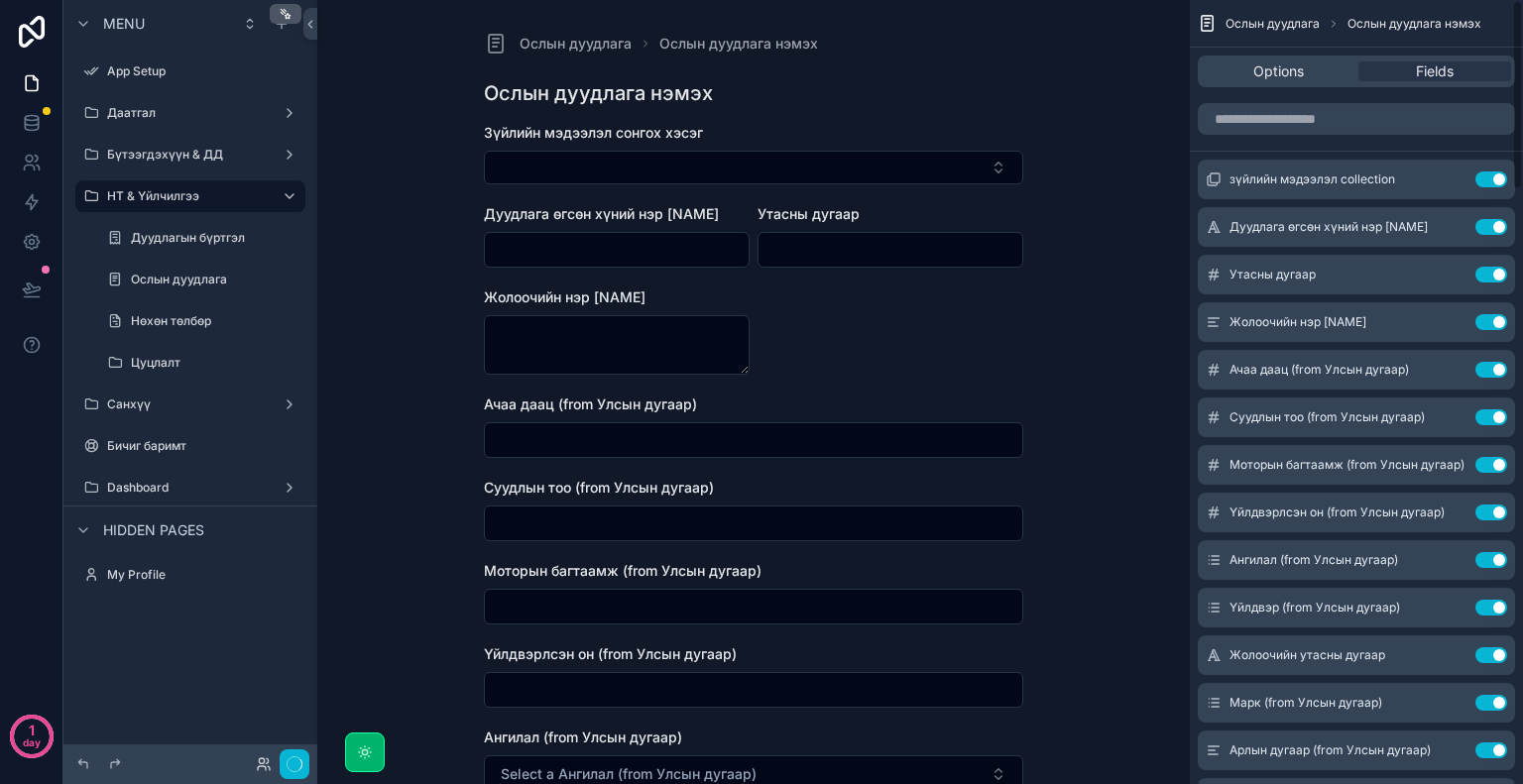 click on "Use setting" at bounding box center [1491, 370] 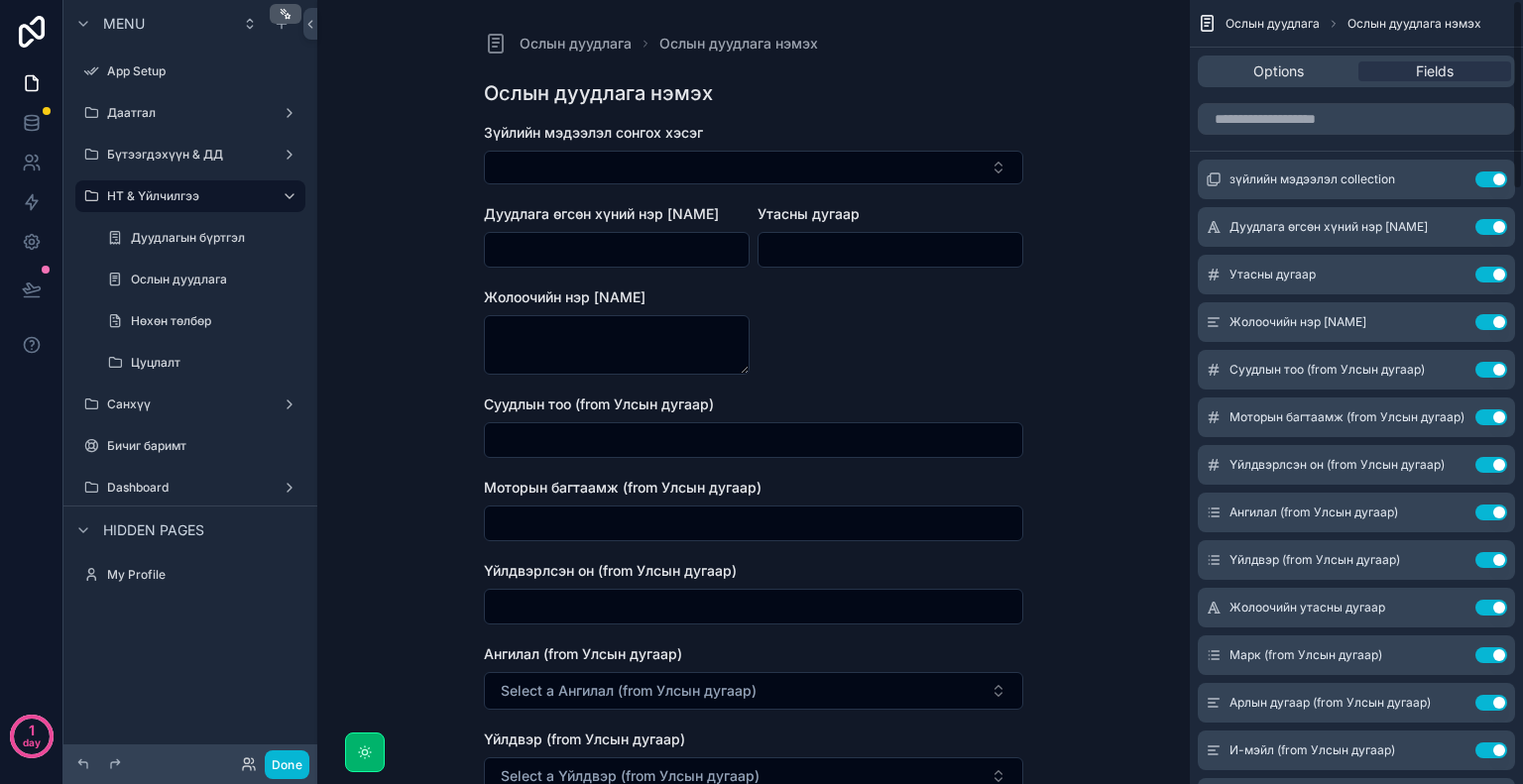 click on "Use setting" at bounding box center (1491, 370) 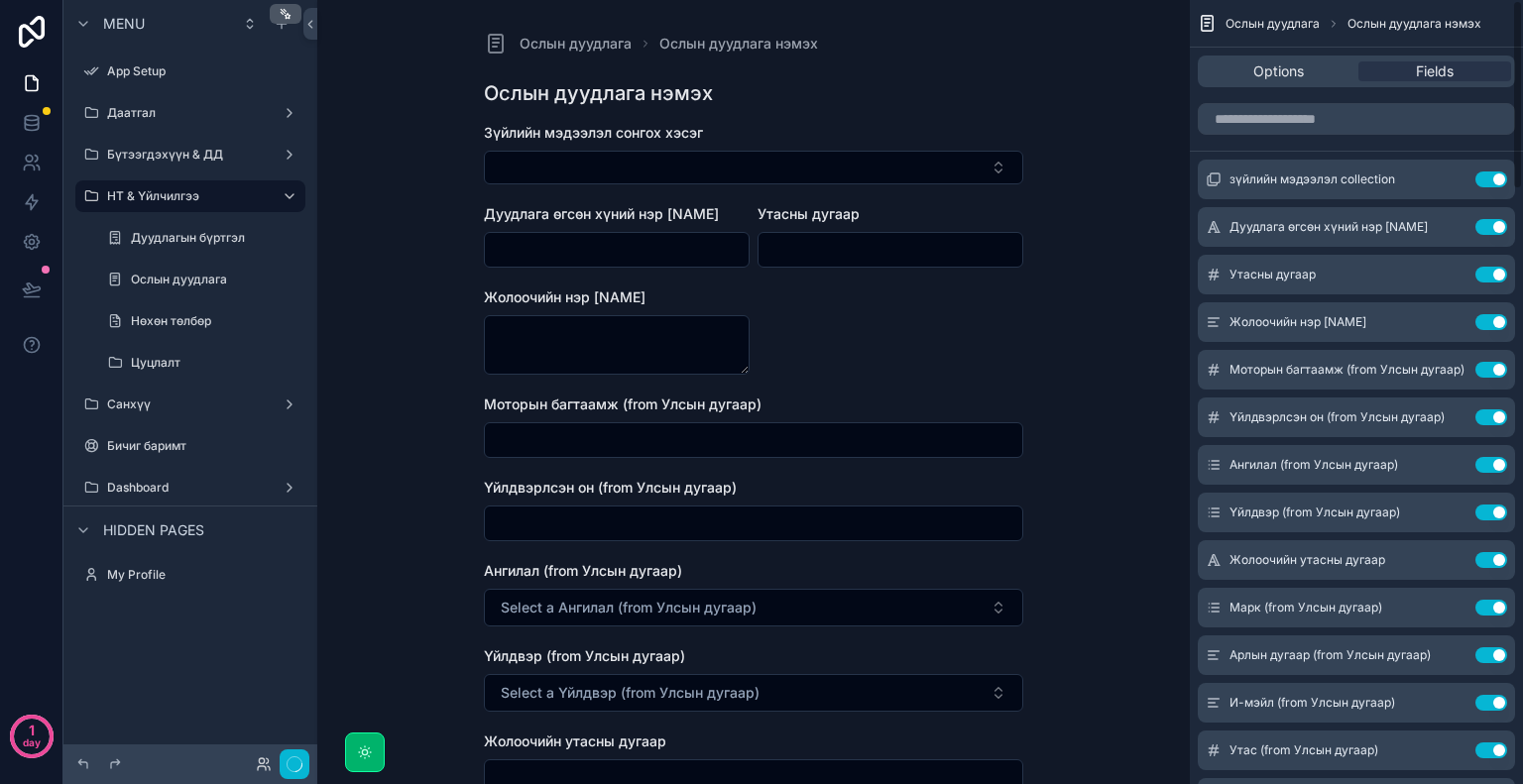 click on "Use setting" at bounding box center [1491, 370] 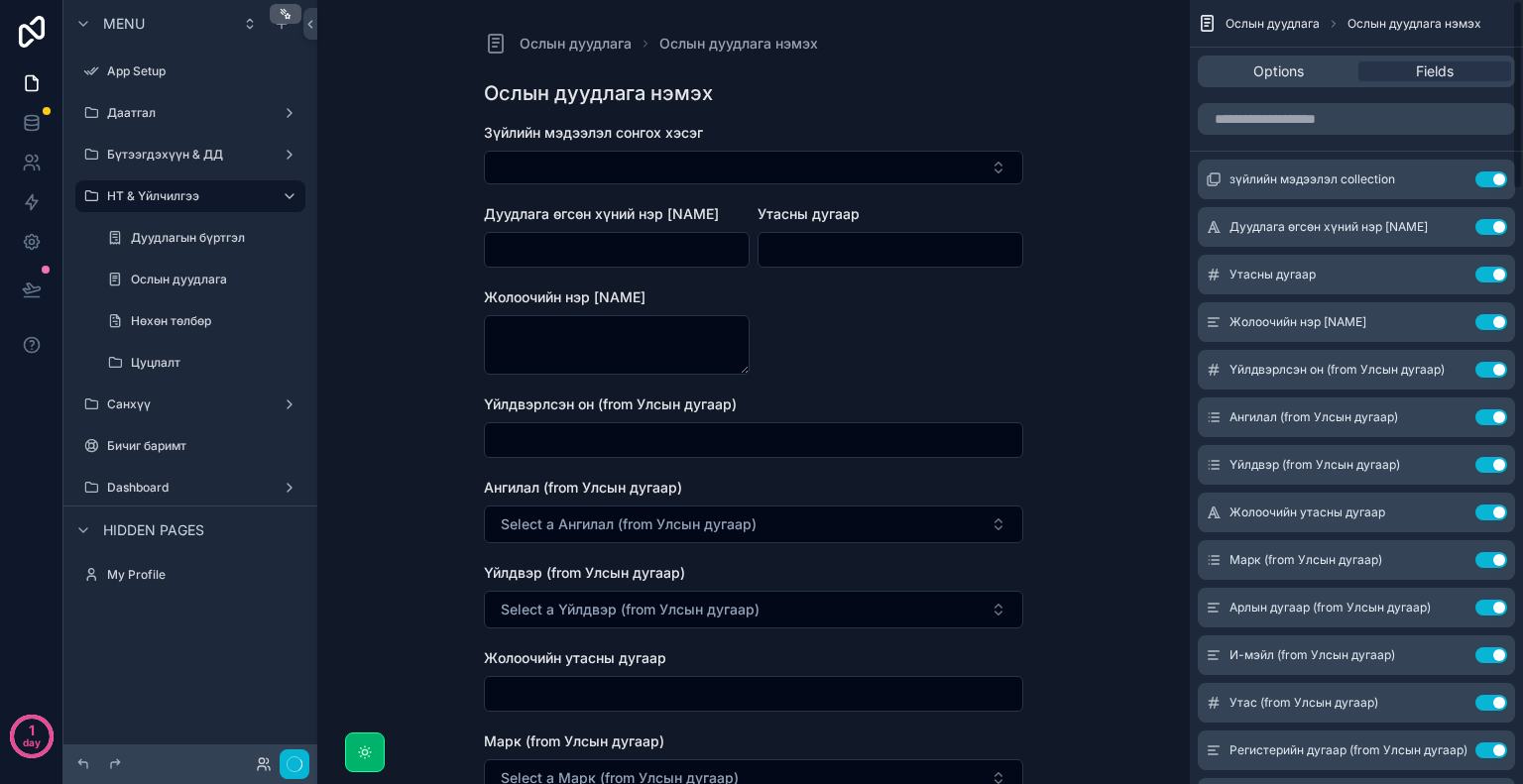 click on "Use setting" at bounding box center [1491, 370] 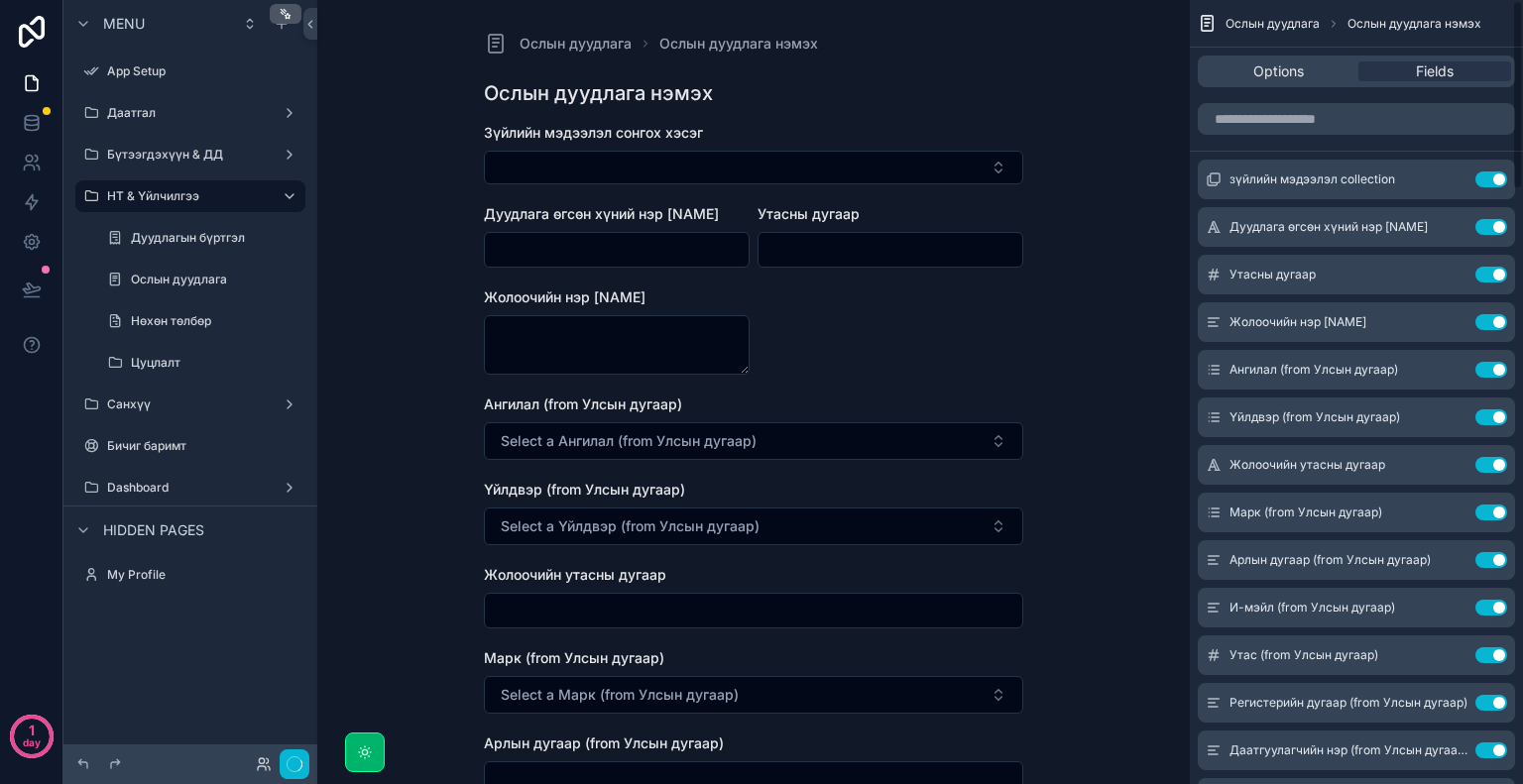 click on "Use setting" at bounding box center [1491, 370] 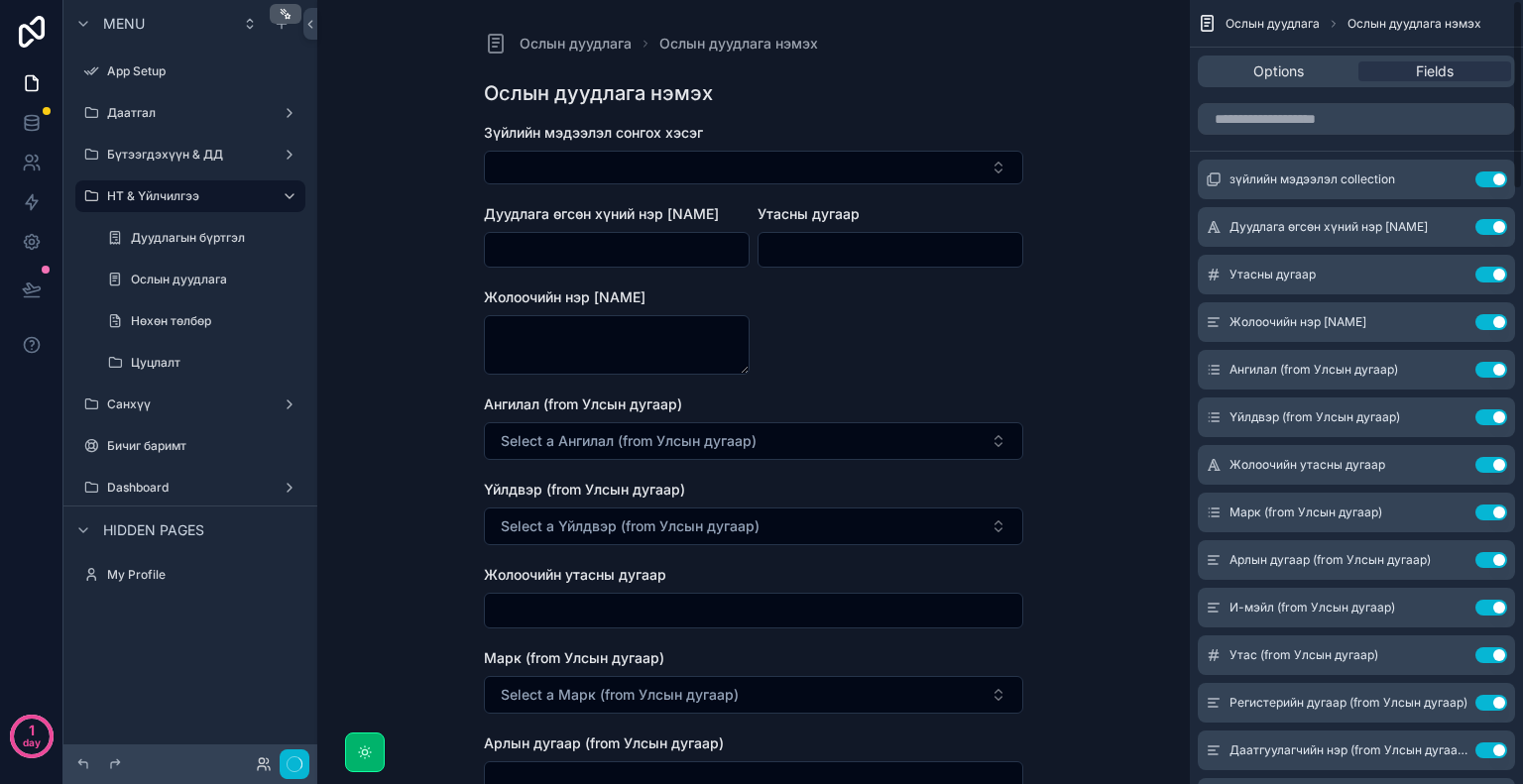 click on "Use setting" at bounding box center (1491, 417) 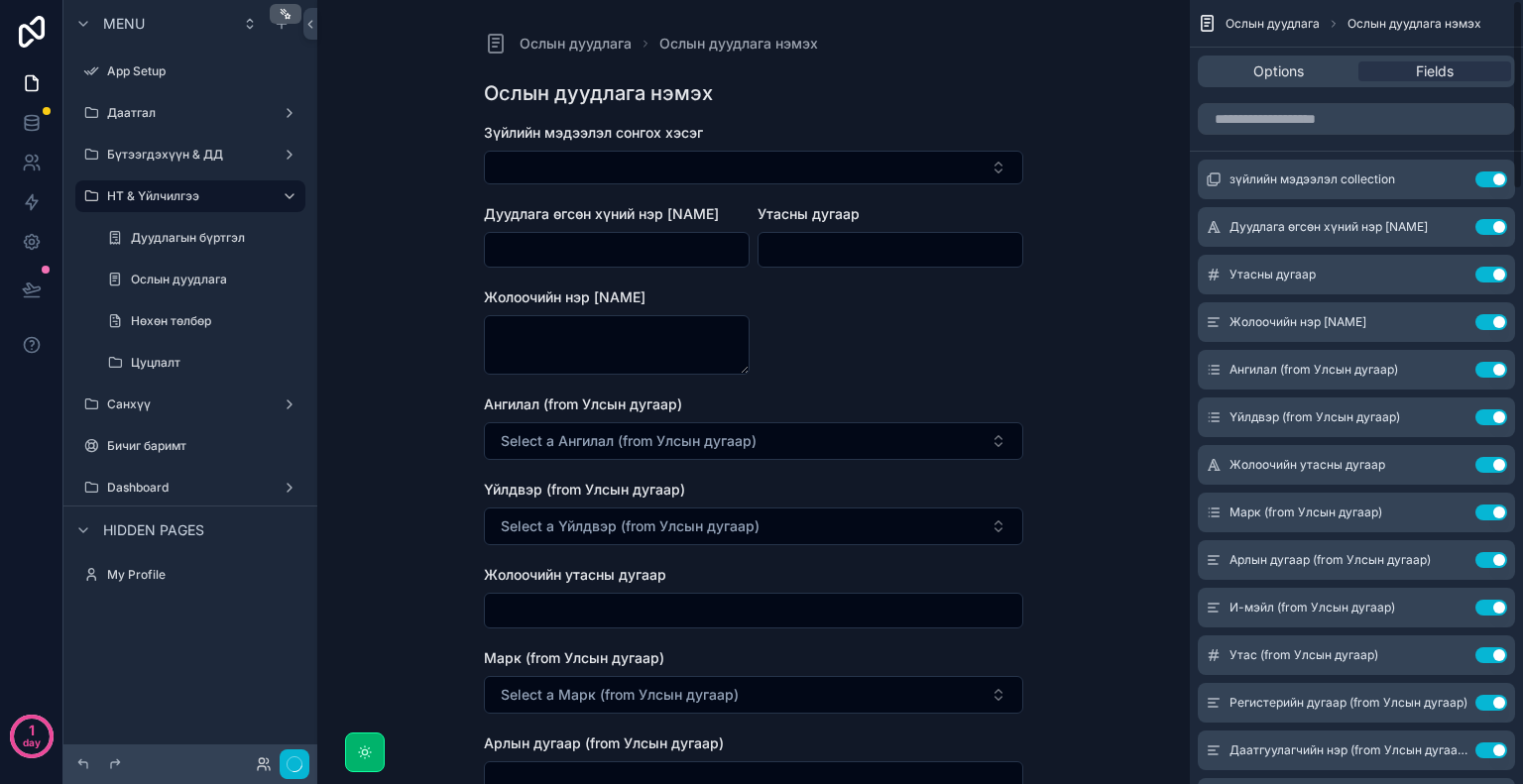 click on "Use setting" at bounding box center (1491, 465) 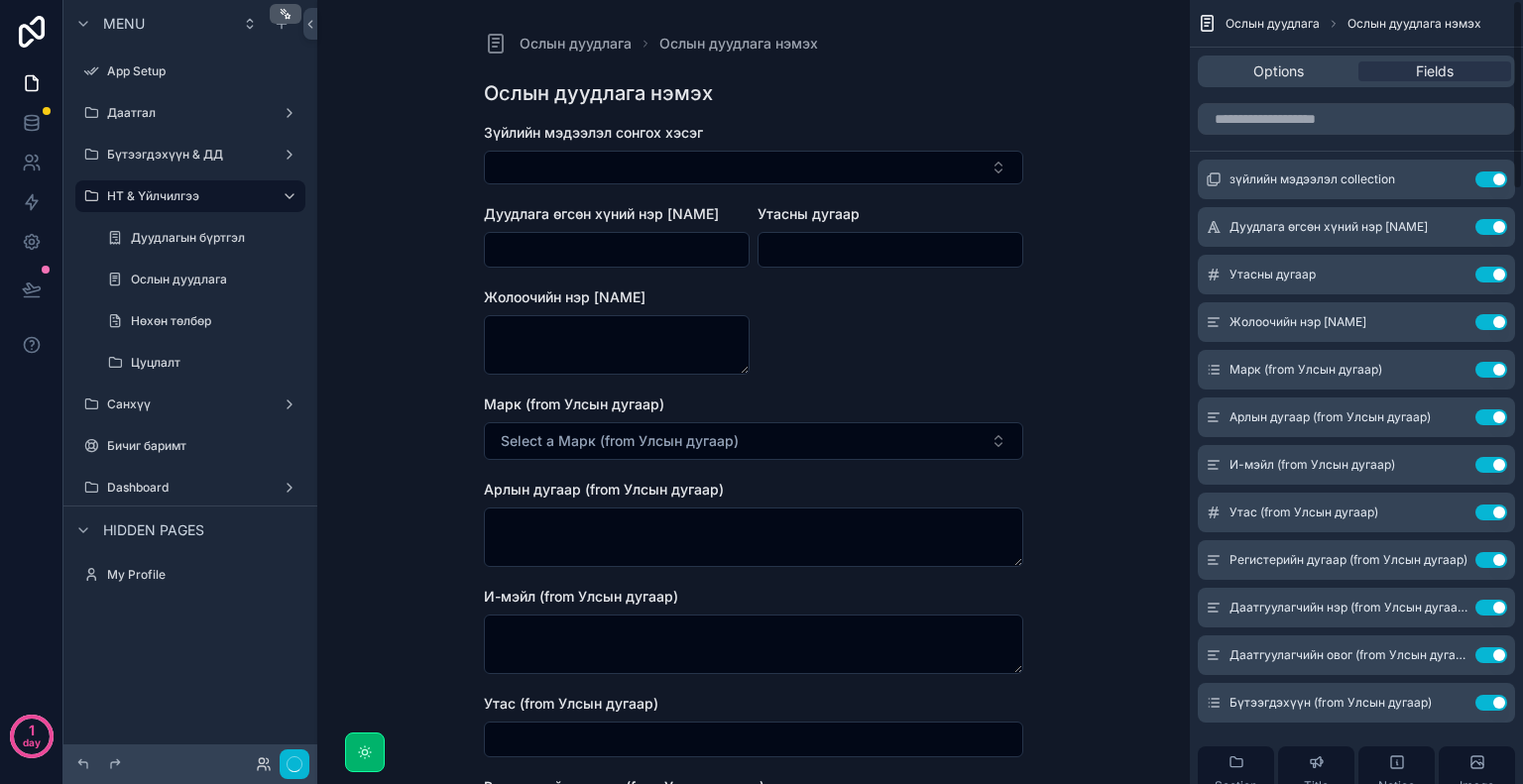 click on "Use setting" at bounding box center [1491, 370] 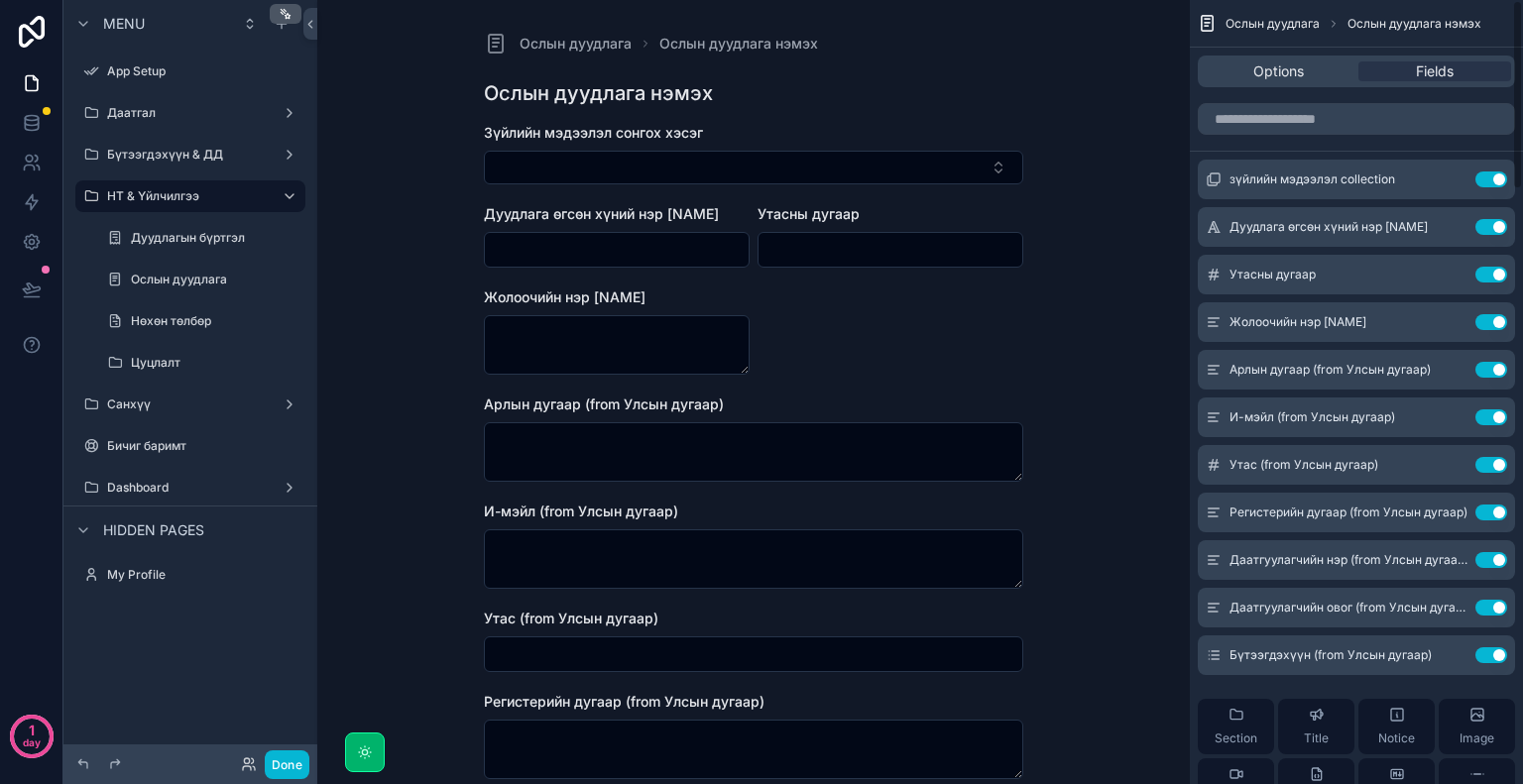 click on "Use setting" at bounding box center [1491, 370] 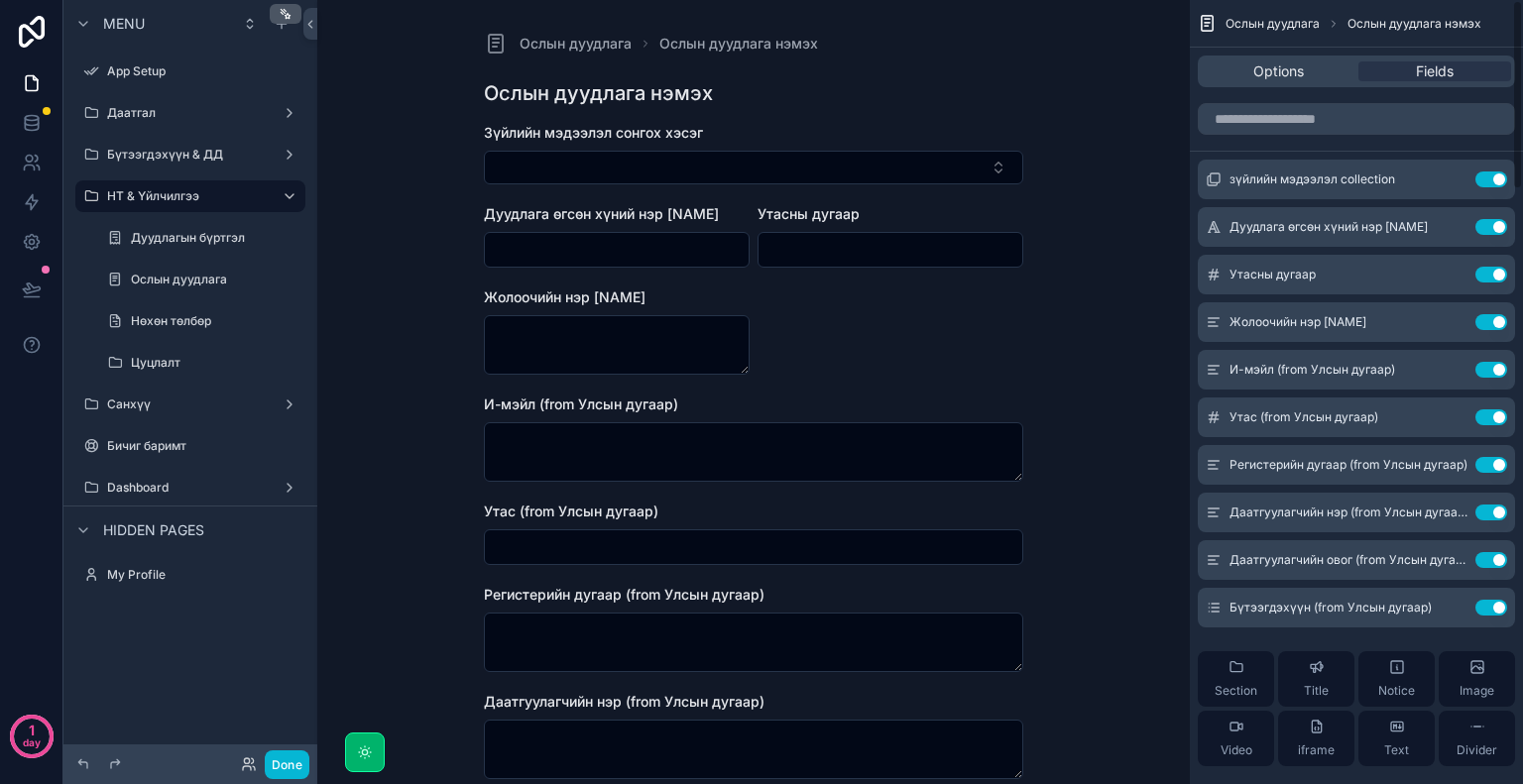 click on "Use setting" at bounding box center [1491, 370] 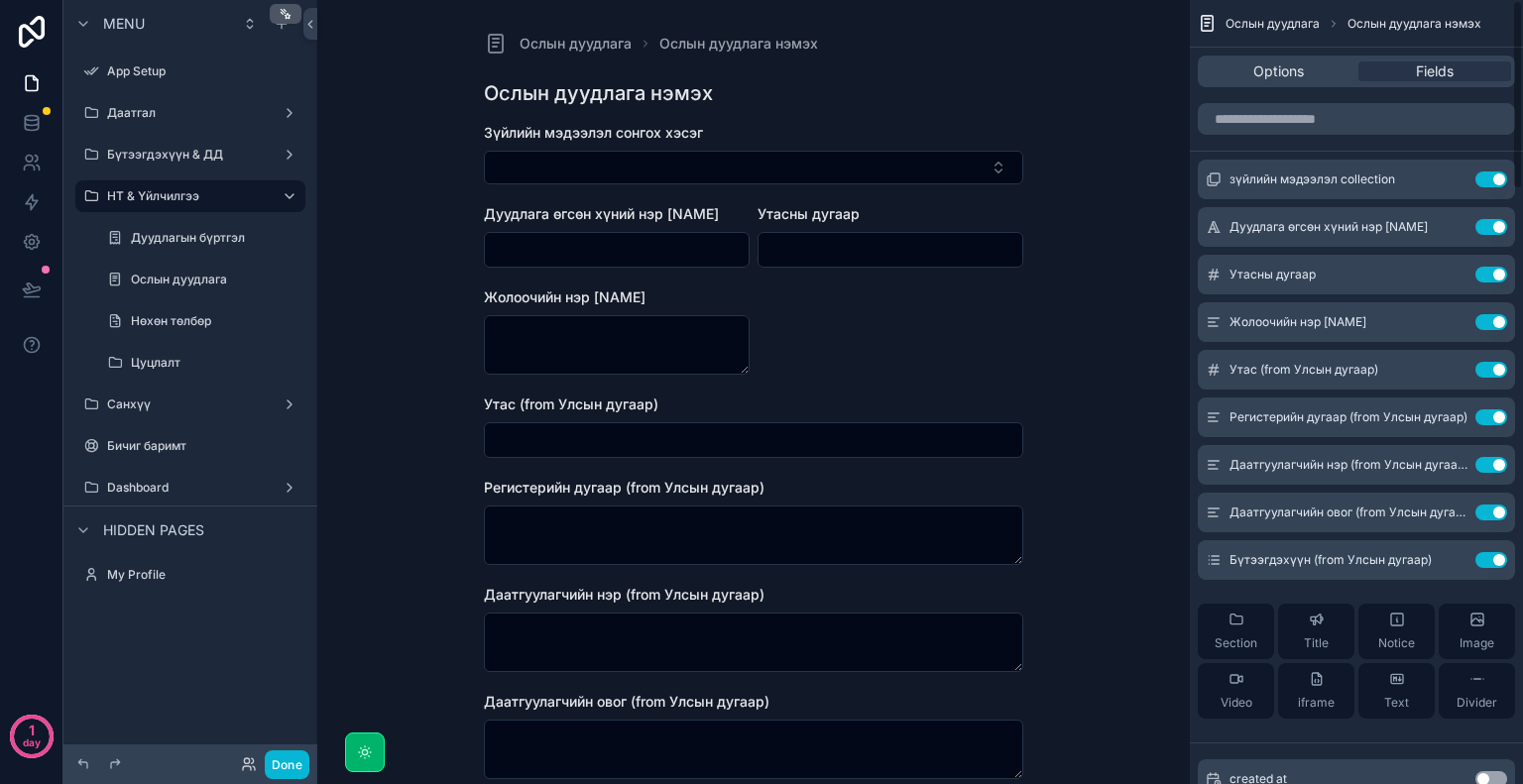 click on "Use setting" at bounding box center [1491, 370] 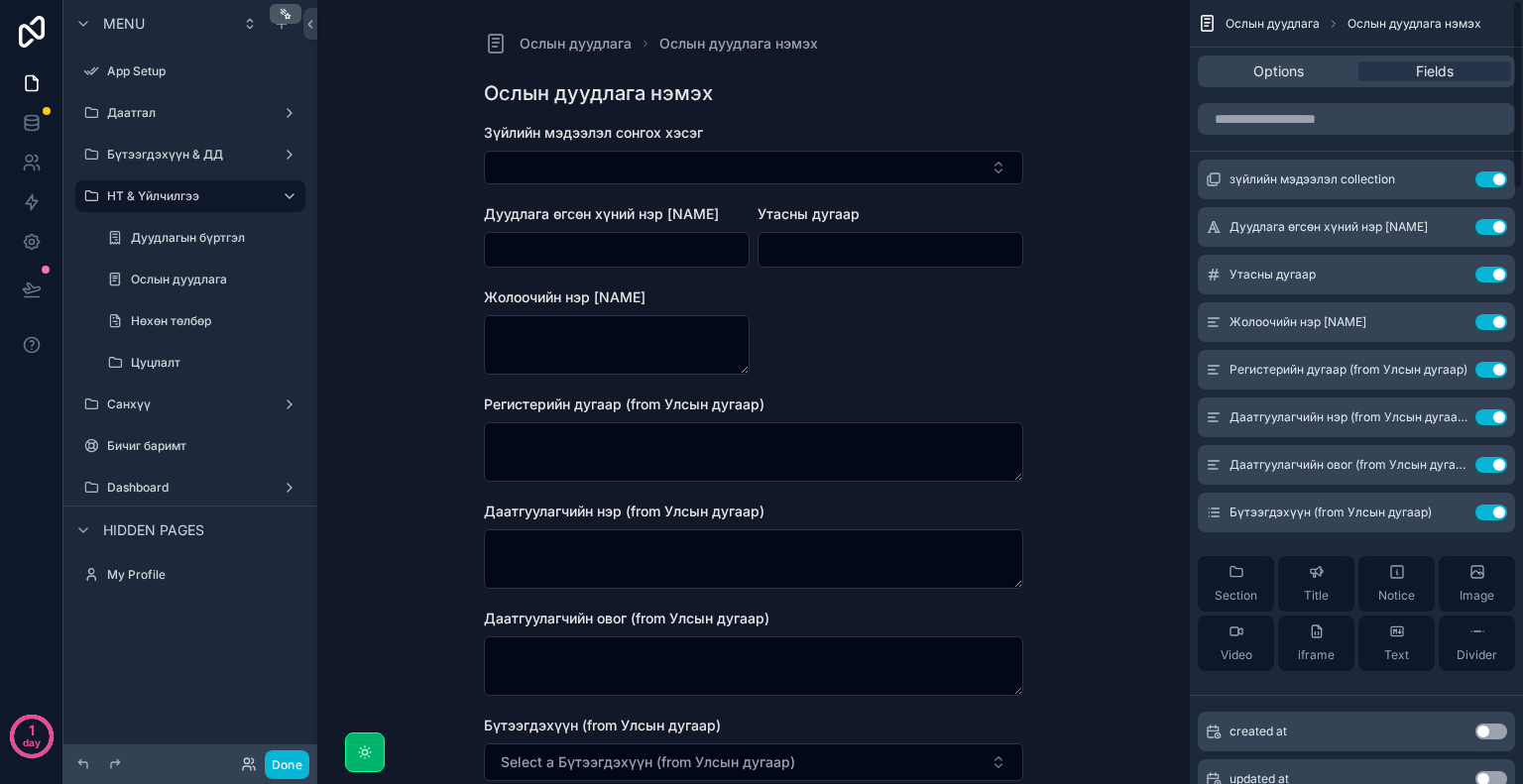 click on "Use setting" at bounding box center [1491, 370] 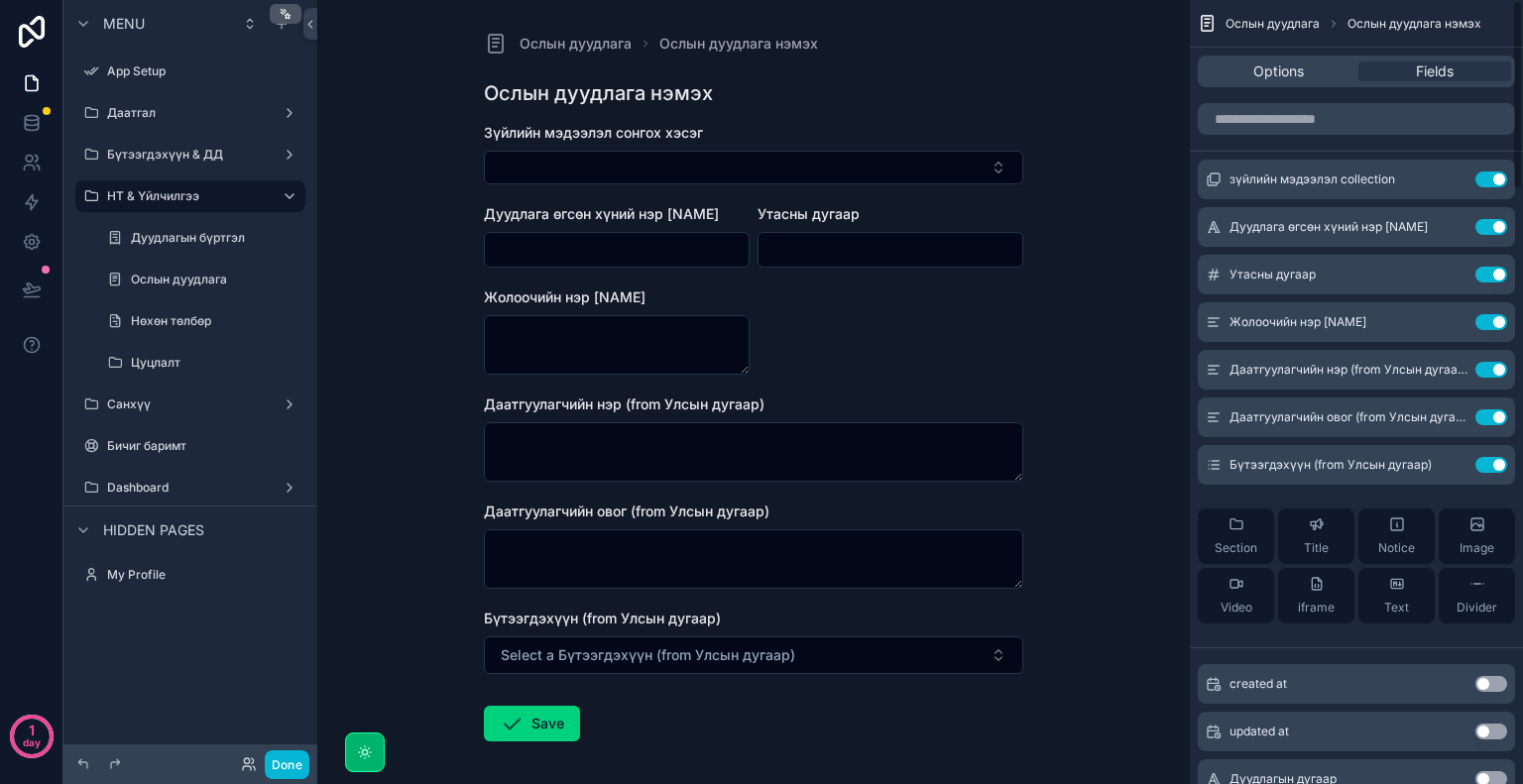 click on "Use setting" at bounding box center [1491, 370] 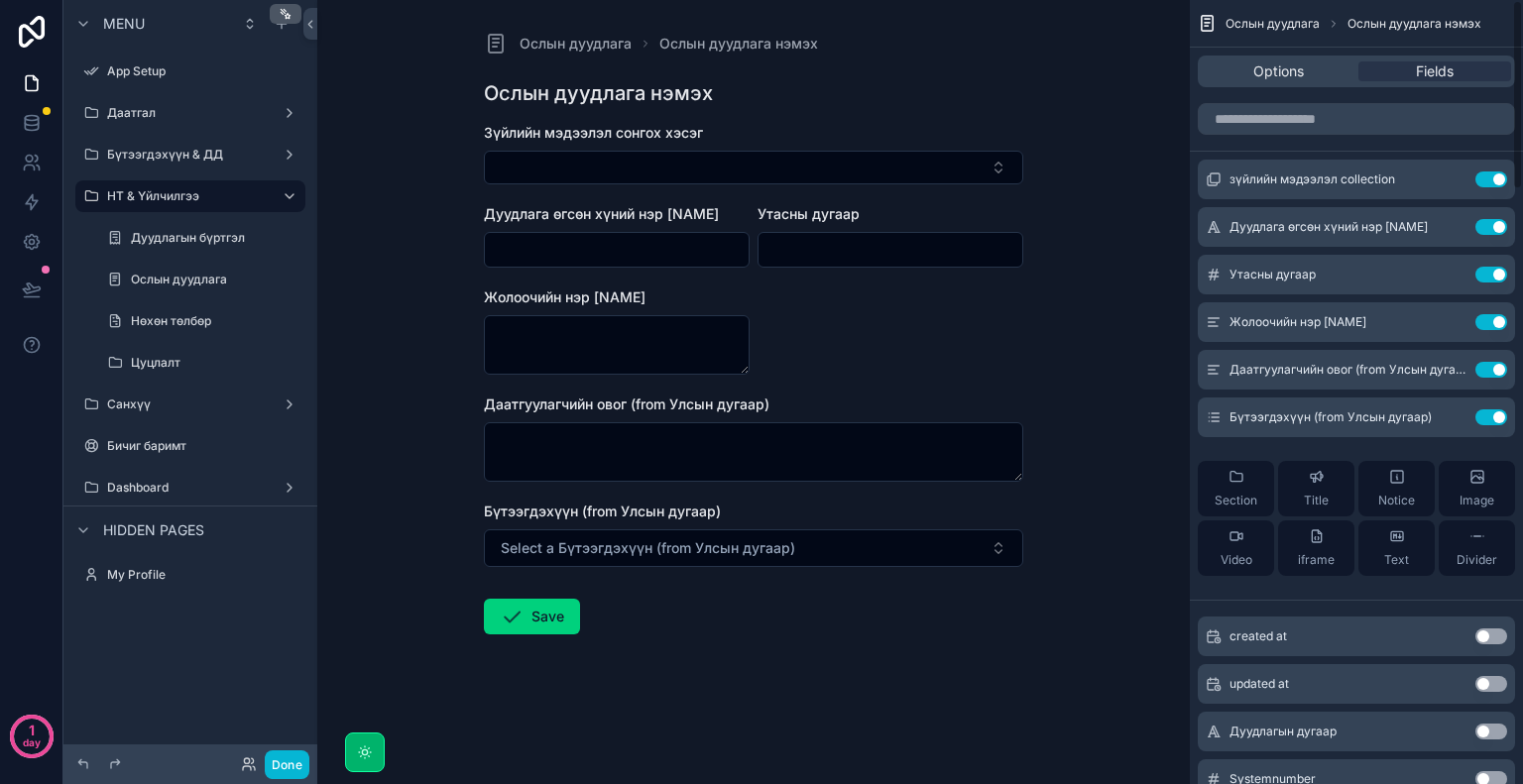 click on "Use setting" at bounding box center [1491, 370] 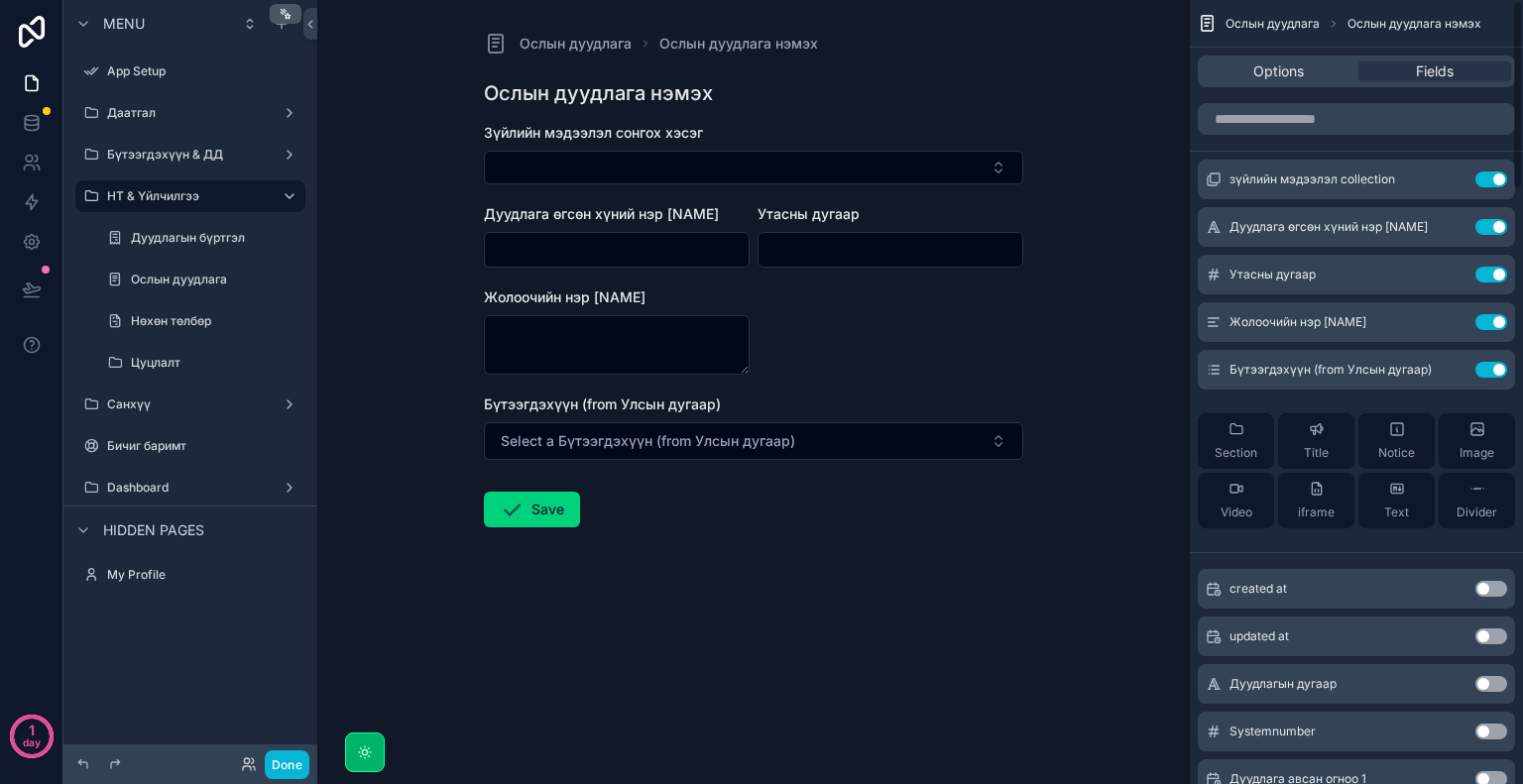 click on "Use setting" at bounding box center [1491, 370] 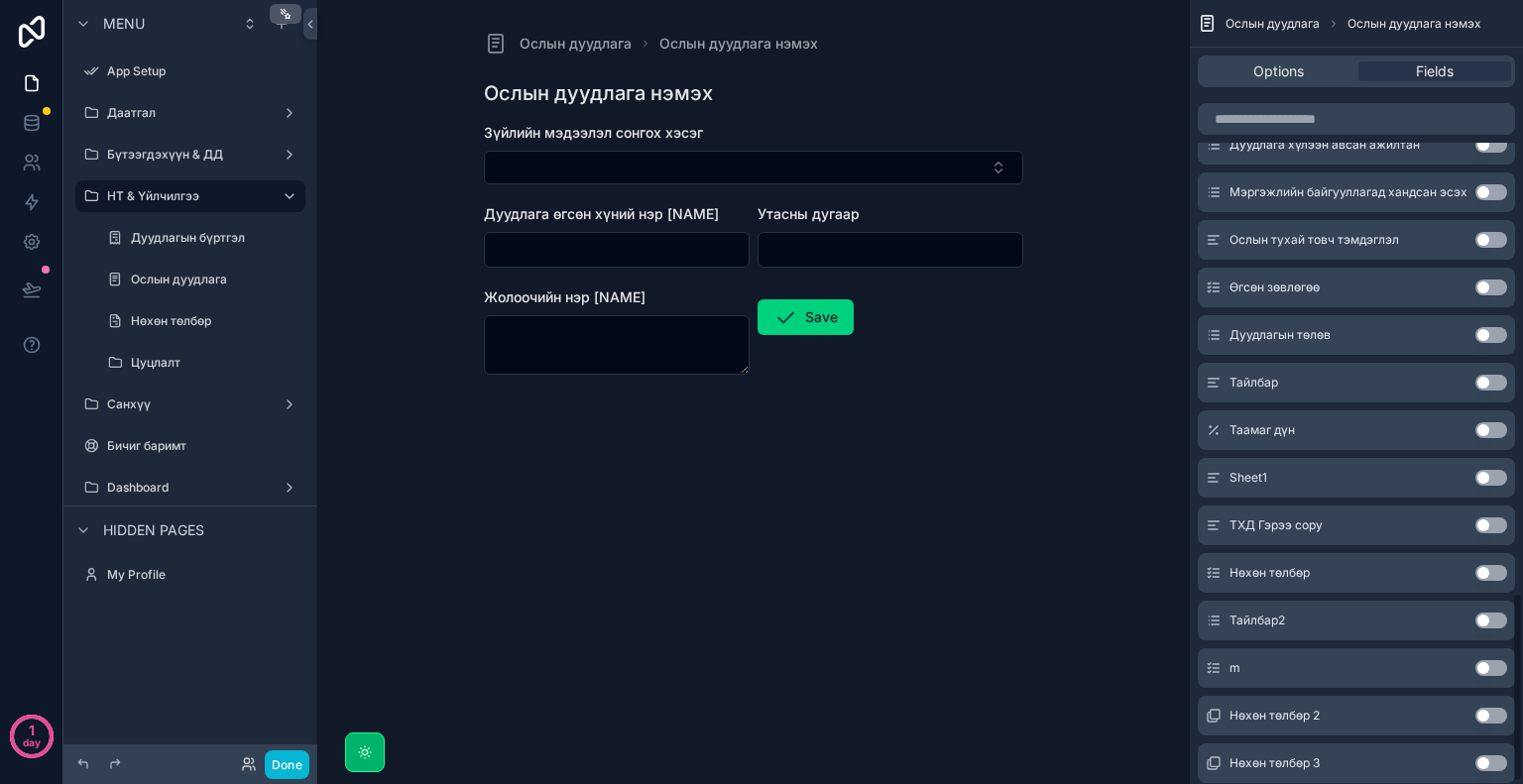 scroll, scrollTop: 2448, scrollLeft: 0, axis: vertical 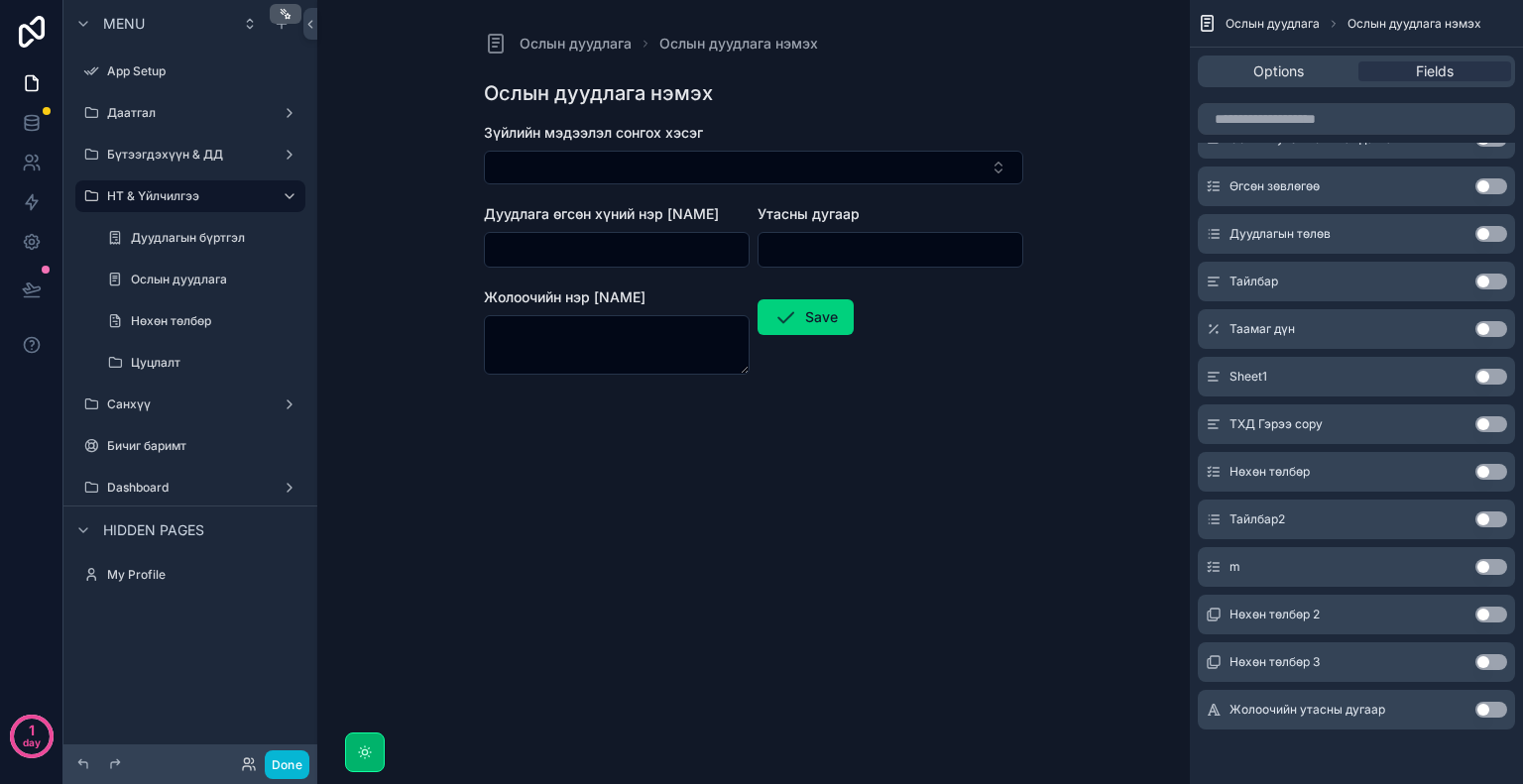 click on "Use setting" at bounding box center (1491, 710) 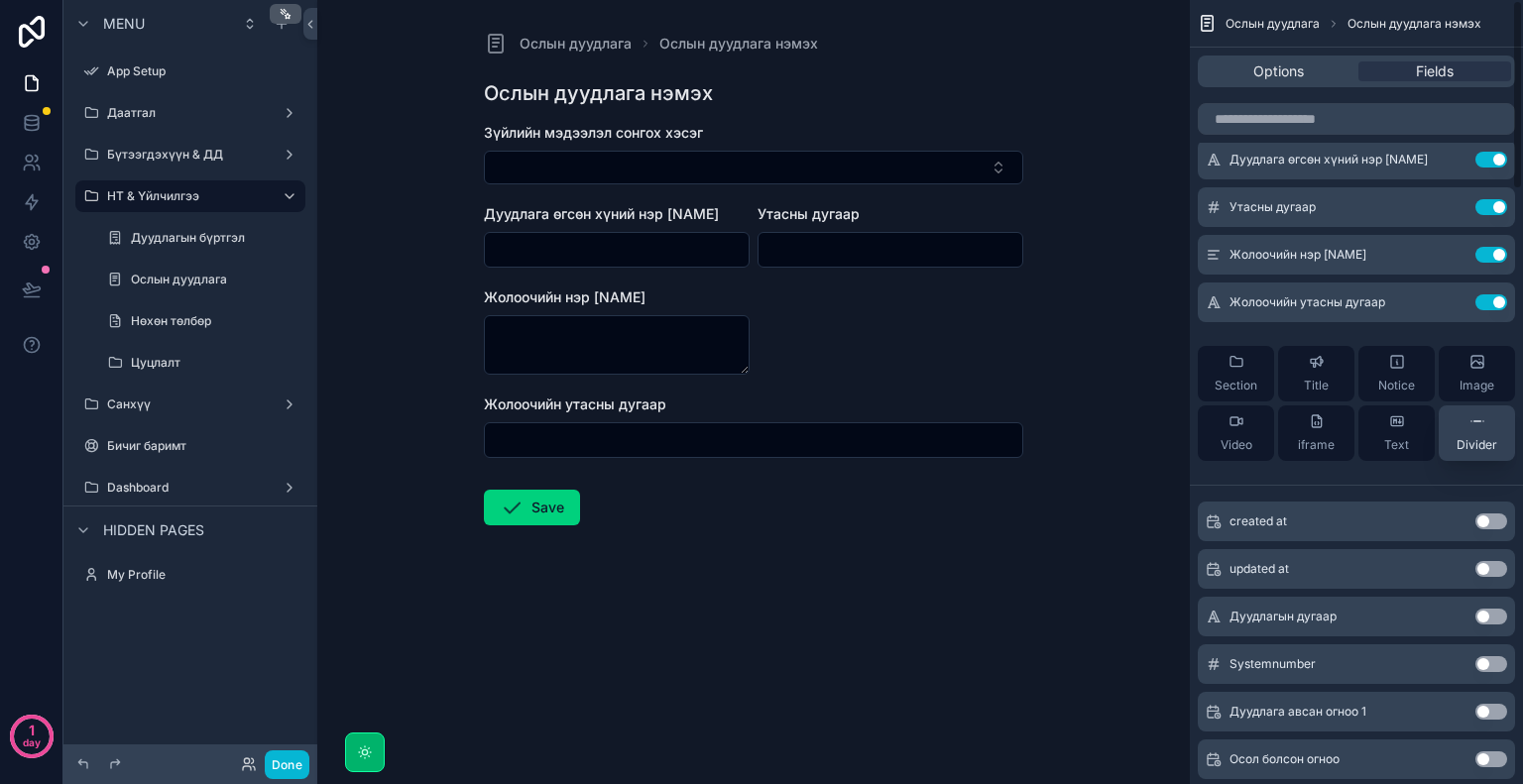 scroll, scrollTop: 0, scrollLeft: 0, axis: both 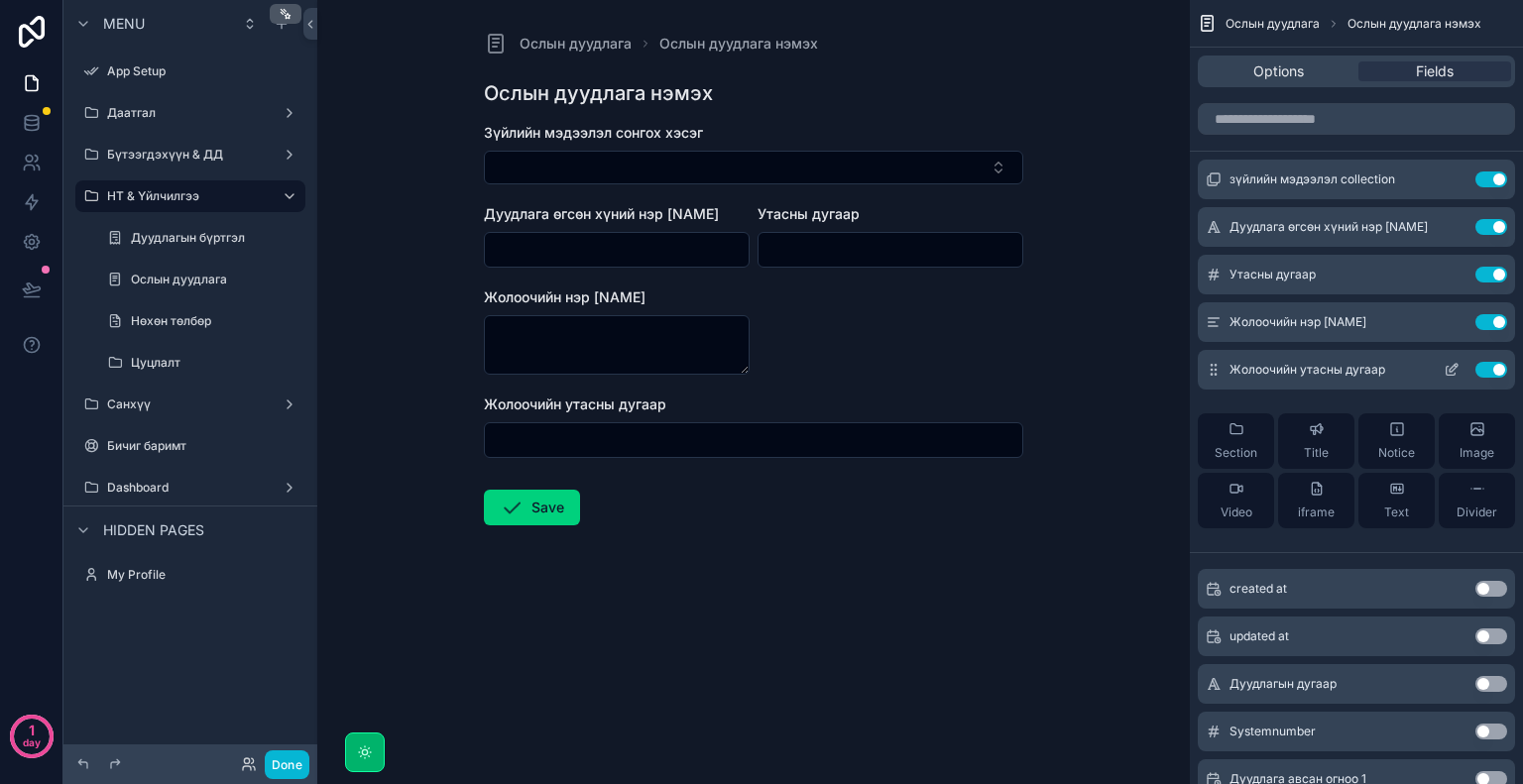 click 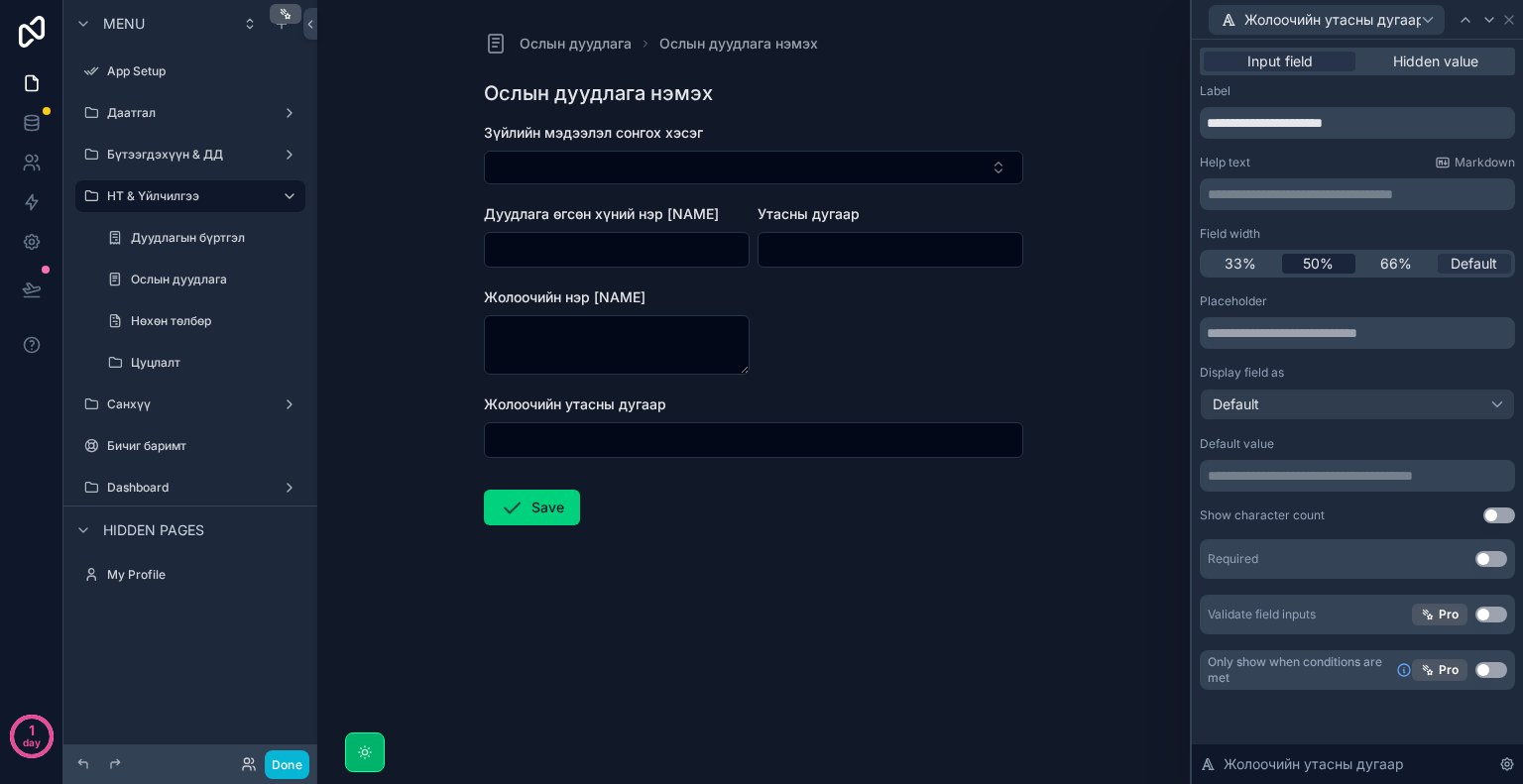 click on "50%" at bounding box center (1318, 264) 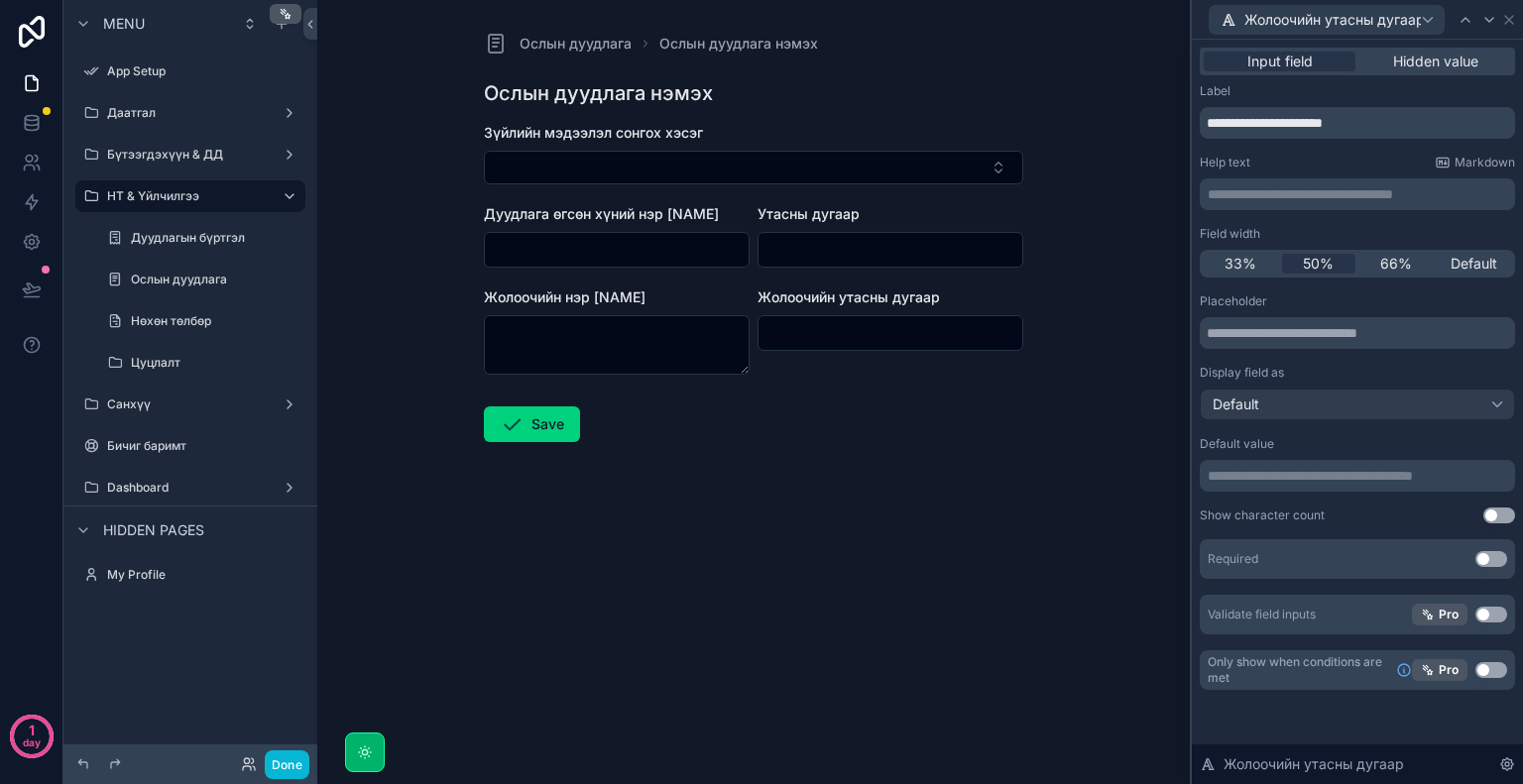 click on "Зүйлийн мэдээлэл сонгох хэсэг Дуудлага өгсөн хүний нэр Утасны дугаар Жолоочийн нэр Жолоочийн утасны дугаар Save" at bounding box center (754, 346) 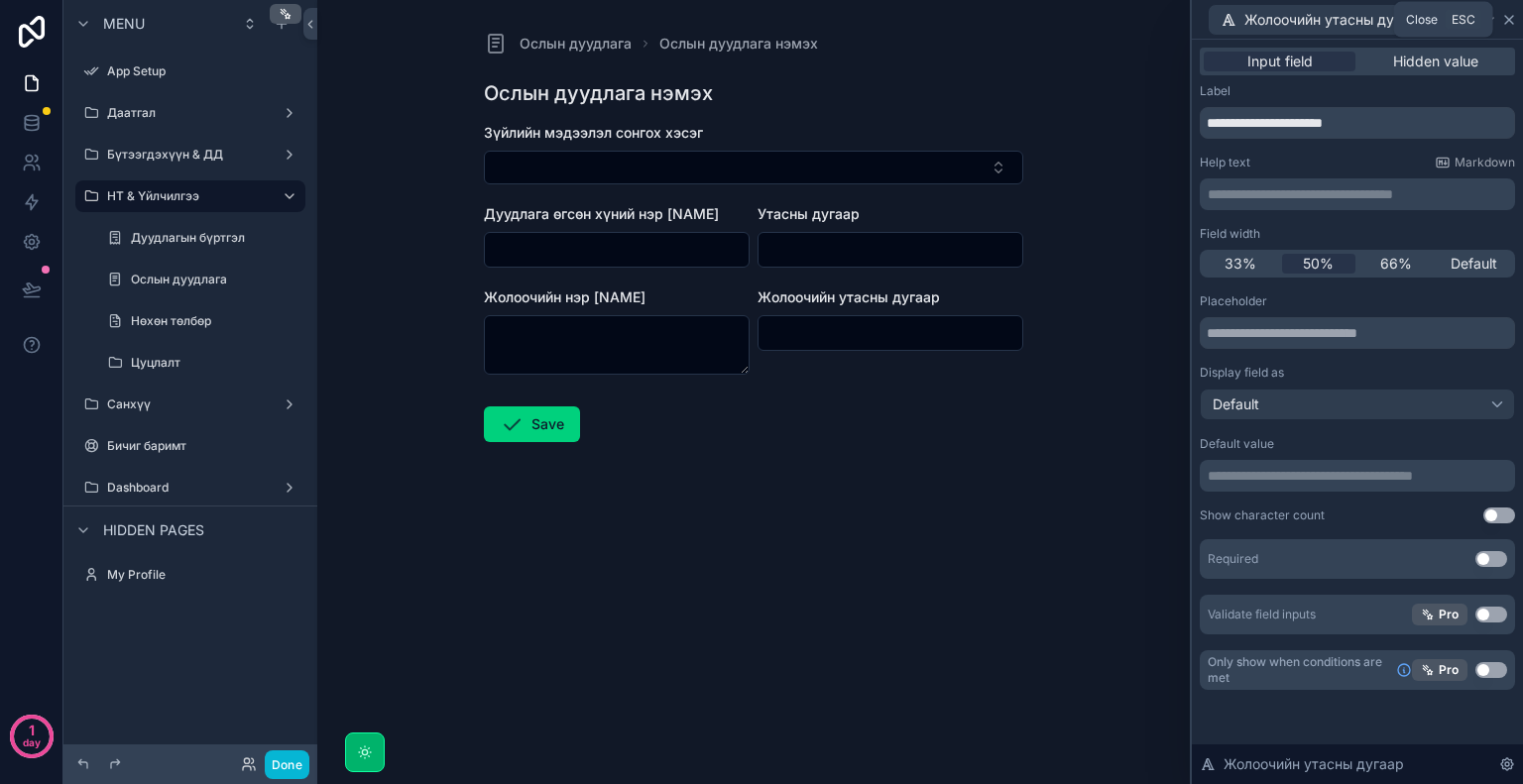 click 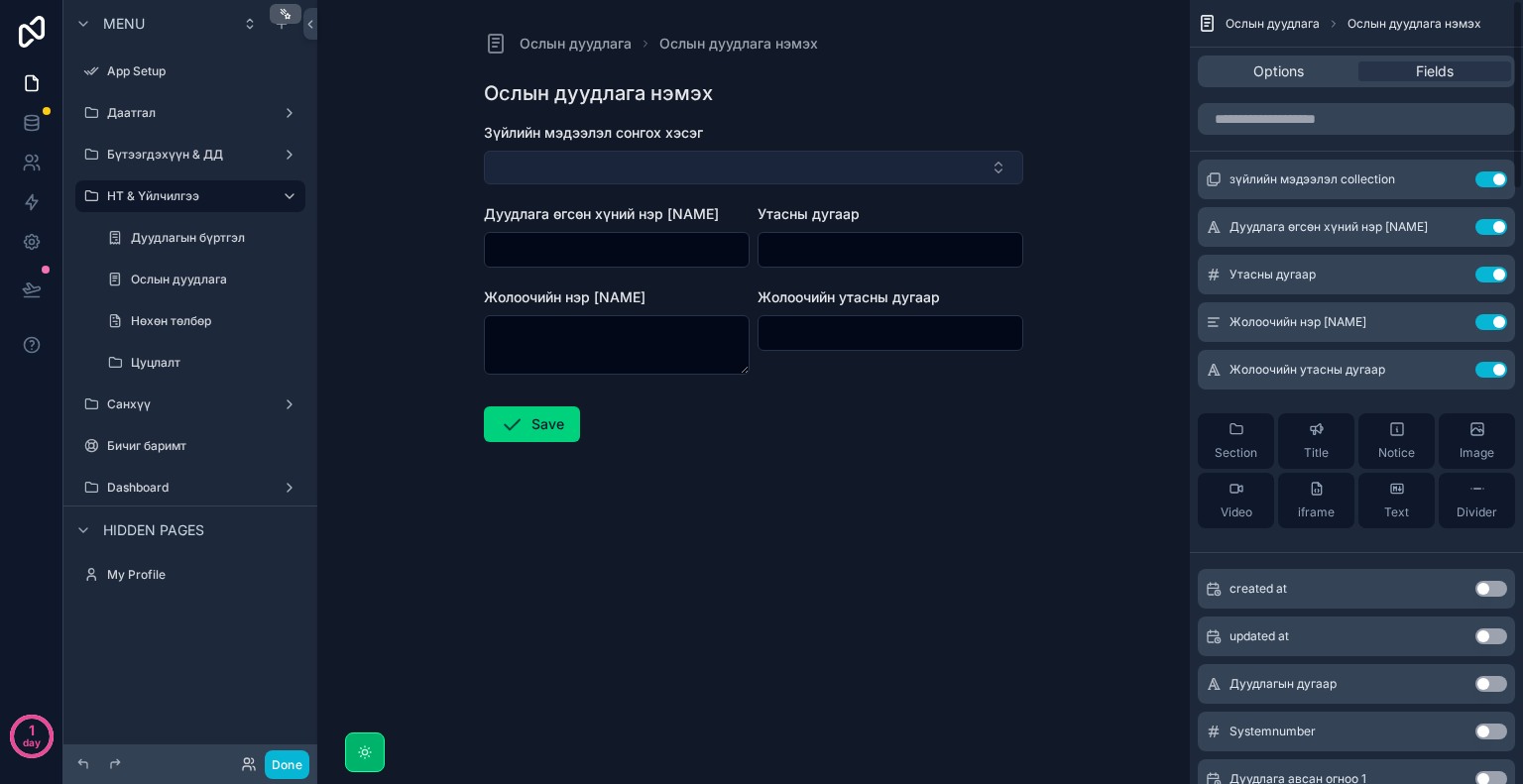 click at bounding box center (754, 168) 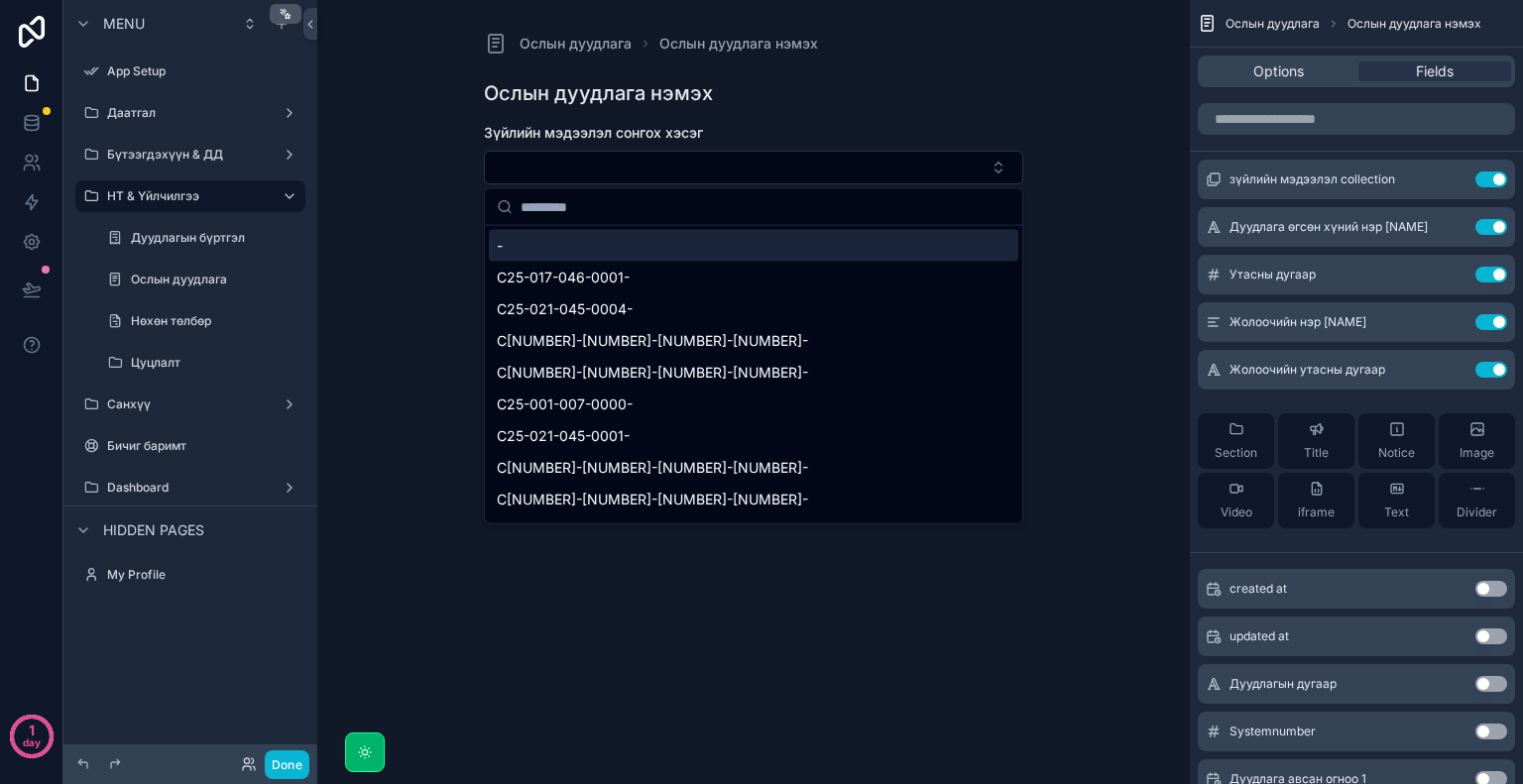 click on "Ослын дуудлага Ослын дуудлага нэмэх Ослын дуудлага нэмэх Зүйлийн мэдээлэл сонгох хэсэг Дуудлага өгсөн хүний нэр Утасны дугаар Жолоочийн нэр Жолоочийн утасны дугаар Save" at bounding box center [754, 392] 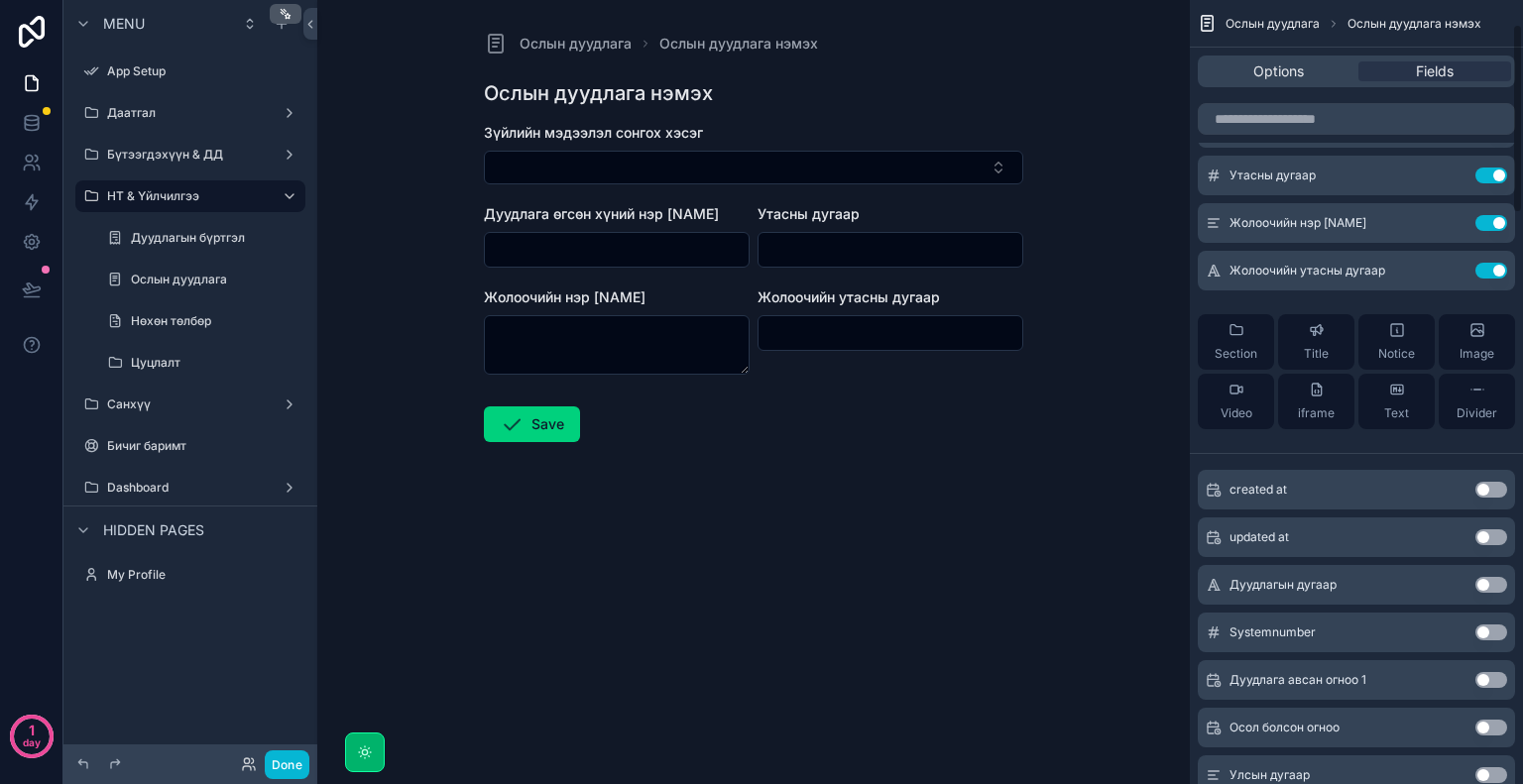 scroll, scrollTop: 496, scrollLeft: 0, axis: vertical 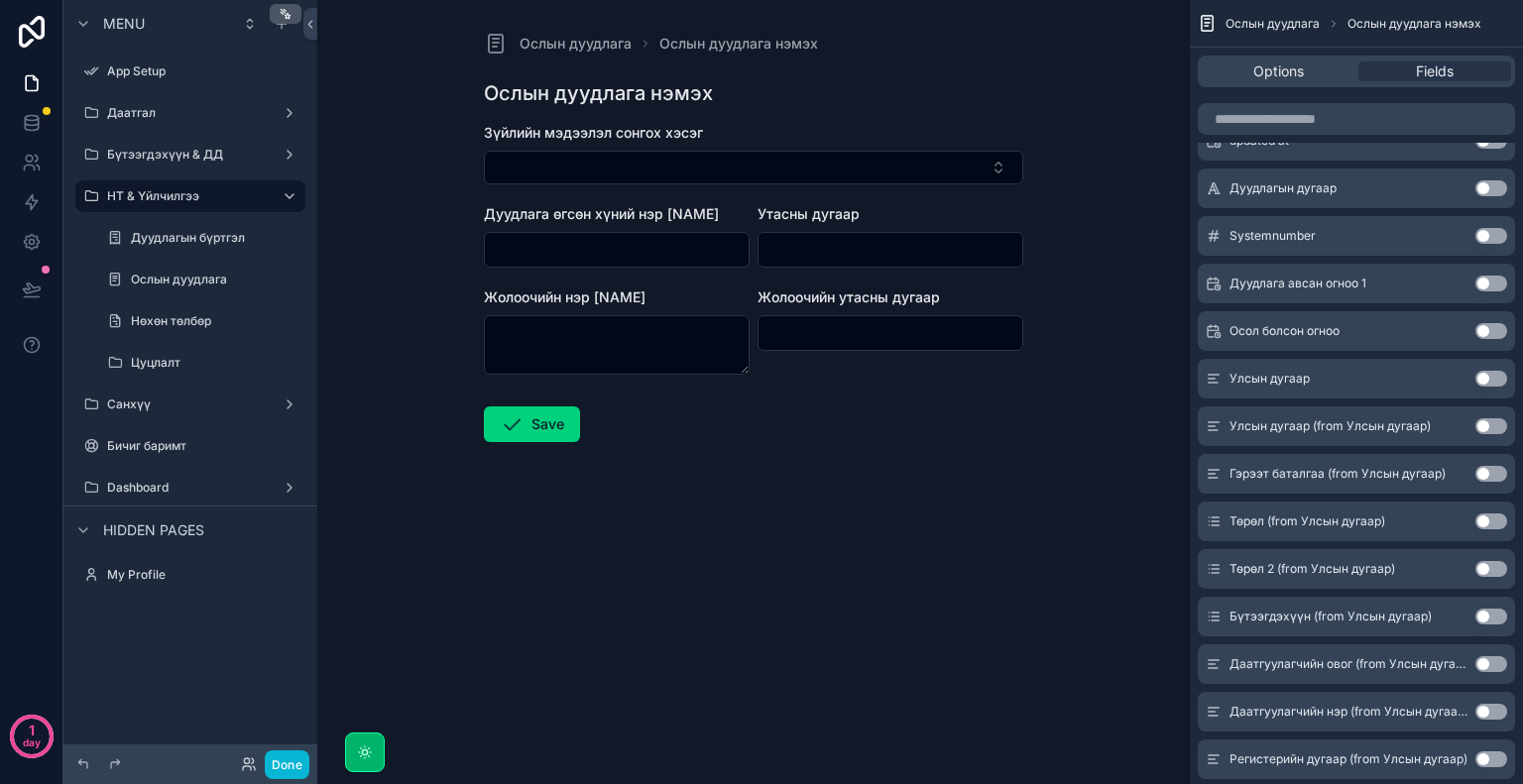 click on "Use setting" at bounding box center (1491, 283) 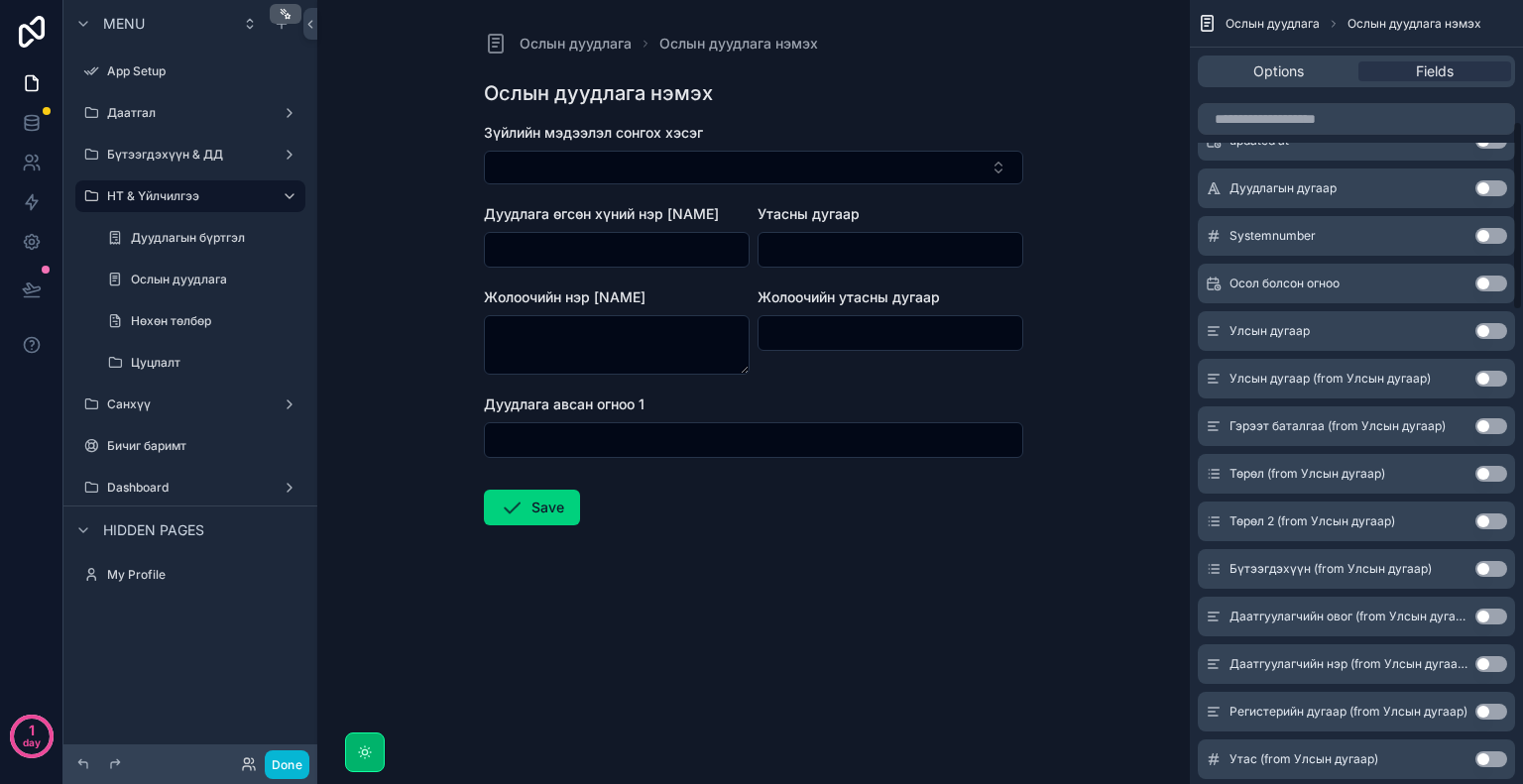 scroll, scrollTop: 0, scrollLeft: 0, axis: both 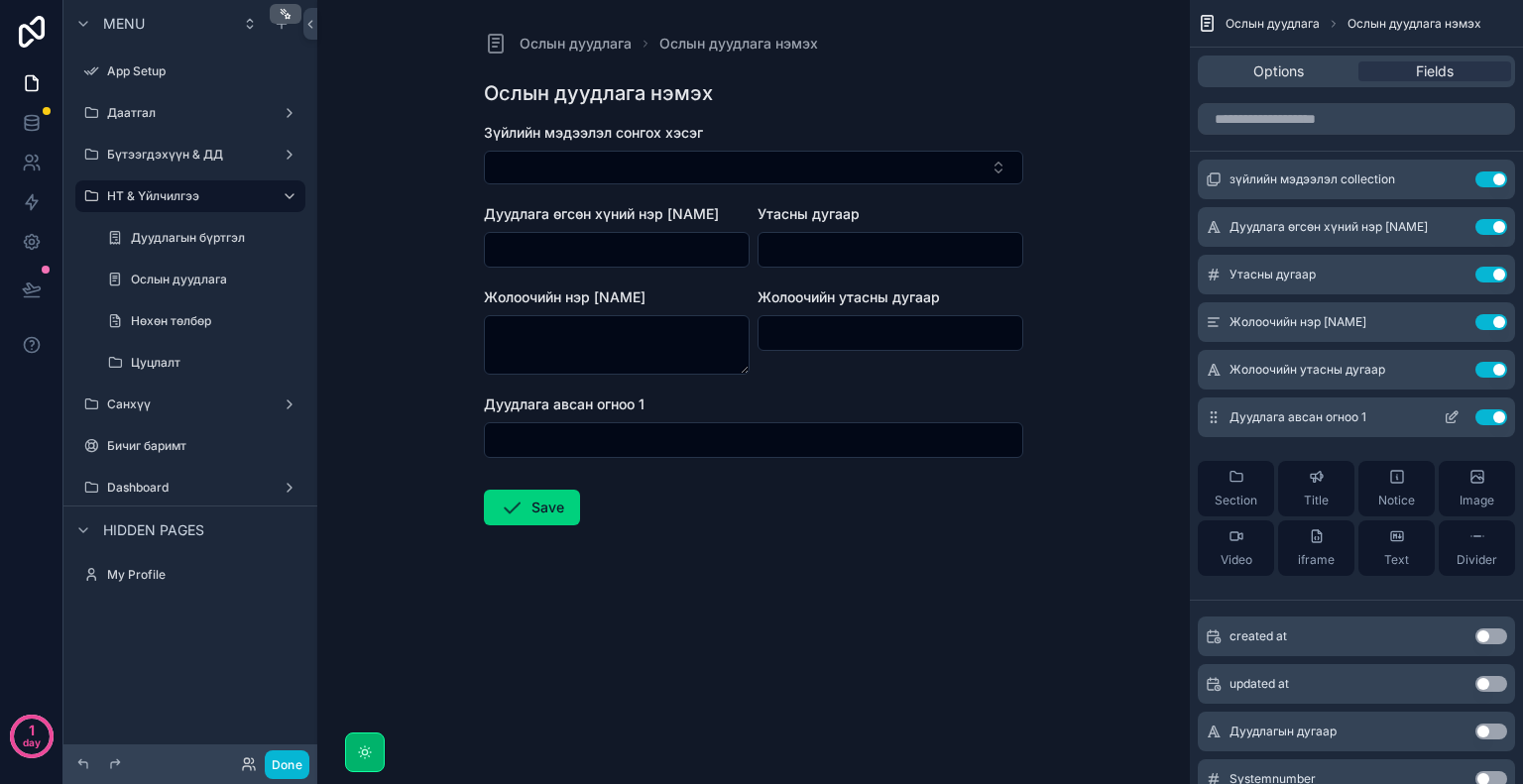 click 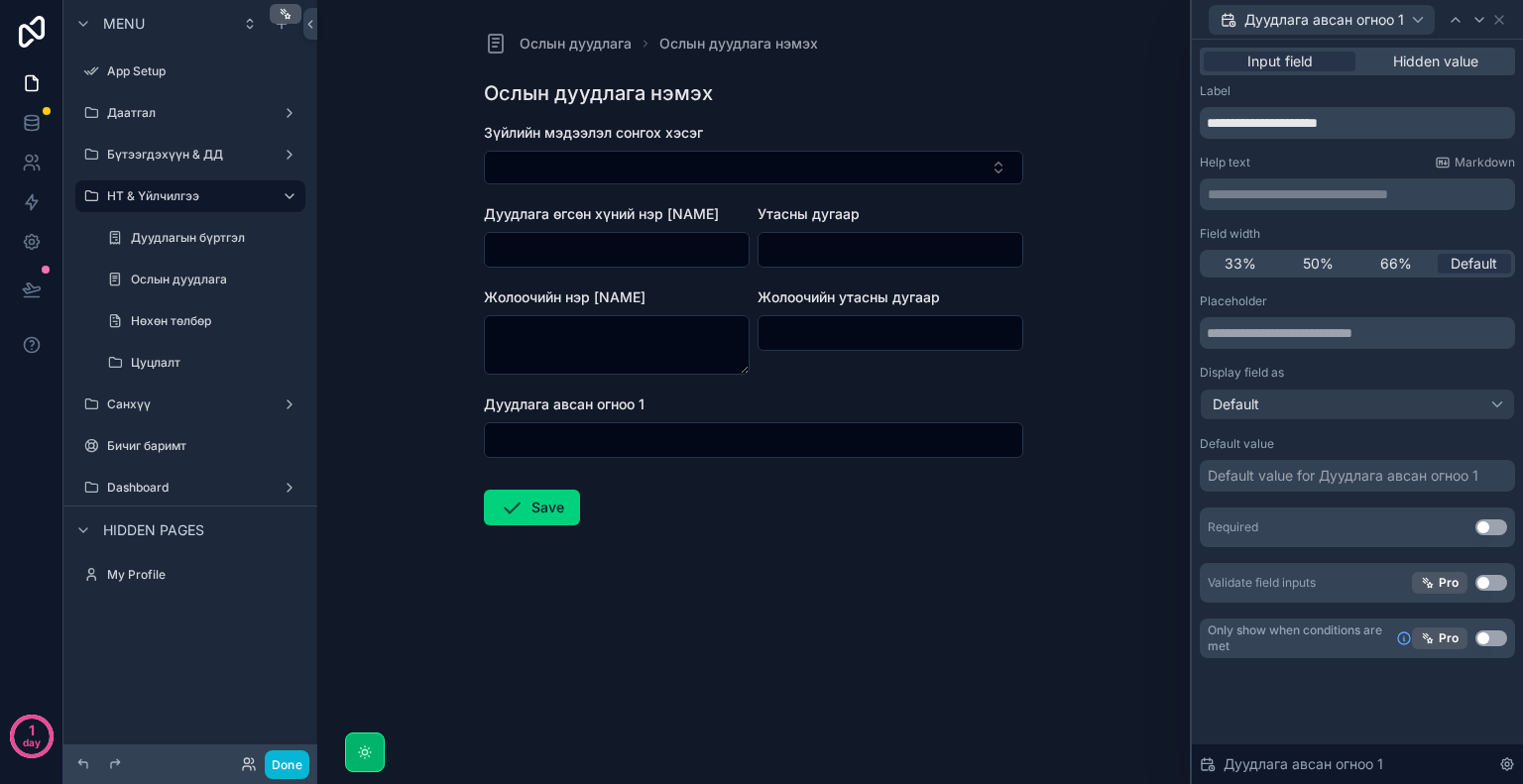 click on "Default value for Дуудлага авсан огноо 1" at bounding box center [1343, 476] 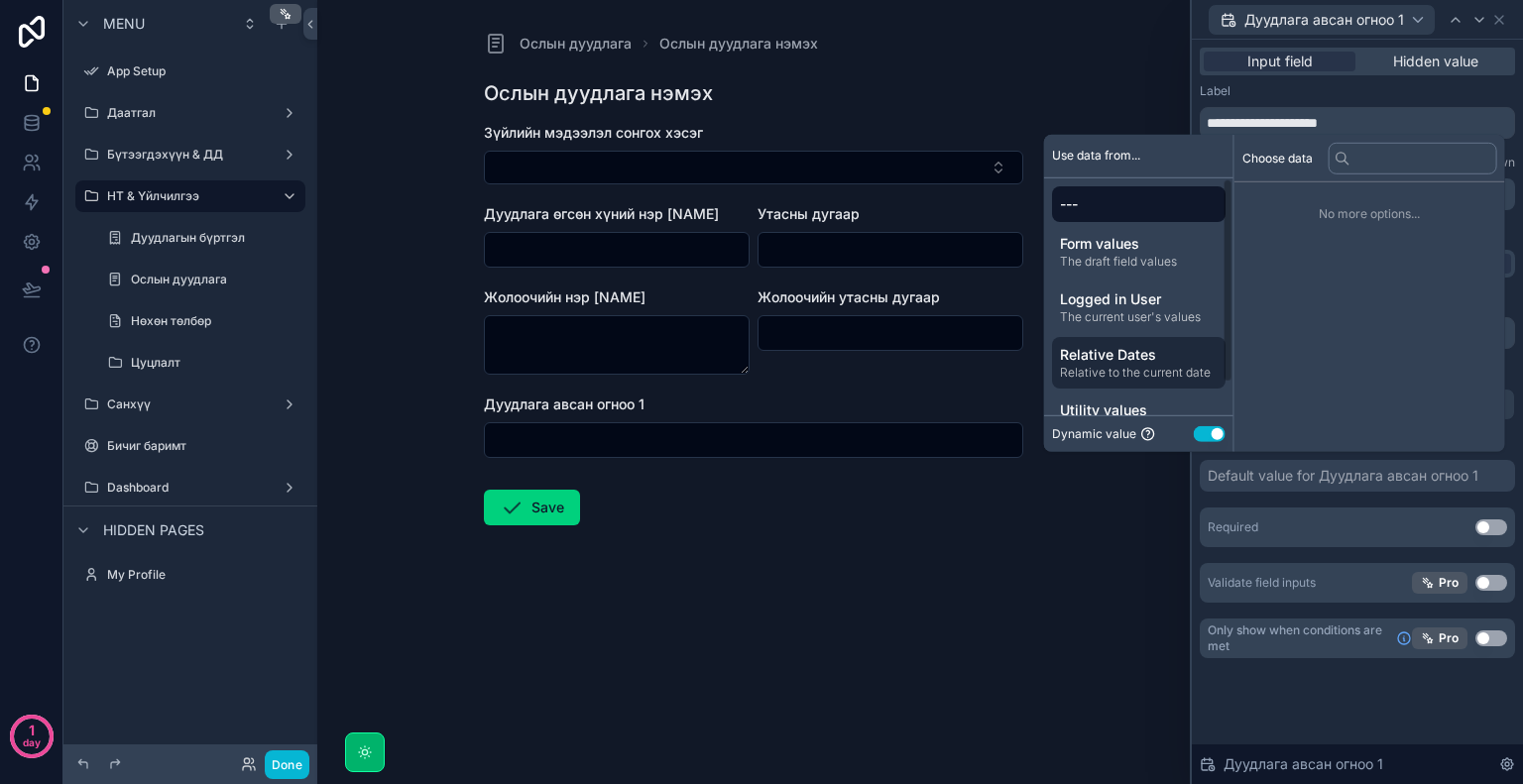click on "Relative to the current date" at bounding box center (1138, 373) 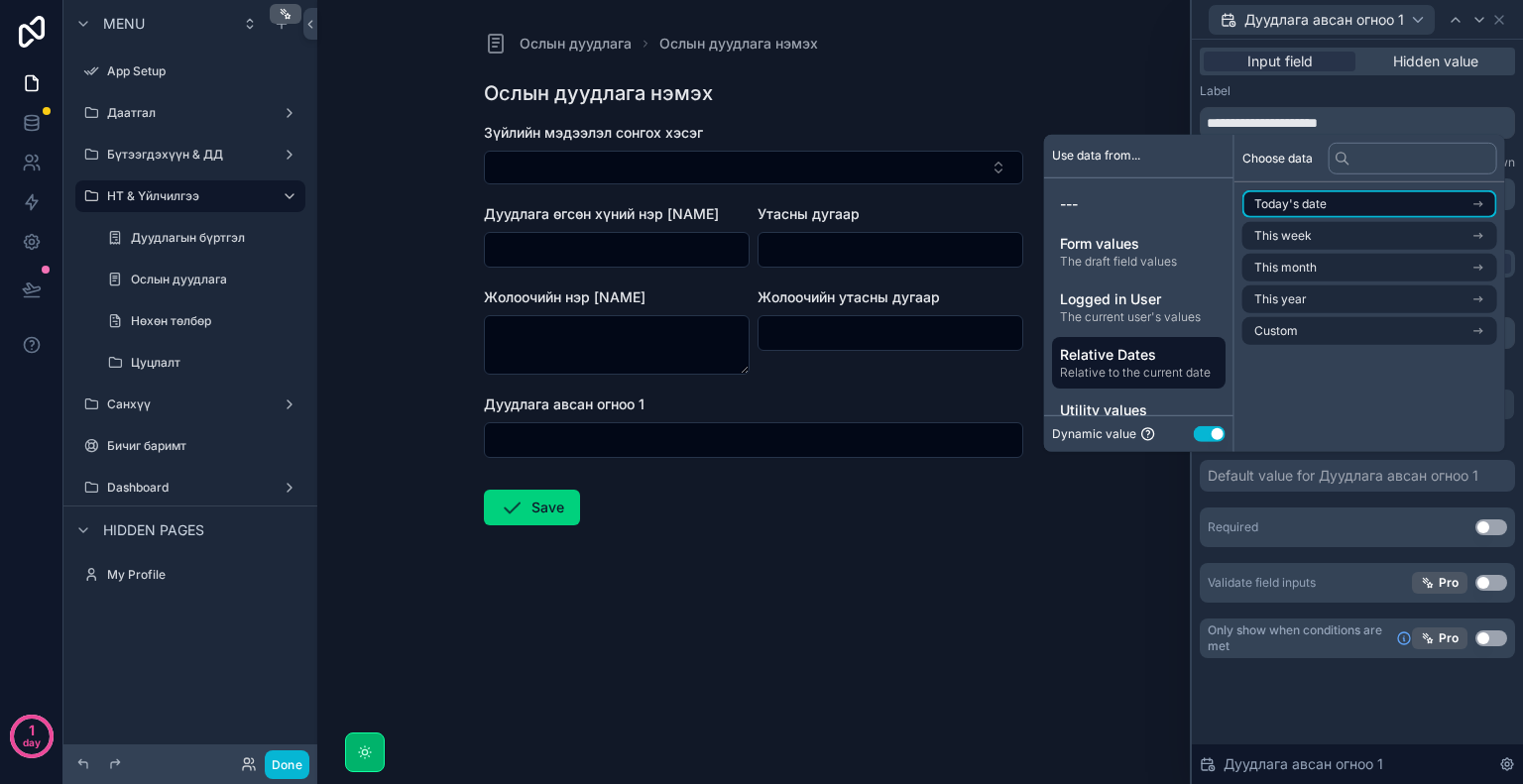 click on "Today's date" at bounding box center [1369, 204] 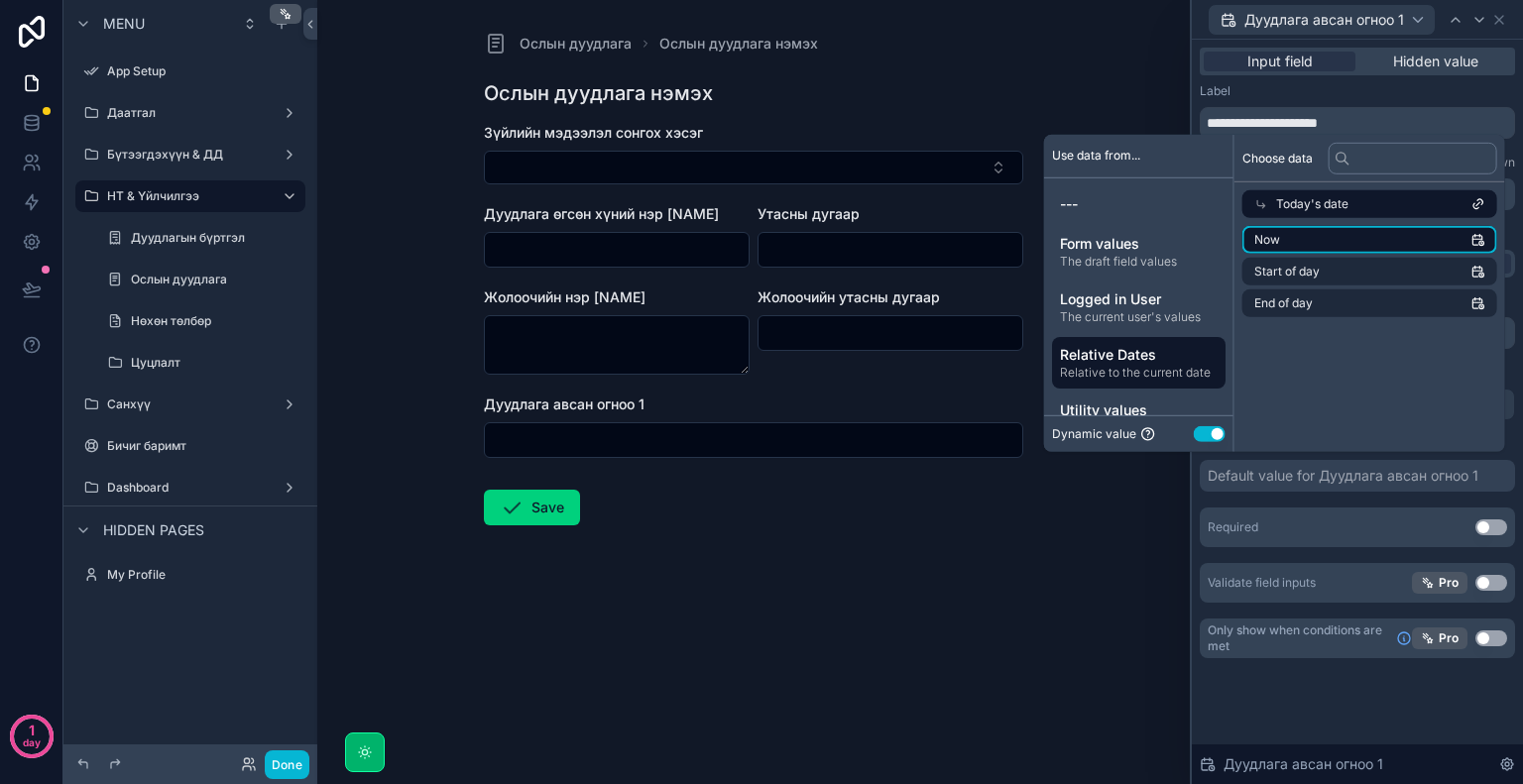 click on "Now" at bounding box center [1369, 240] 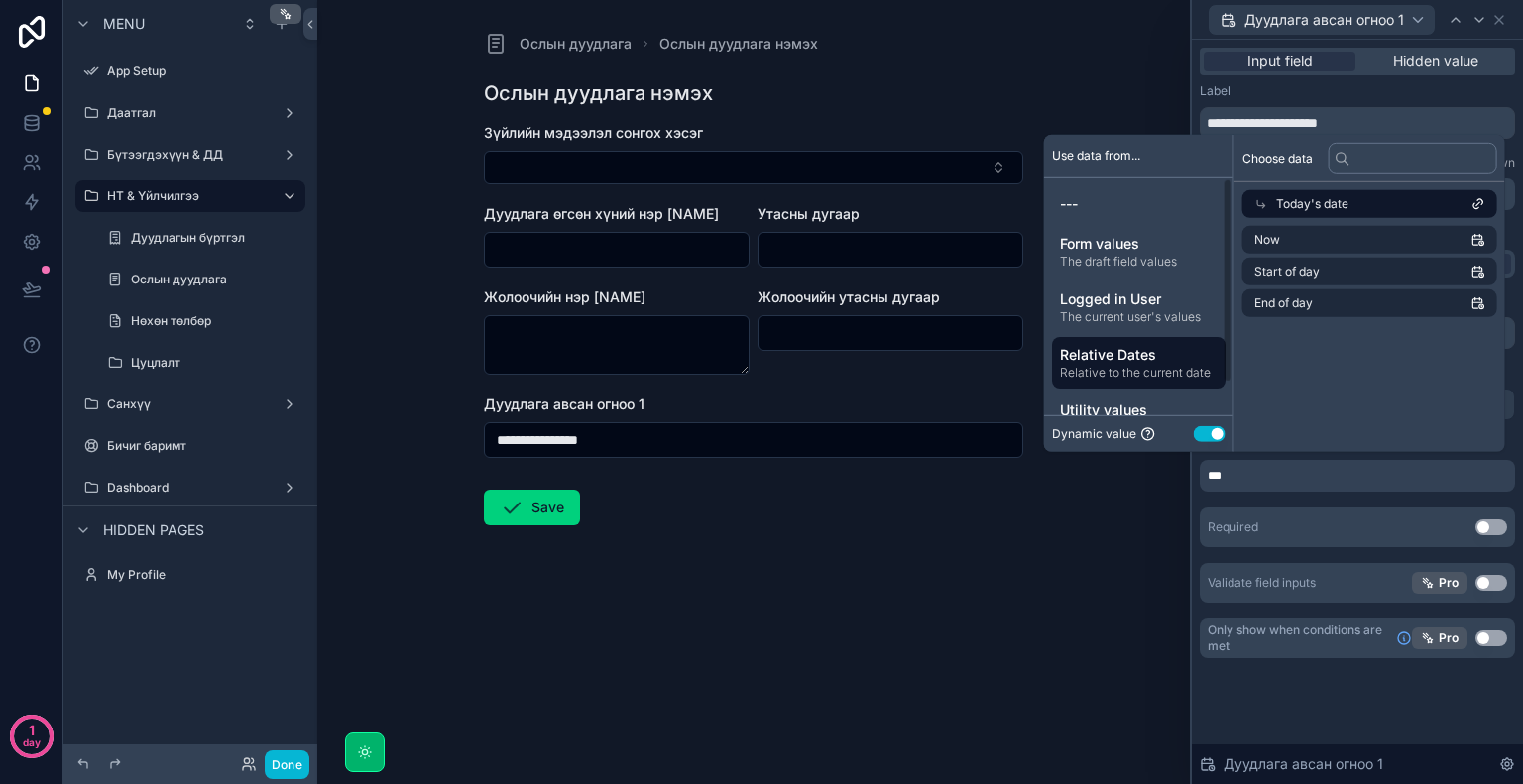 click on "**********" at bounding box center (754, 388) 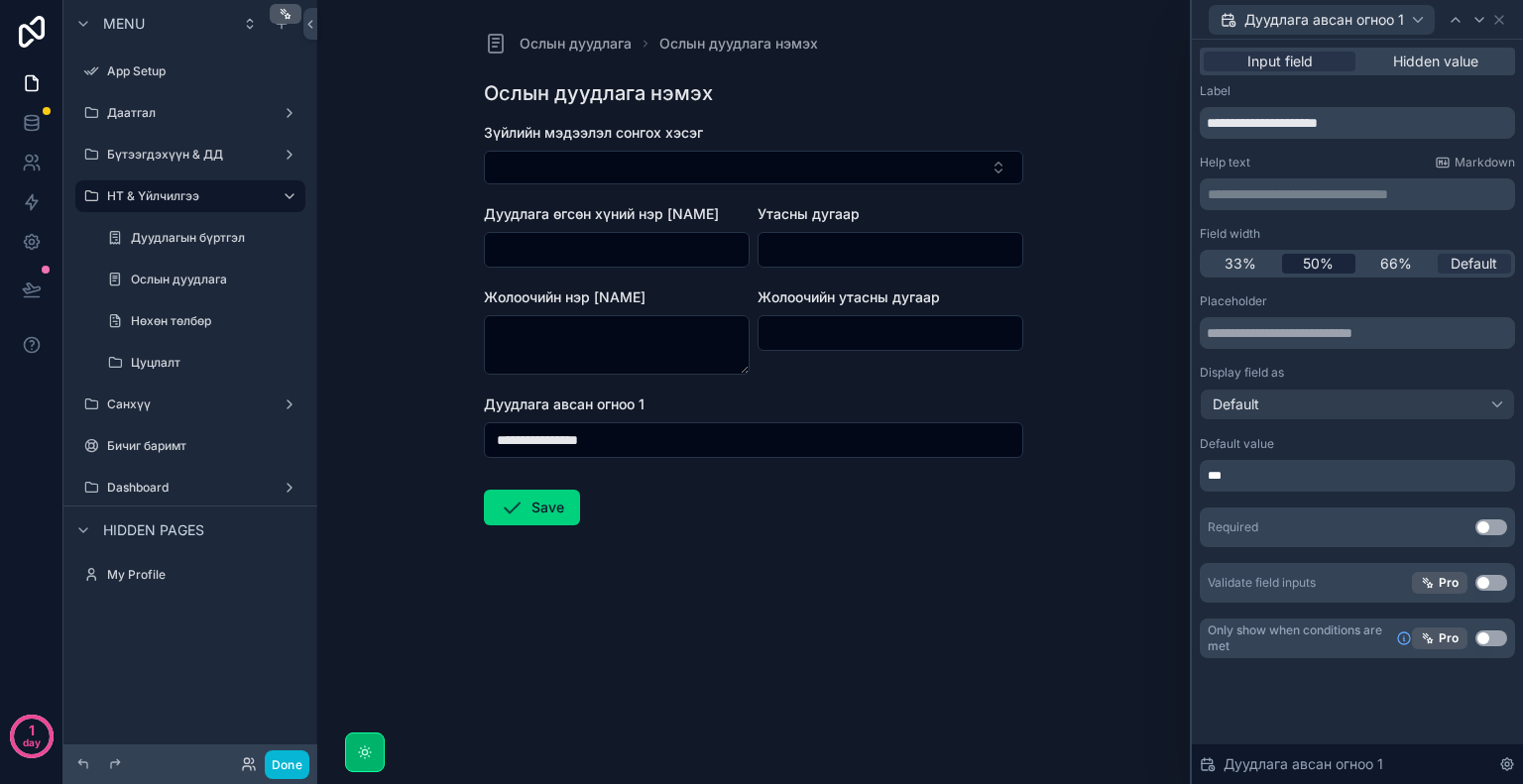 click on "50%" at bounding box center (1318, 264) 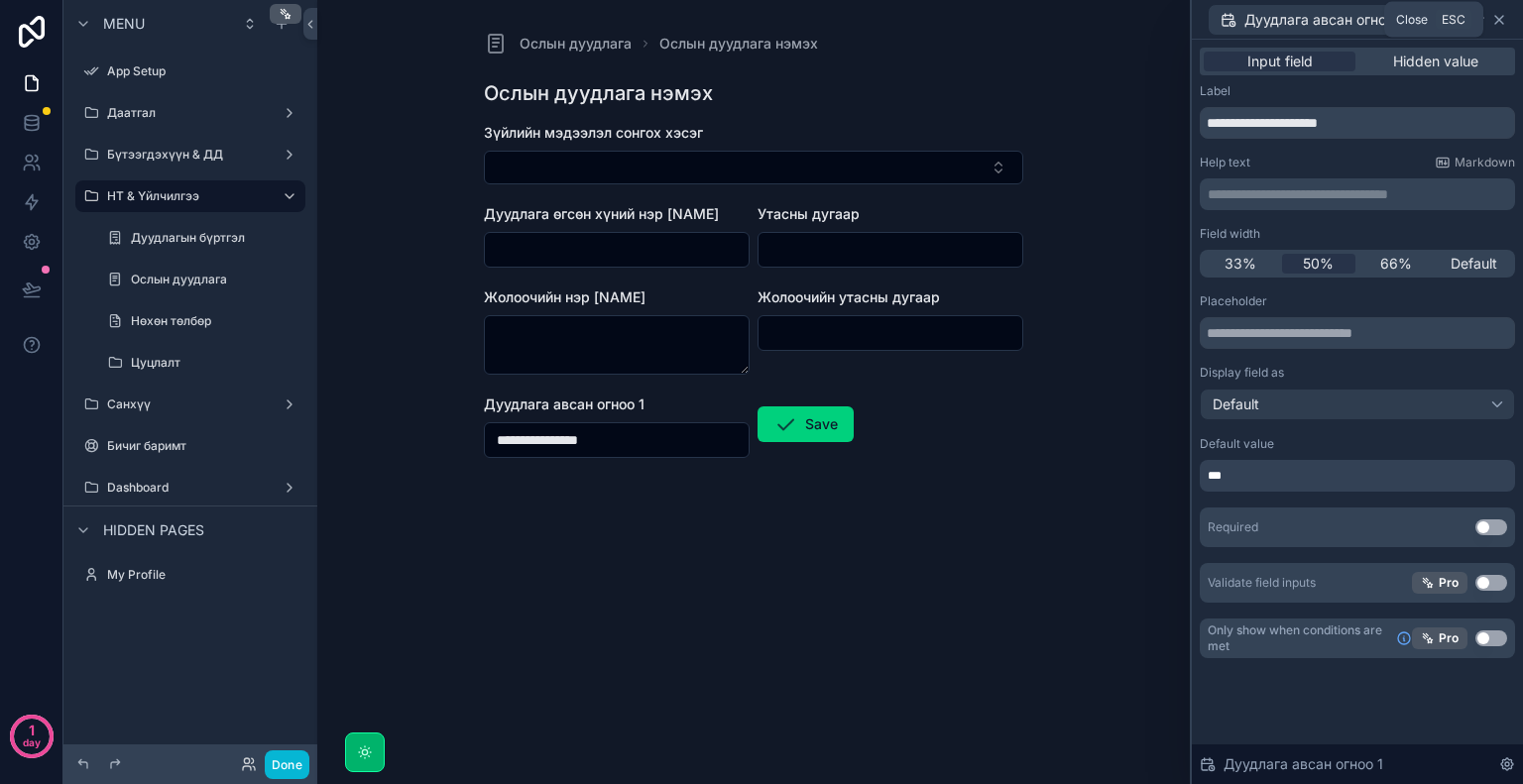 click 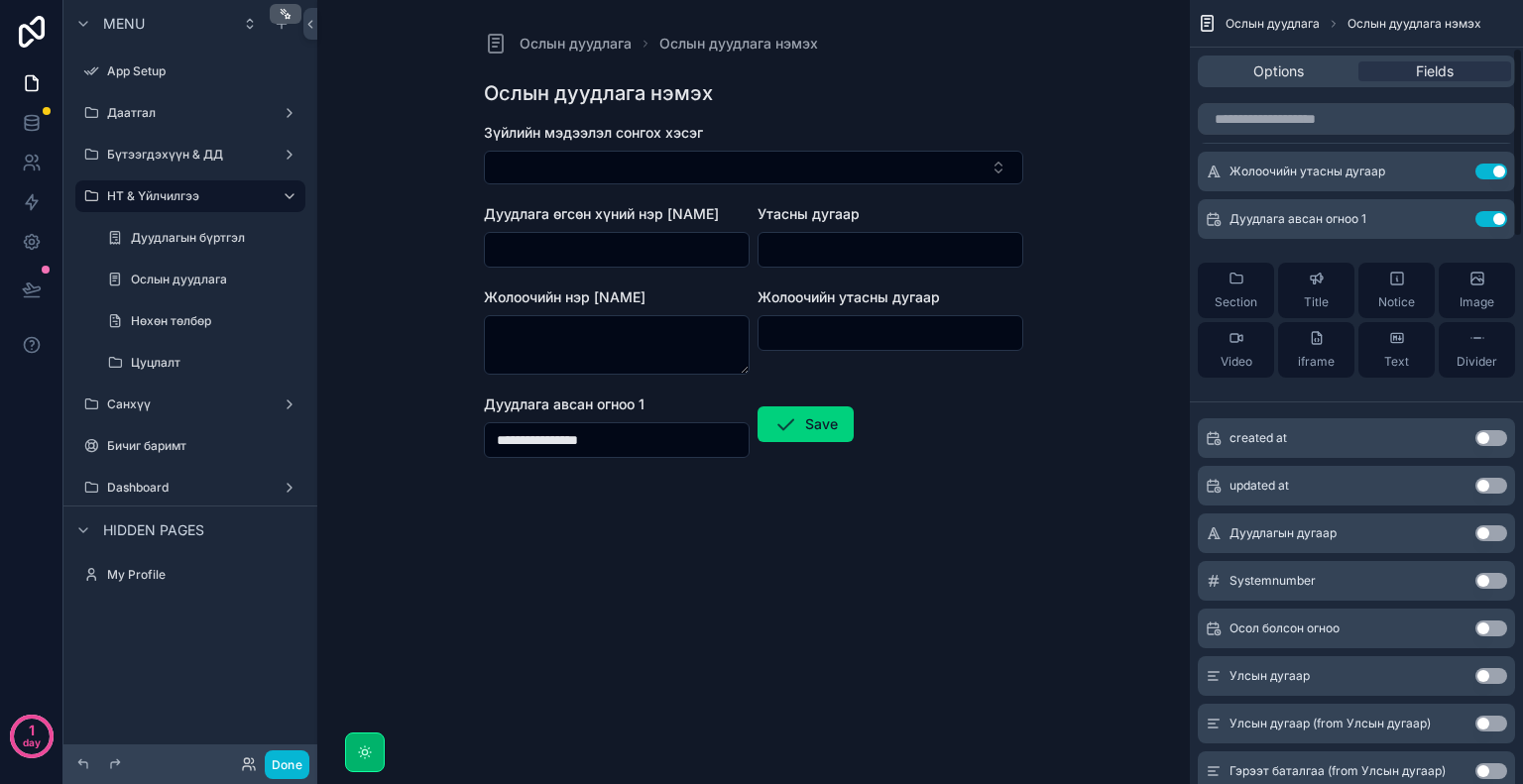 scroll, scrollTop: 396, scrollLeft: 0, axis: vertical 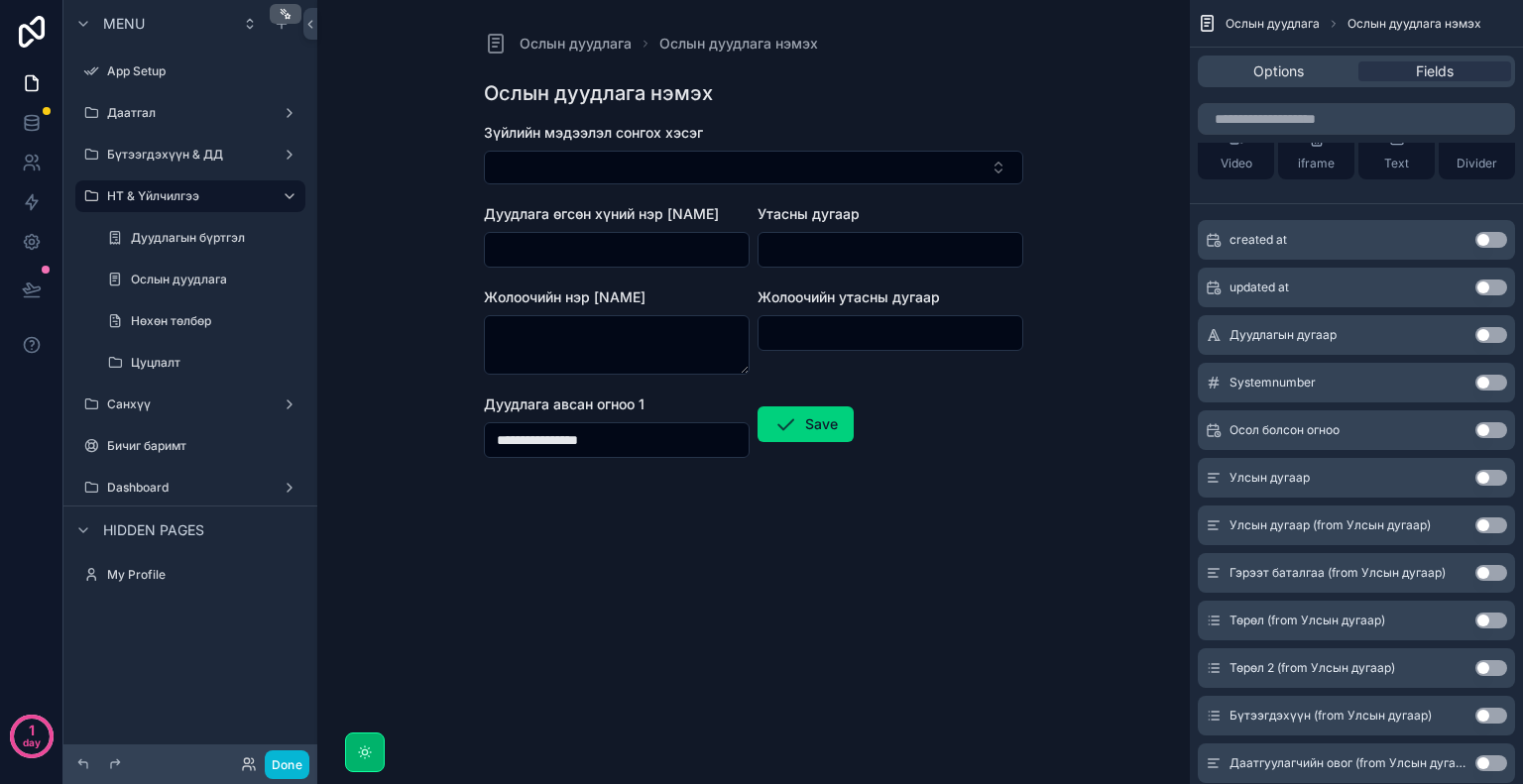 click on "Use setting" at bounding box center [1491, 430] 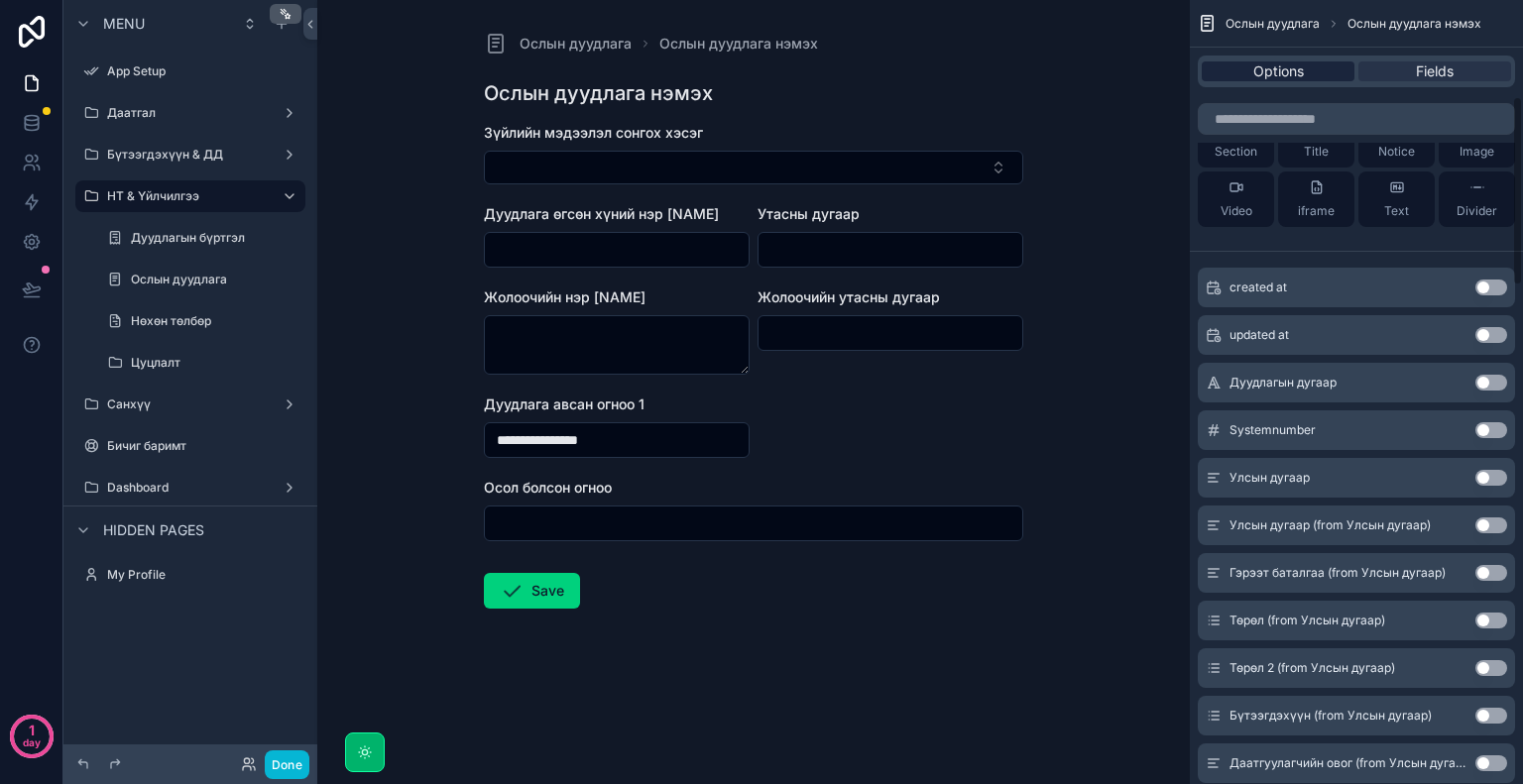 click on "Options" at bounding box center [1278, 71] 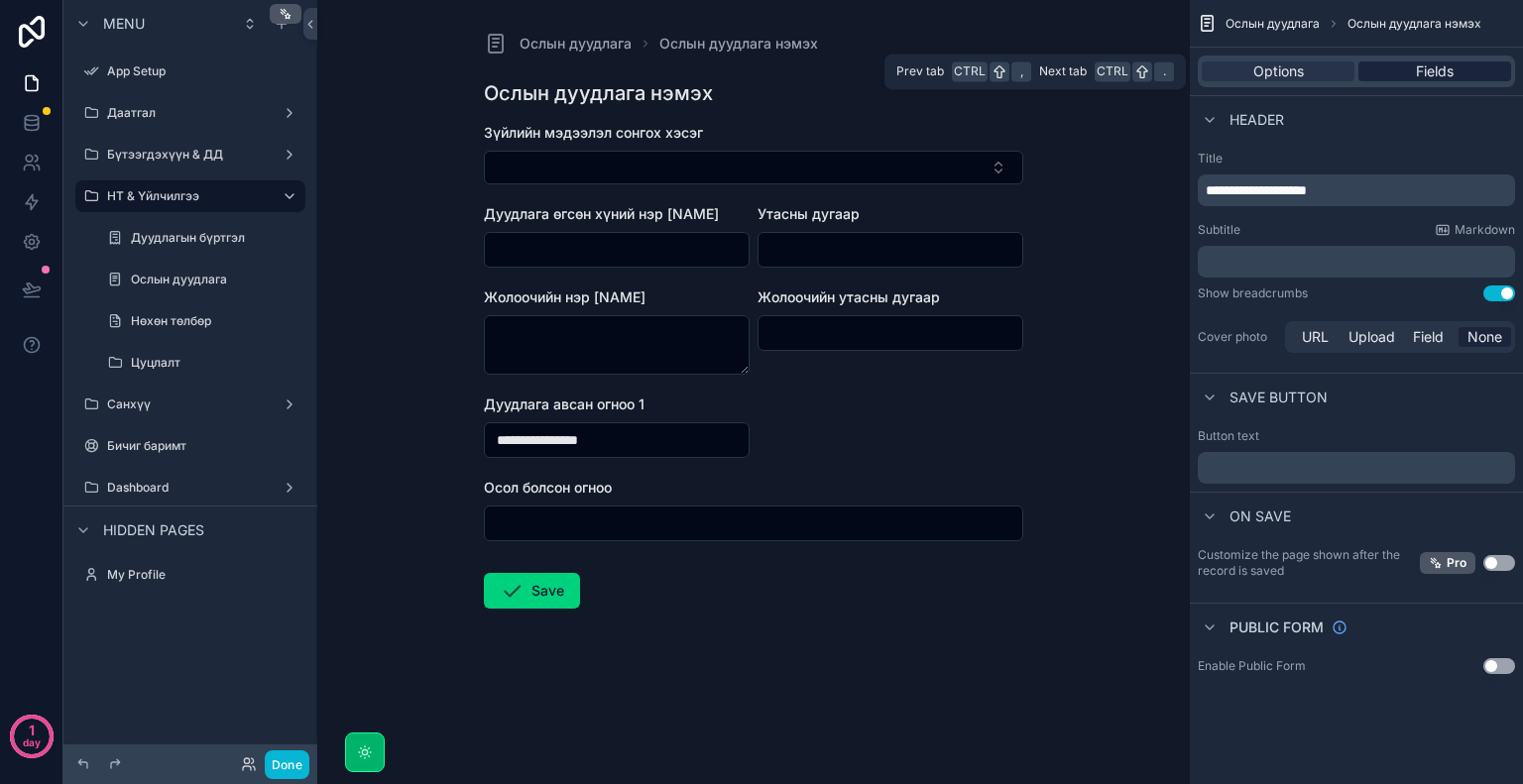 click on "Fields" at bounding box center (1435, 71) 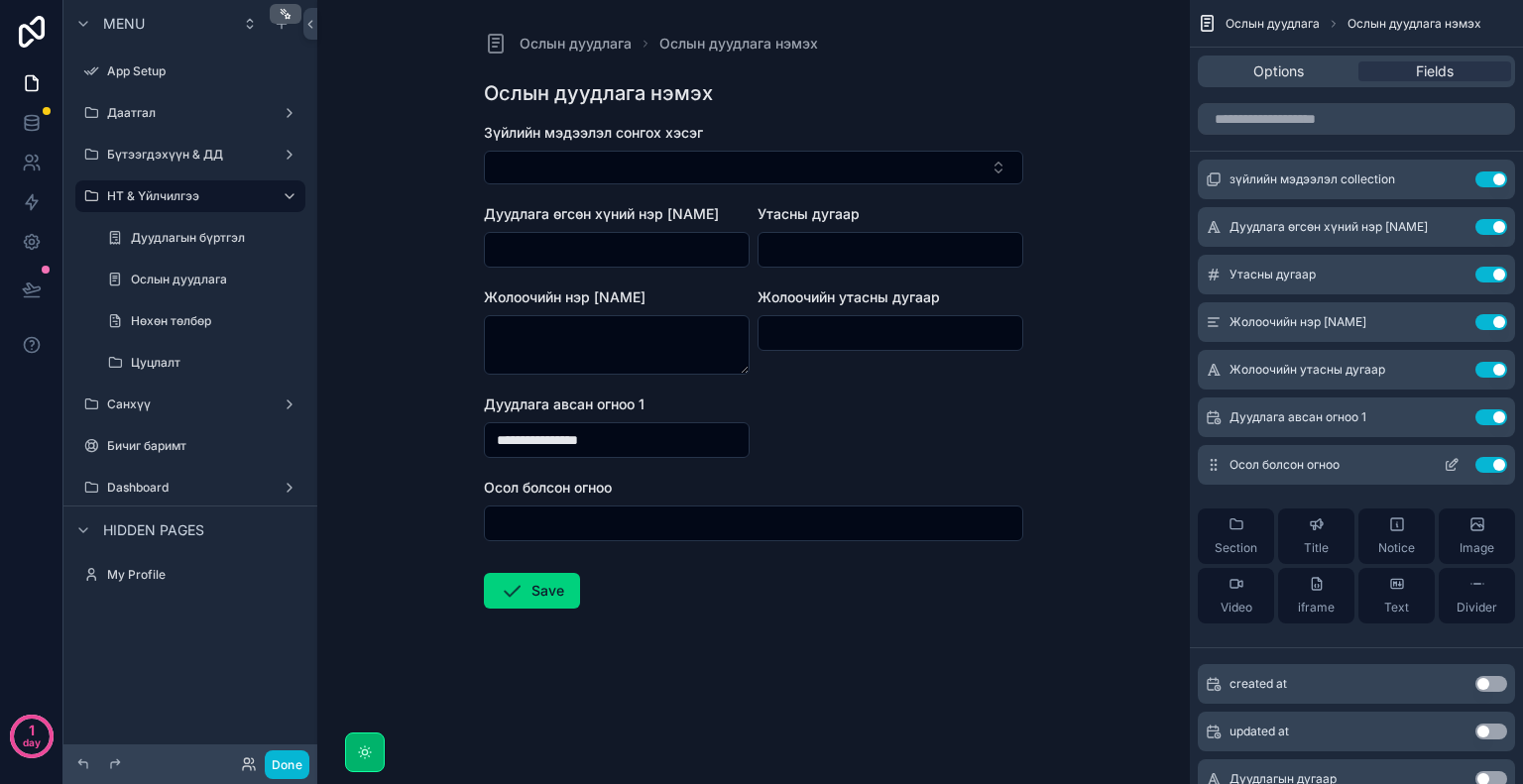 click 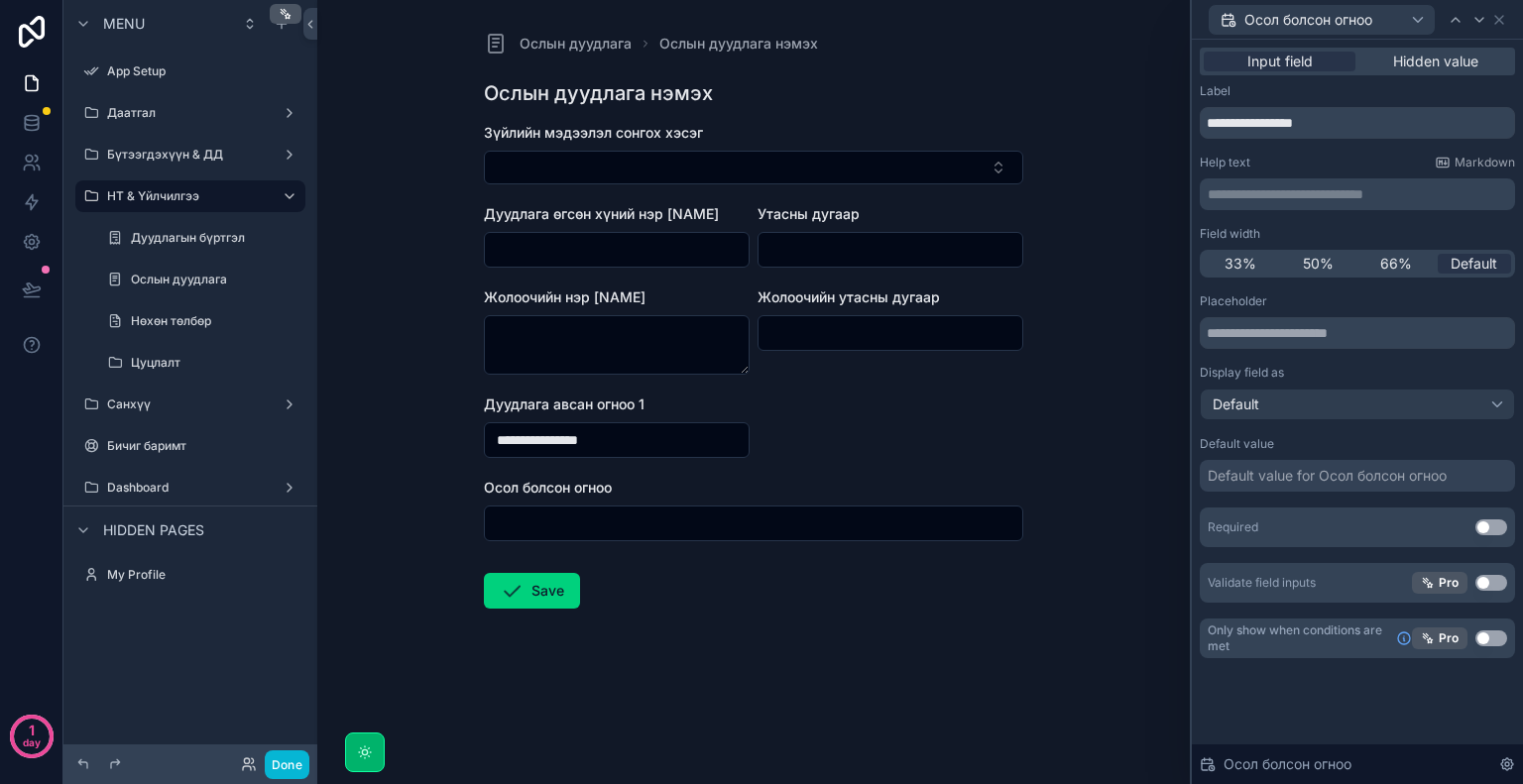 click on "Default value for Осол болсон огноо" at bounding box center (1327, 476) 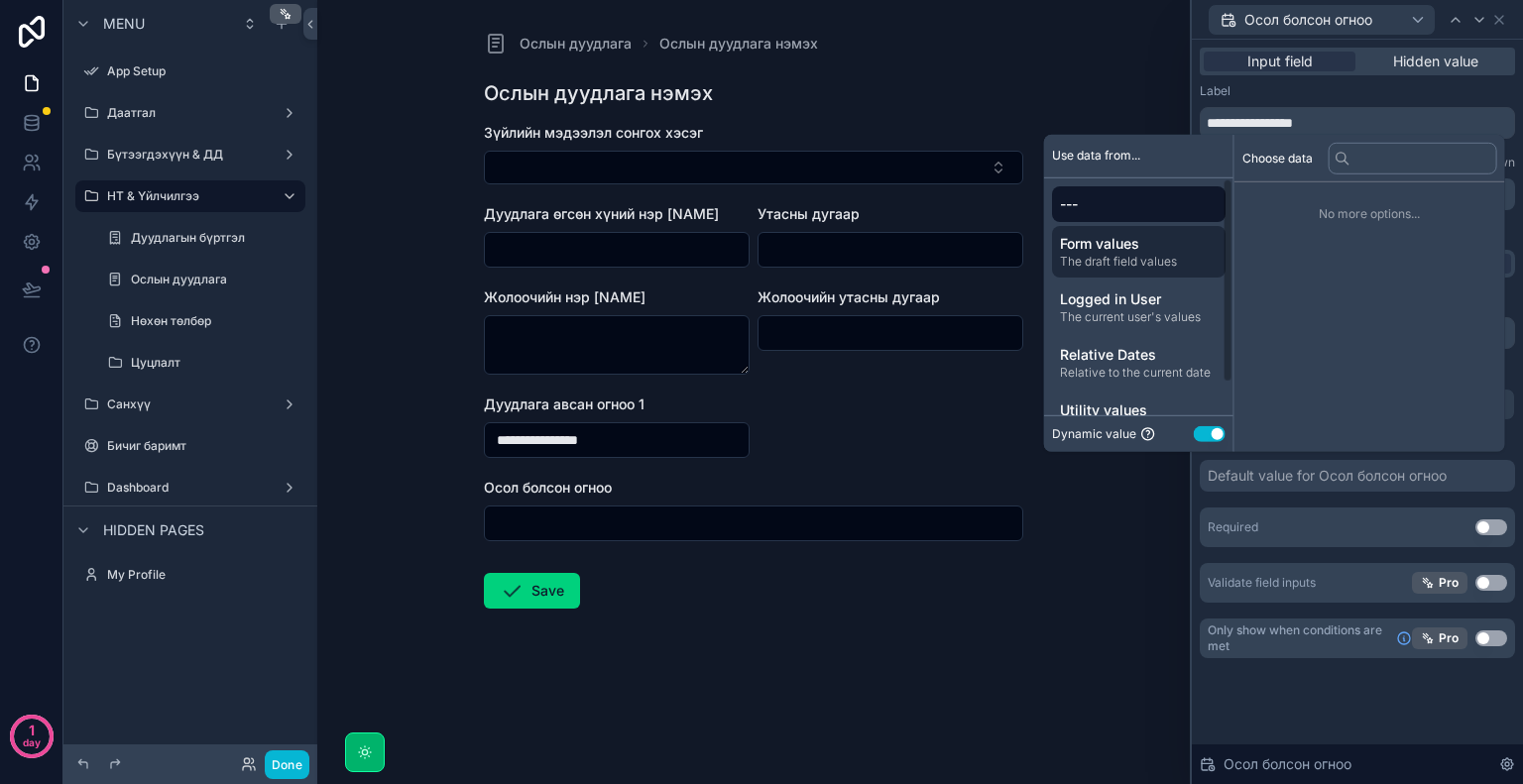 click on "The draft field values" at bounding box center [1138, 262] 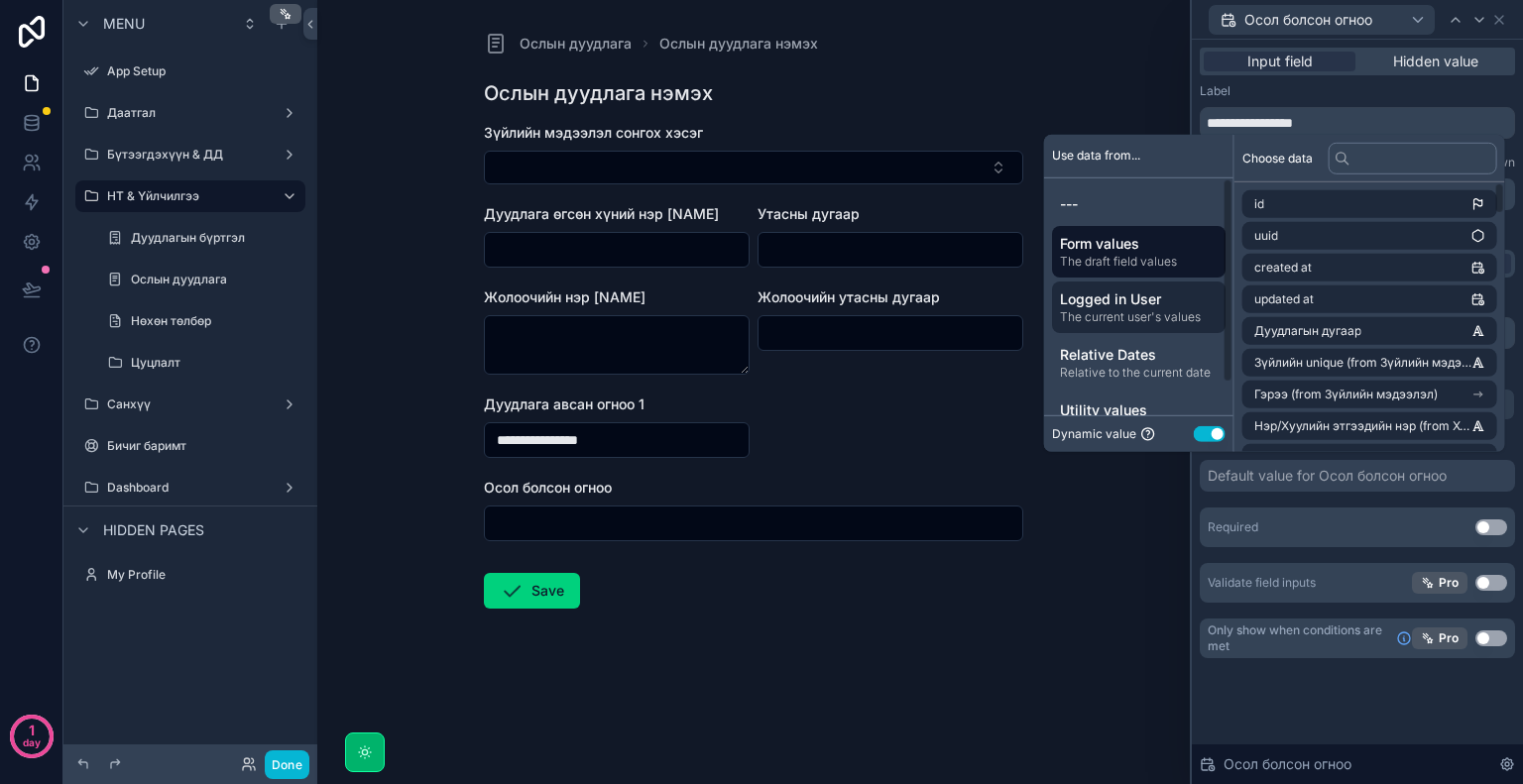 click on "Logged in User" at bounding box center (1138, 299) 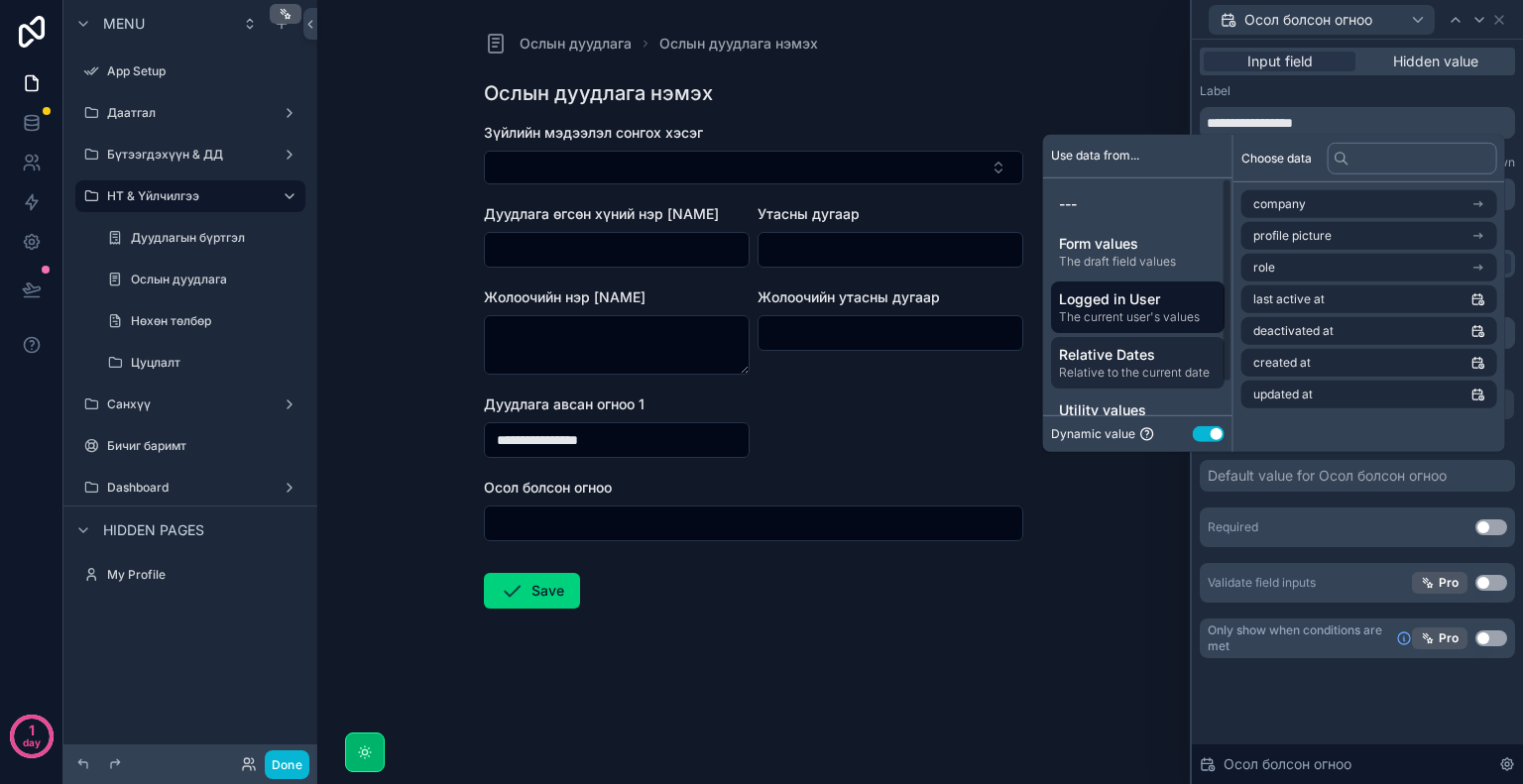 click on "Relative Dates Relative to the current date" at bounding box center [1137, 363] 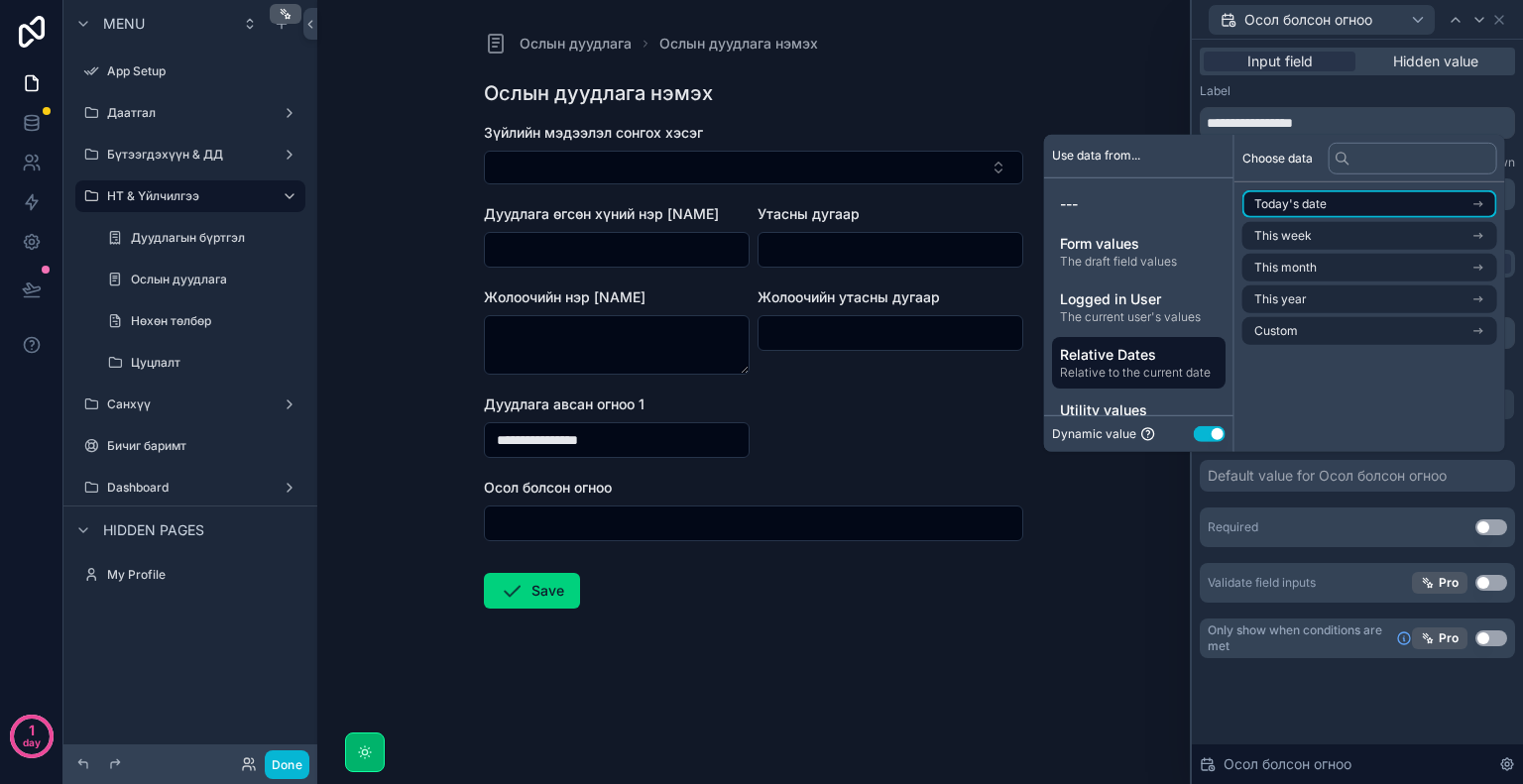 click on "Today's date" at bounding box center [1290, 204] 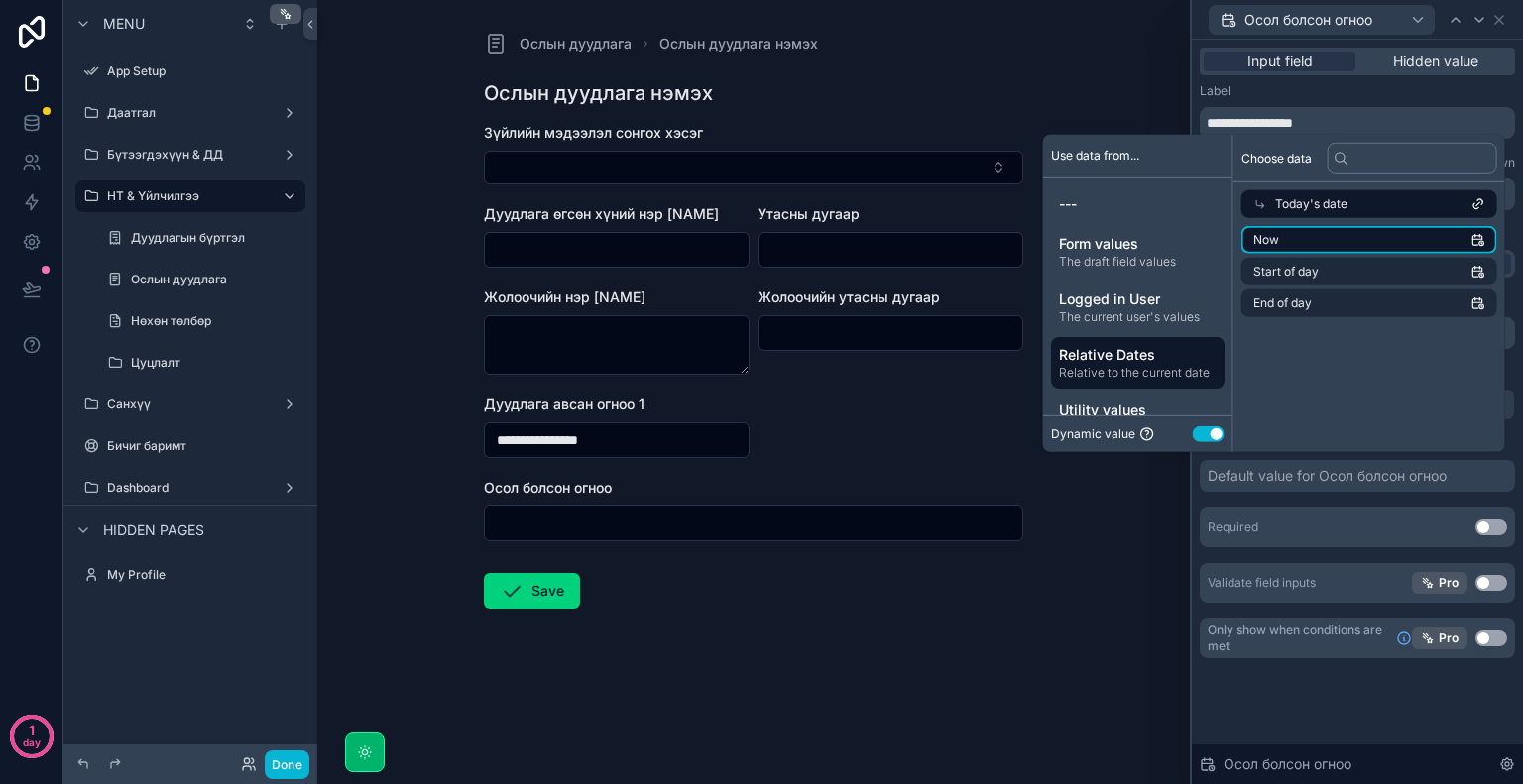 click on "Now" at bounding box center (1369, 240) 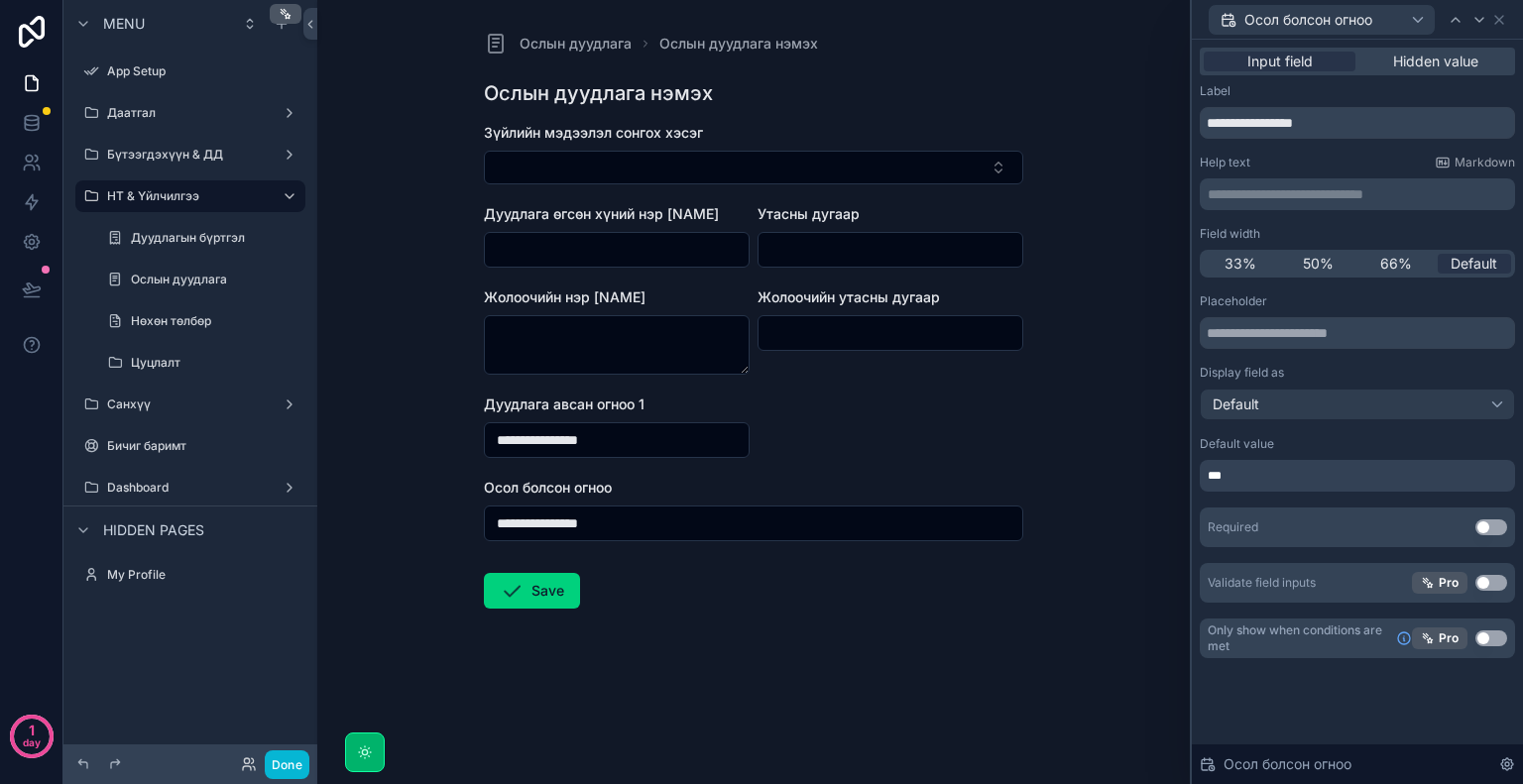 click on "Label" at bounding box center [1357, 91] 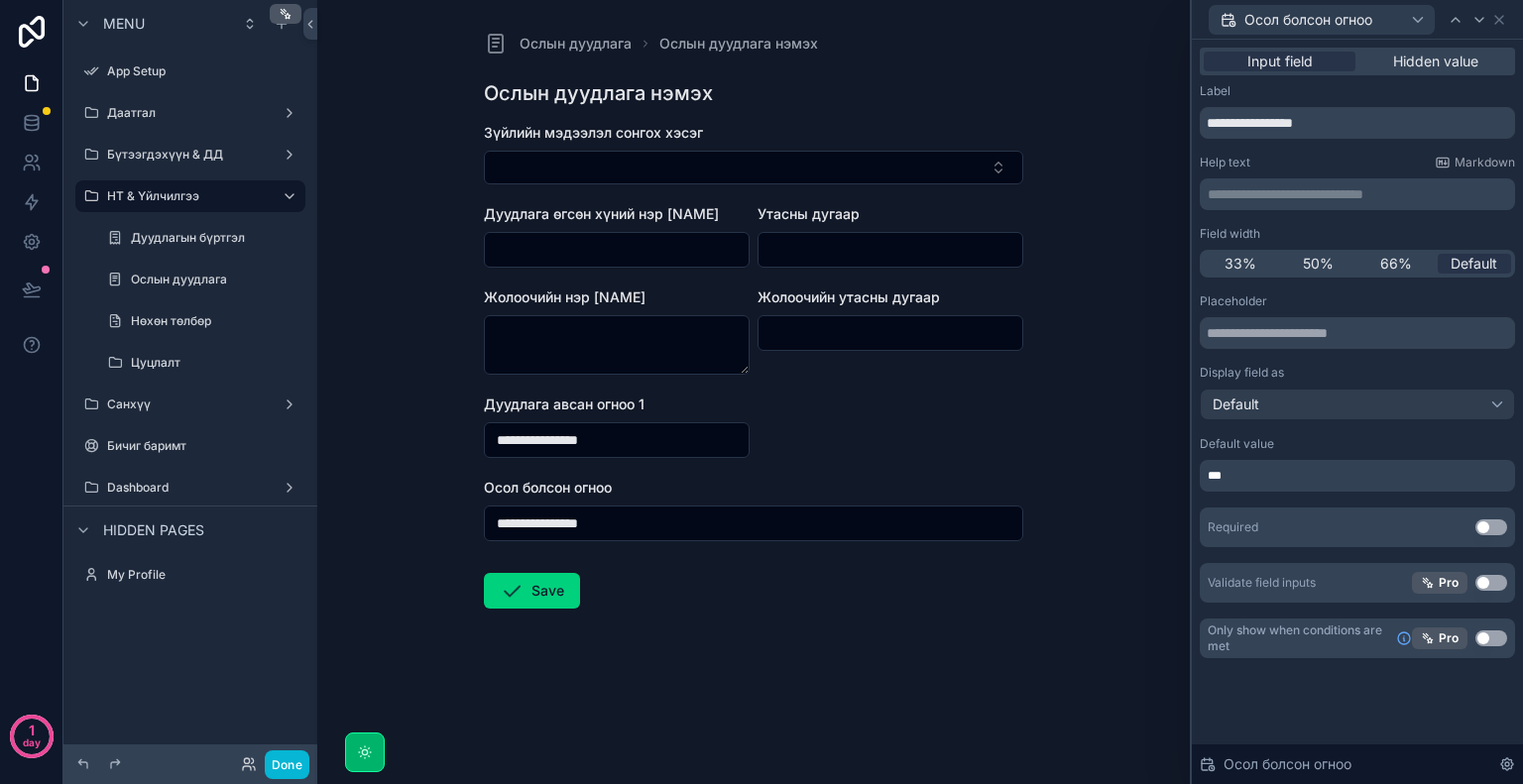 drag, startPoint x: 1321, startPoint y: 267, endPoint x: 1374, endPoint y: 344, distance: 93.47727 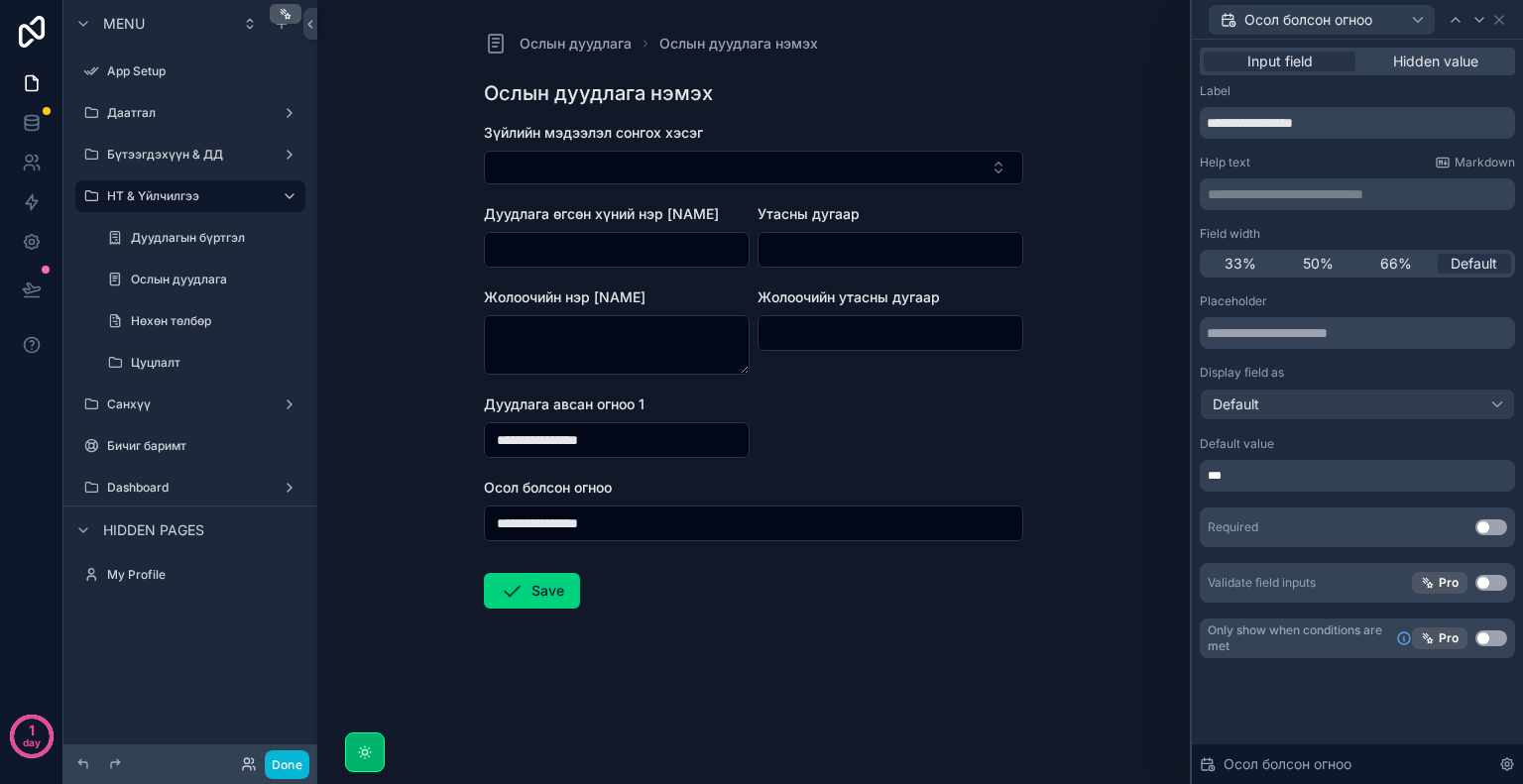 click on "50%" at bounding box center [1318, 264] 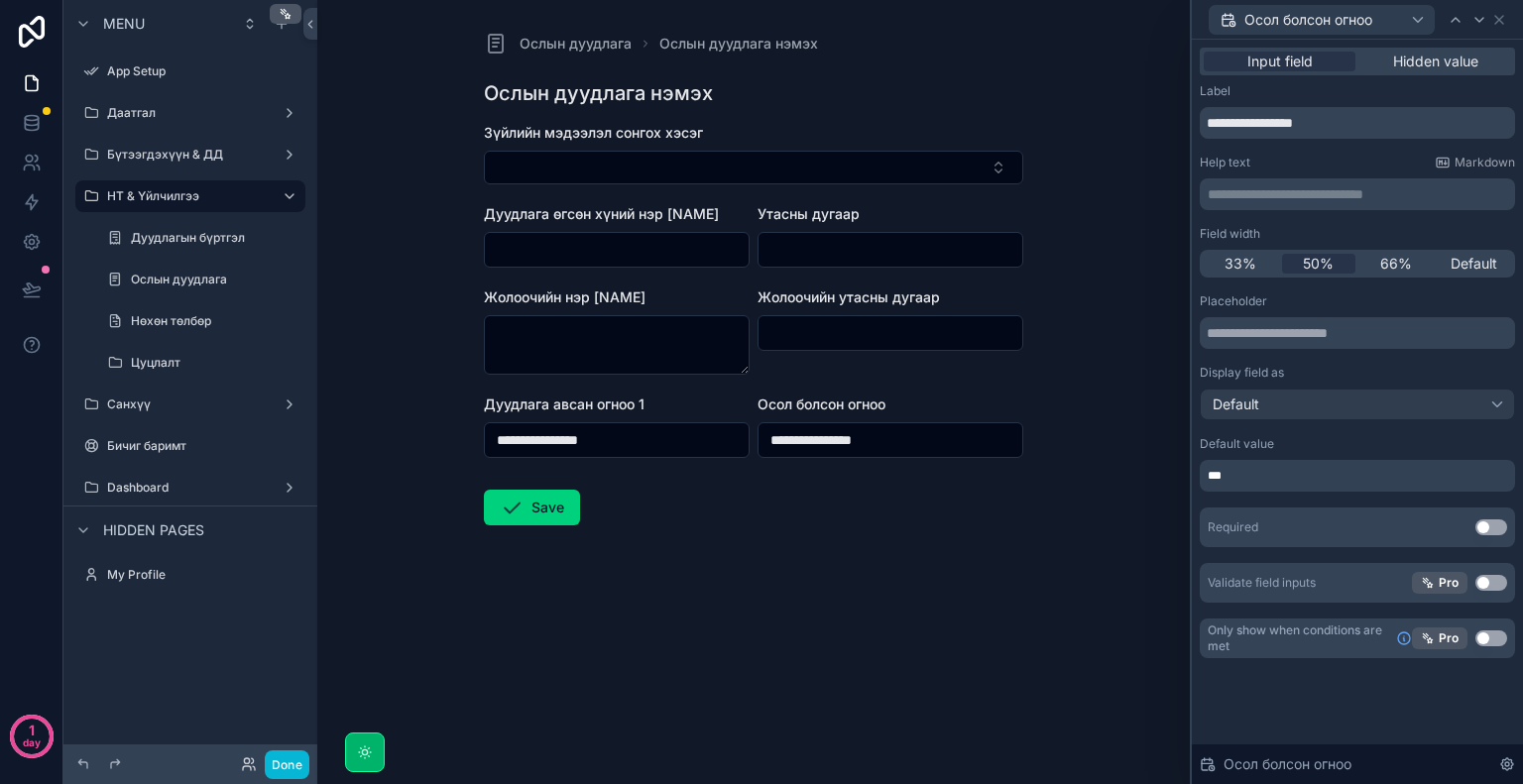 click on "**********" at bounding box center [754, 388] 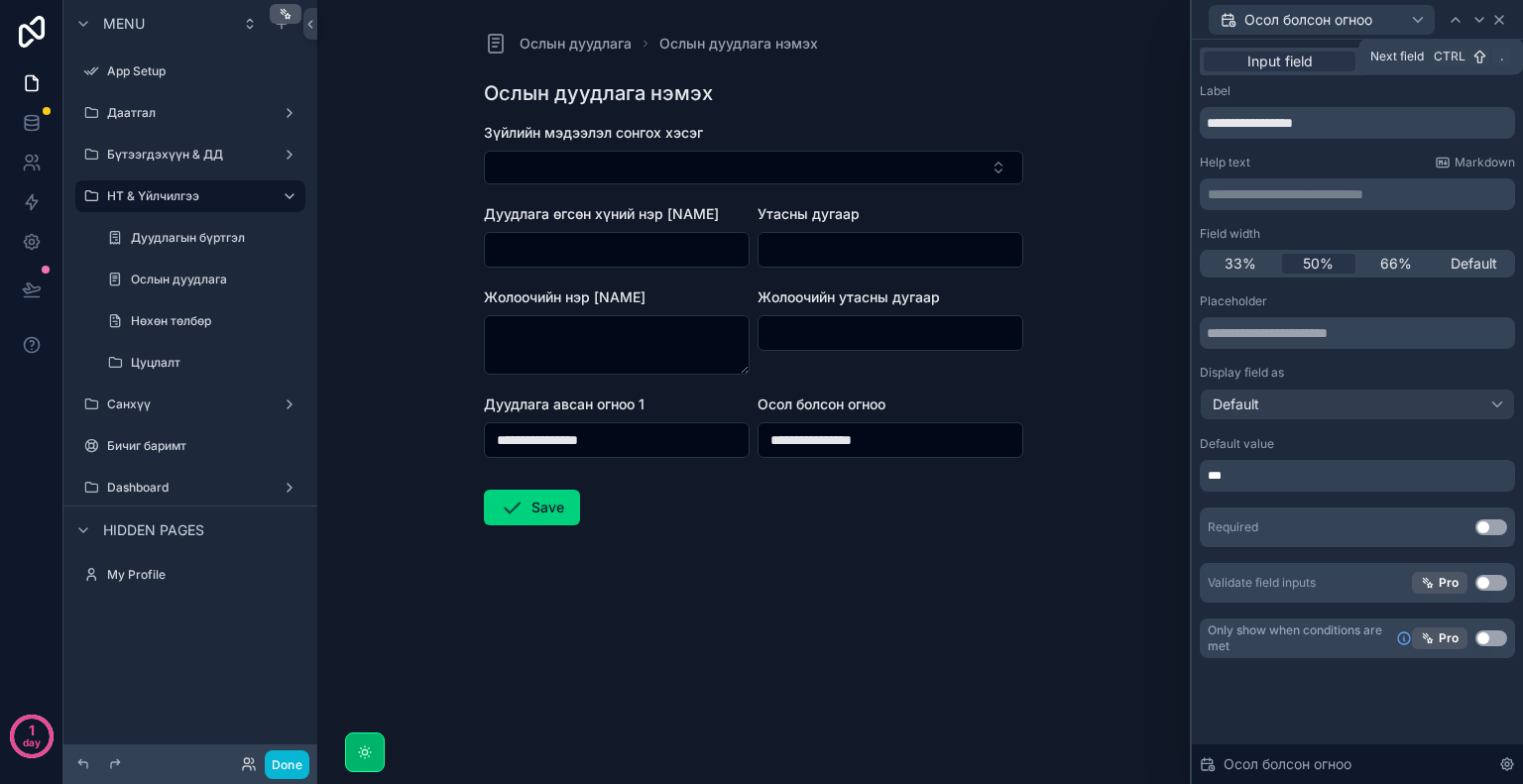 click 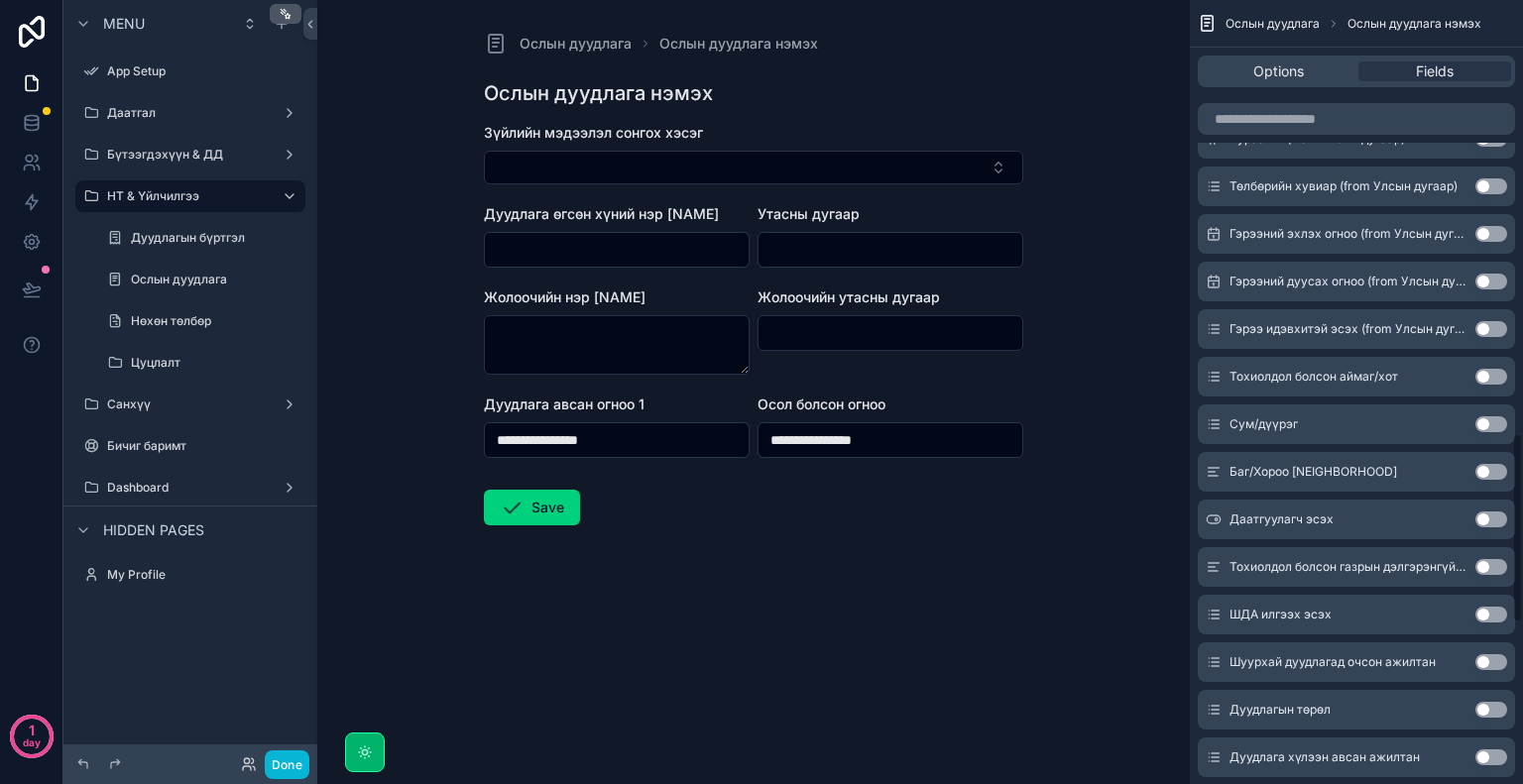 scroll, scrollTop: 1784, scrollLeft: 0, axis: vertical 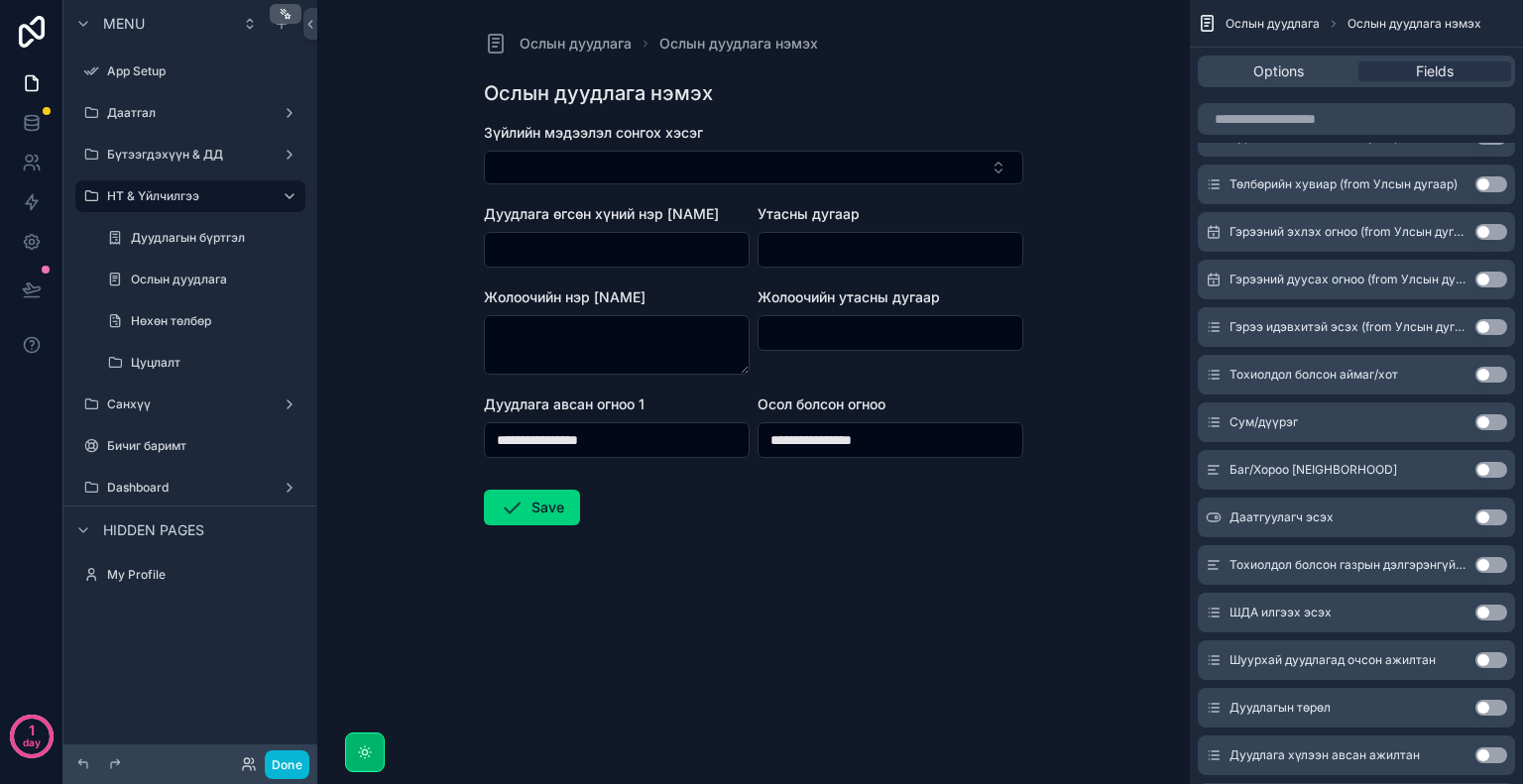 click on "Use setting" at bounding box center [1491, 375] 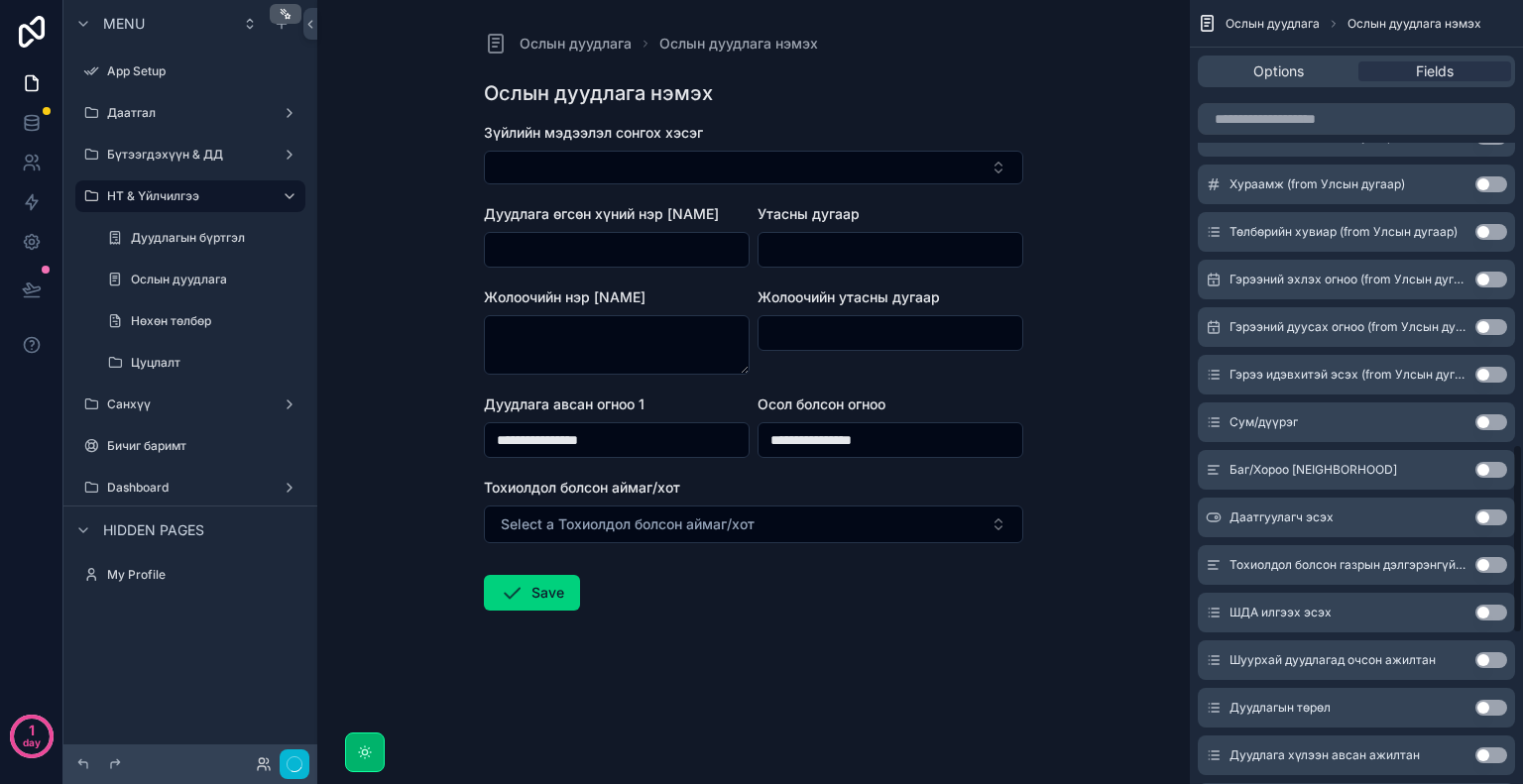 scroll, scrollTop: 1832, scrollLeft: 0, axis: vertical 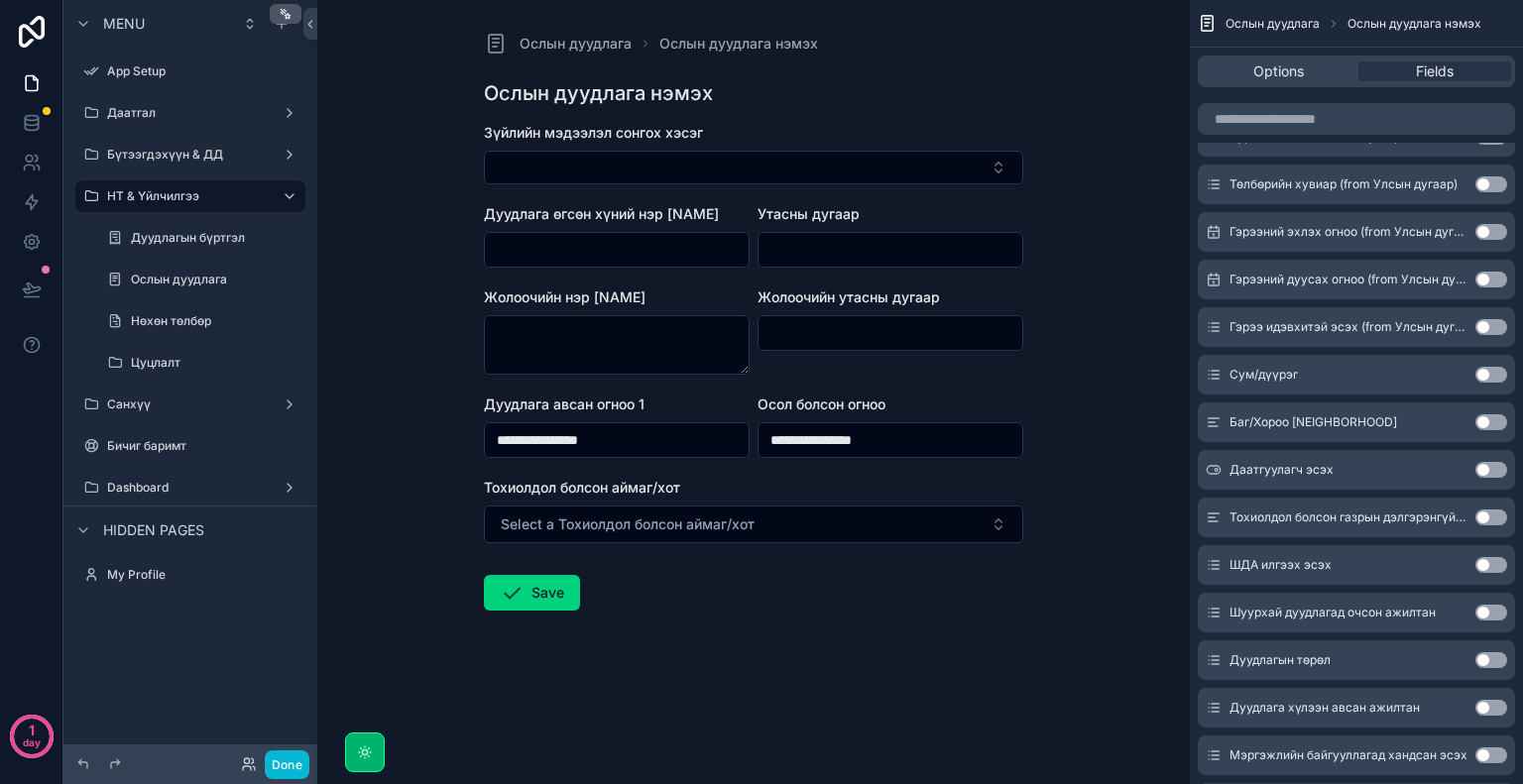 click on "Use setting" at bounding box center (1491, 375) 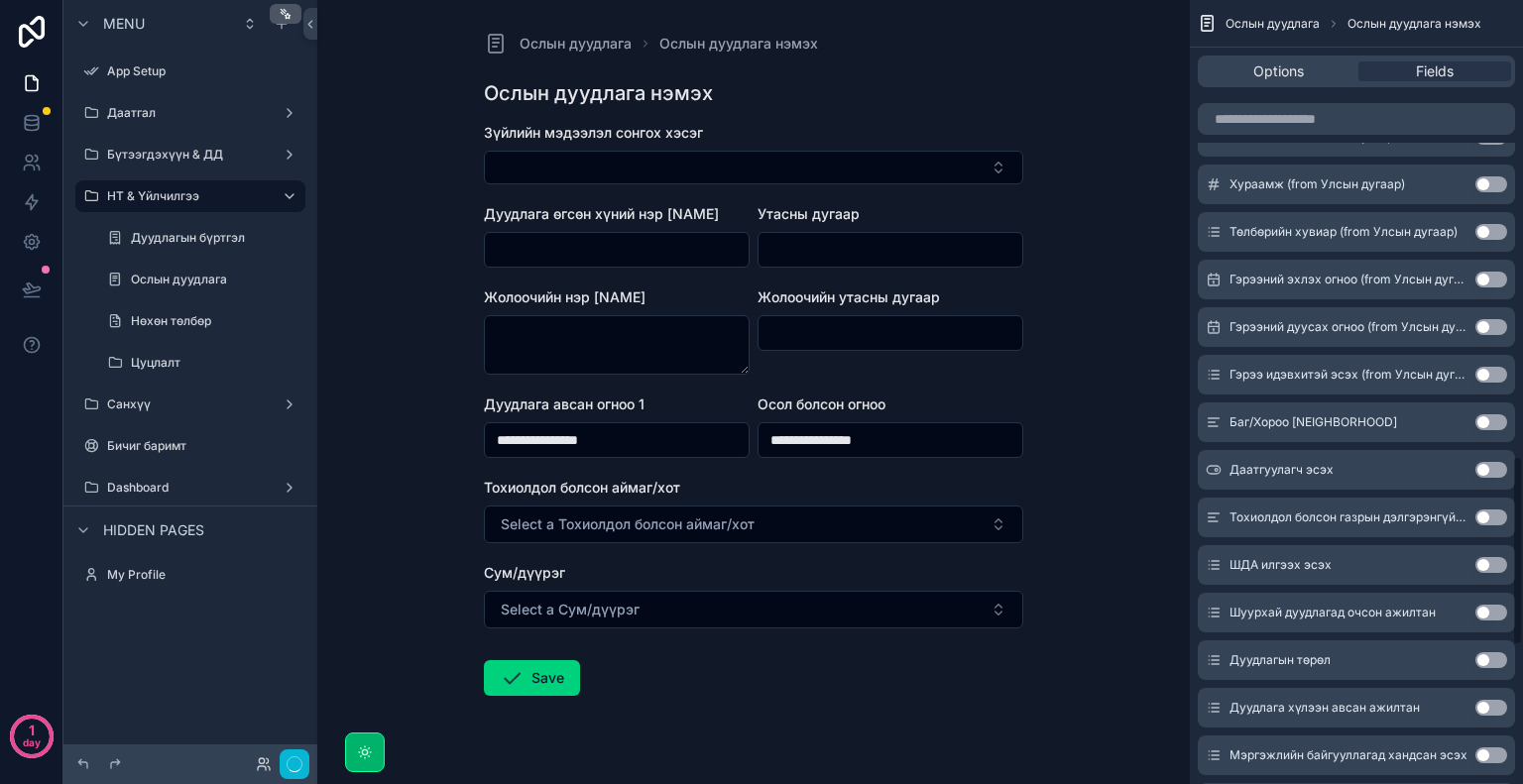 scroll, scrollTop: 1879, scrollLeft: 0, axis: vertical 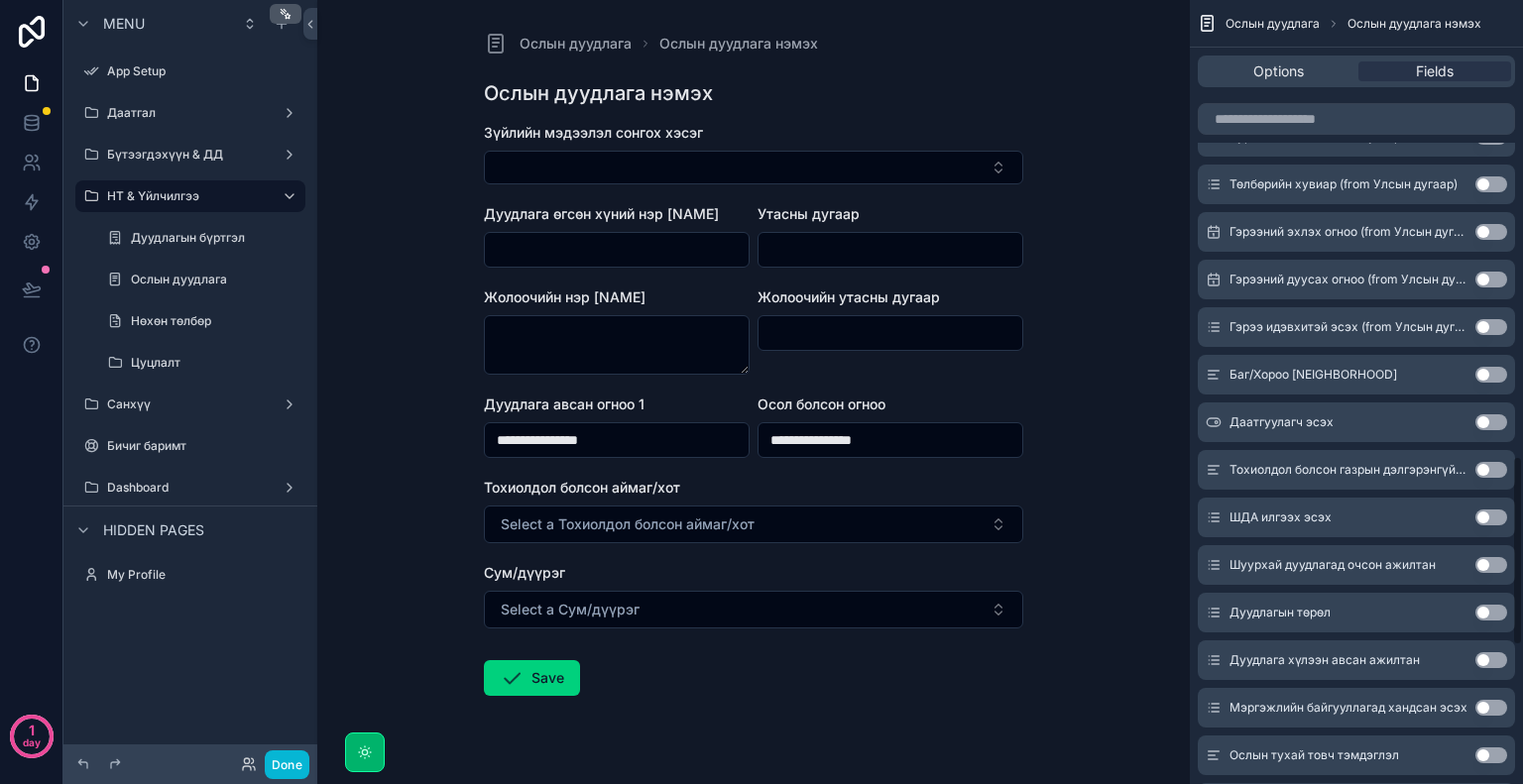 click on "Use setting" at bounding box center (1491, 375) 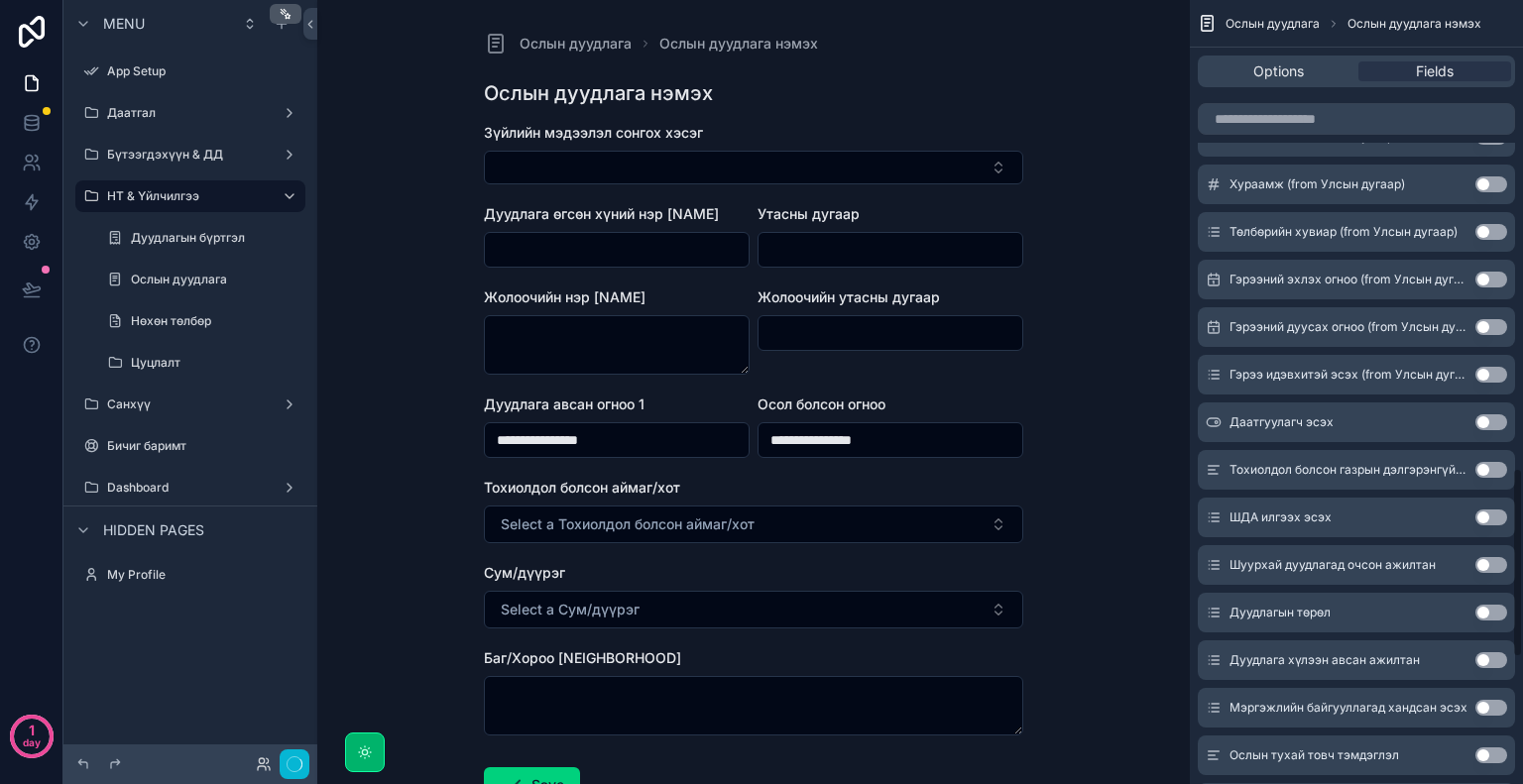 scroll, scrollTop: 1927, scrollLeft: 0, axis: vertical 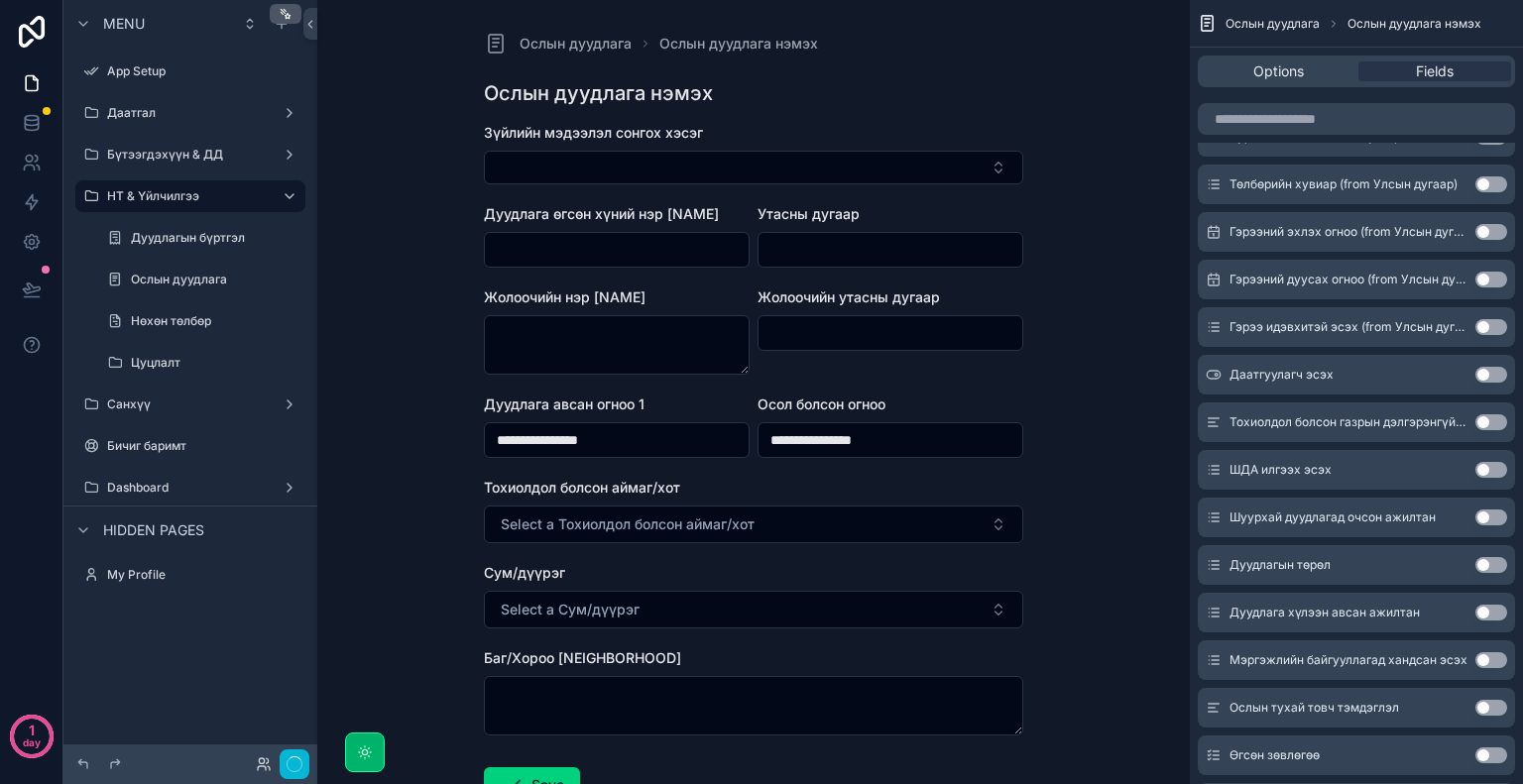 click on "Use setting" at bounding box center [1491, 422] 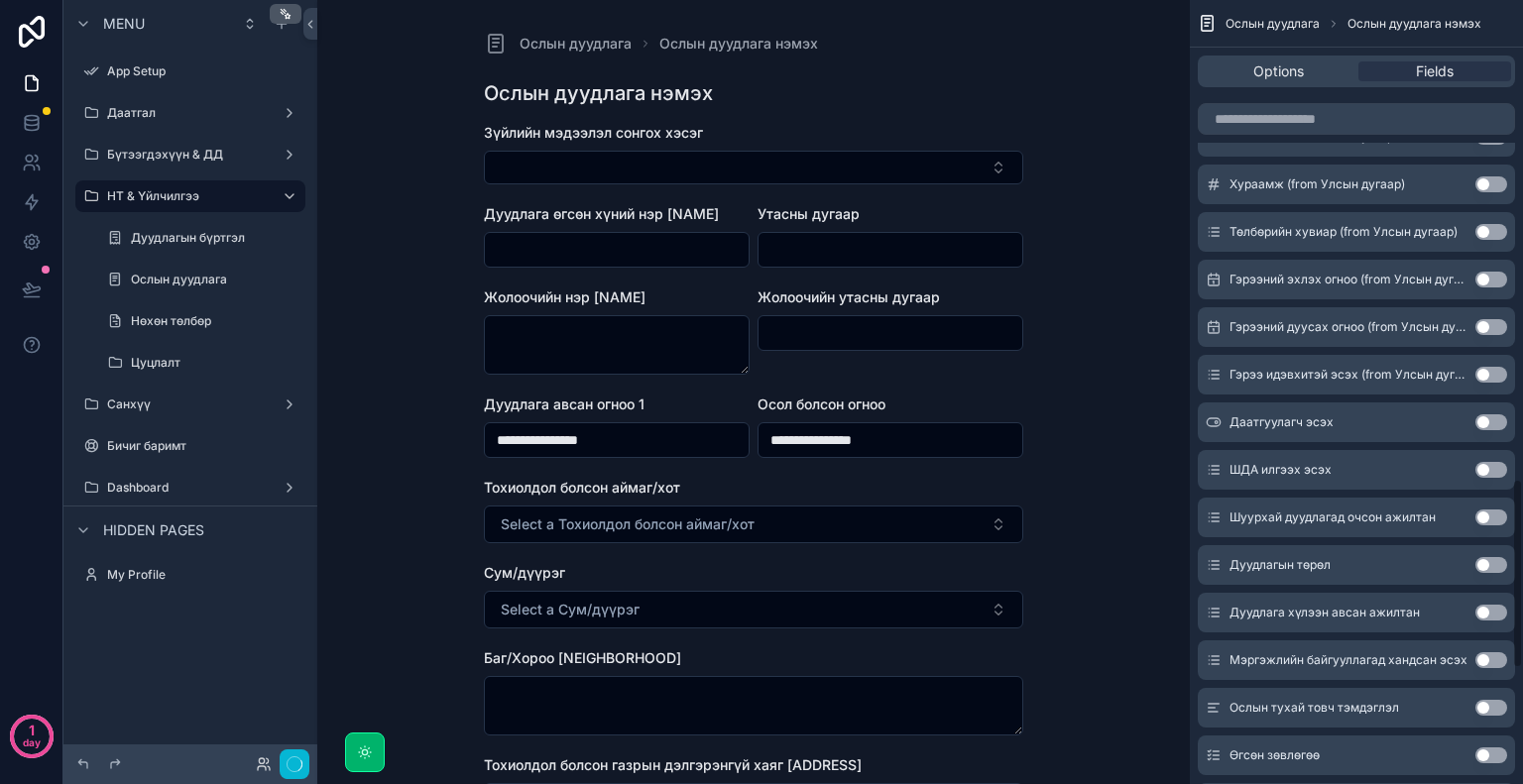 scroll, scrollTop: 1974, scrollLeft: 0, axis: vertical 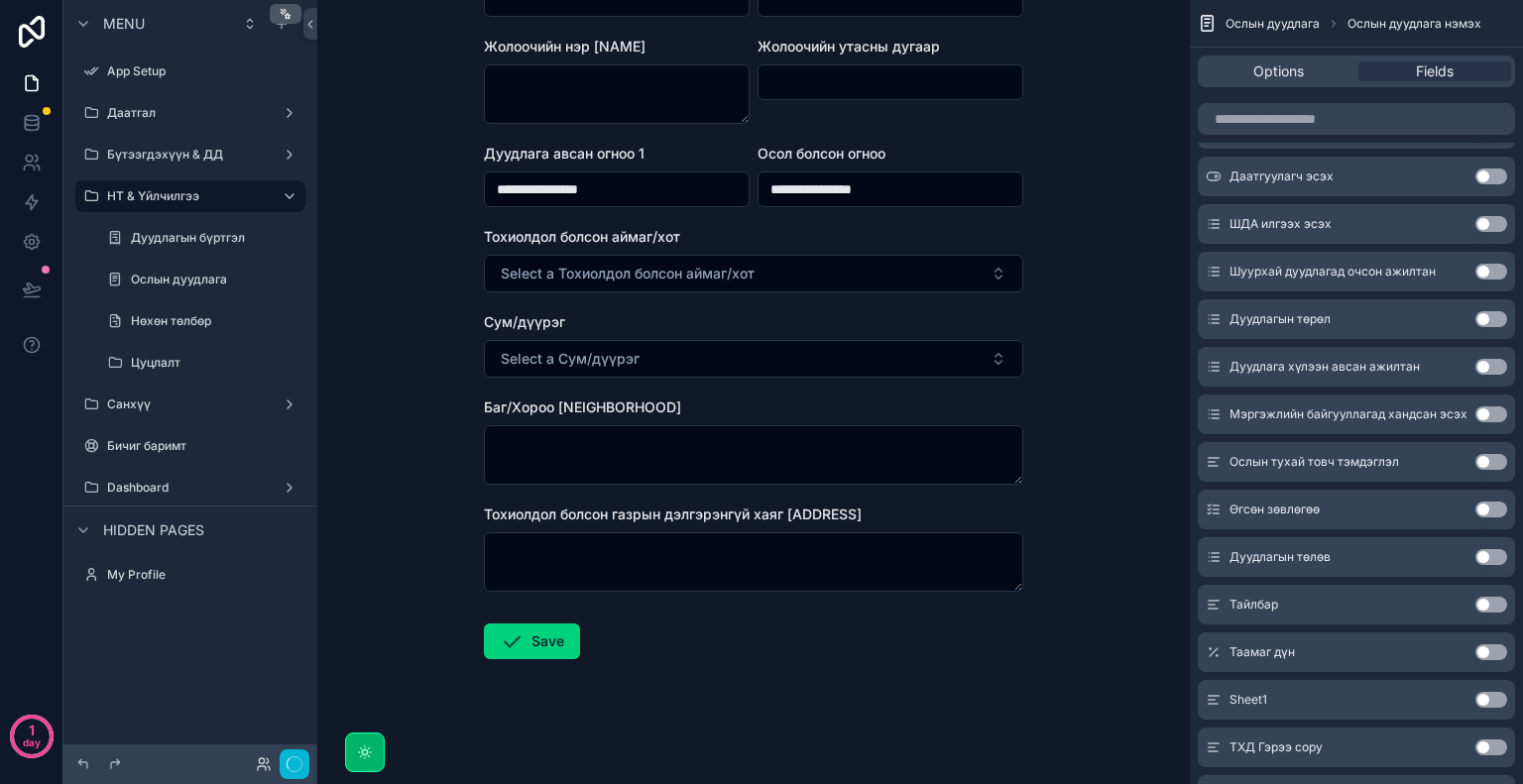 click on "Use setting" at bounding box center [1491, 462] 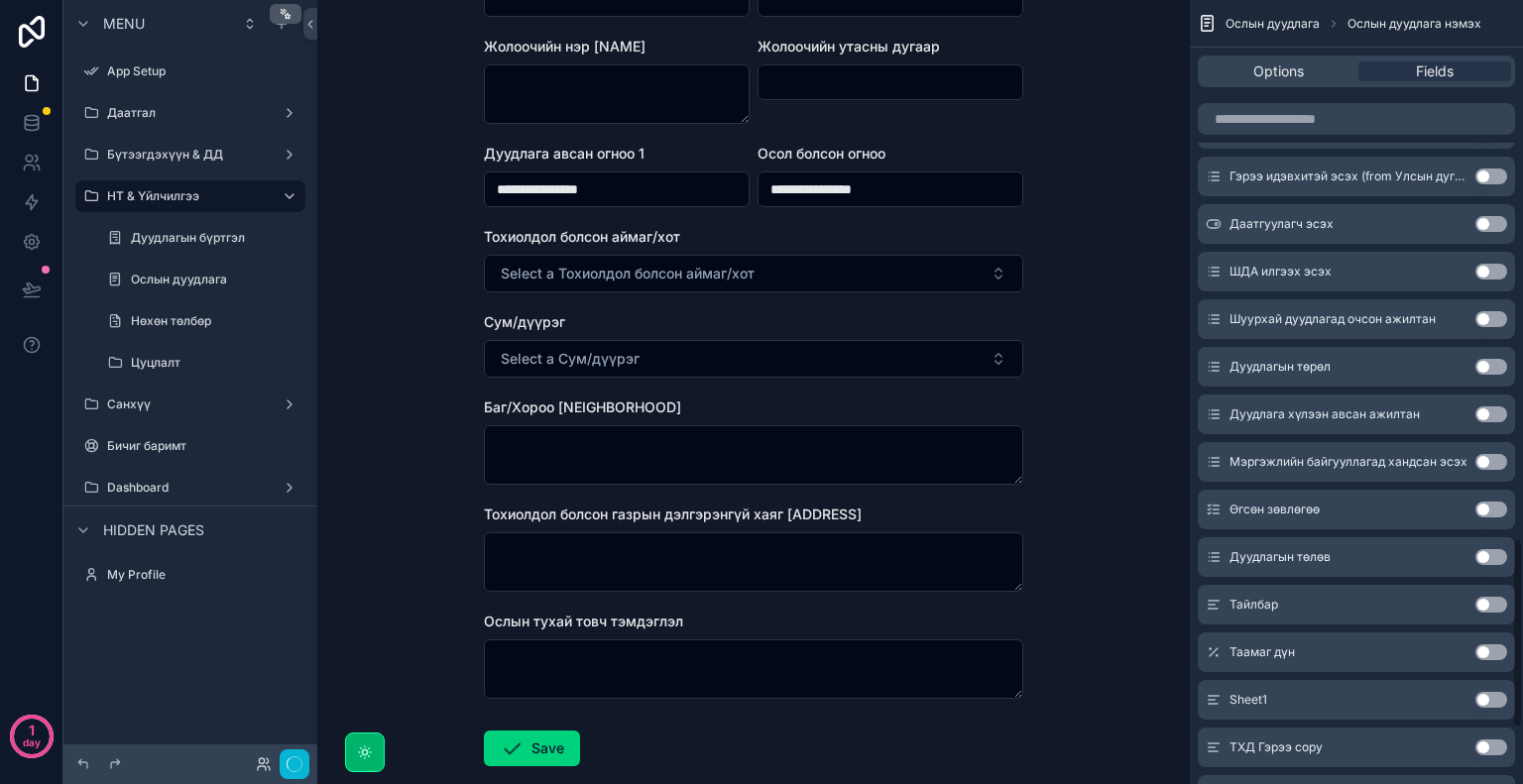 scroll, scrollTop: 2220, scrollLeft: 0, axis: vertical 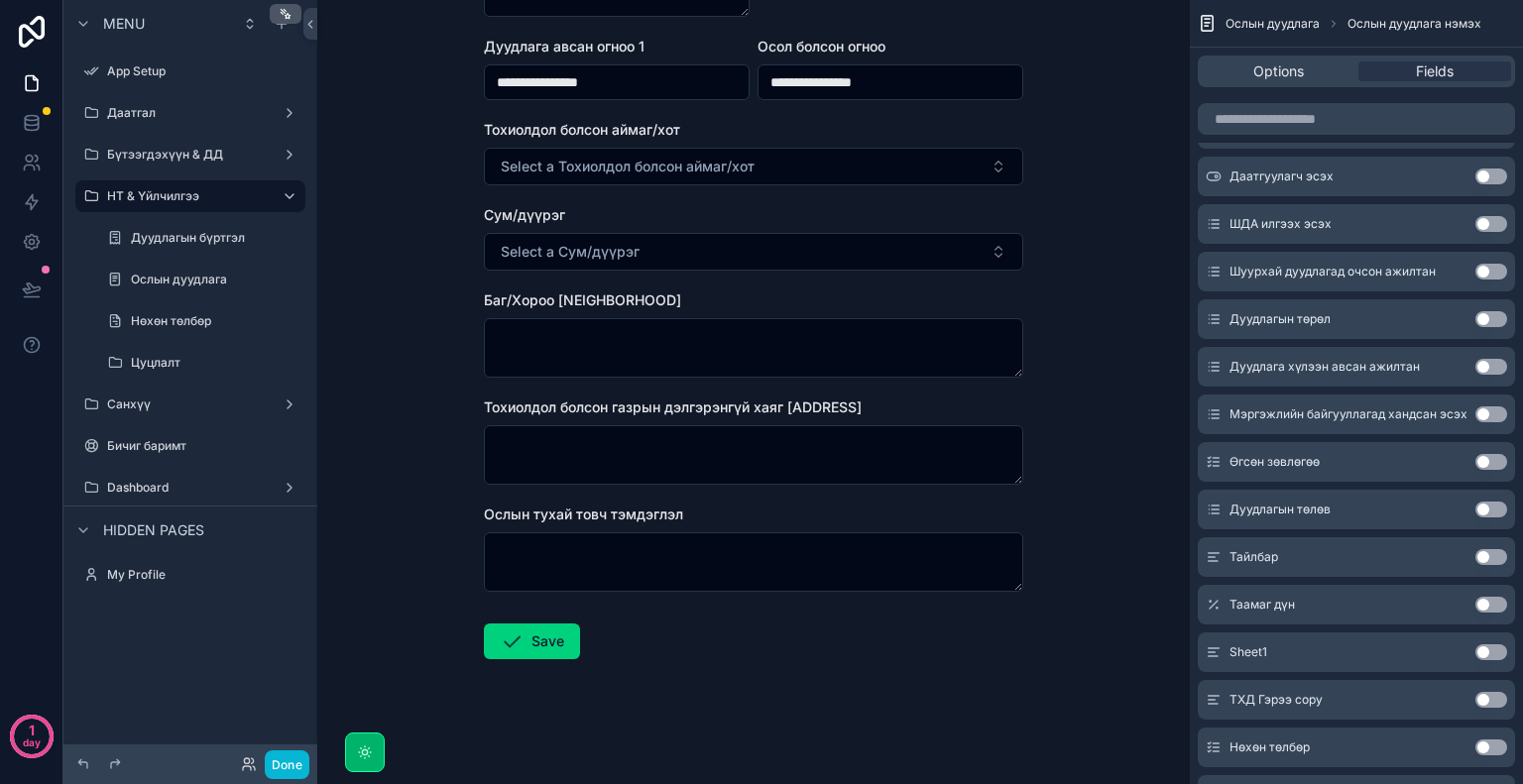 click on "Use setting" at bounding box center (1491, 462) 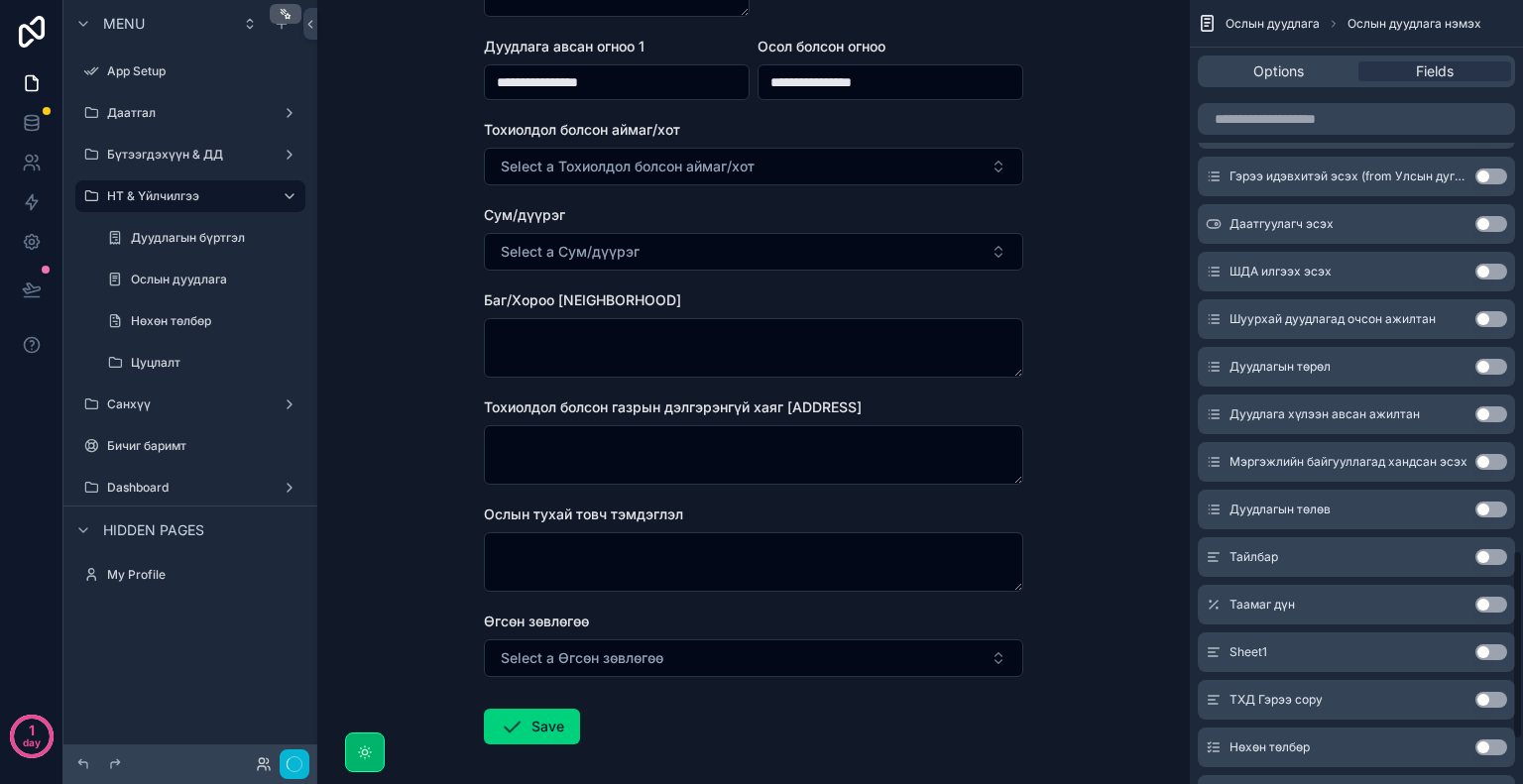 scroll, scrollTop: 2268, scrollLeft: 0, axis: vertical 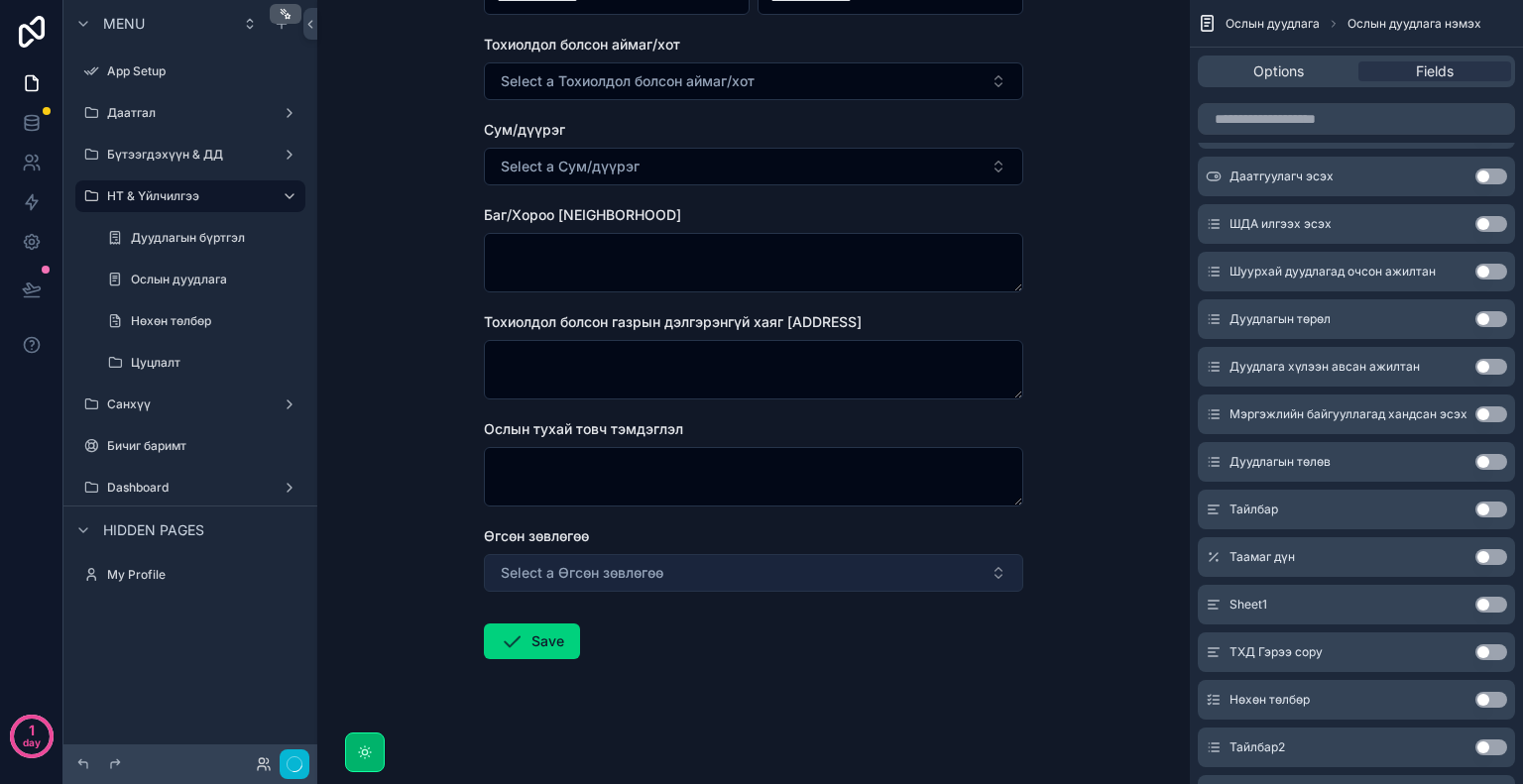click on "Select a Өгсөн зөвлөгөө" at bounding box center [754, 573] 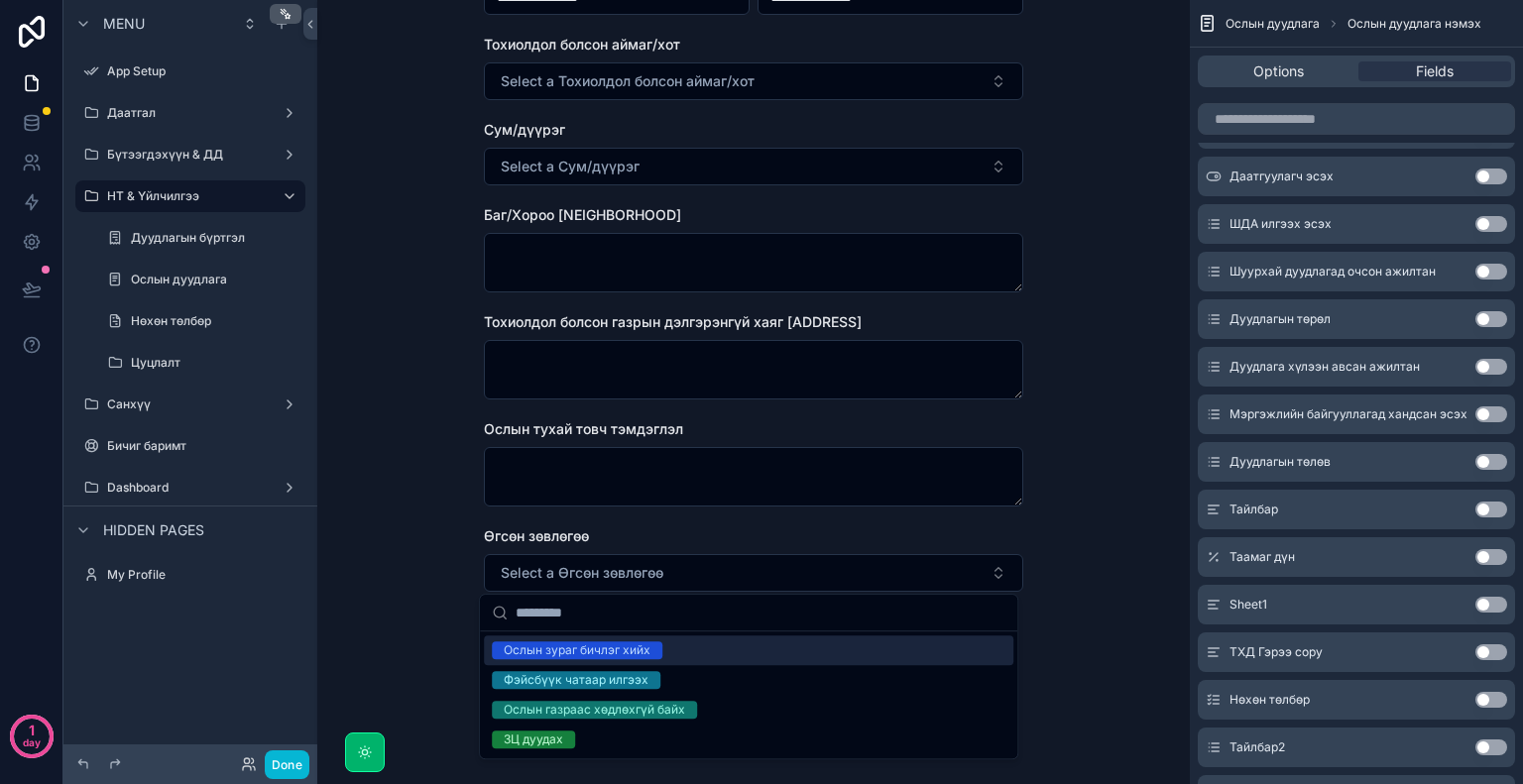 click on "**********" at bounding box center (754, 392) 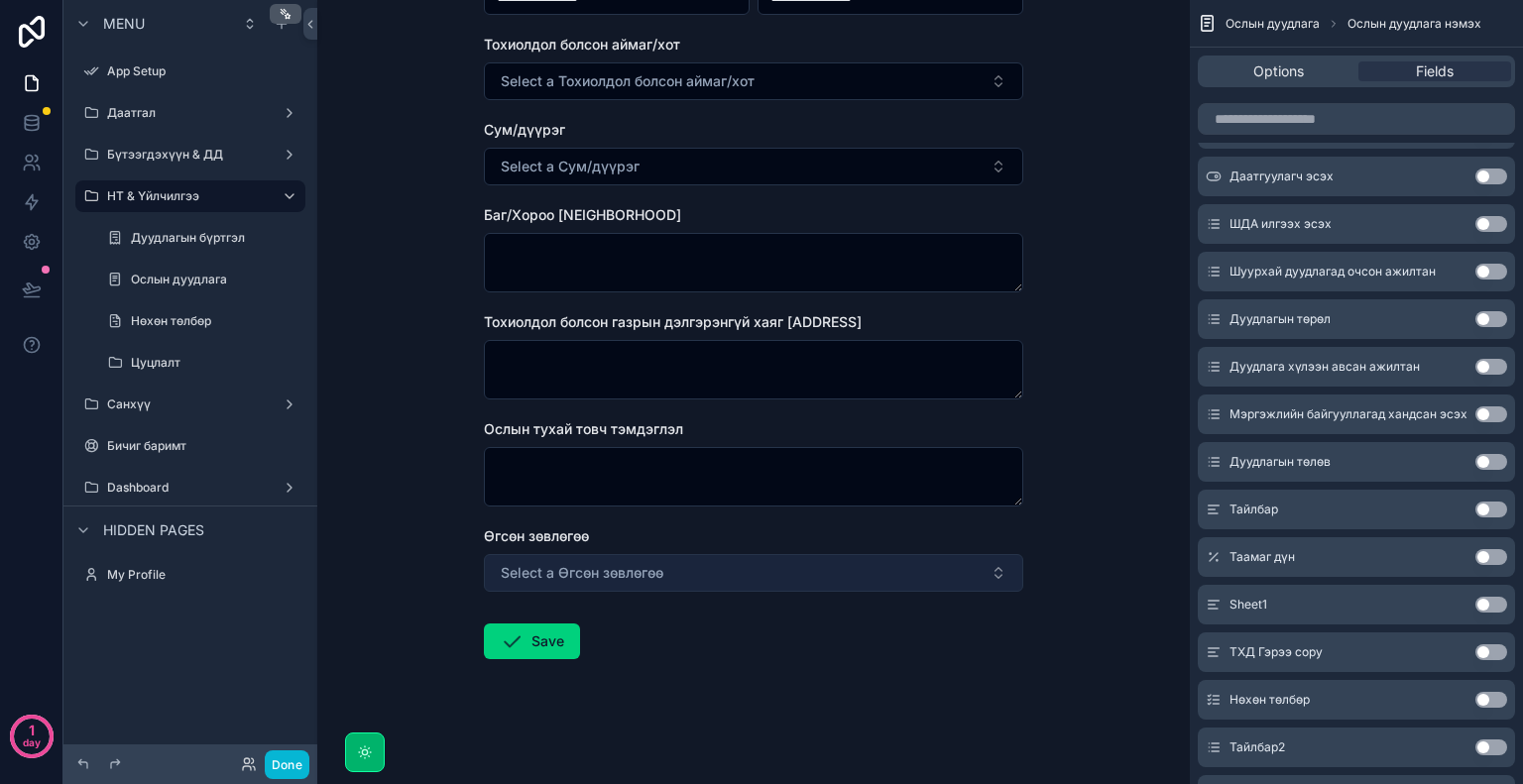 click on "Select a Өгсөн зөвлөгөө" at bounding box center [754, 573] 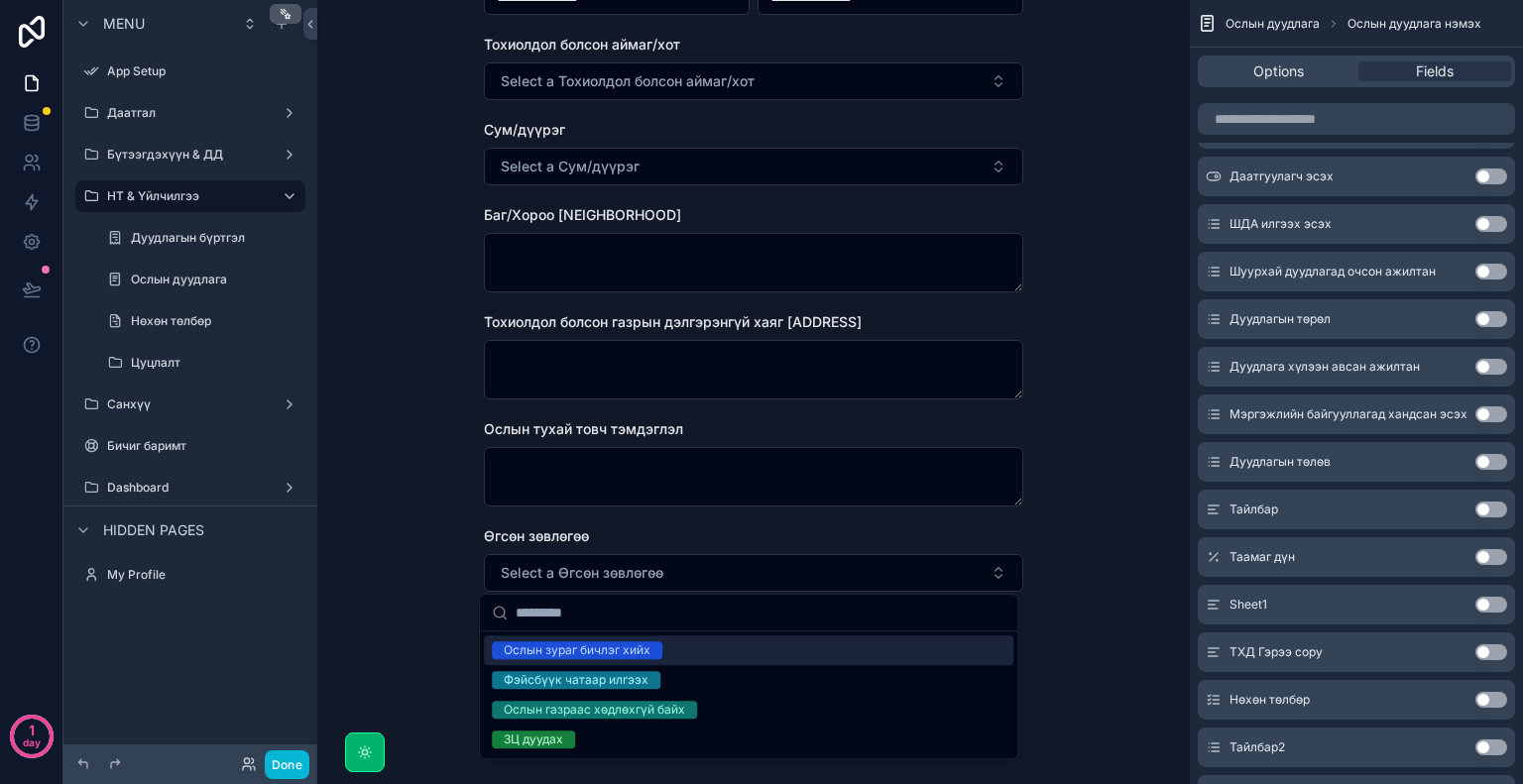 click on "Ослын зураг бичлэг хийх" at bounding box center (749, 650) 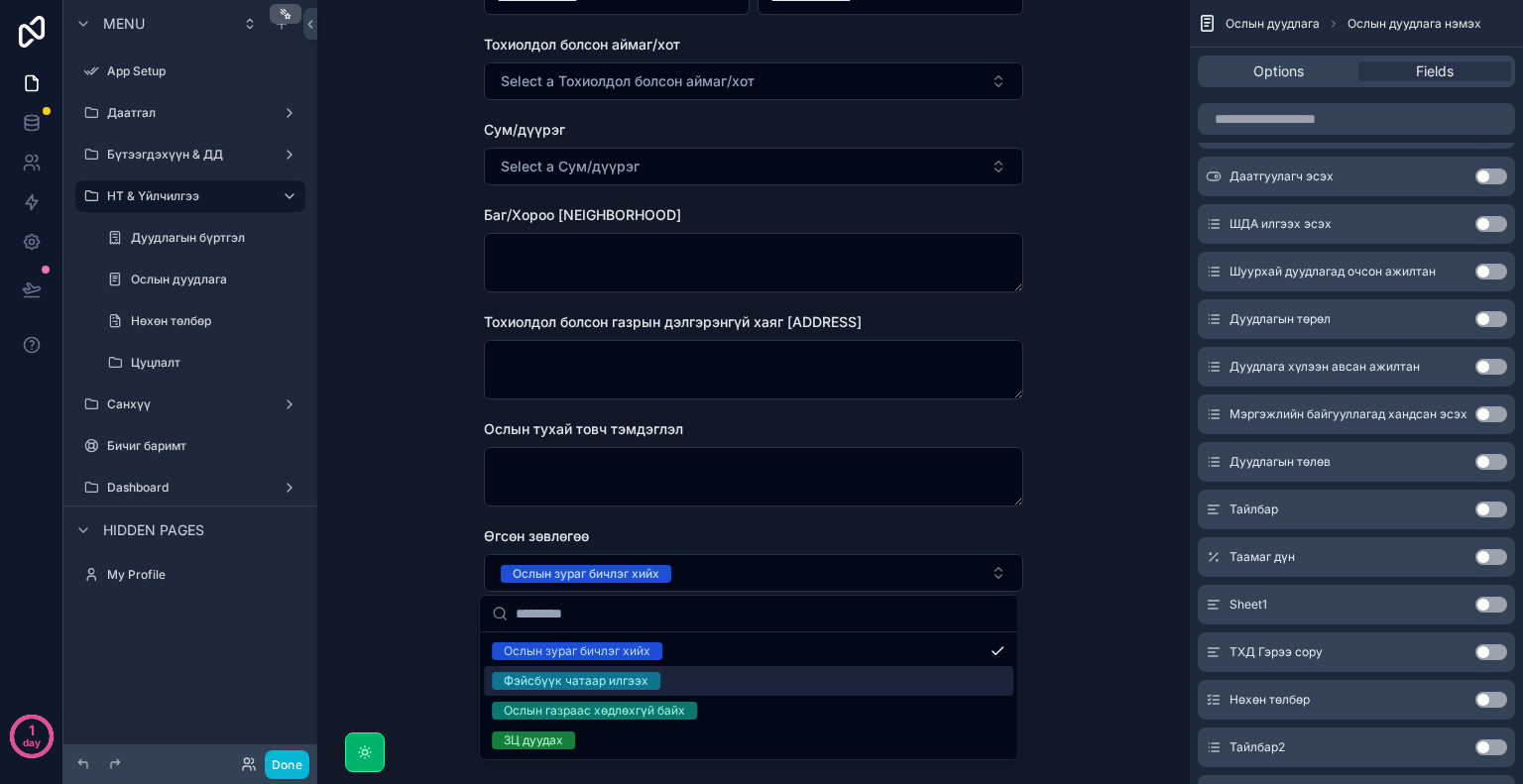click on "Фэйсбүүк чатаар илгээх" at bounding box center (749, 681) 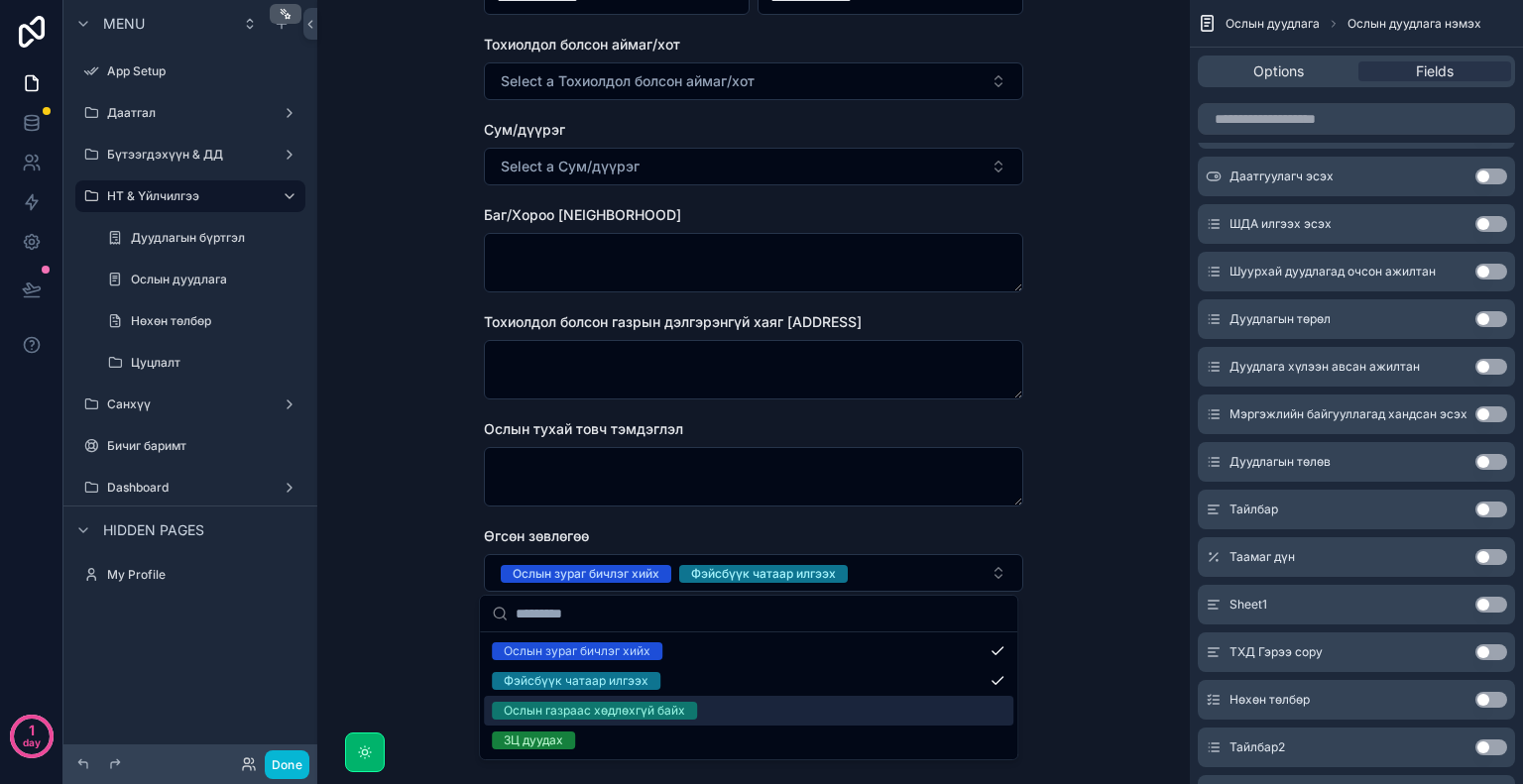 click on "Ослын газраас хөдлөхгүй байх" at bounding box center [749, 711] 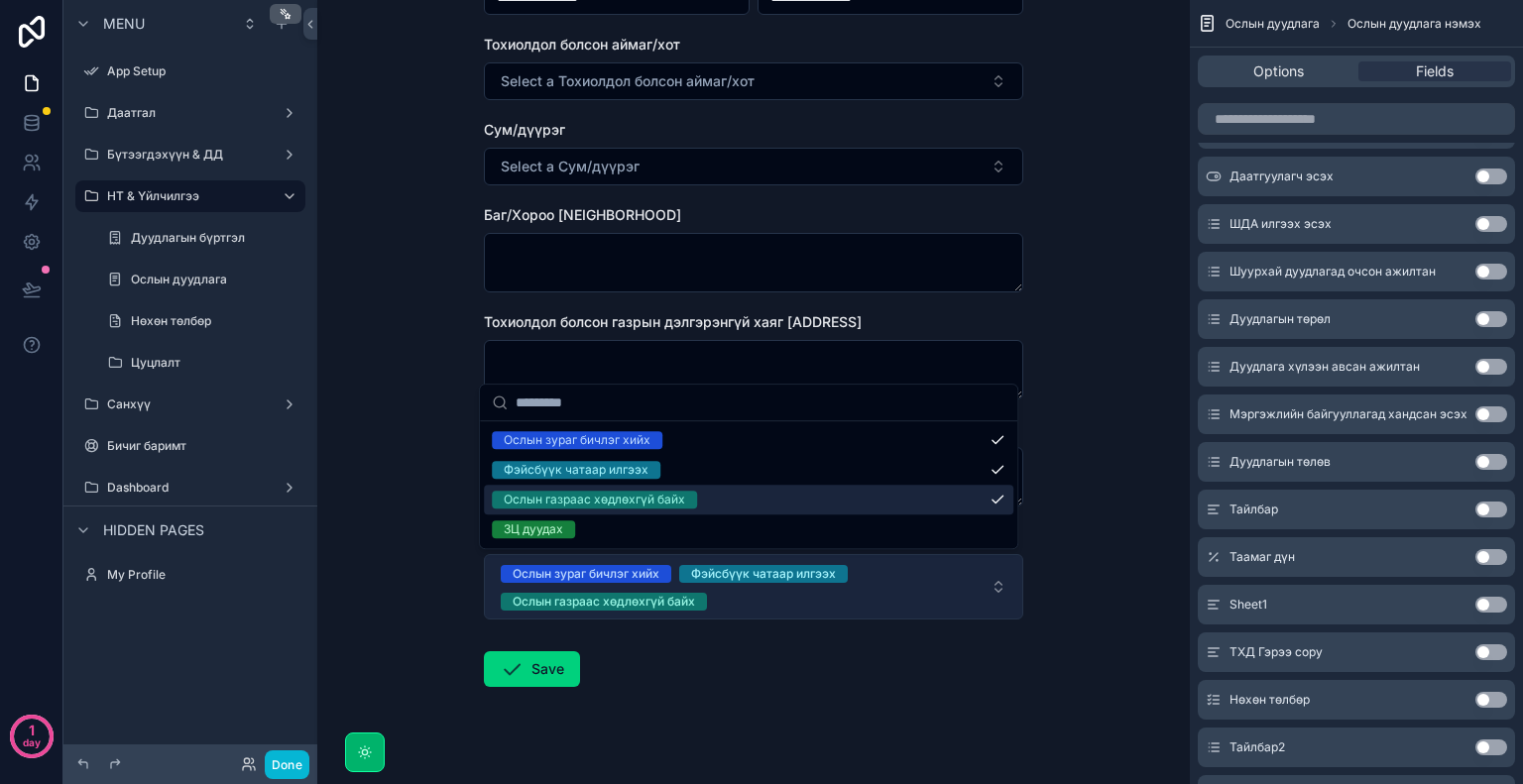 click on "Ослын зураг бичлэг хийх Фэйсбүүк чатаар илгээх Ослын газраас хөдлөхгүй байх" at bounding box center [742, 587] 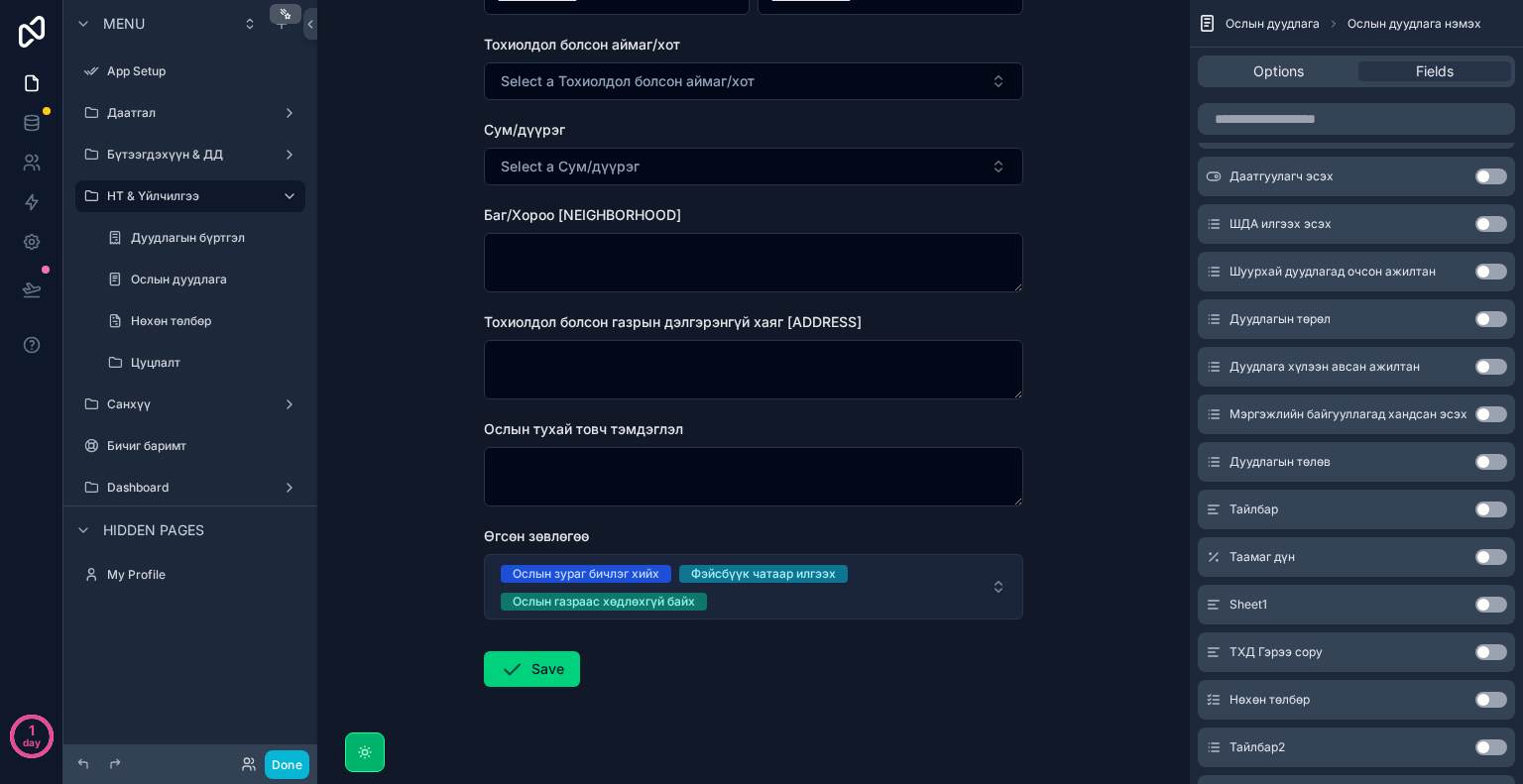 click on "Ослын зураг бичлэг хийх Фэйсбүүк чатаар илгээх Ослын газраас хөдлөхгүй байх" at bounding box center (742, 587) 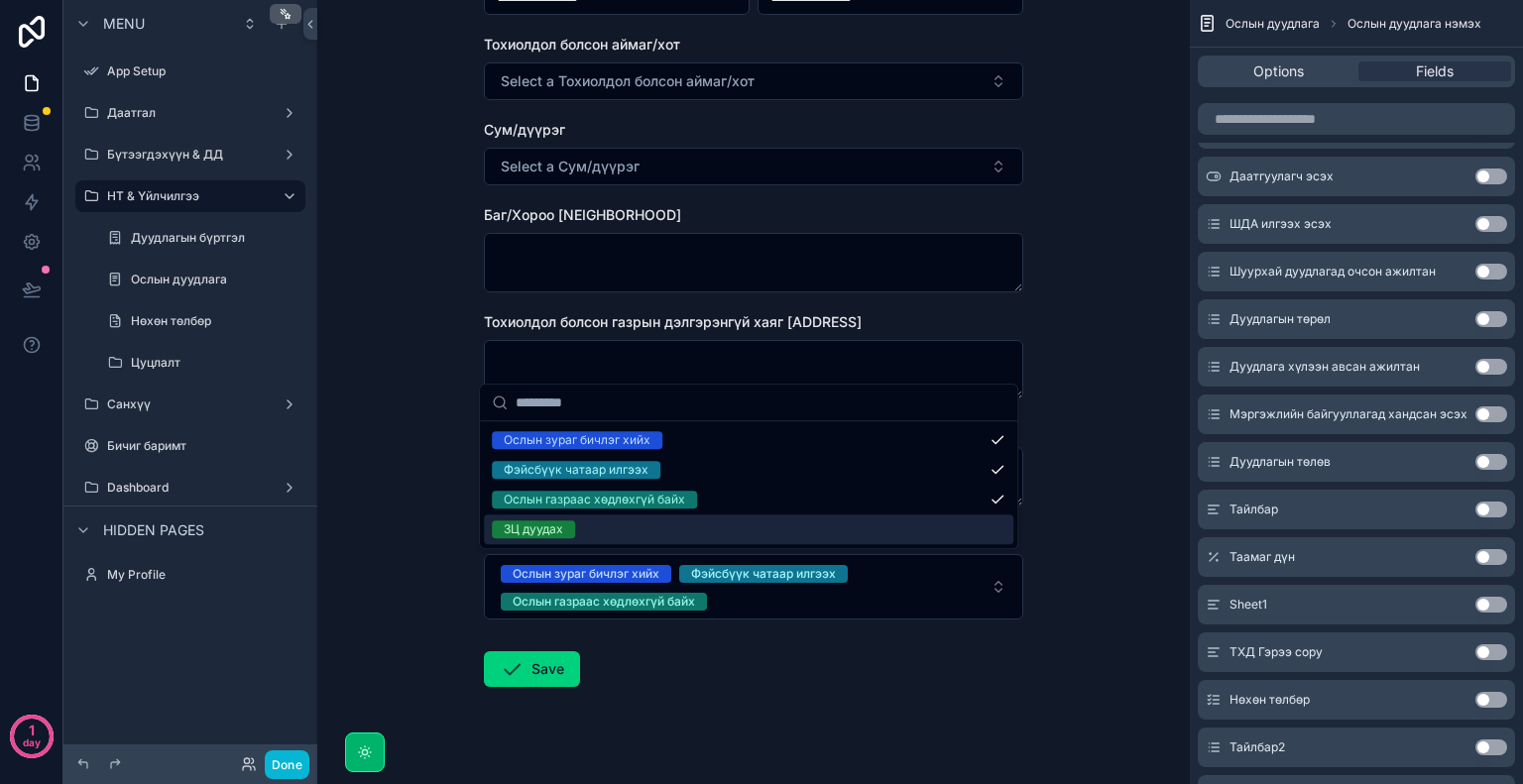 click on "ЗЦ дуудах" at bounding box center (749, 529) 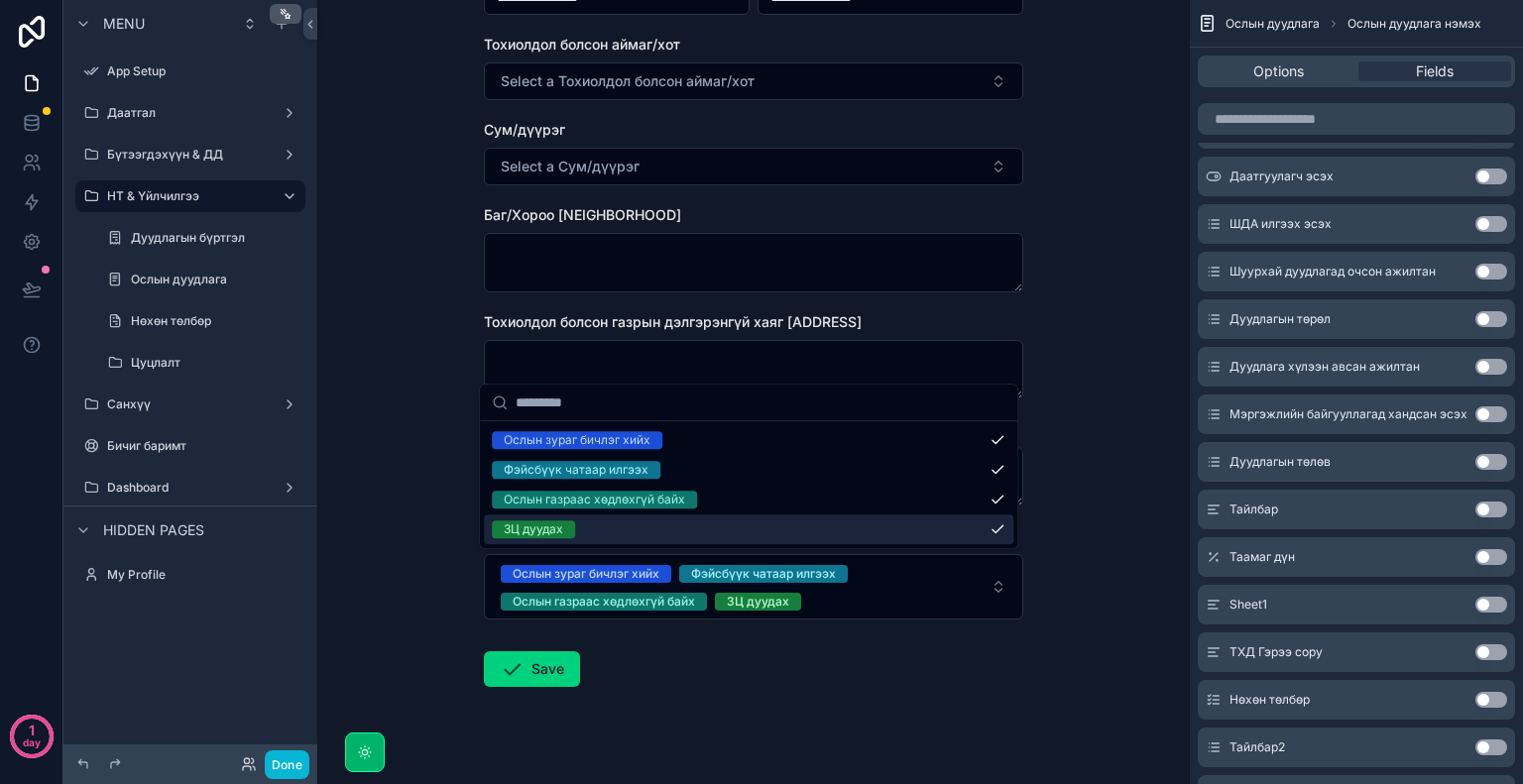 click on "**********" at bounding box center (754, 392) 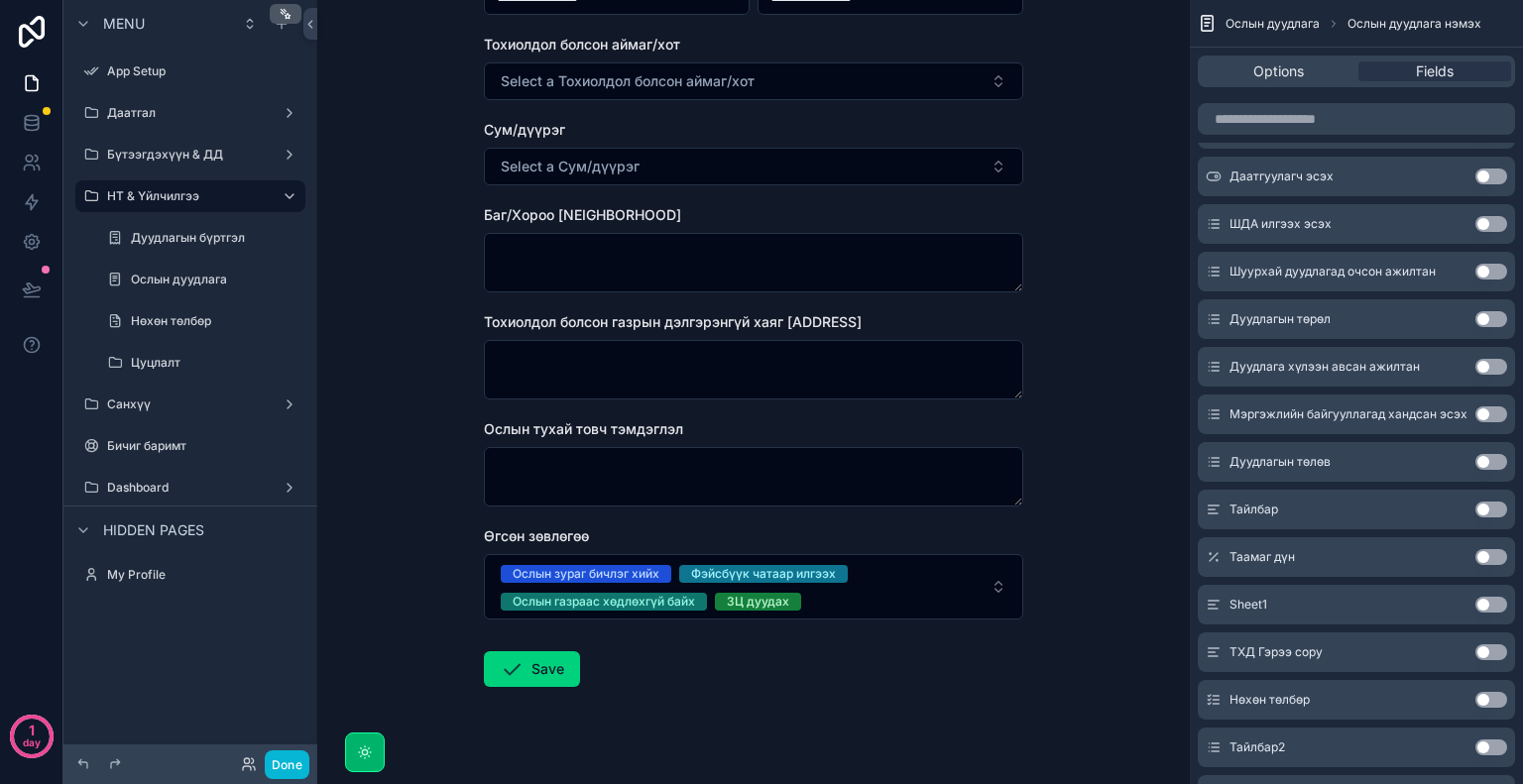 click on "Use setting" at bounding box center [1491, 414] 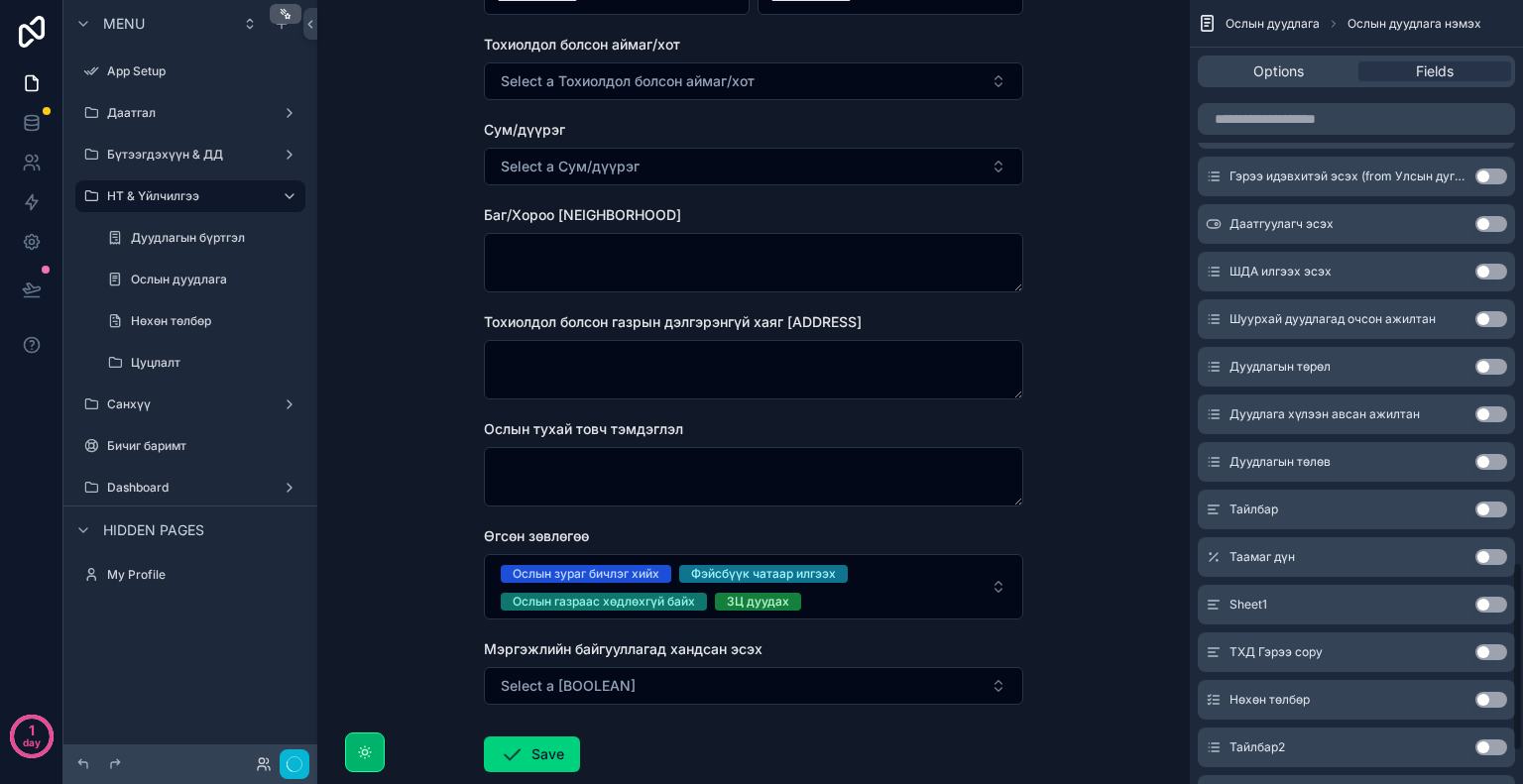 scroll, scrollTop: 2315, scrollLeft: 0, axis: vertical 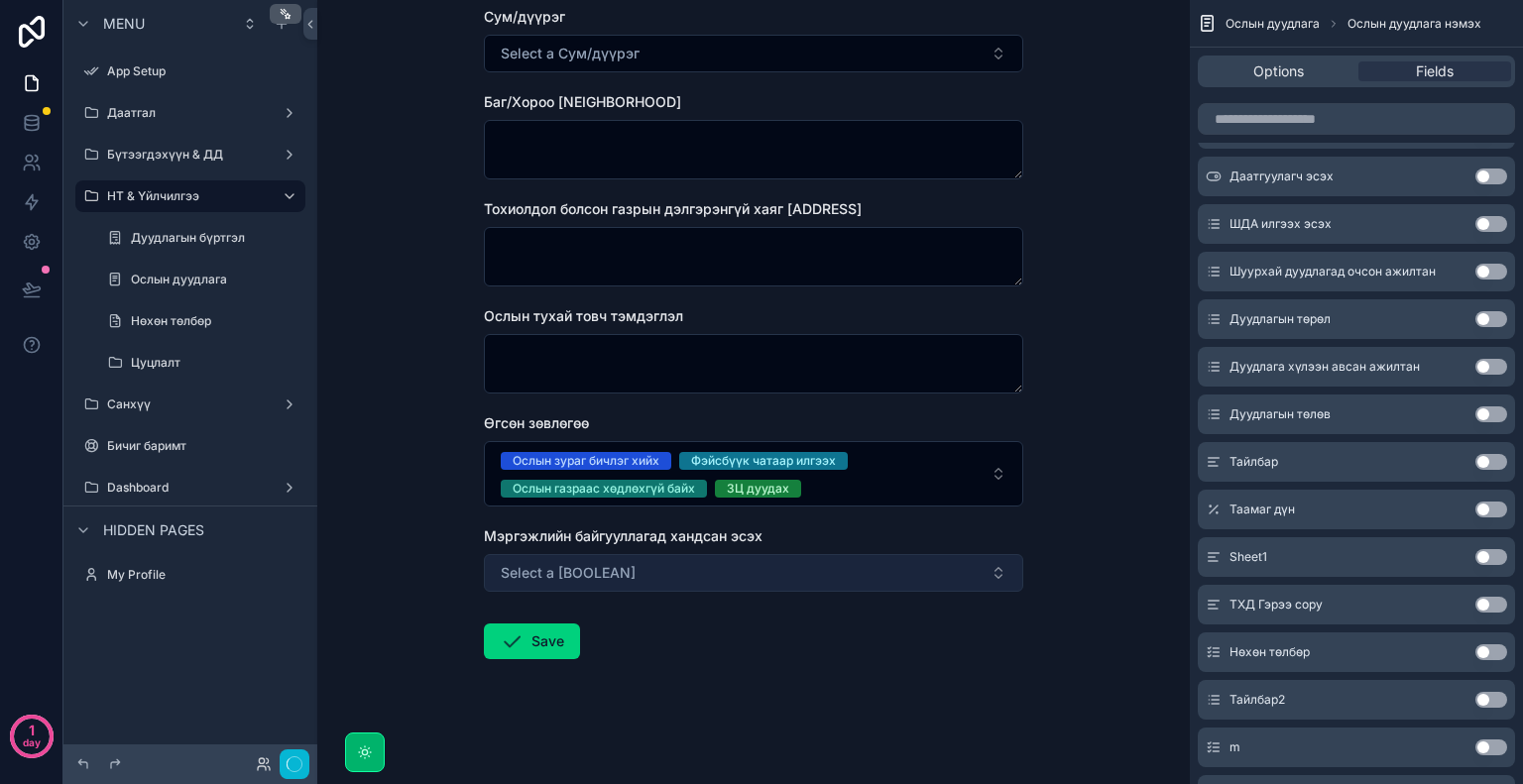click on "Select a Мэргэжлийн байгууллагад хандсан эсэх" at bounding box center (754, 573) 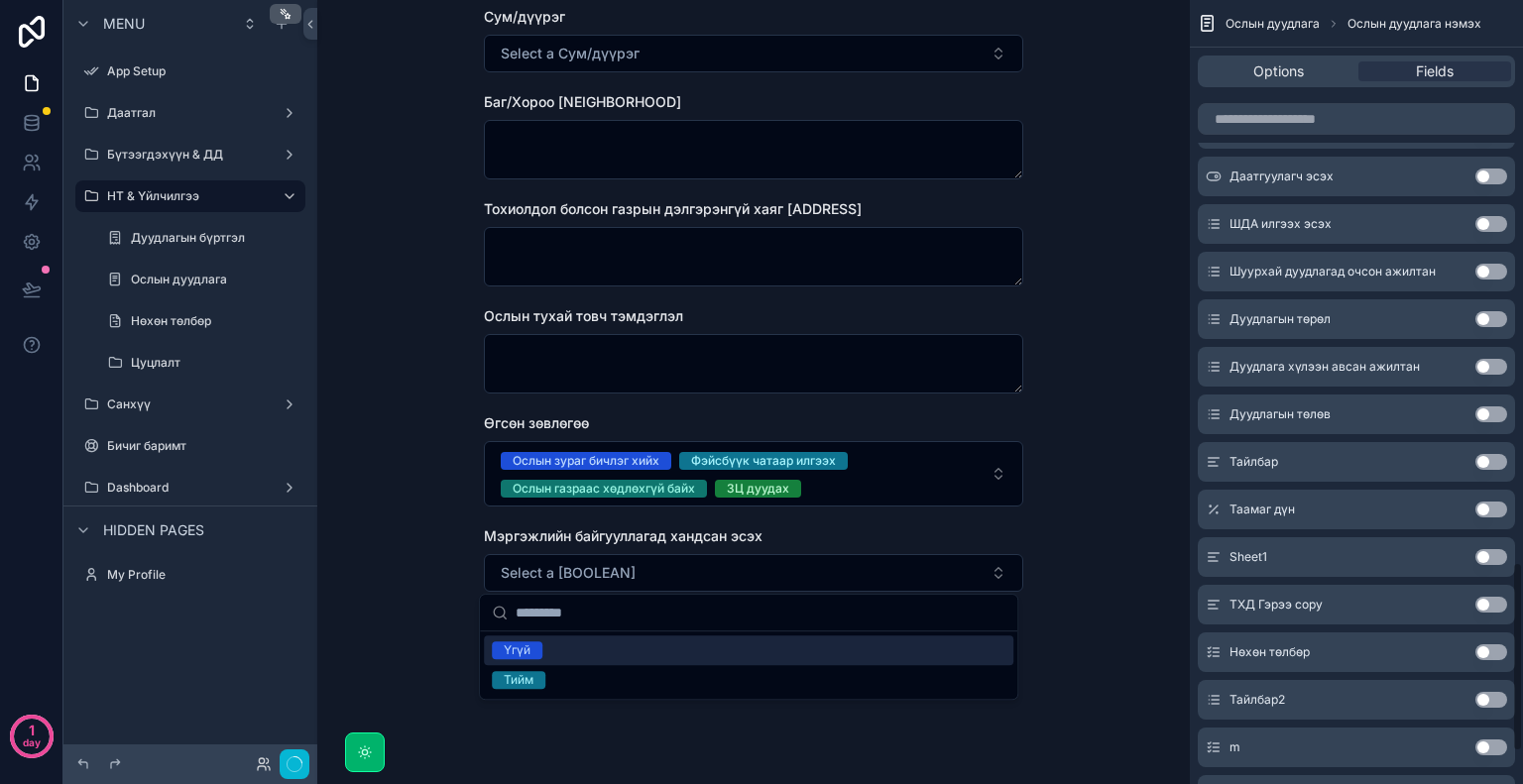 click on "Үгүй" at bounding box center [749, 650] 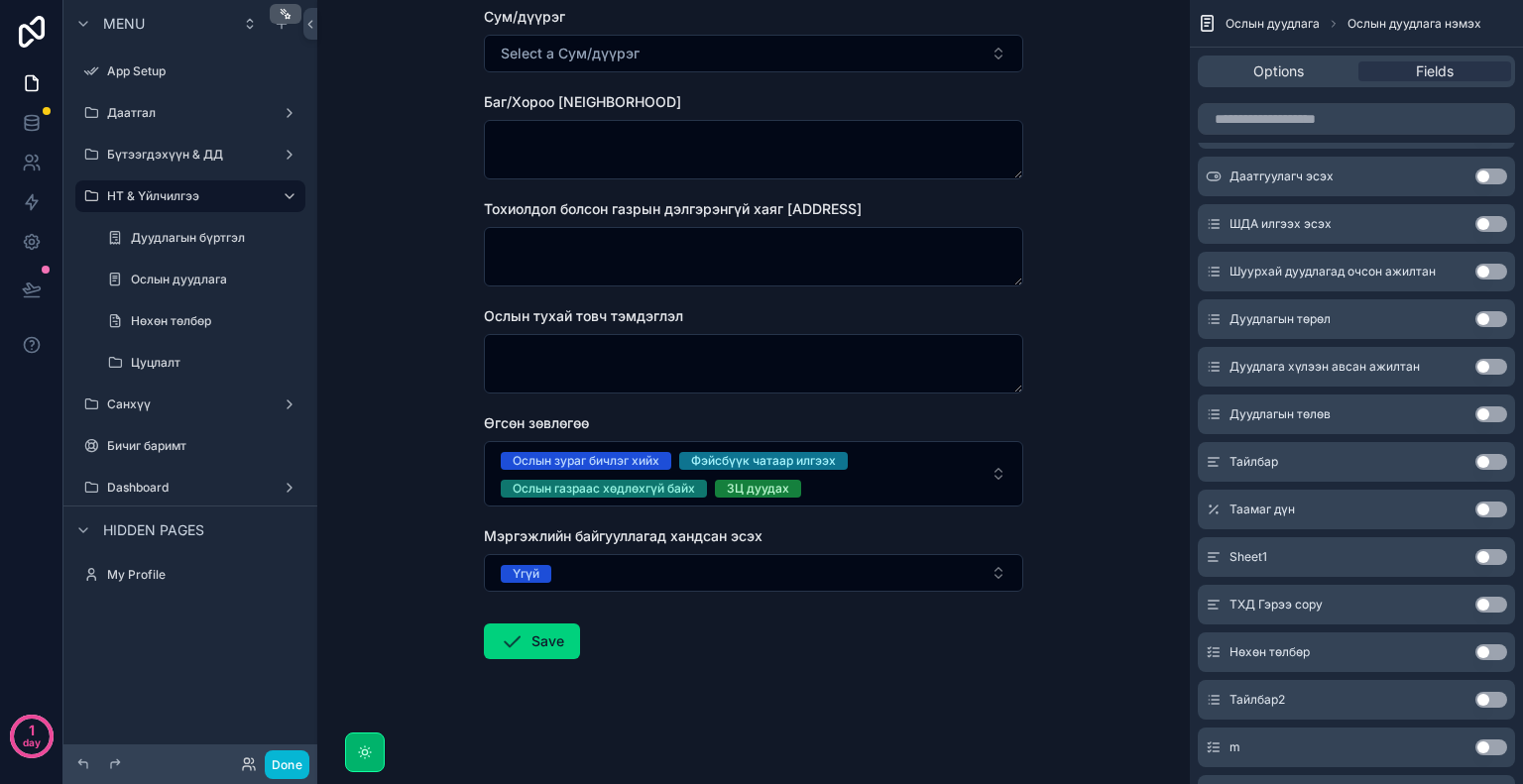 click on "Use setting" at bounding box center (1491, 462) 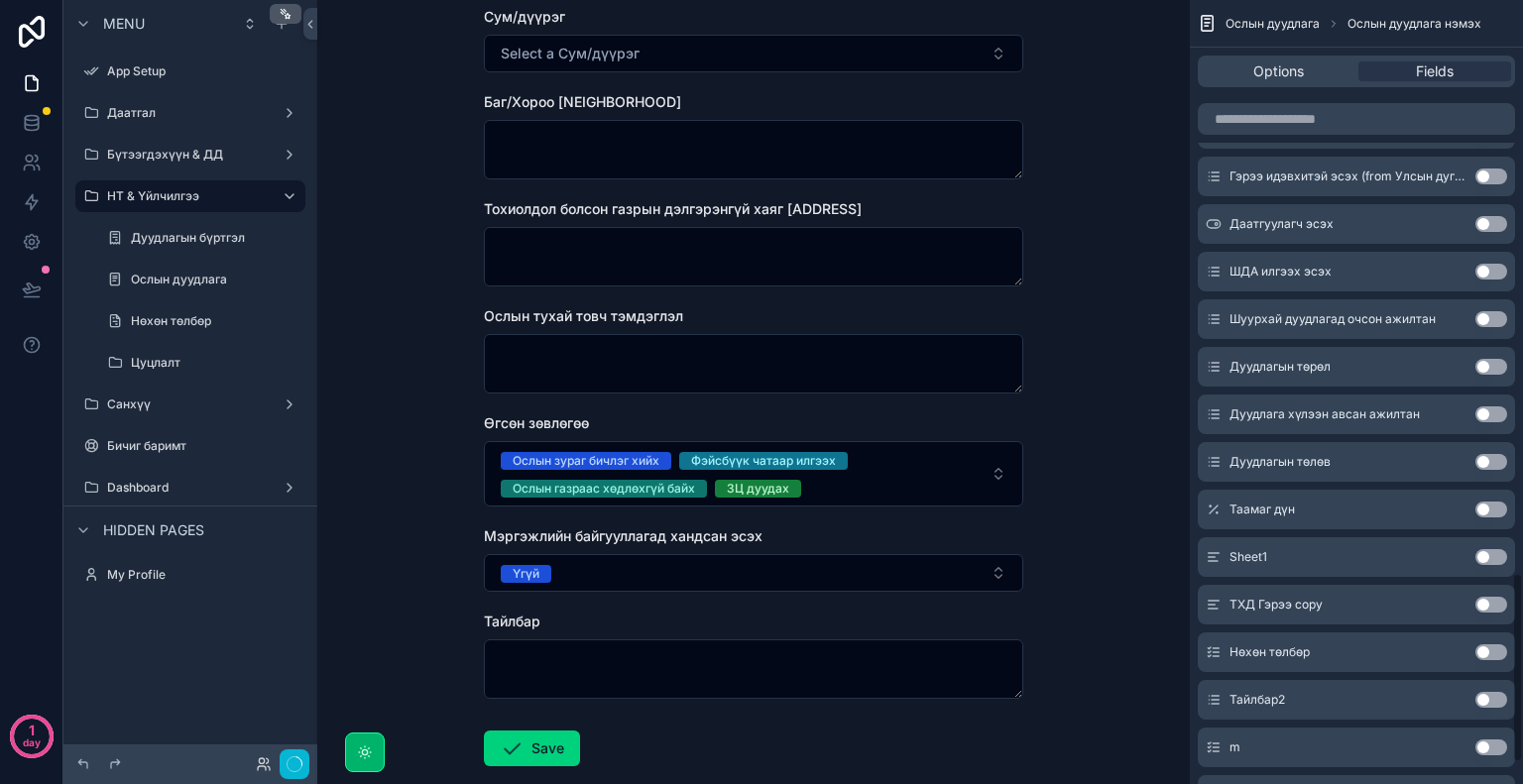 scroll, scrollTop: 2363, scrollLeft: 0, axis: vertical 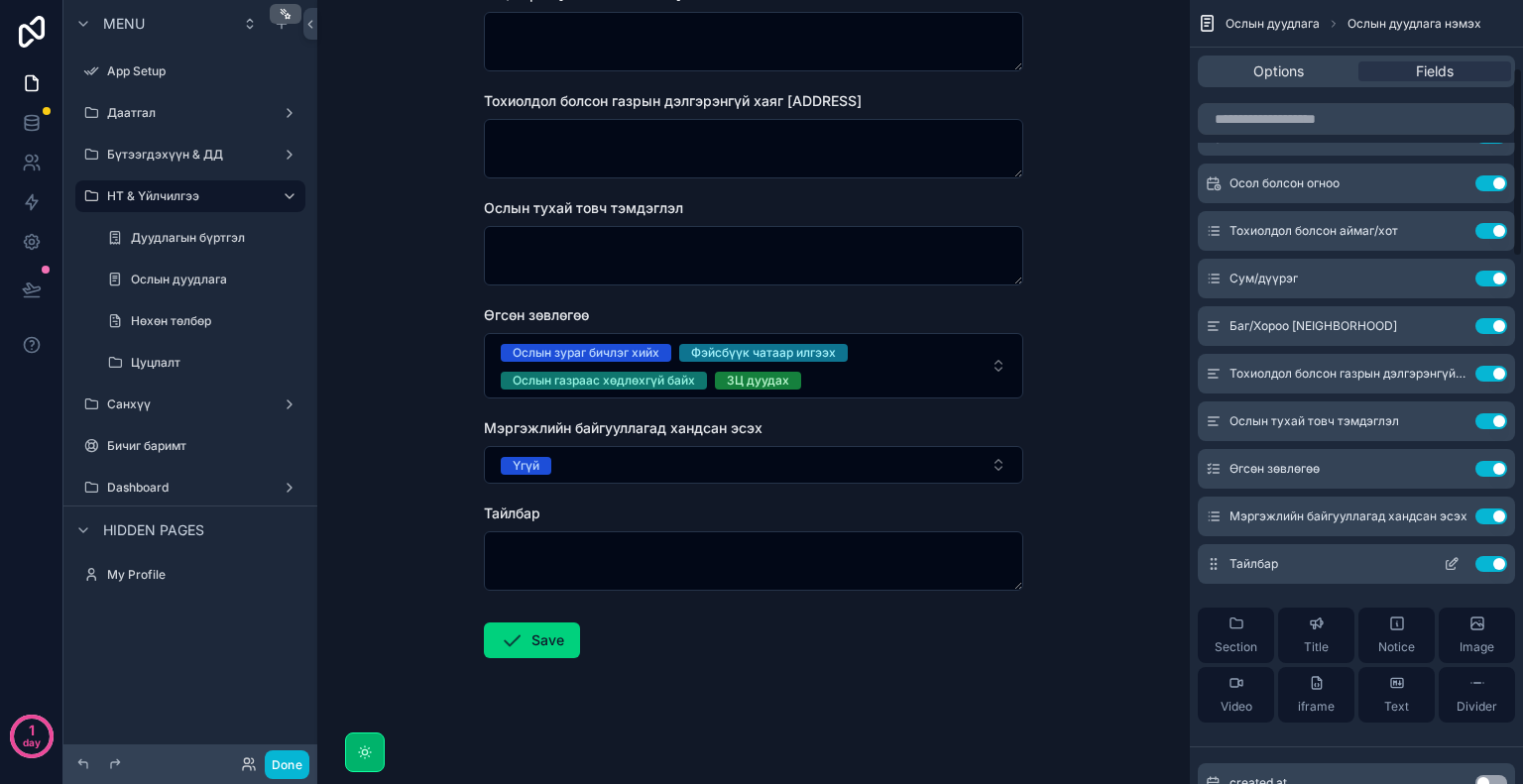 click on "Use setting" at bounding box center (1491, 564) 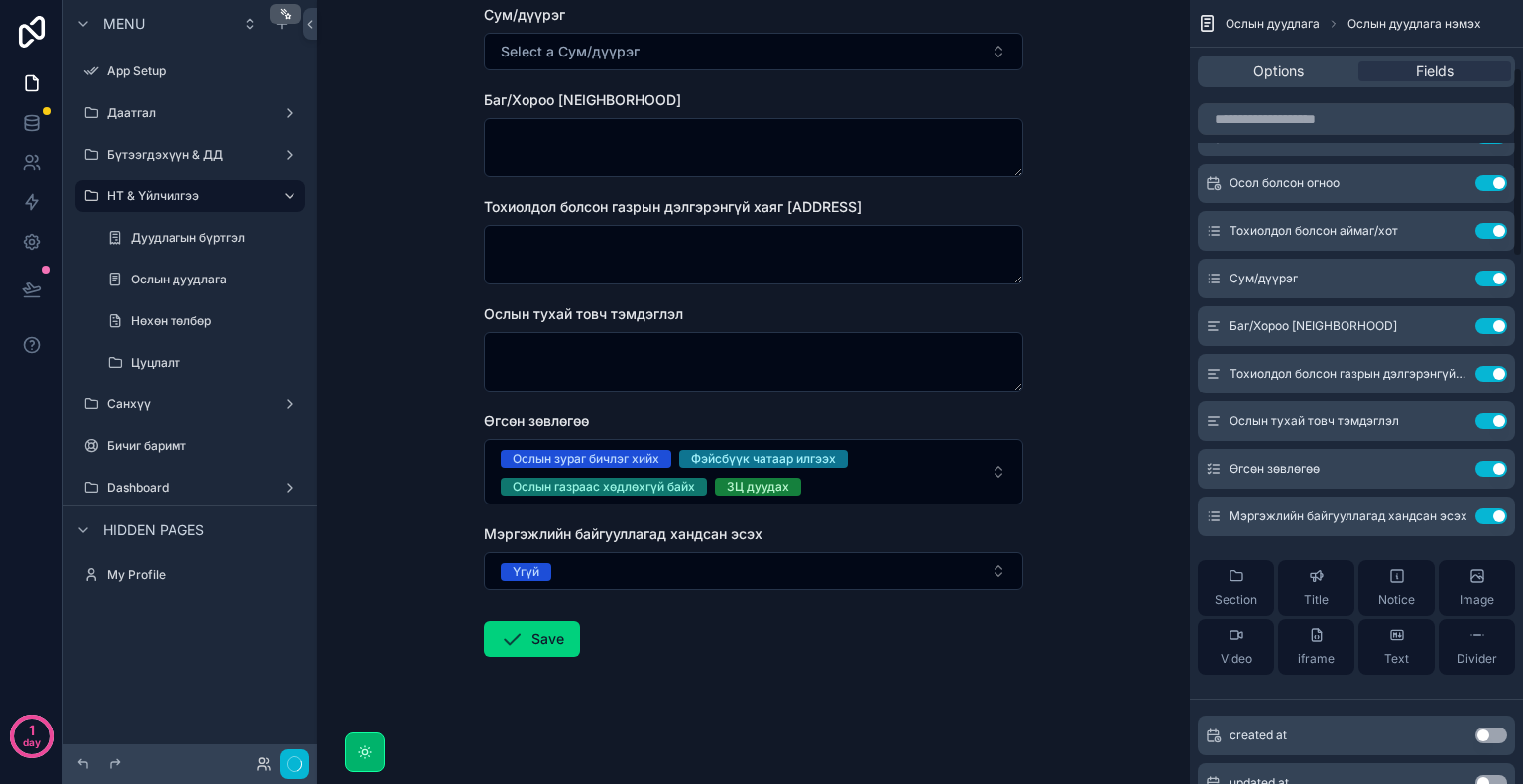 scroll, scrollTop: 0, scrollLeft: 0, axis: both 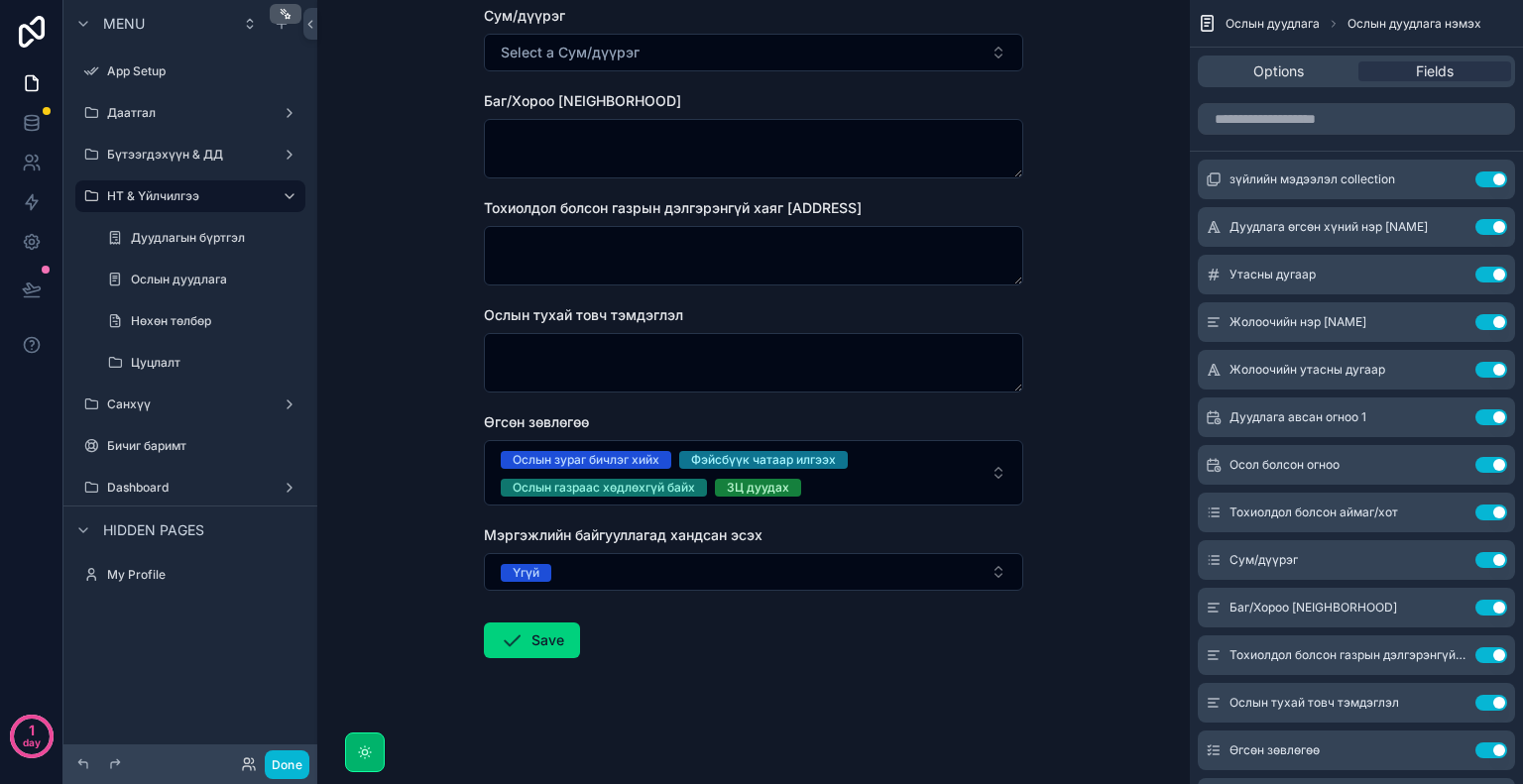 click on "**********" at bounding box center (754, 392) 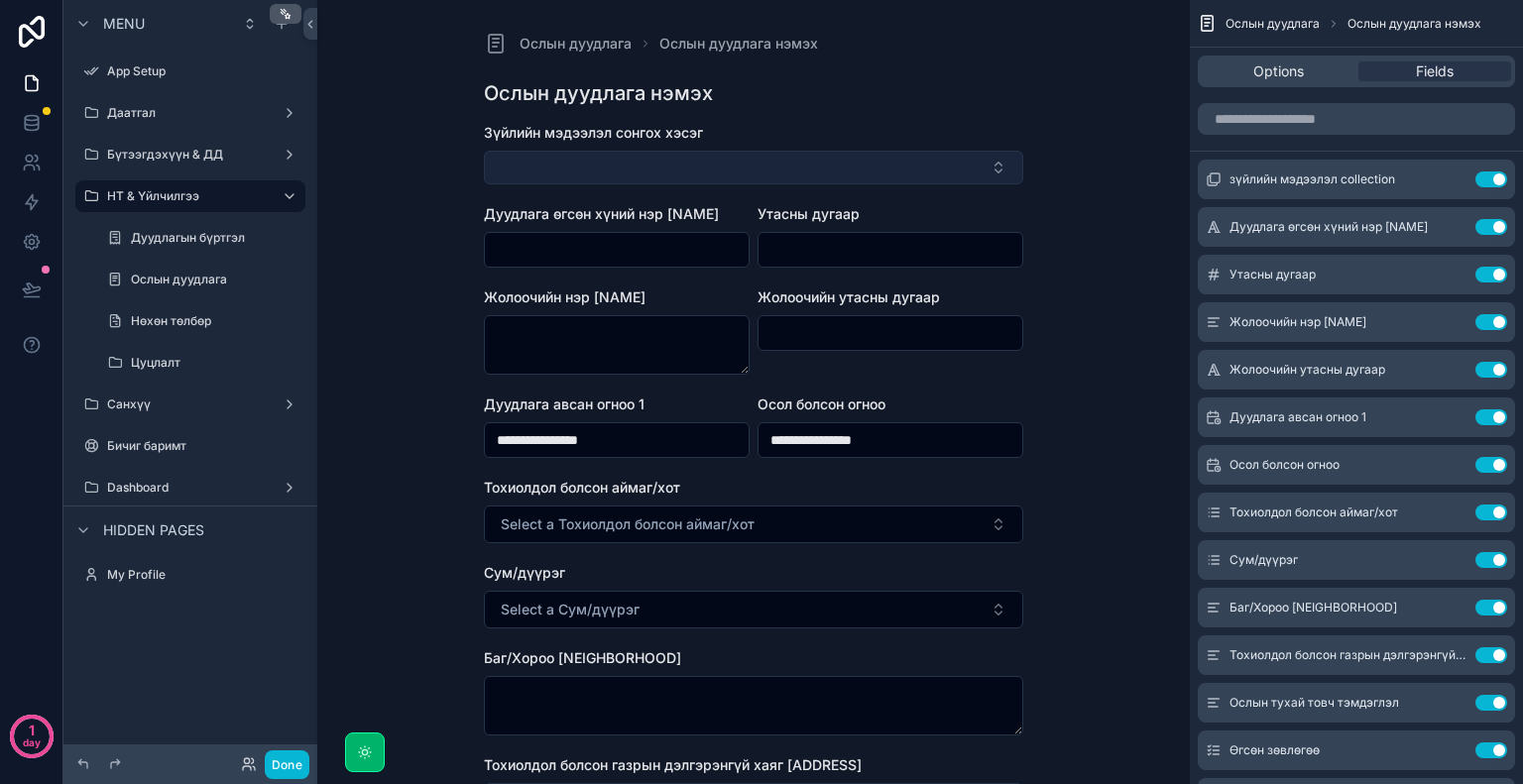 click at bounding box center (754, 168) 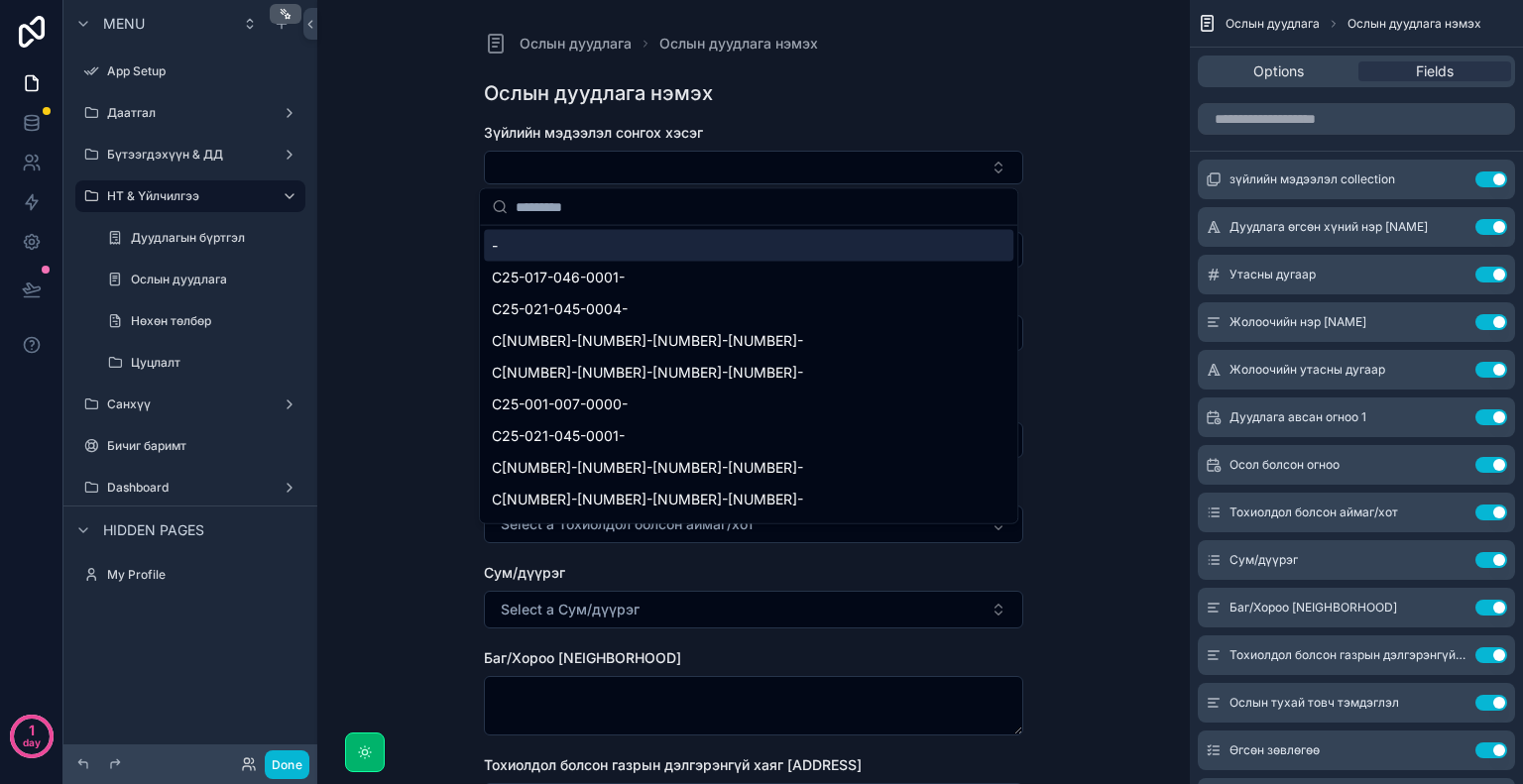 click at bounding box center (761, 207) 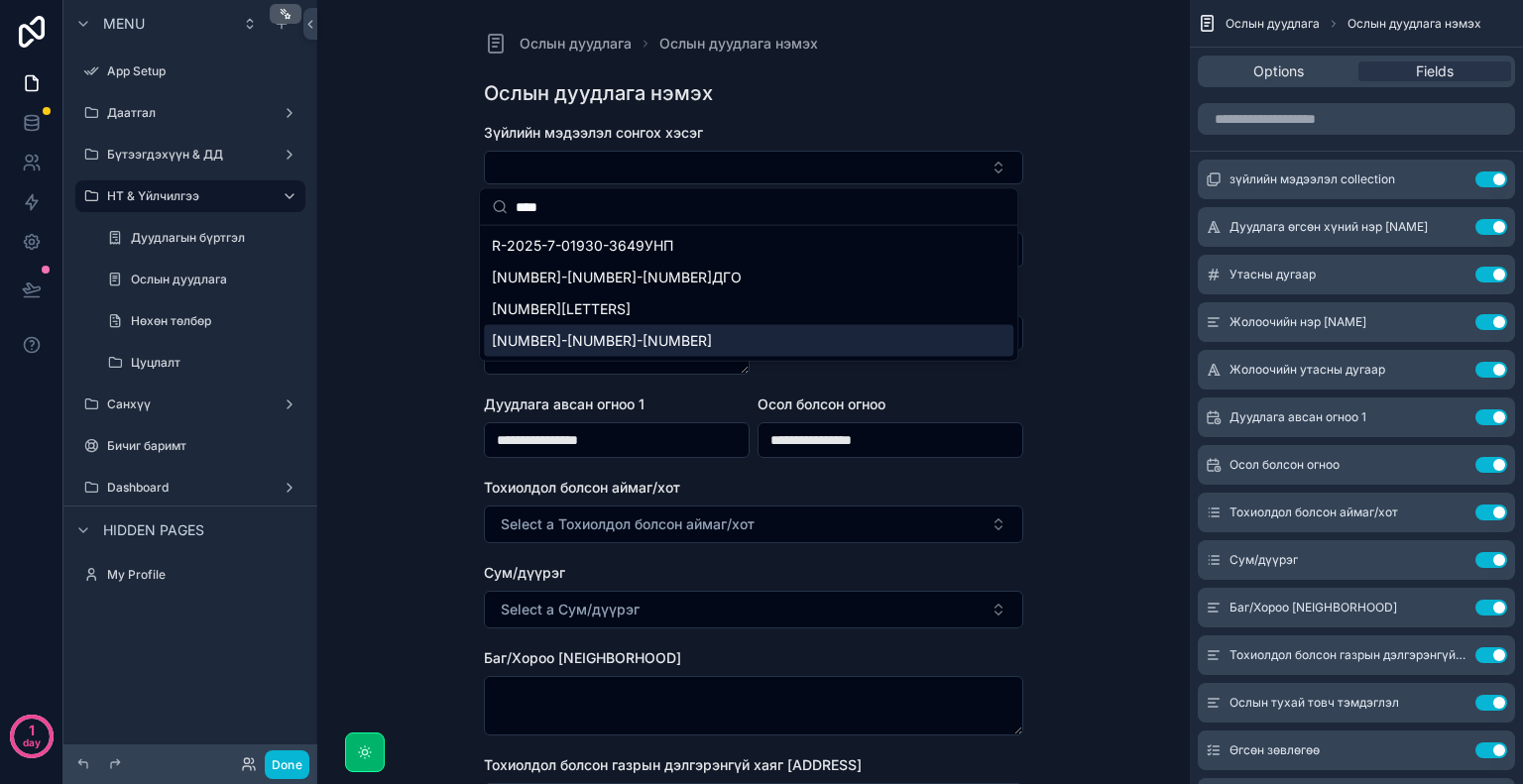 type on "****" 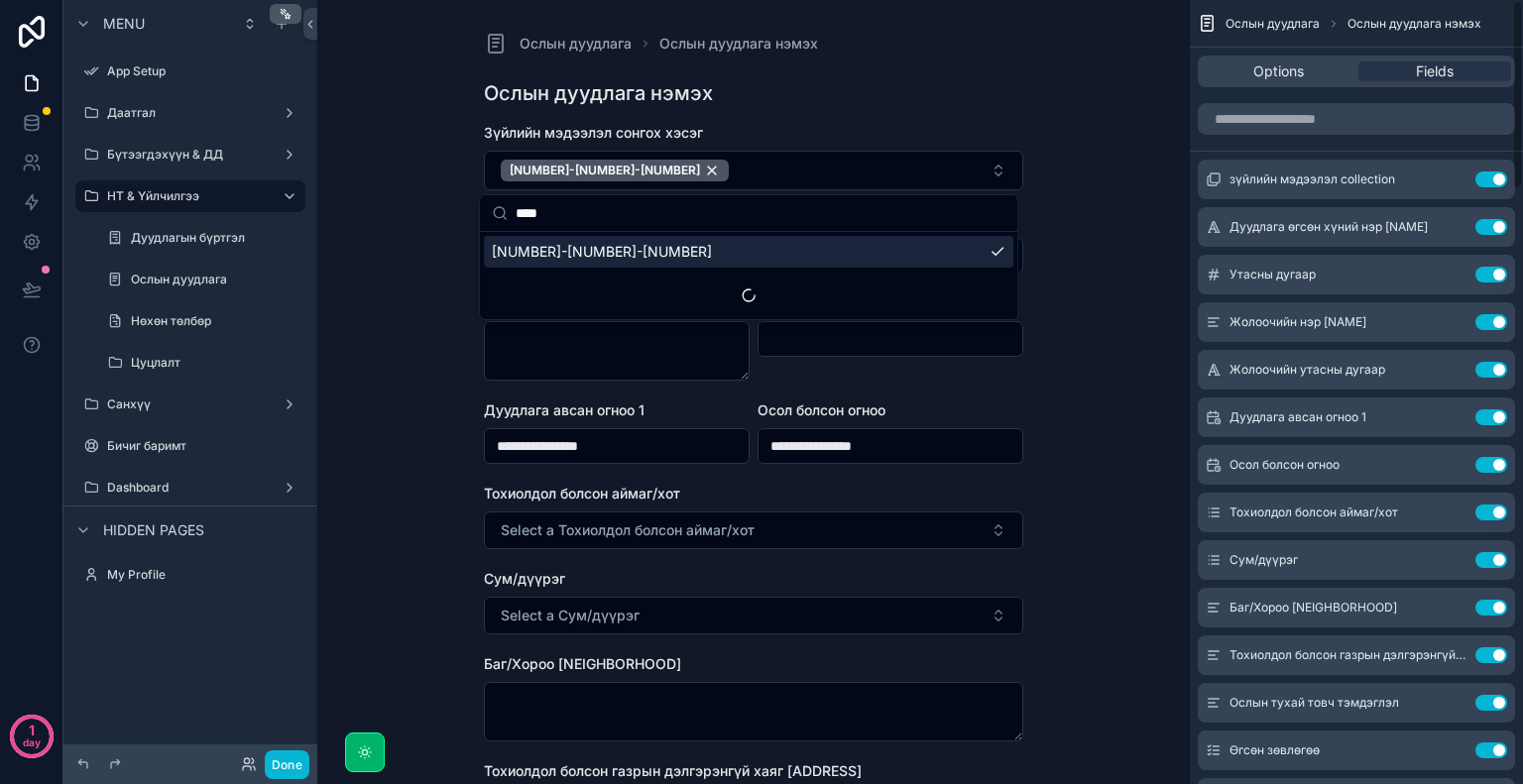 click on "**********" at bounding box center (754, 392) 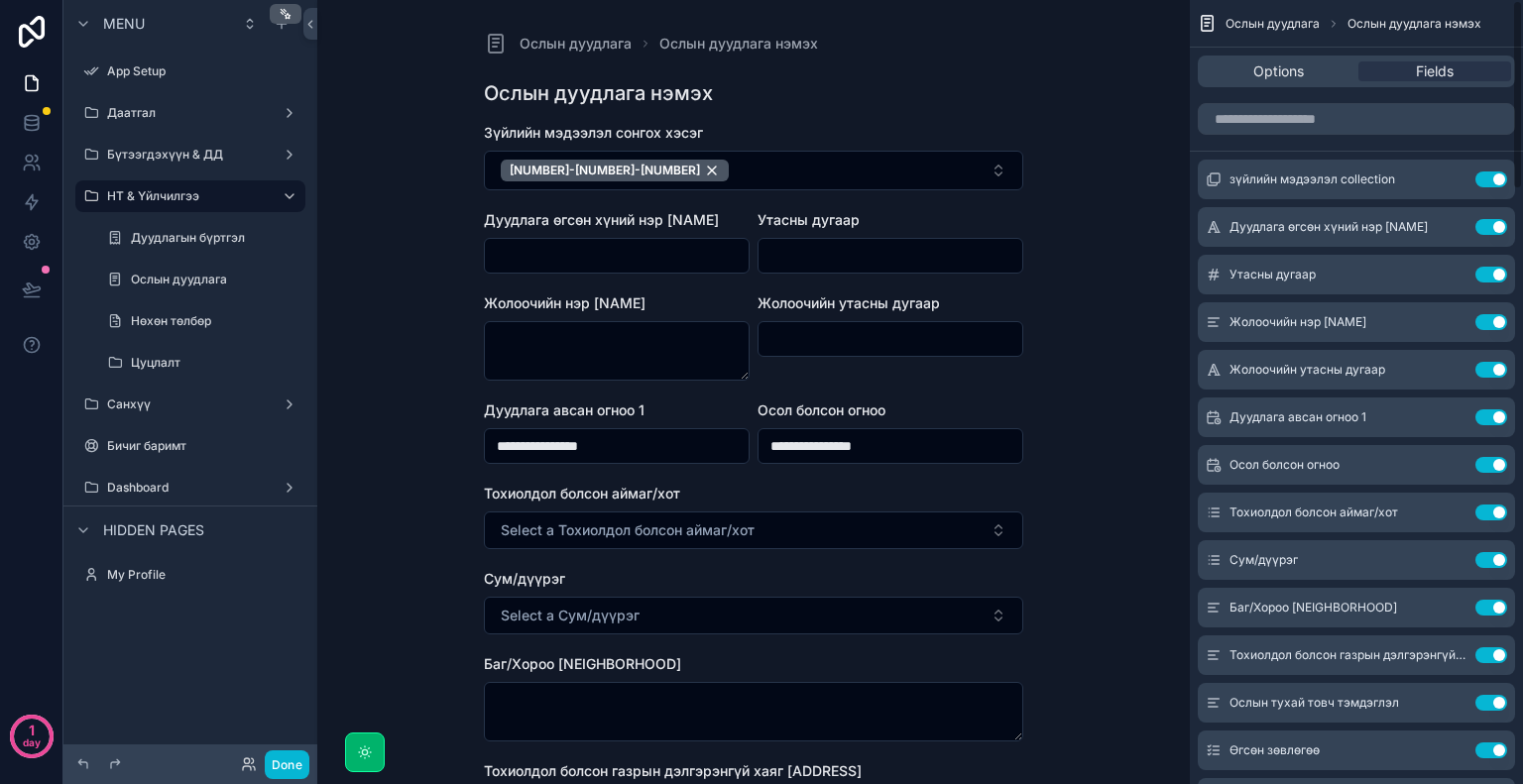 click at bounding box center [617, 256] 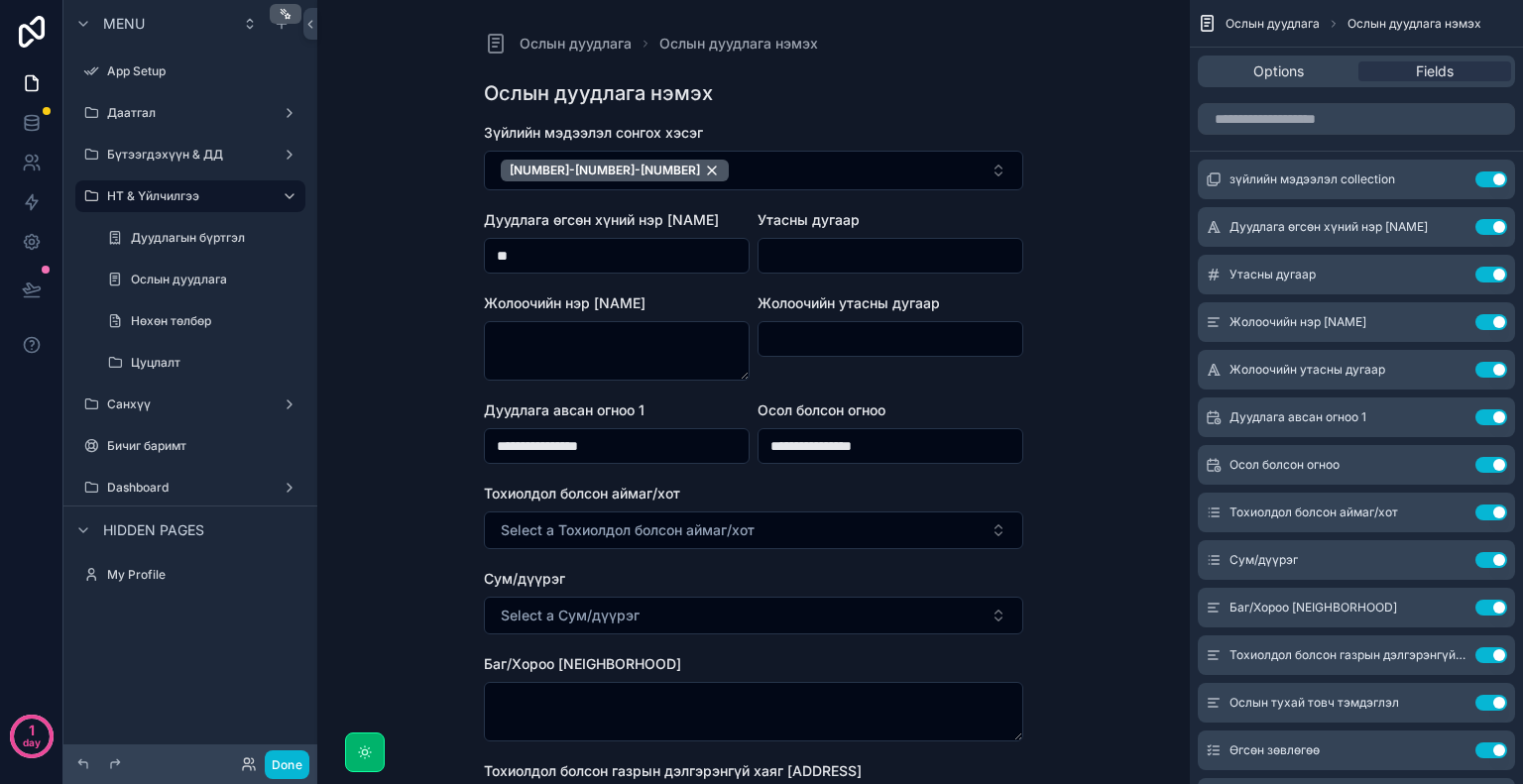 type on "*" 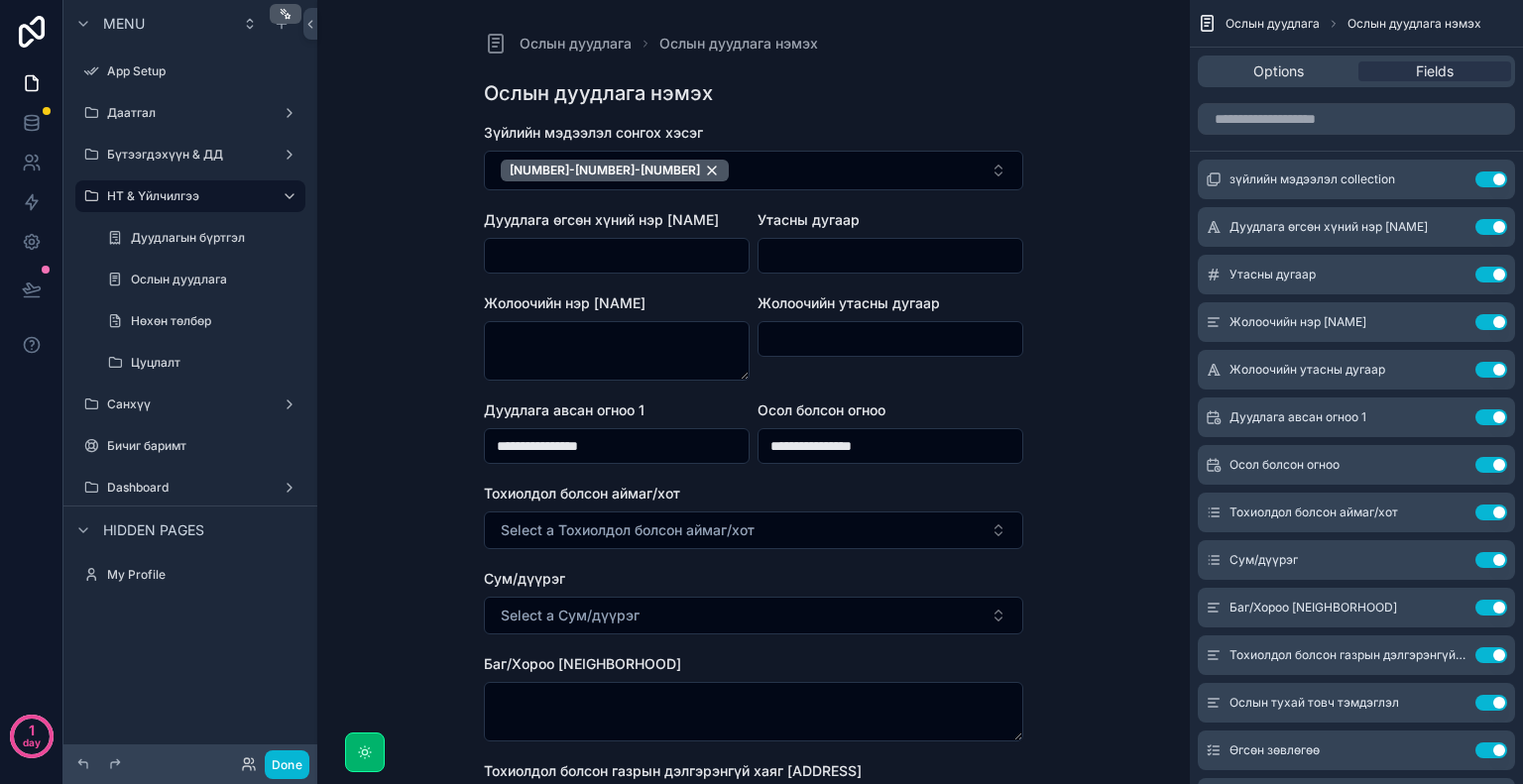 click at bounding box center (617, 256) 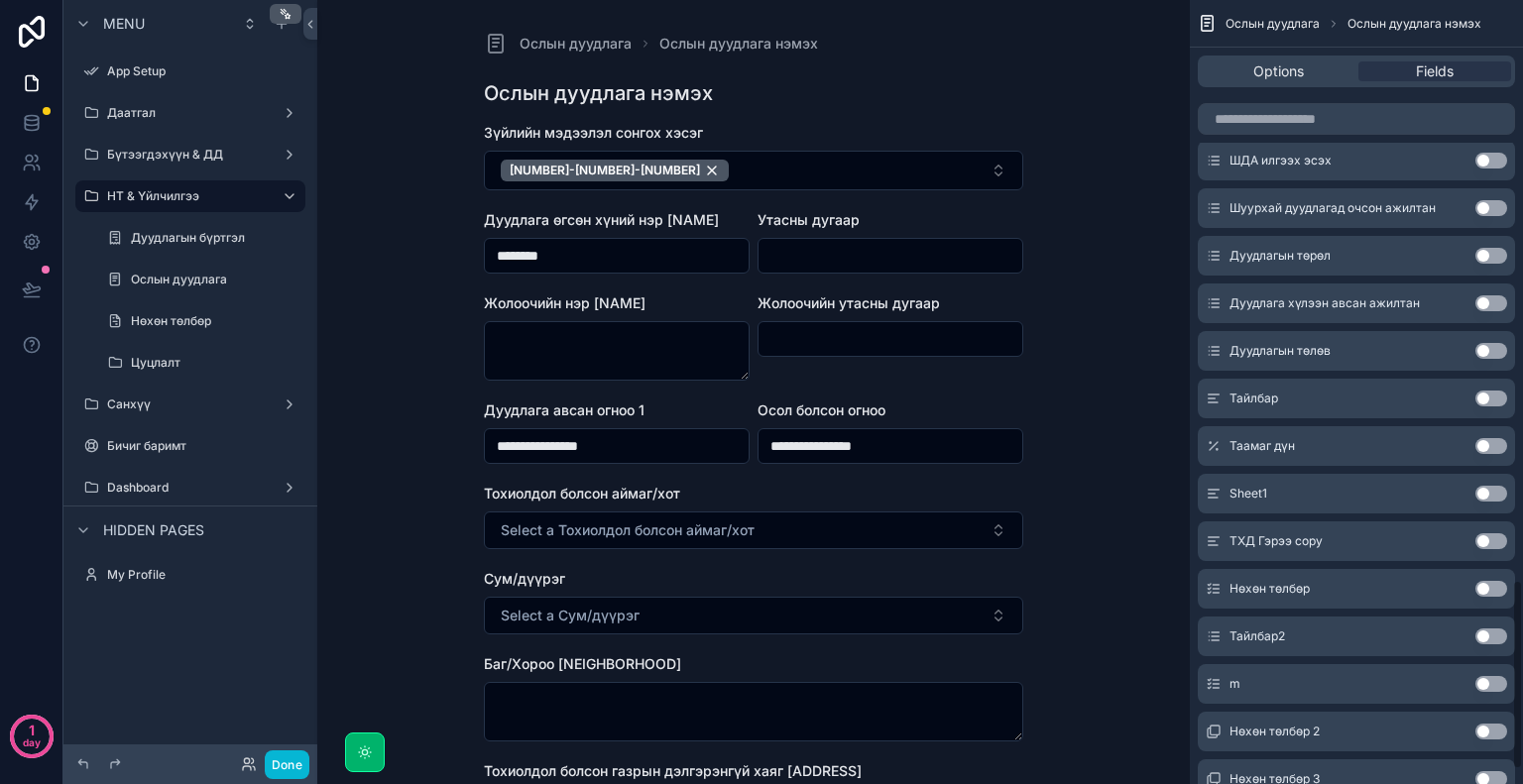 scroll, scrollTop: 2448, scrollLeft: 0, axis: vertical 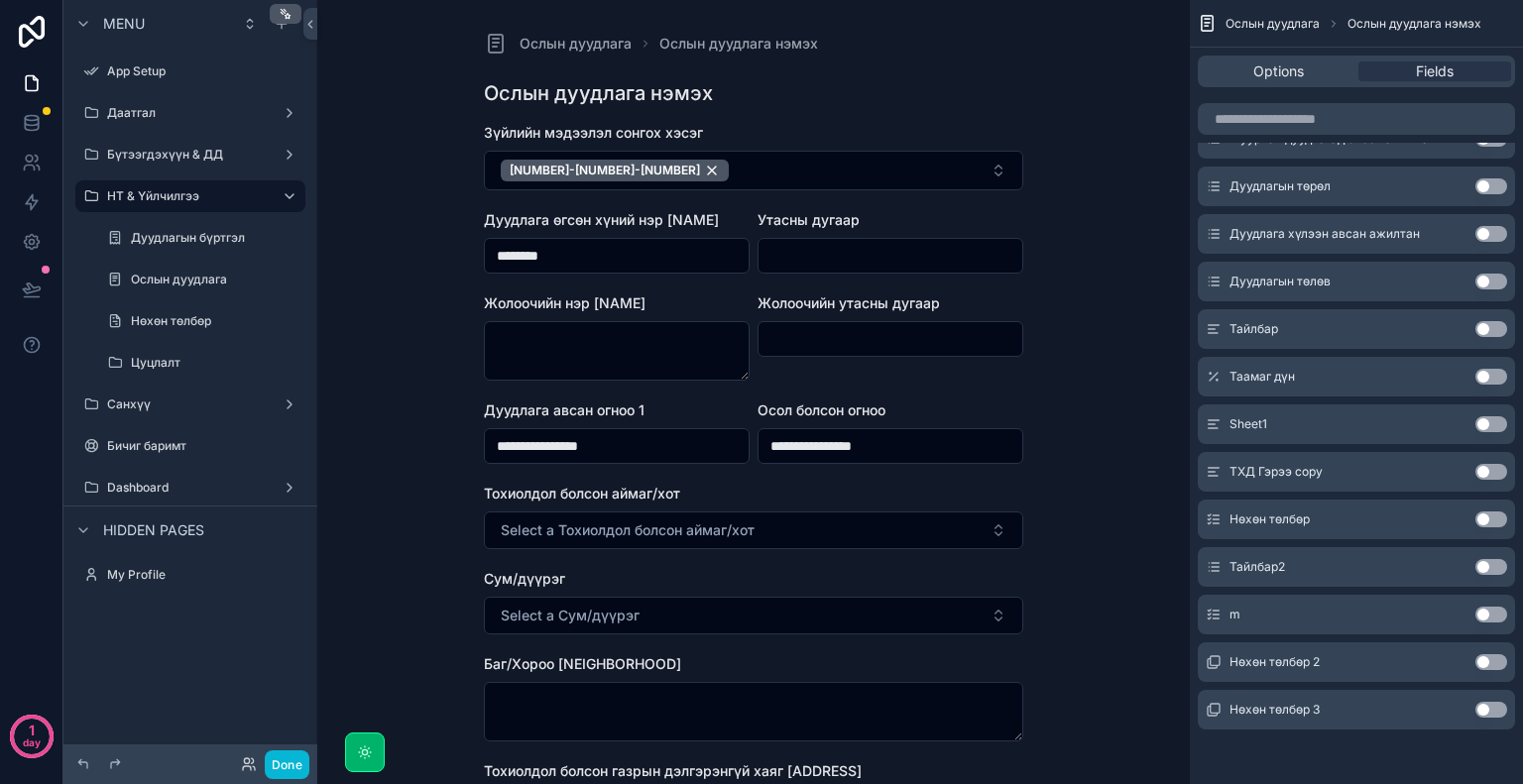 type on "********" 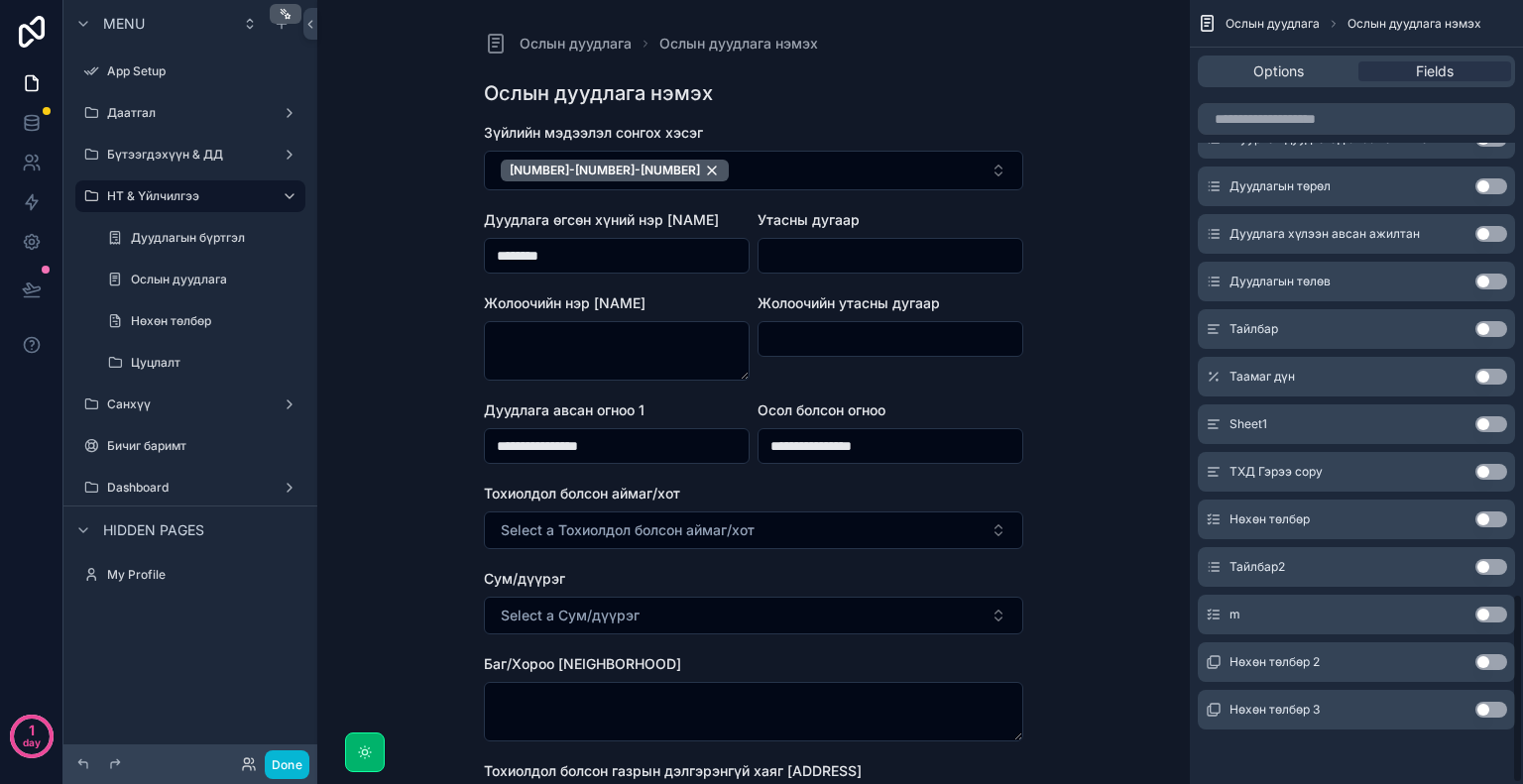 click on "Use setting" at bounding box center (1491, 329) 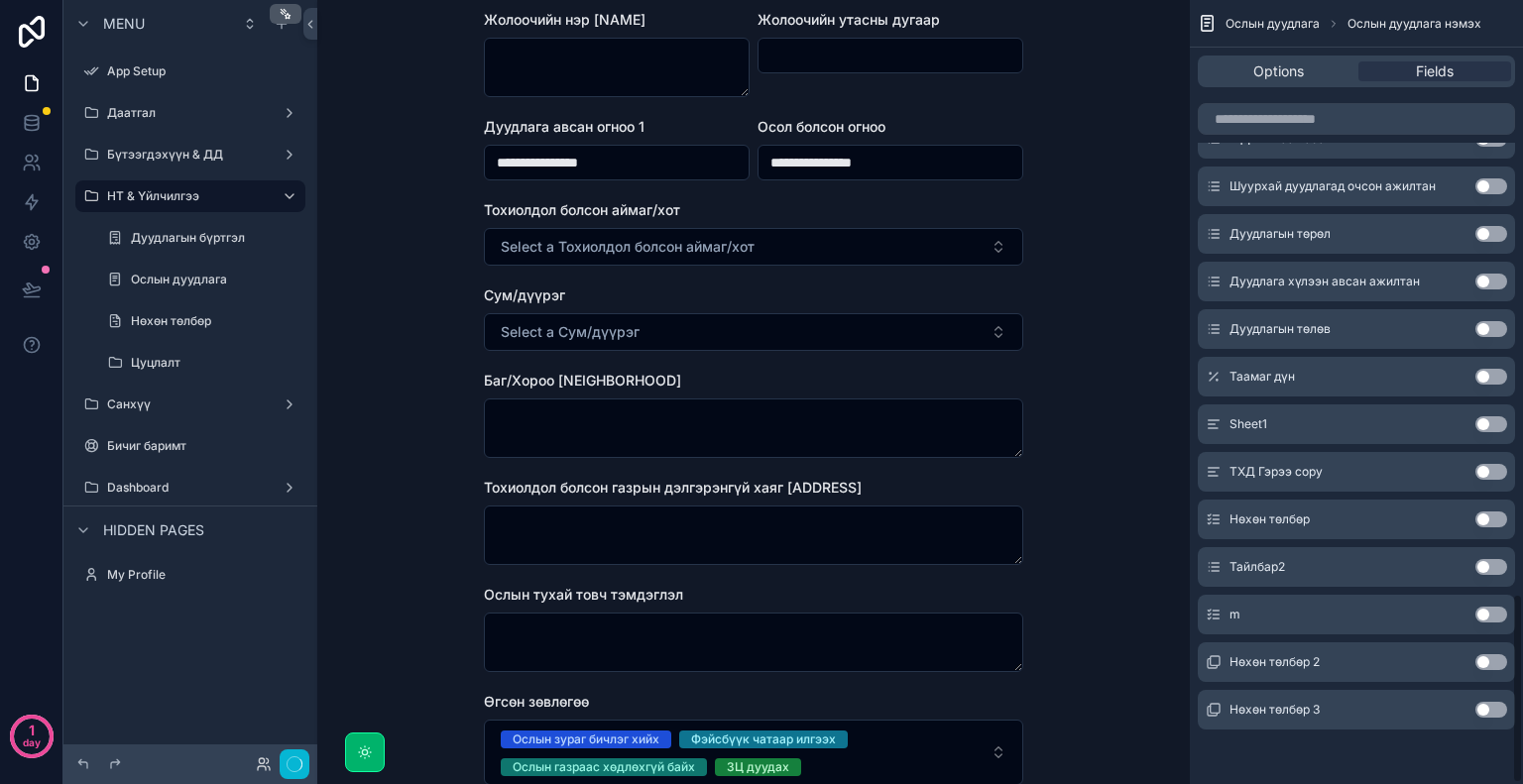 scroll, scrollTop: 0, scrollLeft: 0, axis: both 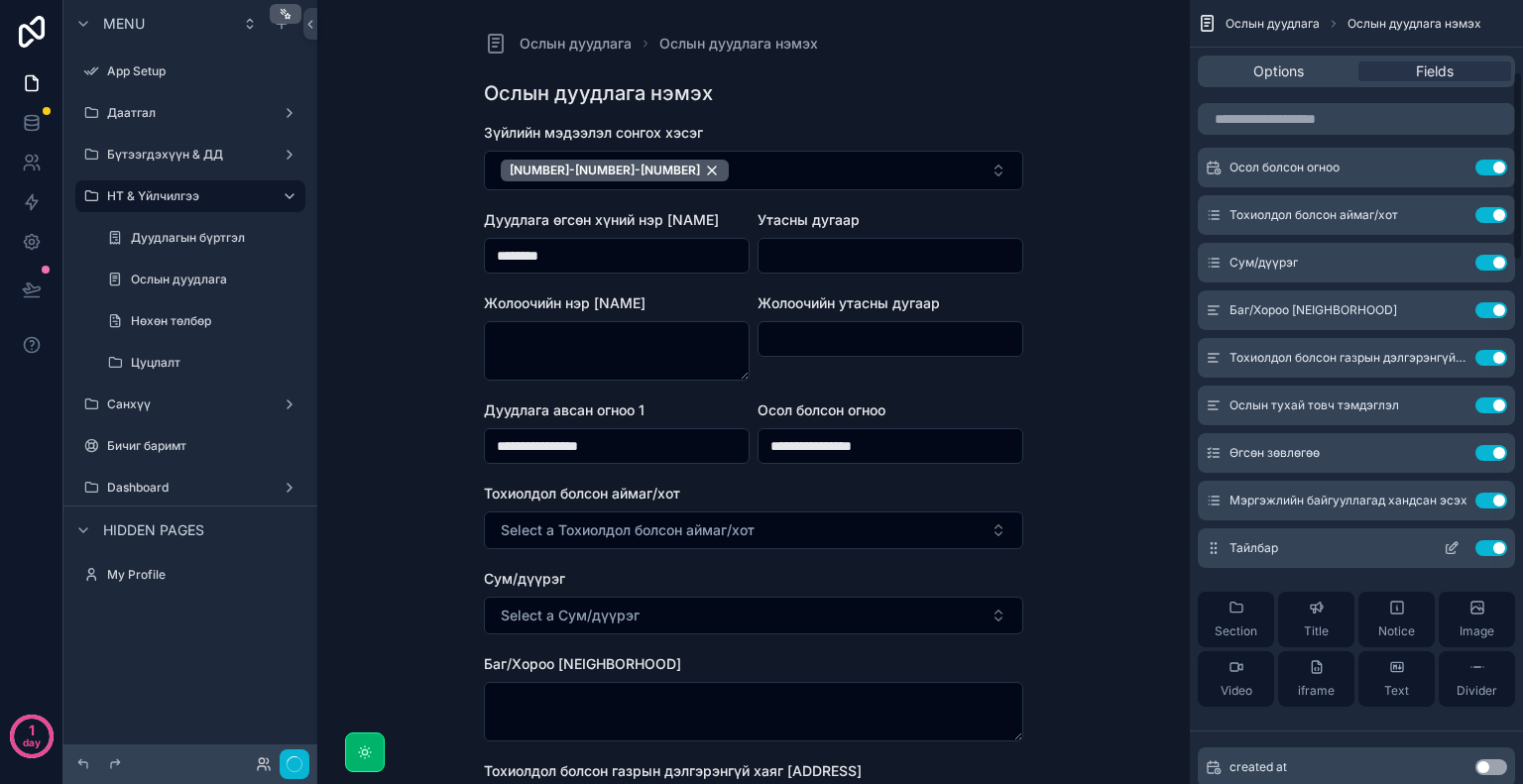 click 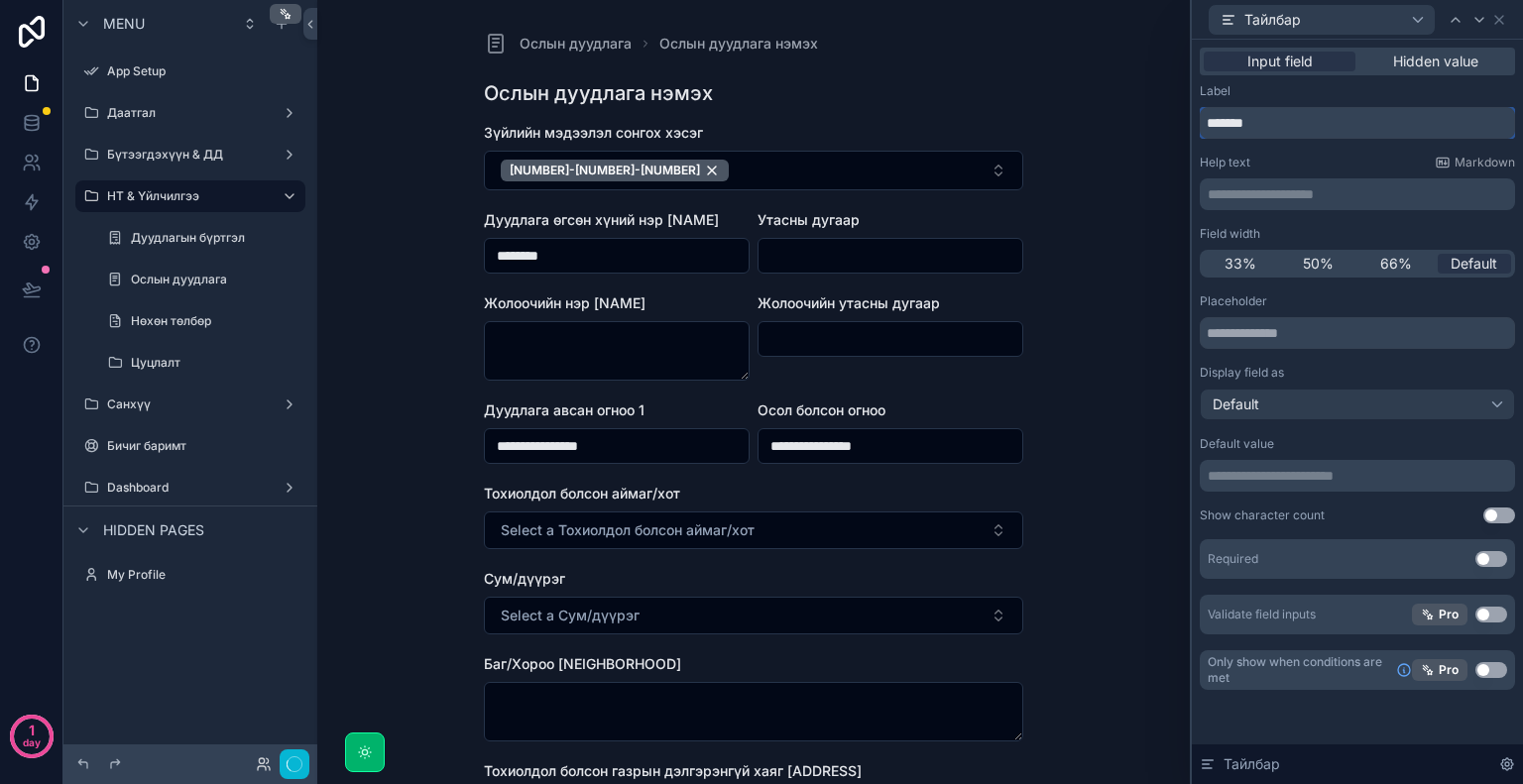 click on "*******" at bounding box center [1357, 123] 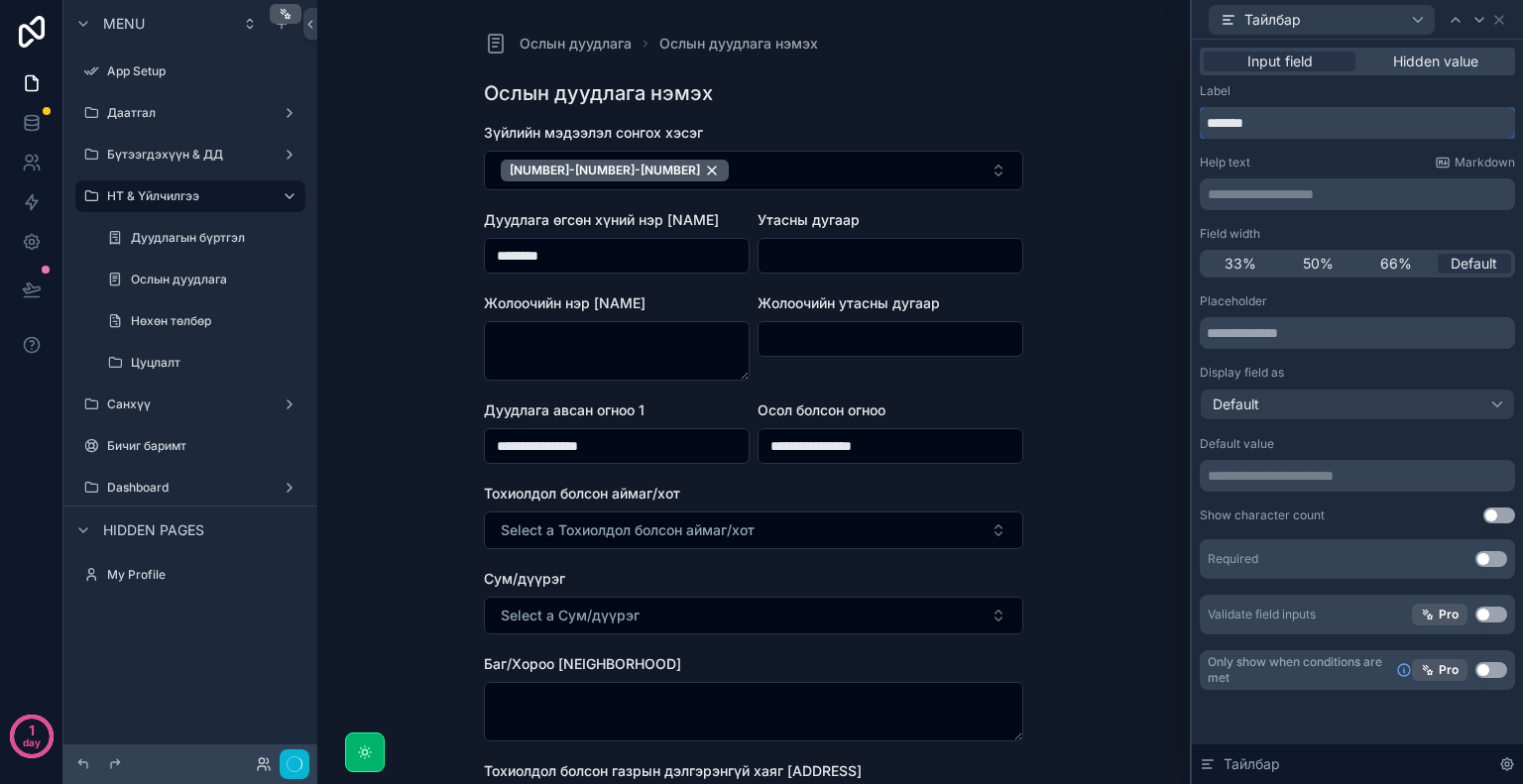 click on "*******" at bounding box center [1357, 123] 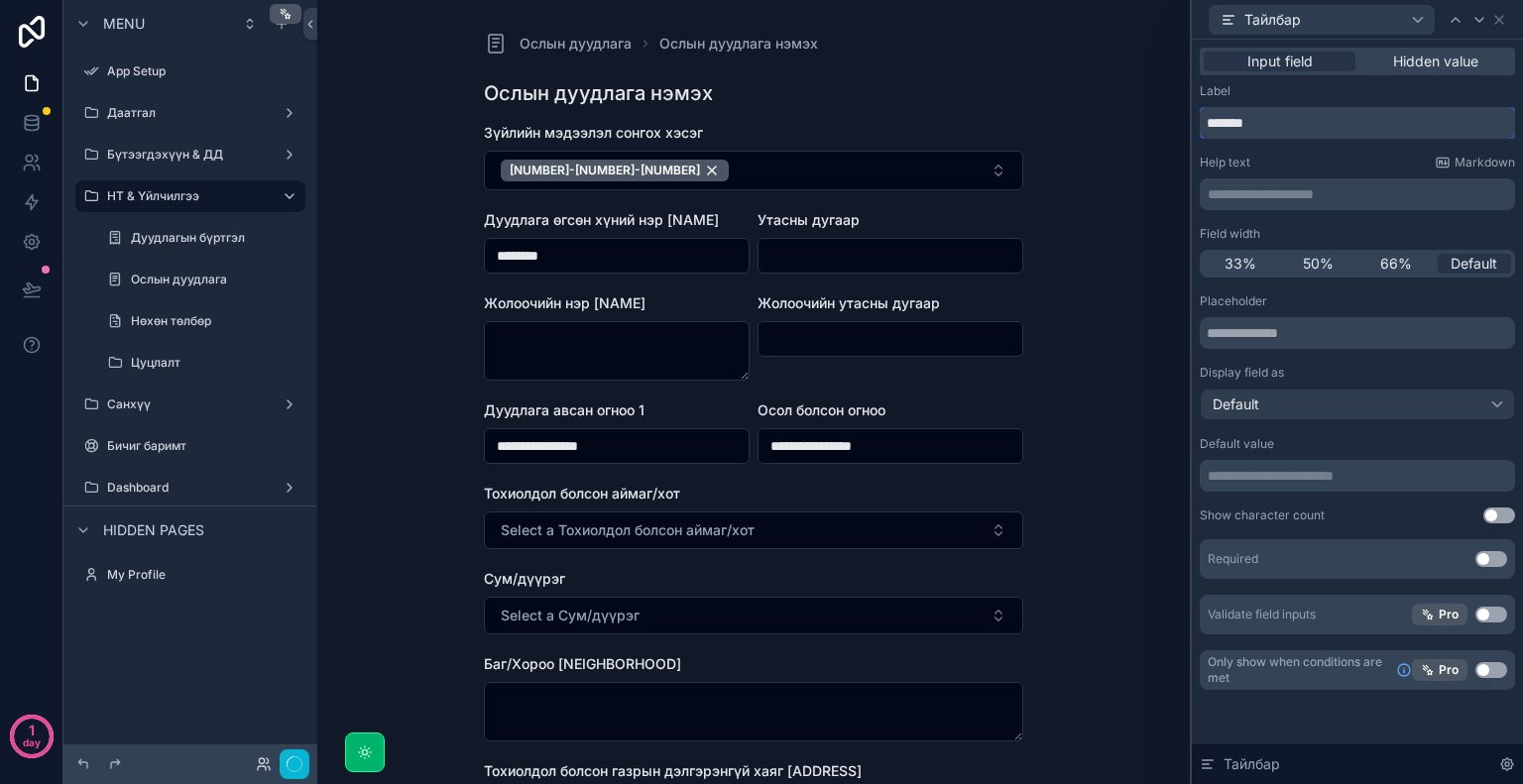 click on "*******" at bounding box center [1357, 123] 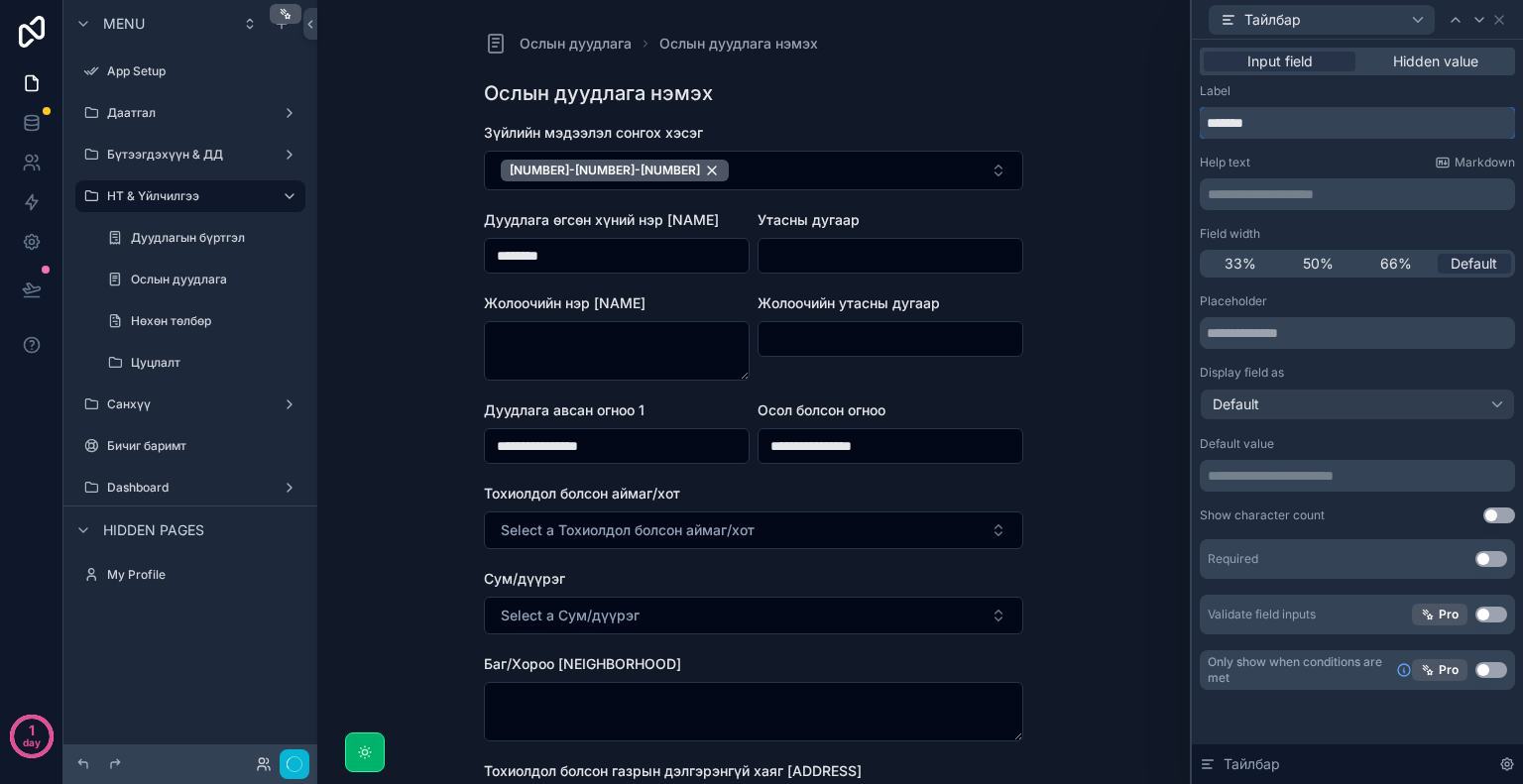 type on "*******" 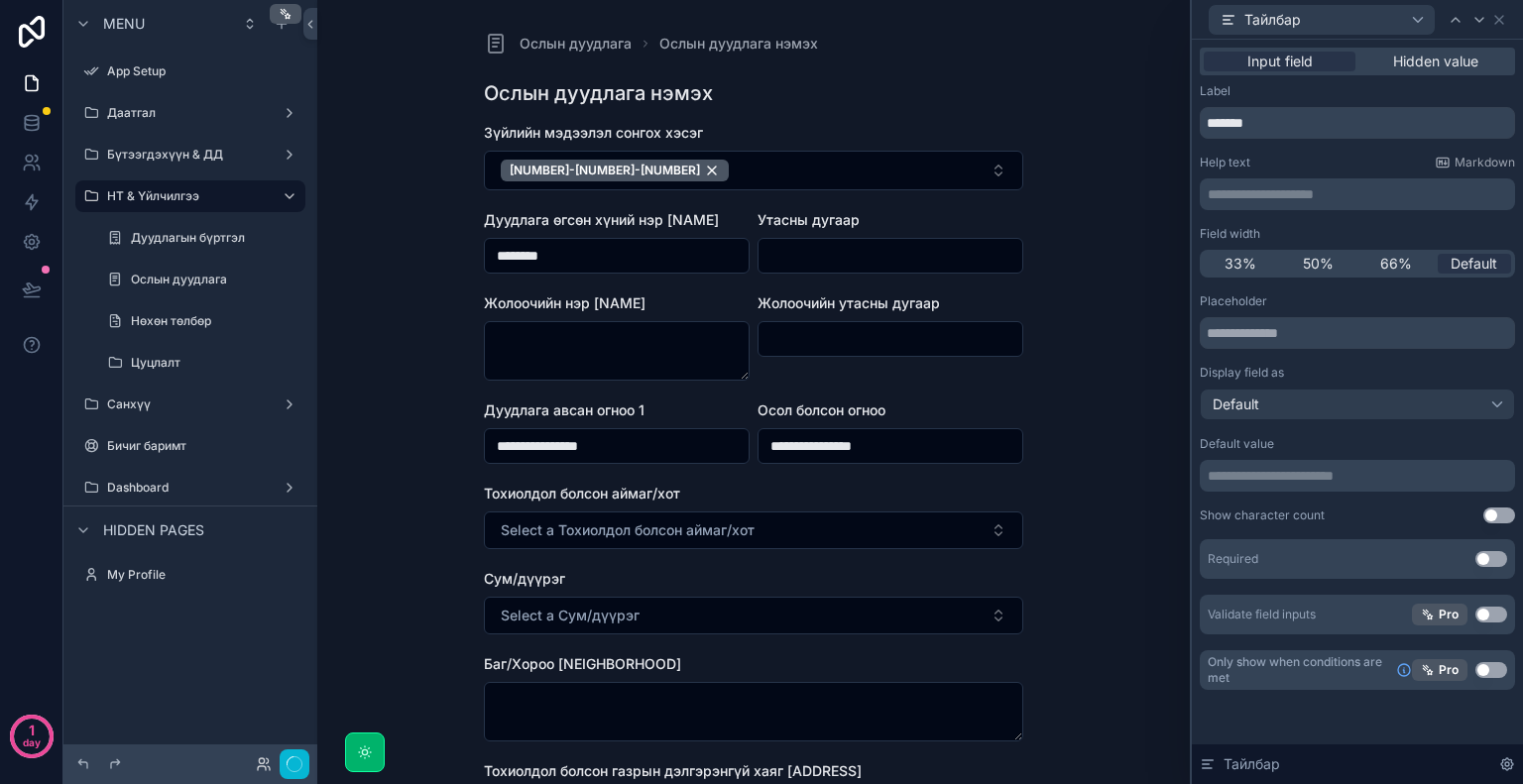 click on "**********" at bounding box center [754, 392] 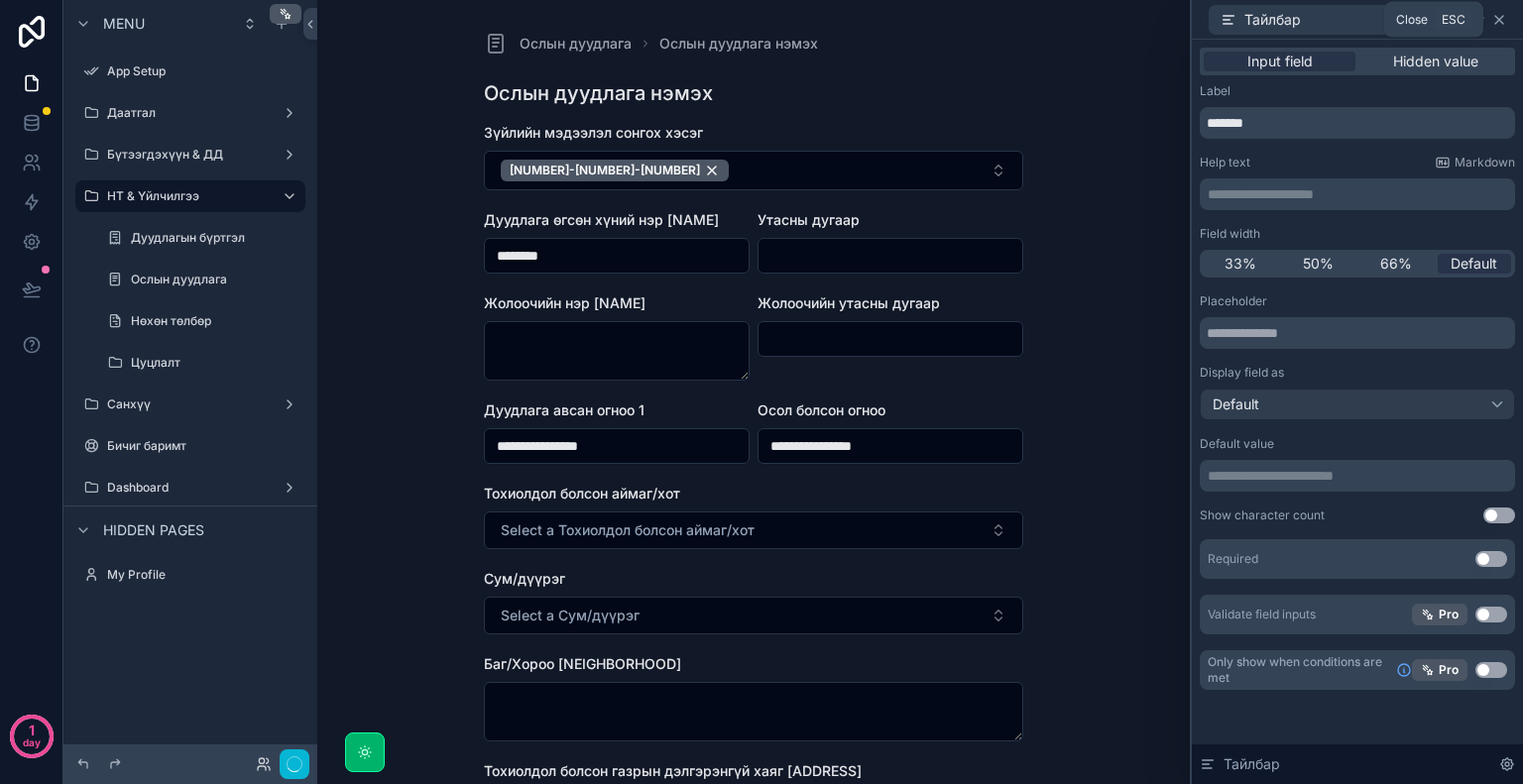 click 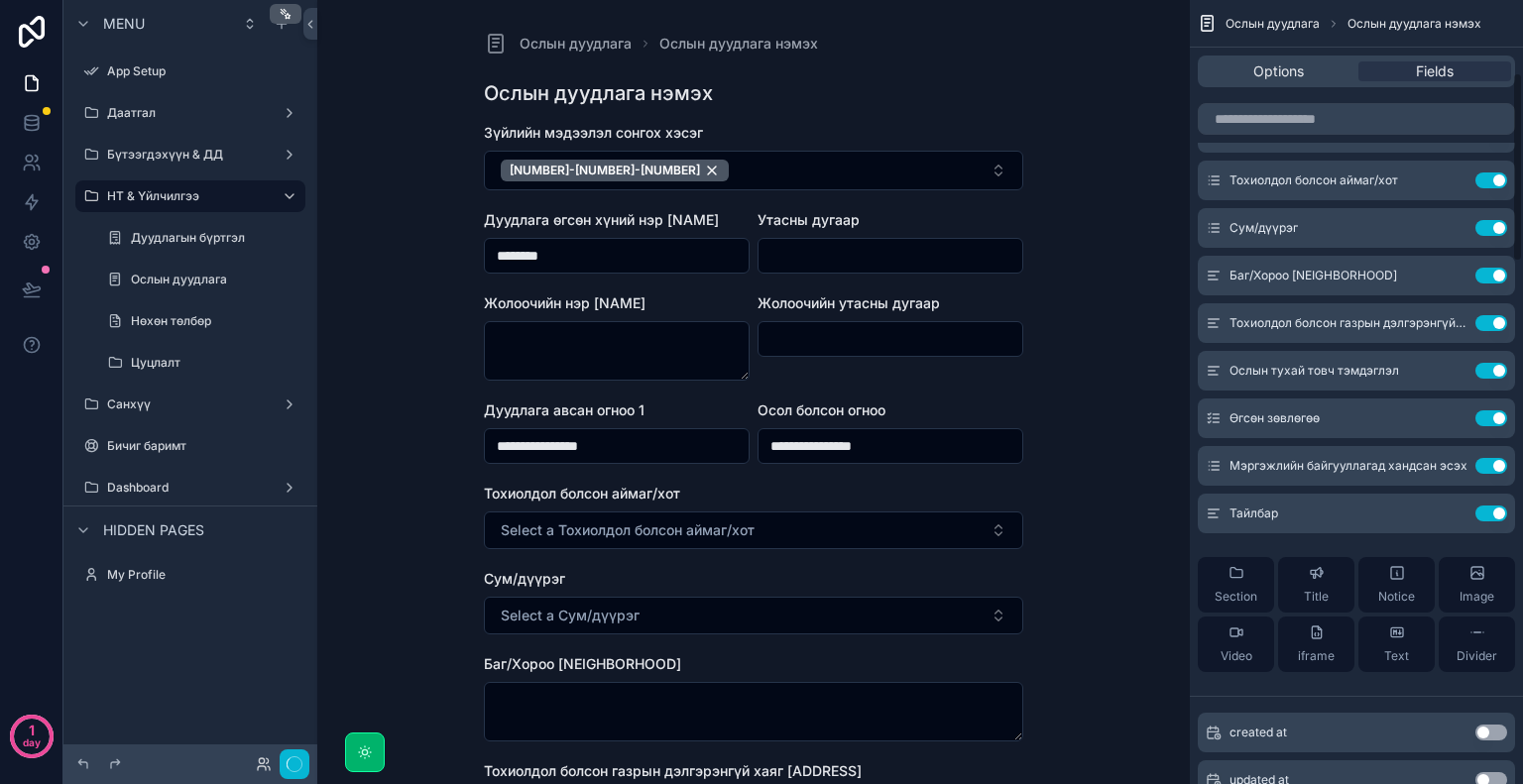 scroll, scrollTop: 297, scrollLeft: 0, axis: vertical 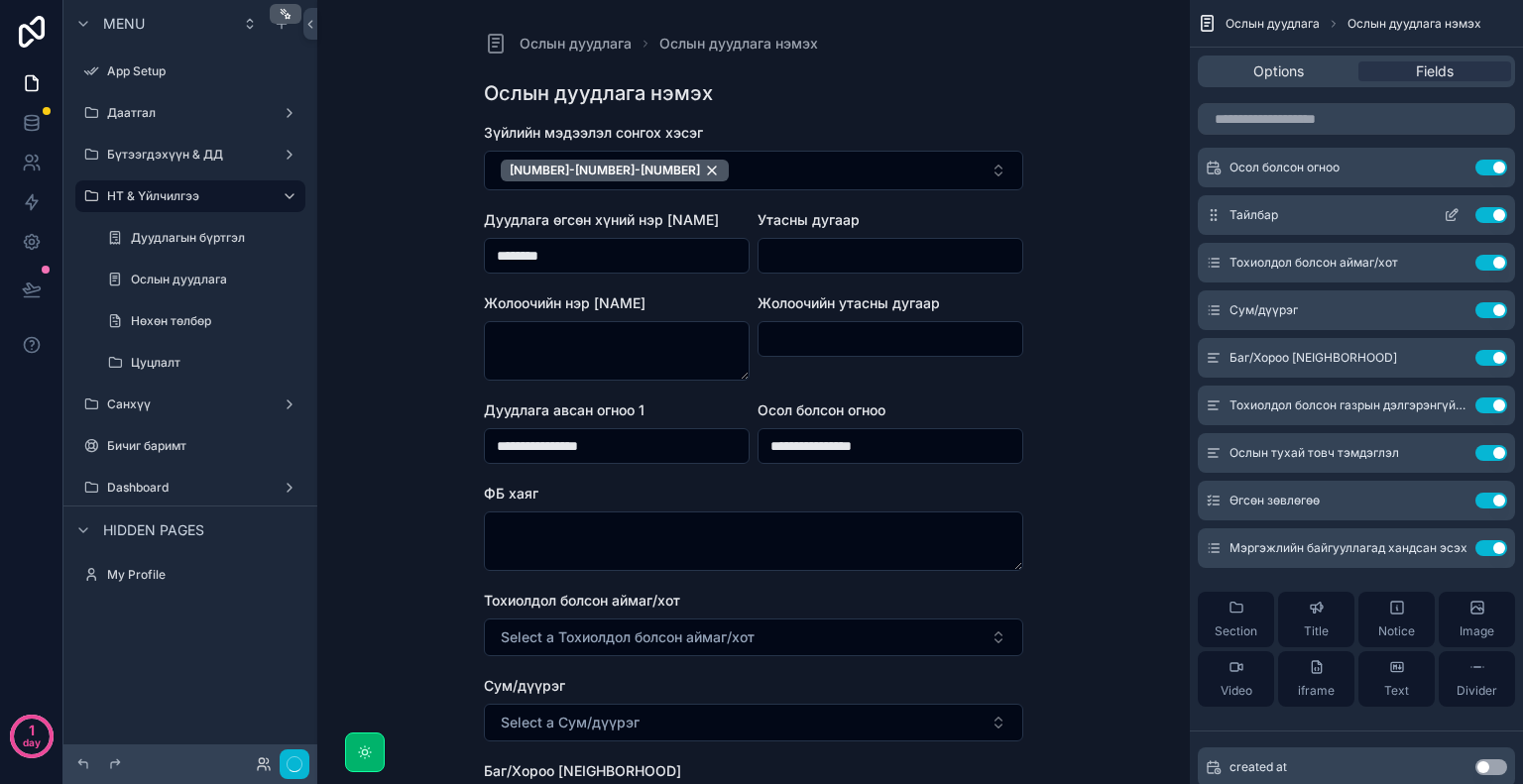 click 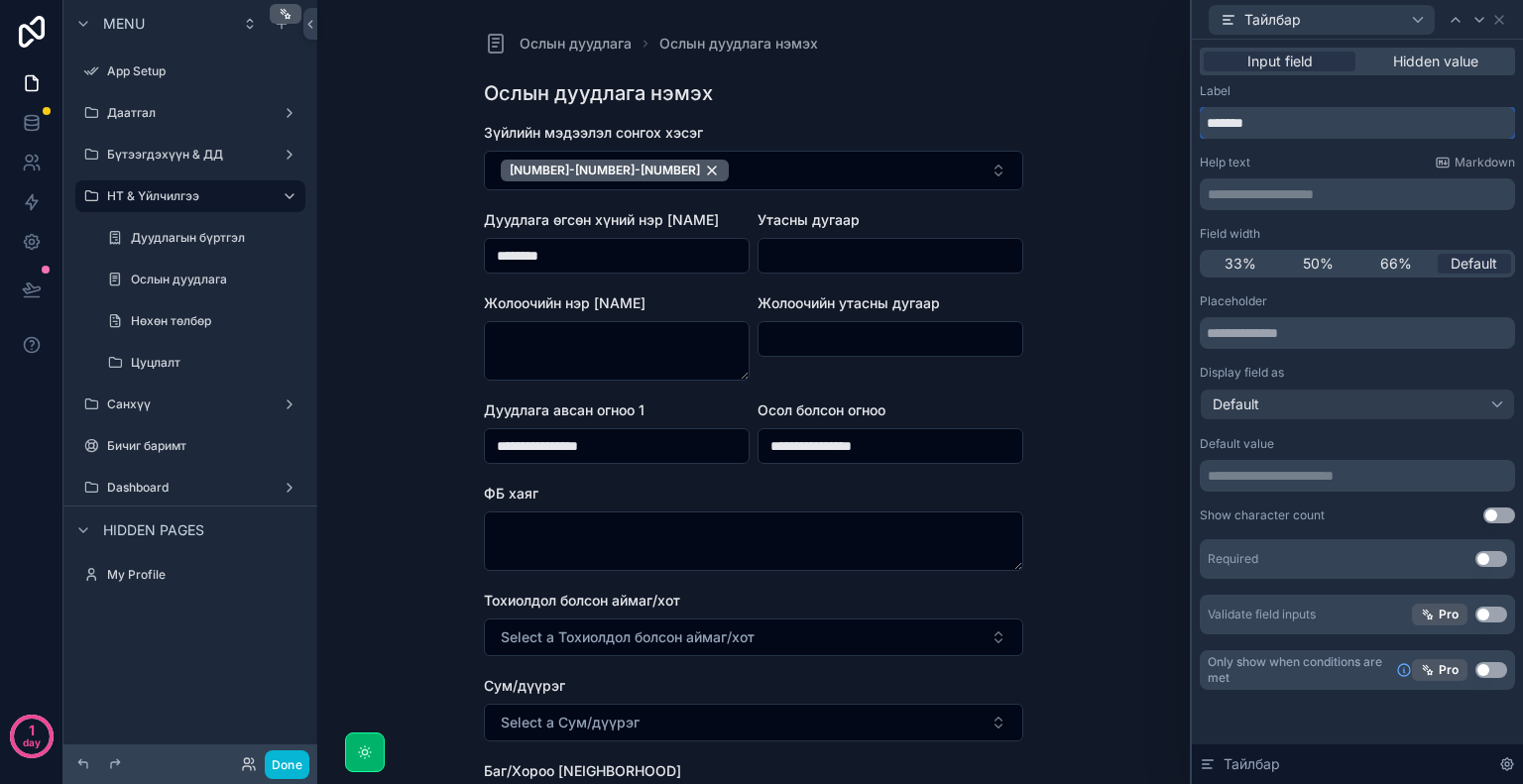 click on "*******" at bounding box center (1357, 123) 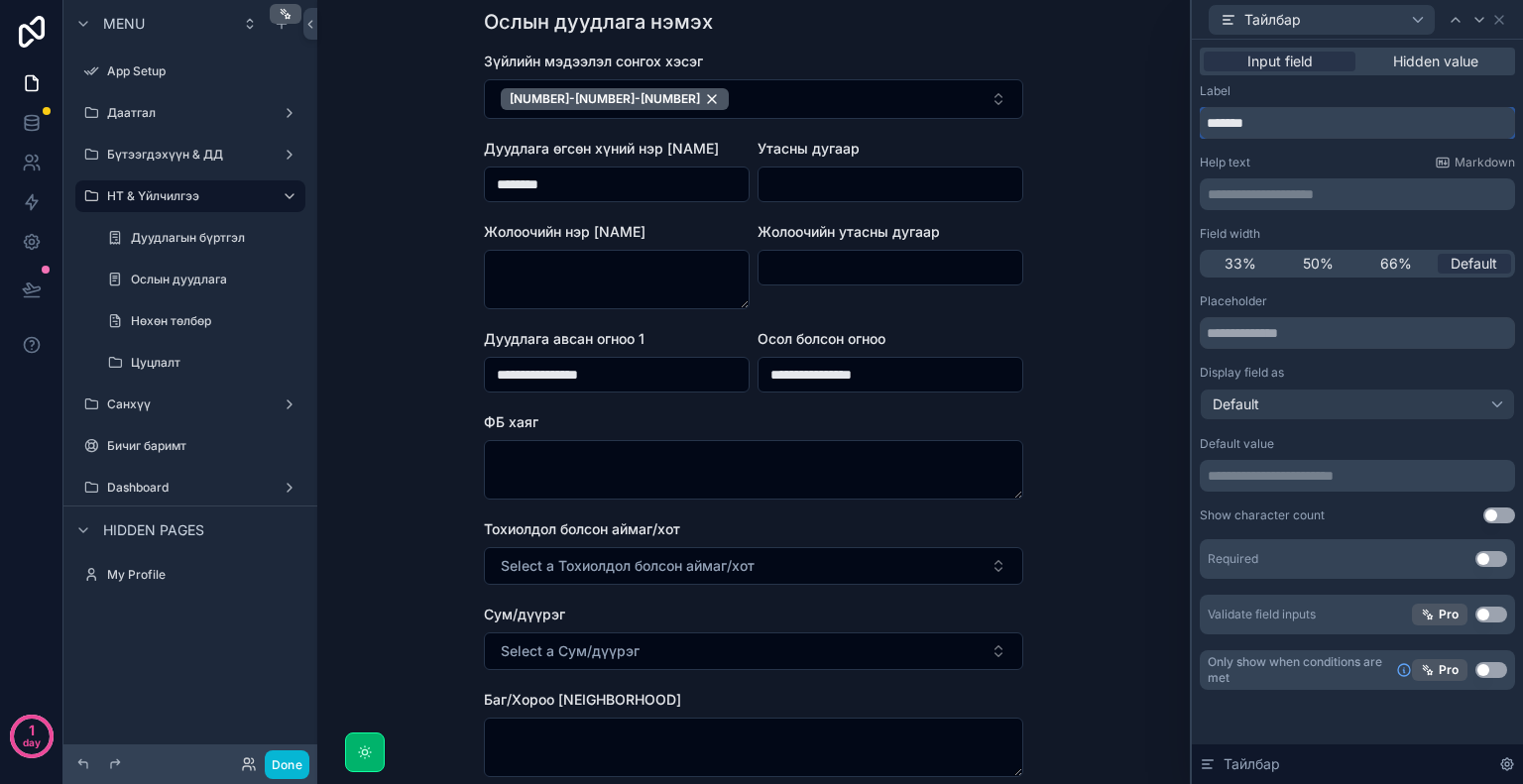 scroll, scrollTop: 0, scrollLeft: 0, axis: both 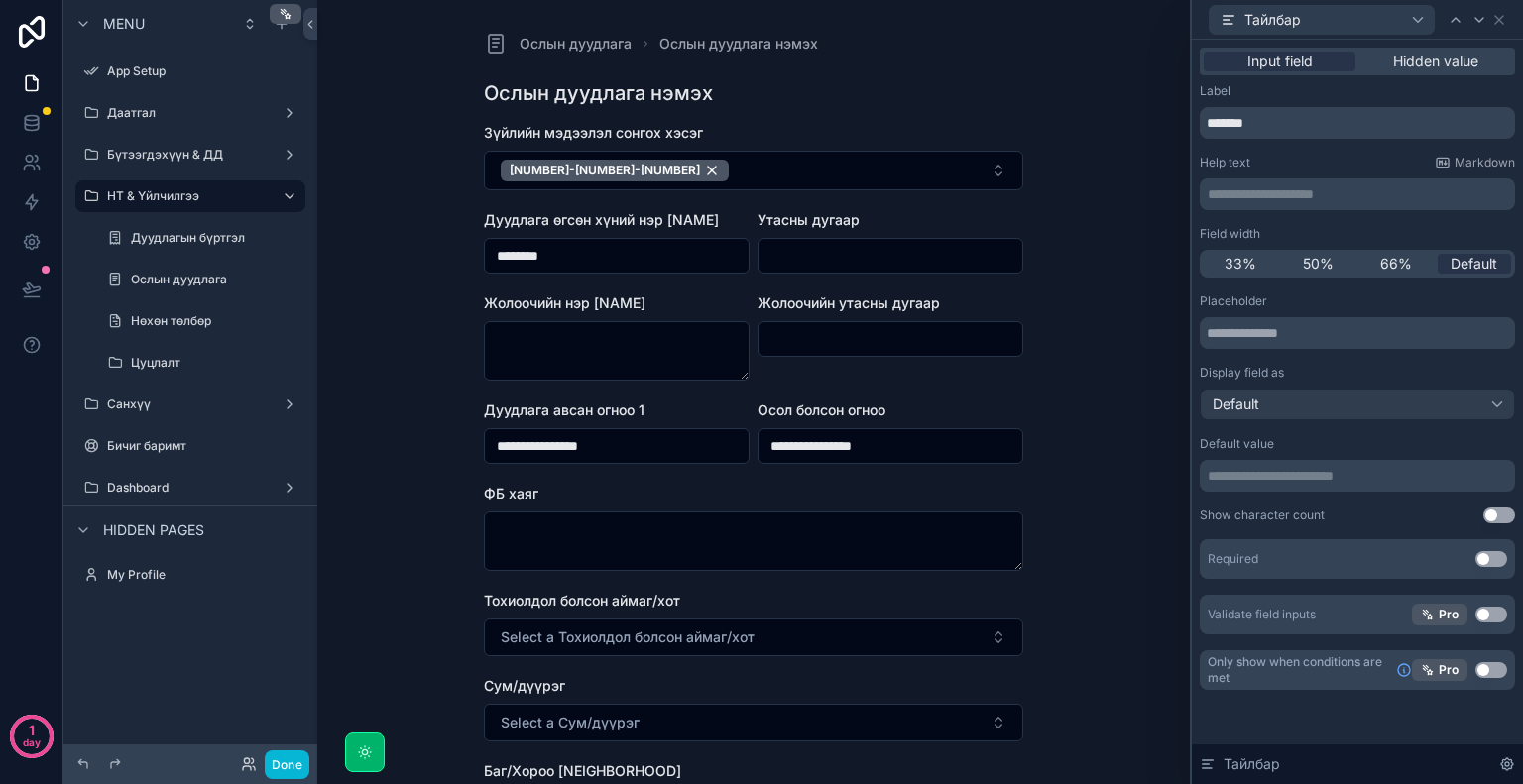 click on "**********" at bounding box center [754, 392] 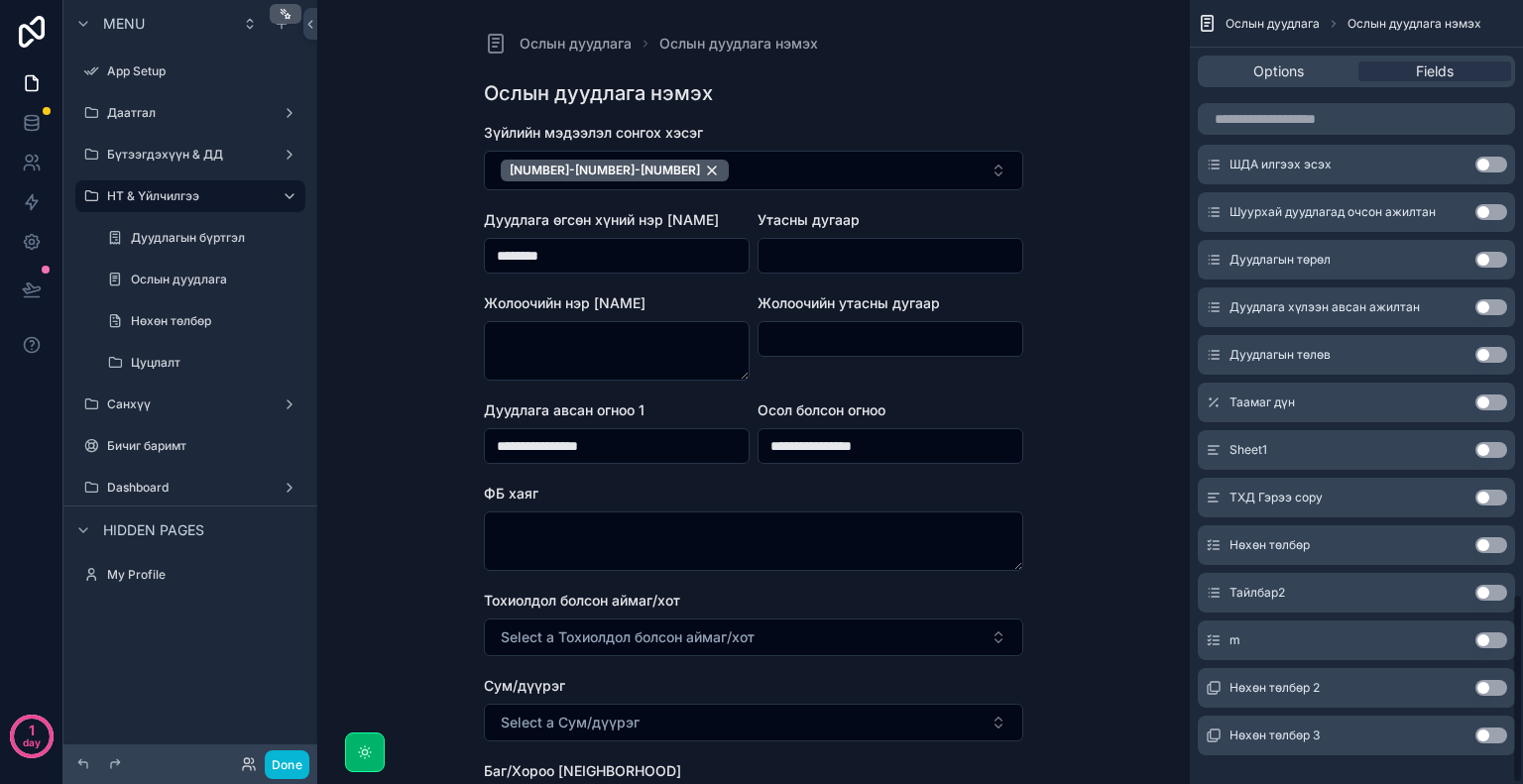 scroll, scrollTop: 2448, scrollLeft: 0, axis: vertical 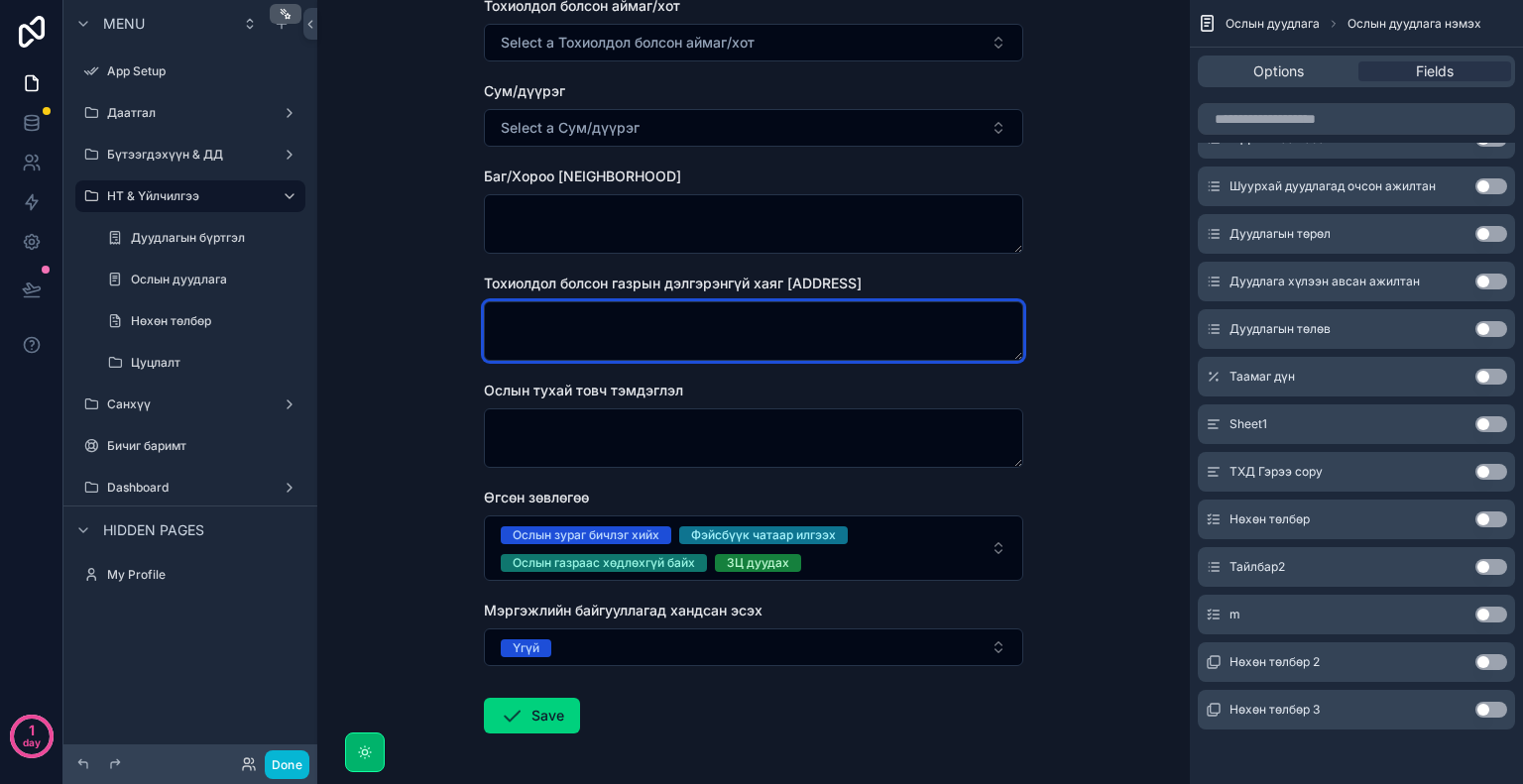 click at bounding box center (754, 331) 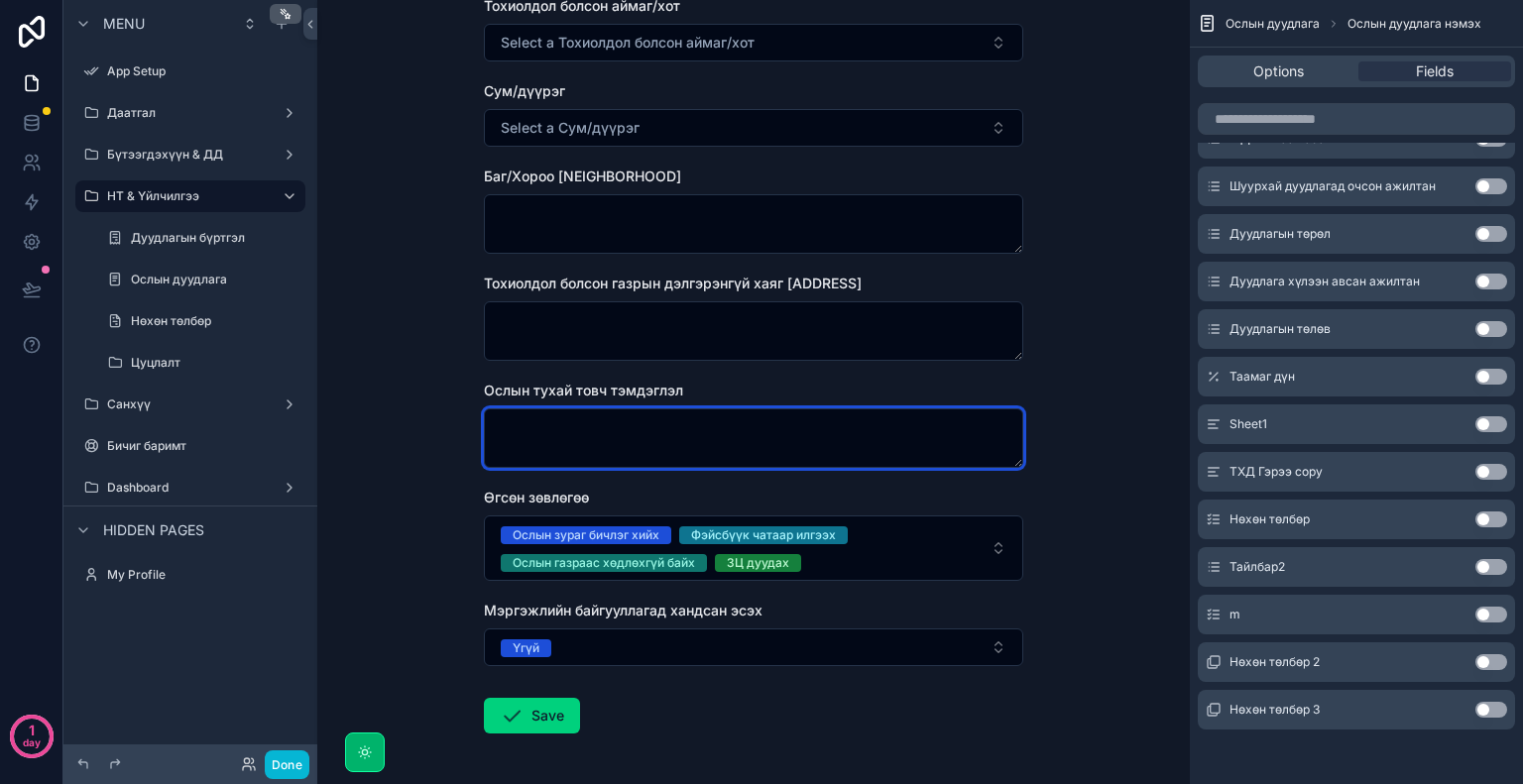 click at bounding box center (754, 438) 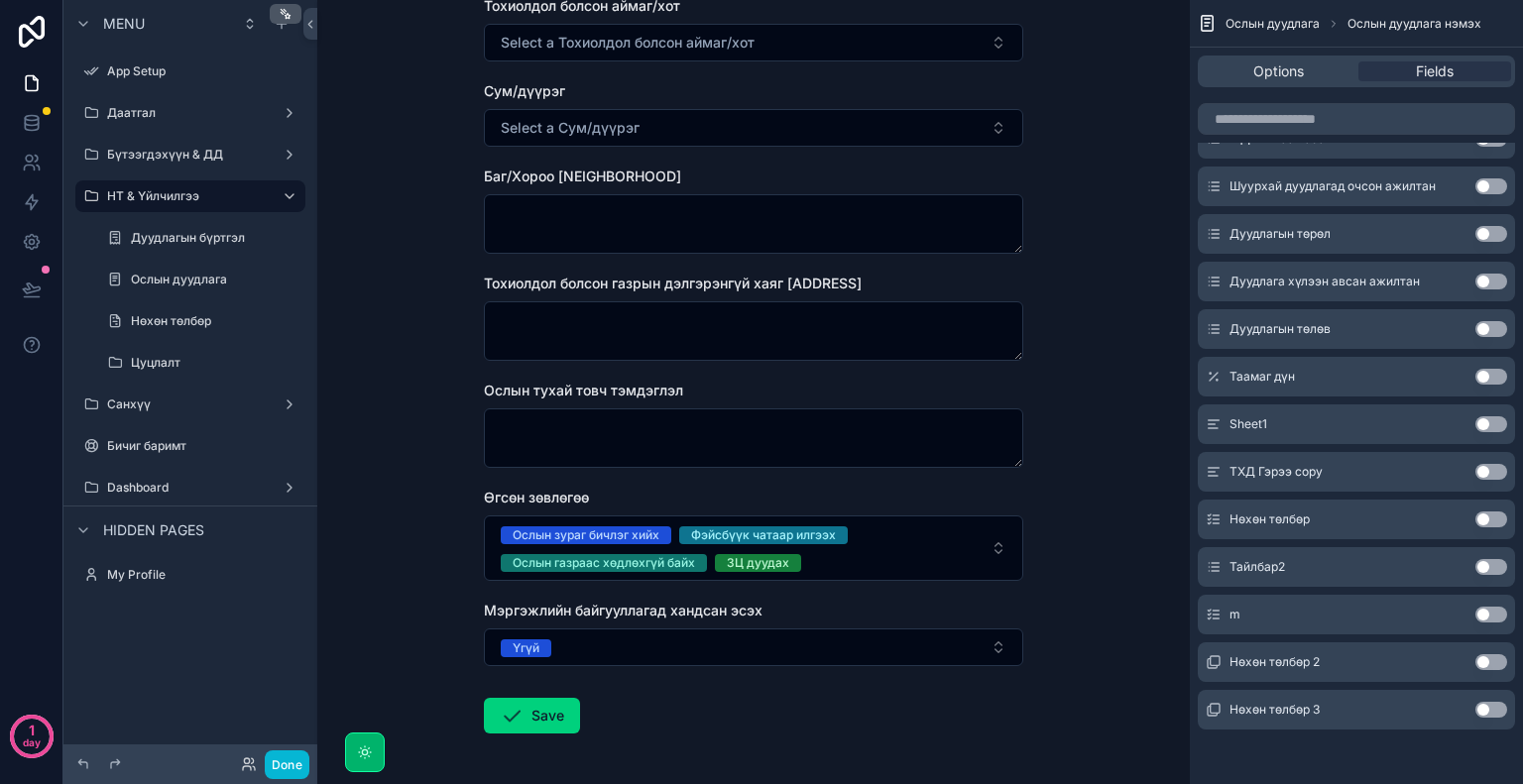 click on "Use setting" at bounding box center [1491, 424] 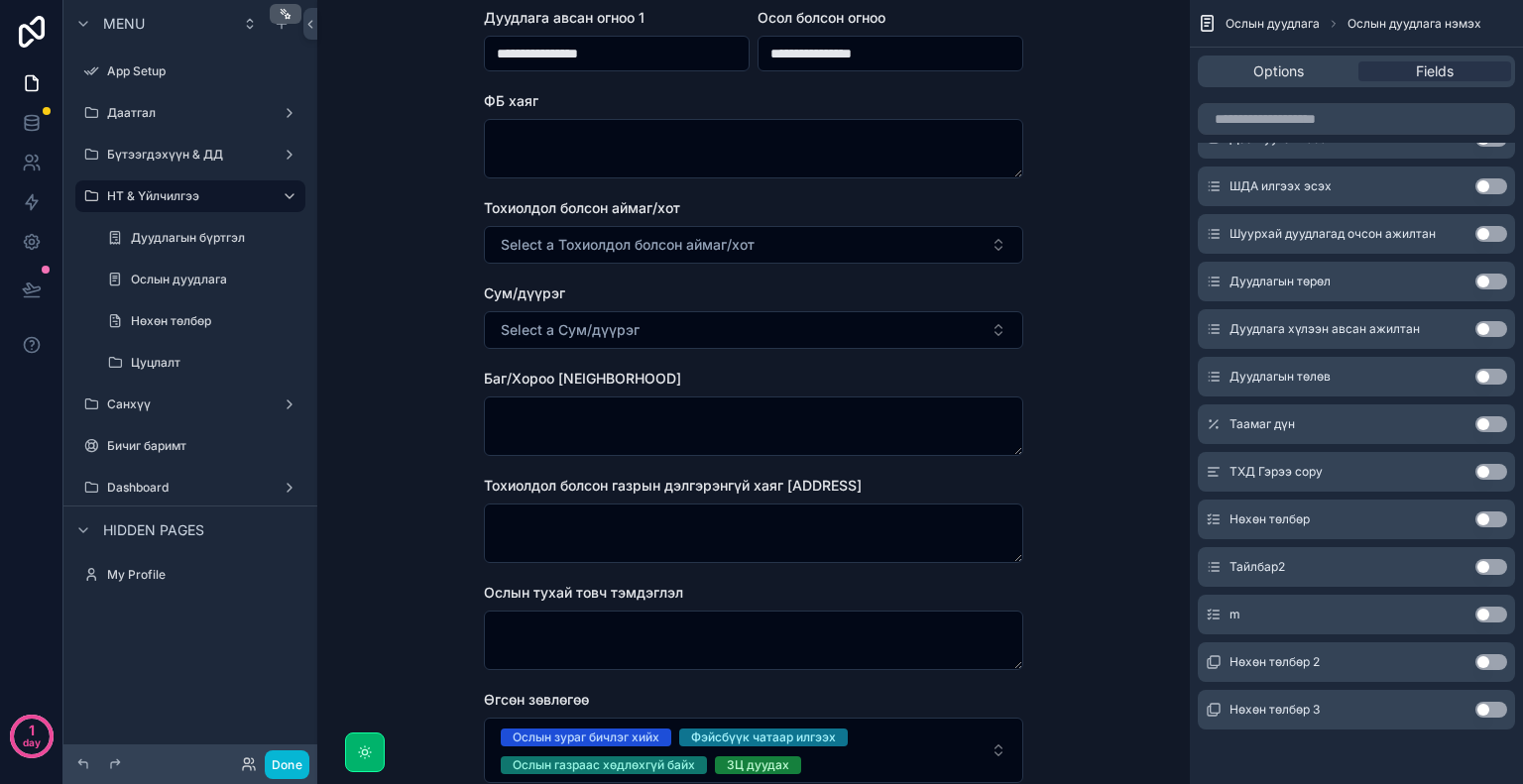 scroll, scrollTop: 777, scrollLeft: 0, axis: vertical 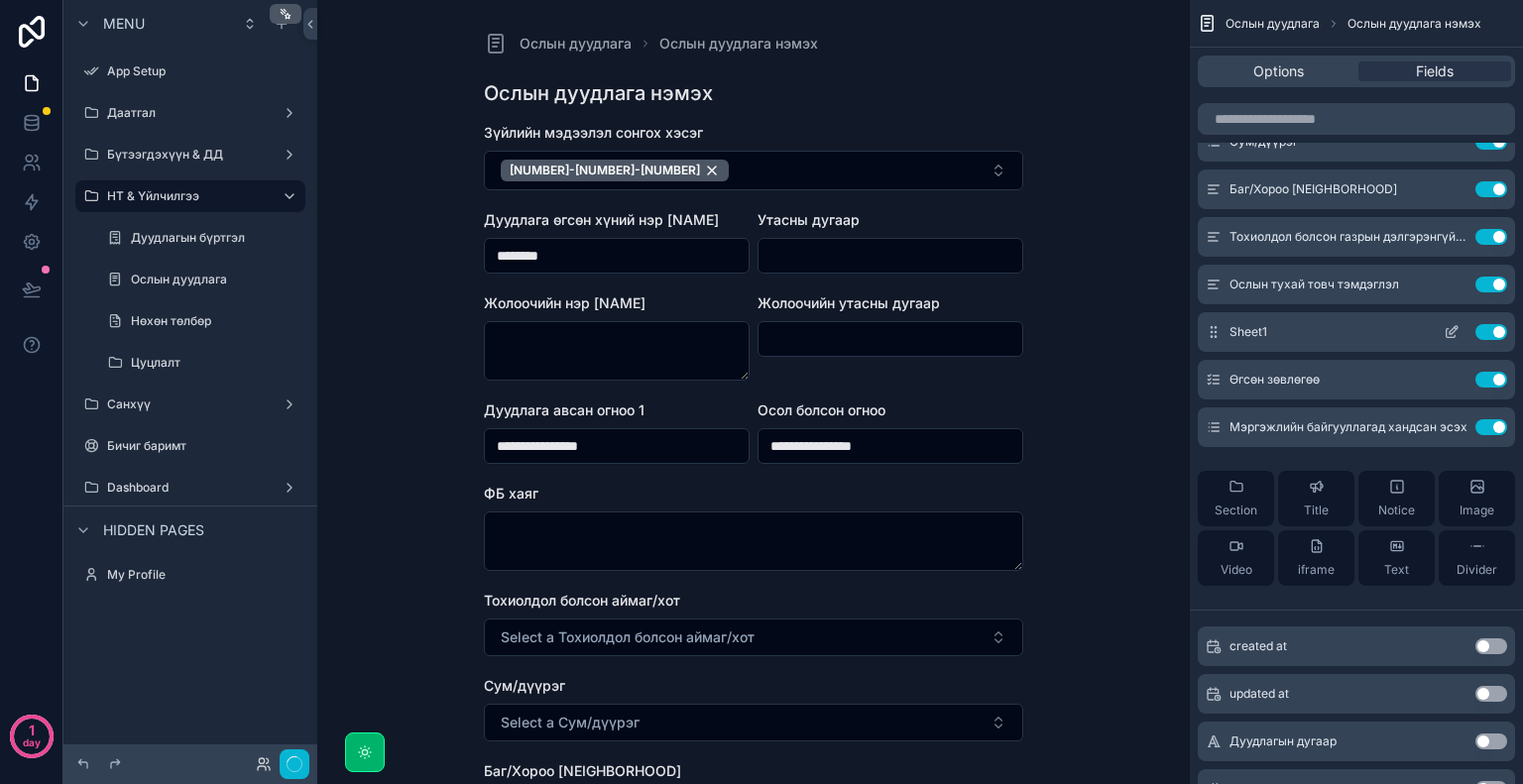click 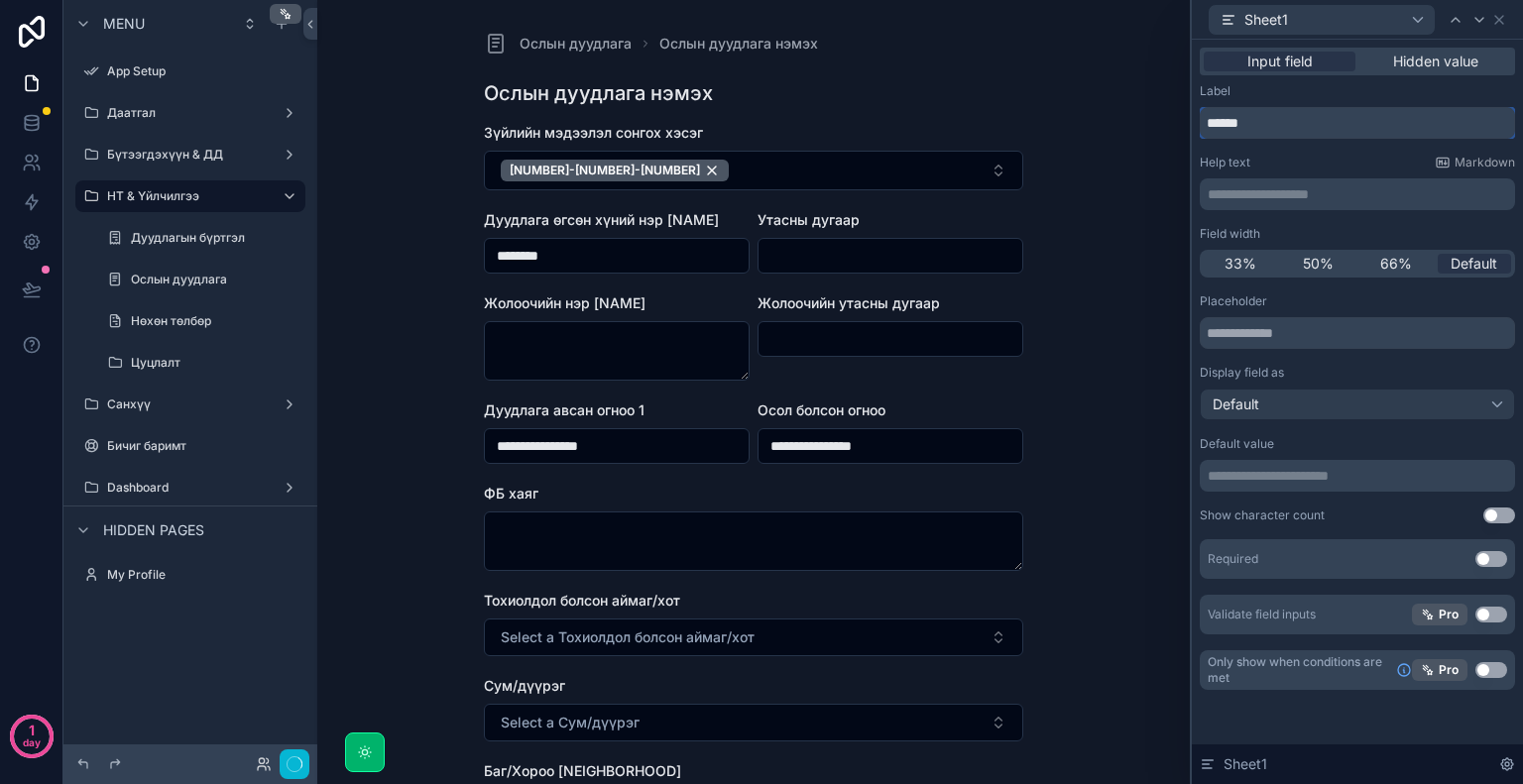 click on "******" at bounding box center [1357, 123] 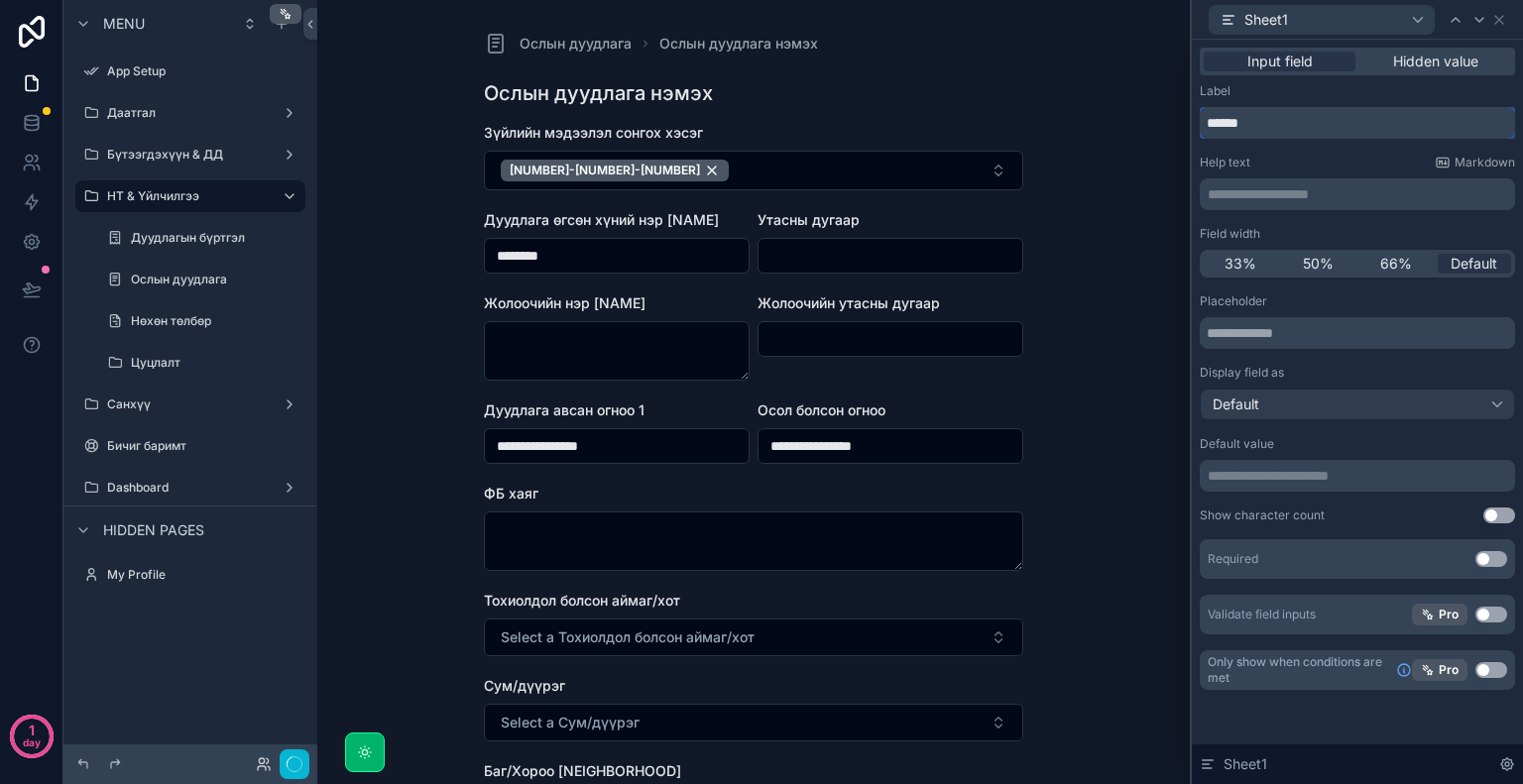 click on "******" at bounding box center (1357, 123) 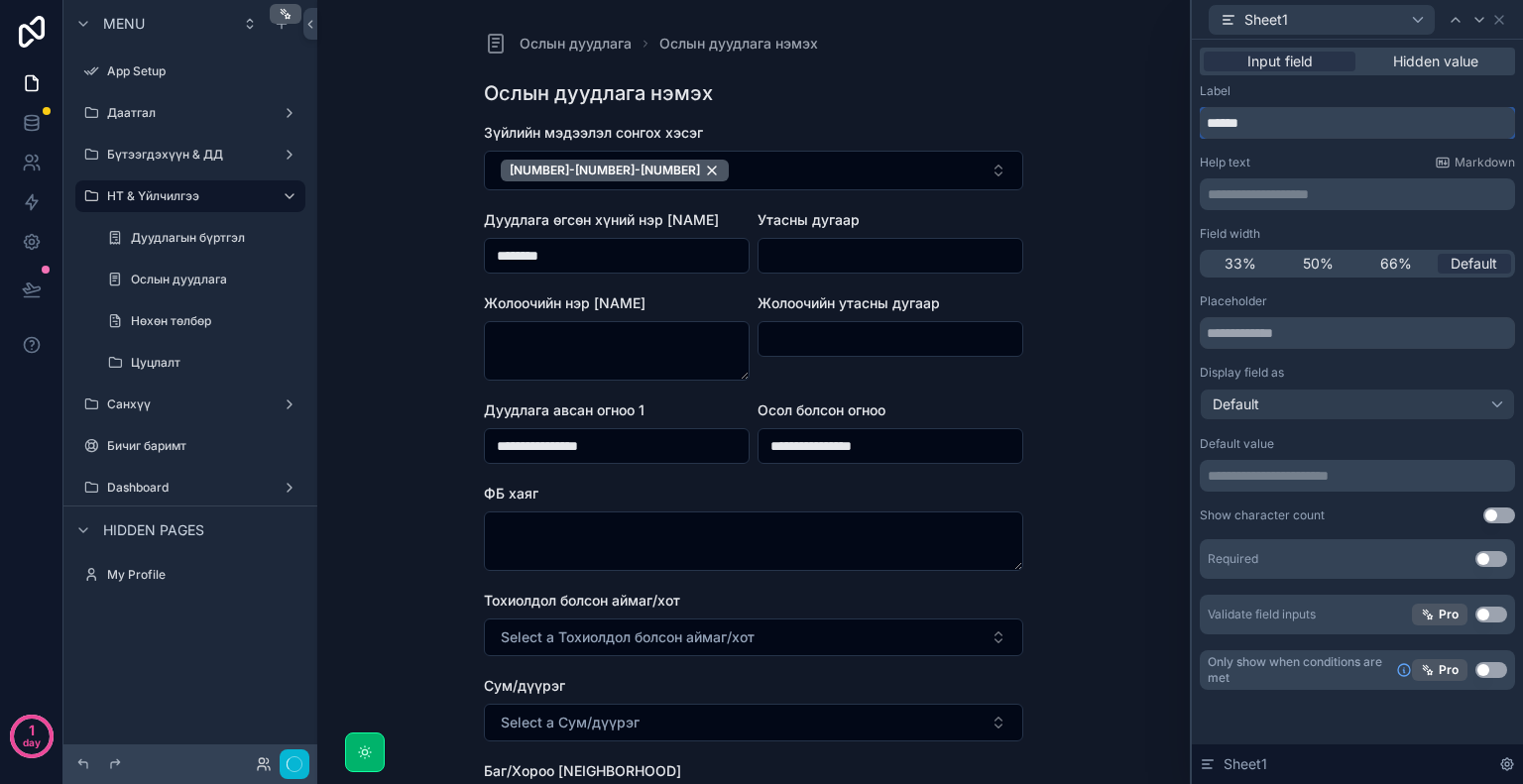 click on "******" at bounding box center (1357, 123) 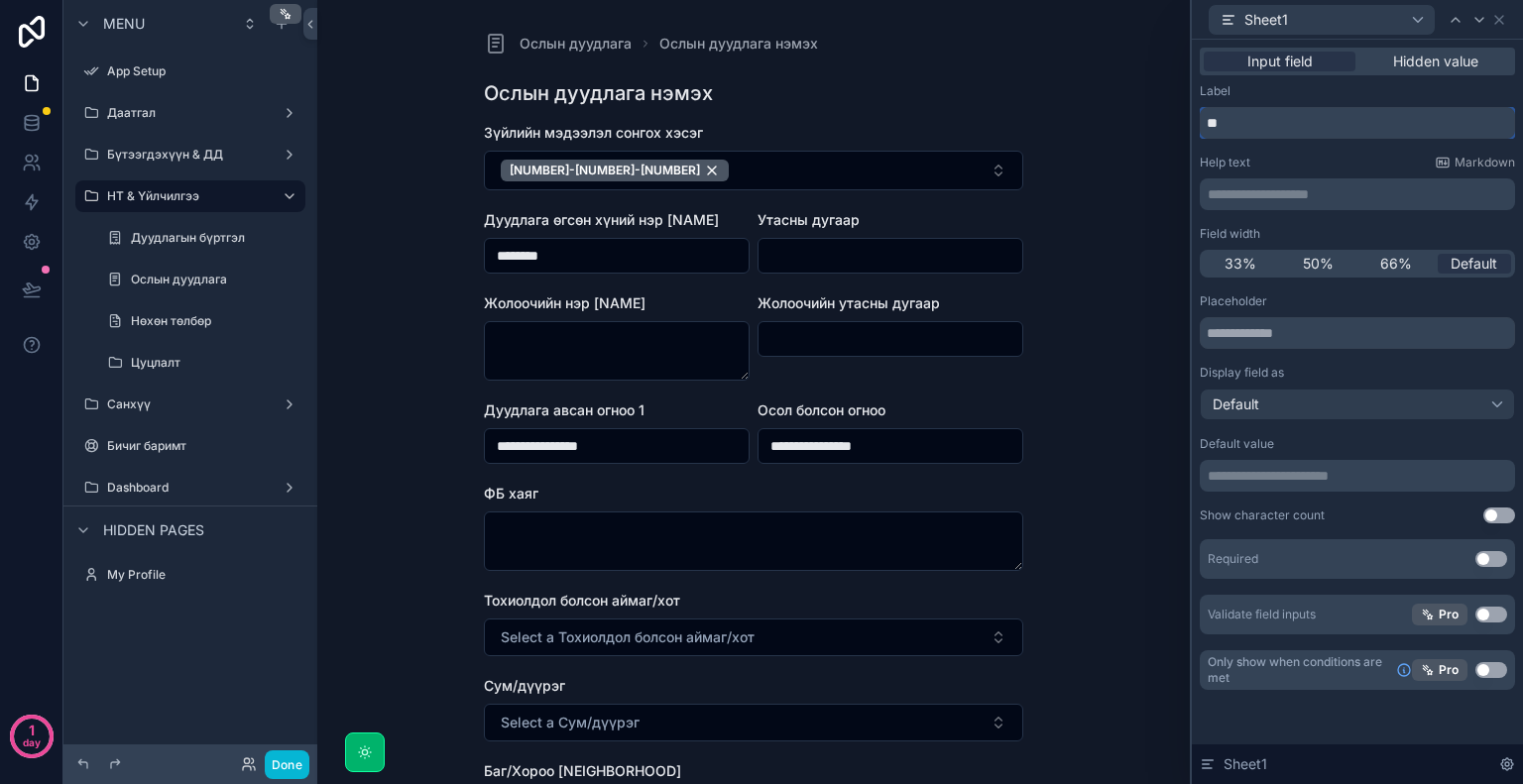 type on "*" 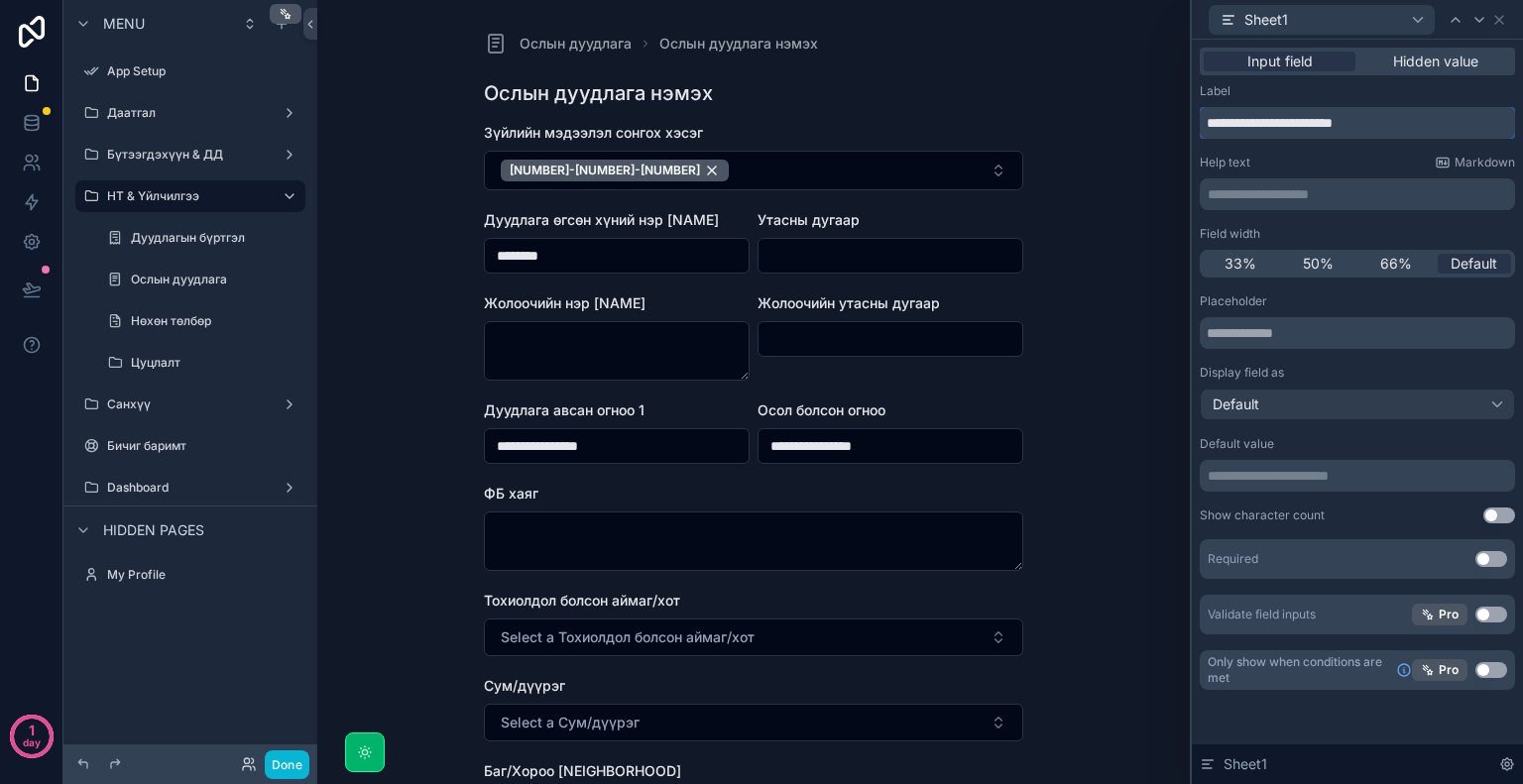 type on "**********" 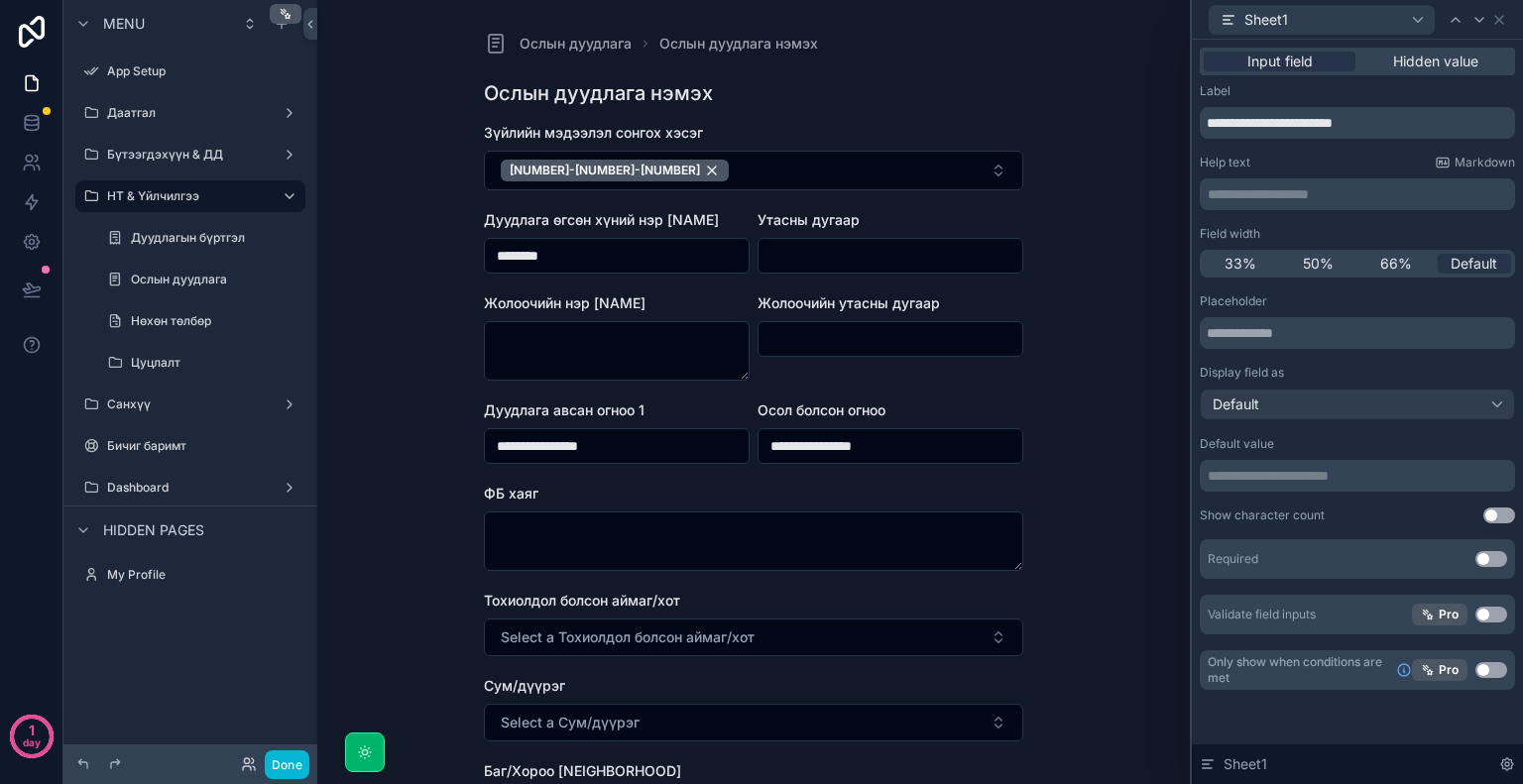 click on "**********" at bounding box center (754, 392) 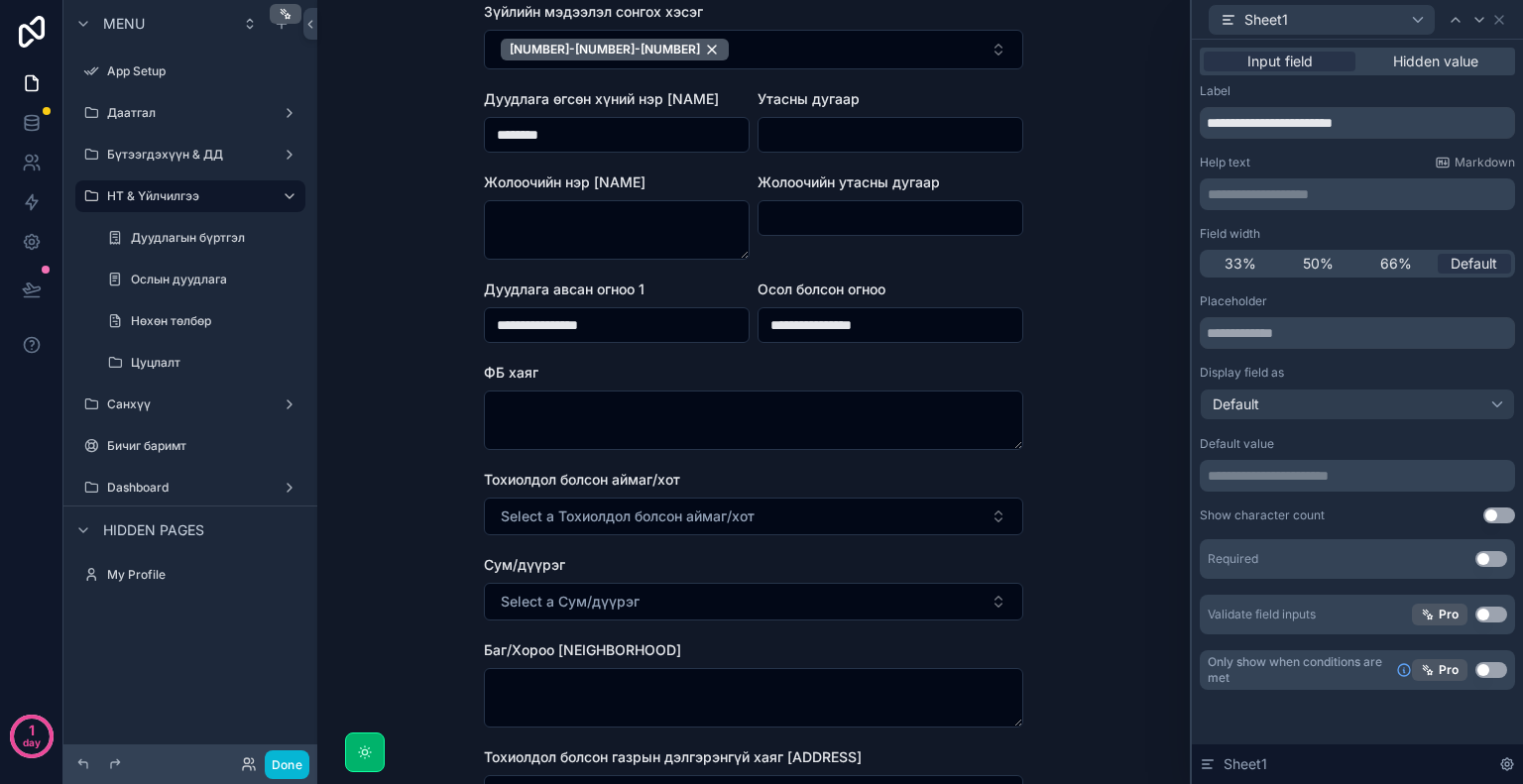 scroll, scrollTop: 0, scrollLeft: 0, axis: both 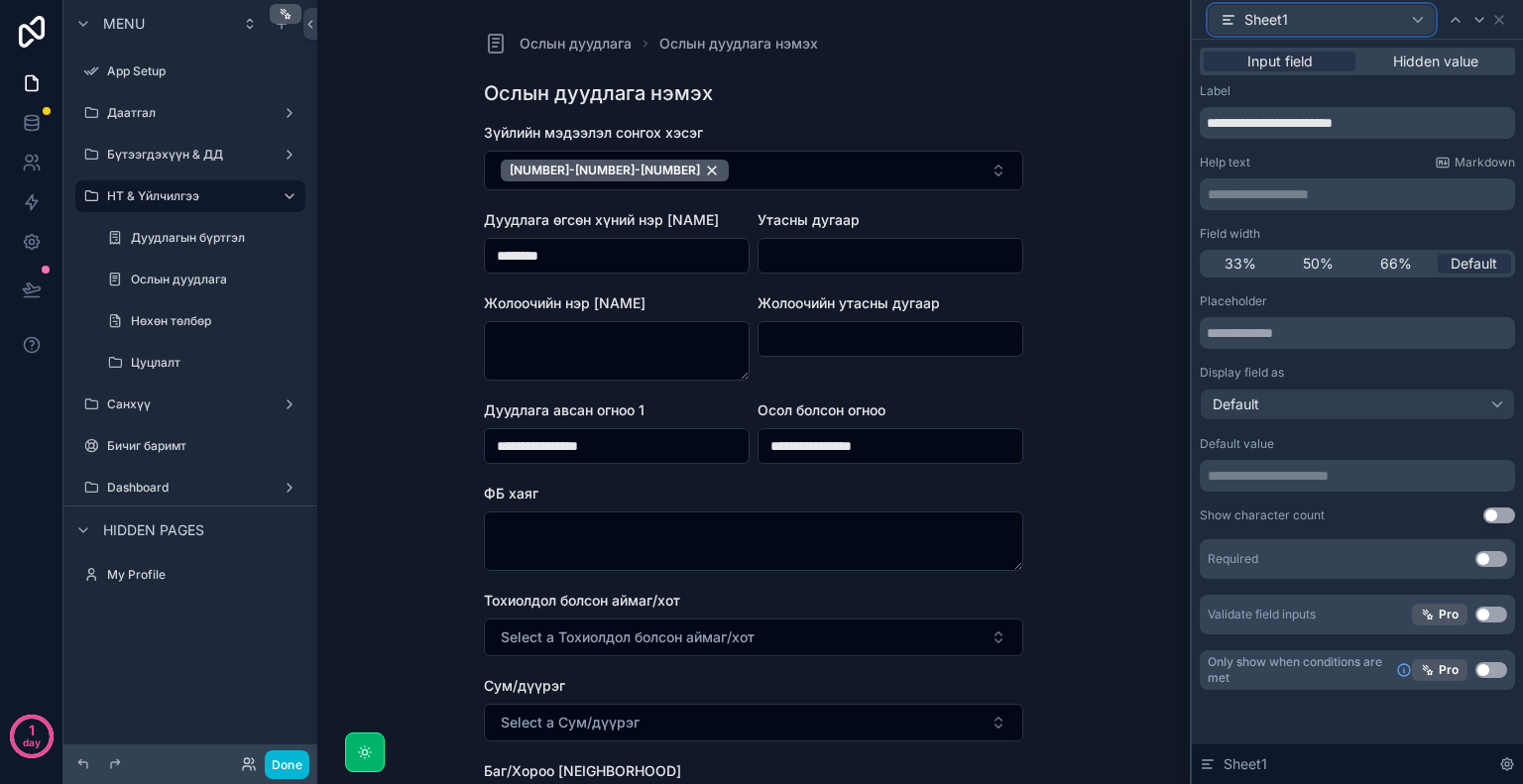 click on "Sheet1" at bounding box center (1322, 20) 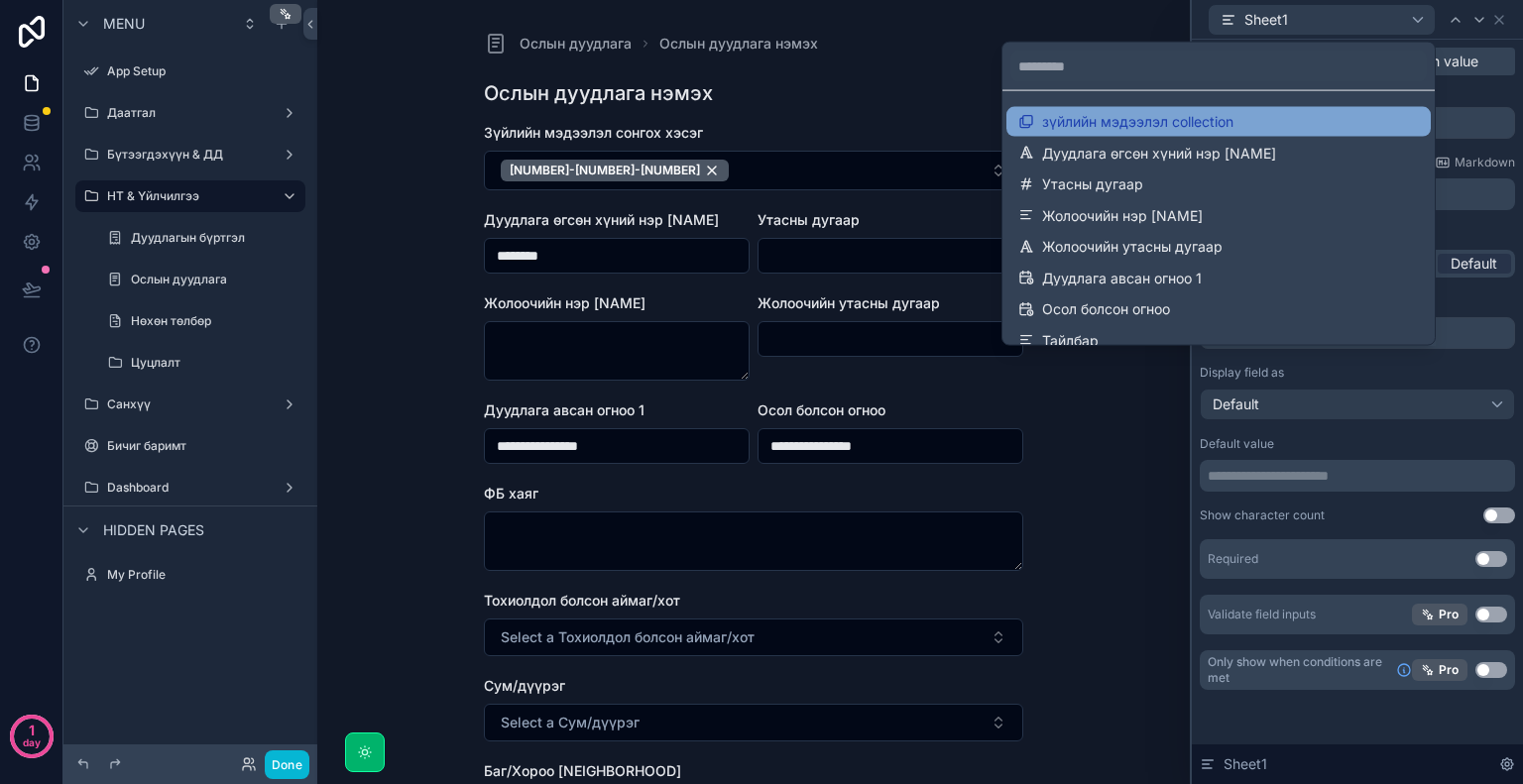 click on "зүйлийн мэдээлэл collection" at bounding box center [1219, 122] 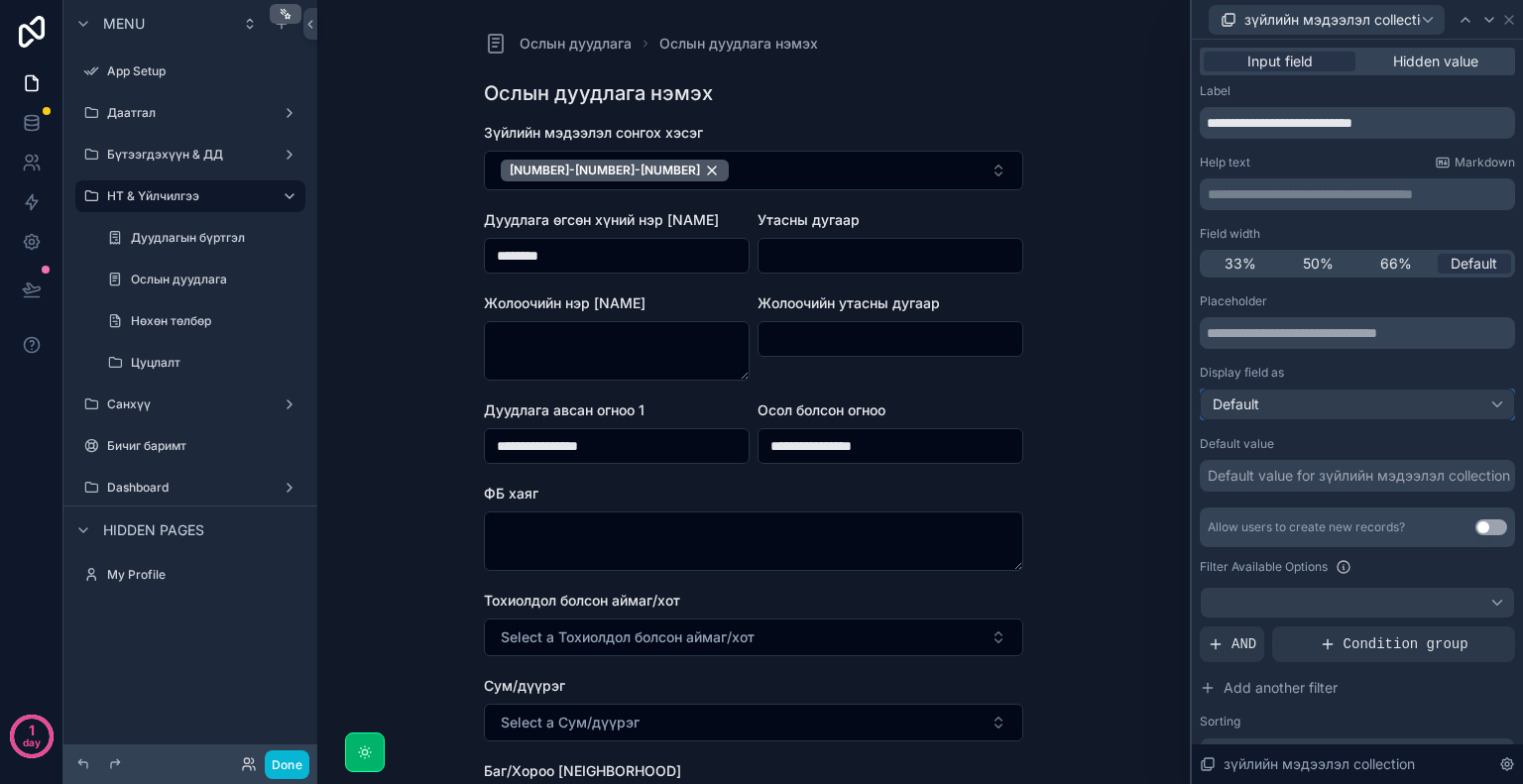 click on "Default" at bounding box center [1357, 404] 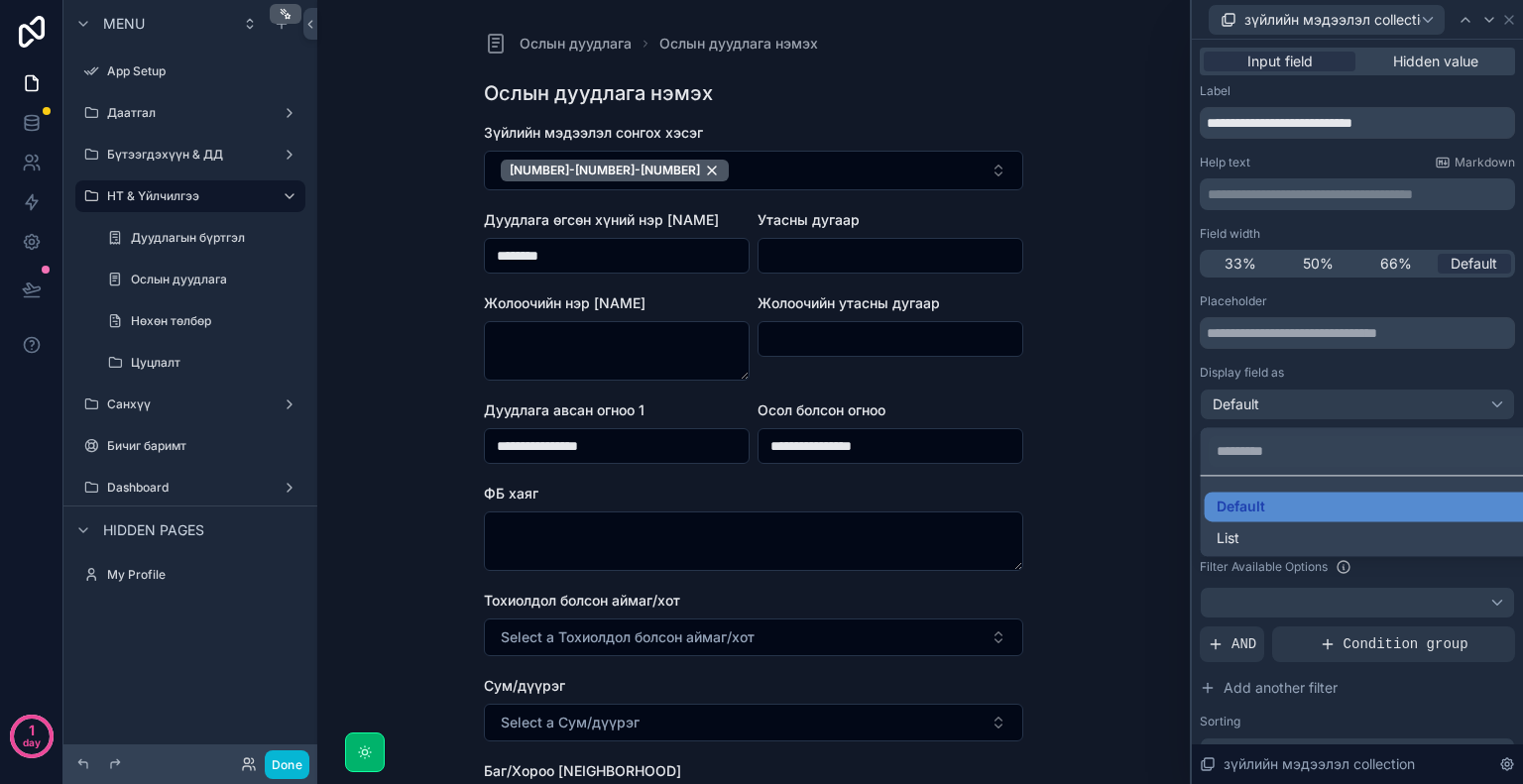 click at bounding box center (1357, 392) 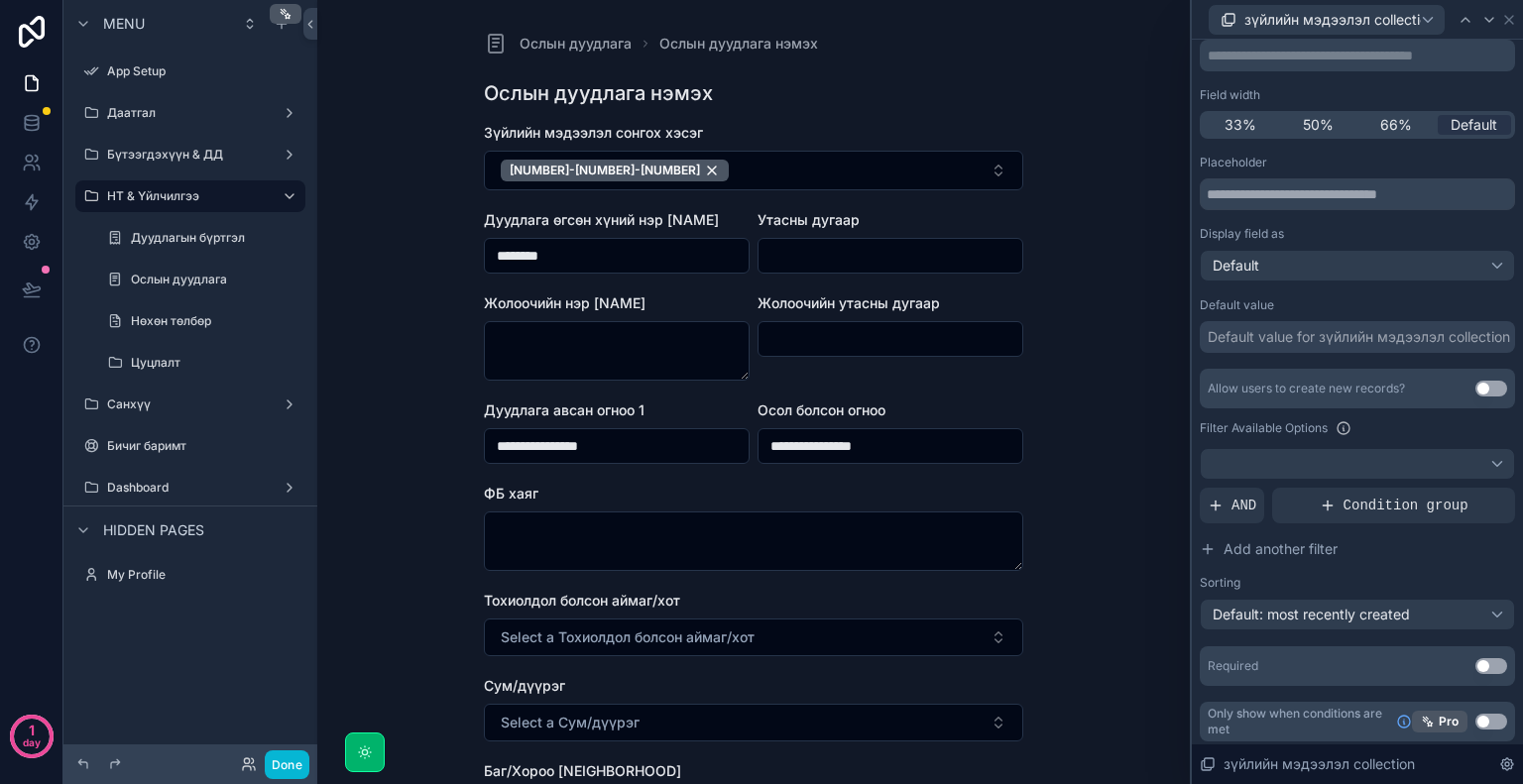 scroll, scrollTop: 143, scrollLeft: 0, axis: vertical 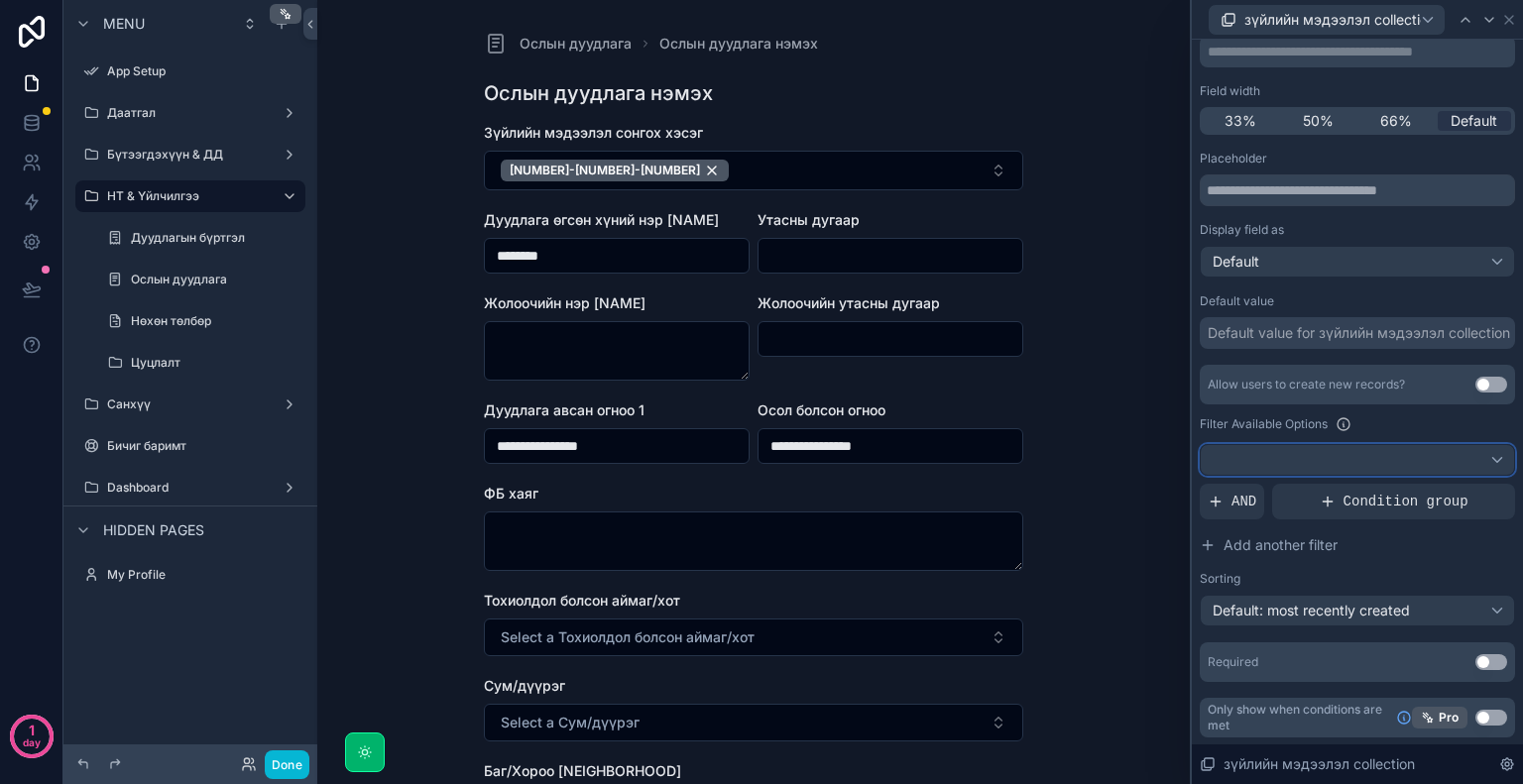 click at bounding box center (1357, 460) 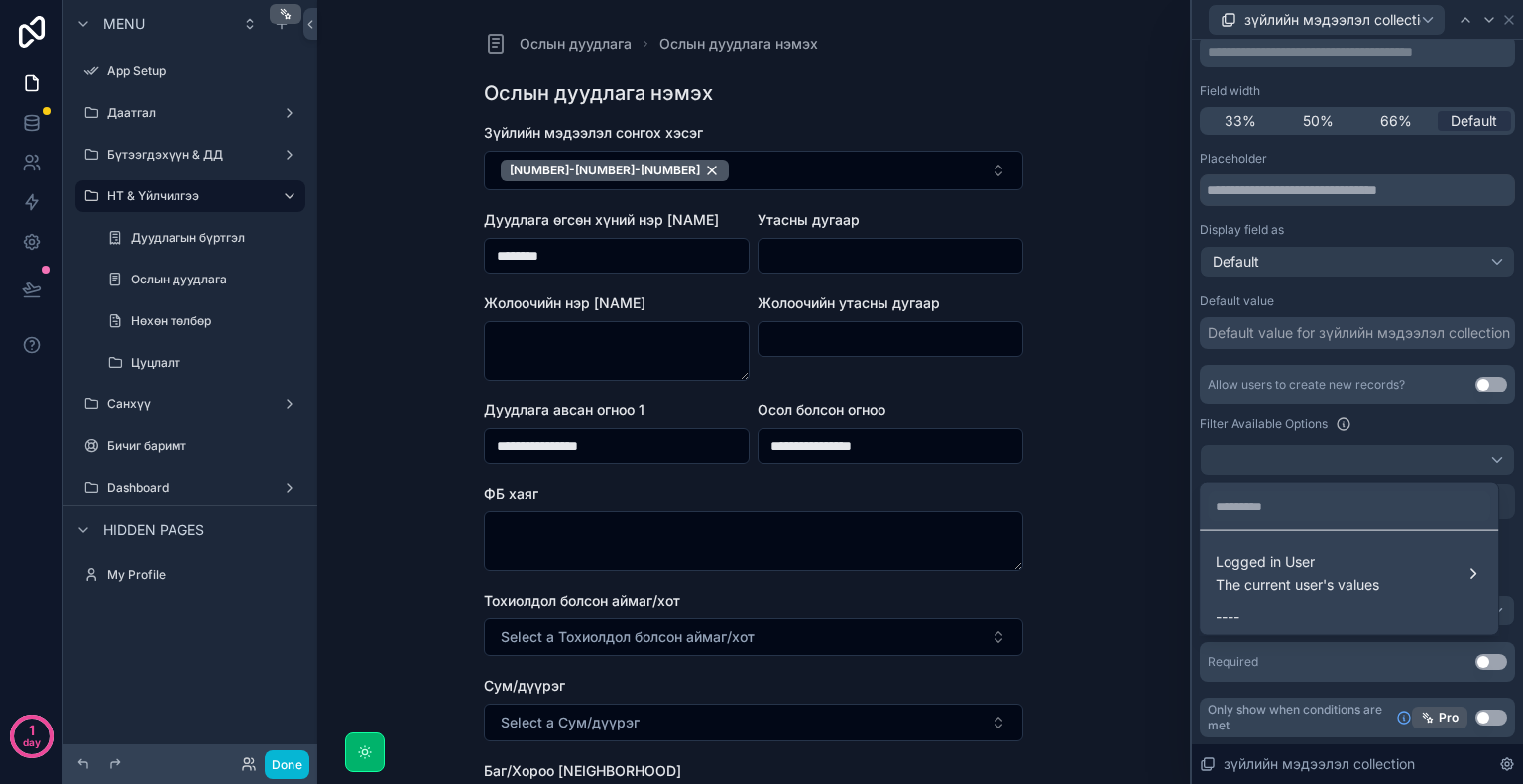 click at bounding box center [1357, 392] 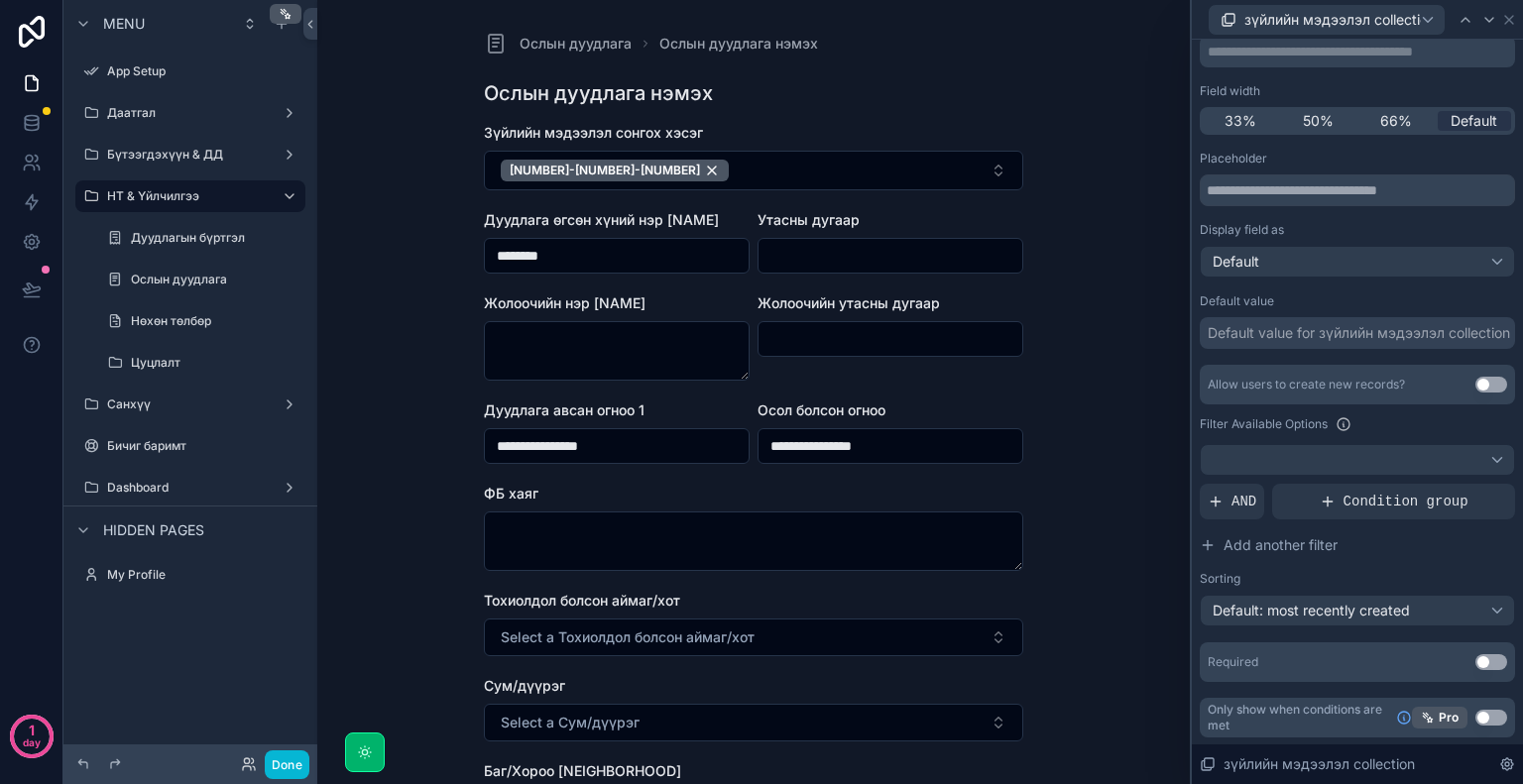 click at bounding box center [890, 256] 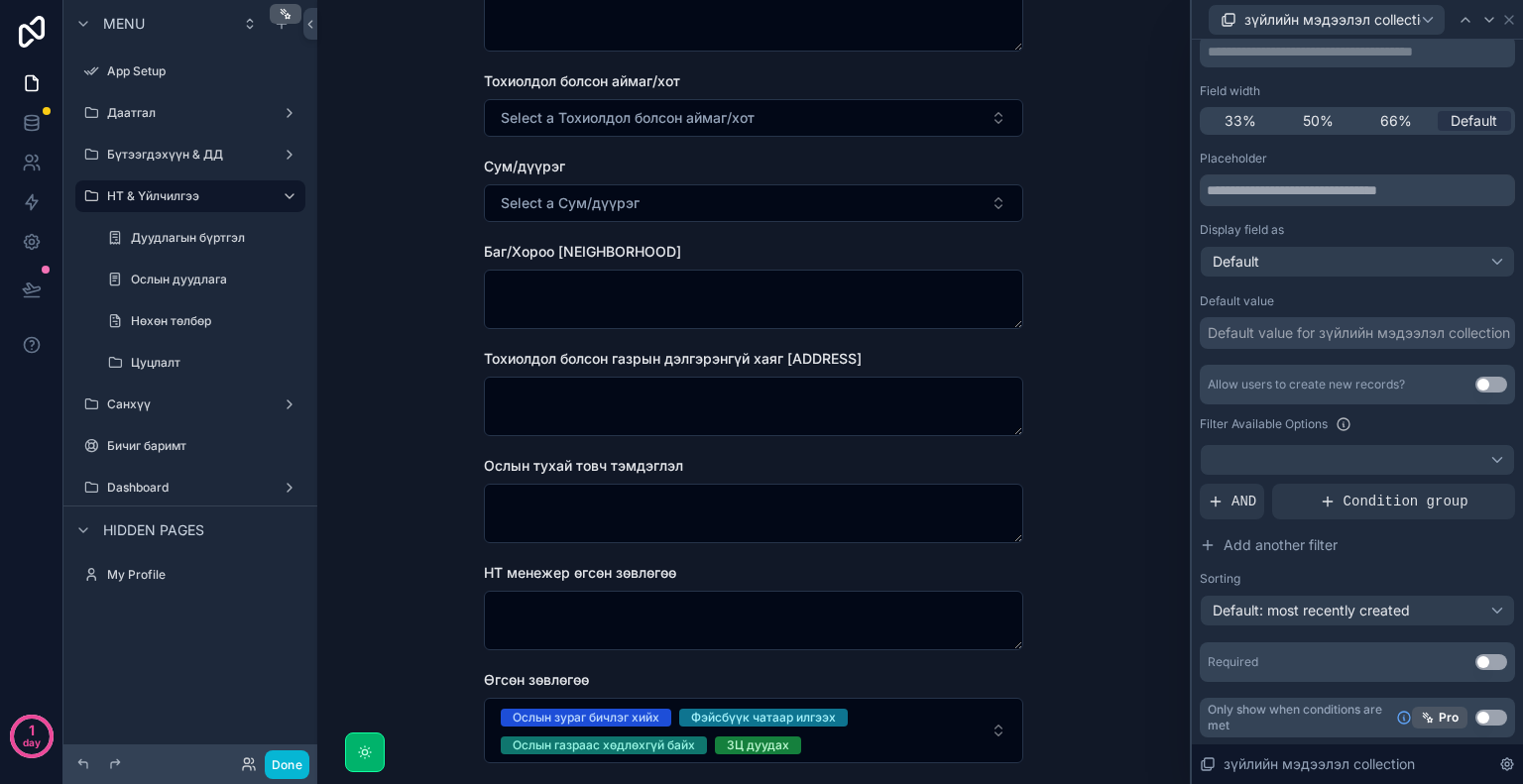 scroll, scrollTop: 694, scrollLeft: 0, axis: vertical 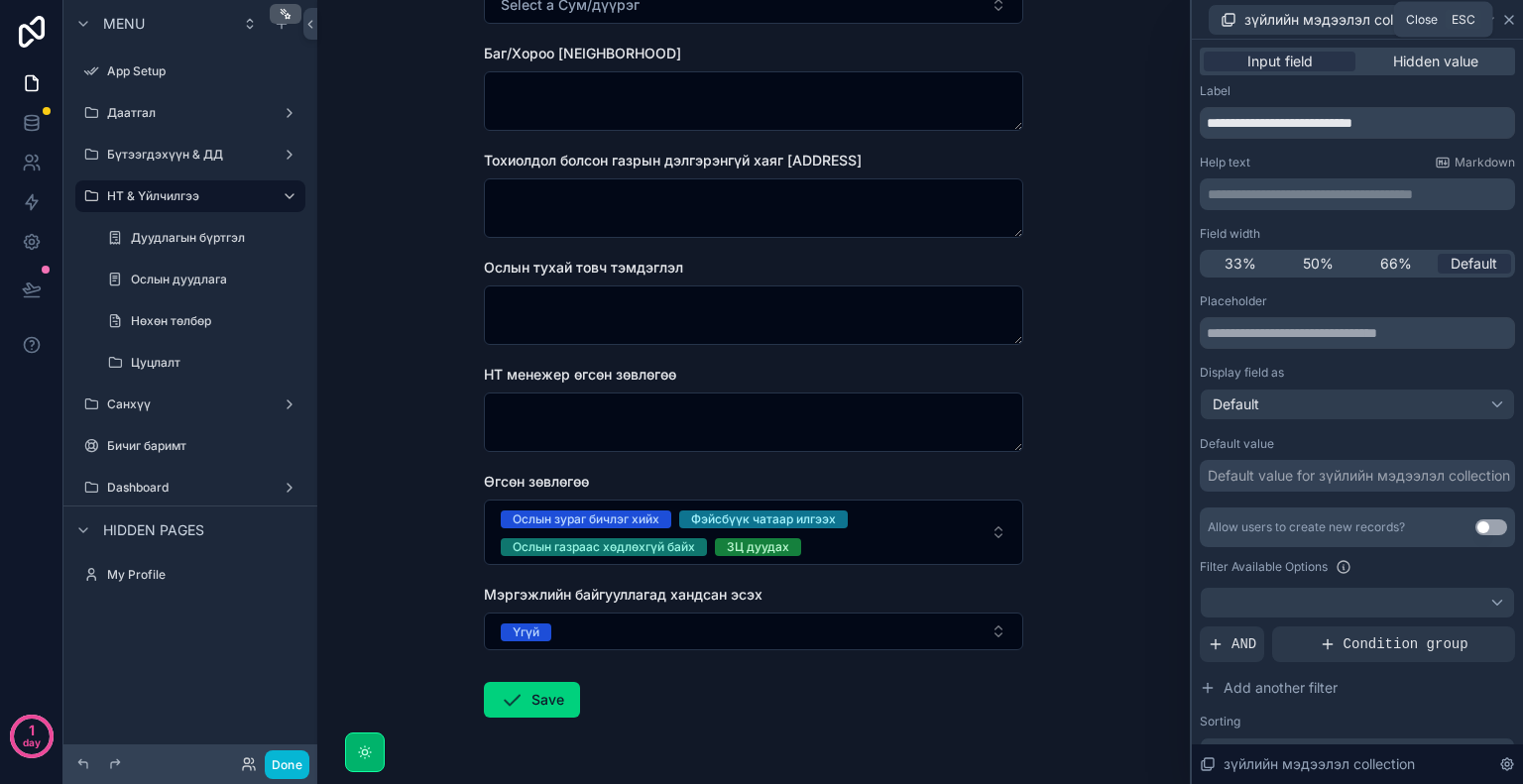 click 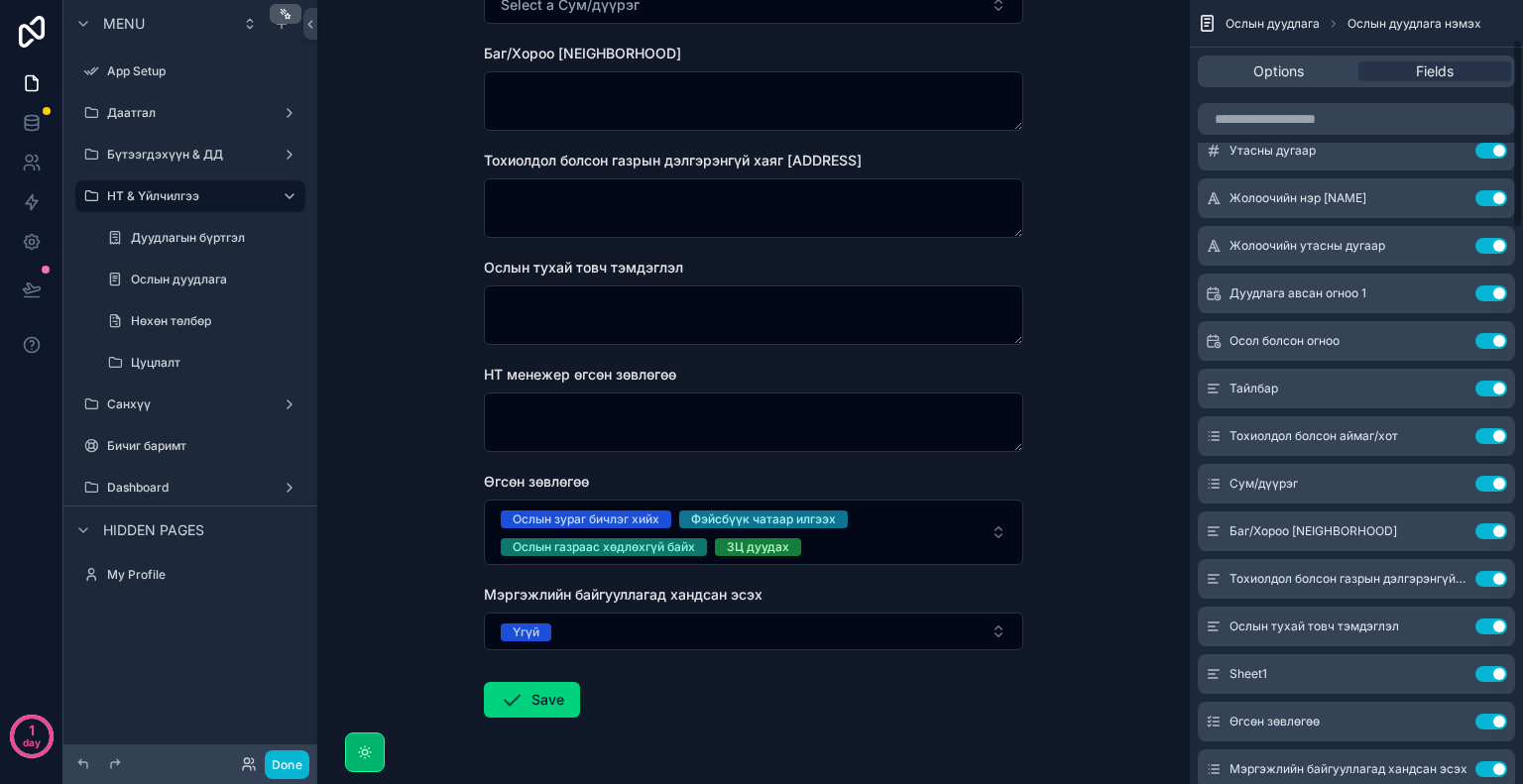 scroll, scrollTop: 168, scrollLeft: 0, axis: vertical 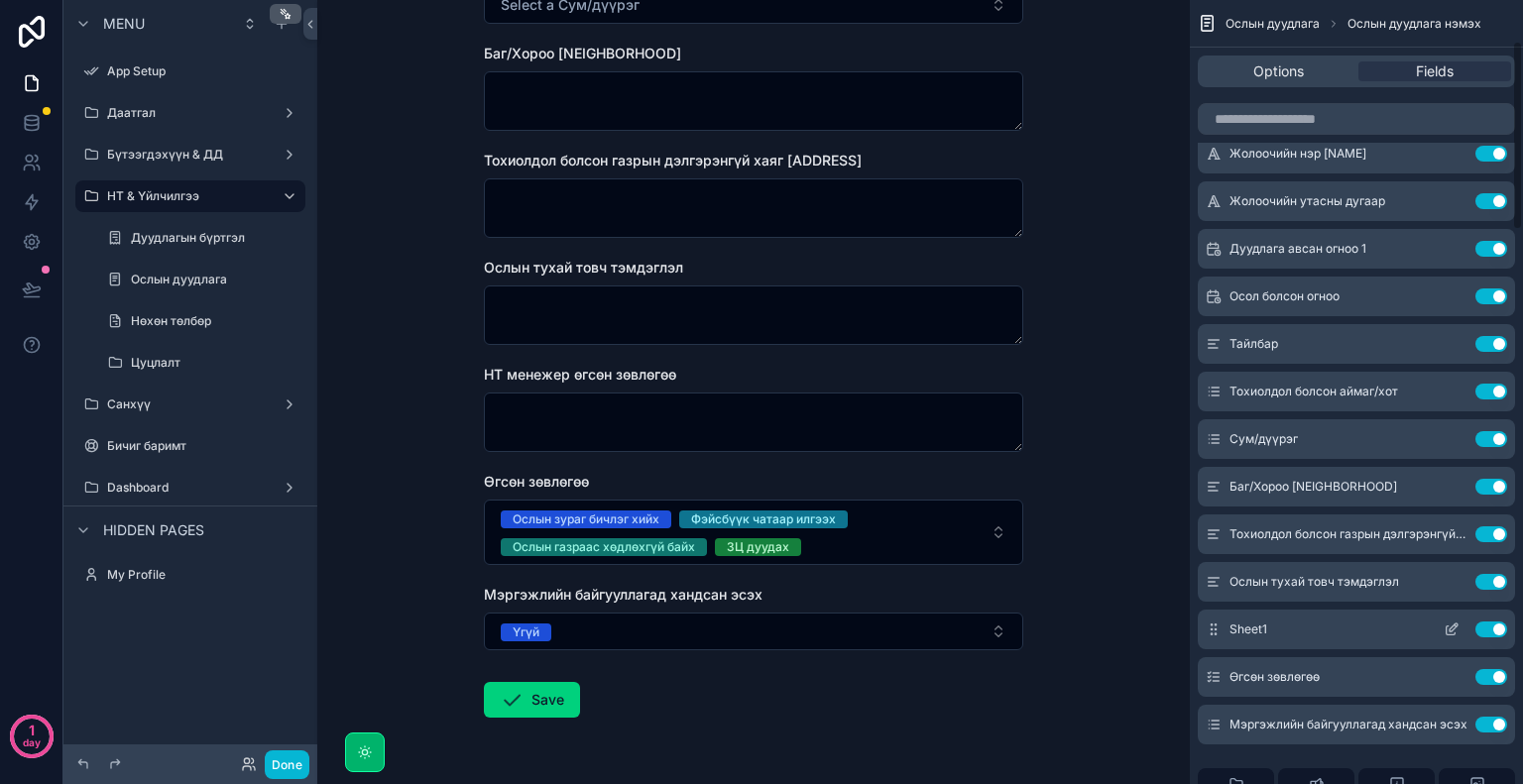 click 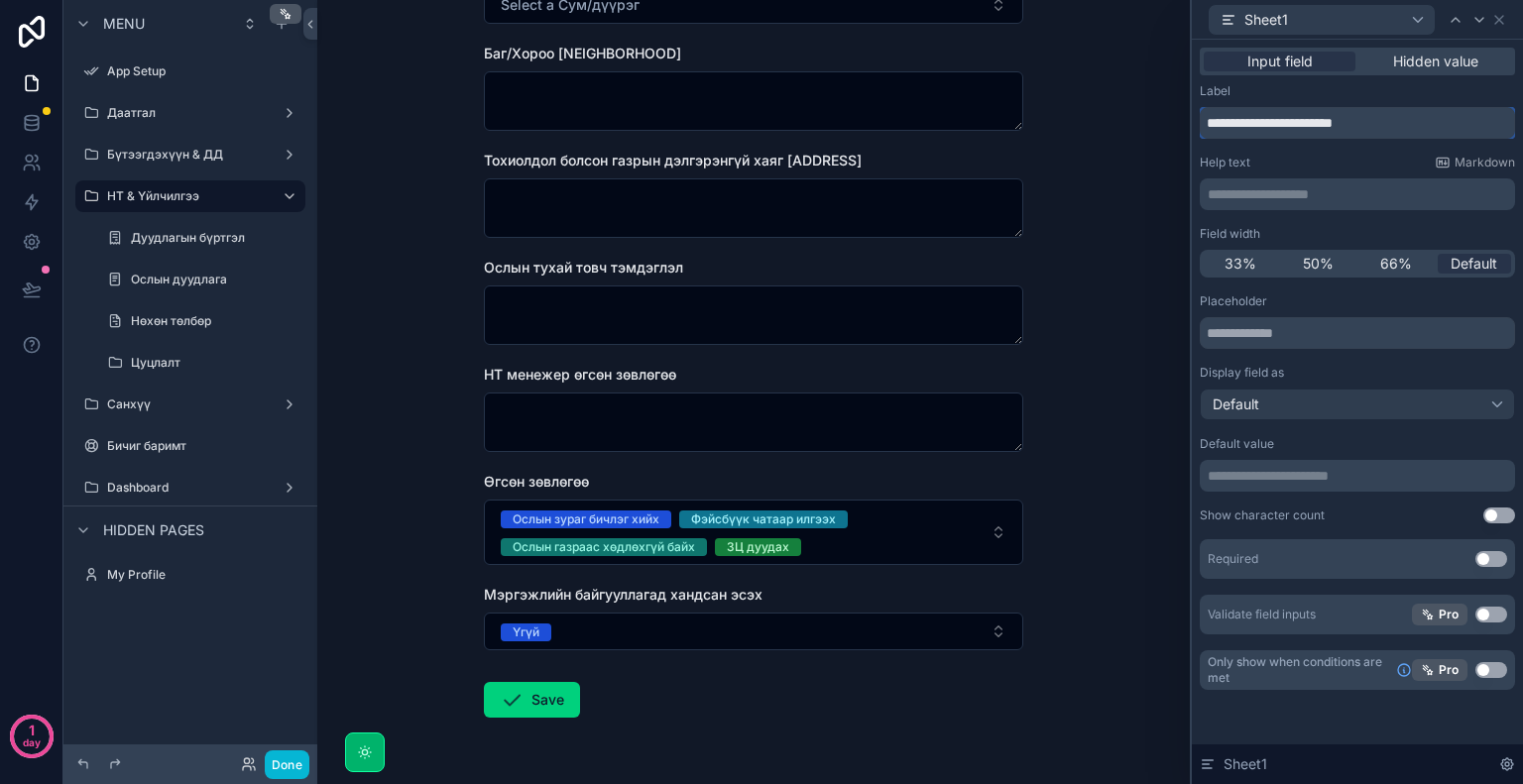 click on "**********" at bounding box center [1357, 123] 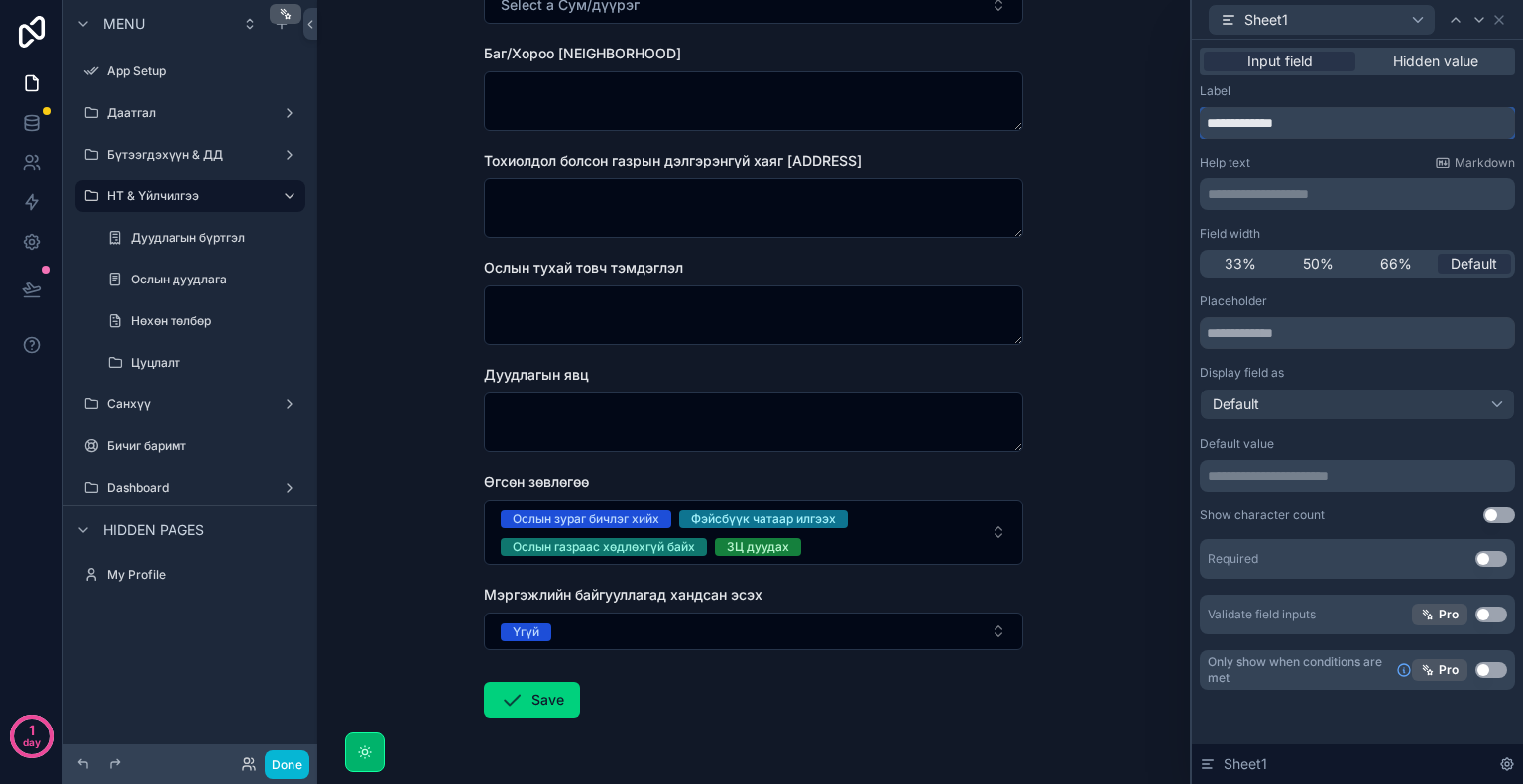 scroll, scrollTop: 0, scrollLeft: 0, axis: both 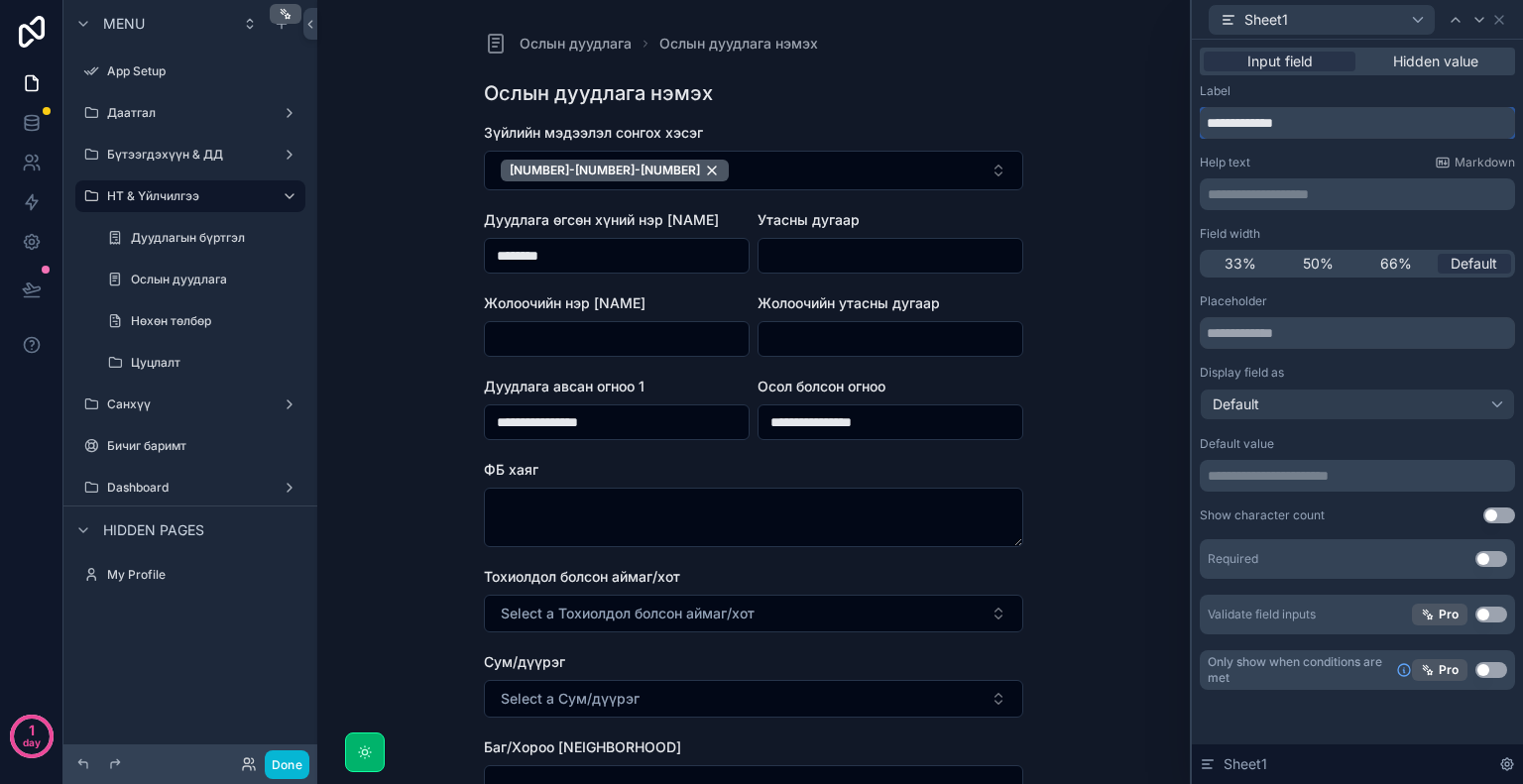 type on "**********" 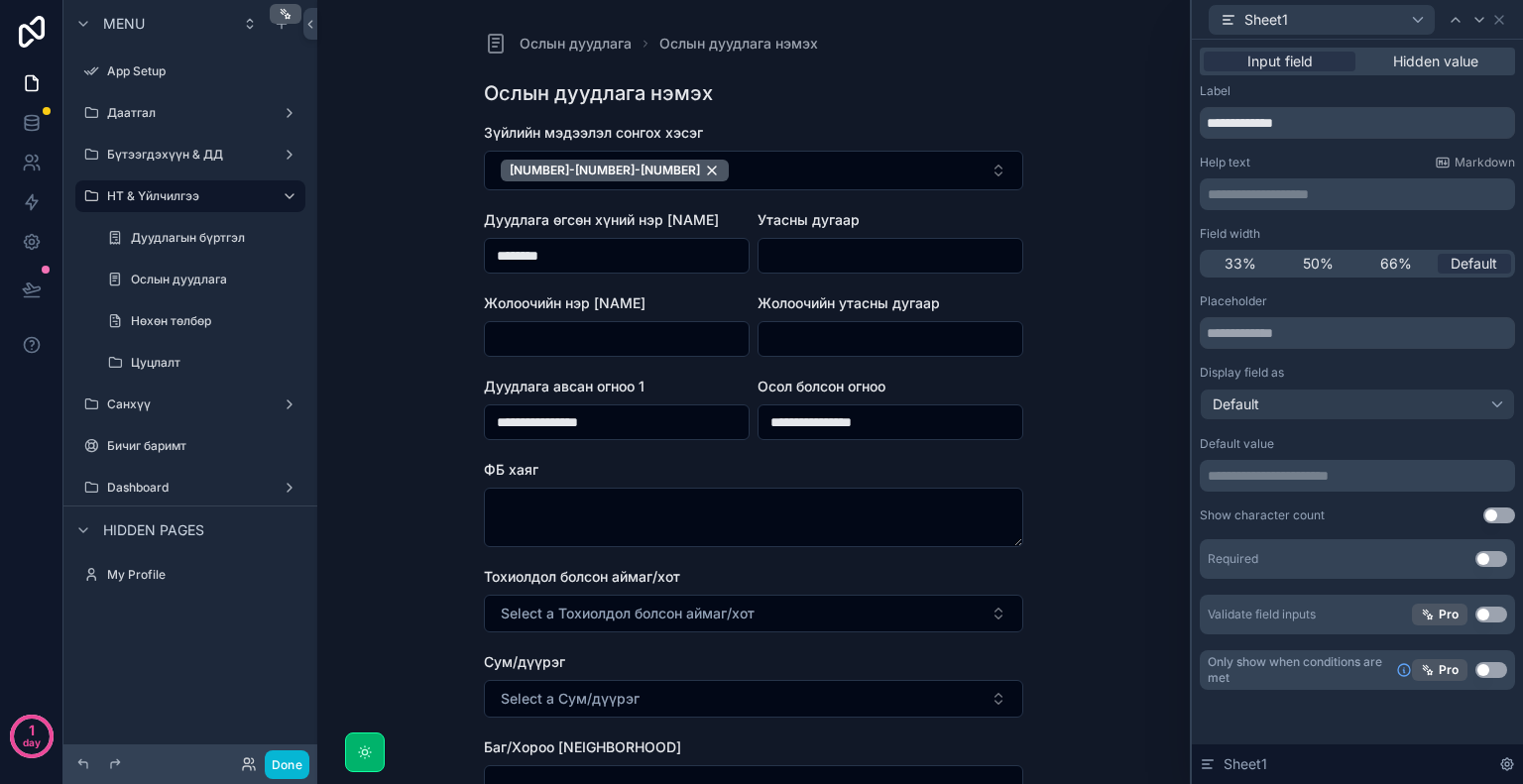 click on "**********" at bounding box center [754, 392] 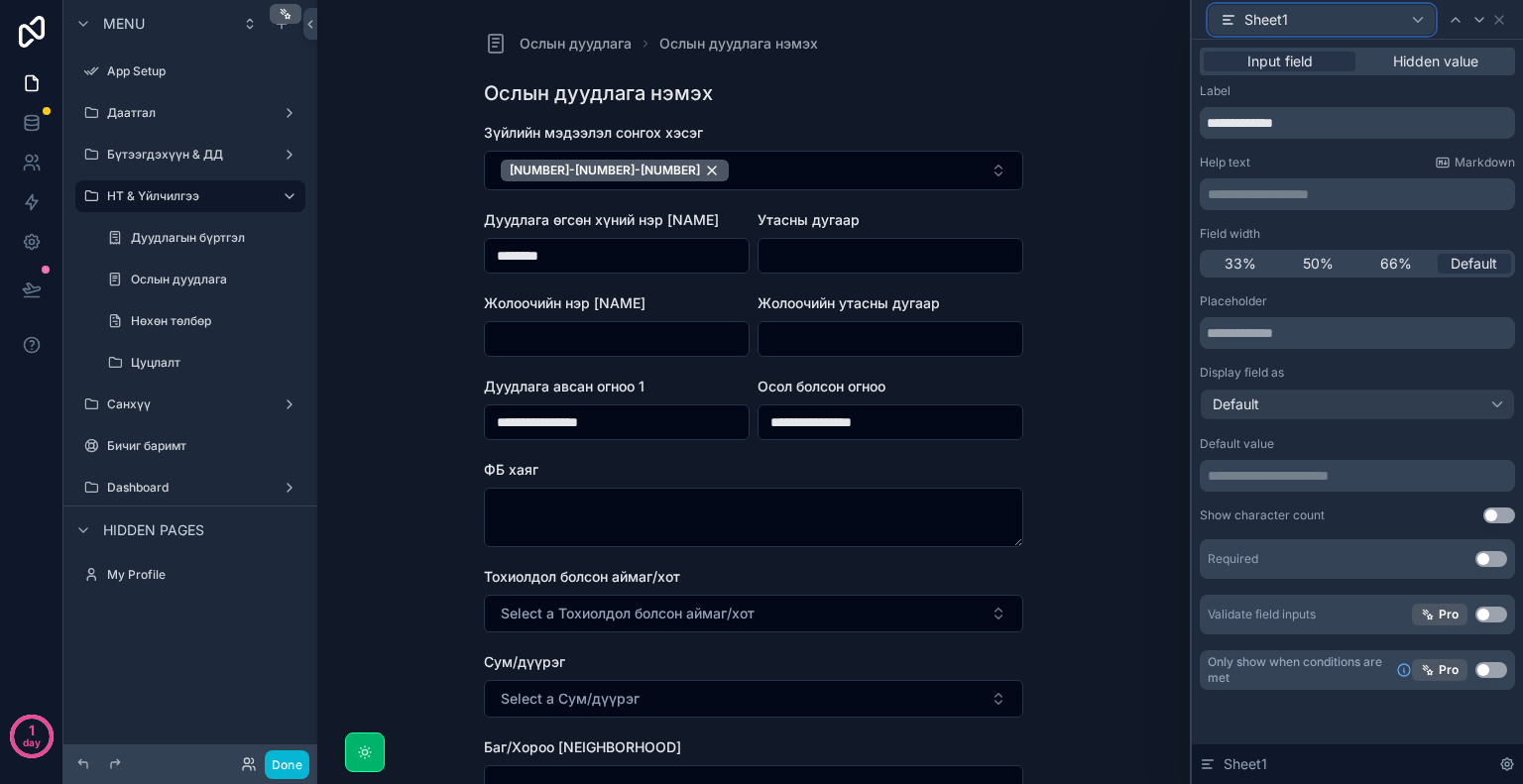 click on "Sheet1" at bounding box center [1322, 20] 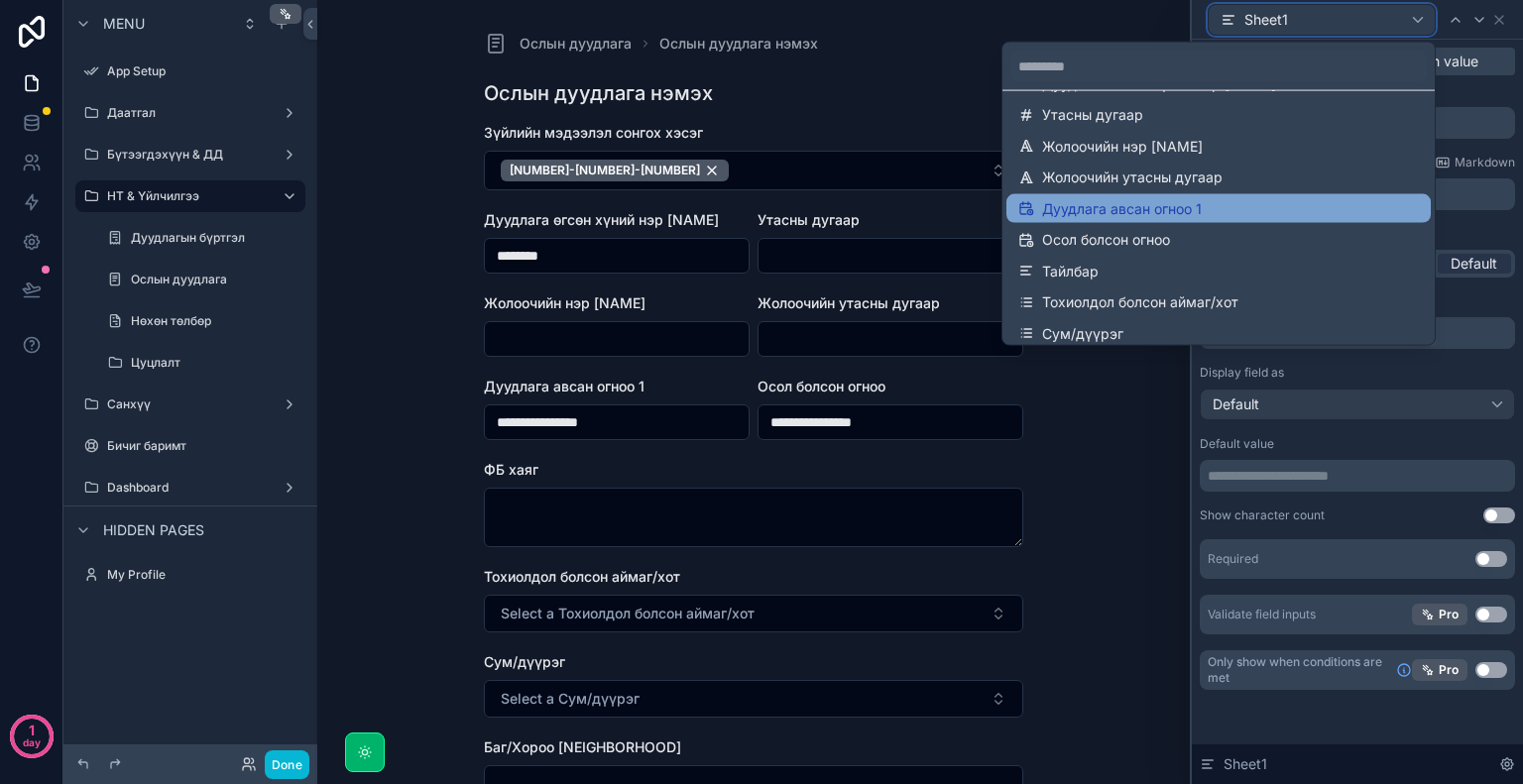 scroll, scrollTop: 99, scrollLeft: 0, axis: vertical 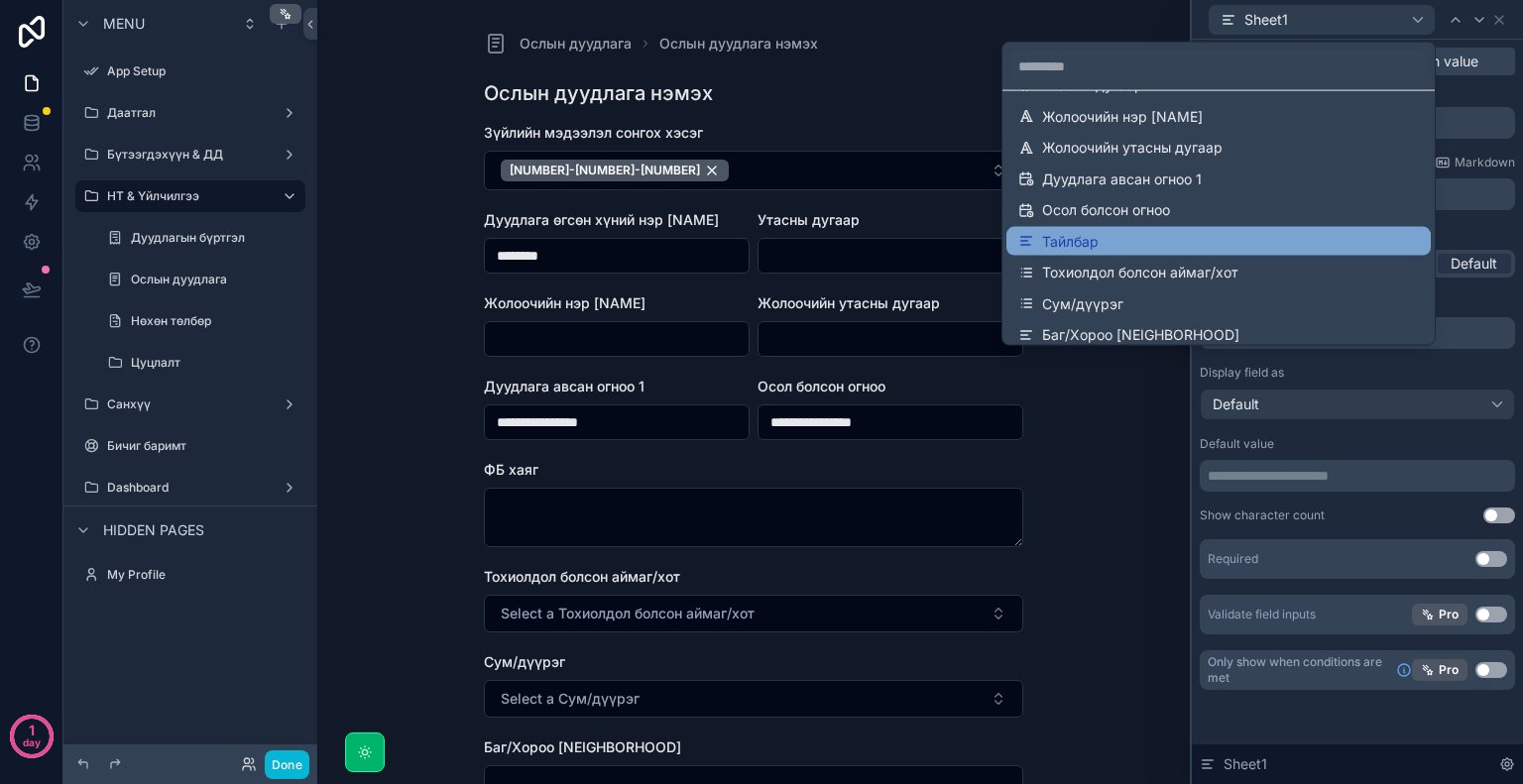 click on "Тайлбар" at bounding box center (1219, 241) 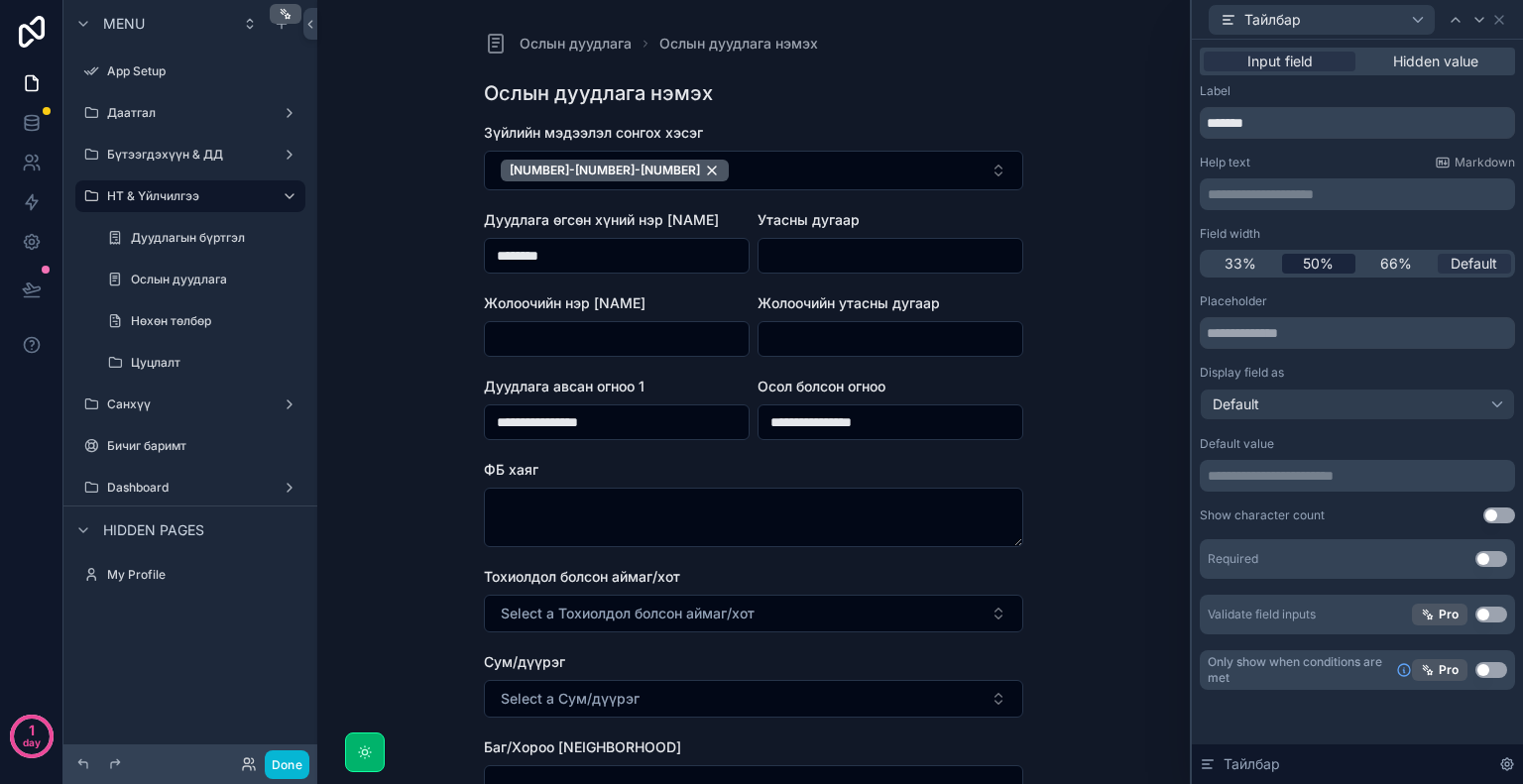 click on "50%" at bounding box center (1318, 264) 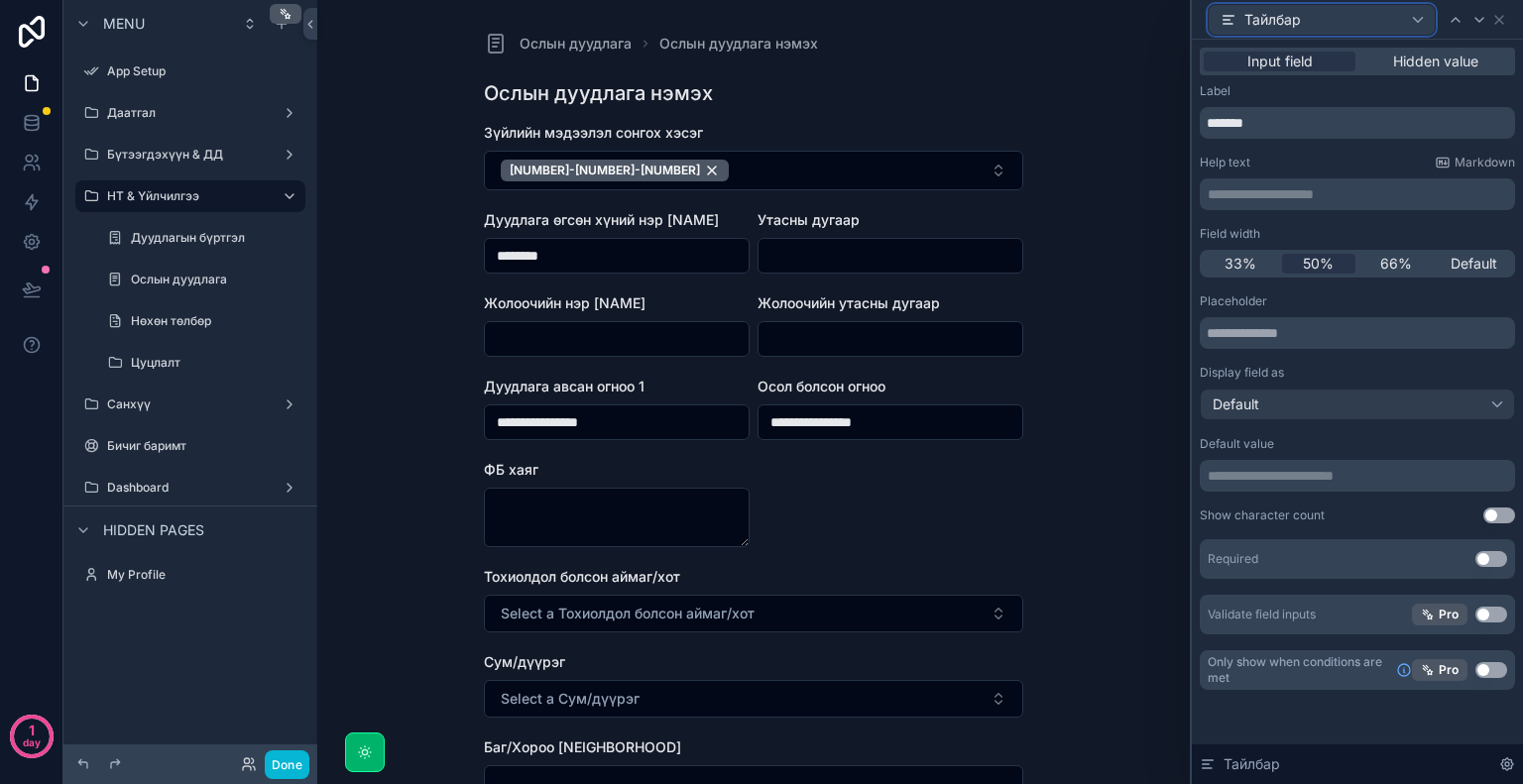 click on "Тайлбар" at bounding box center [1322, 20] 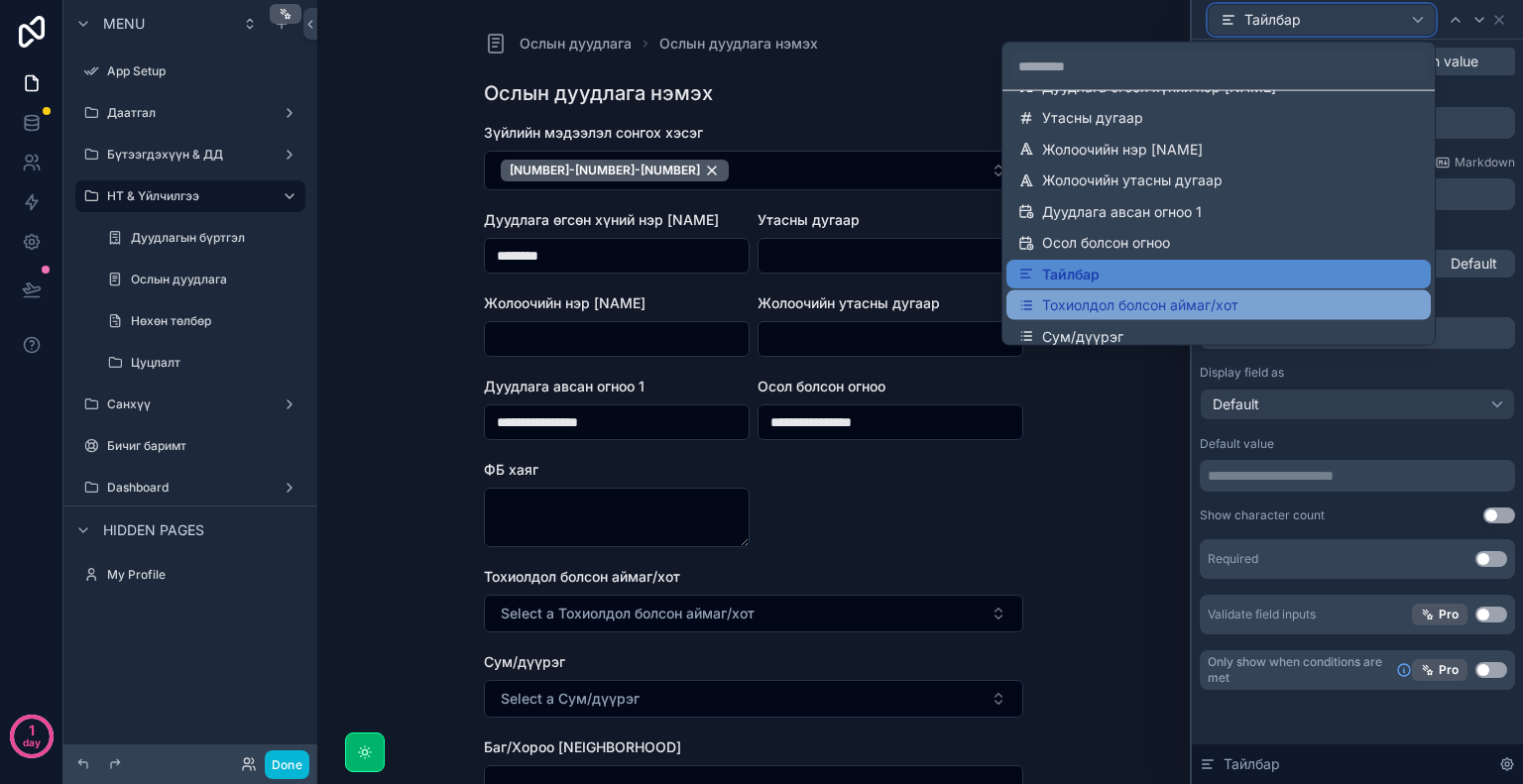 scroll, scrollTop: 99, scrollLeft: 0, axis: vertical 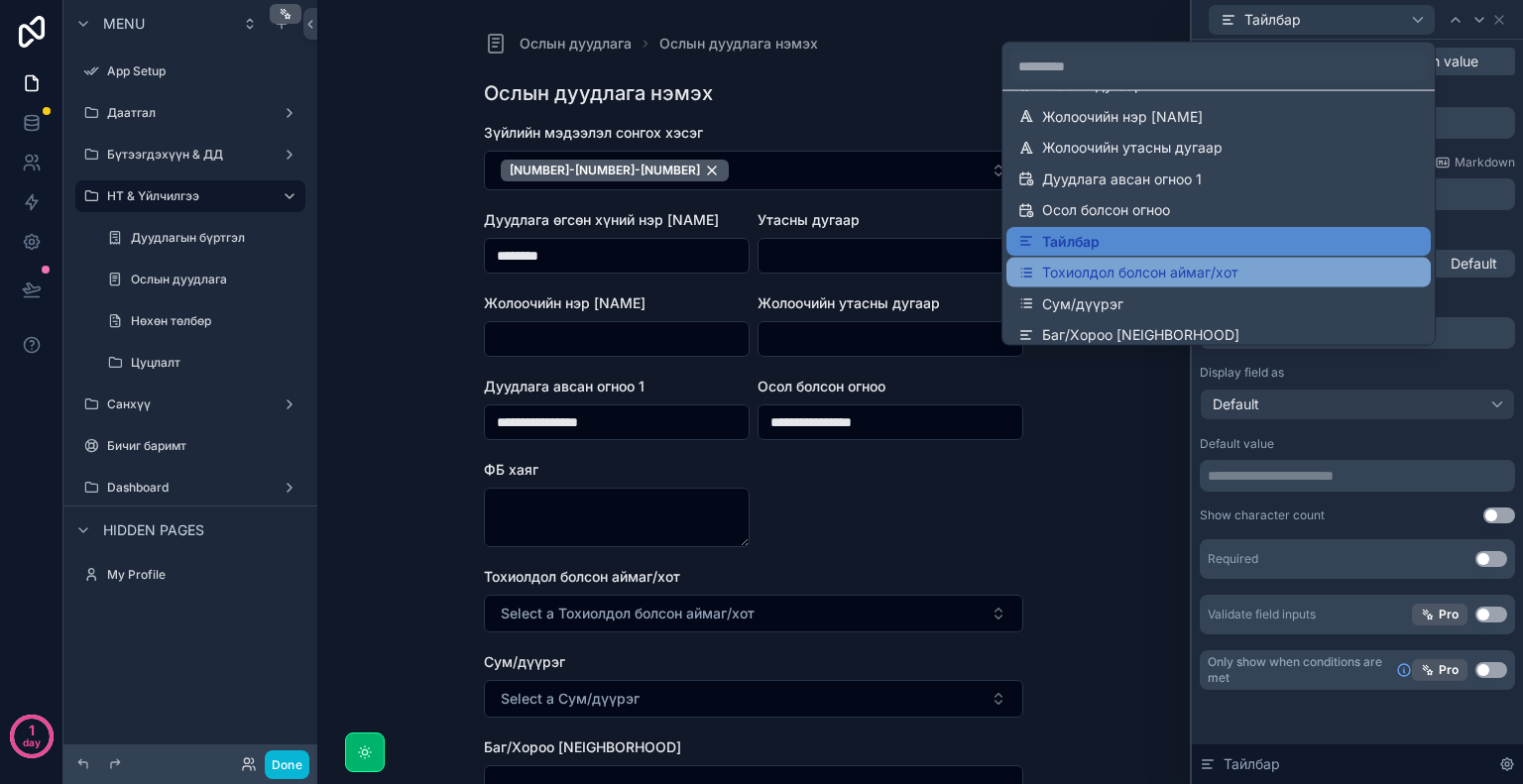 click on "Тохиолдол болсон аймаг/хот" at bounding box center [1140, 273] 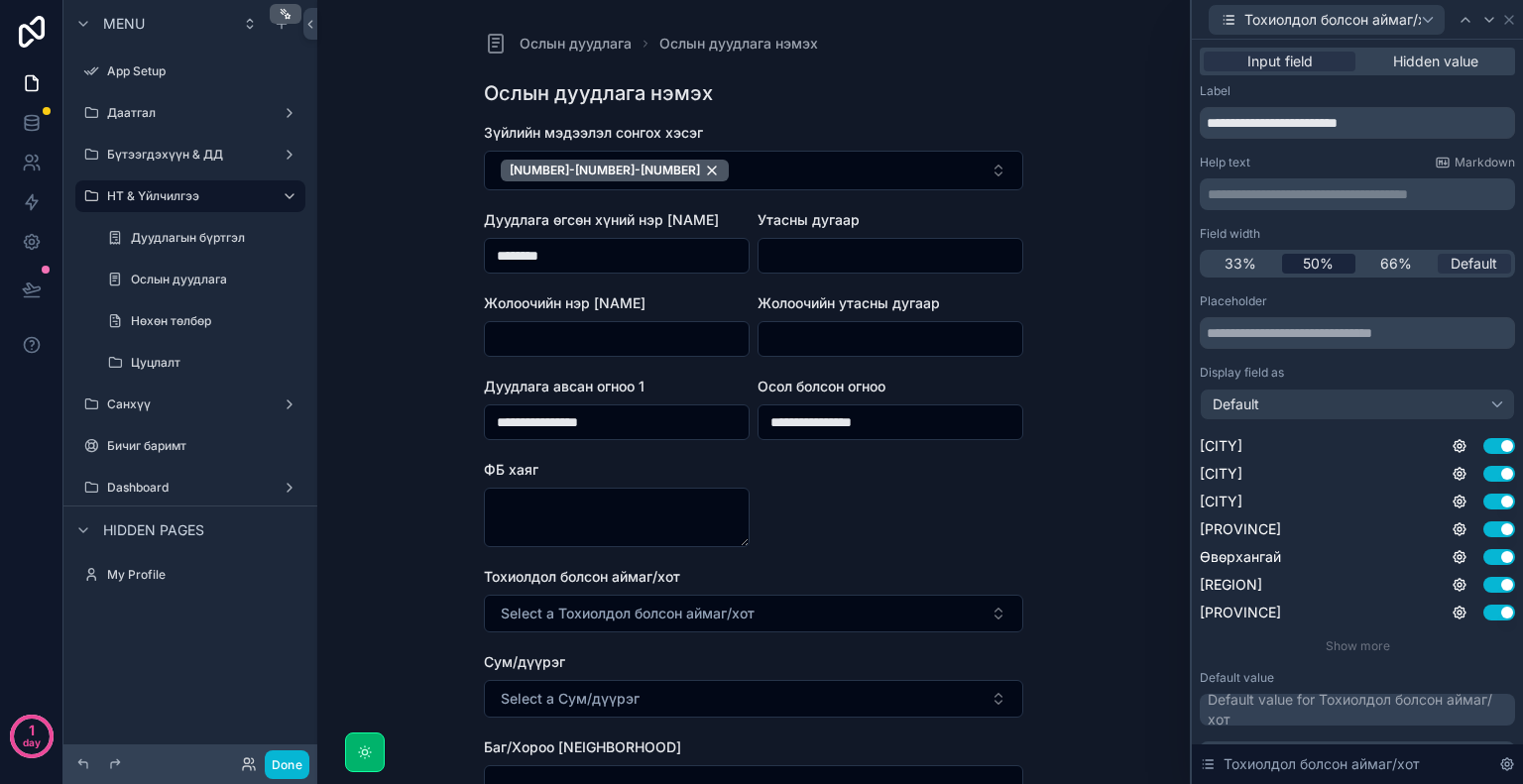click on "50%" at bounding box center [1318, 264] 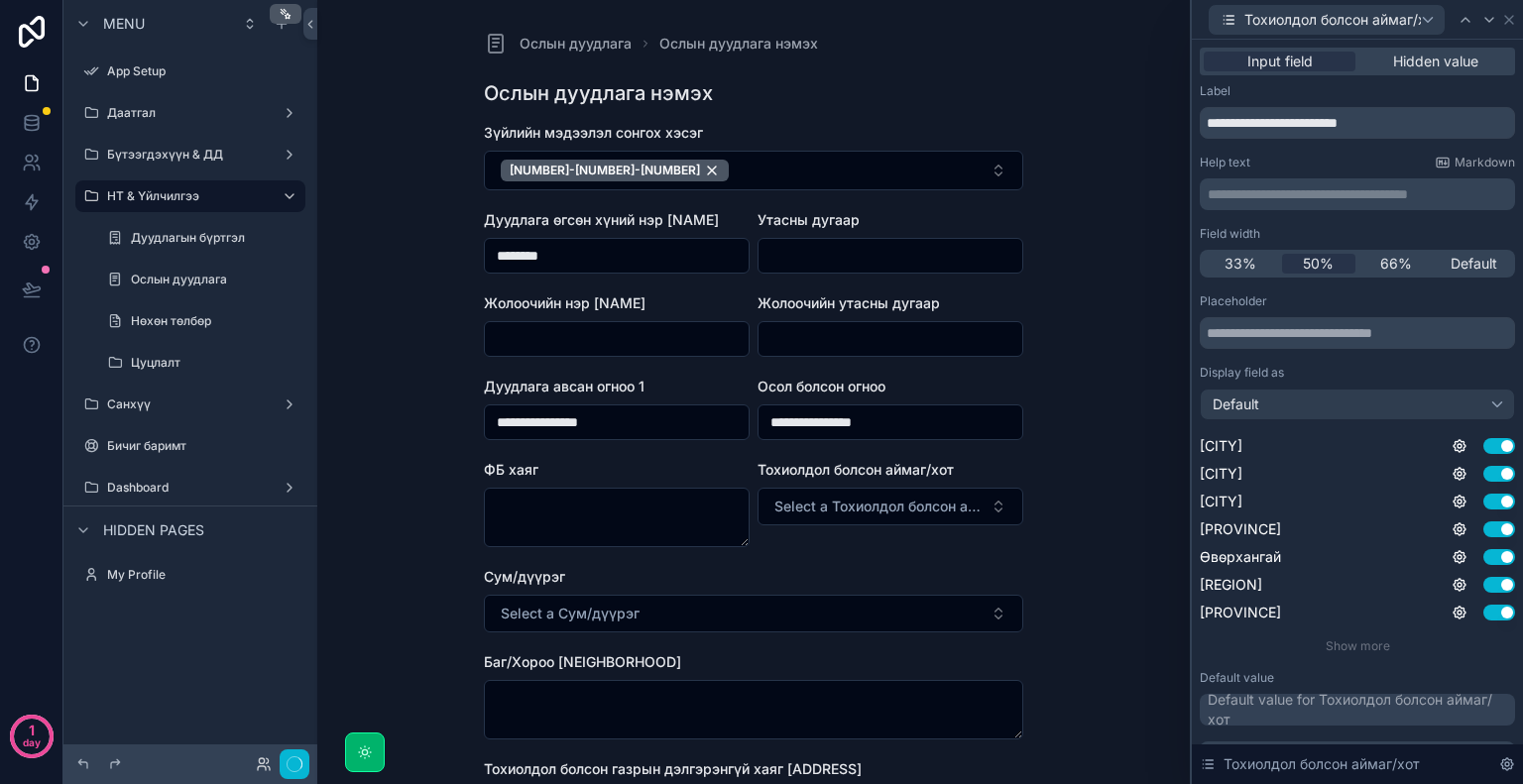 scroll, scrollTop: 99, scrollLeft: 0, axis: vertical 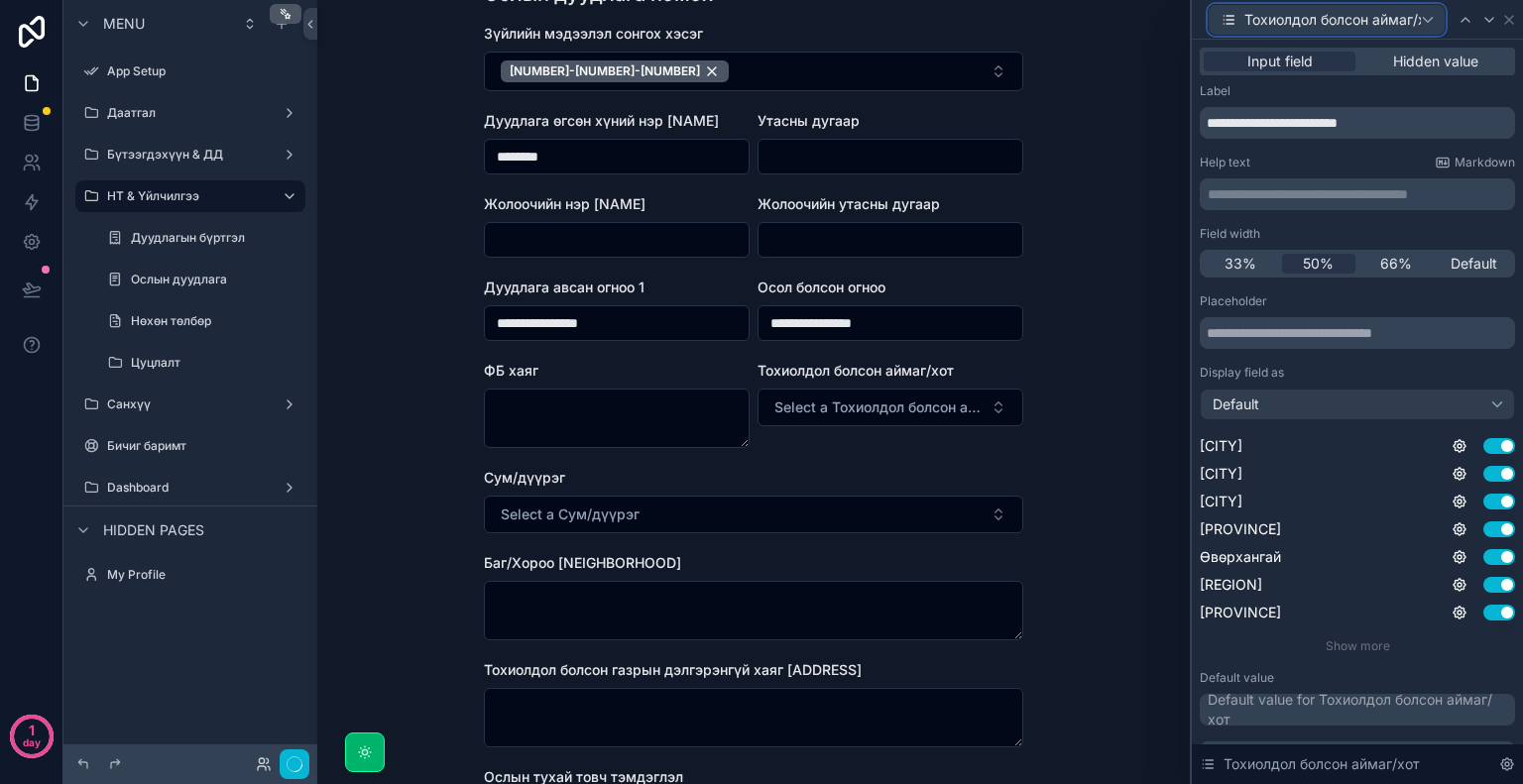click on "Тохиолдол болсон аймаг/хот" at bounding box center [1333, 20] 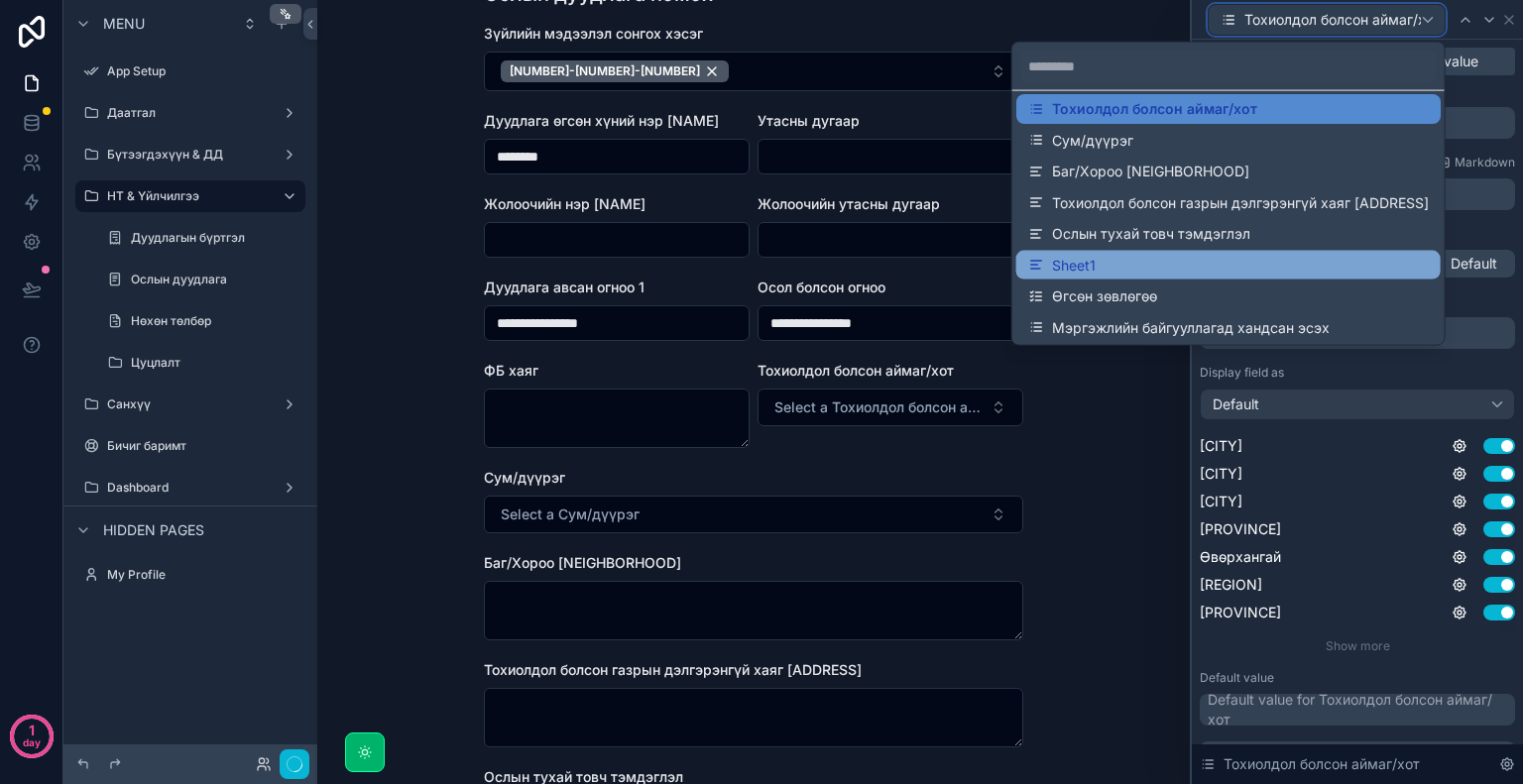 scroll, scrollTop: 264, scrollLeft: 0, axis: vertical 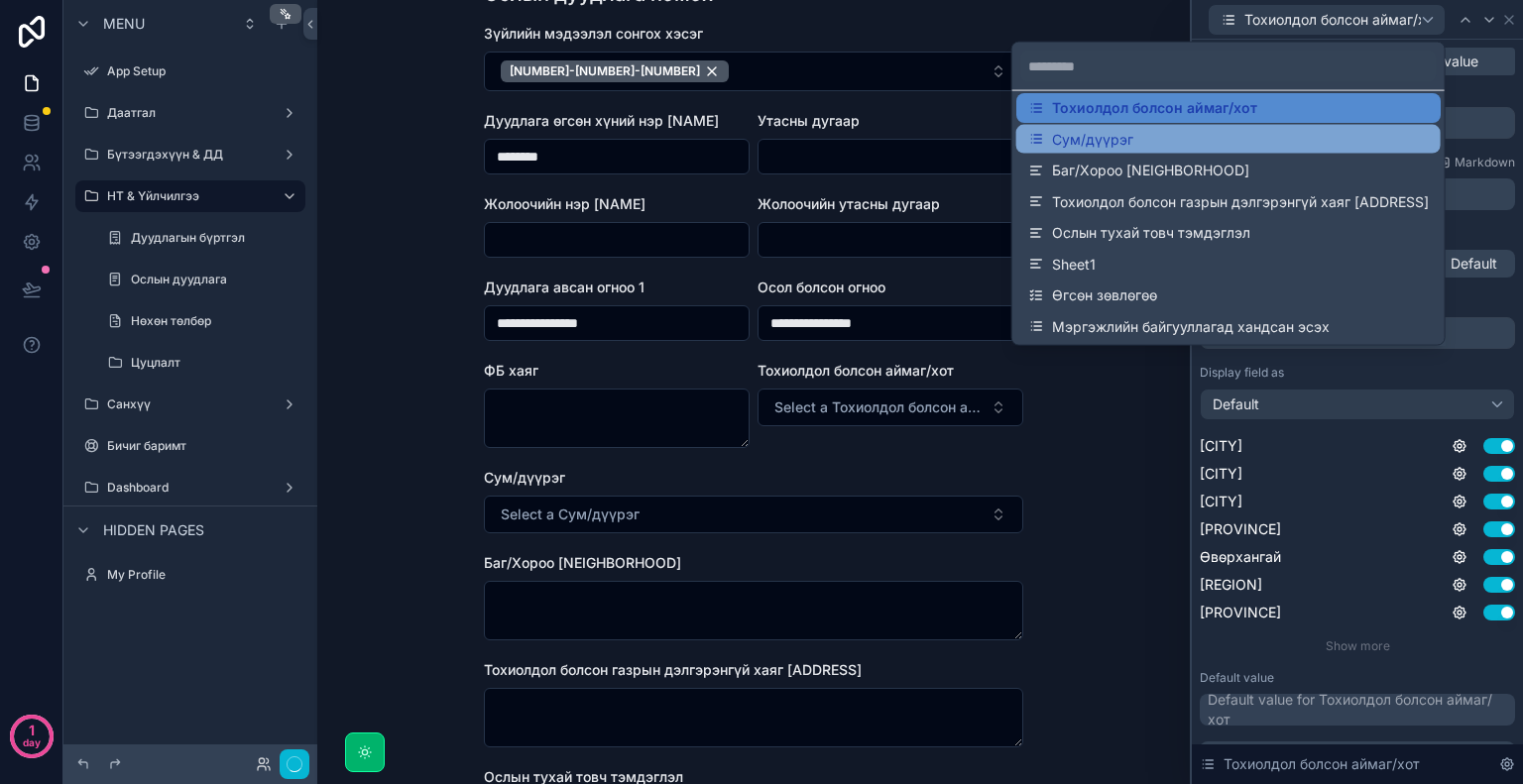 click on "Сум/дүүрэг" at bounding box center (1229, 139) 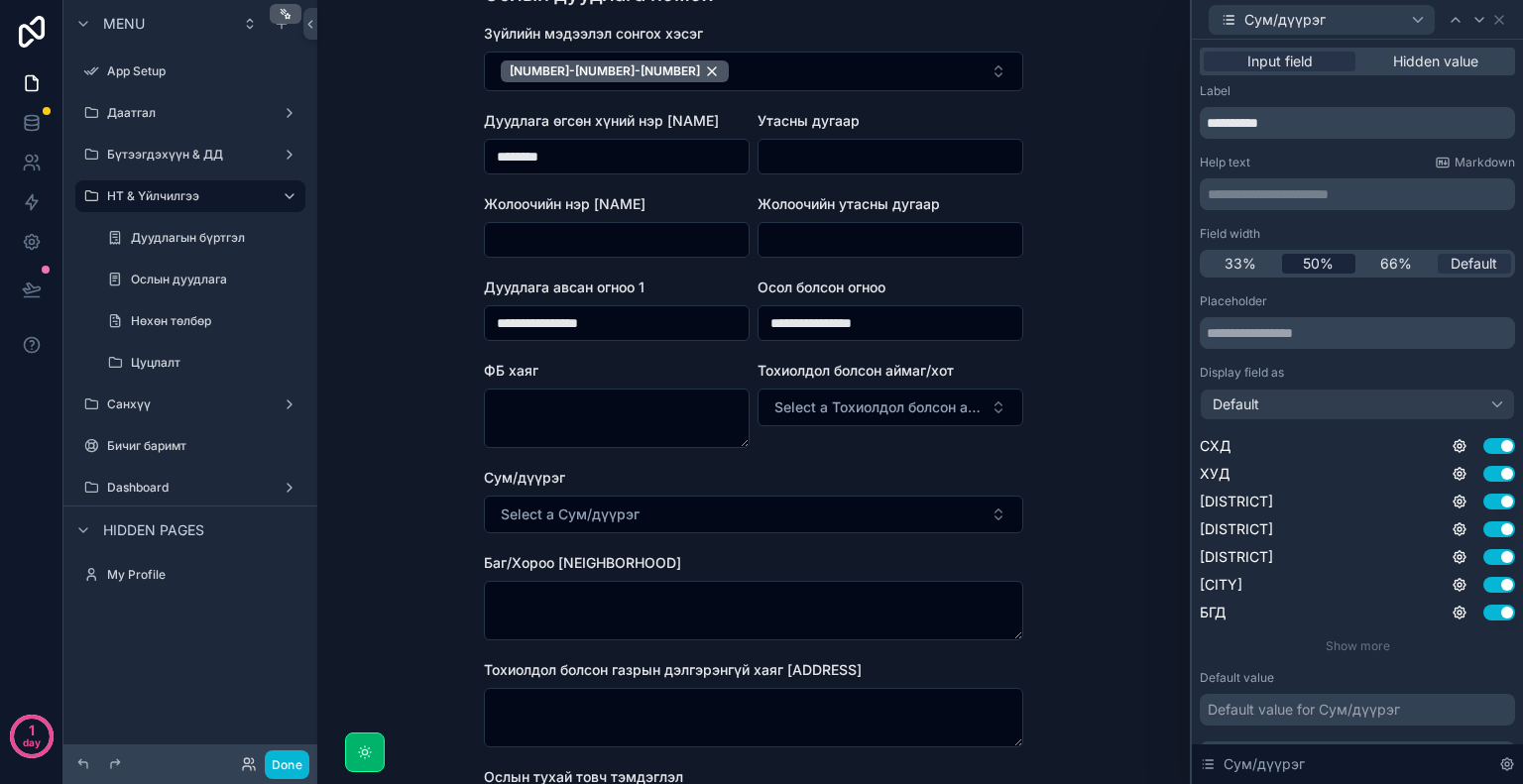 click on "50%" at bounding box center (1318, 264) 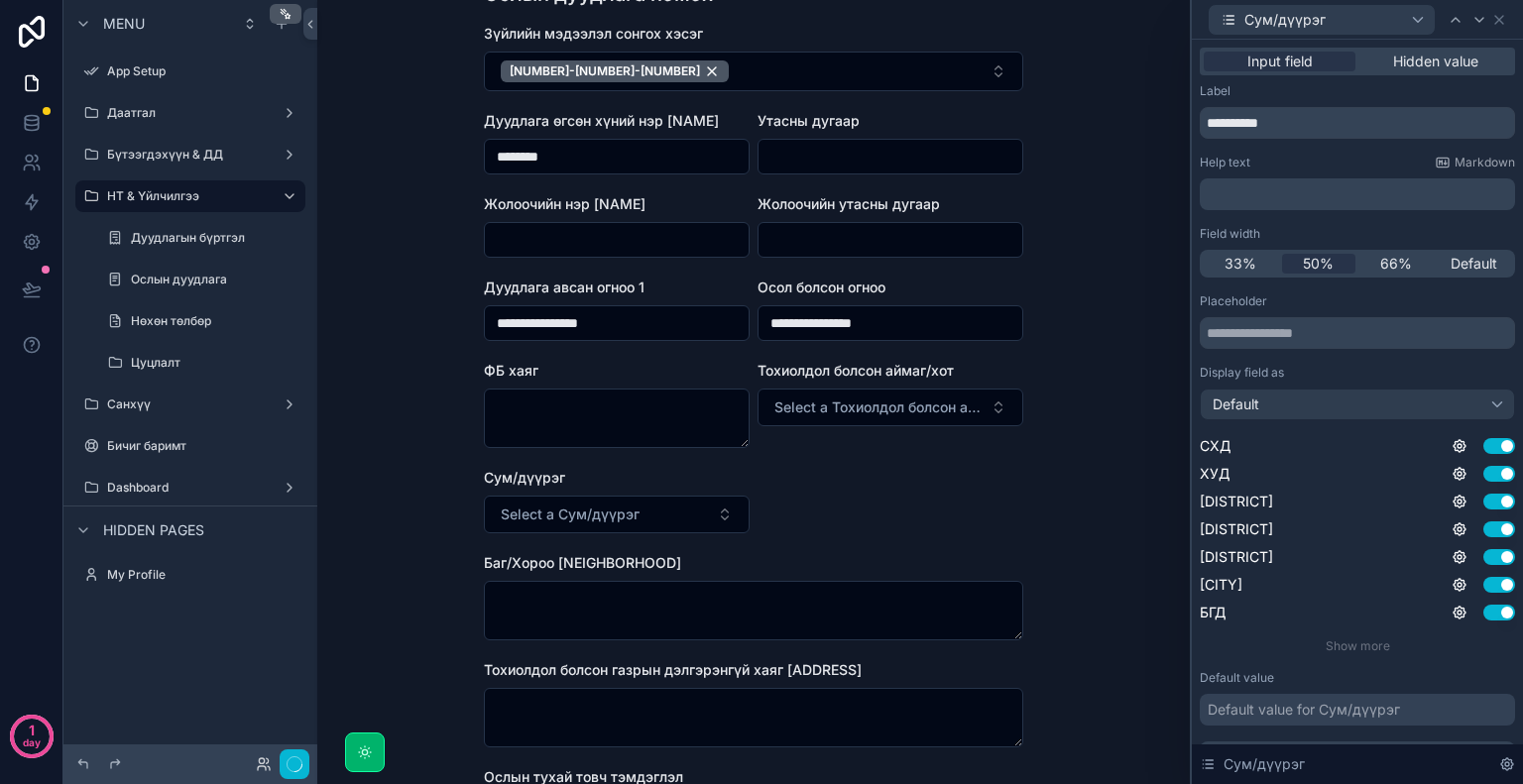 scroll, scrollTop: 0, scrollLeft: 0, axis: both 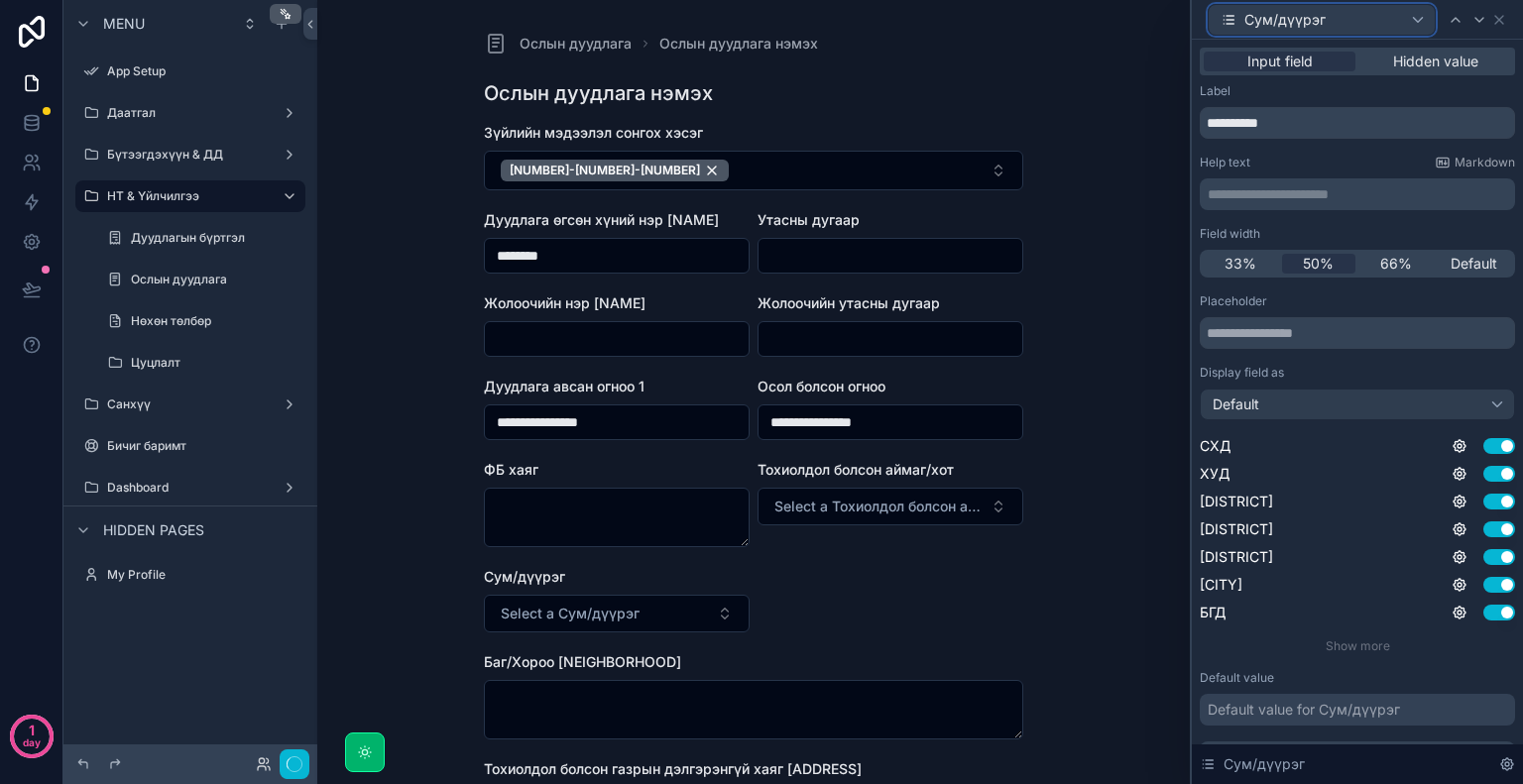 click on "Сум/дүүрэг" at bounding box center (1322, 20) 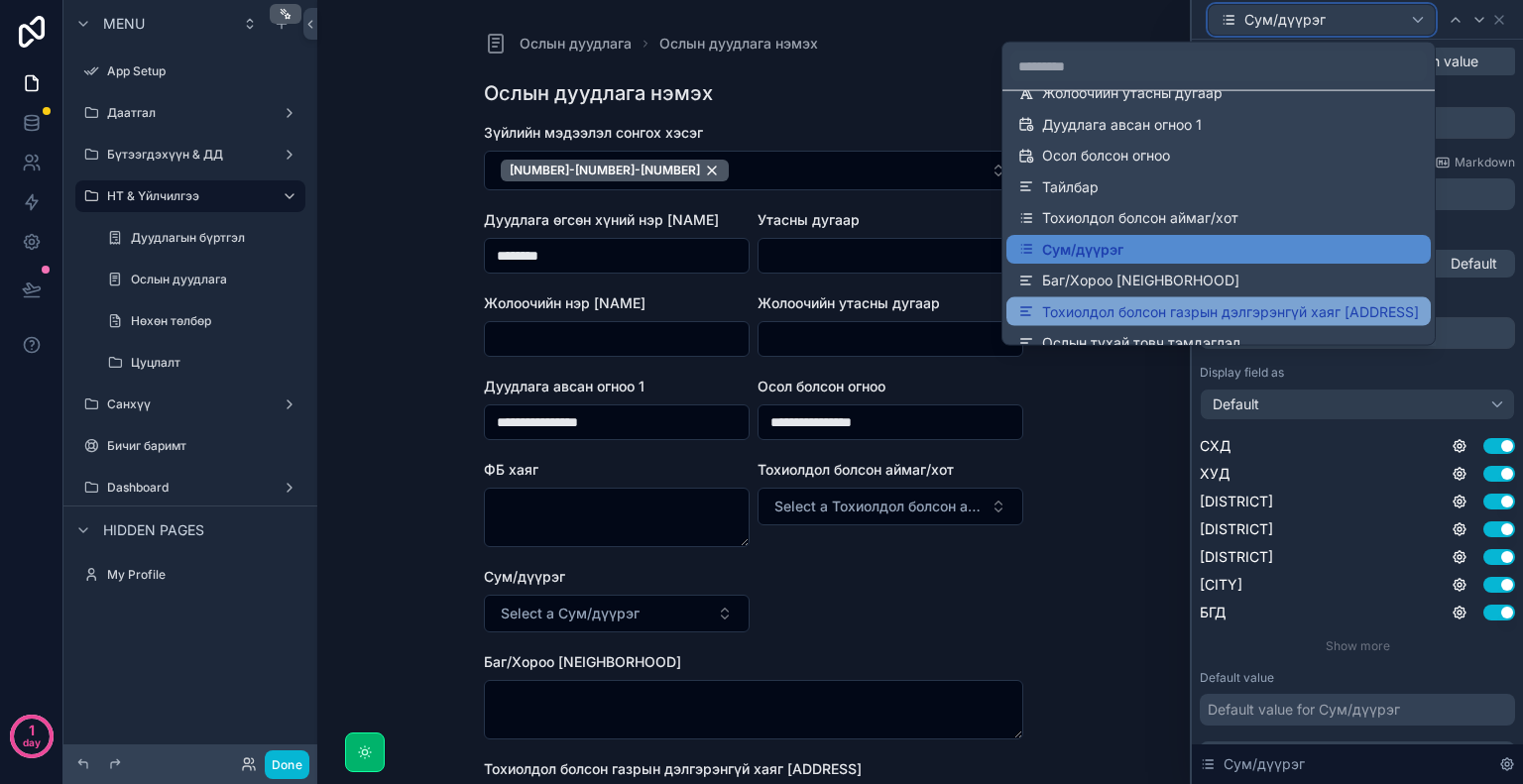 scroll, scrollTop: 198, scrollLeft: 0, axis: vertical 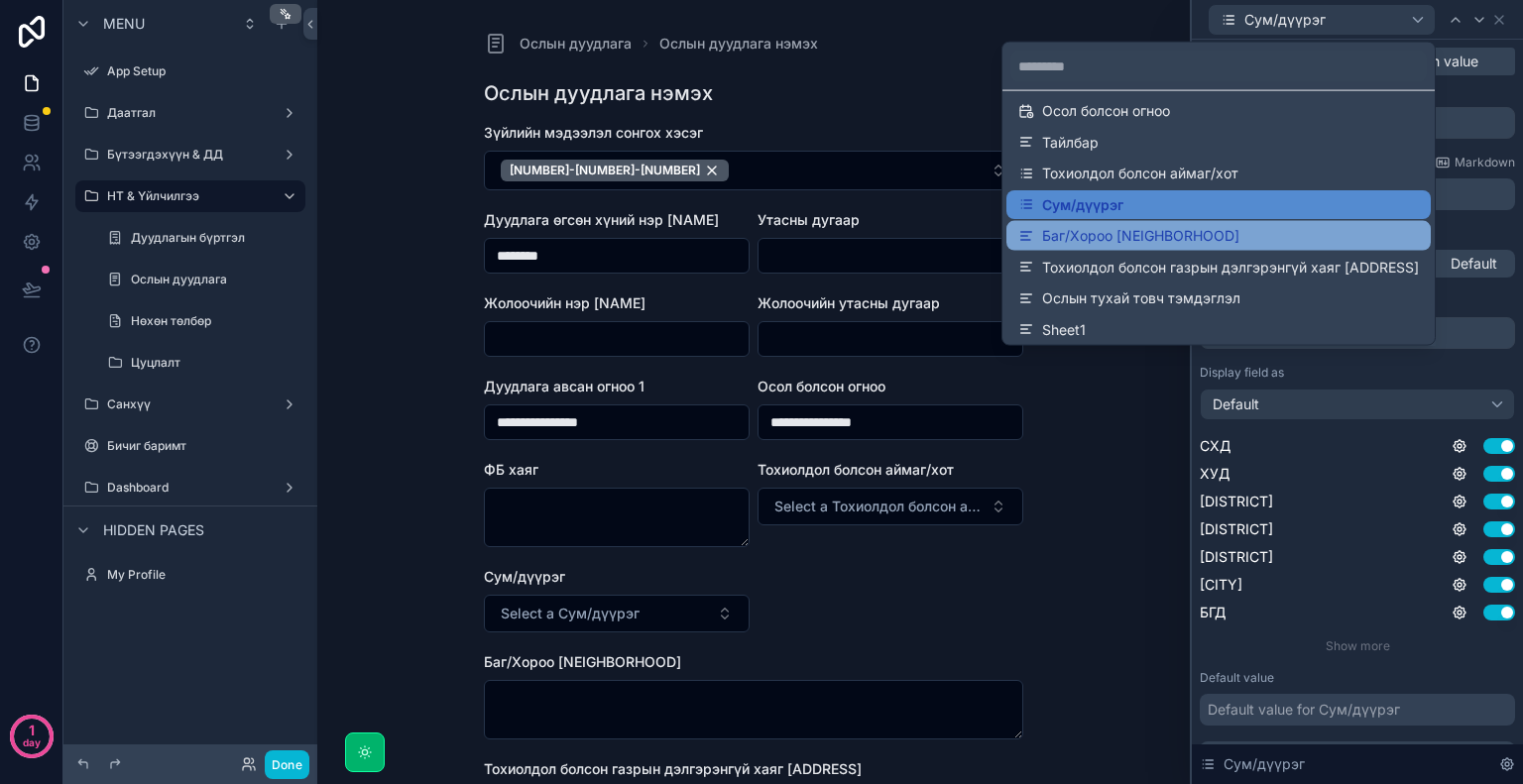 click on "Баг/Хороо" at bounding box center [1219, 236] 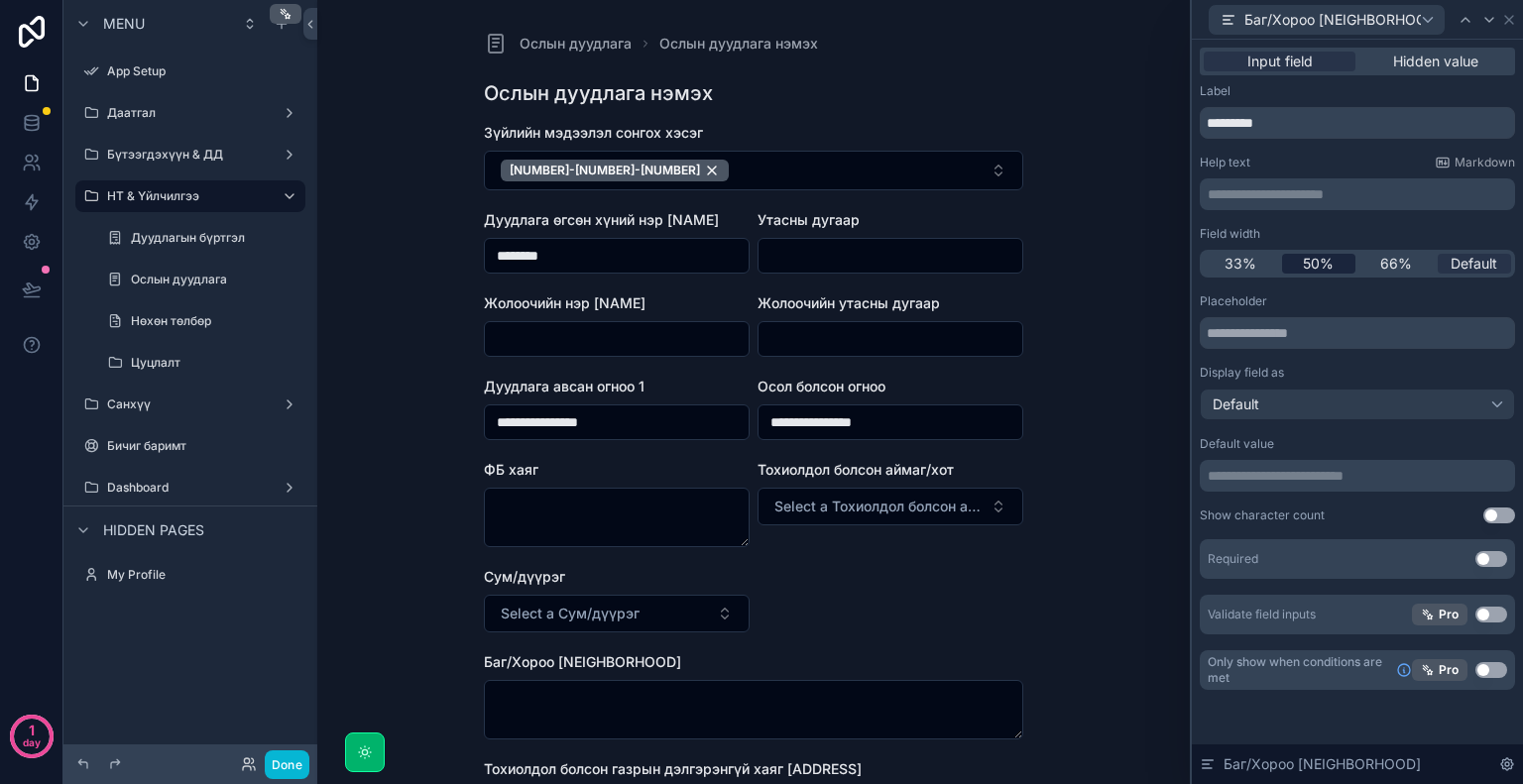 click on "50%" at bounding box center [1318, 264] 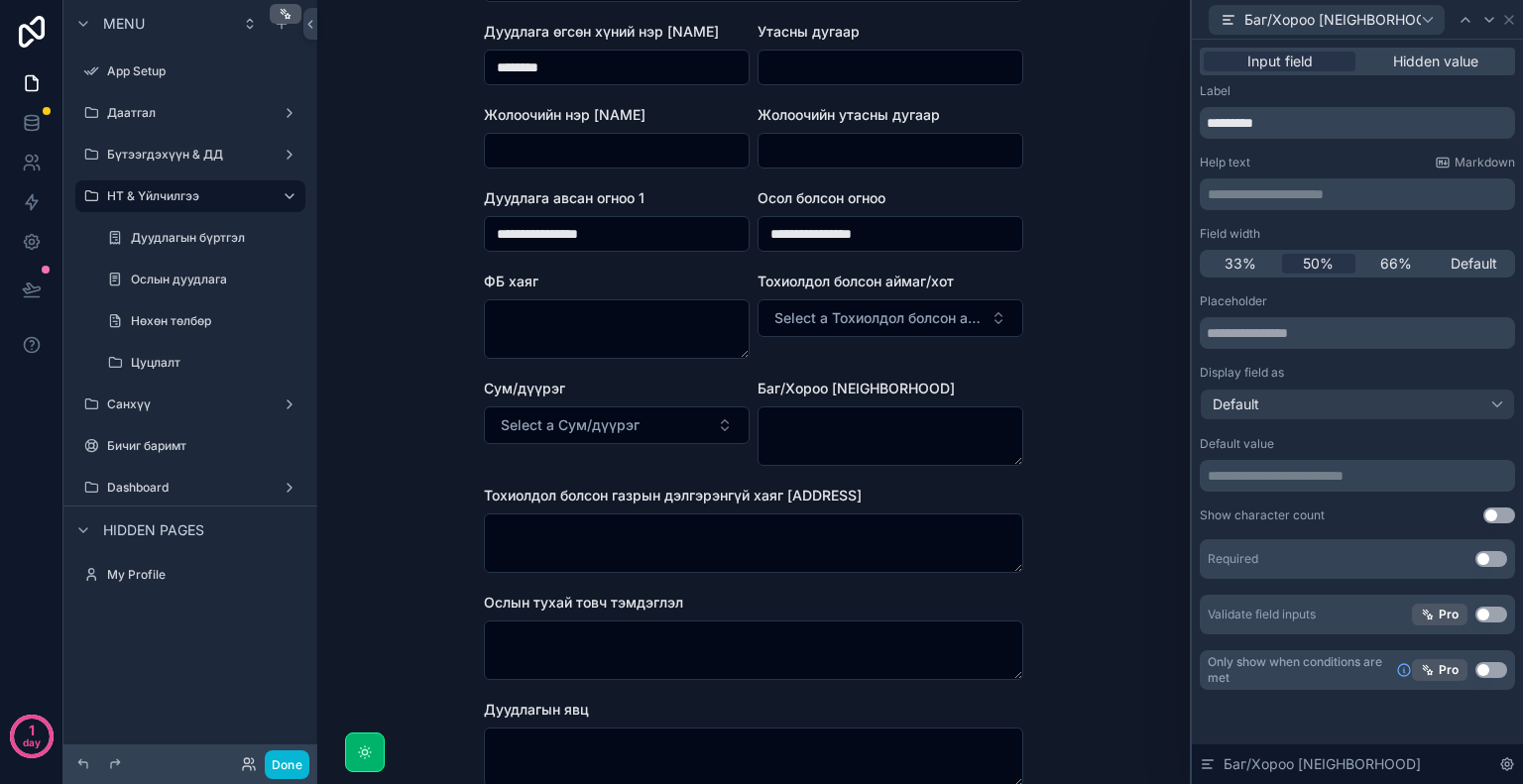 scroll, scrollTop: 0, scrollLeft: 0, axis: both 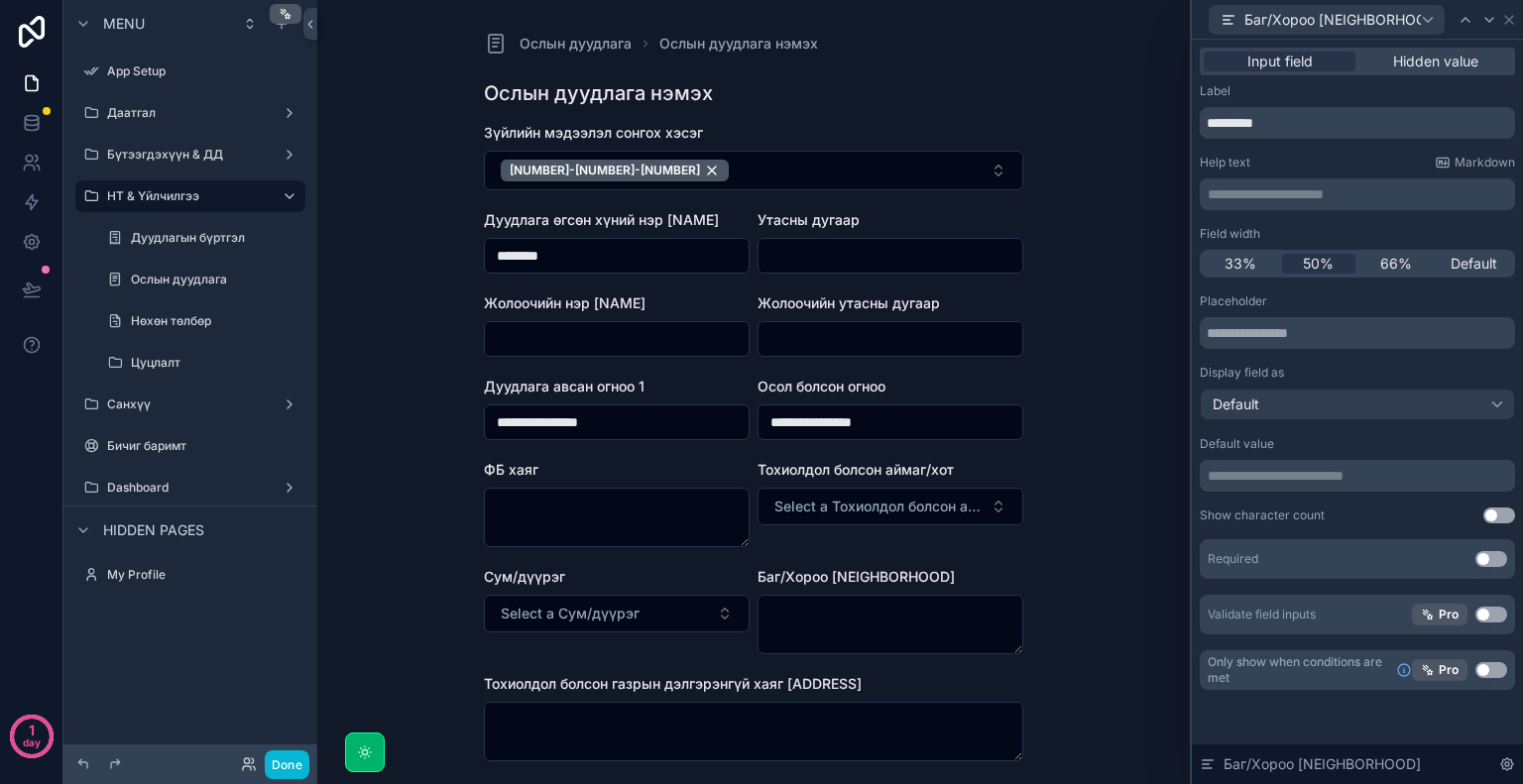 click at bounding box center [890, 256] 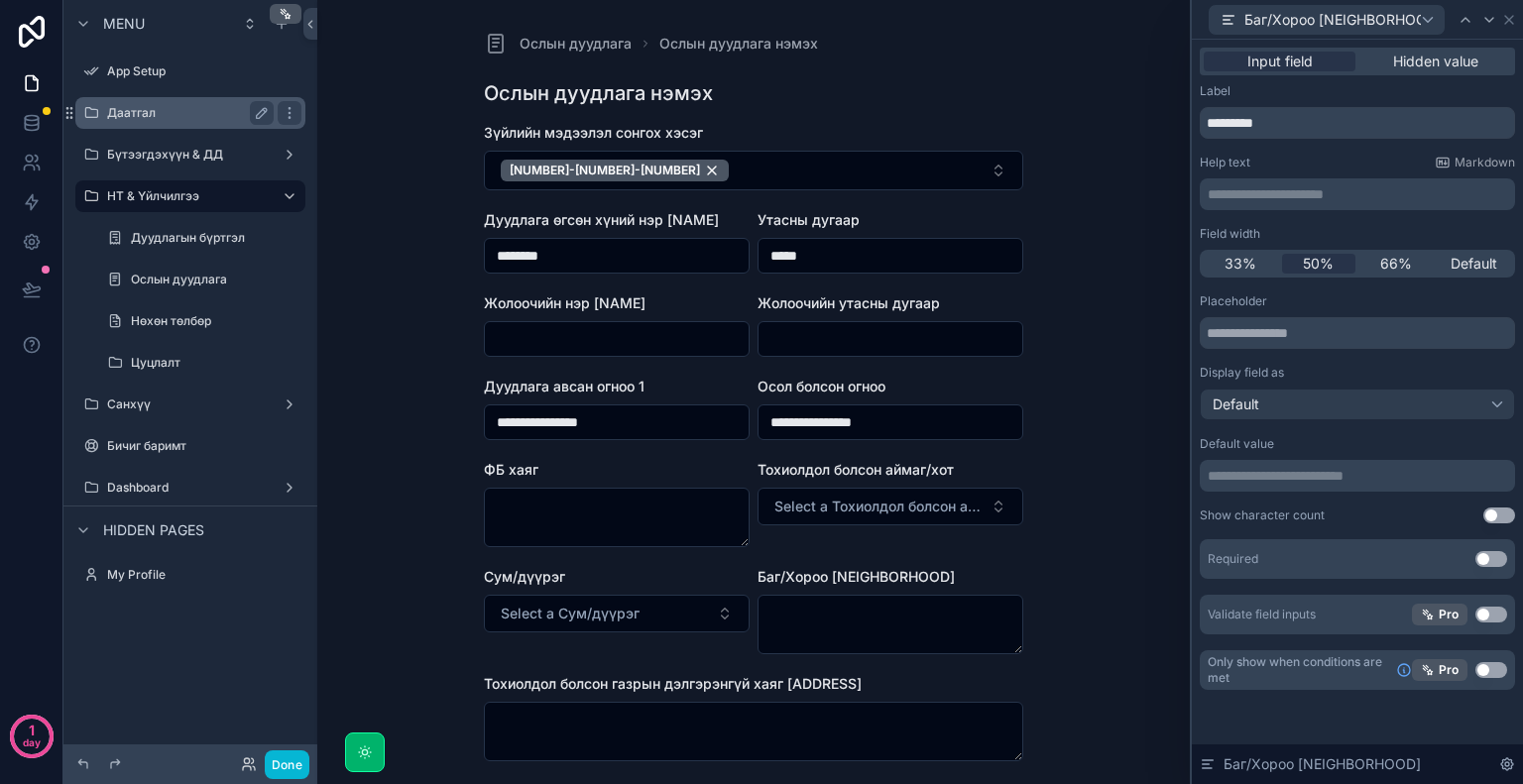 click on "Даатгал" at bounding box center (186, 113) 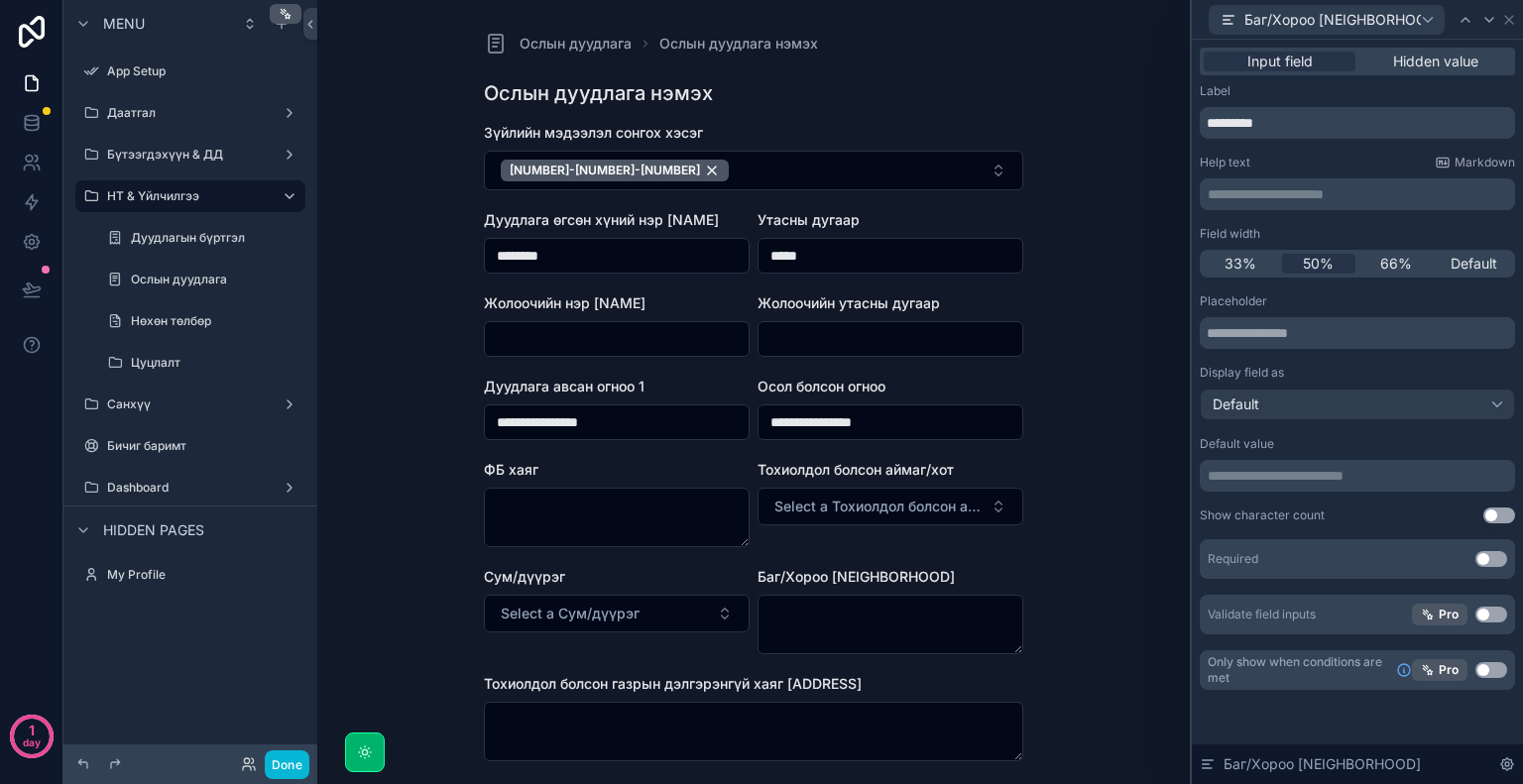 click on "*****" at bounding box center [890, 256] 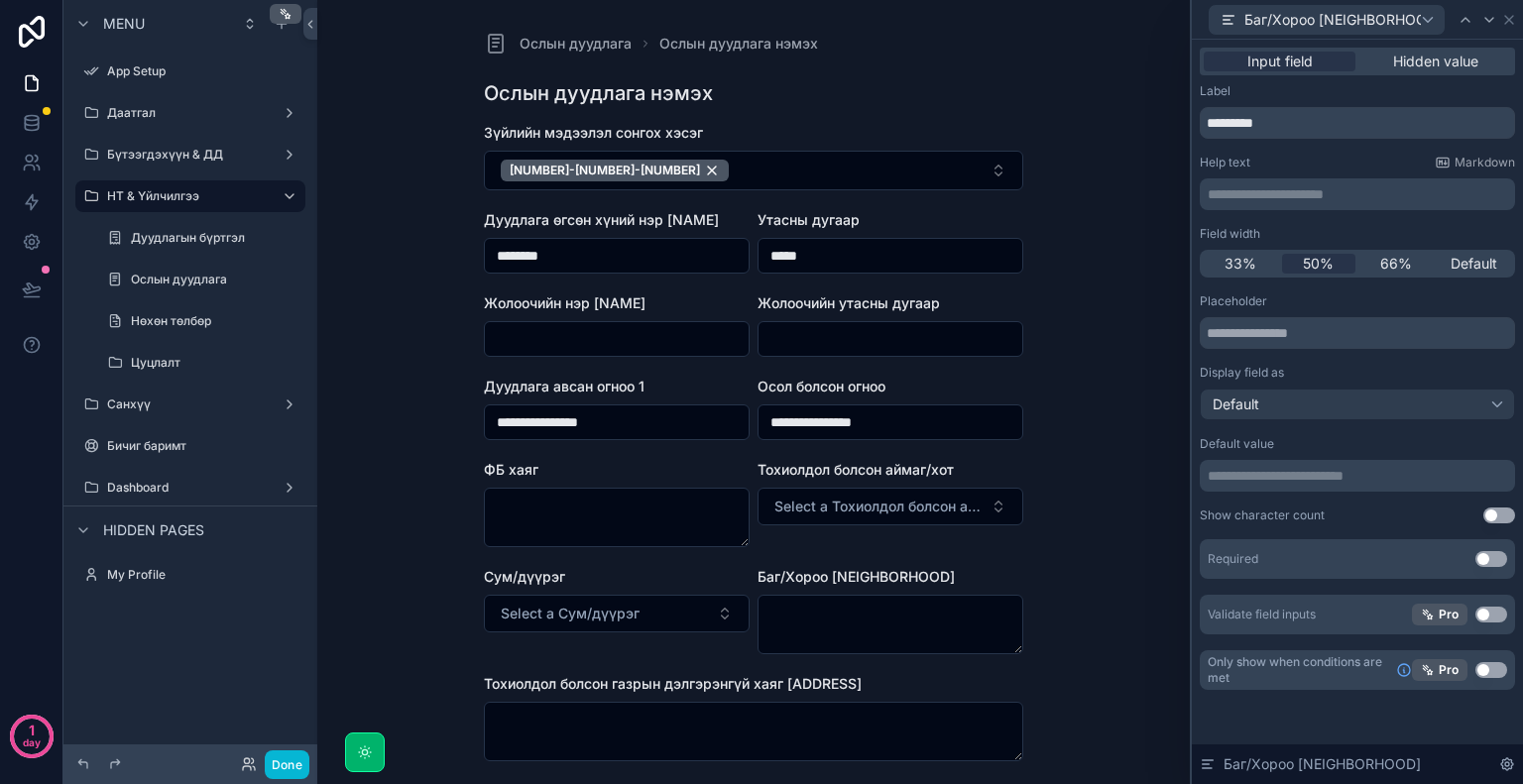 type on "******" 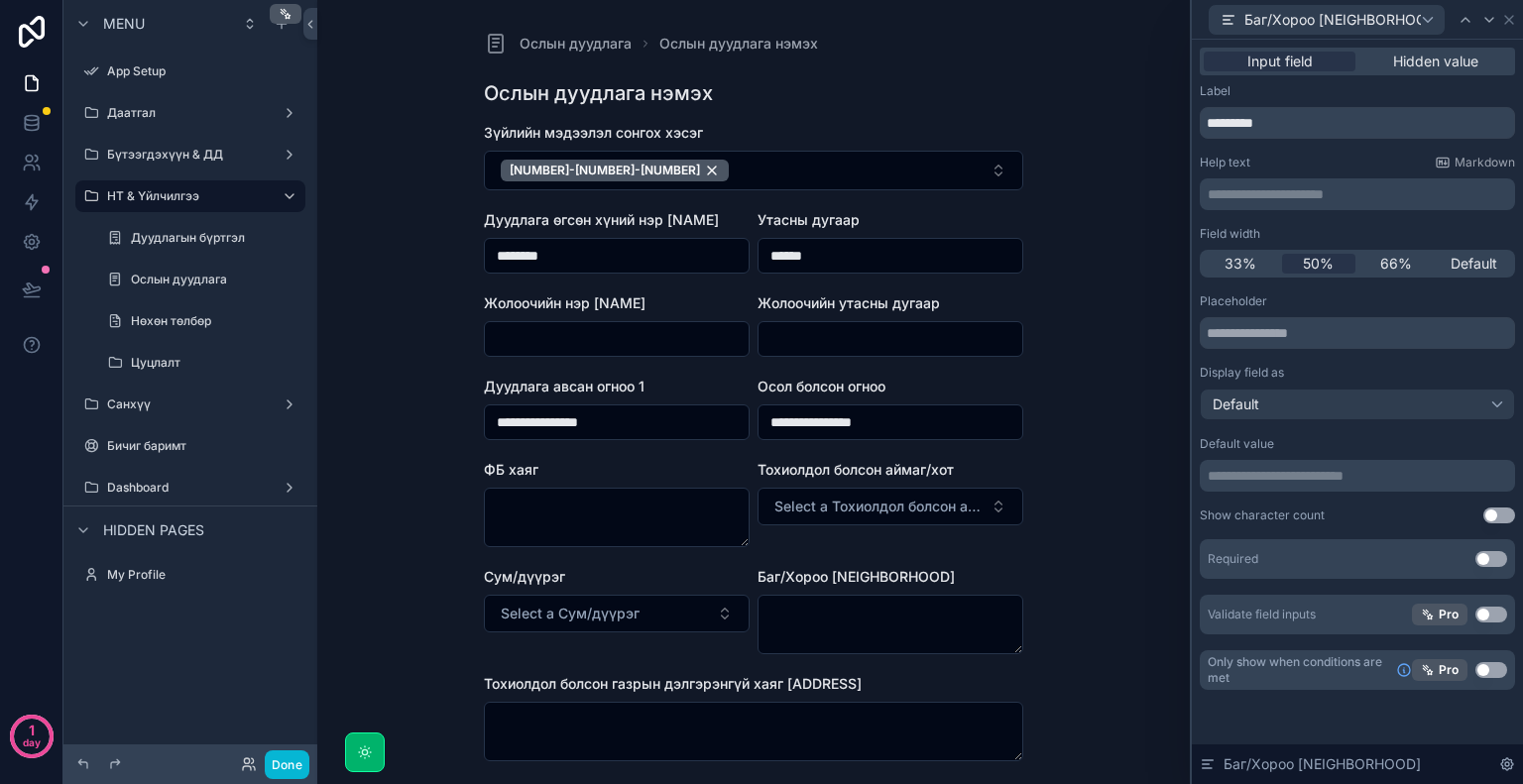 type on "**********" 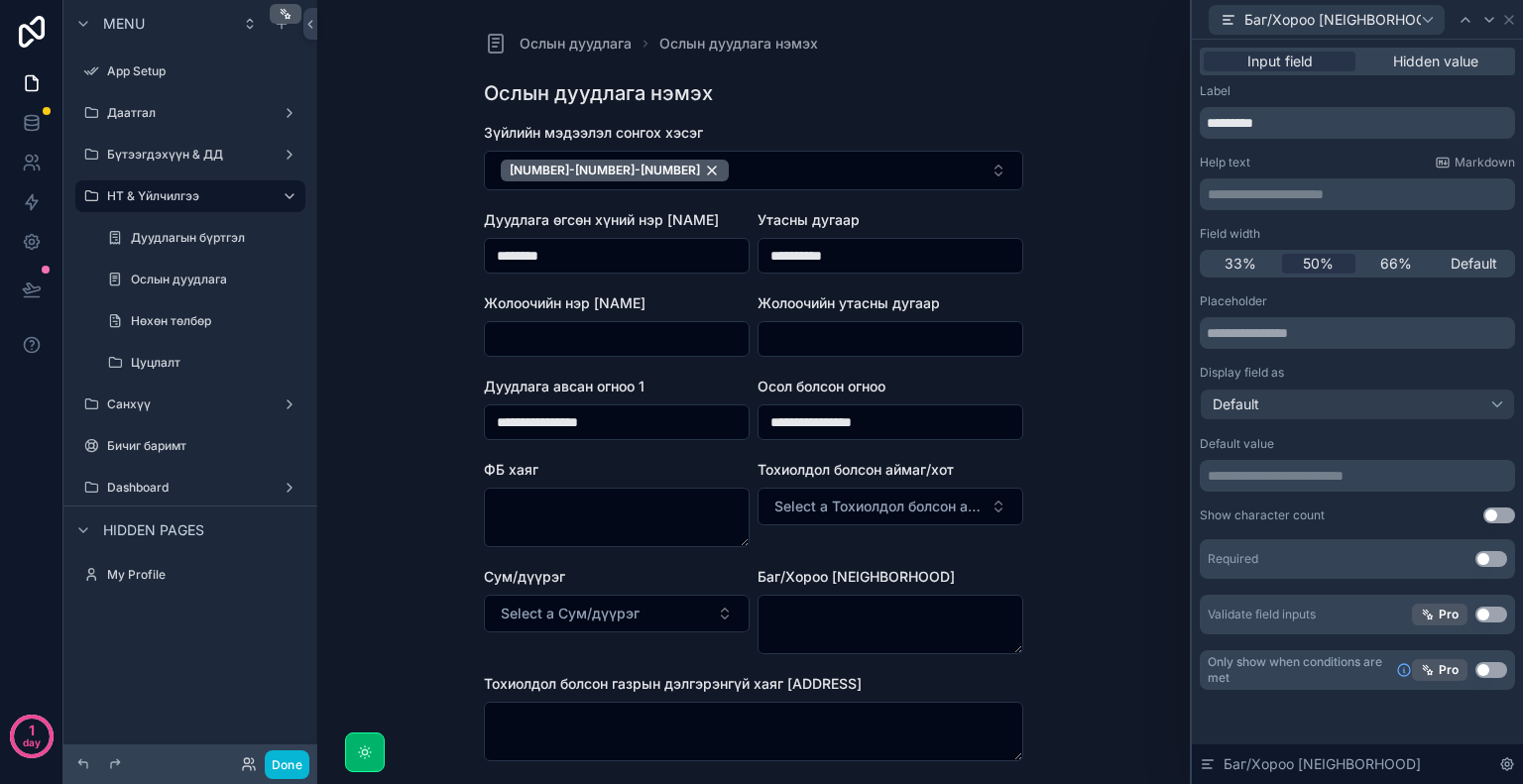 type on "**********" 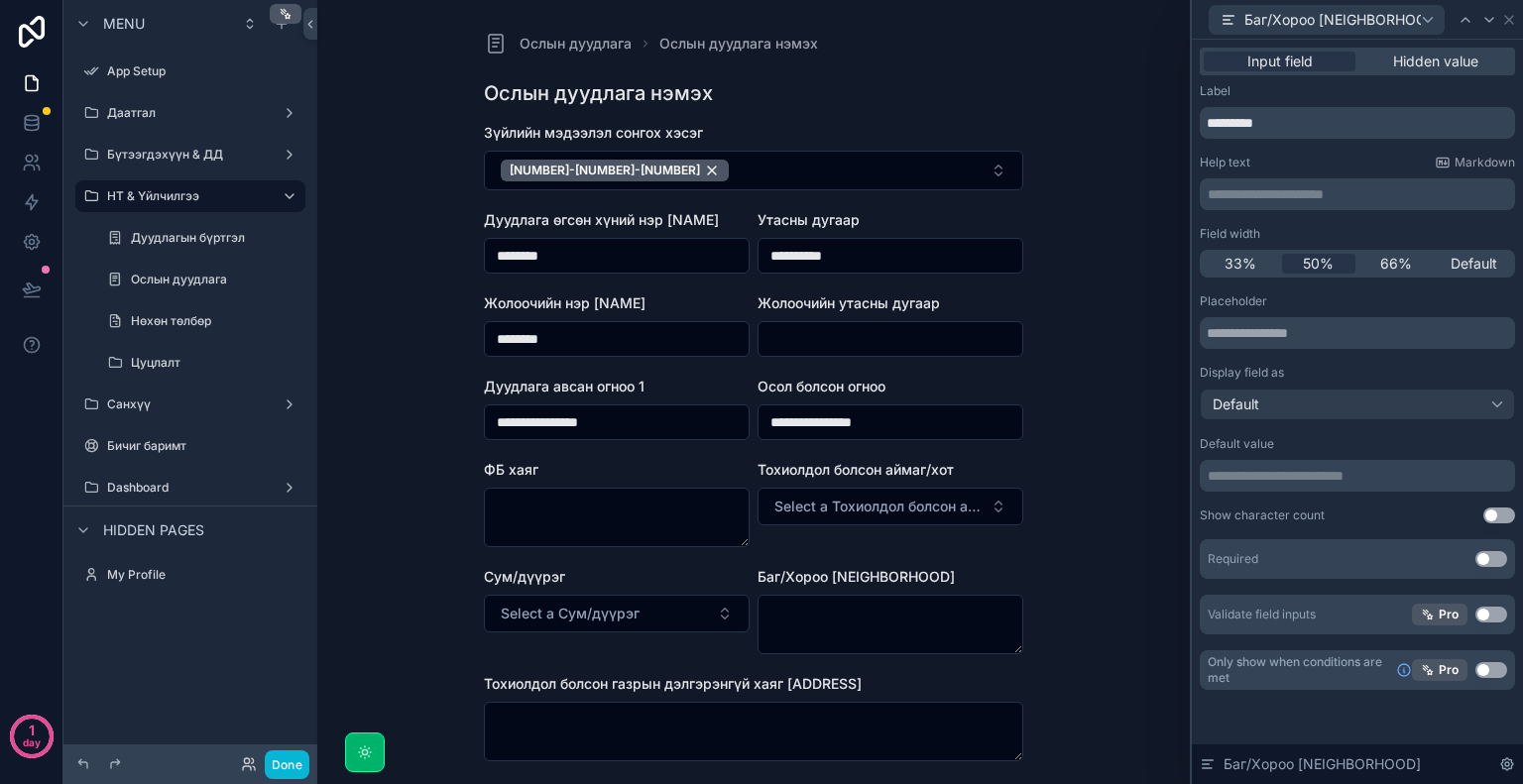 type on "********" 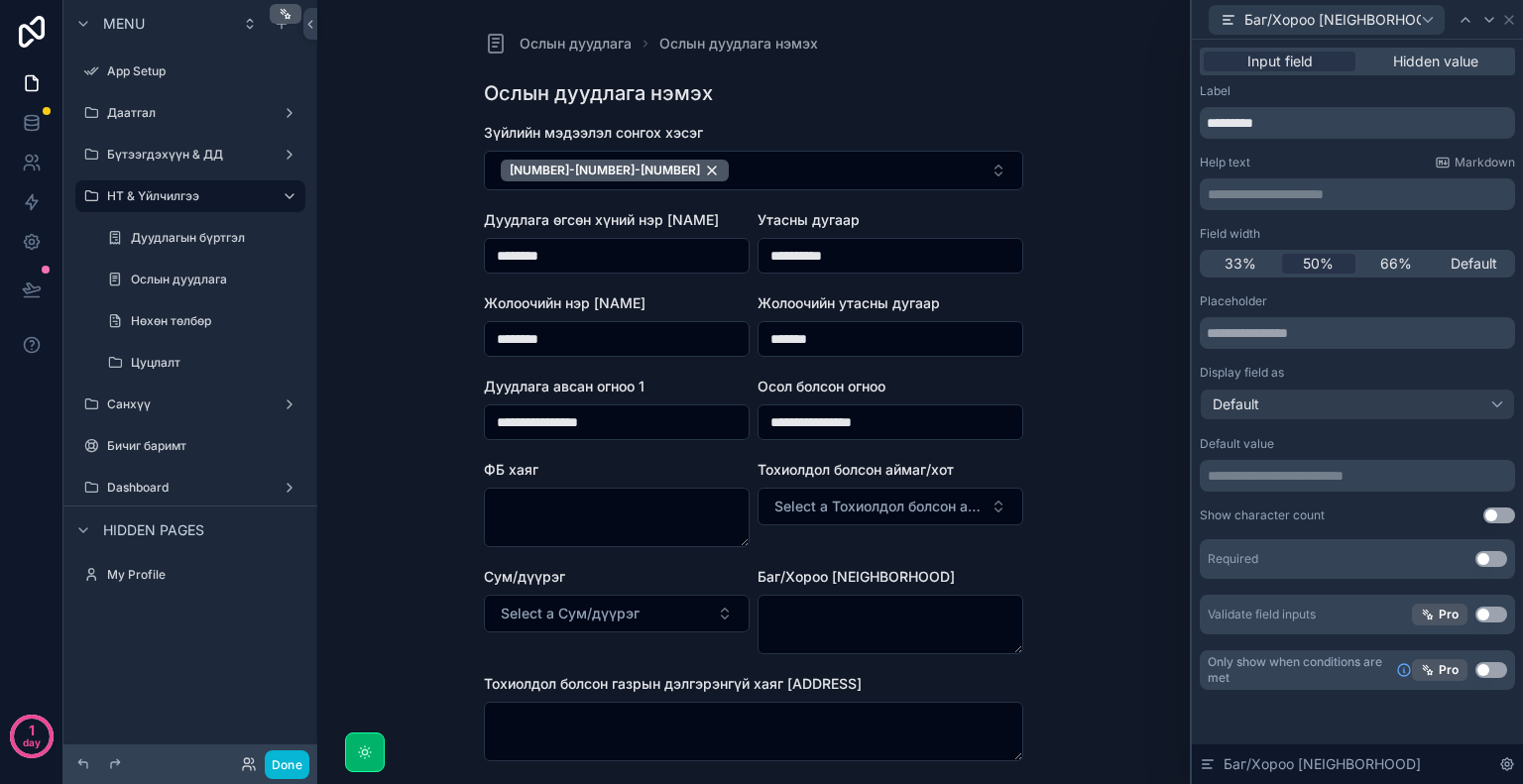 type on "********" 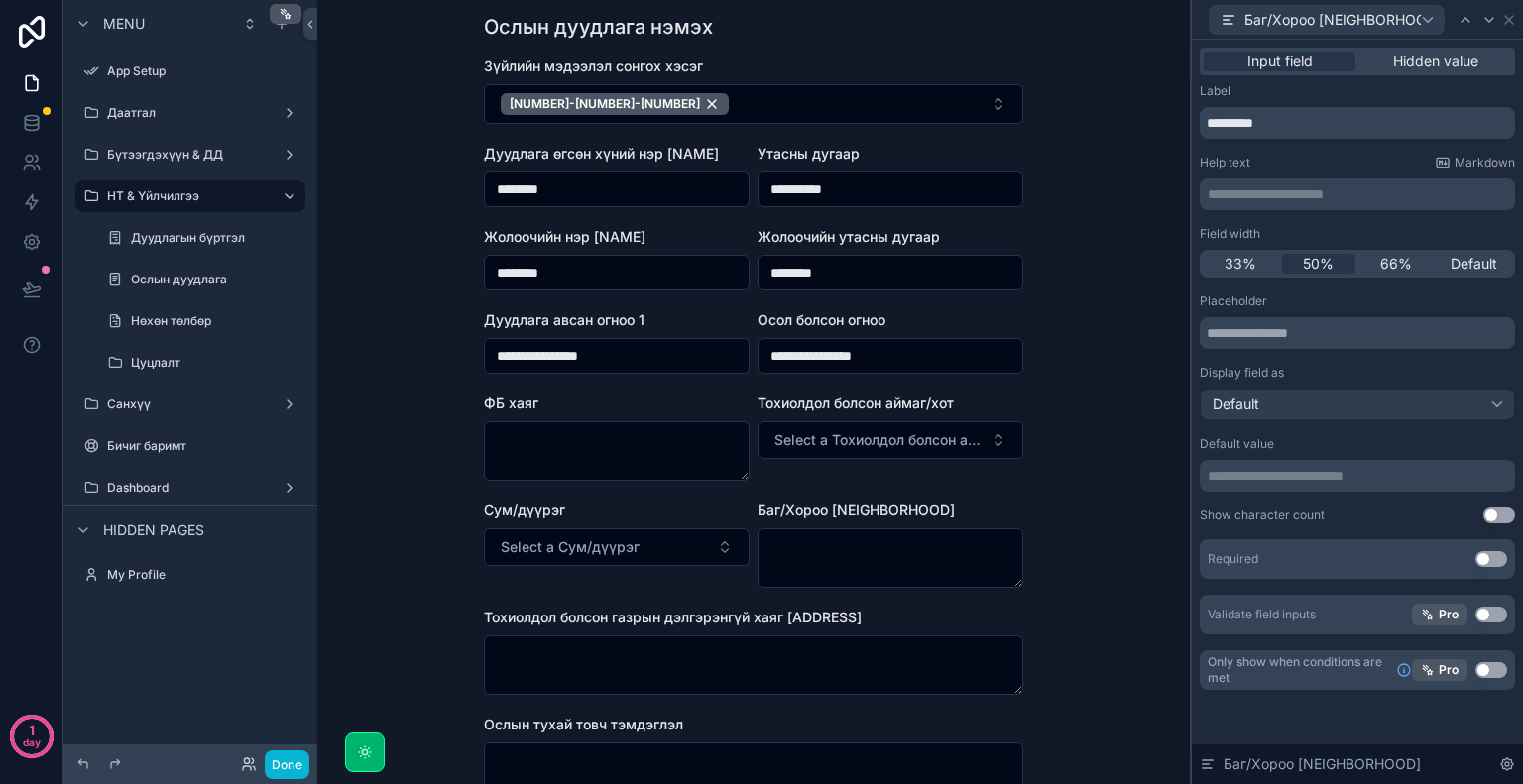scroll, scrollTop: 99, scrollLeft: 0, axis: vertical 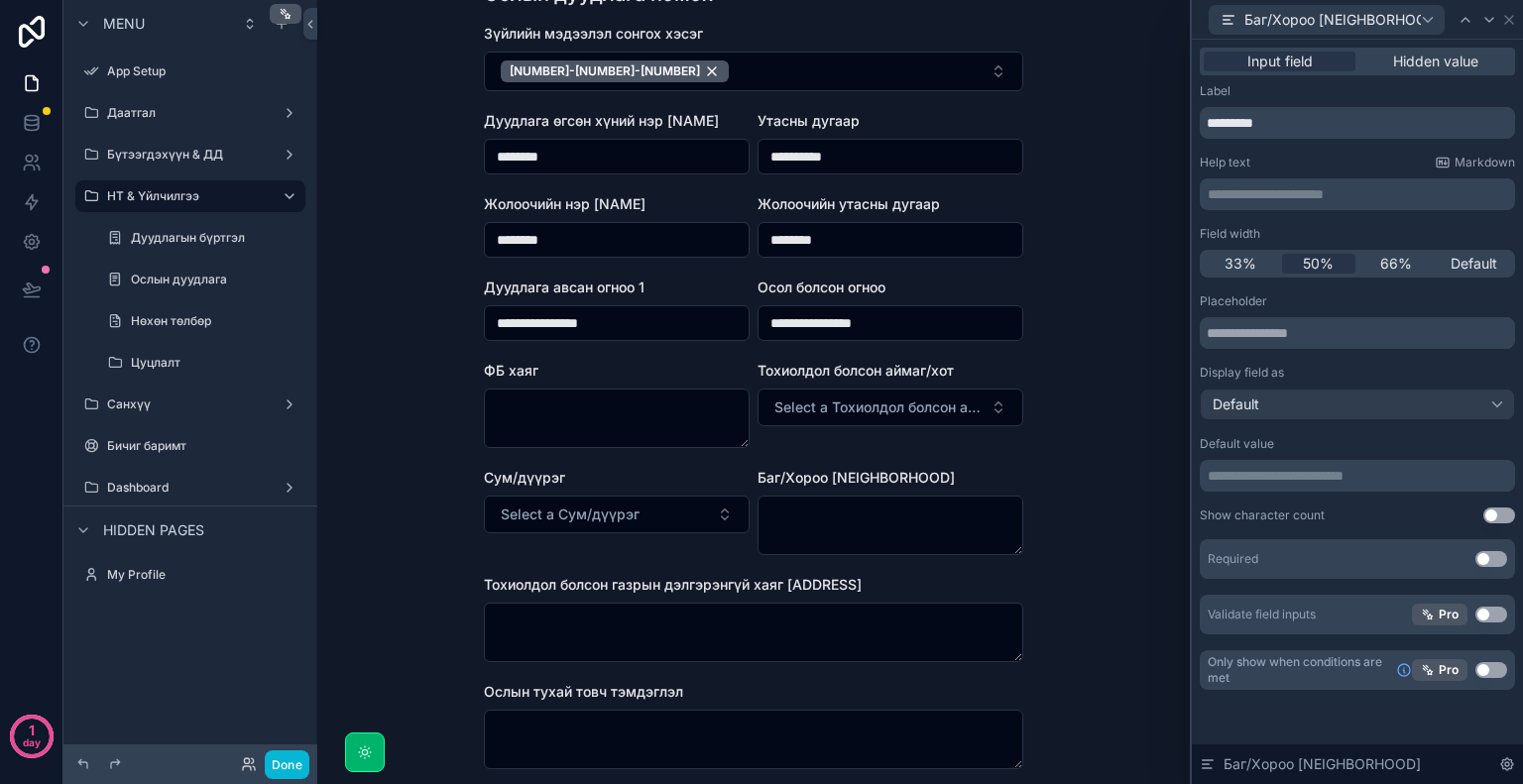 click on "********" at bounding box center [890, 240] 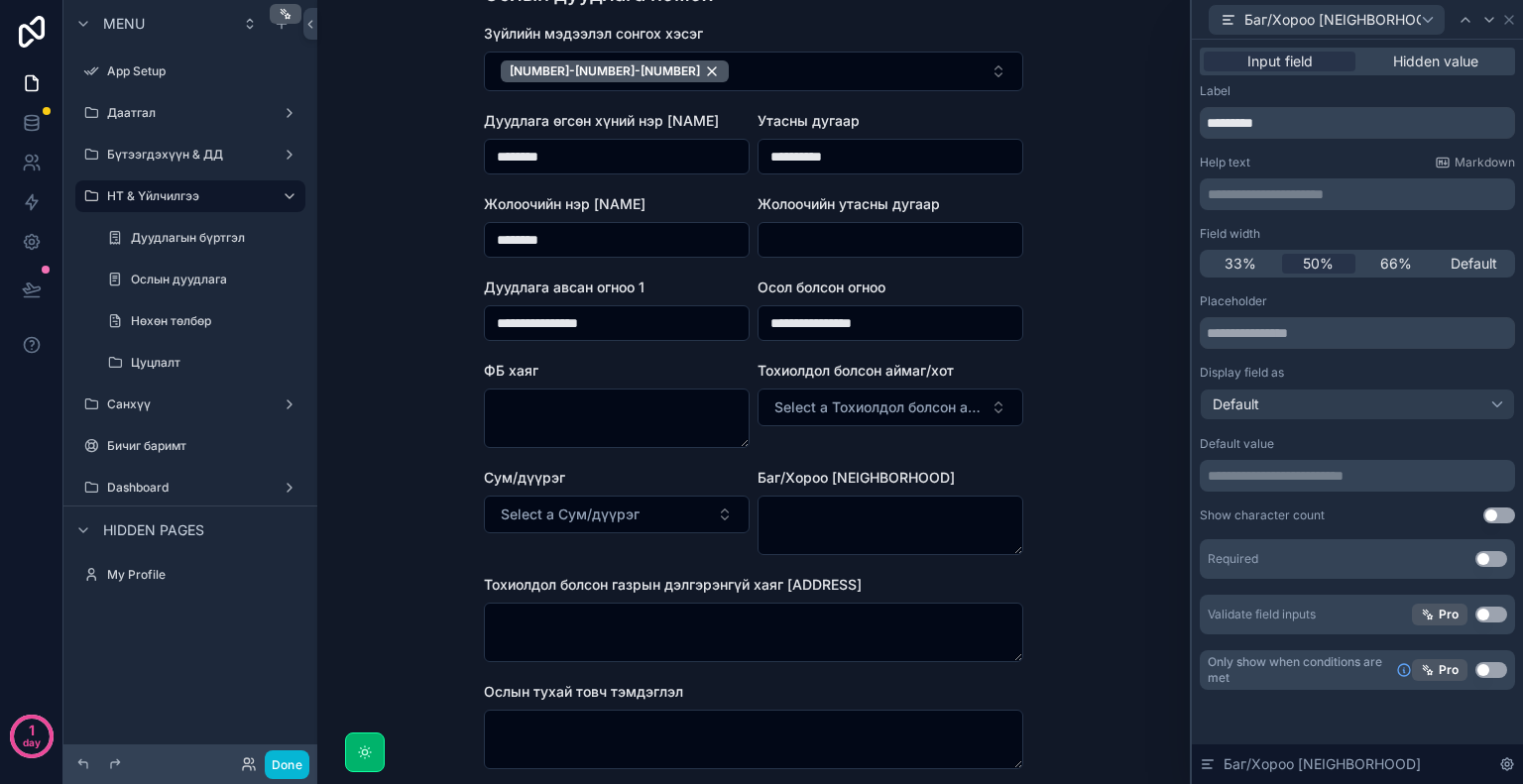 click on "**********" at bounding box center [890, 157] 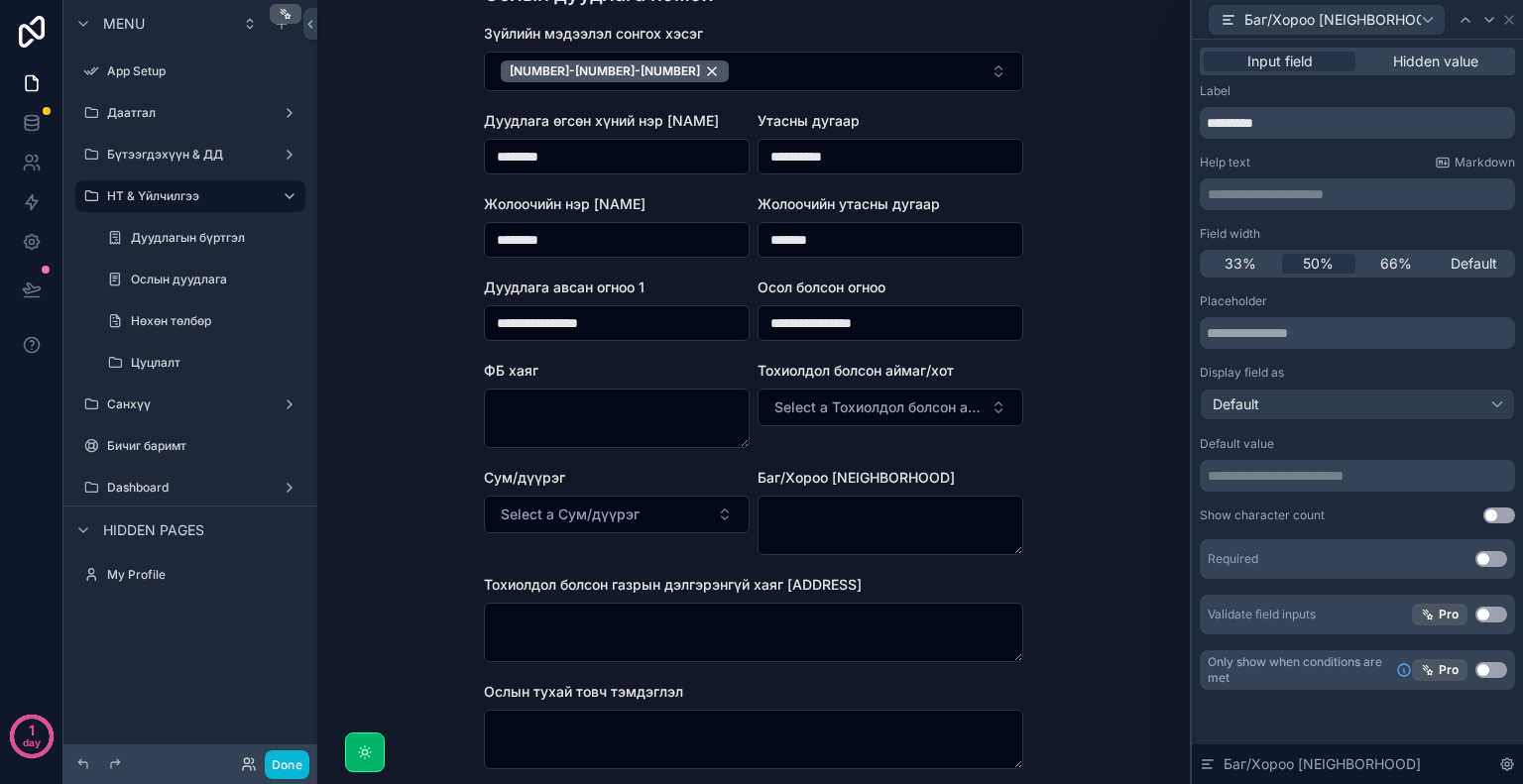 type on "********" 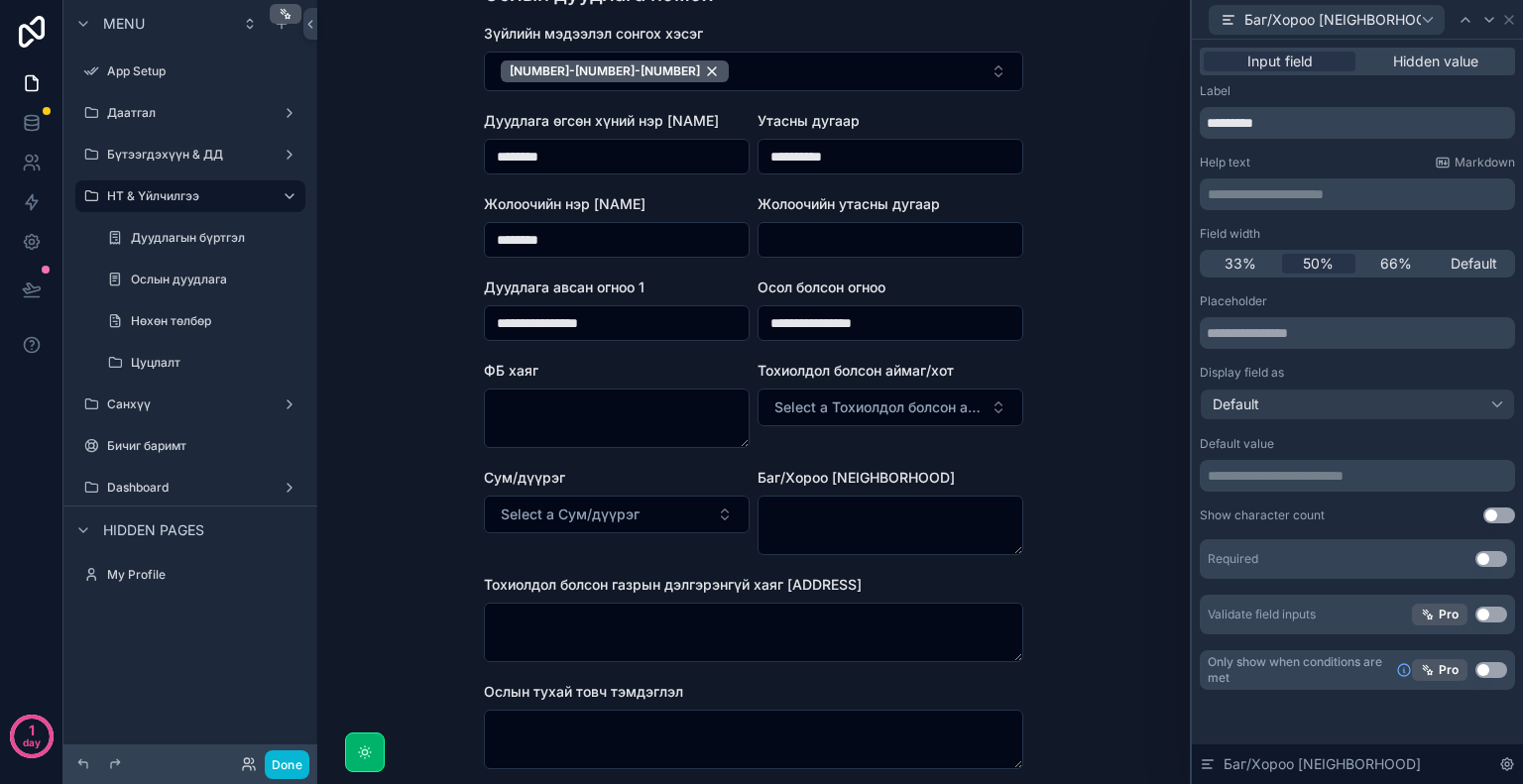 paste on "********" 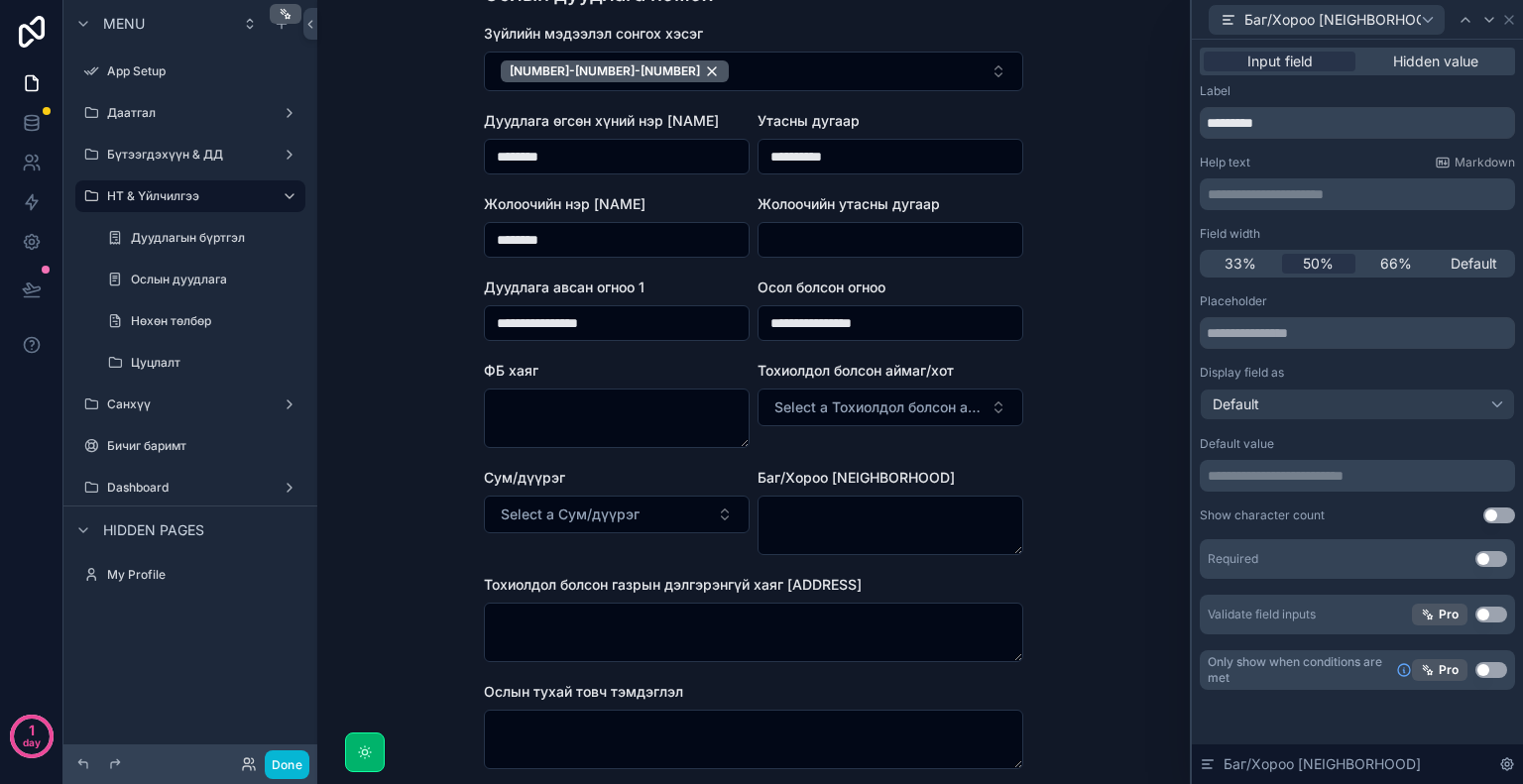 type on "********" 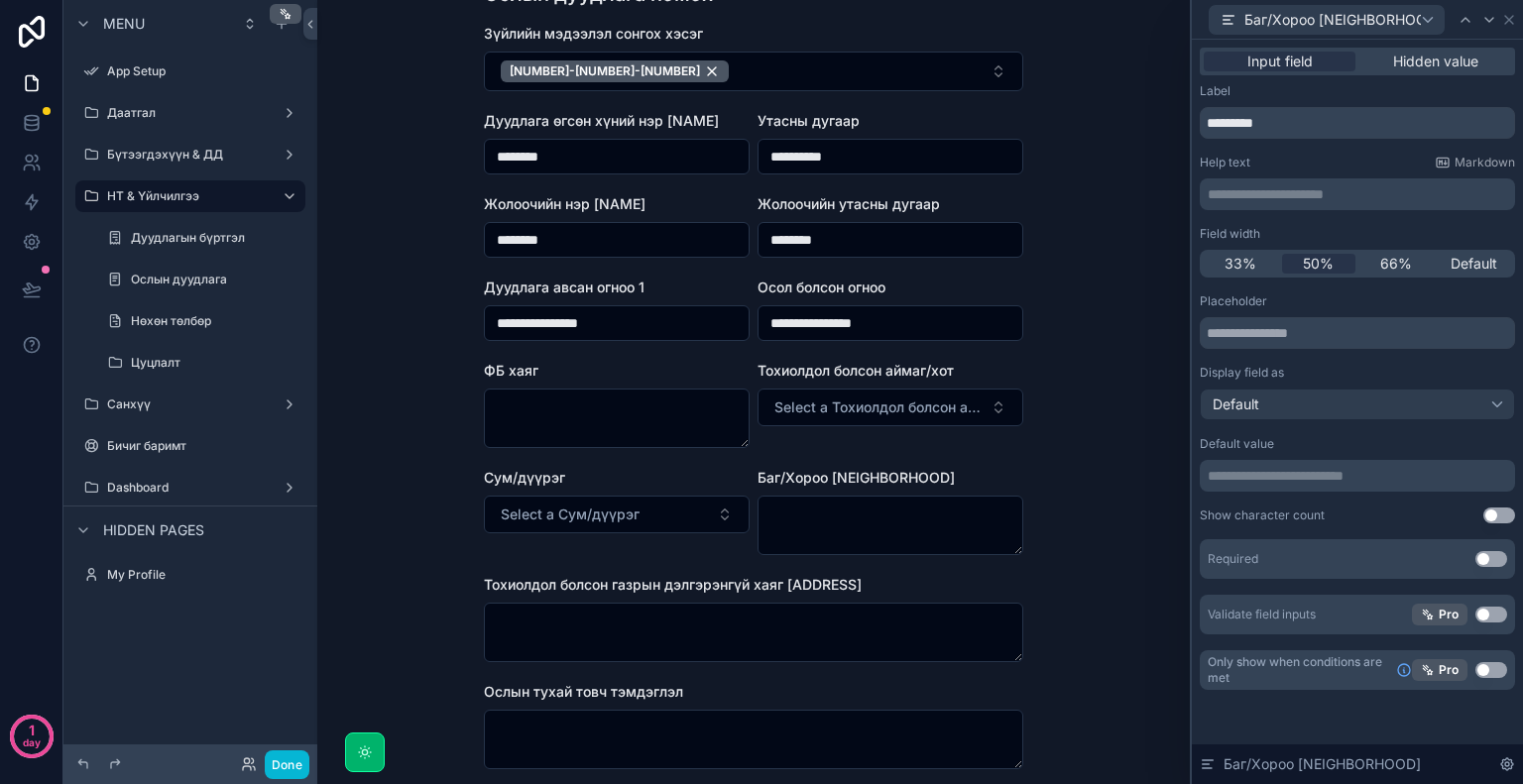 type on "**********" 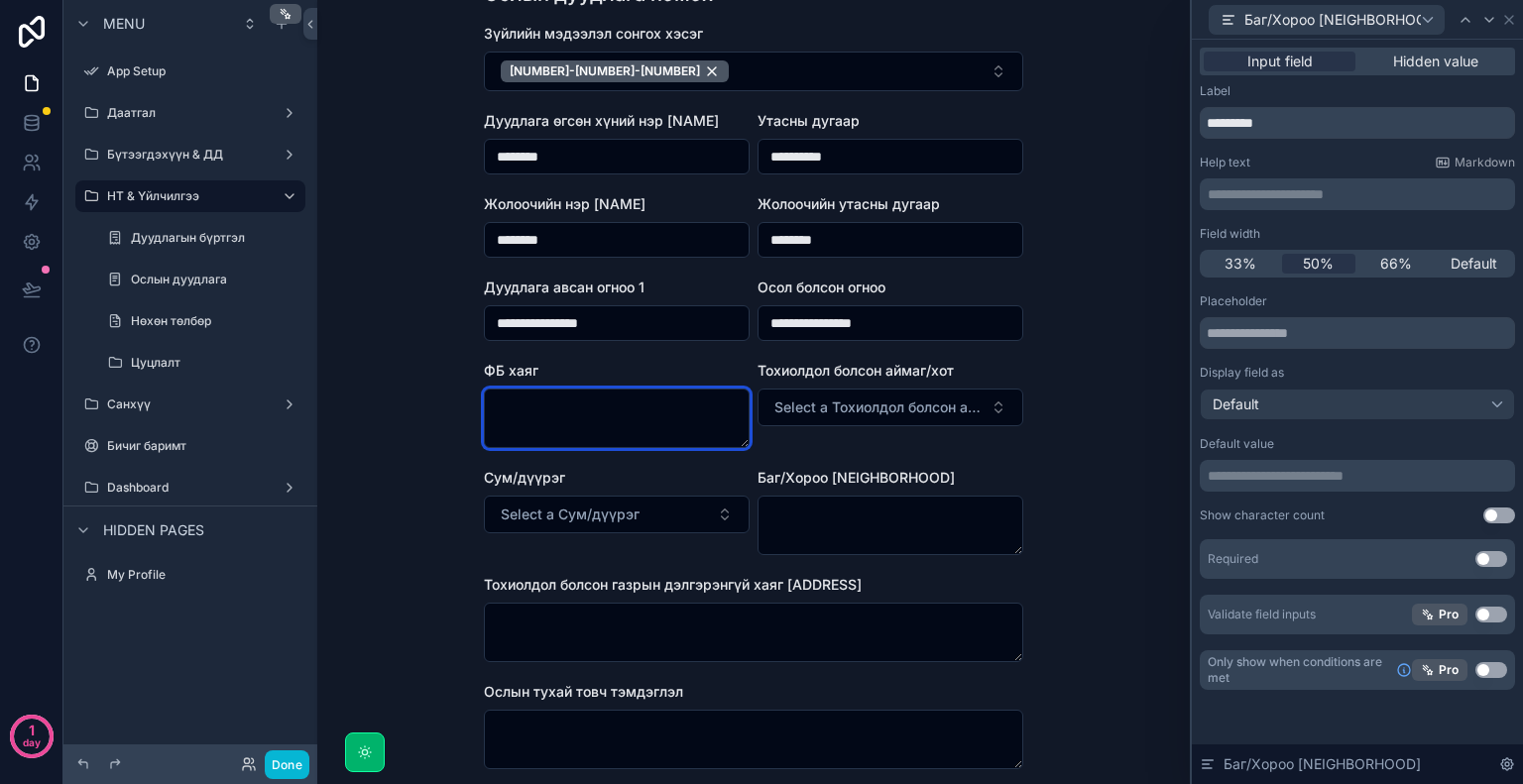 click at bounding box center [617, 418] 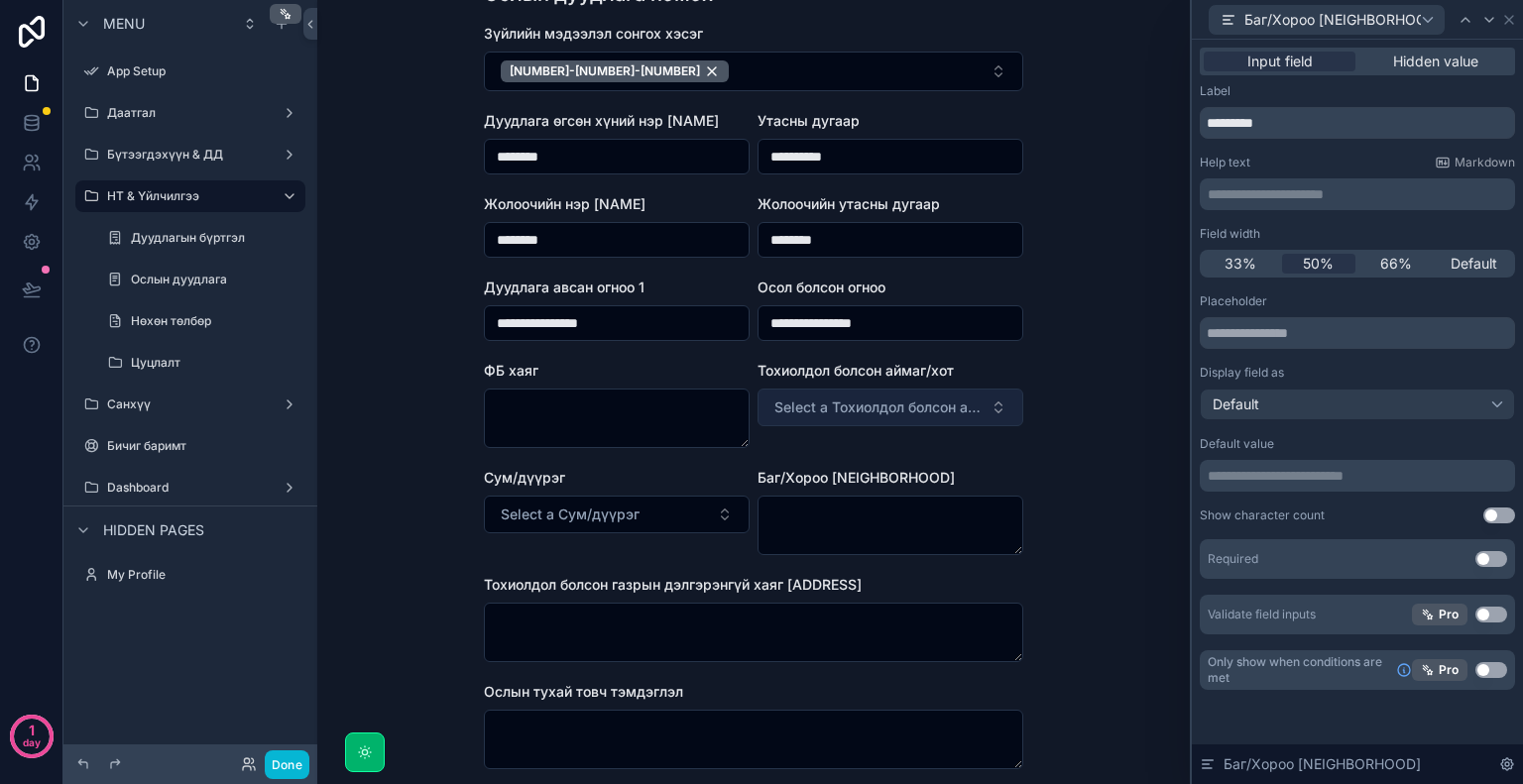 click on "Select a Тохиолдол болсон аймаг/хот" at bounding box center [879, 407] 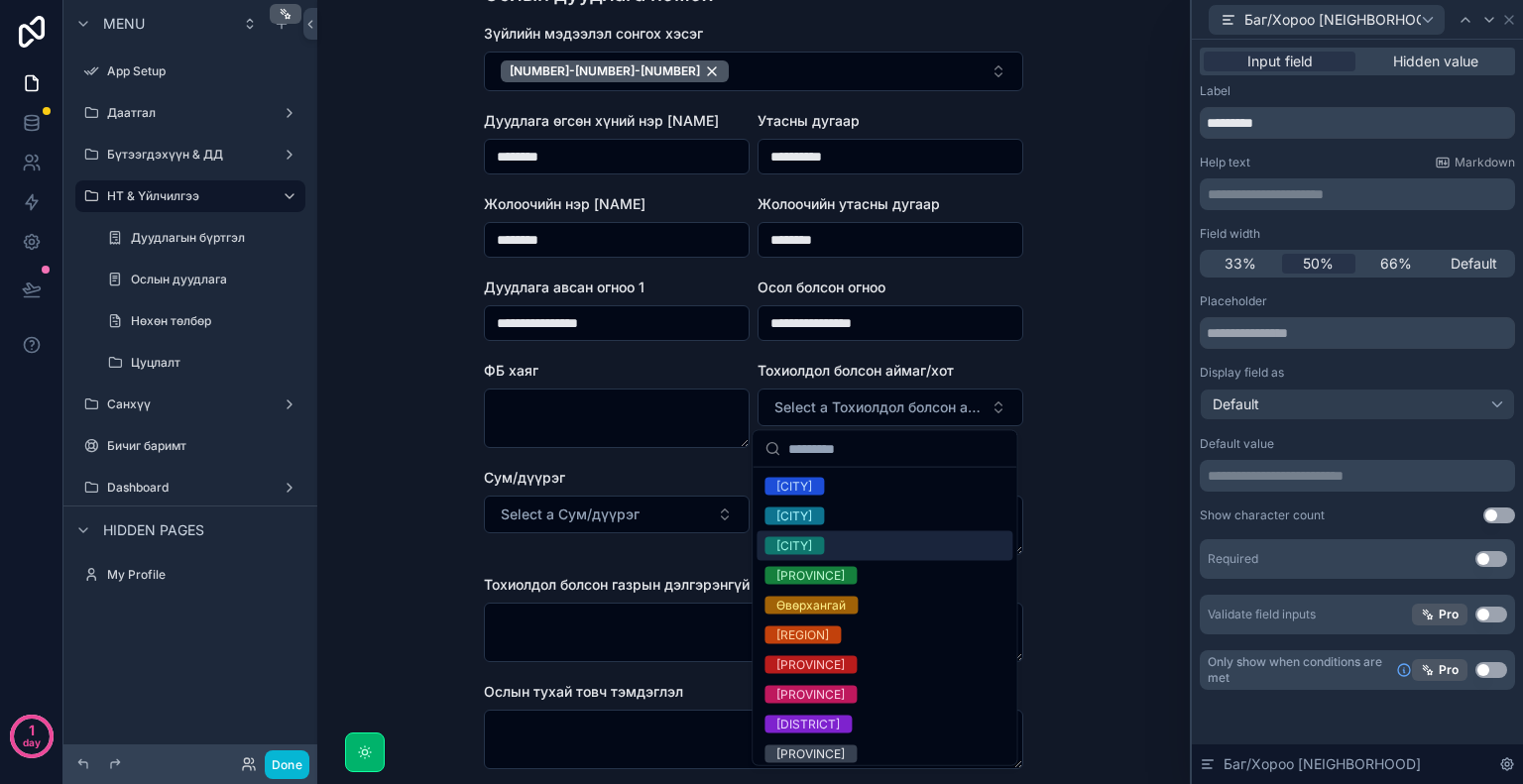 click on "[CITY]" at bounding box center (884, 546) 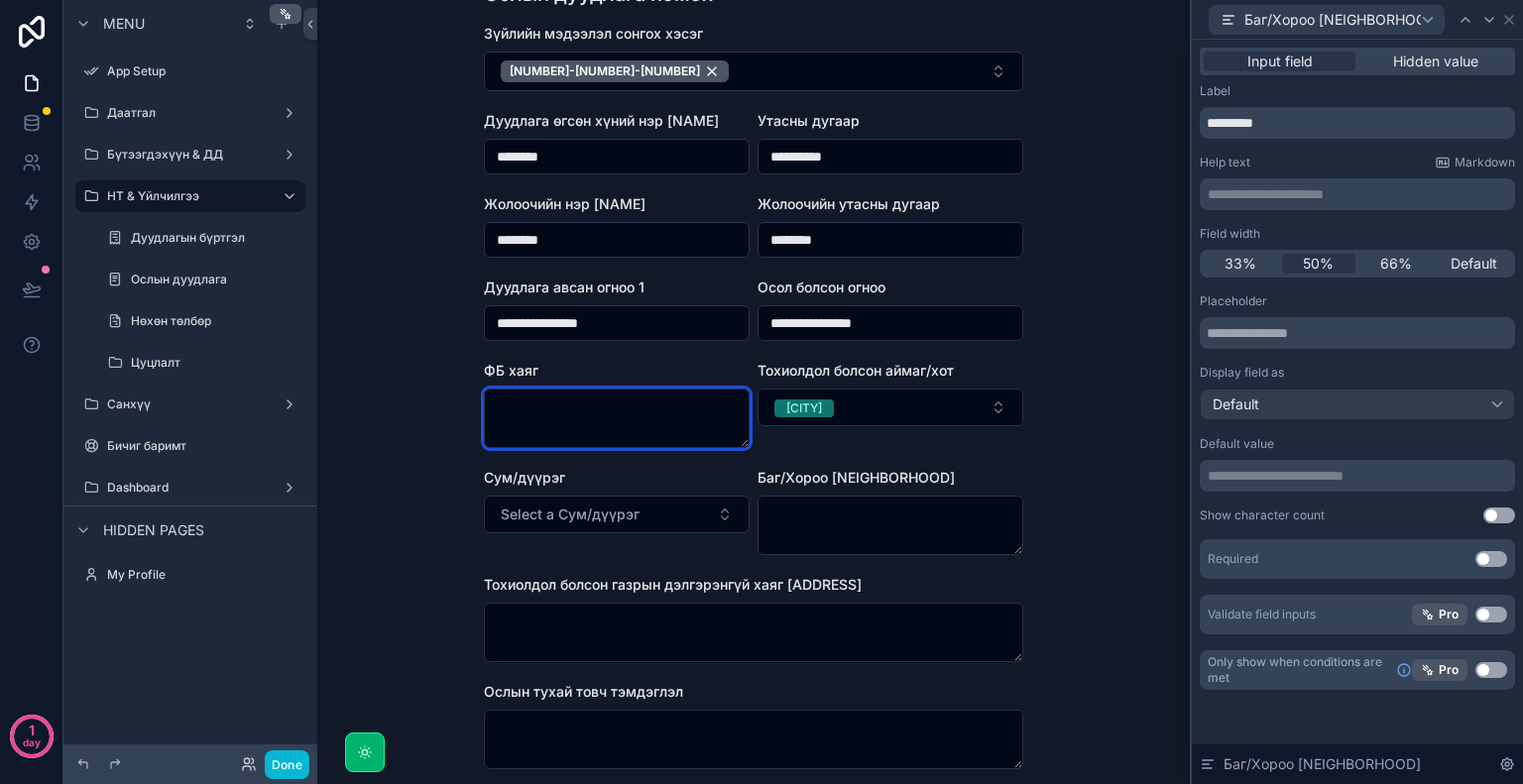 click at bounding box center [617, 418] 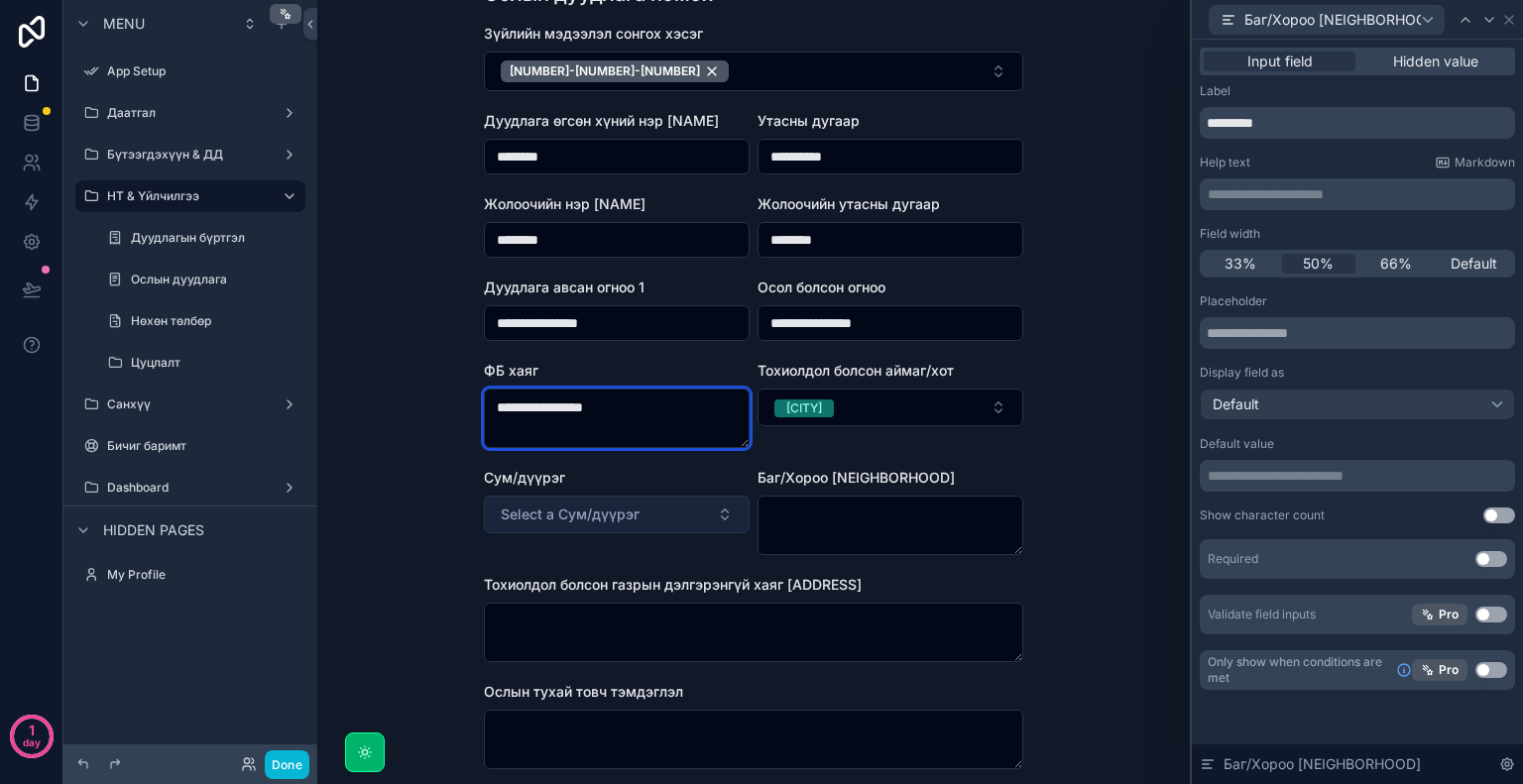 type on "**********" 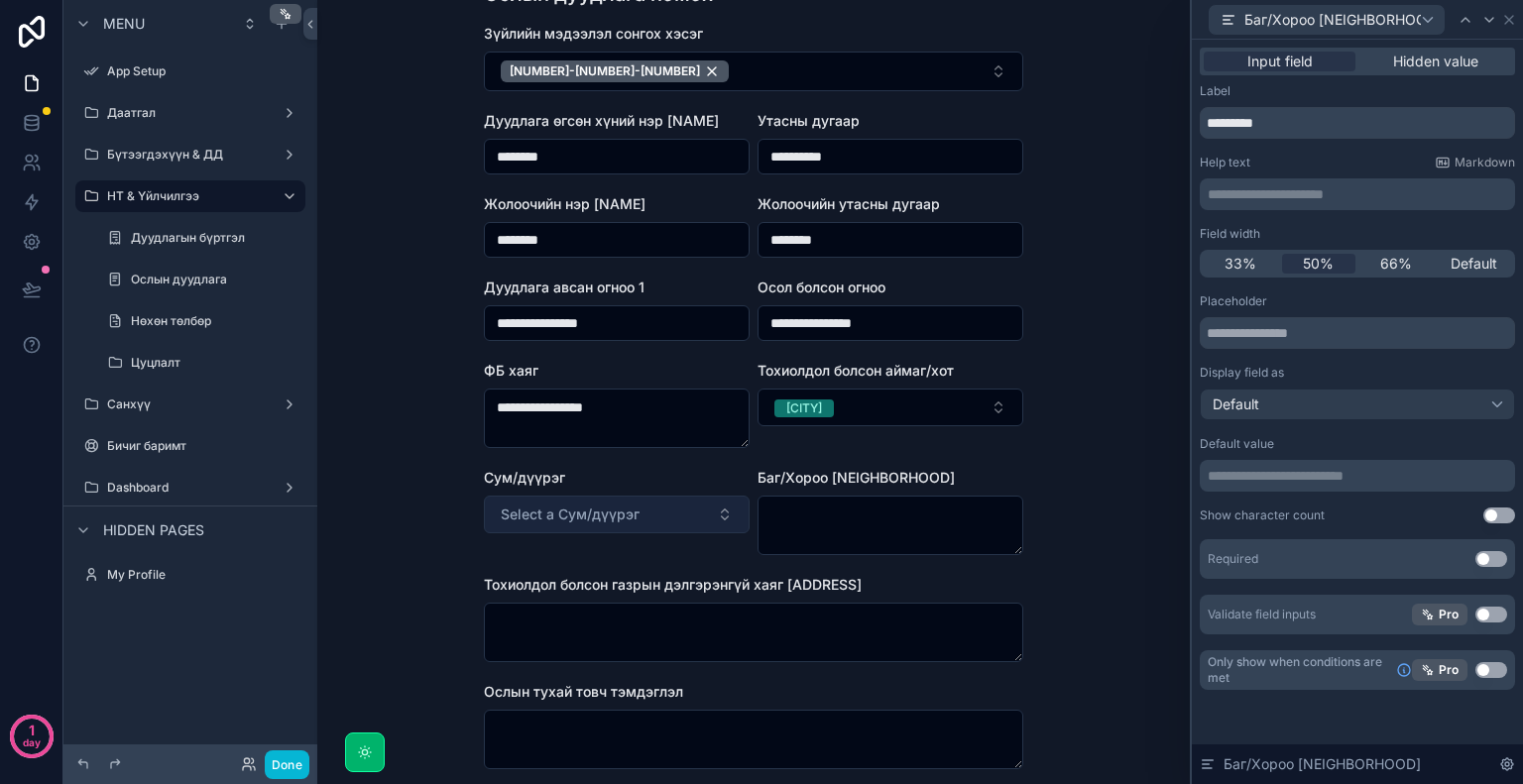 click on "Select a Сум/дүүрэг" at bounding box center [617, 514] 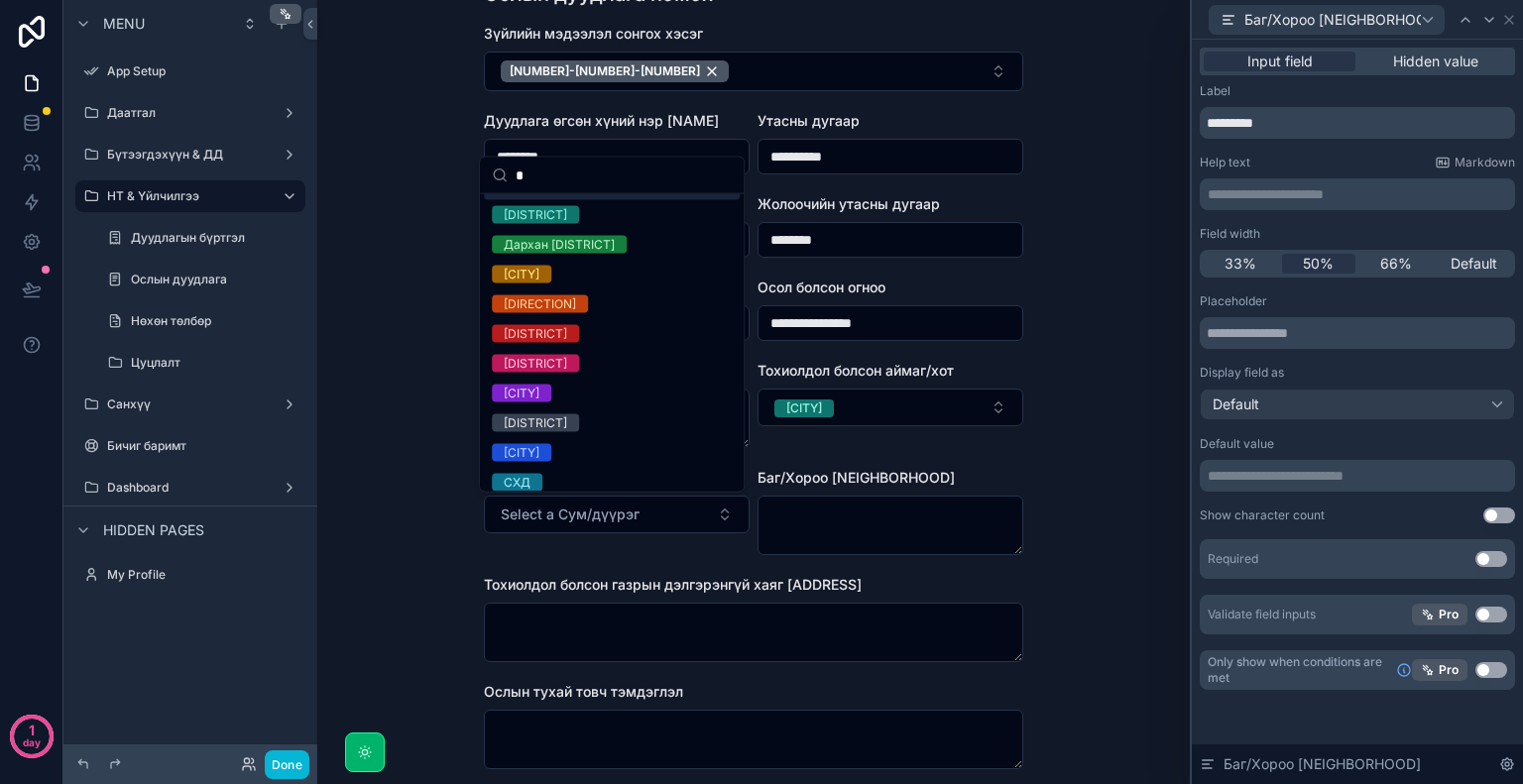 scroll, scrollTop: 0, scrollLeft: 0, axis: both 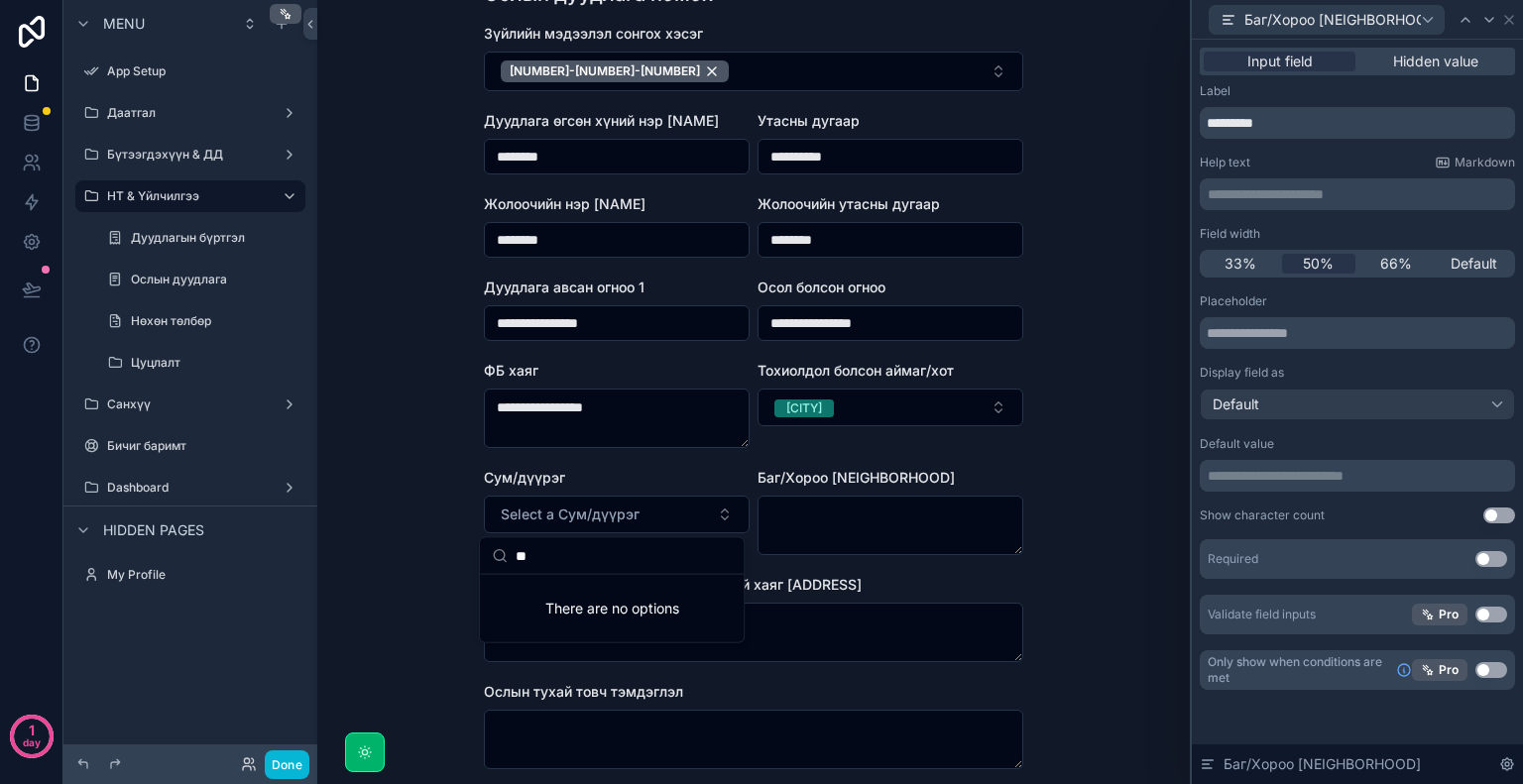 type on "*" 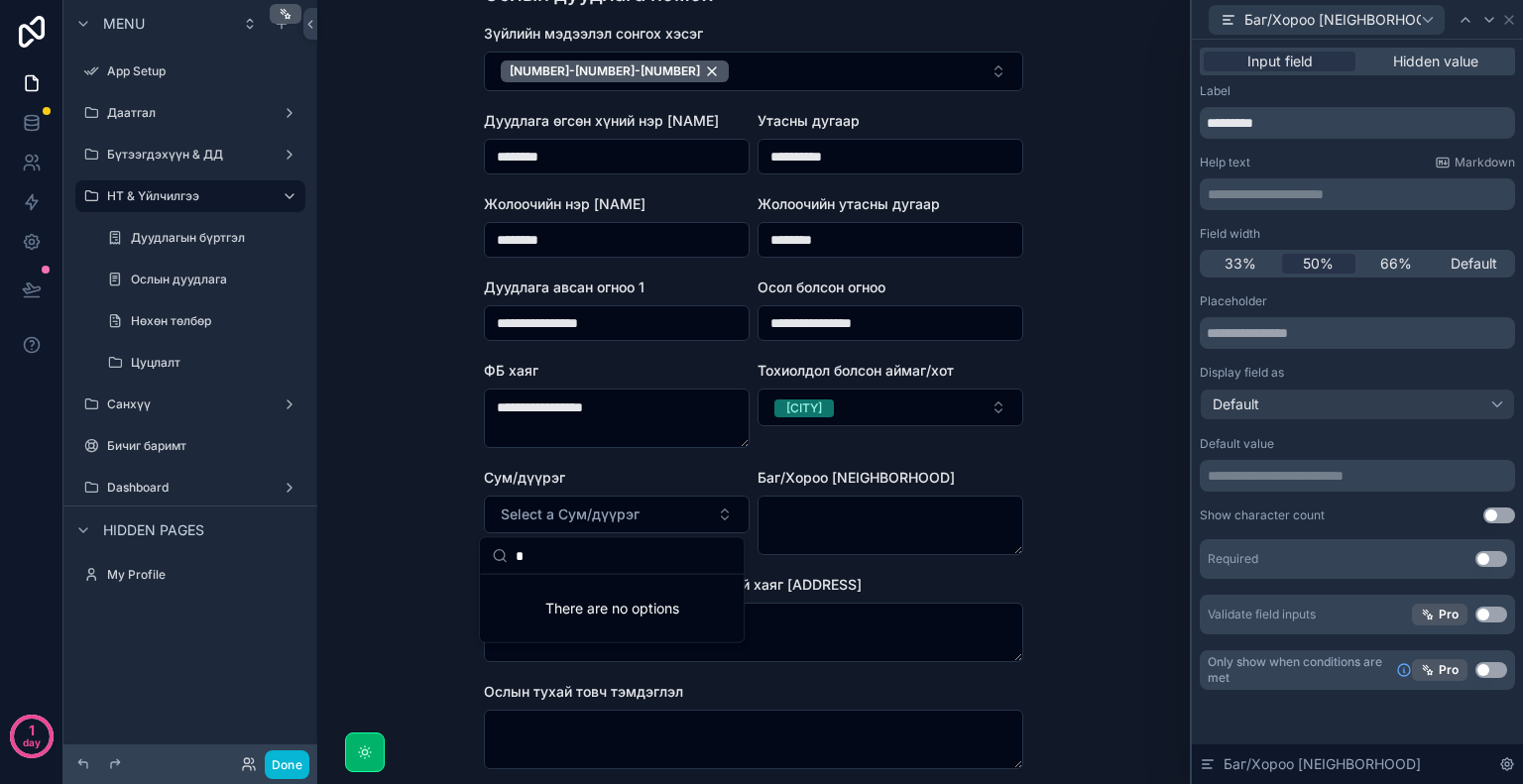 type 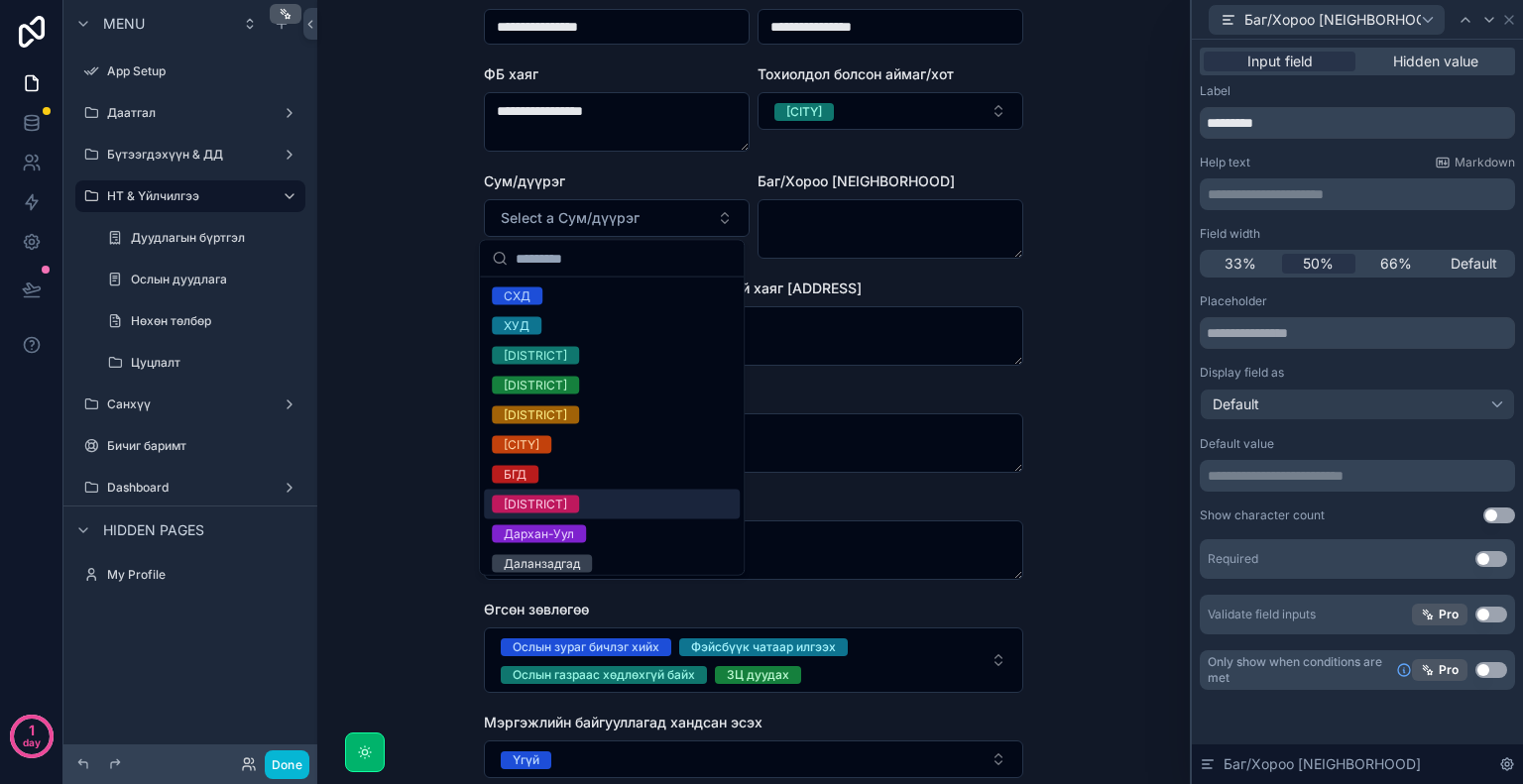 scroll, scrollTop: 396, scrollLeft: 0, axis: vertical 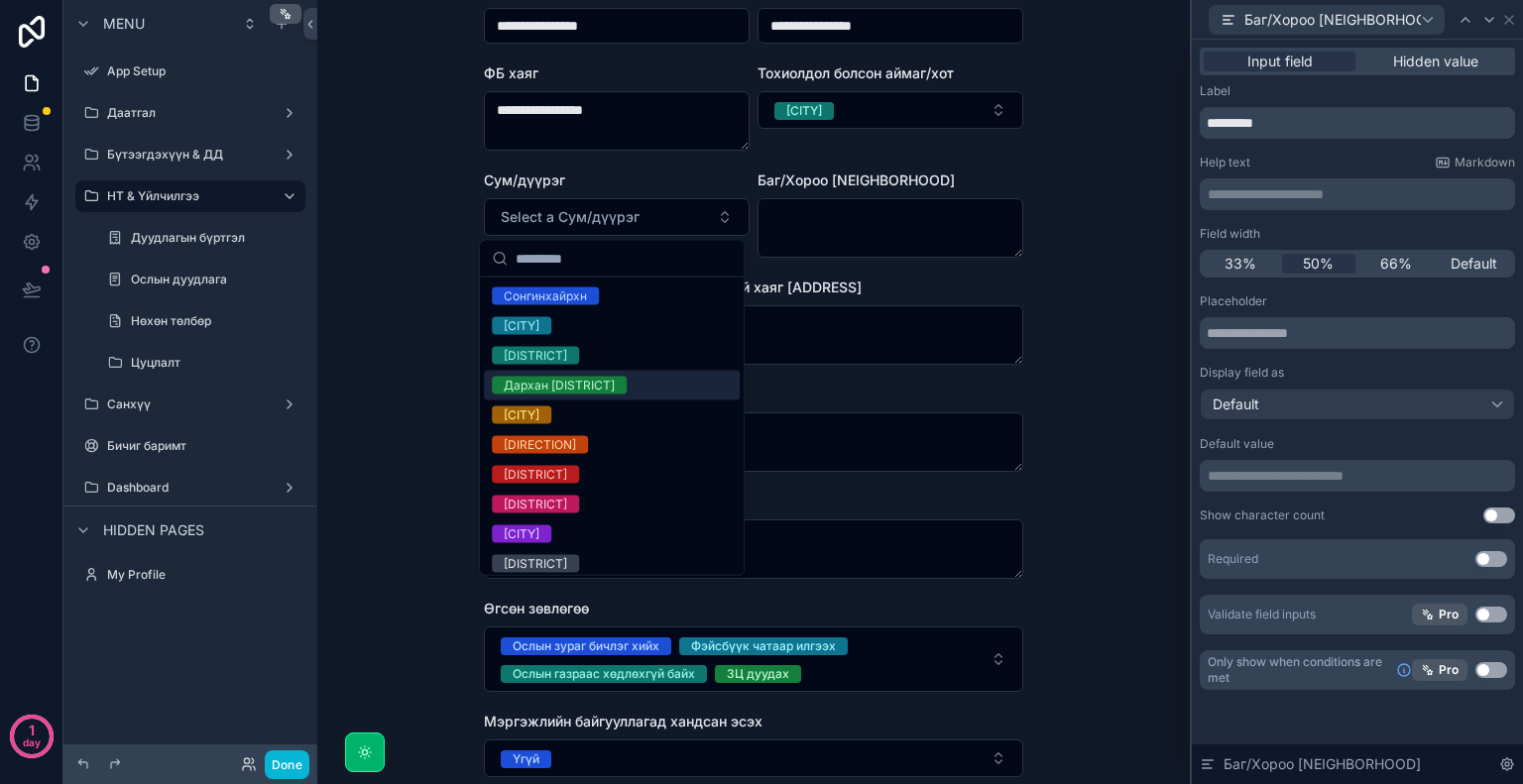 click on "[CITY]" at bounding box center (559, 386) 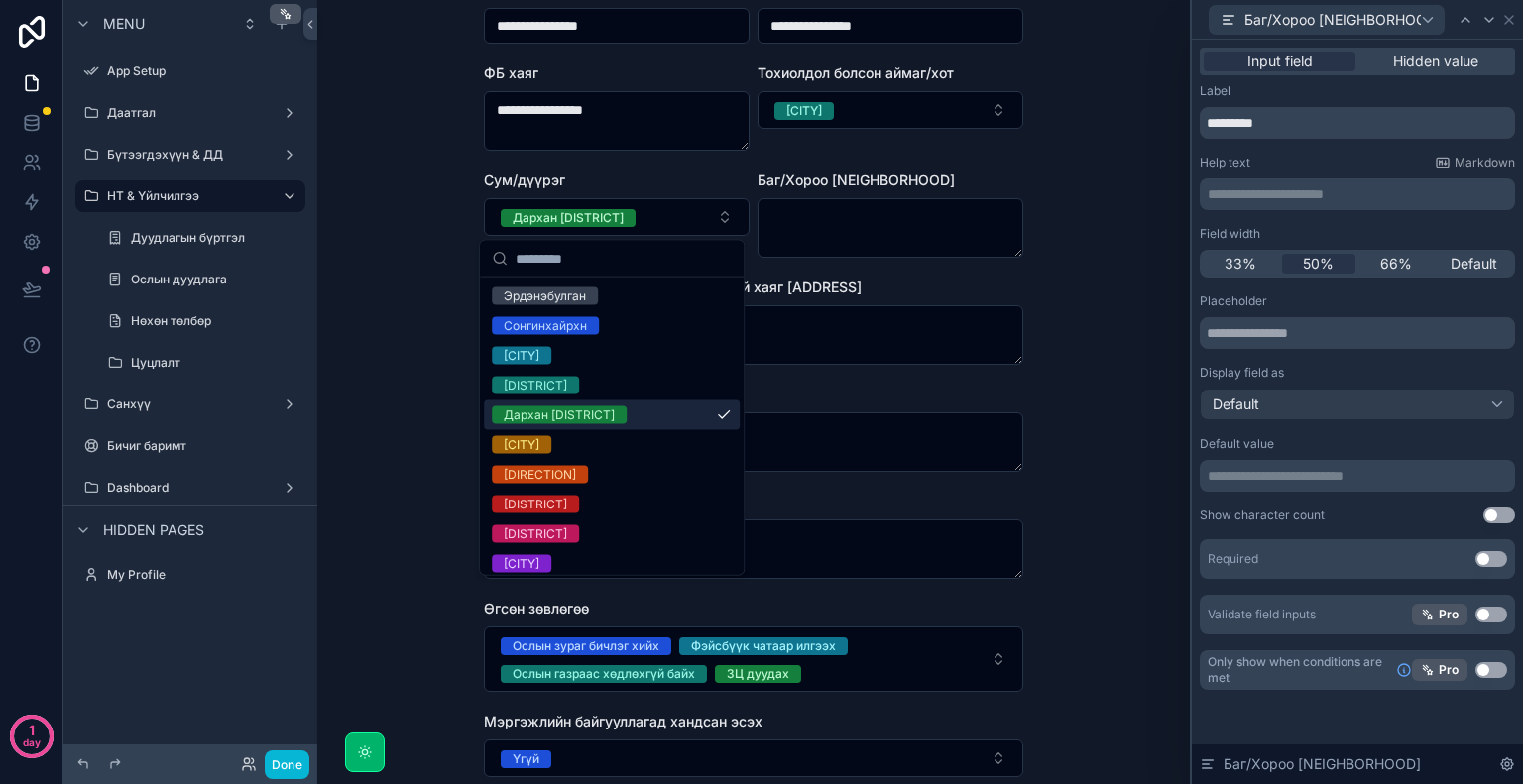 scroll, scrollTop: 623, scrollLeft: 0, axis: vertical 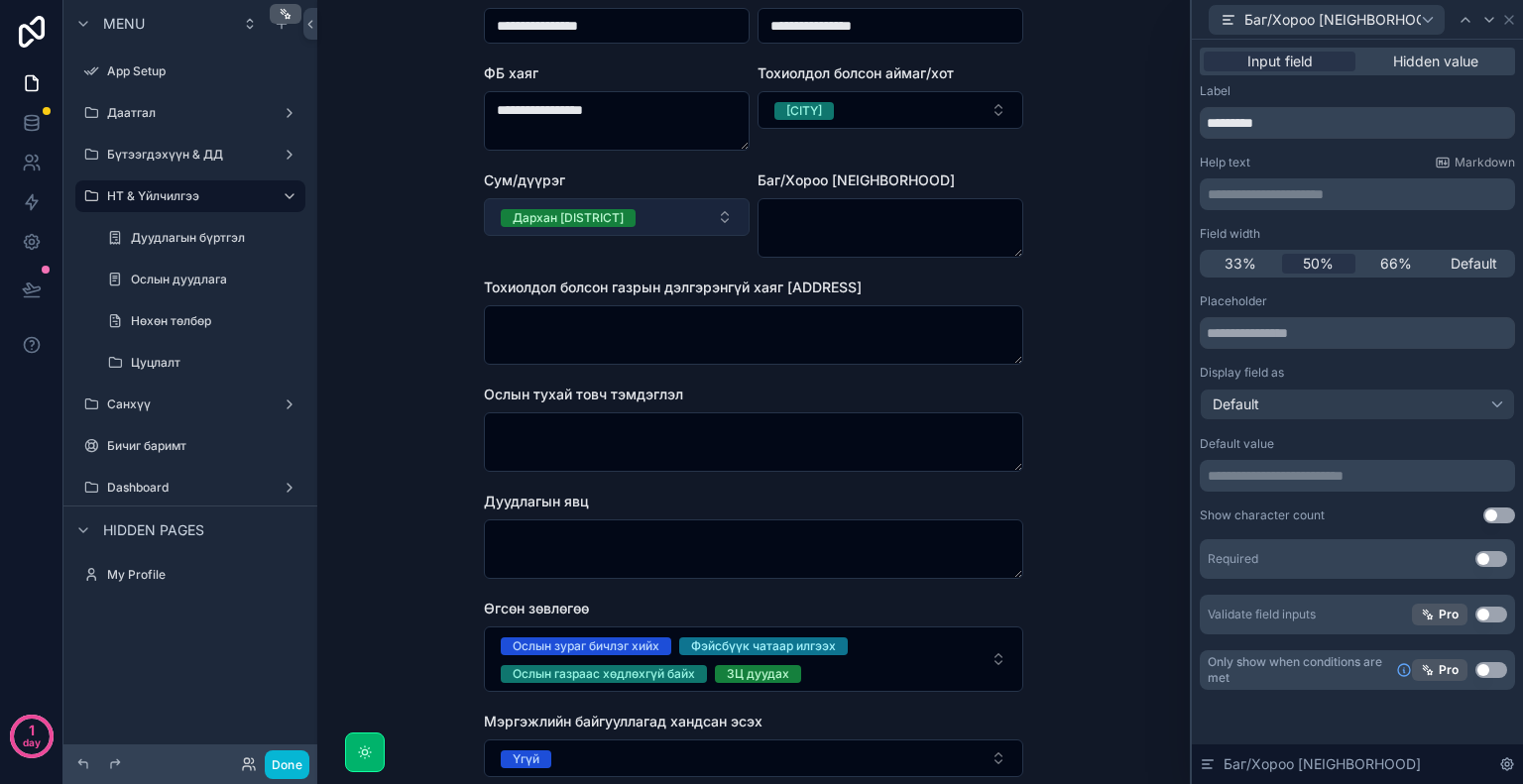 click on "[CITY]" at bounding box center (617, 217) 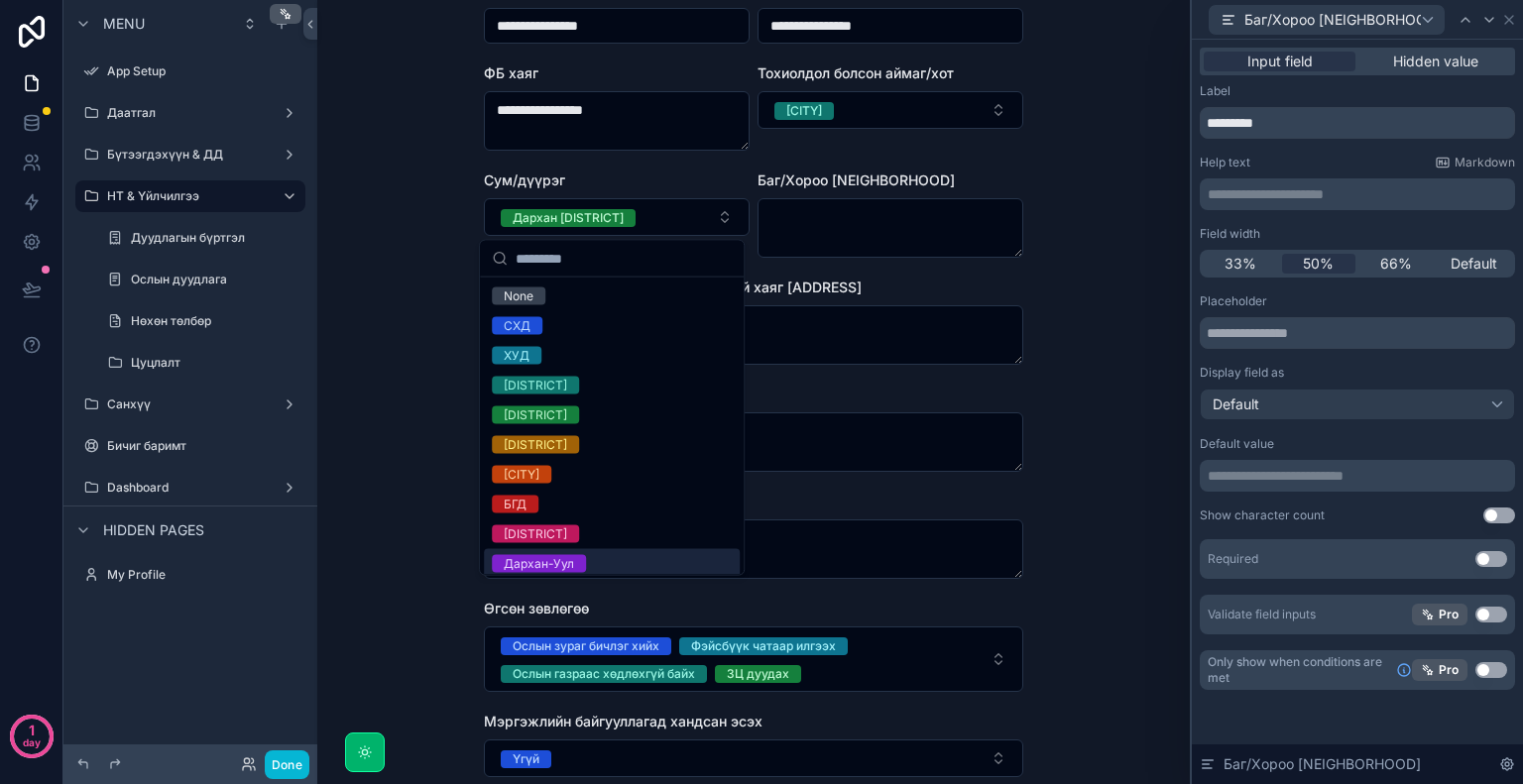 click on "Дархан-Уул" at bounding box center [538, 564] 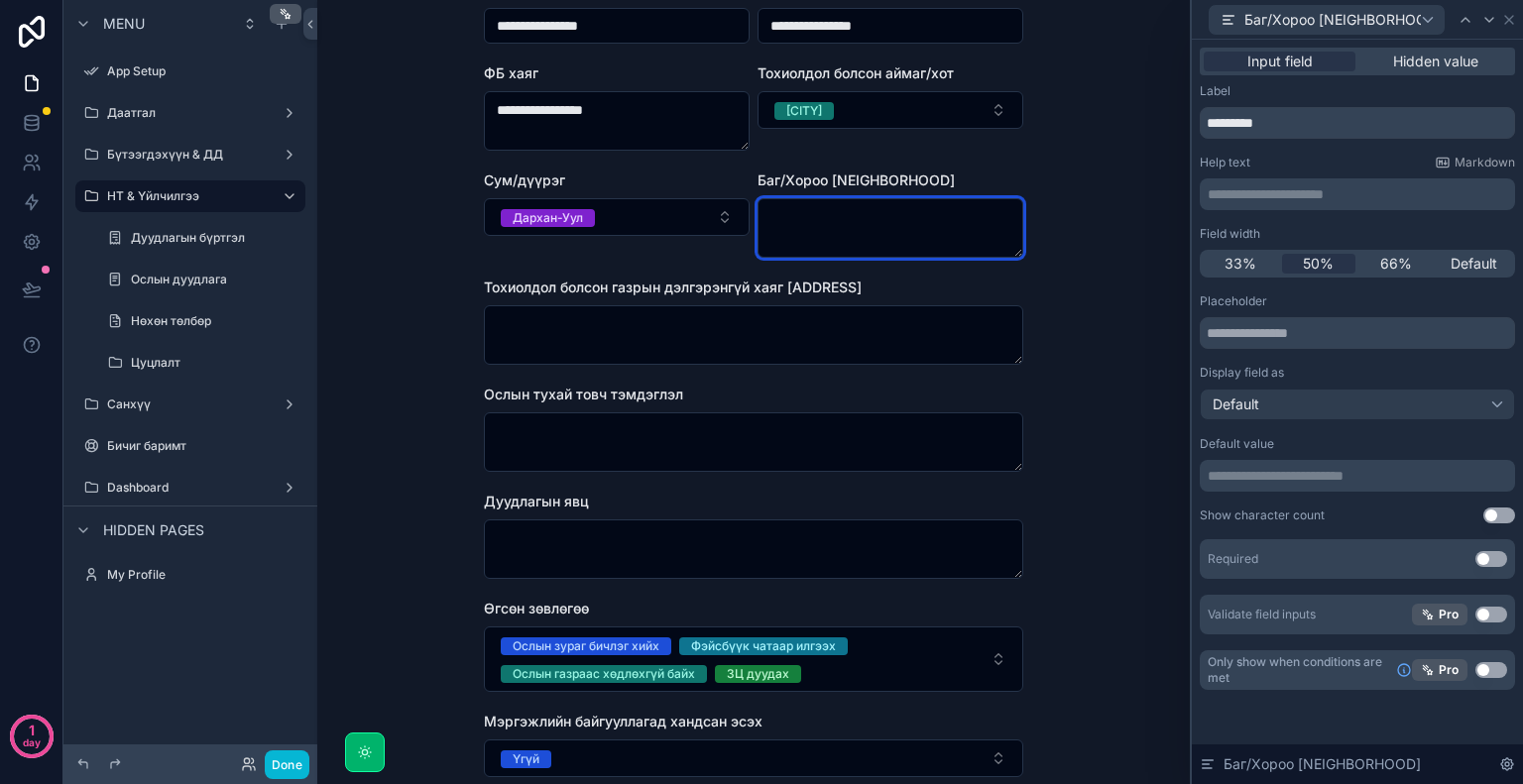 click at bounding box center (890, 228) 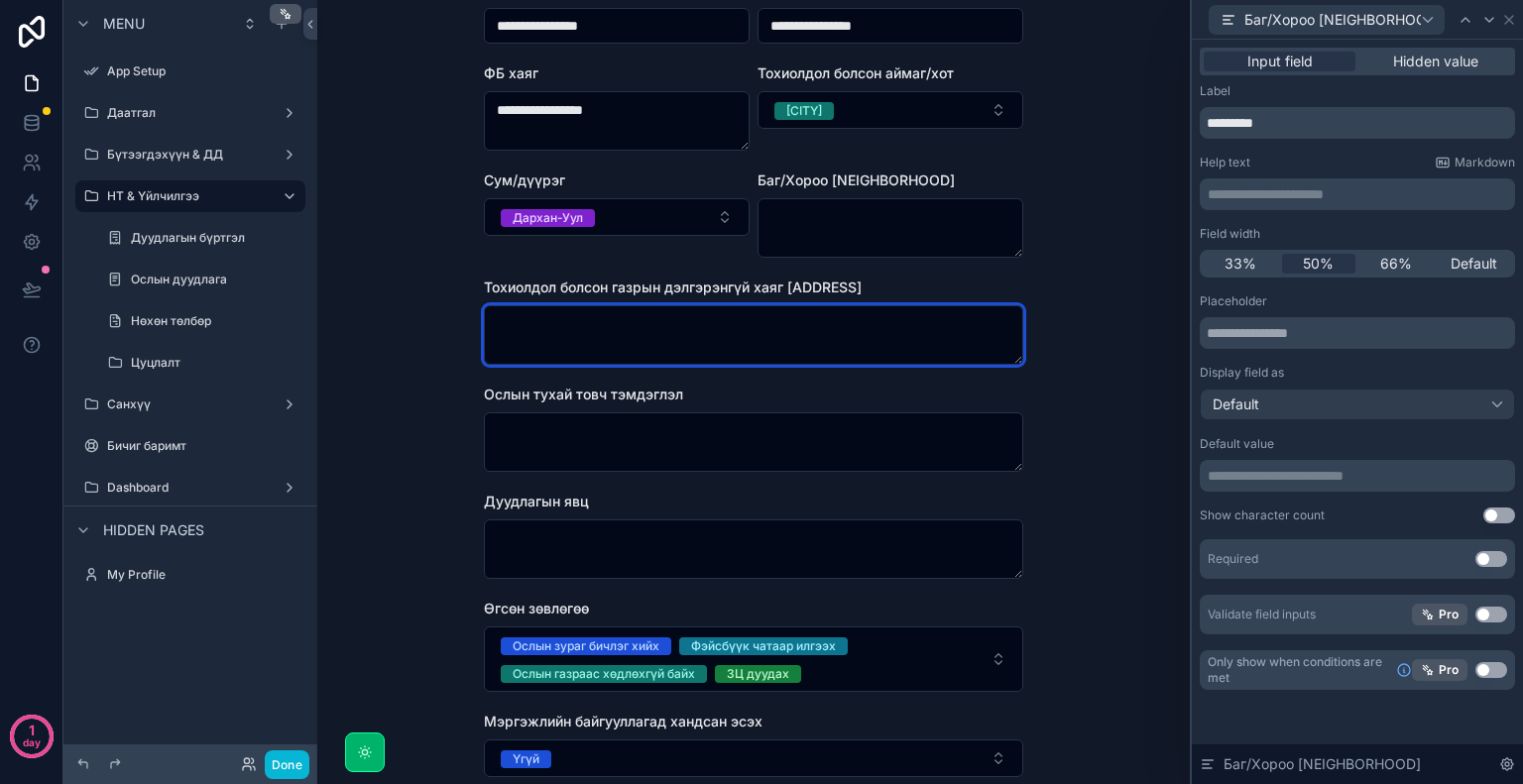 click at bounding box center (754, 335) 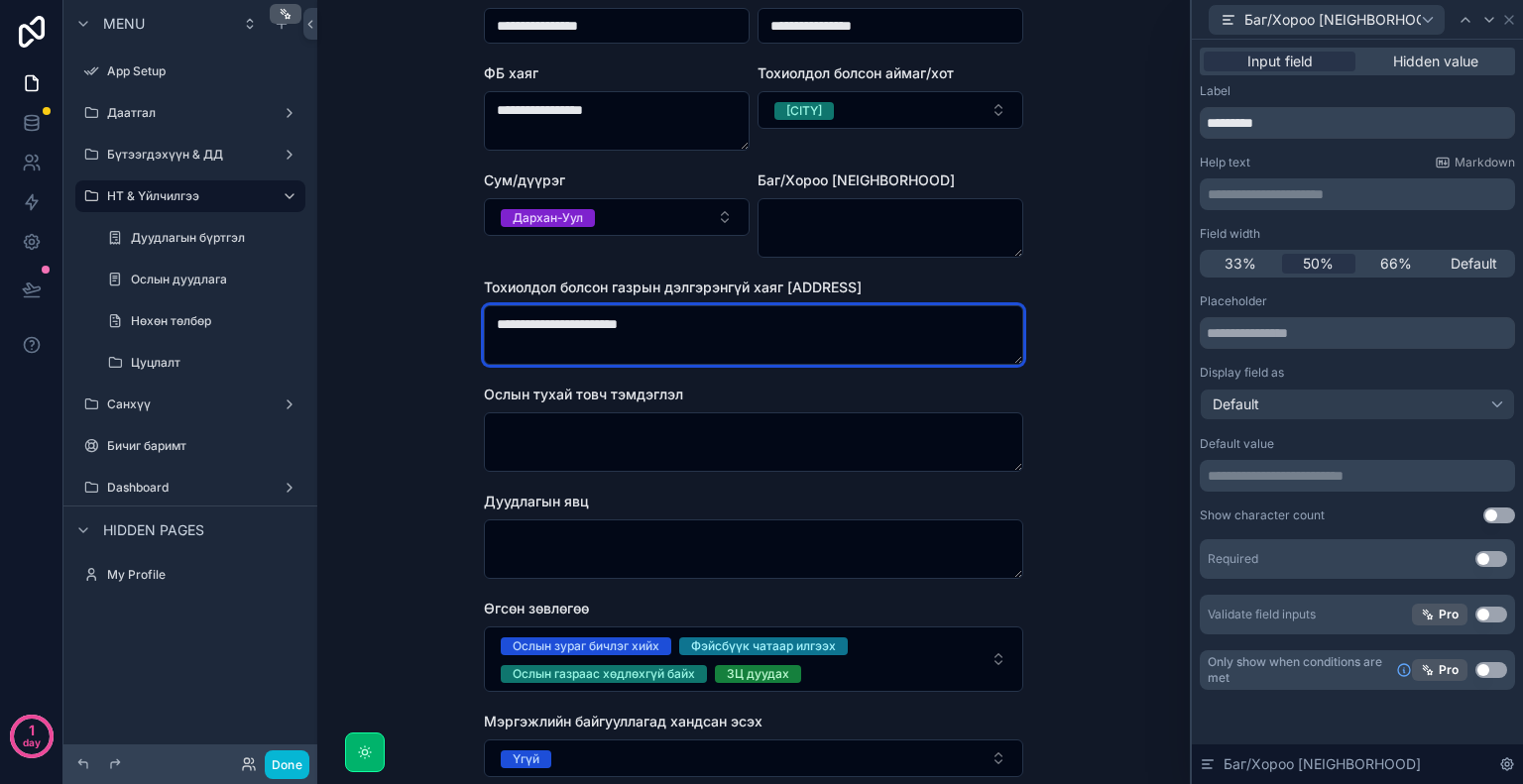 type on "**********" 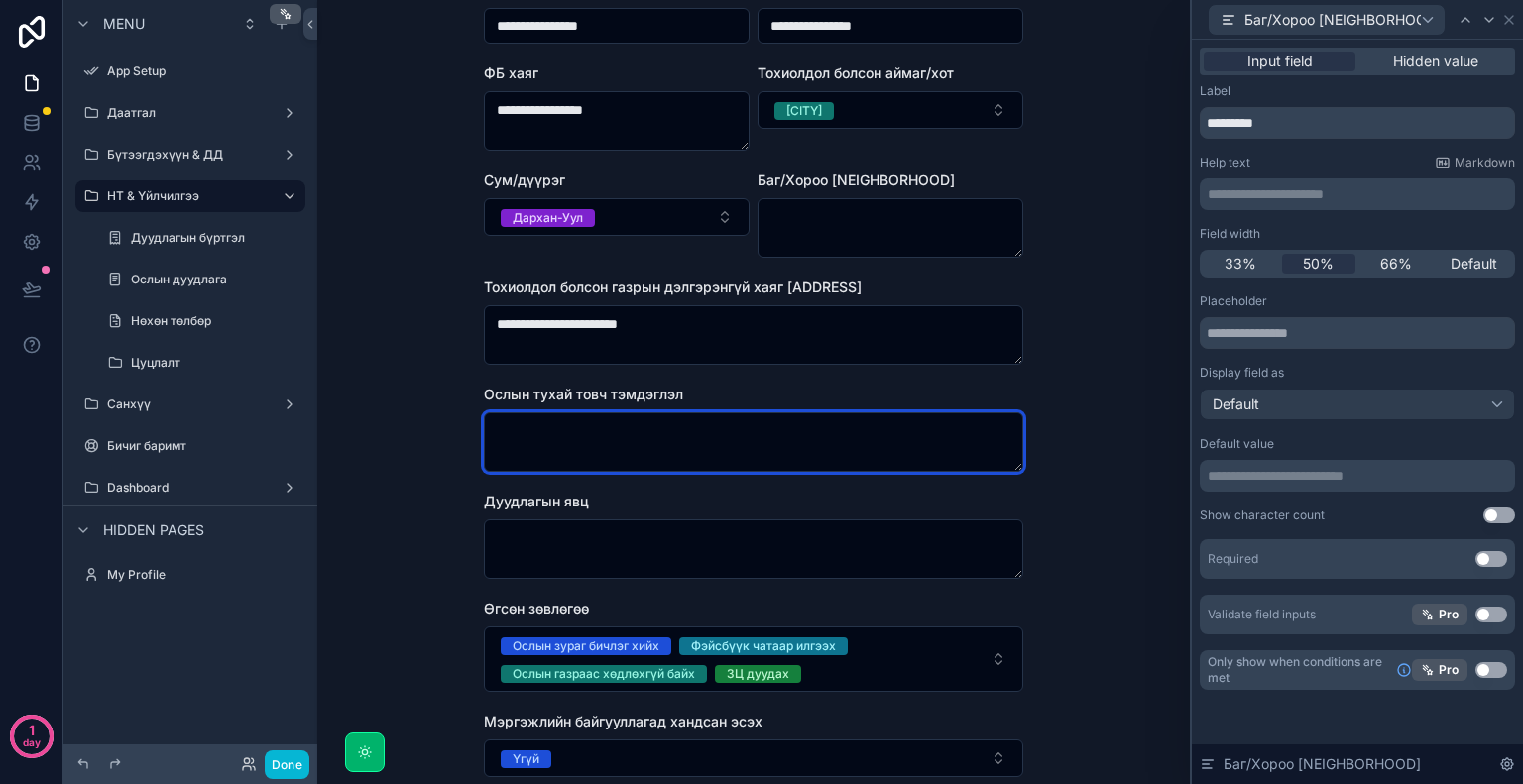 click at bounding box center (754, 442) 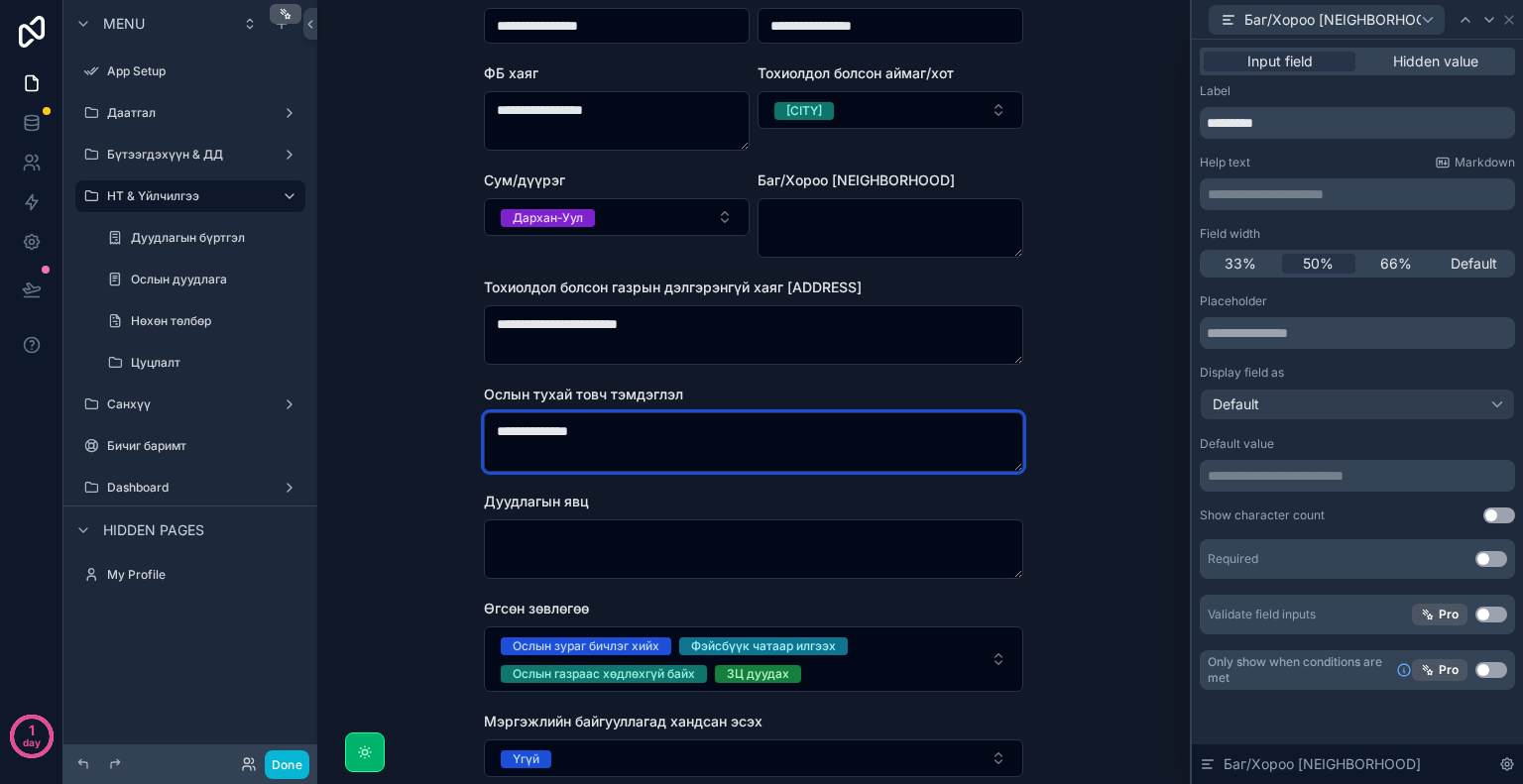 type on "**********" 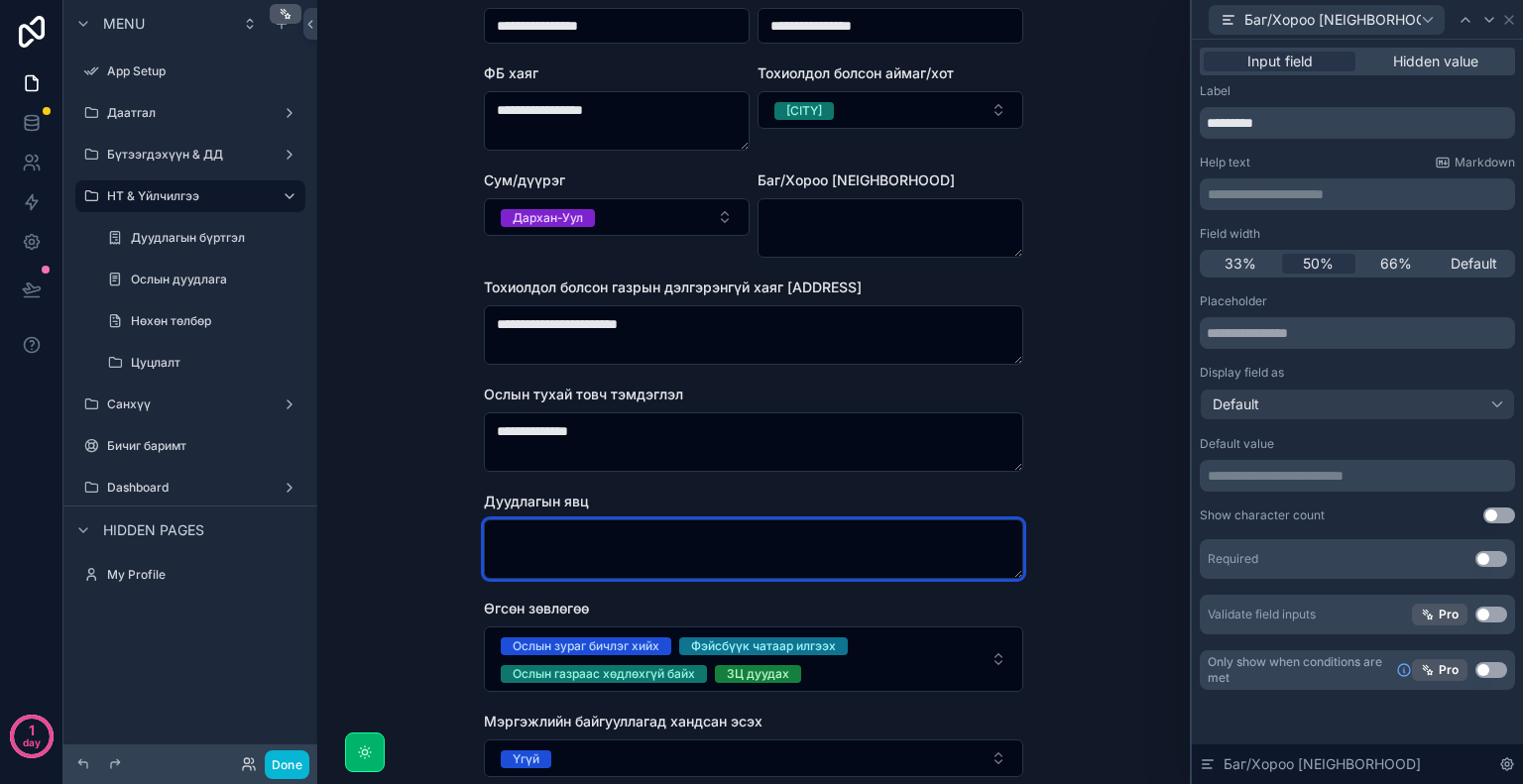 click at bounding box center [754, 549] 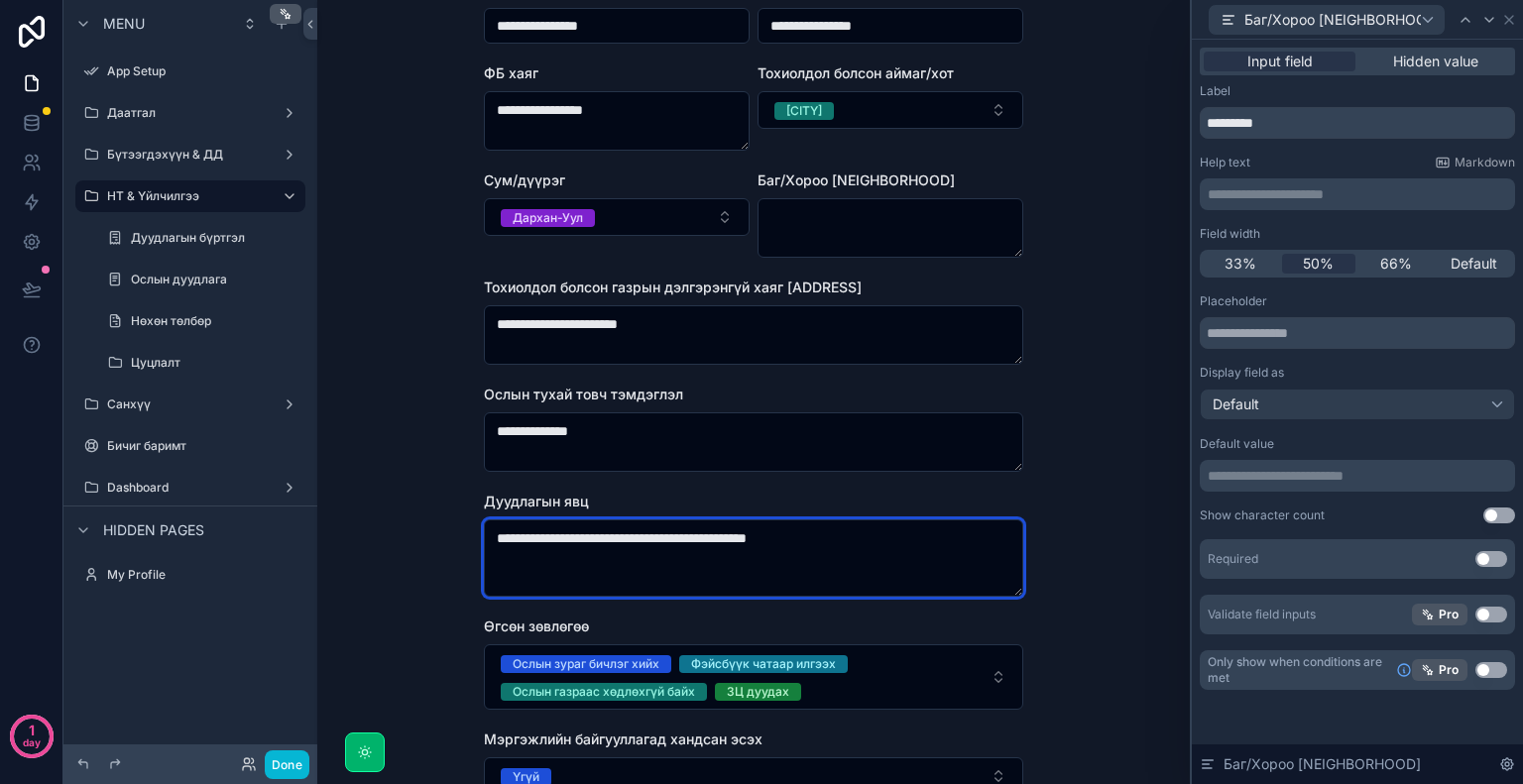 type on "**********" 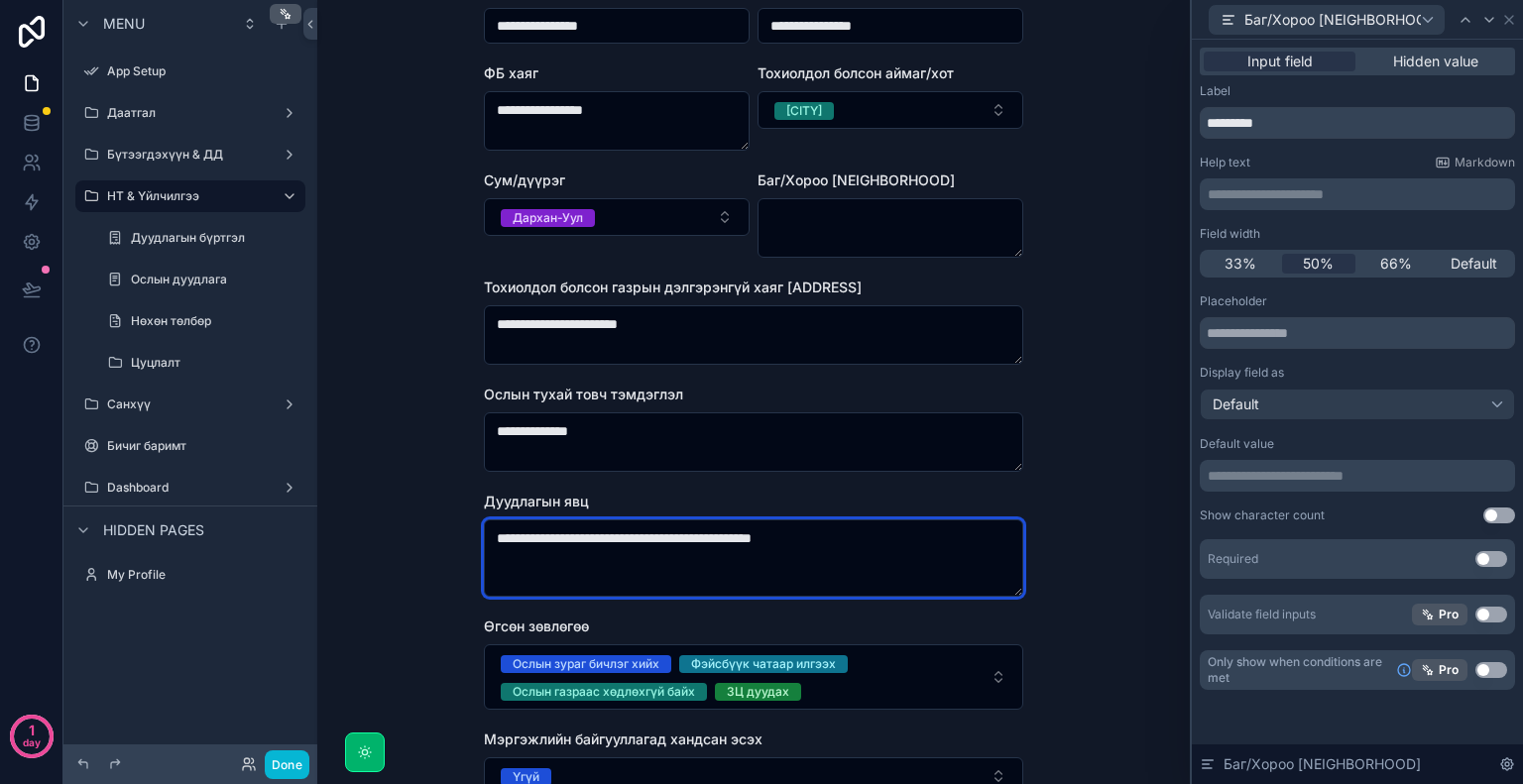 type on "**********" 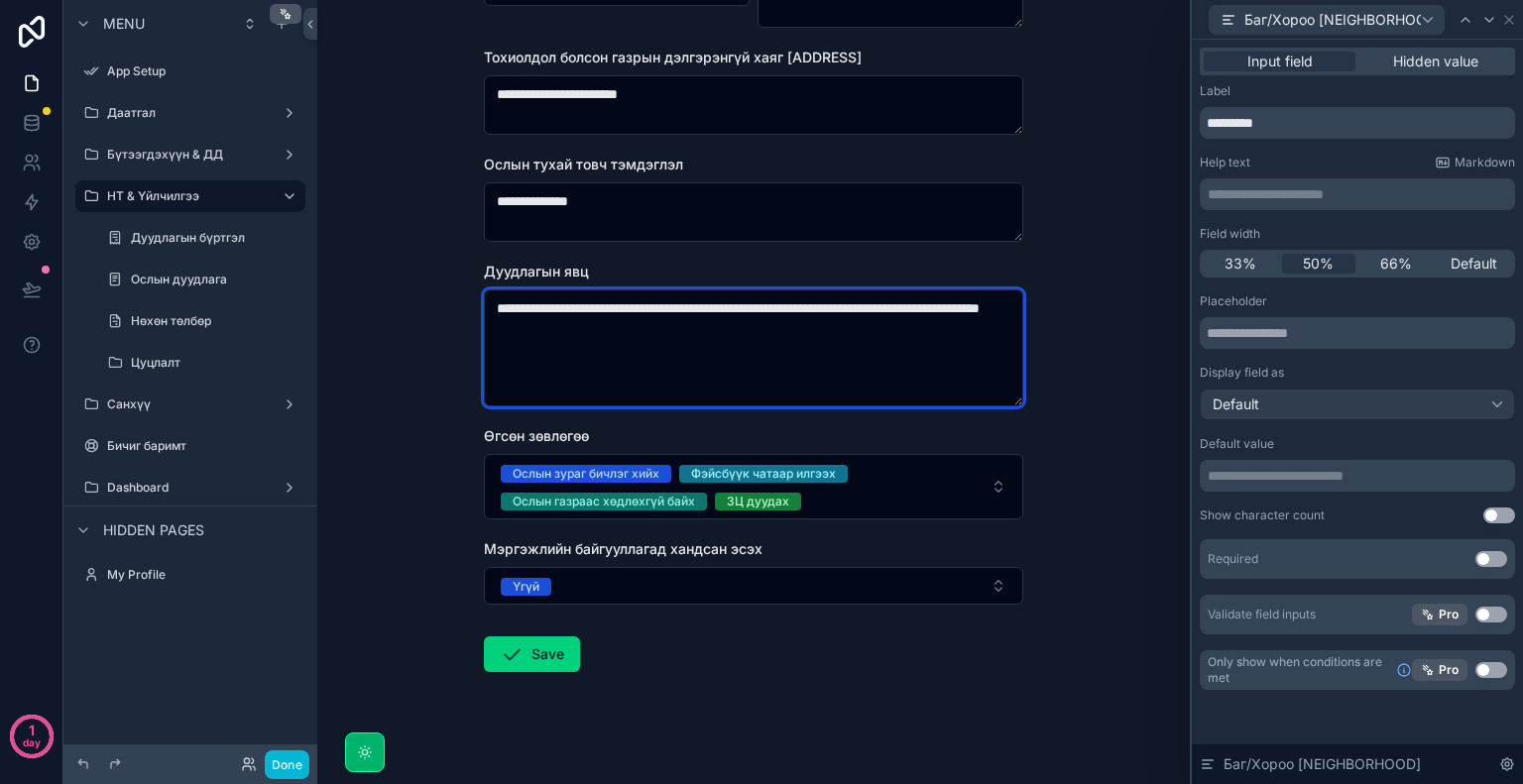 scroll, scrollTop: 640, scrollLeft: 0, axis: vertical 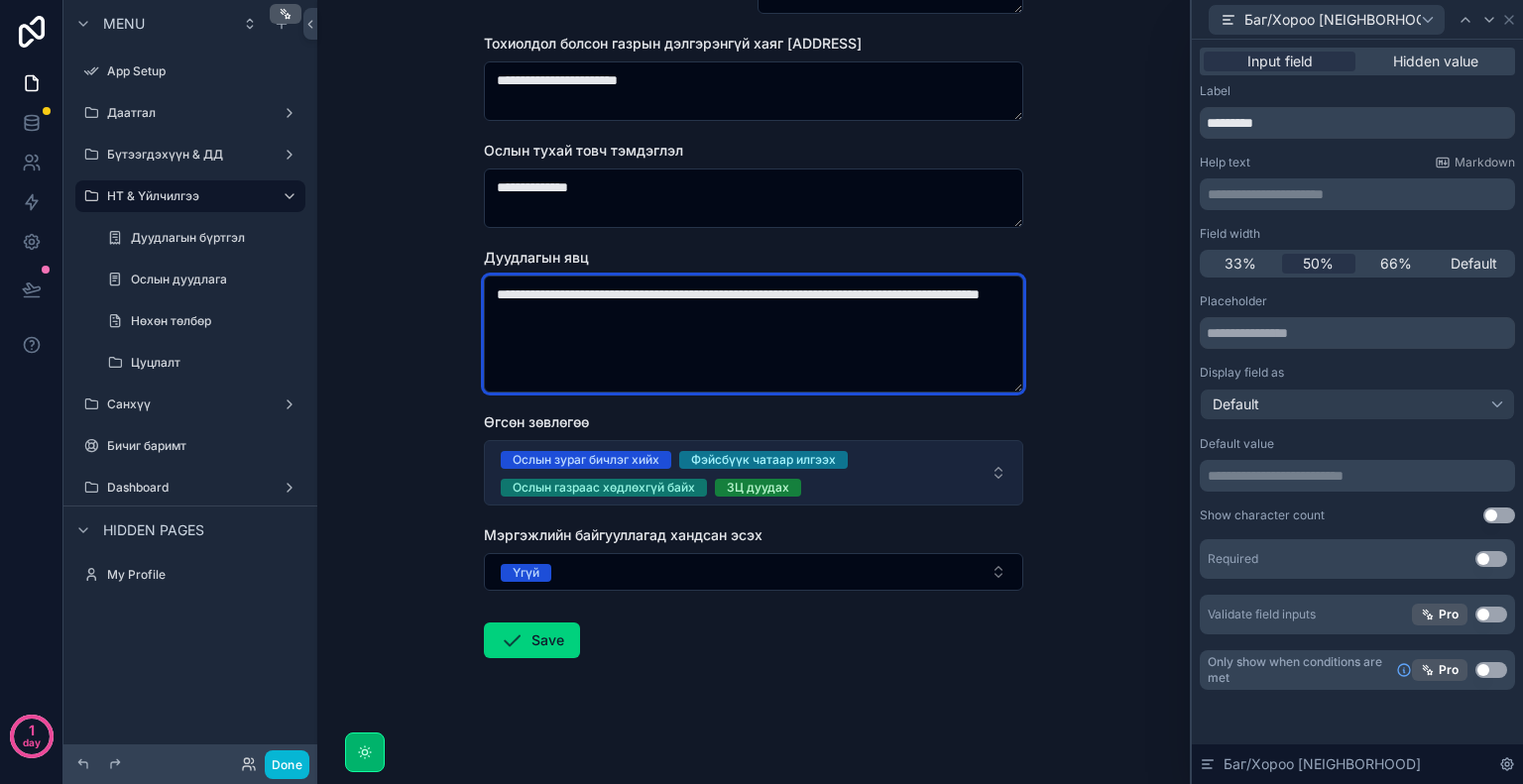 type on "**********" 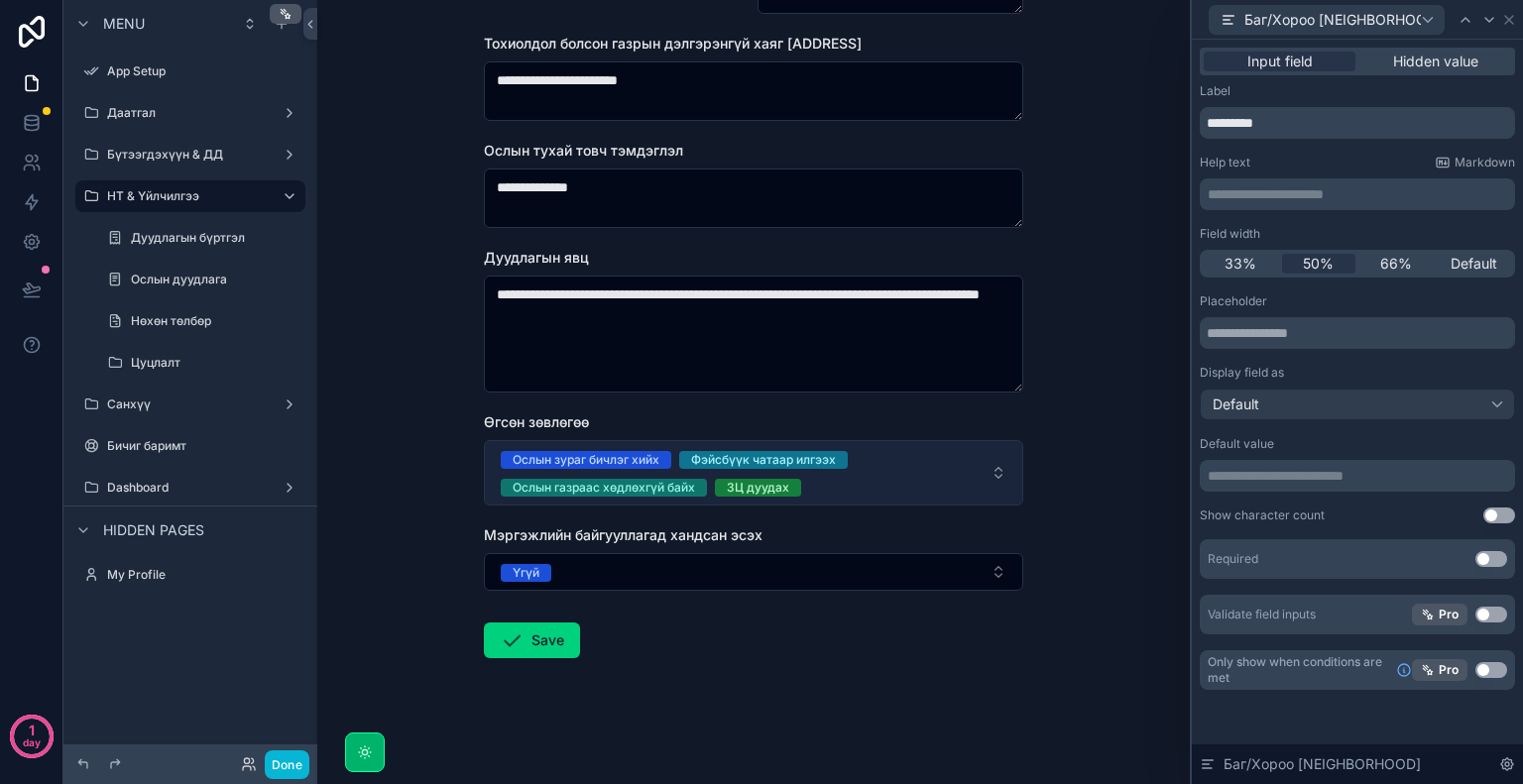 click on "Ослын зураг бичлэг хийх Фэйсбүүк чатаар илгээх Ослын газраас хөдлөхгүй байх ЗЦ дуудах" at bounding box center (742, 473) 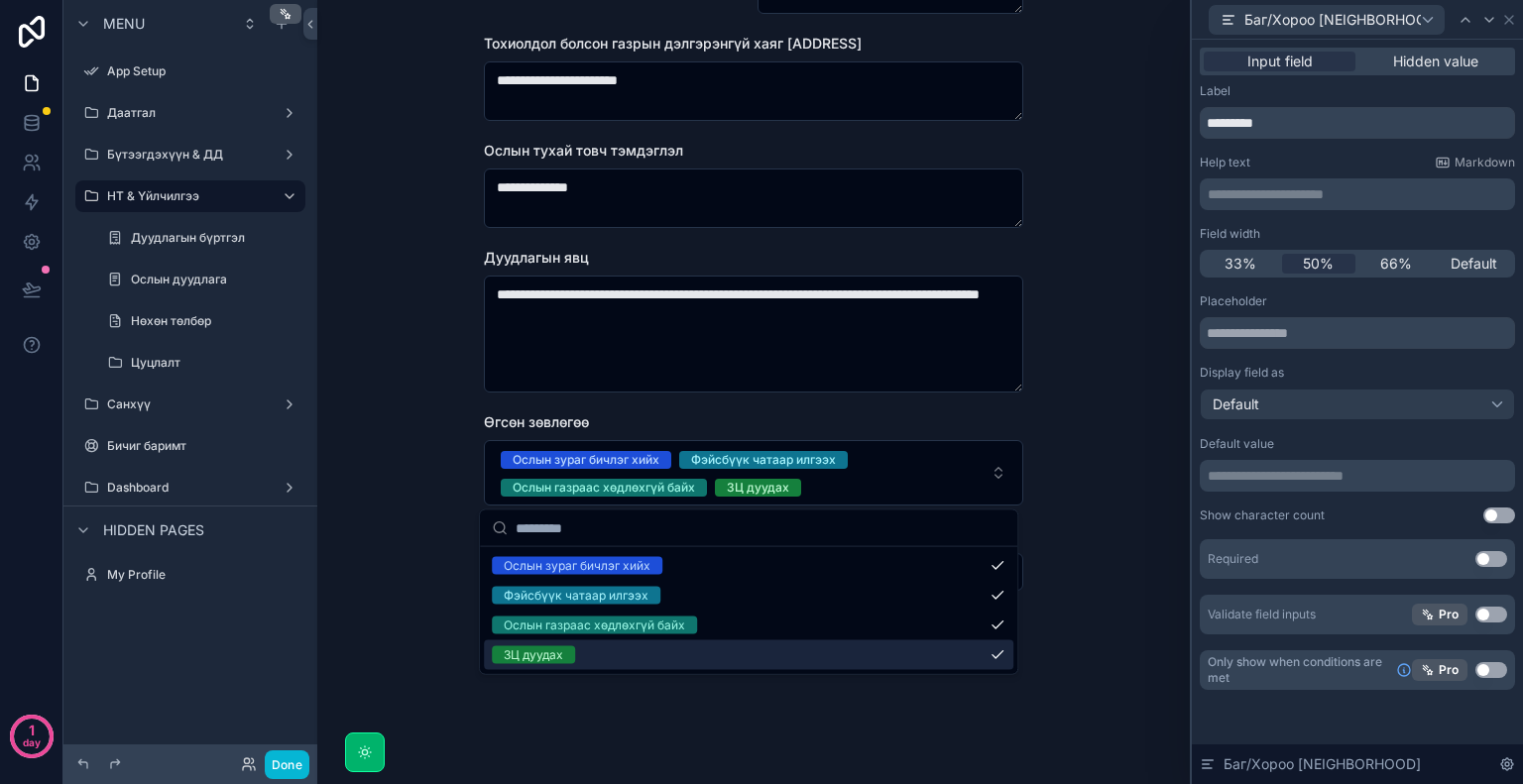 click on "ЗЦ дуудах" at bounding box center (749, 655) 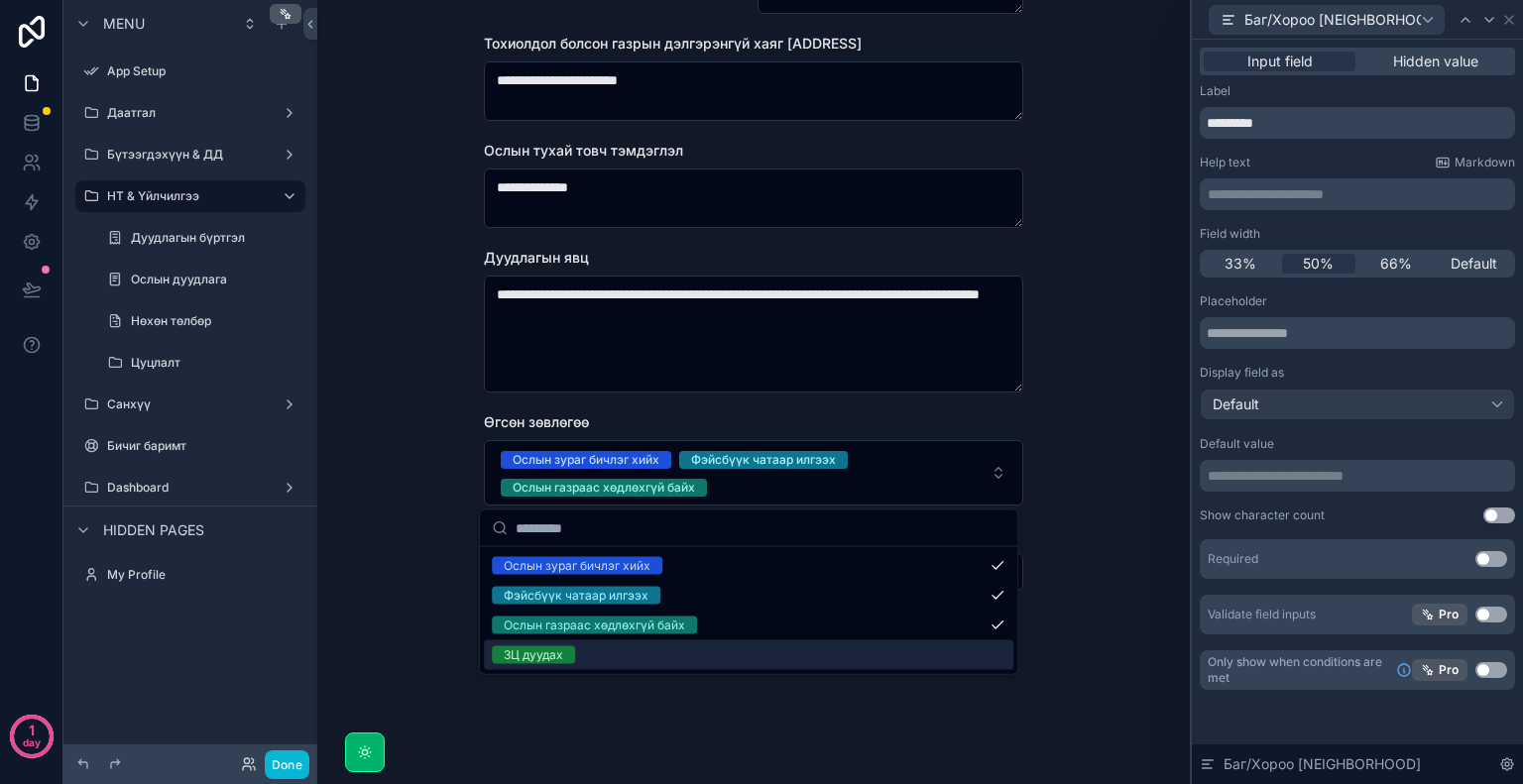 click on "**********" at bounding box center (754, 392) 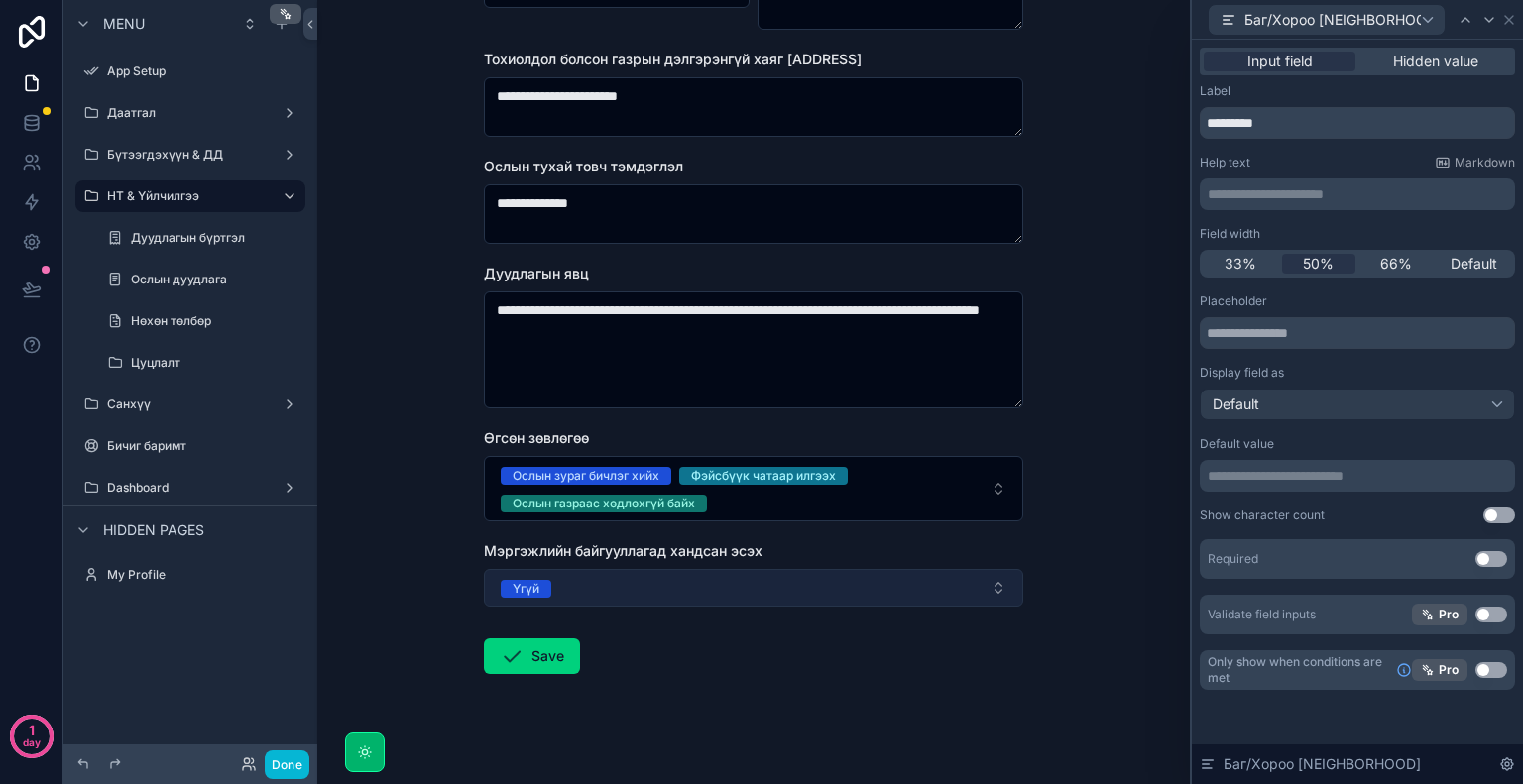scroll, scrollTop: 640, scrollLeft: 0, axis: vertical 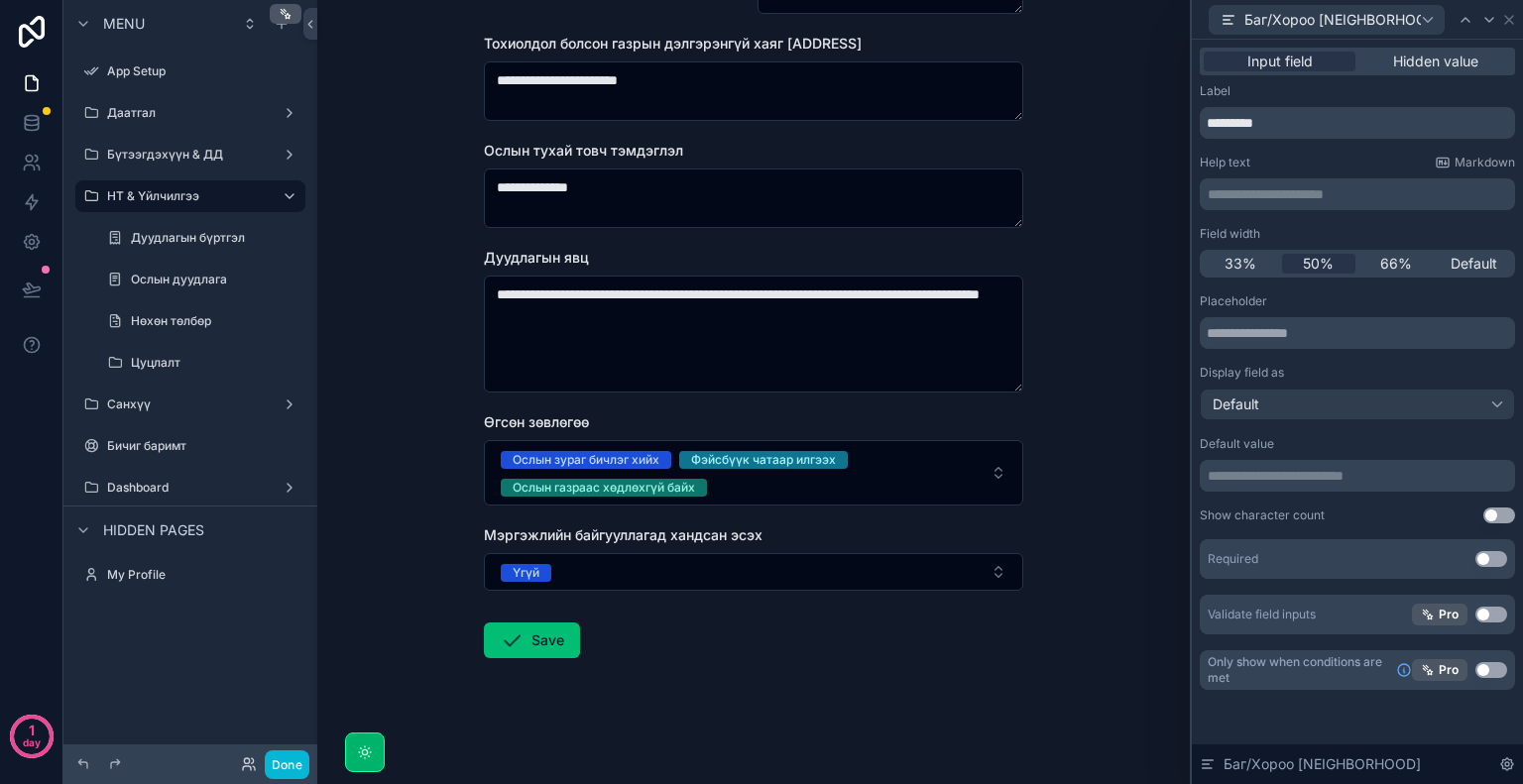 click on "Save" at bounding box center (531, 640) 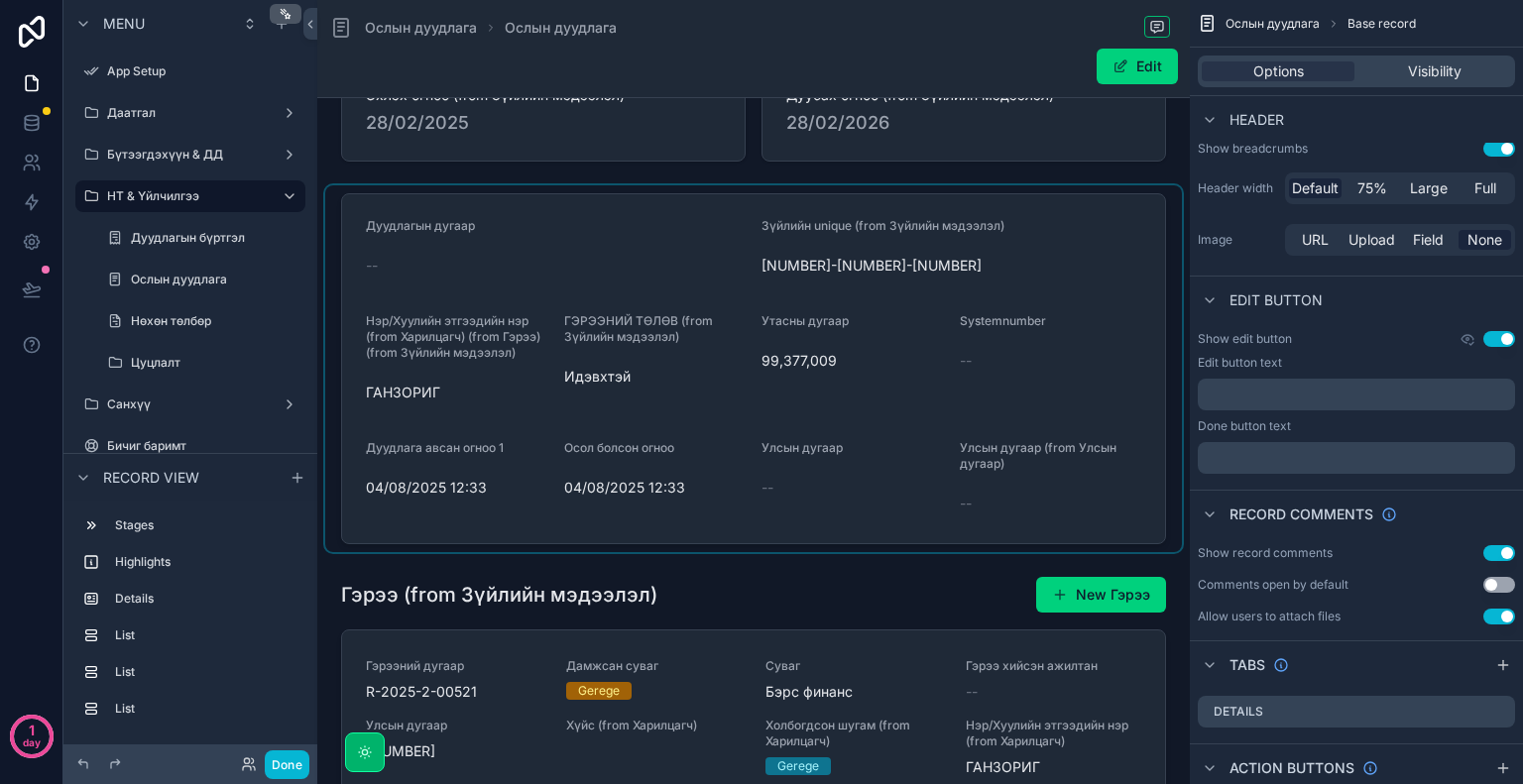 scroll, scrollTop: 198, scrollLeft: 0, axis: vertical 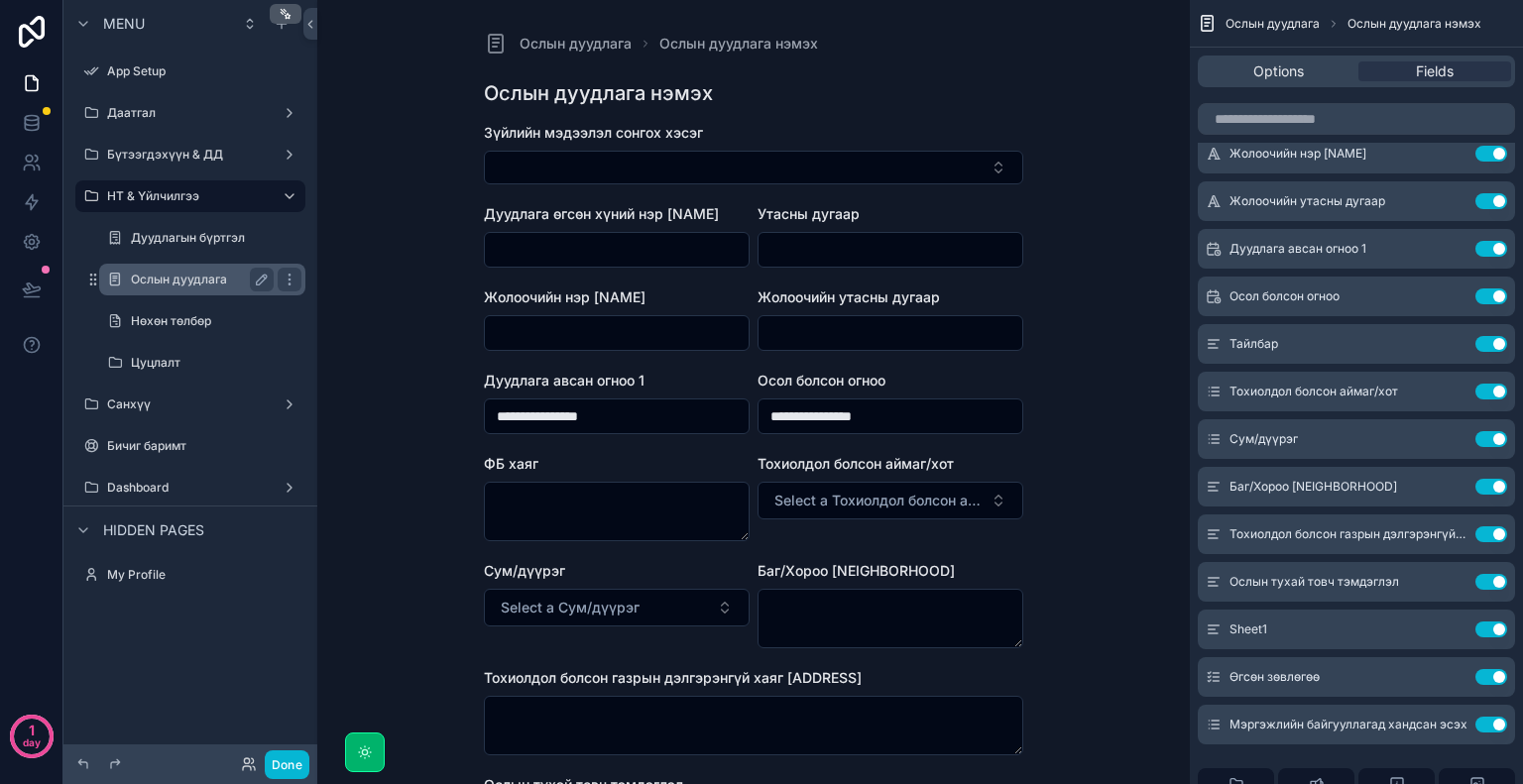 click on "Ослын дуудлага" at bounding box center (198, 280) 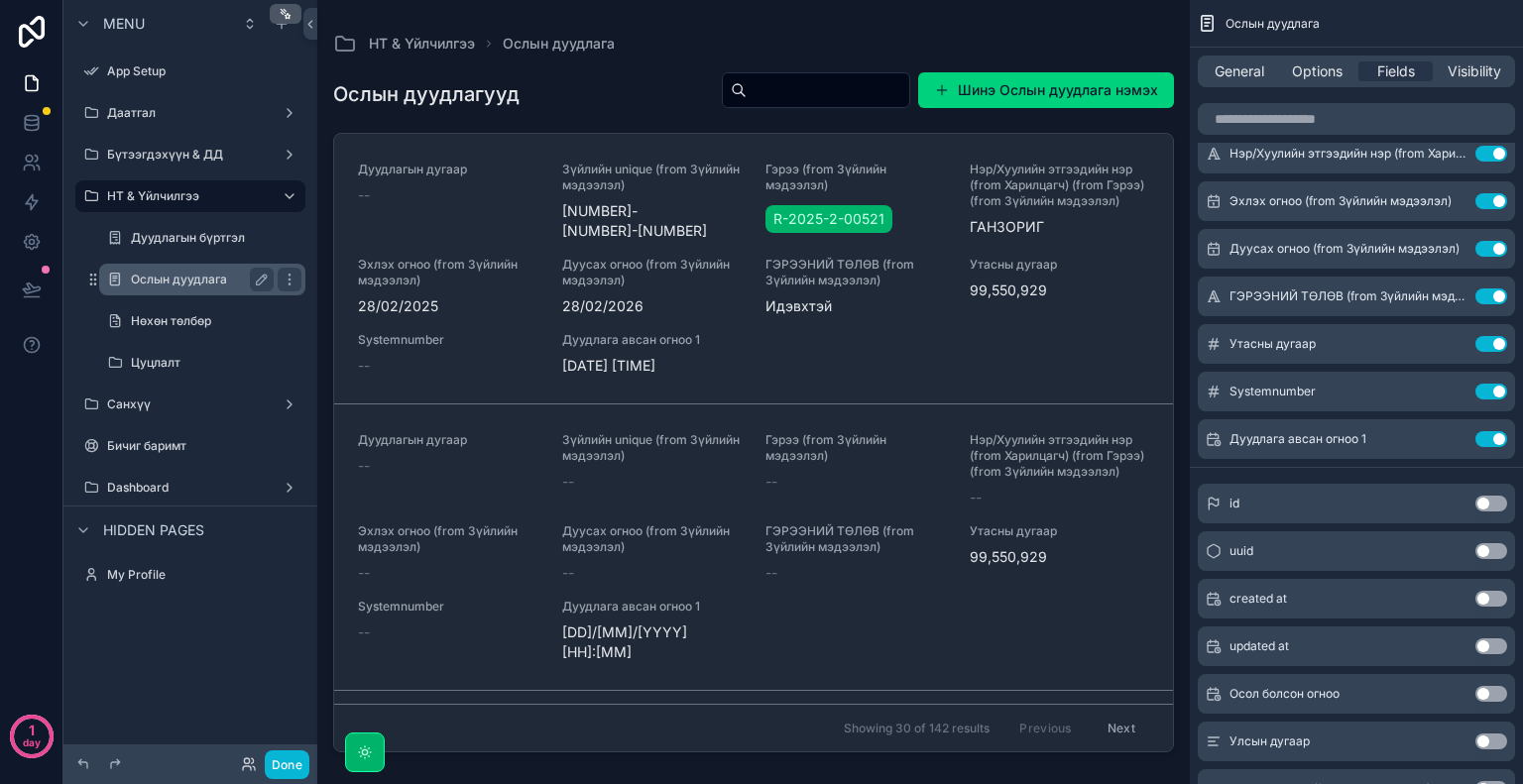 click on "Ослын дуудлага" at bounding box center [198, 280] 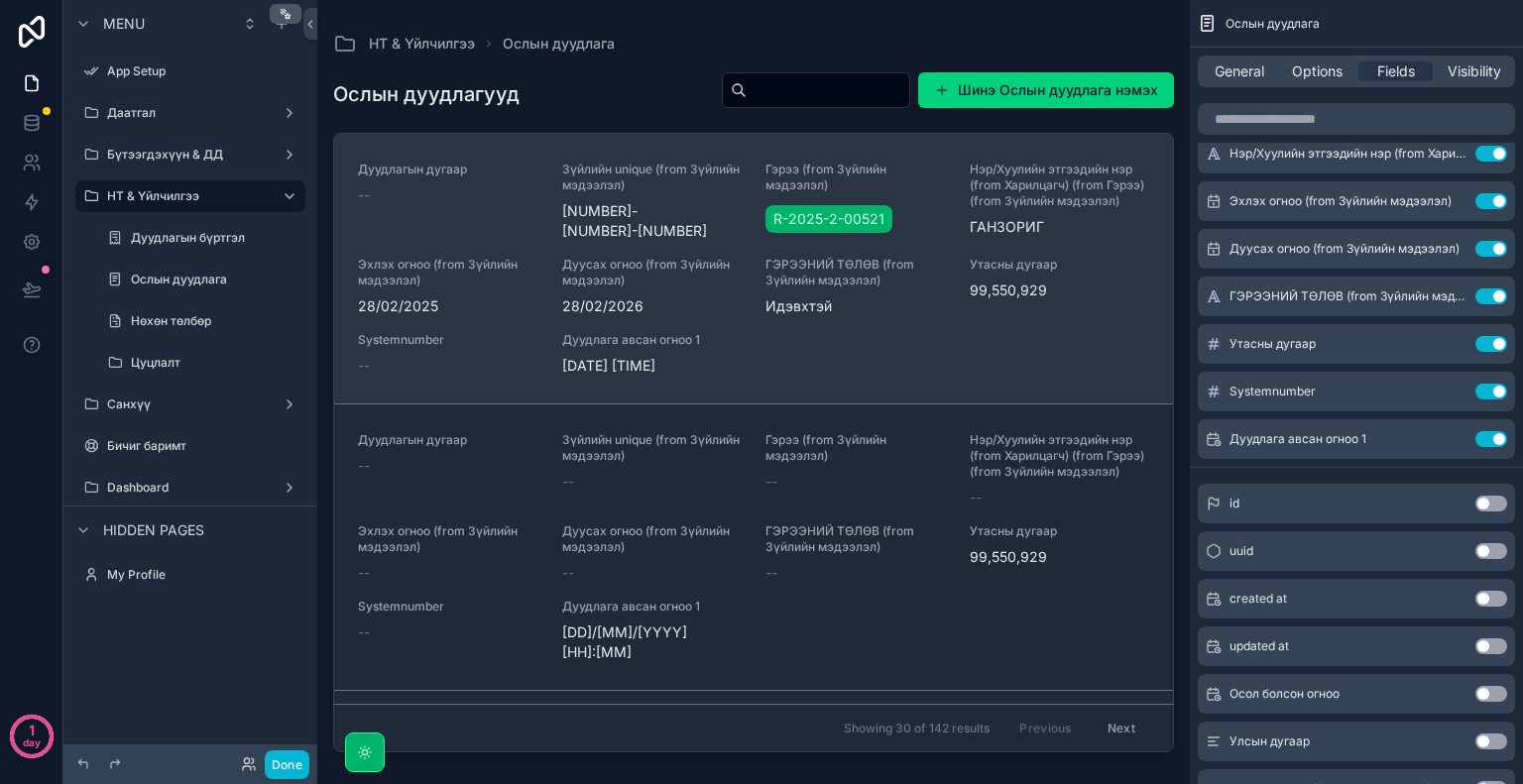 click on "Дуудлагын дугаар -- Зүйлийн unique (from Зүйлийн мэдээлэл) R-2025-2-00521-1930ДАР Гэрээ (from Зүйлийн мэдээлэл) R-2025-2-00521 Нэр/Хуулийн этгээдийн нэр (from Харилцагч) (from Гэрээ) (from Зүйлийн мэдээлэл) ГАНЗОРИГ Эхлэх огноо (from Зүйлийн мэдээлэл) 28/02/2025 Дуусах огноо (from Зүйлийн мэдээлэл) 28/02/2026 ГЭРЭЭНИЙ ТӨЛӨВ (from Зүйлийн мэдээлэл) Идэвхтэй Утасны дугаар 99,550,929 Systemnumber -- Дуудлага авсан огноо 1 27/07/2025 11:03" at bounding box center (754, 269) 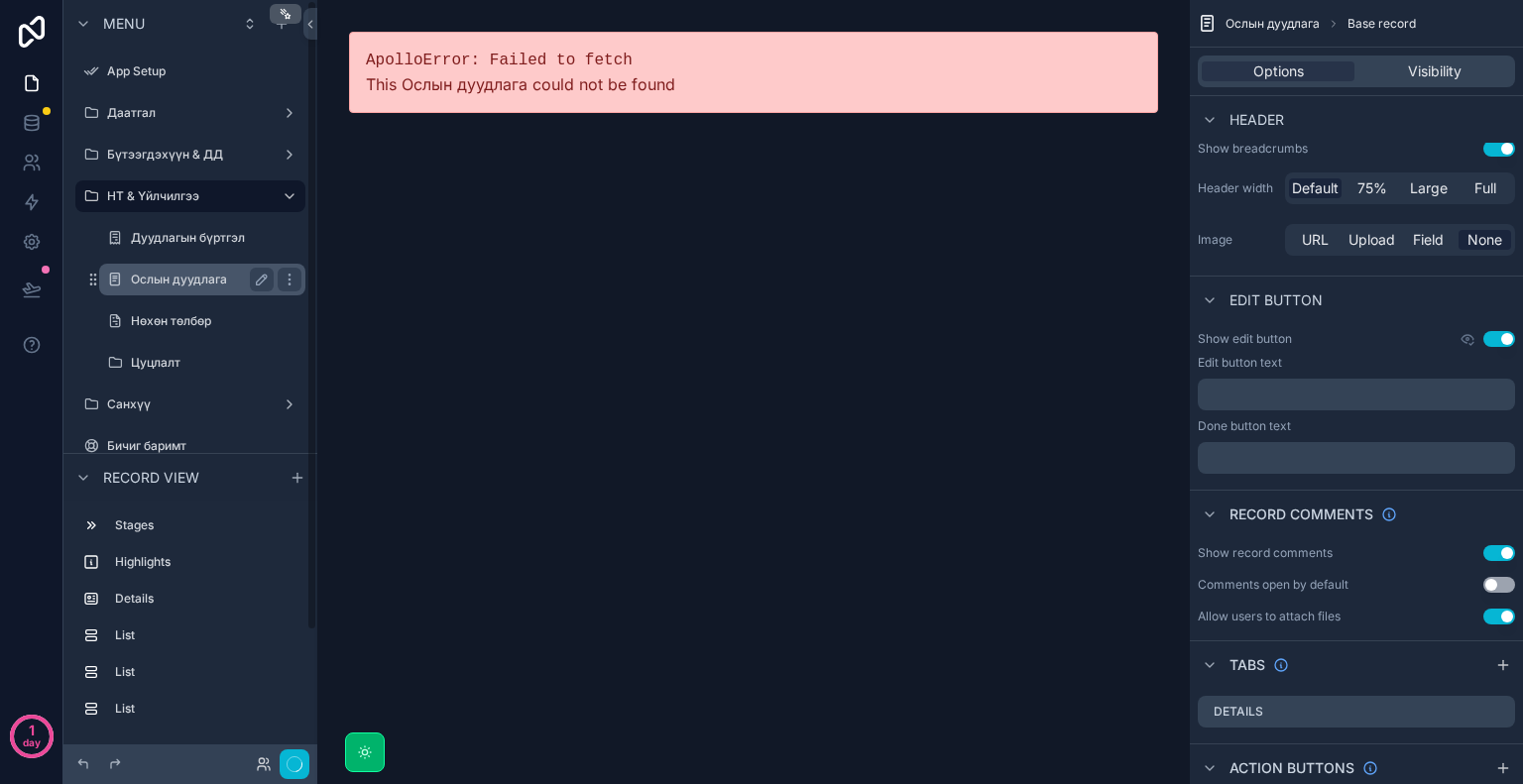 click on "Ослын дуудлага" at bounding box center (198, 280) 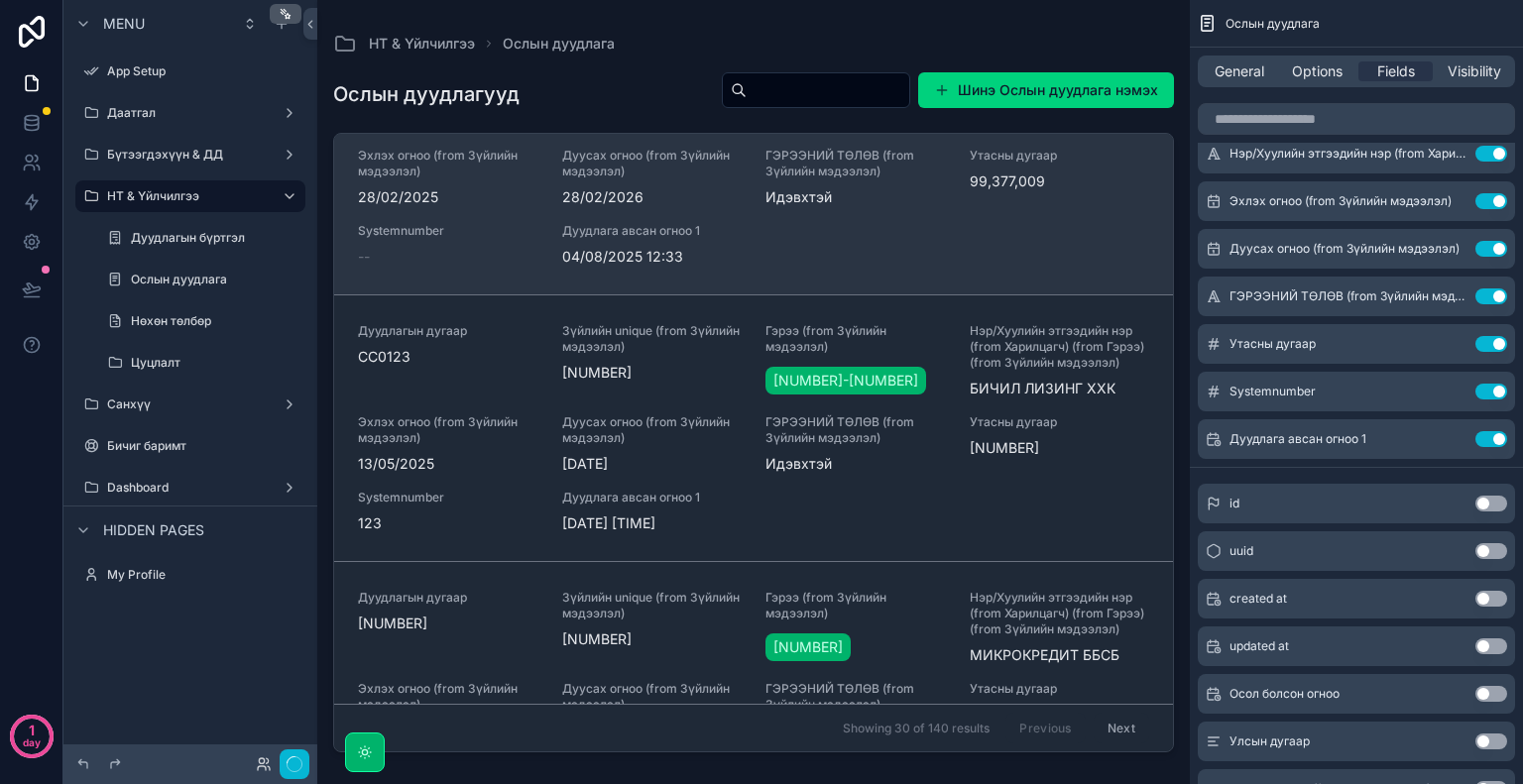 scroll, scrollTop: 0, scrollLeft: 0, axis: both 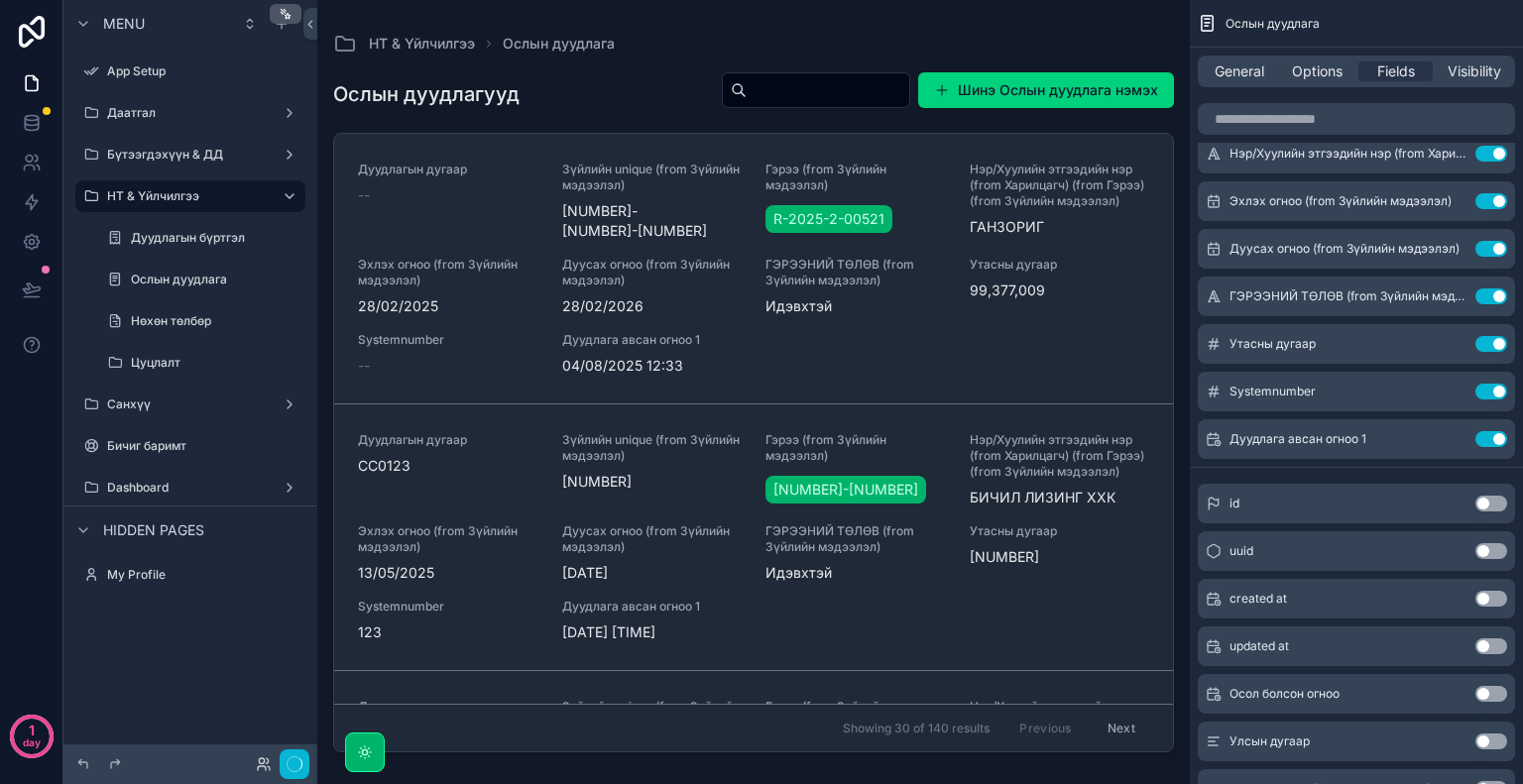 click on "Ослын дуудлагууд Шинэ Ослын дуудлага нэмэх" at bounding box center [754, 94] 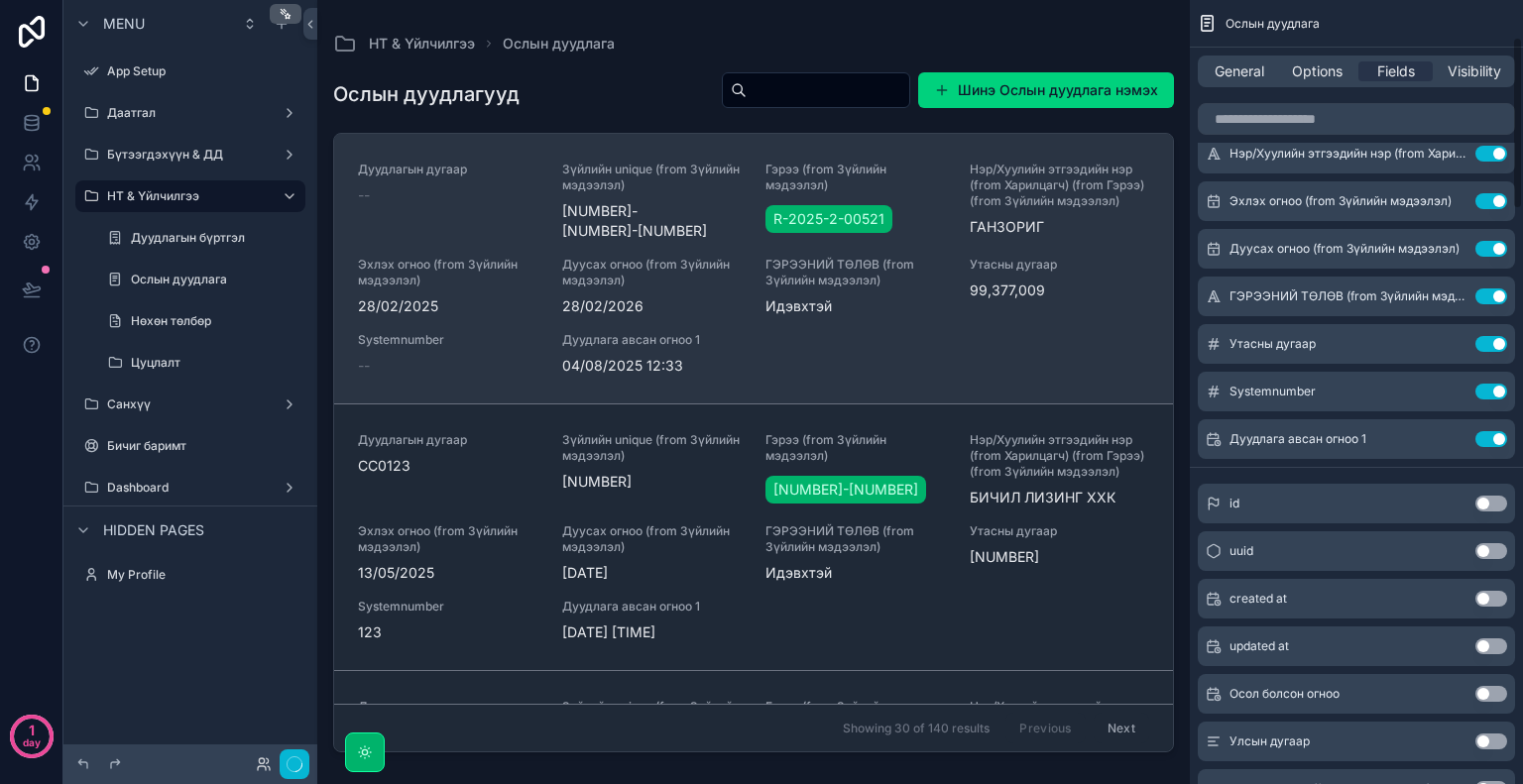 click on "ГАНЗОРИГ" at bounding box center [1060, 227] 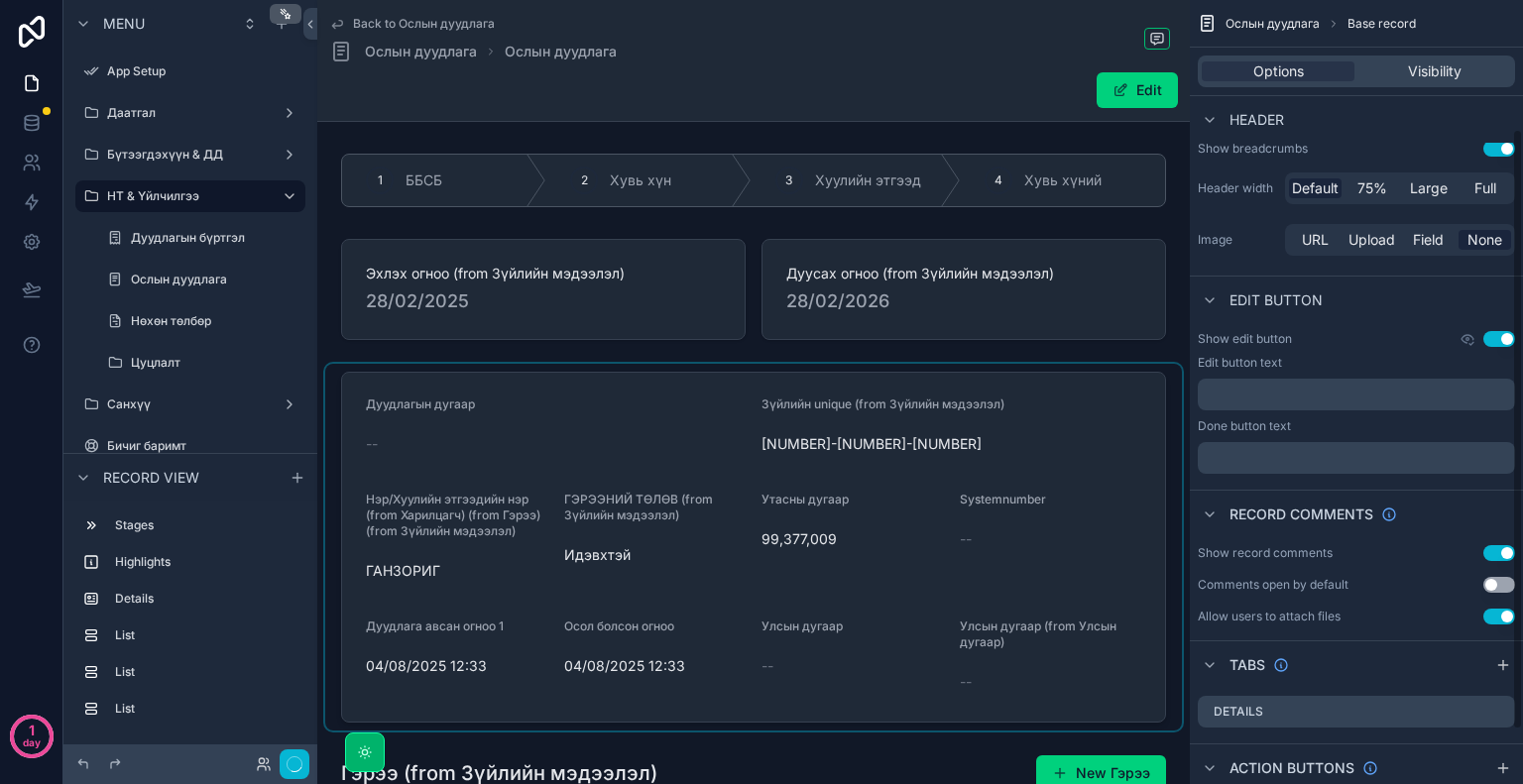 click at bounding box center (754, 547) 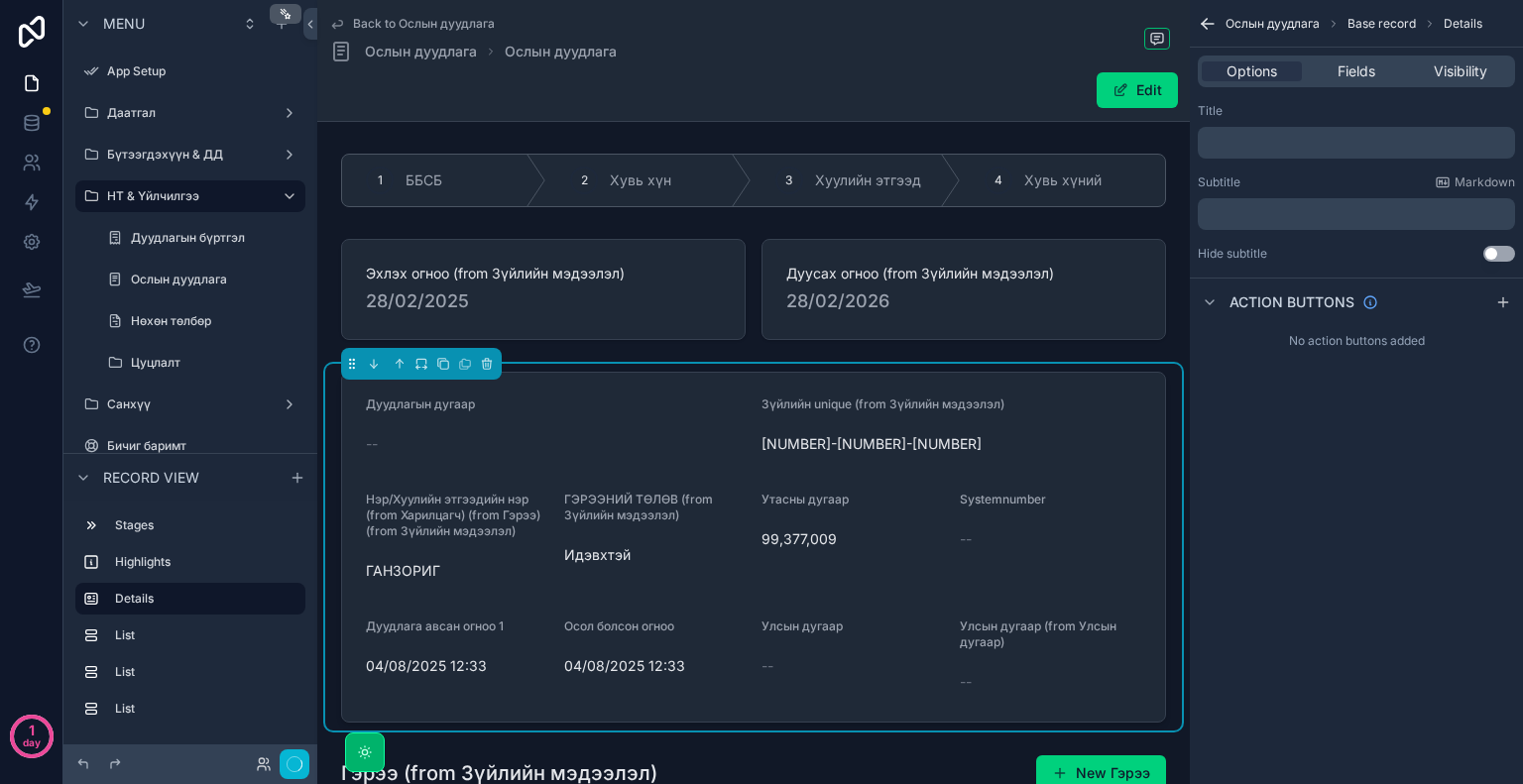 scroll, scrollTop: 0, scrollLeft: 0, axis: both 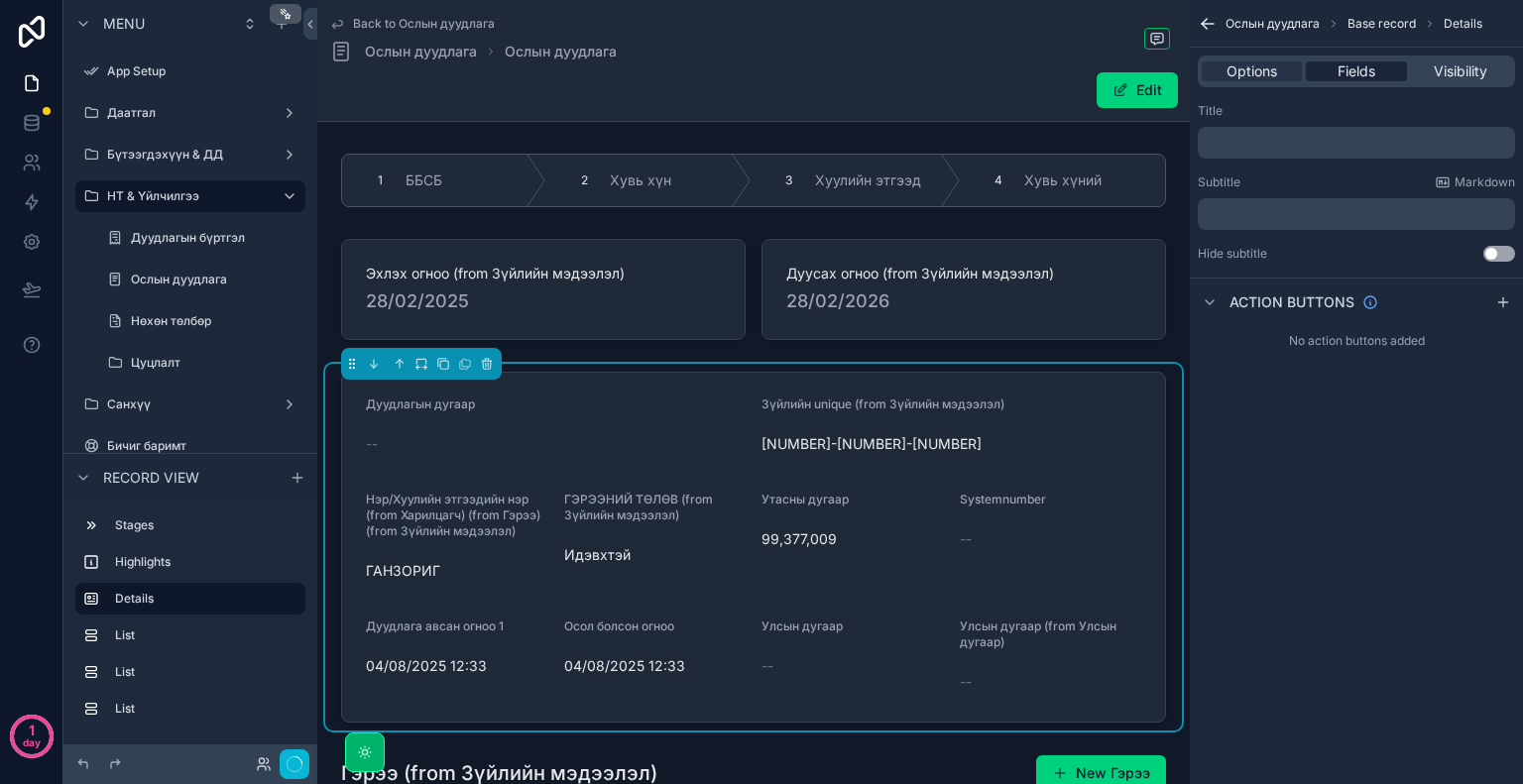 click on "Fields" at bounding box center (1356, 71) 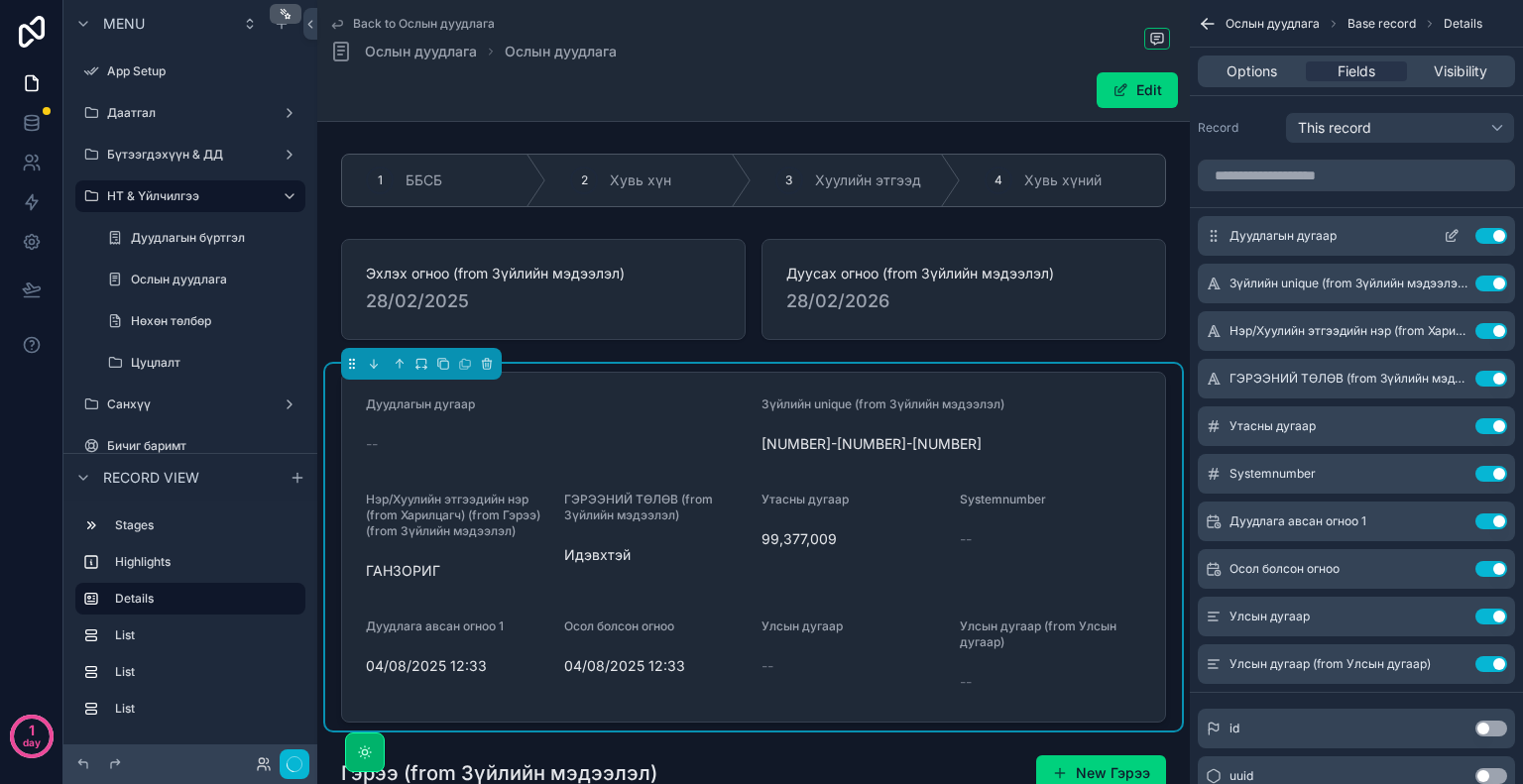 click on "Use setting" at bounding box center [1491, 236] 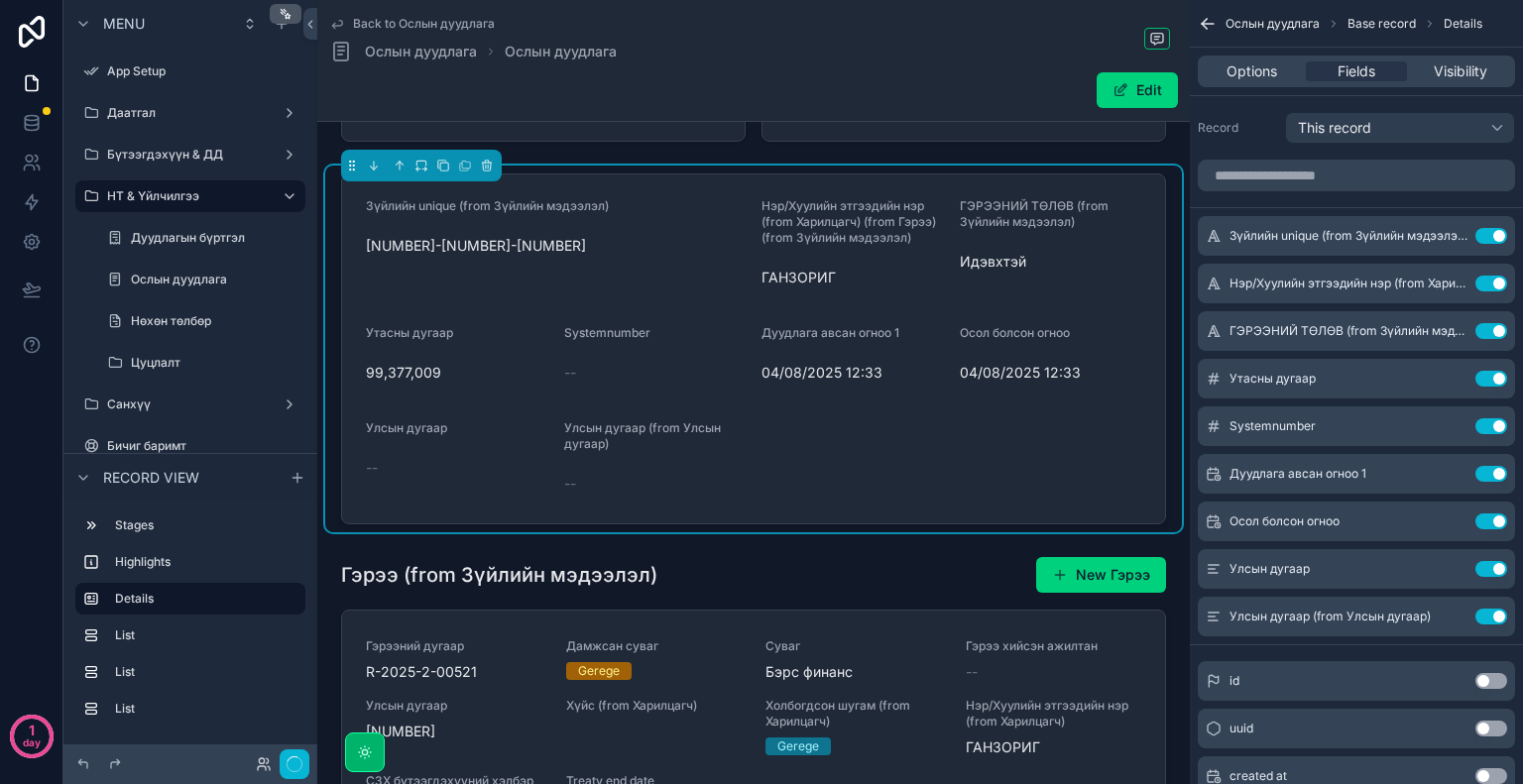 scroll, scrollTop: 99, scrollLeft: 0, axis: vertical 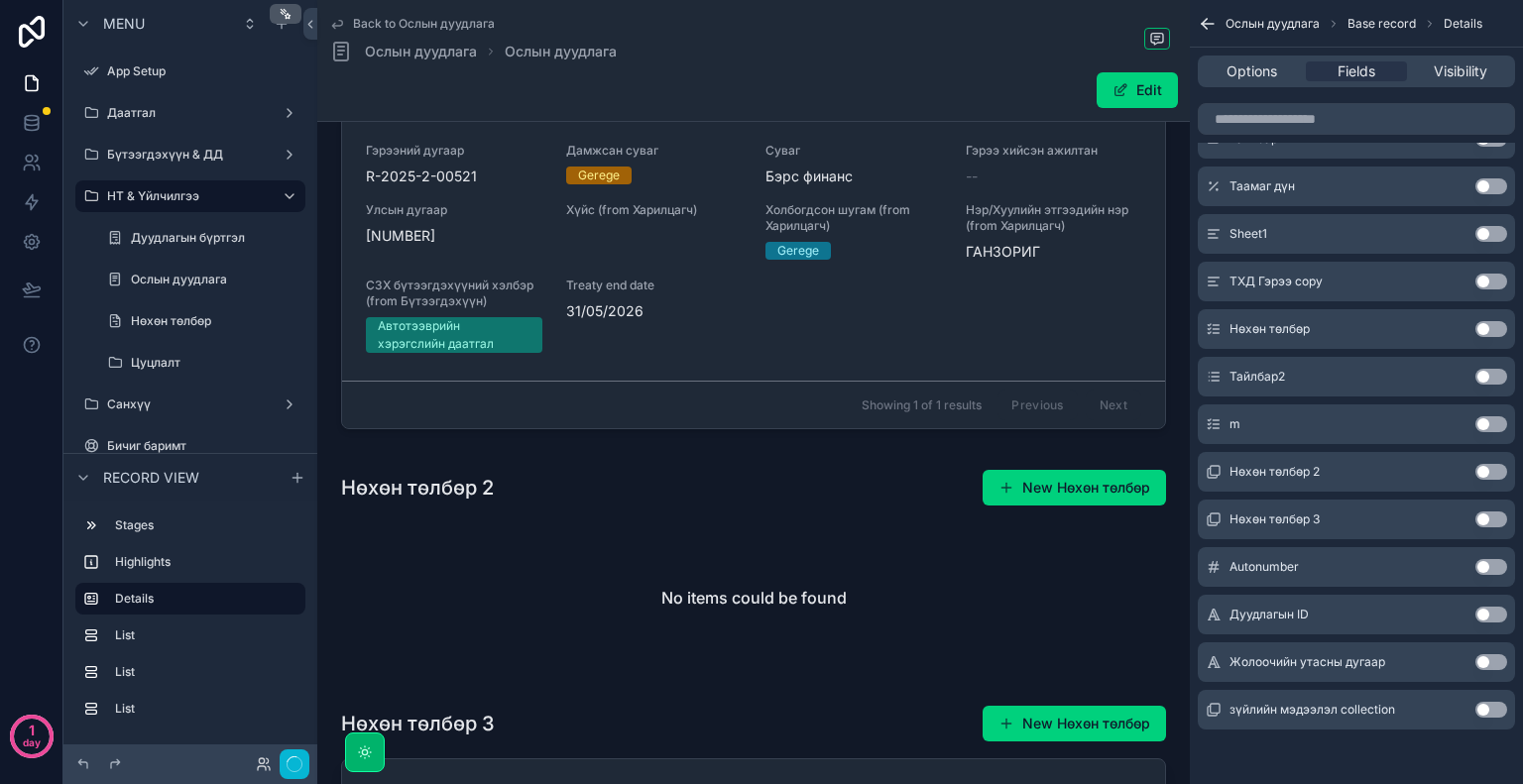 click on "Back to Ослын дуудлага Ослын дуудлага Ослын дуудлага" at bounding box center [754, 40] 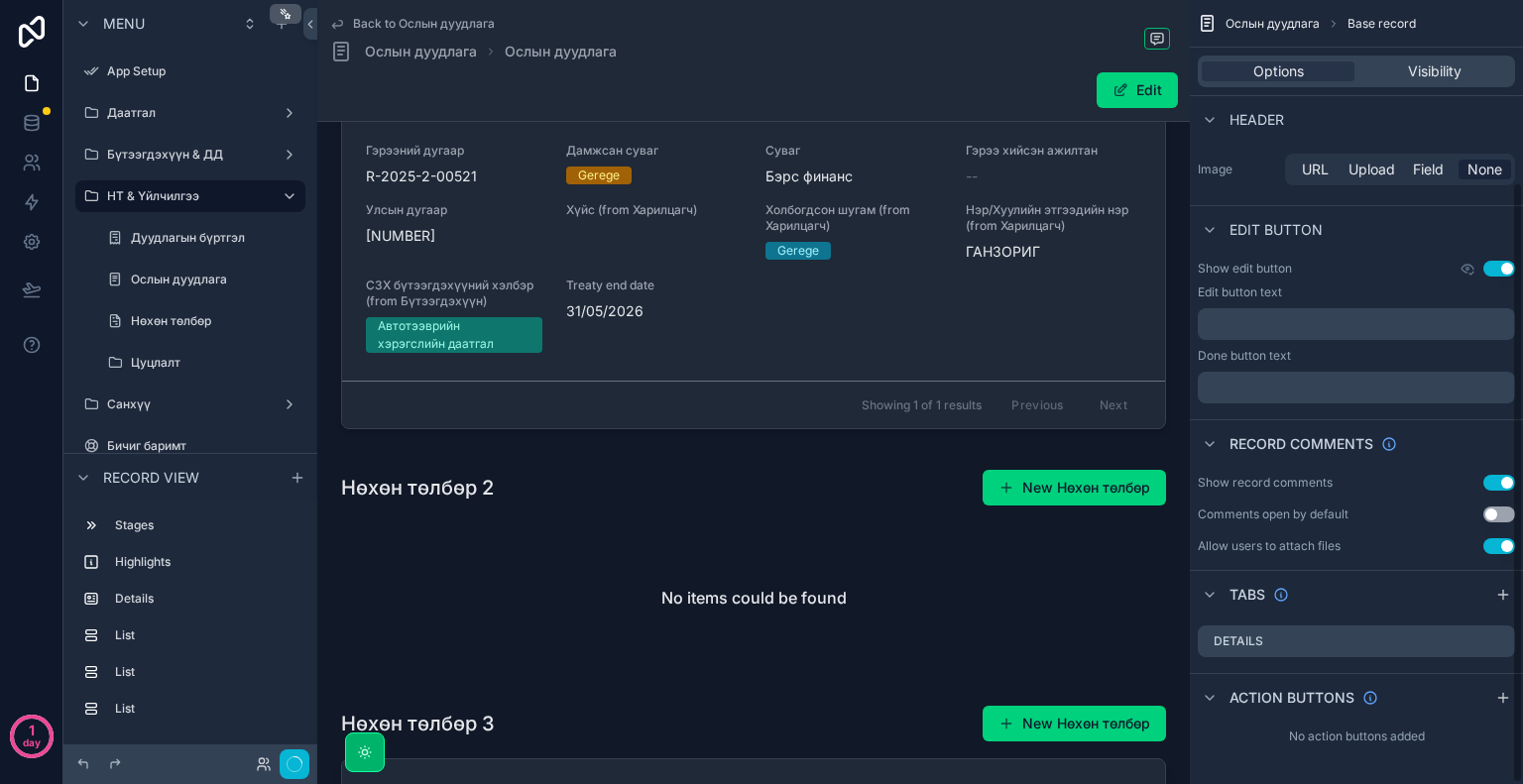 scroll, scrollTop: 238, scrollLeft: 0, axis: vertical 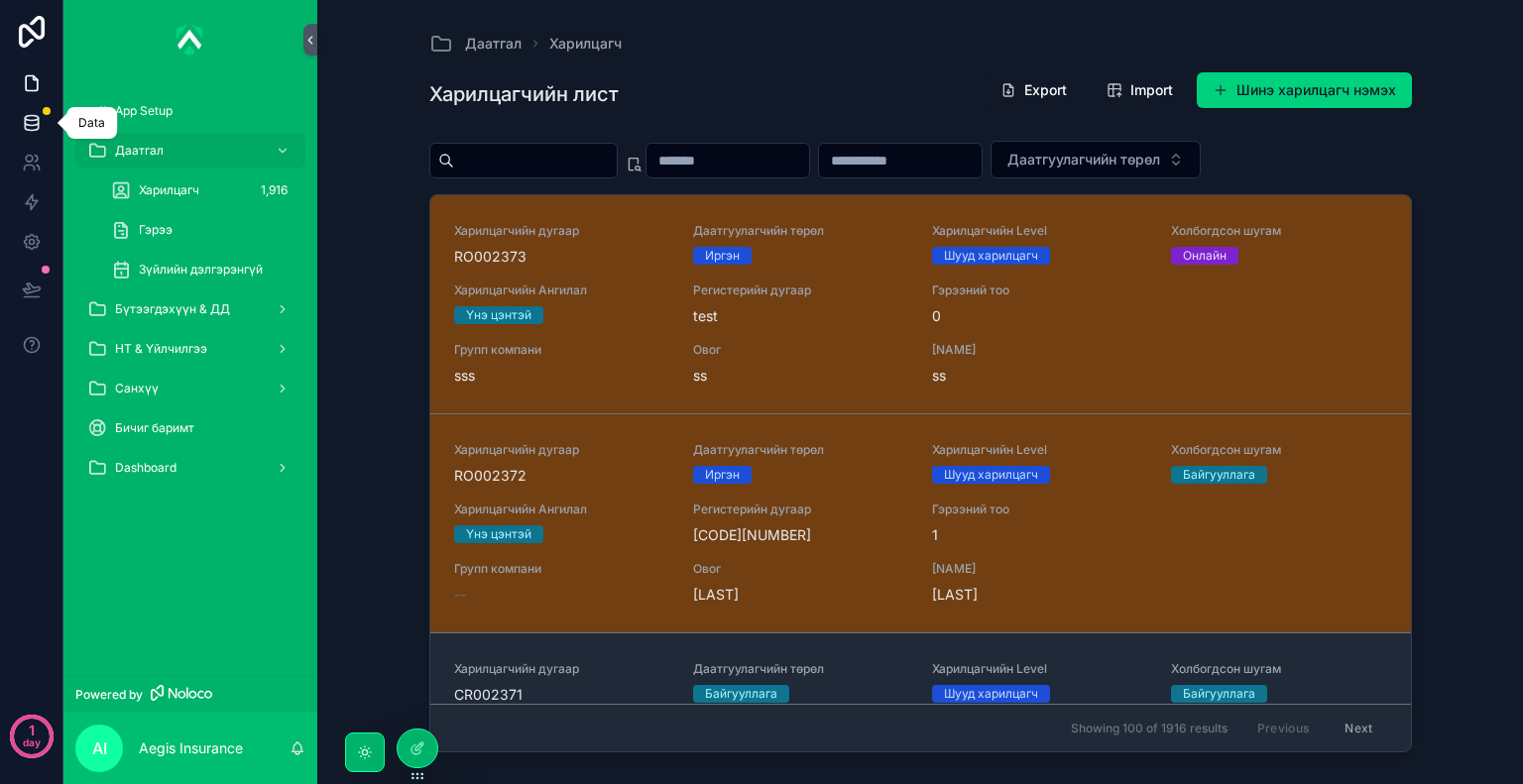 click at bounding box center (31, 123) 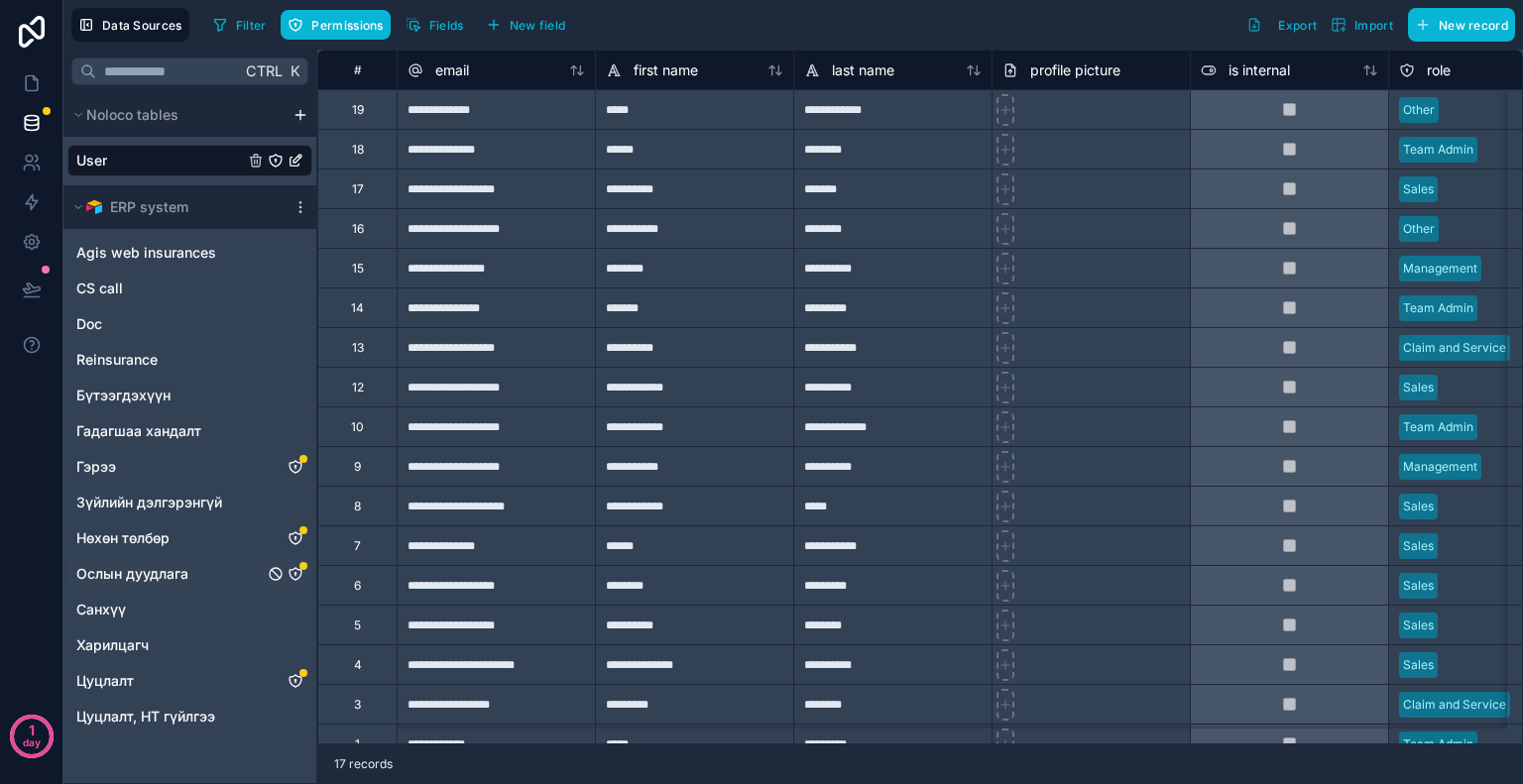 click on "Ослын дуудлага" at bounding box center [189, 574] 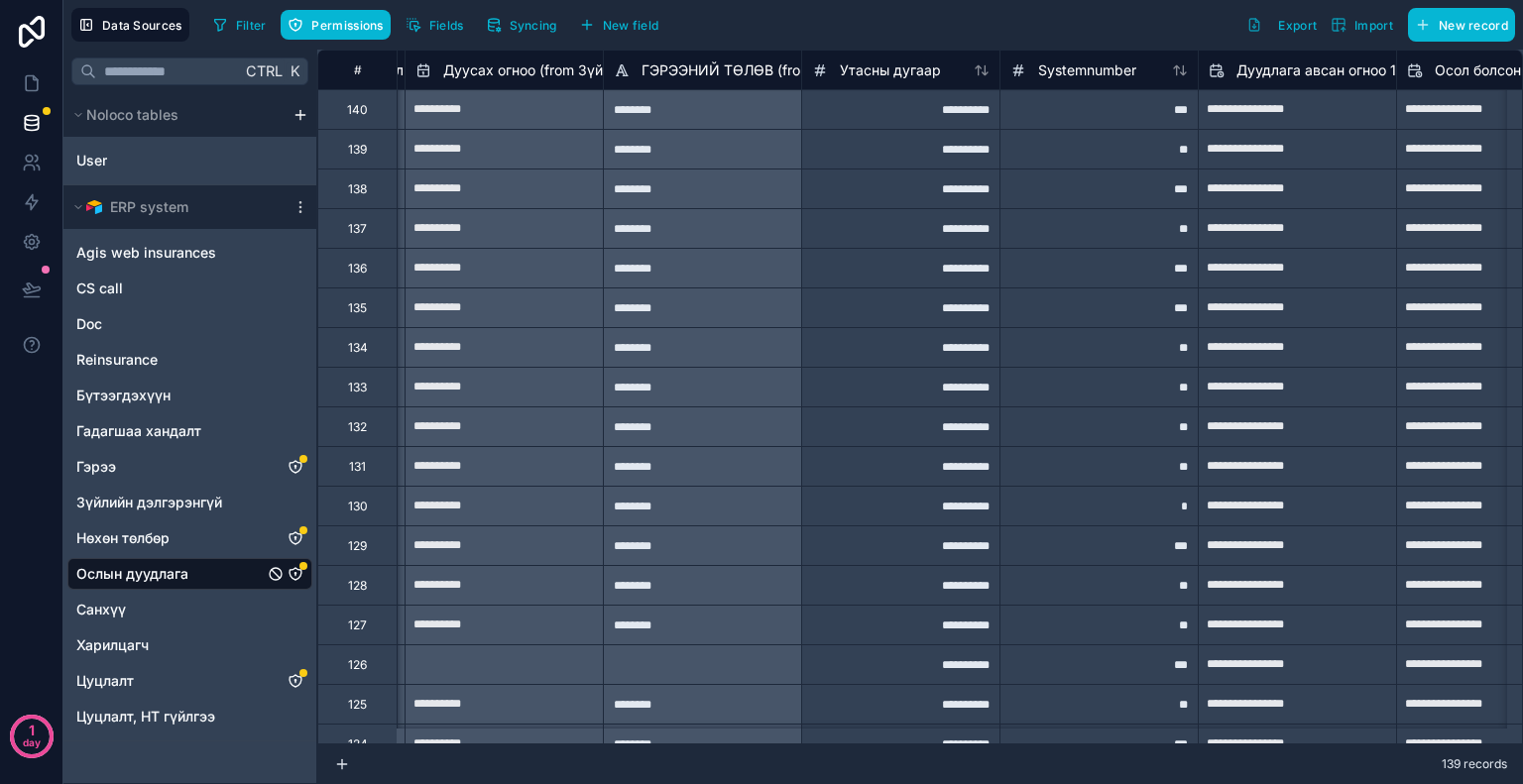 scroll, scrollTop: 0, scrollLeft: 1041, axis: horizontal 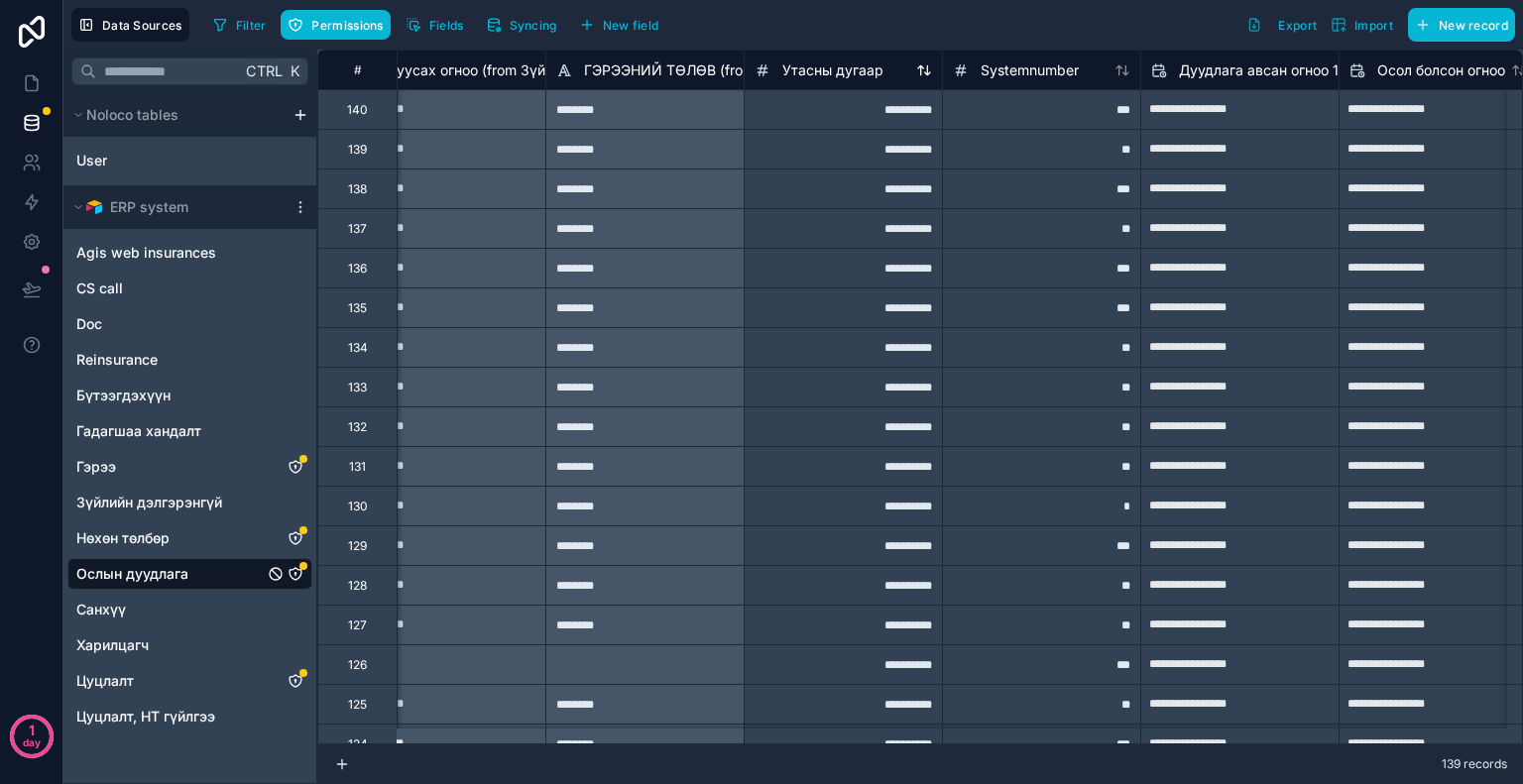click on "Утасны дугаар" at bounding box center (833, 70) 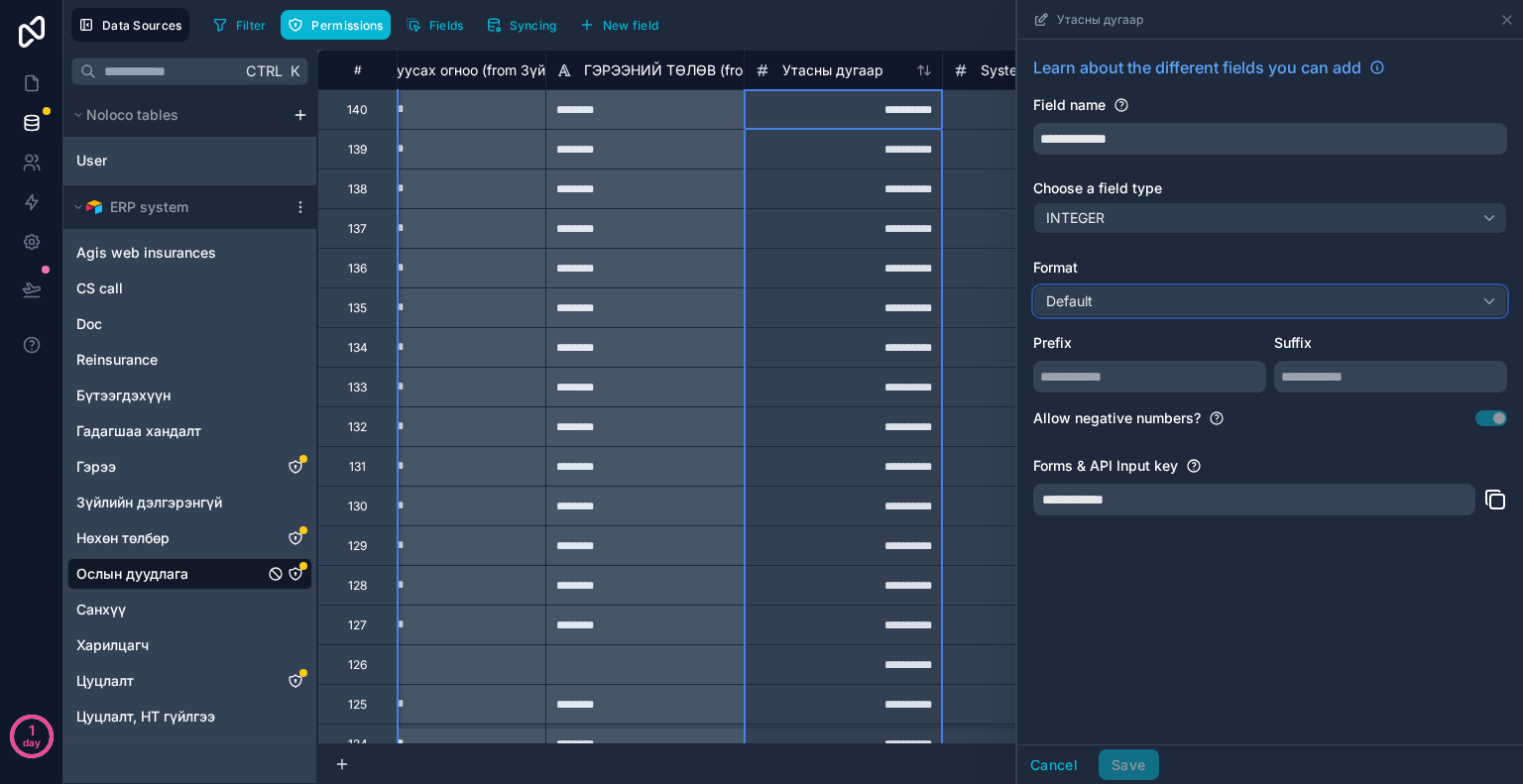 click on "Default" at bounding box center [1270, 301] 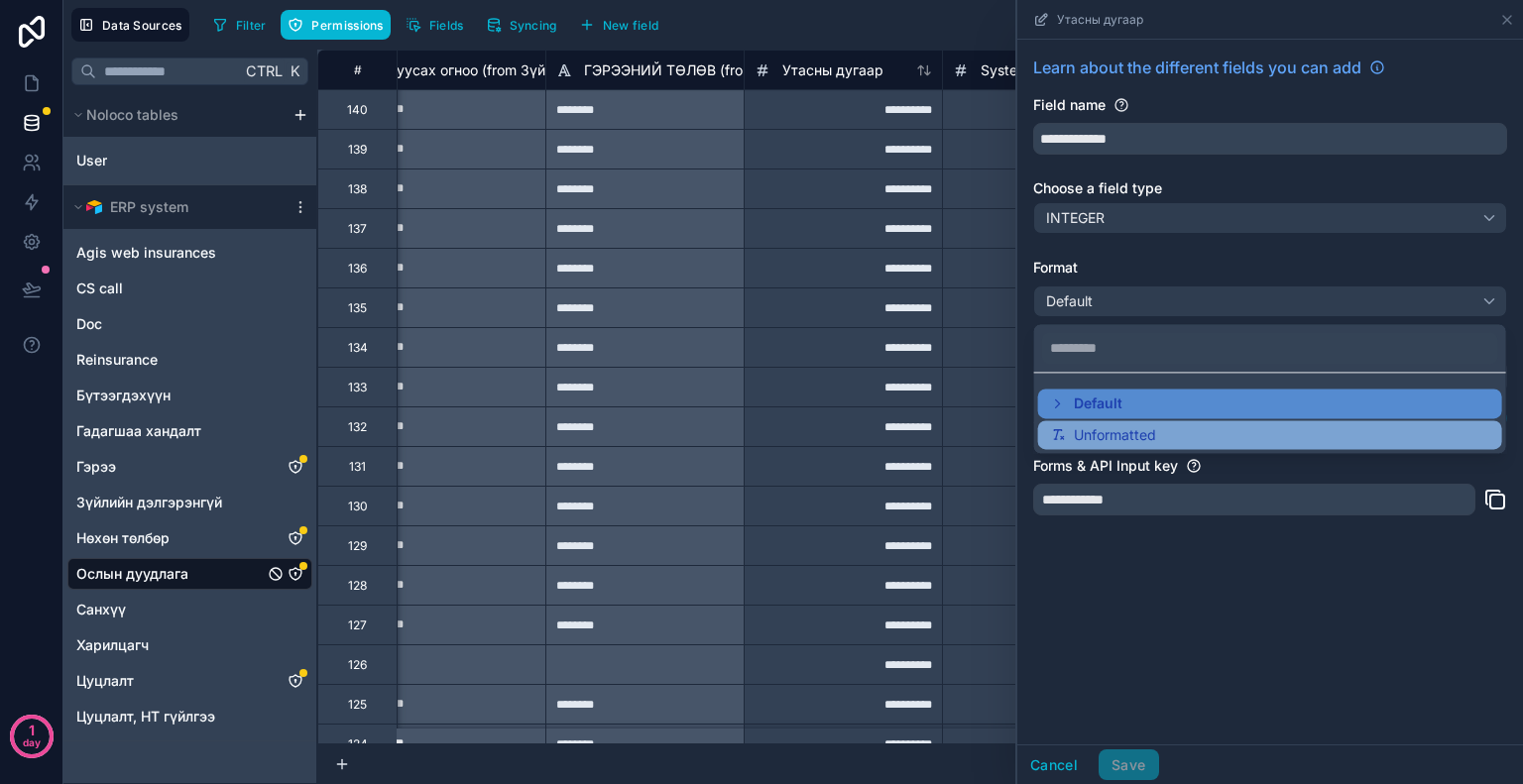 click on "Unformatted" at bounding box center [1270, 435] 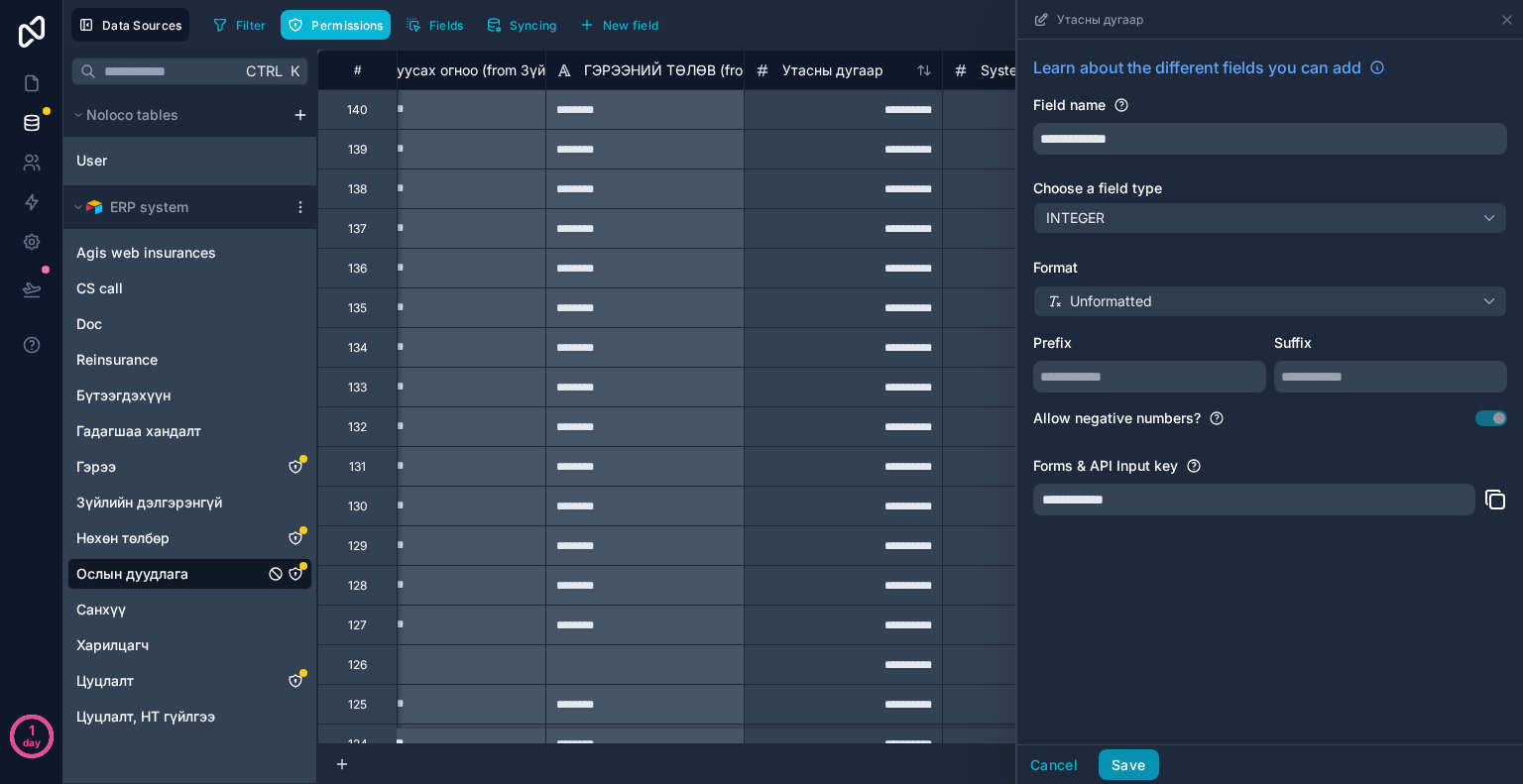 click on "Save" at bounding box center (1128, 765) 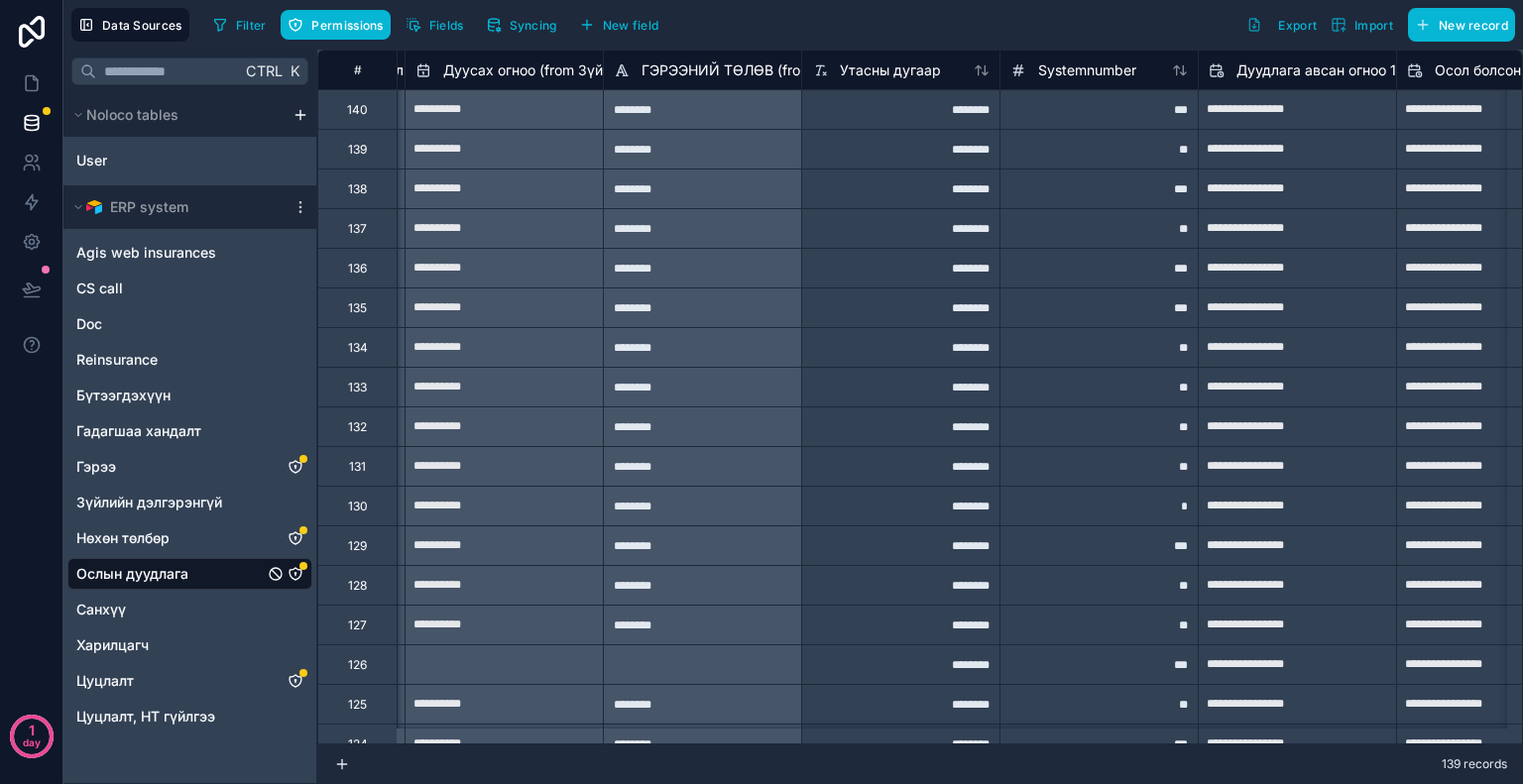 scroll, scrollTop: 0, scrollLeft: 1099, axis: horizontal 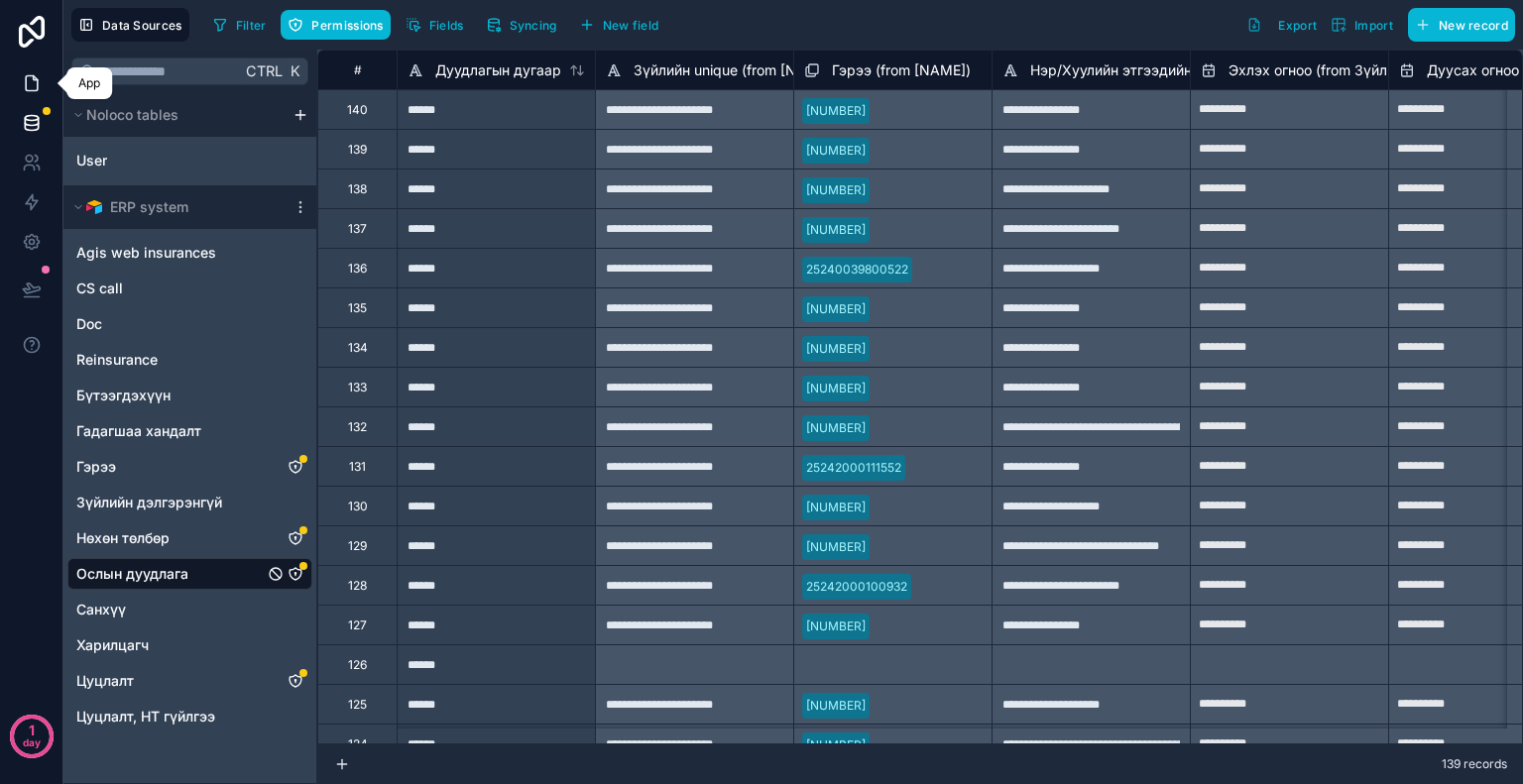 click 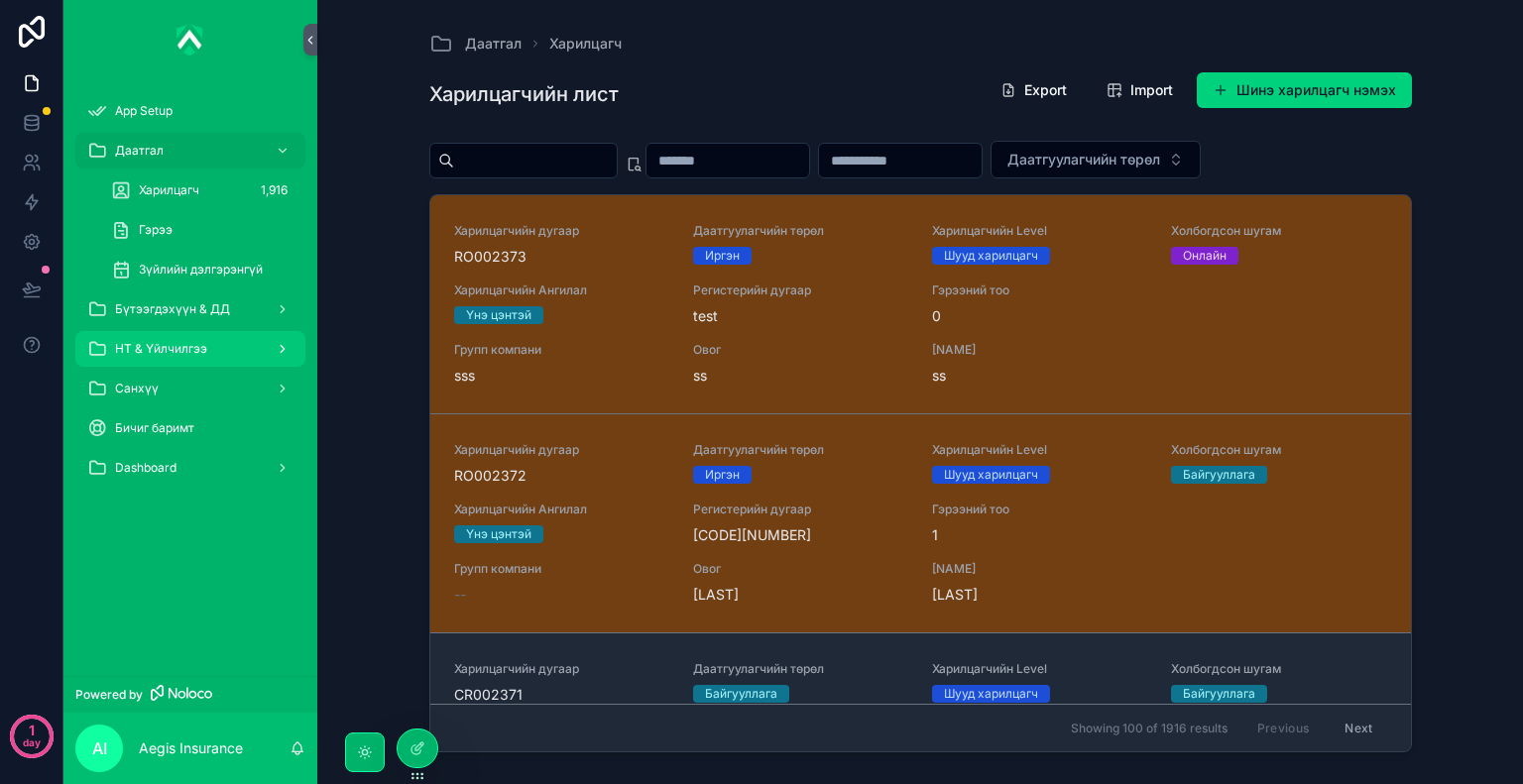 click on "НТ & Үйлчилгээ" at bounding box center [161, 349] 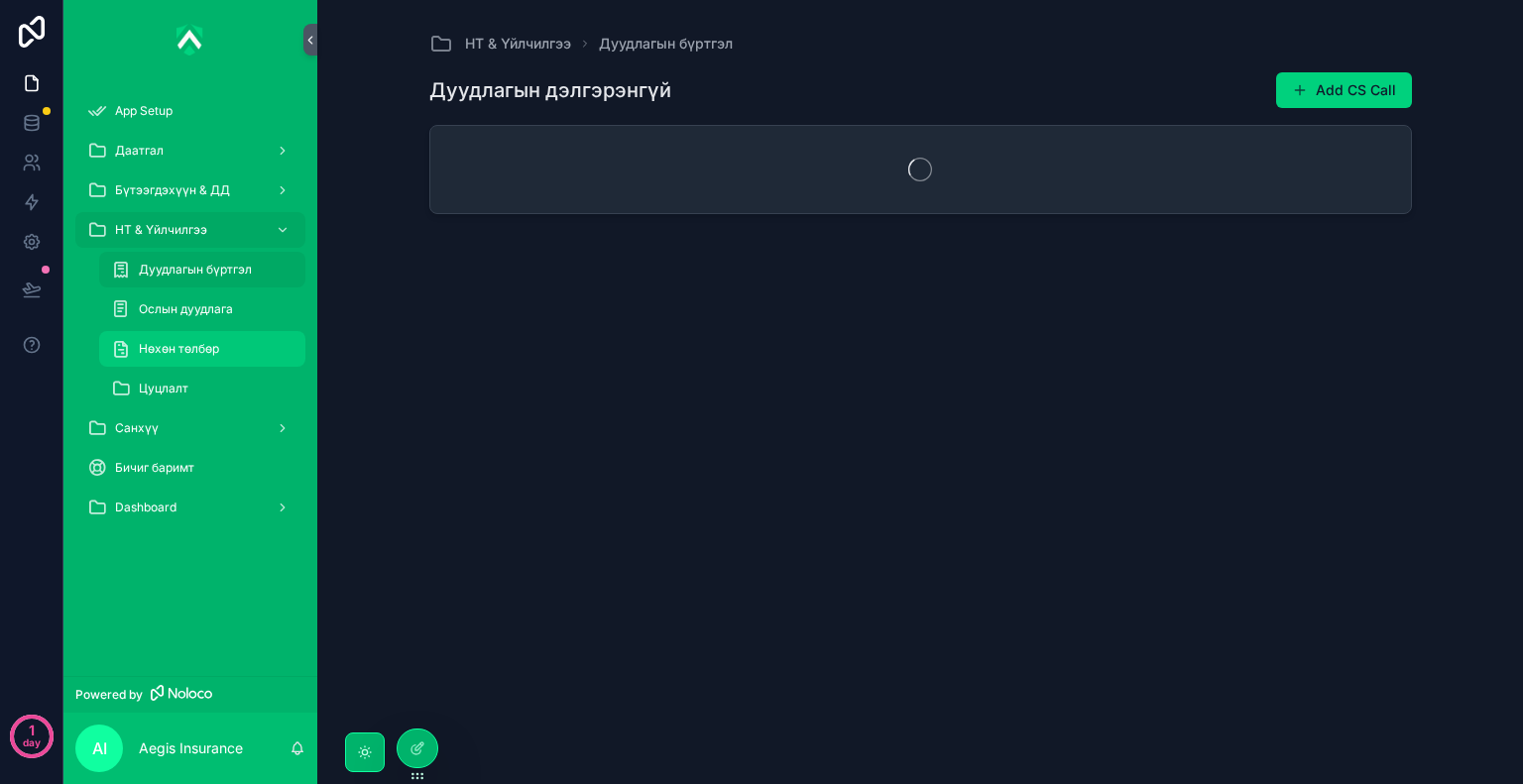 click on "Нөхөн төлбөр" at bounding box center [202, 349] 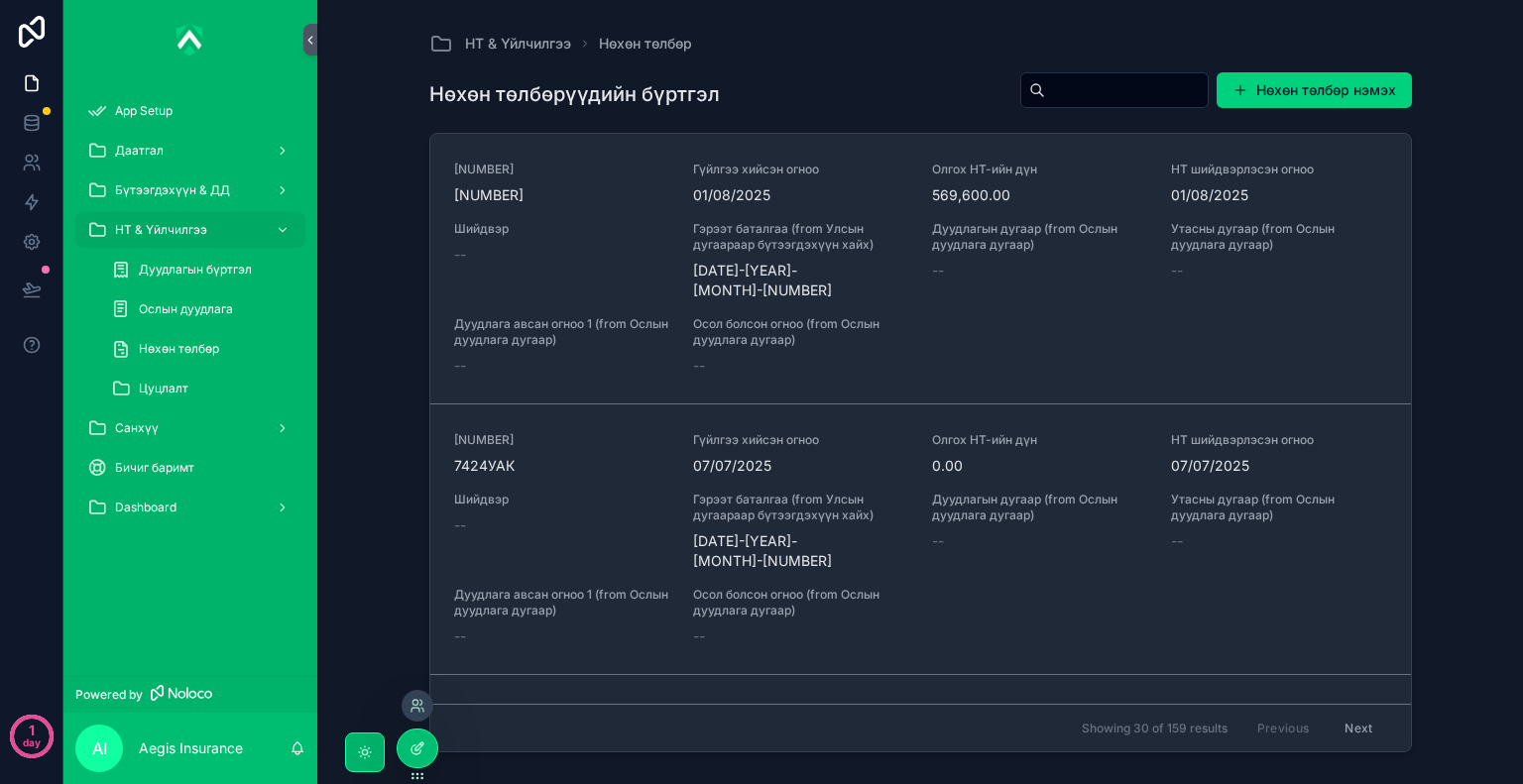 click 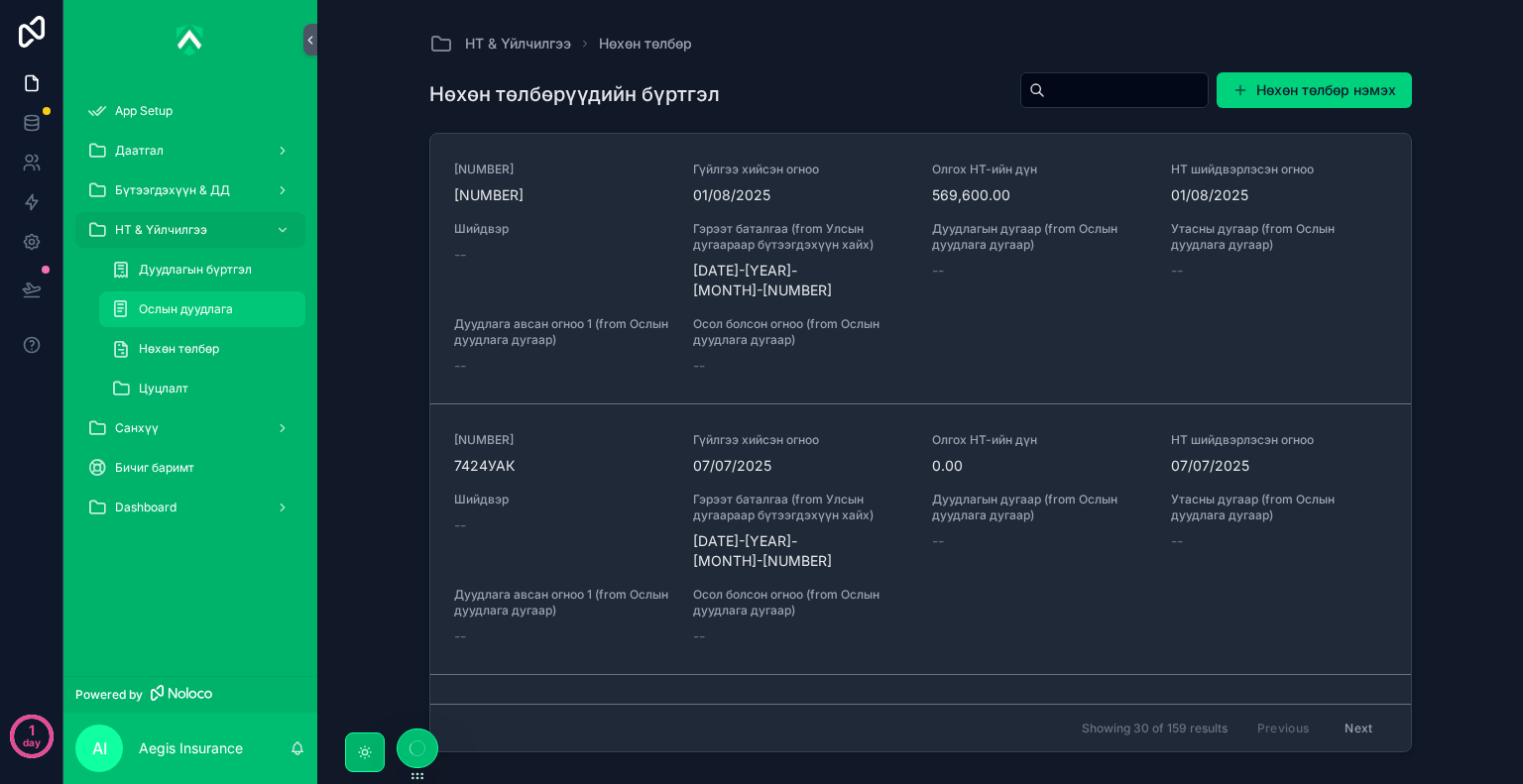 click on "Ослын дуудлага" at bounding box center [185, 309] 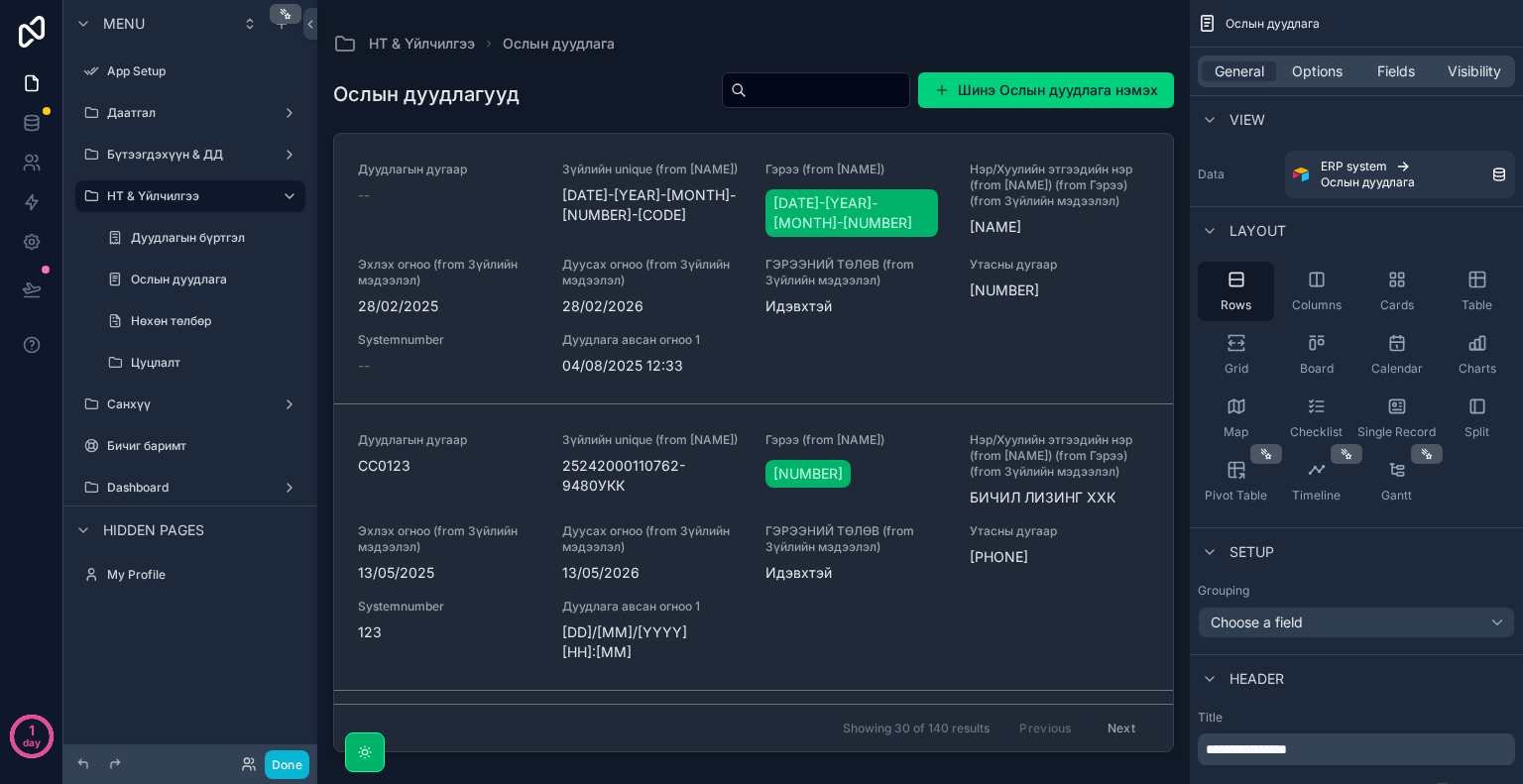 click at bounding box center (754, 380) 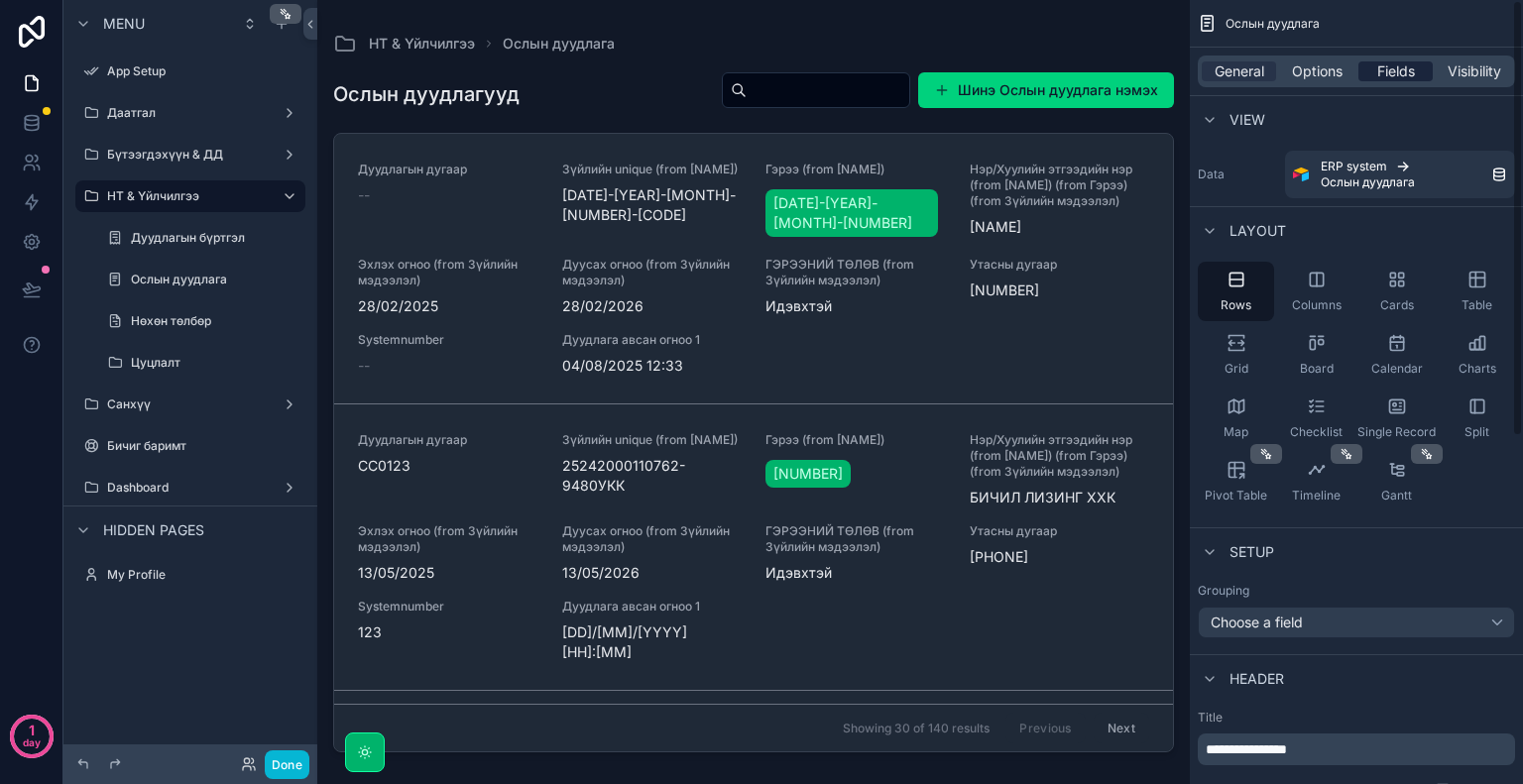 click on "Fields" at bounding box center [1396, 71] 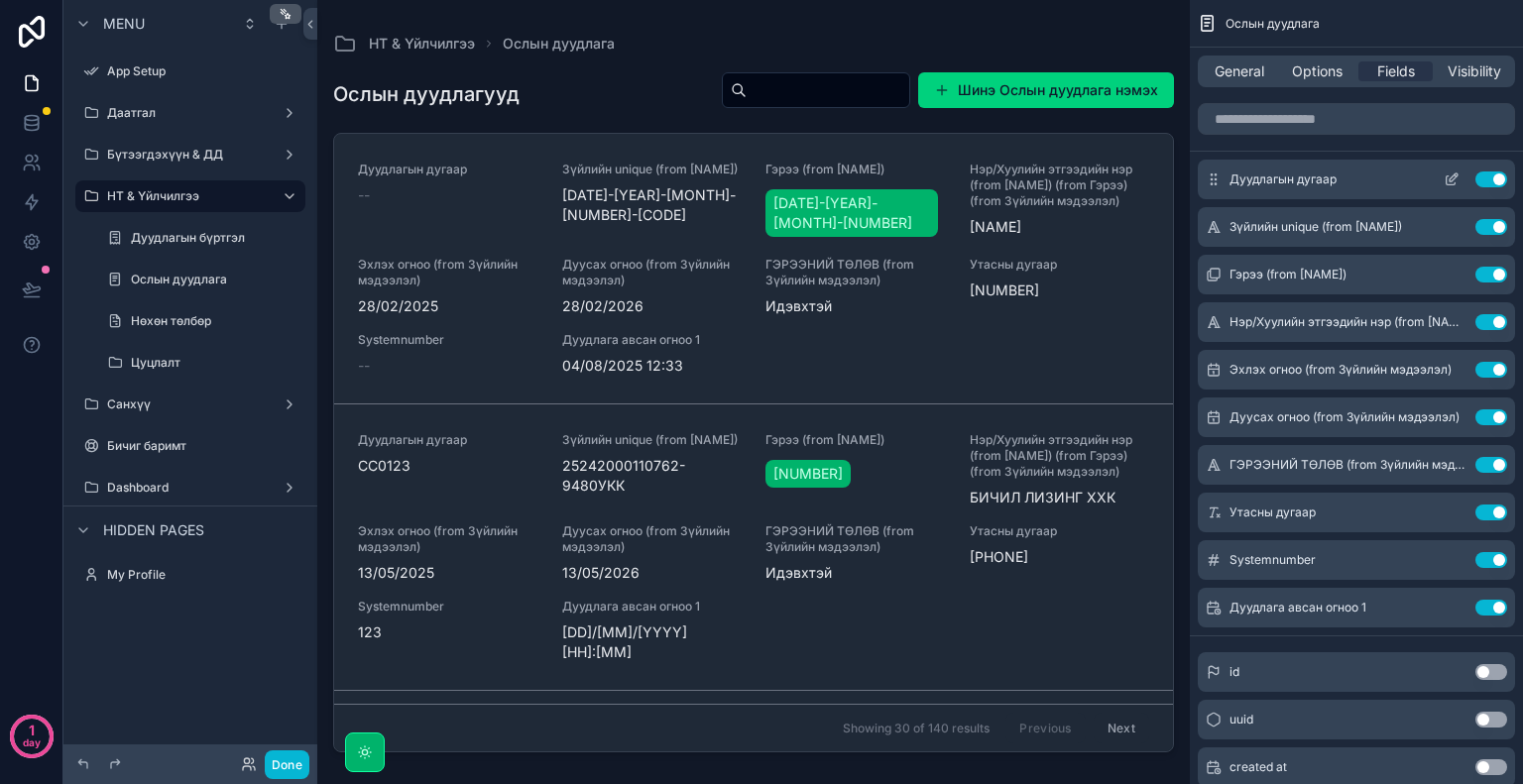 click on "Use setting" at bounding box center (1491, 179) 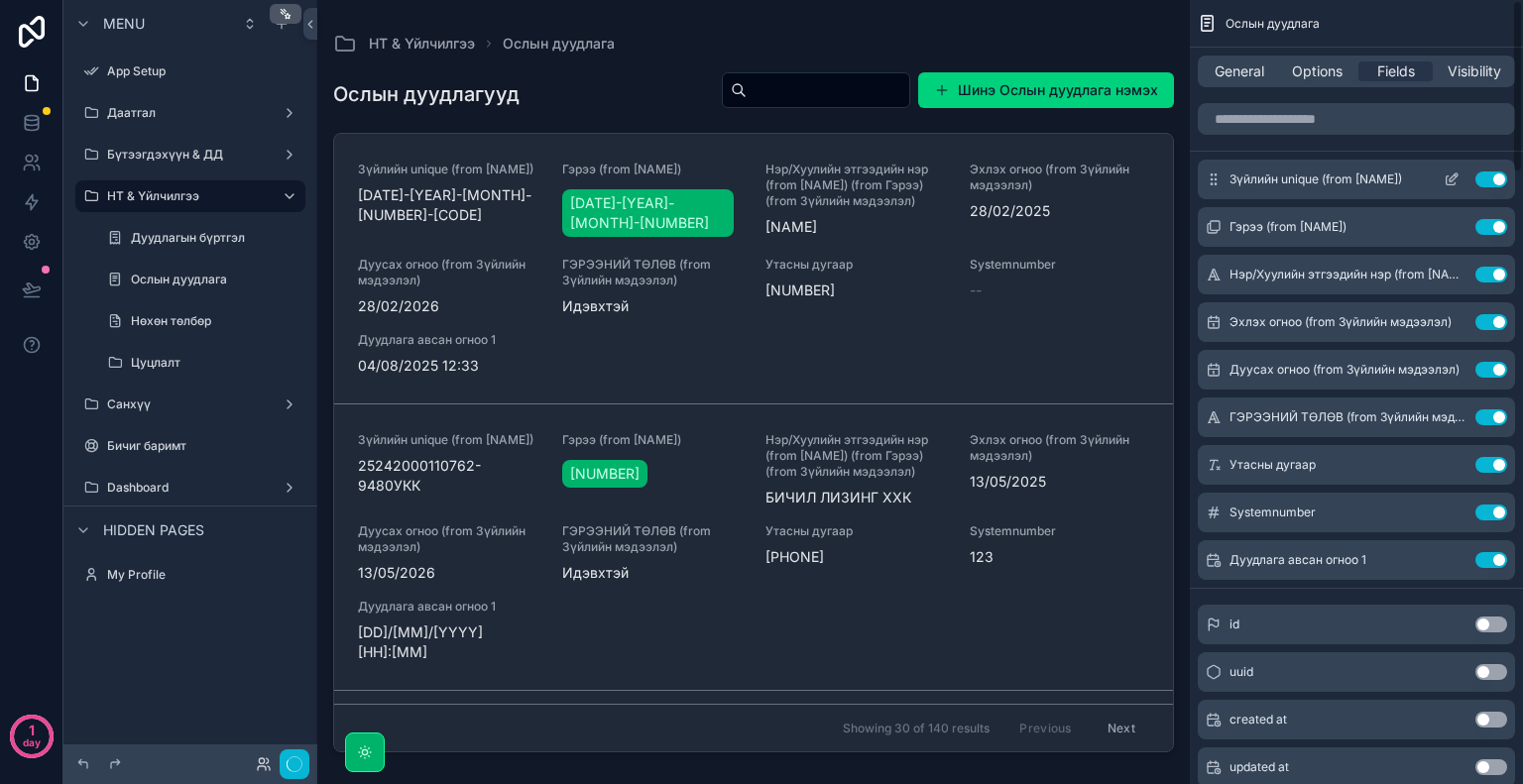 click on "Use setting" at bounding box center [1491, 179] 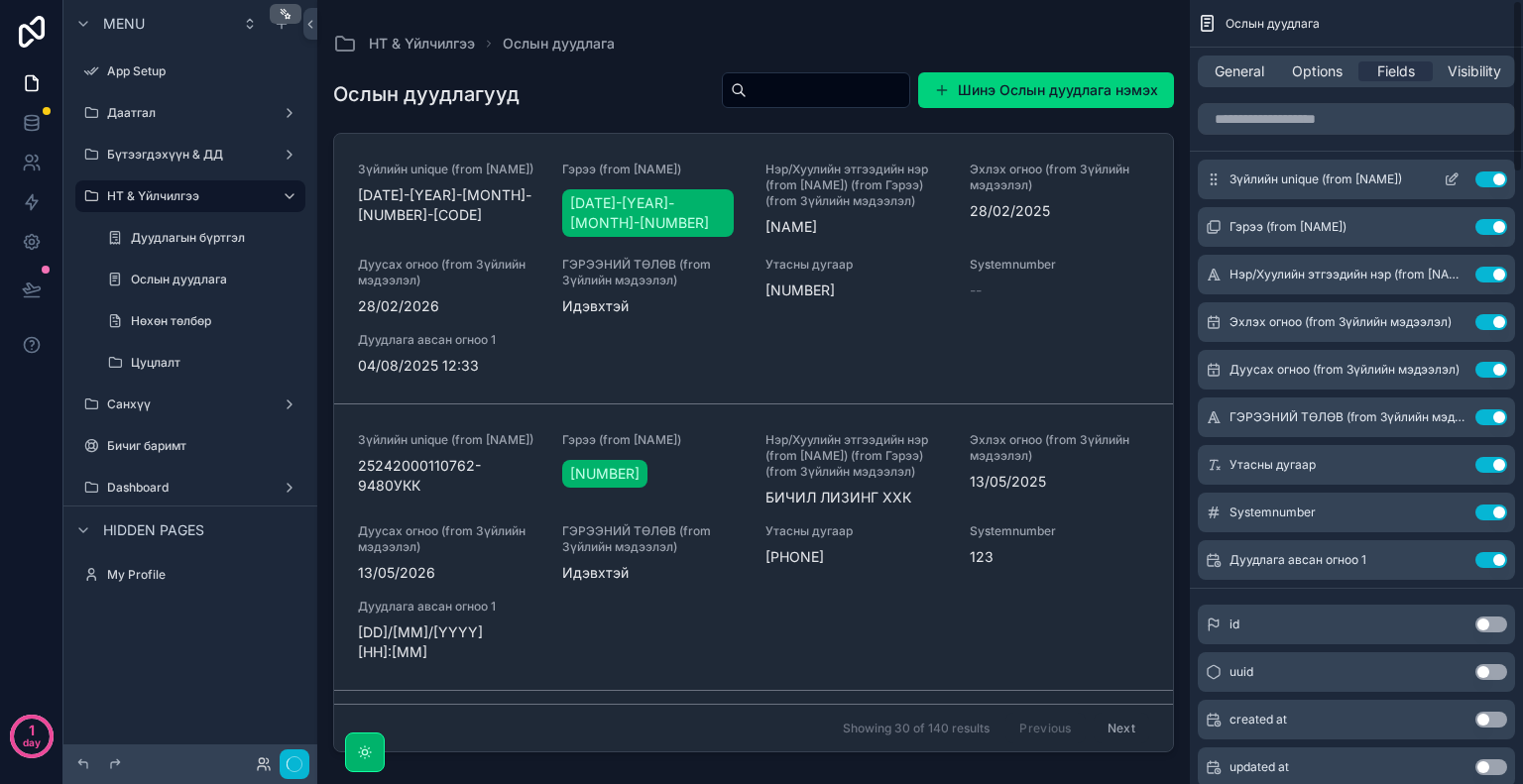 click on "Use setting" at bounding box center (1491, 227) 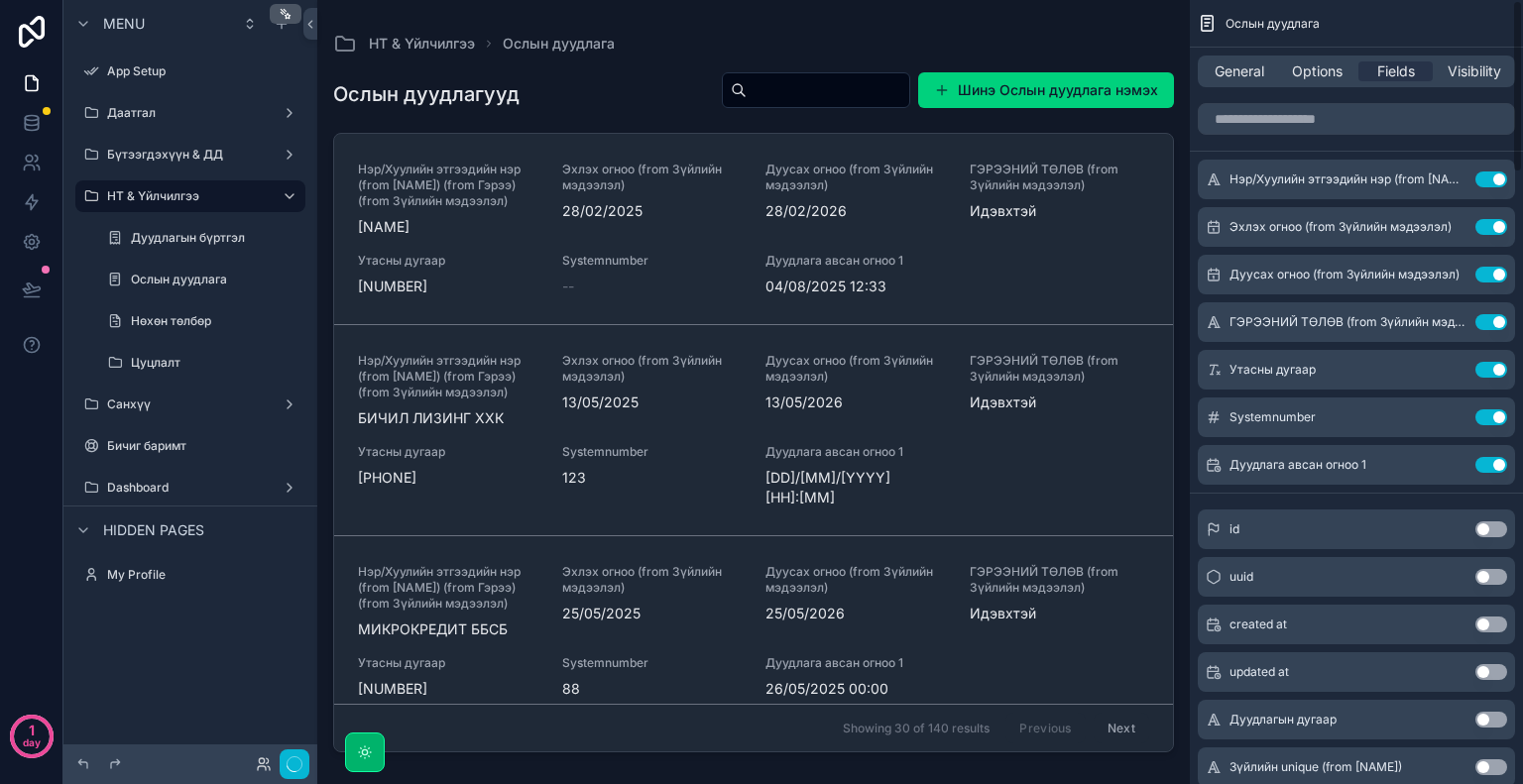 click on "Use setting" at bounding box center (1491, 179) 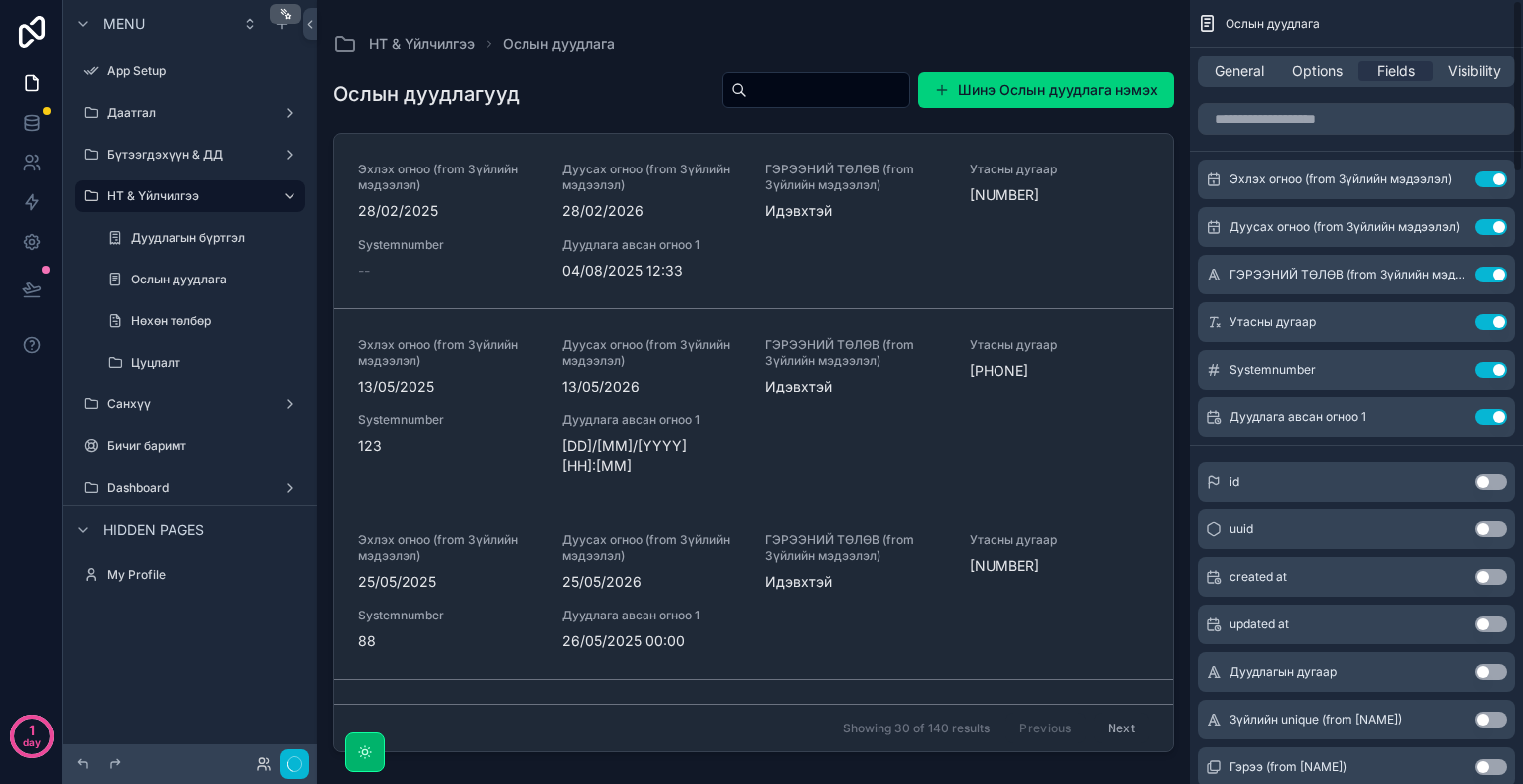 click on "Use setting" at bounding box center (1491, 179) 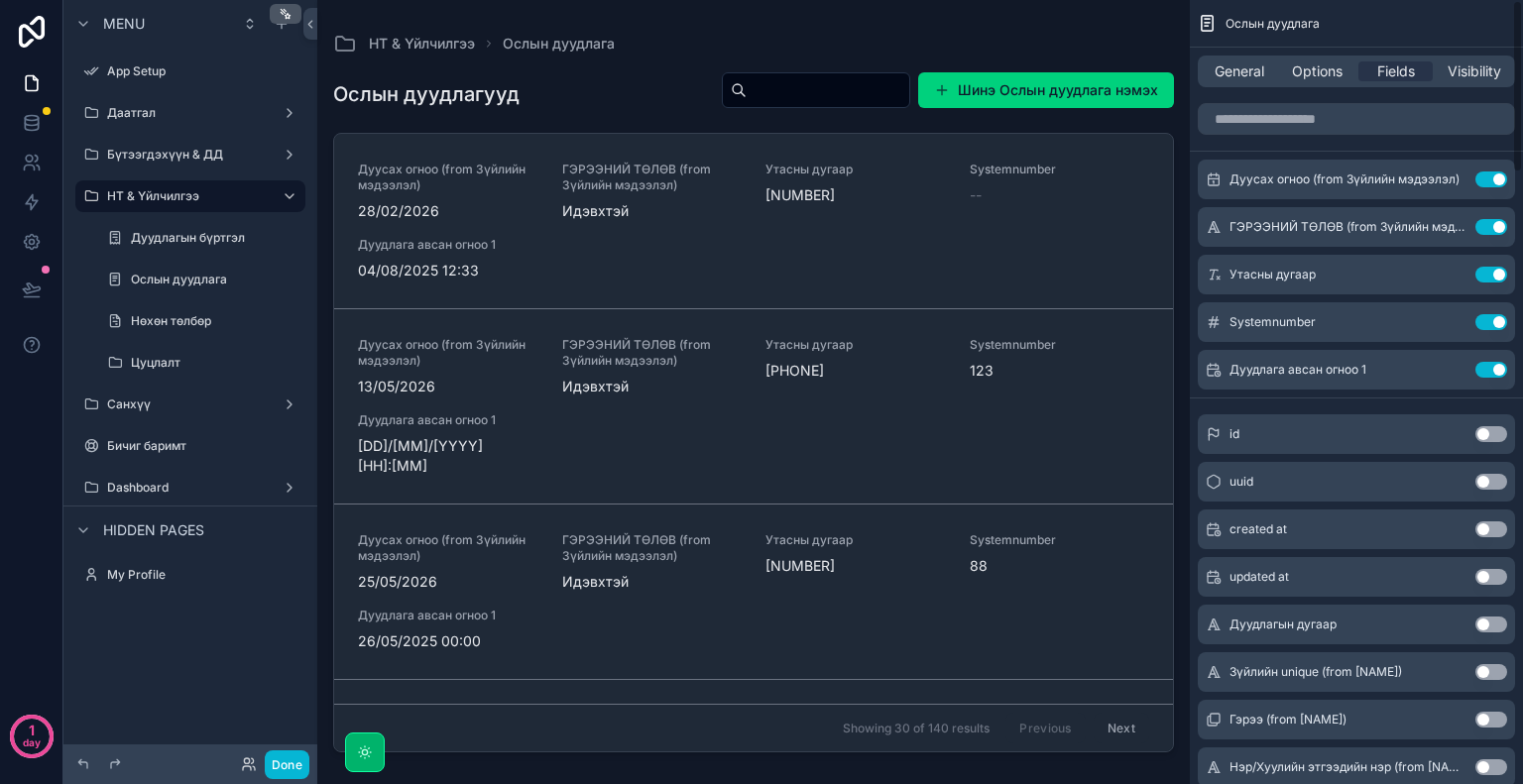 click on "Use setting" at bounding box center (1491, 179) 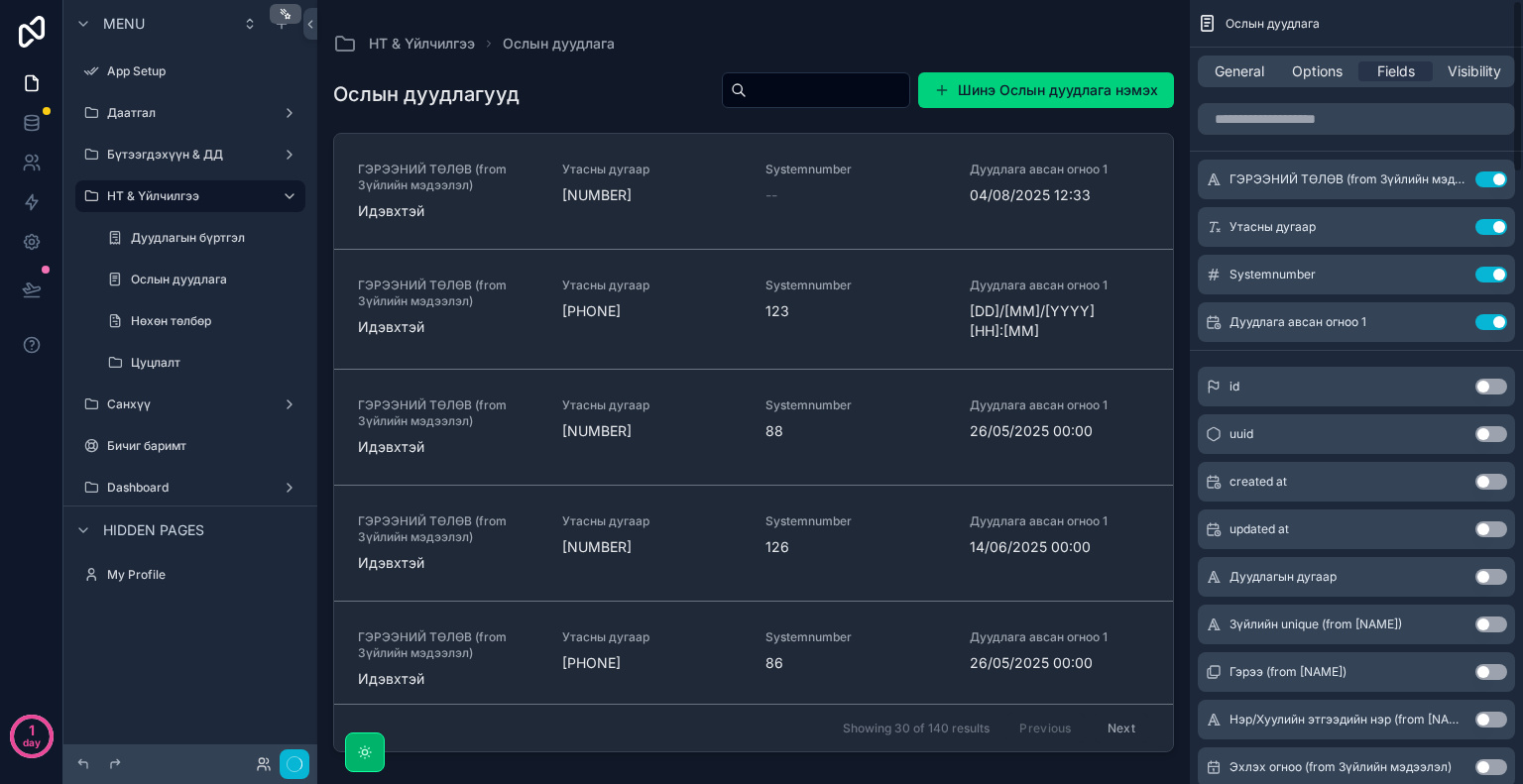 click on "Use setting" at bounding box center [1491, 179] 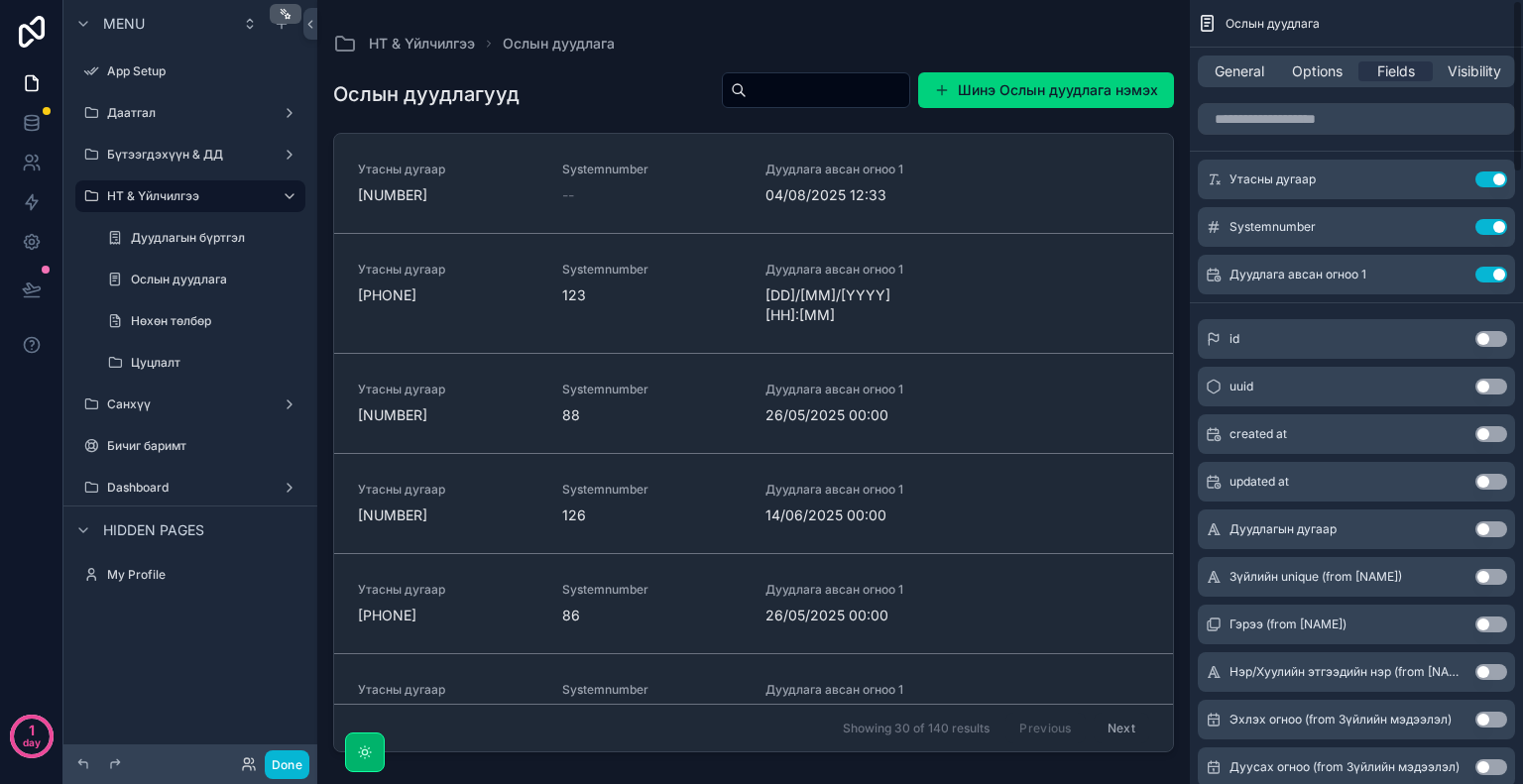 click on "Use setting" at bounding box center (1491, 179) 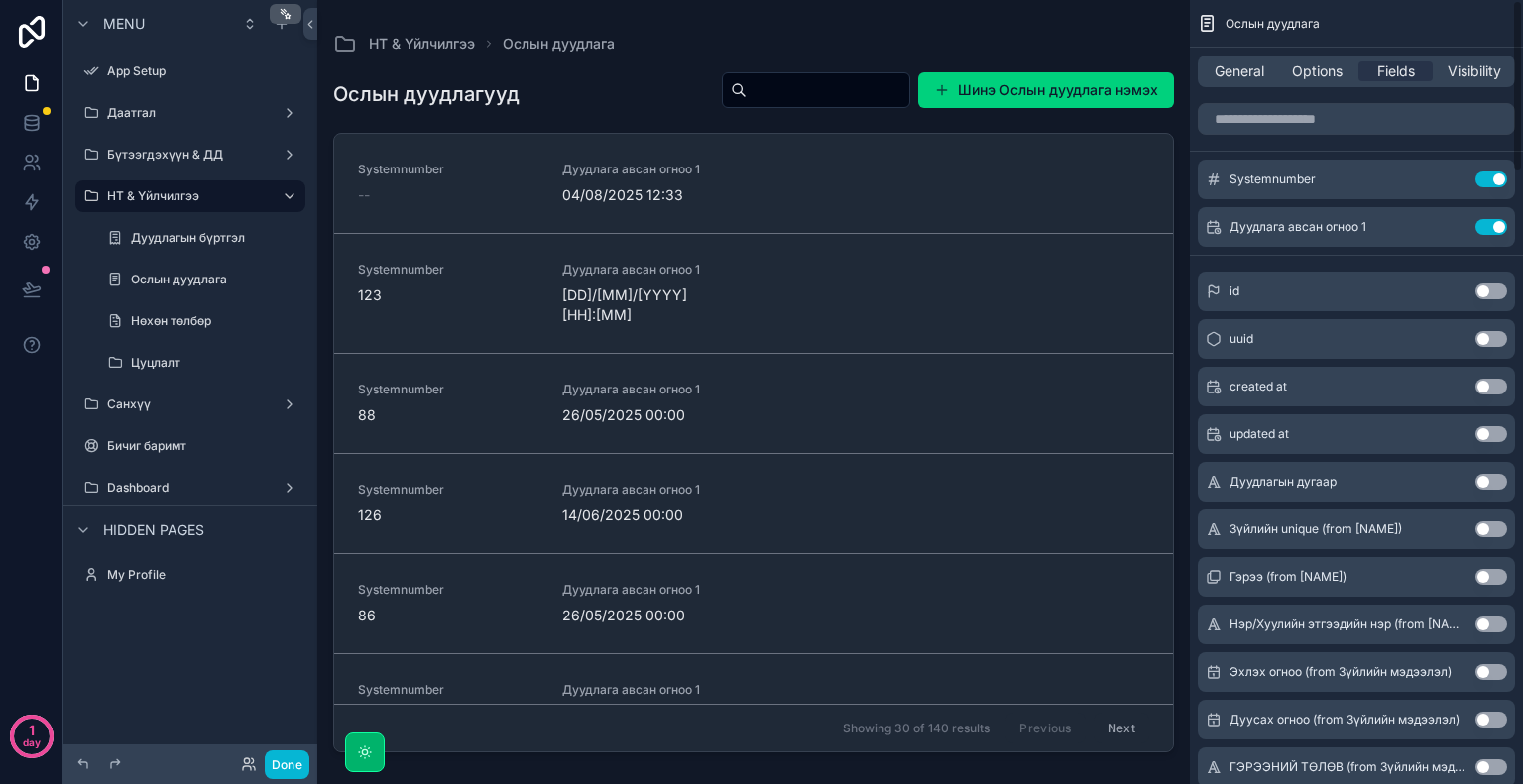 click on "Use setting" at bounding box center [1491, 179] 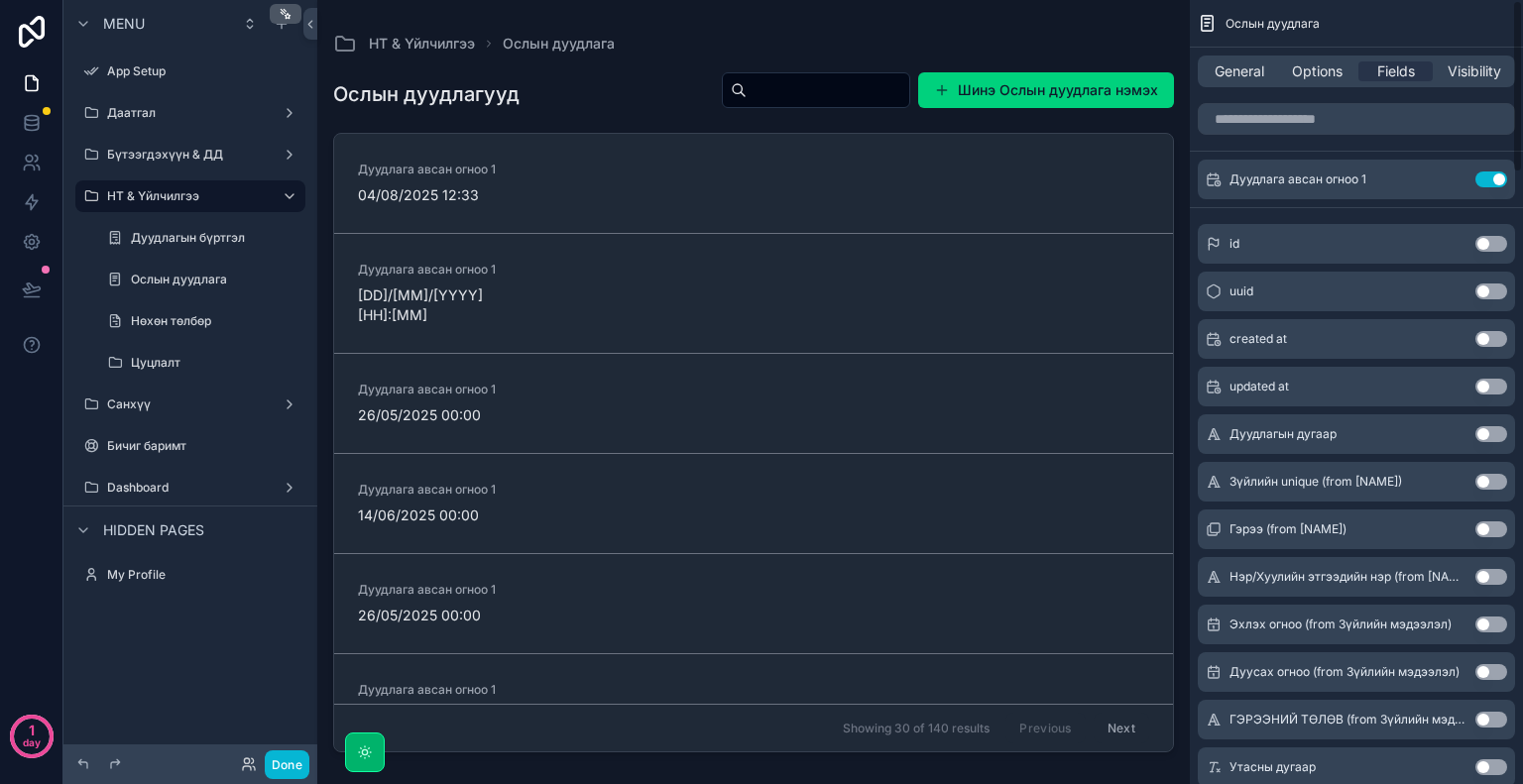 click on "Use setting" at bounding box center [1491, 179] 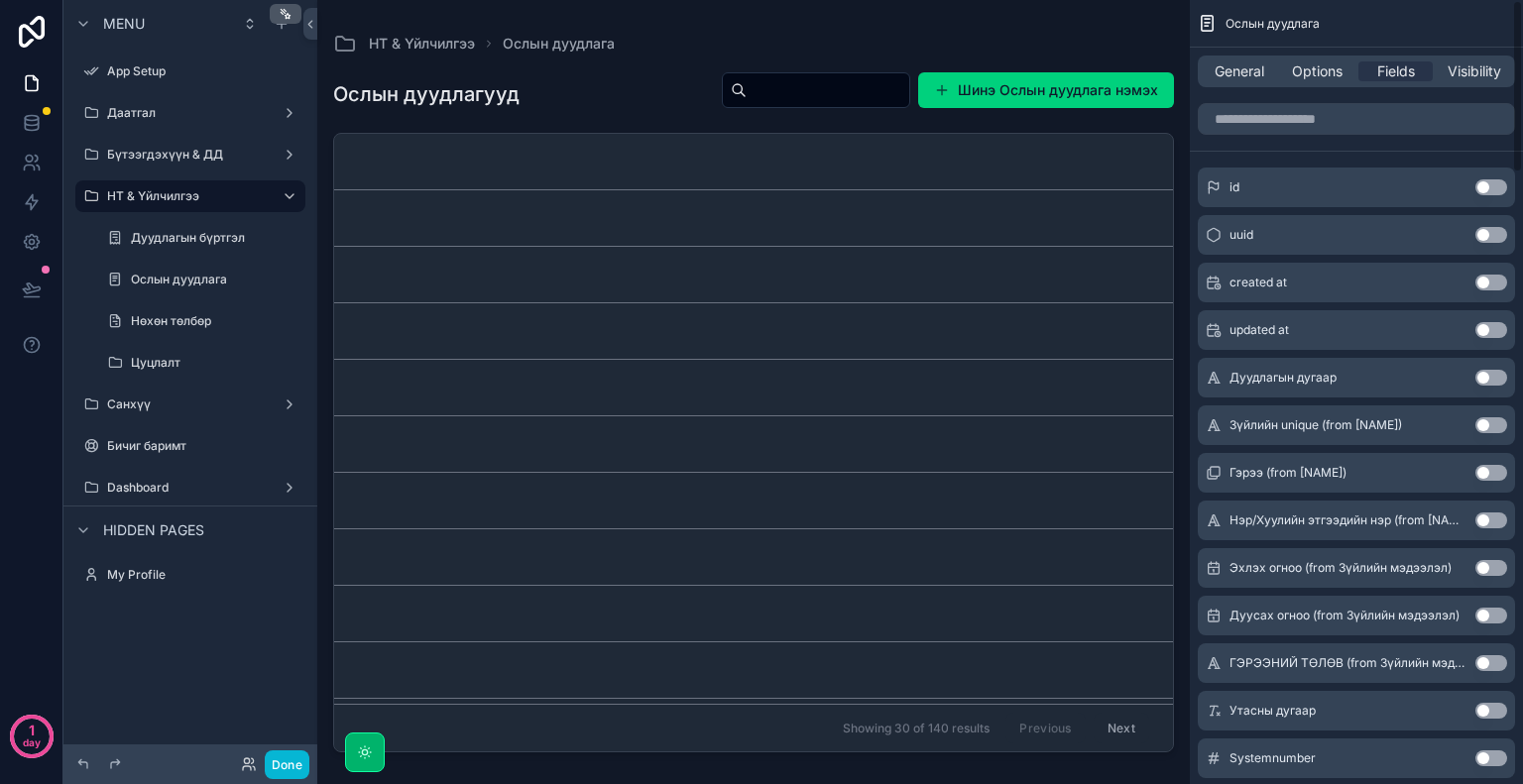click on "Use setting" at bounding box center (1491, 282) 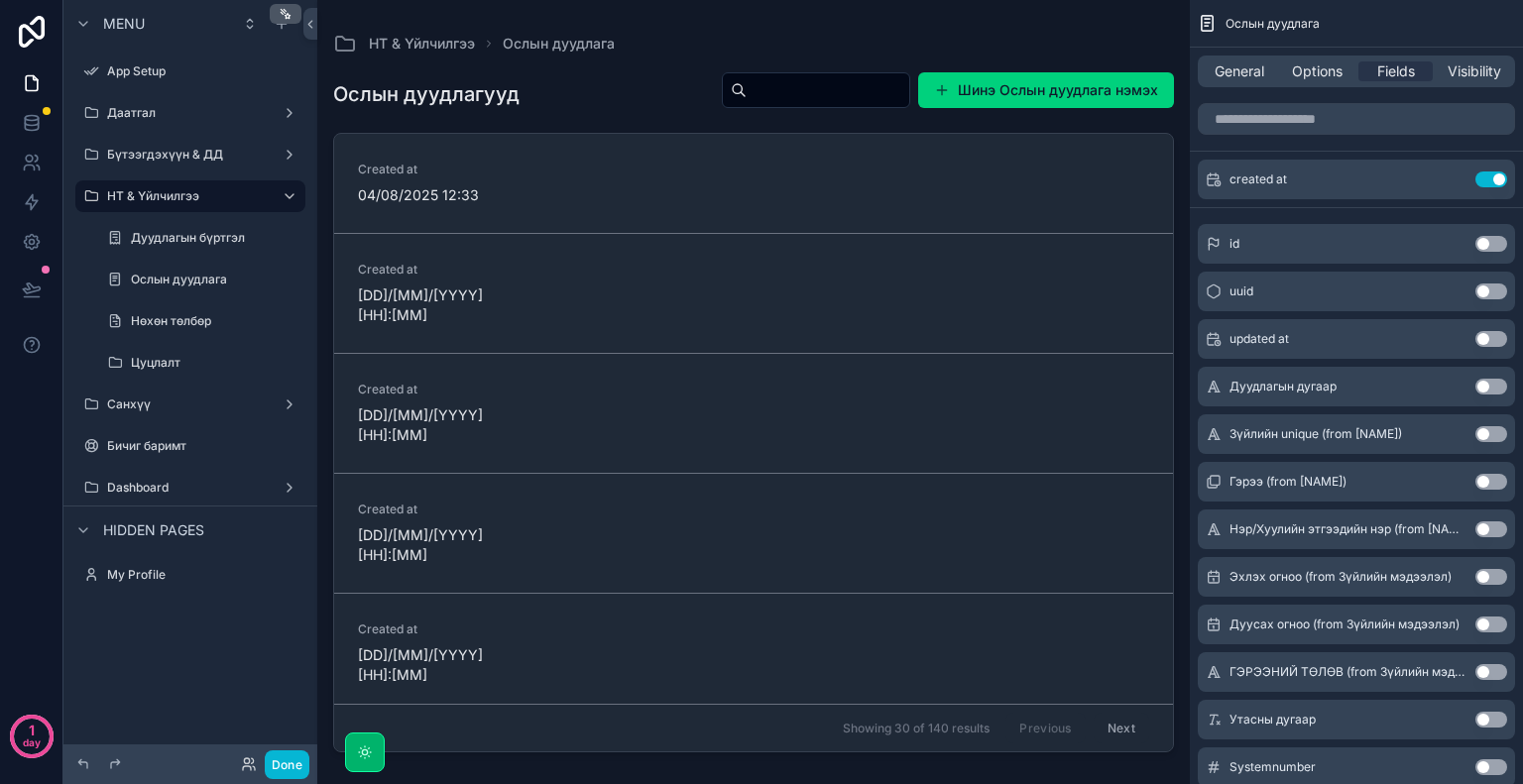 click on "Use setting" at bounding box center [1491, 387] 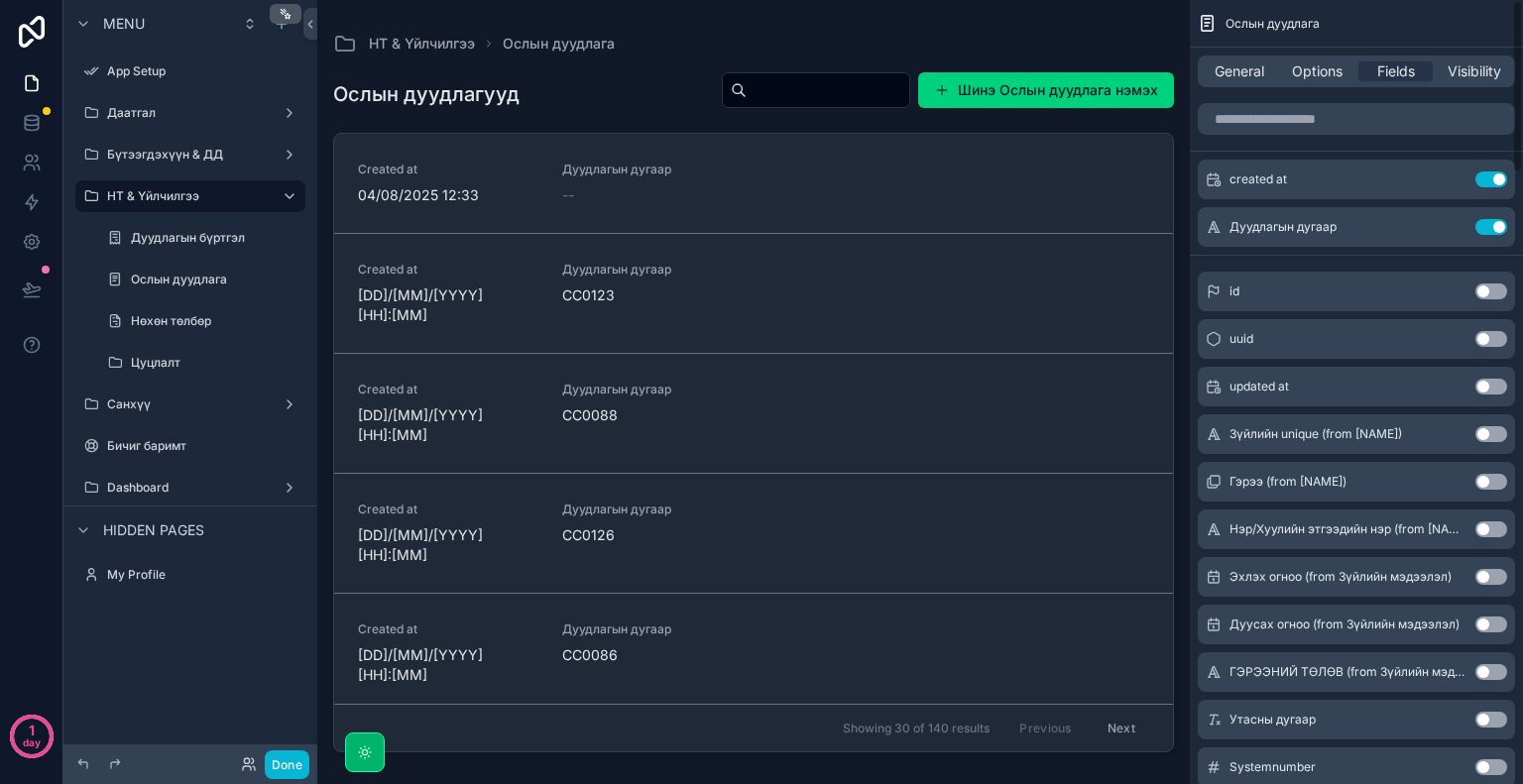 click on "Use setting" at bounding box center [1491, 387] 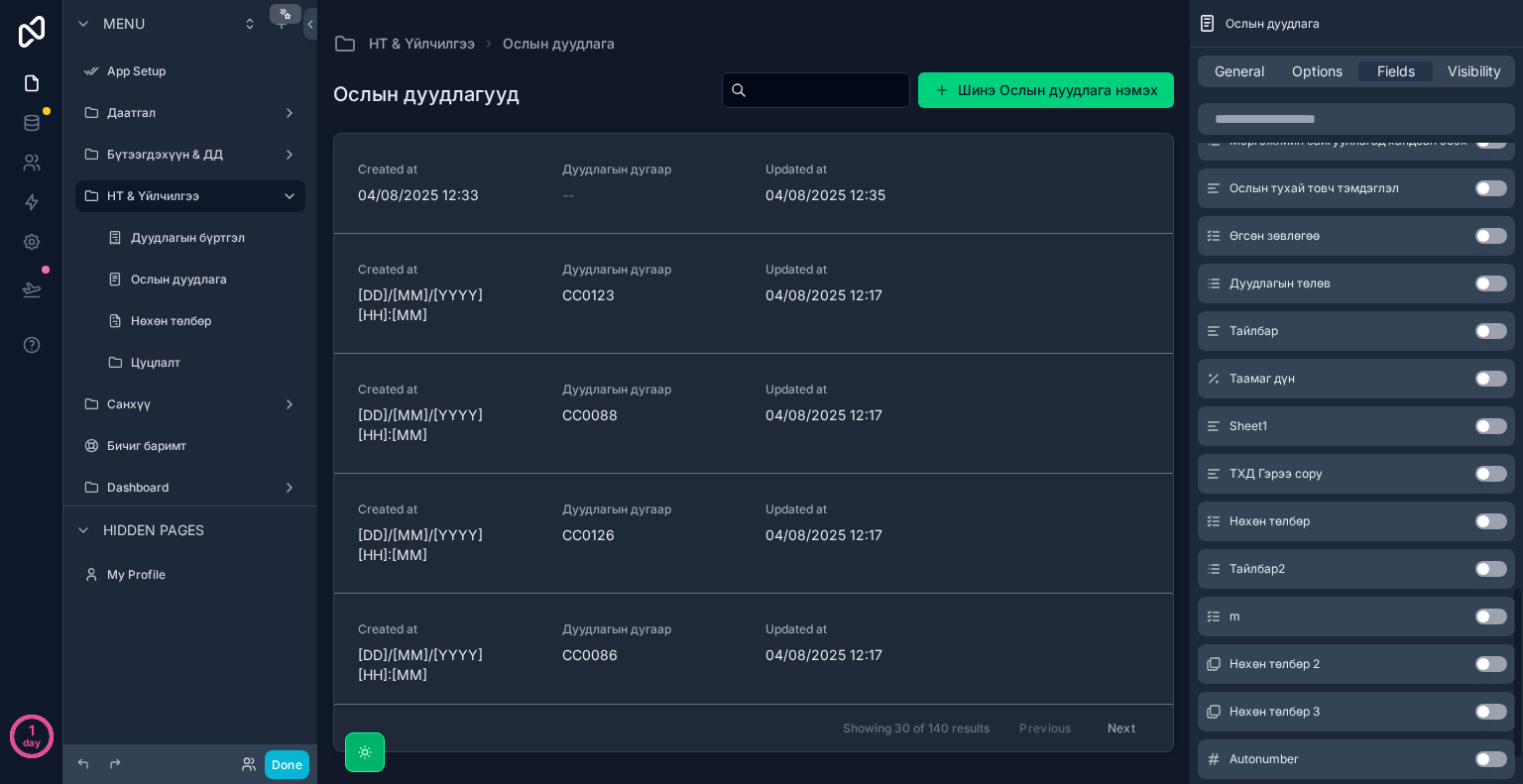 scroll, scrollTop: 2769, scrollLeft: 0, axis: vertical 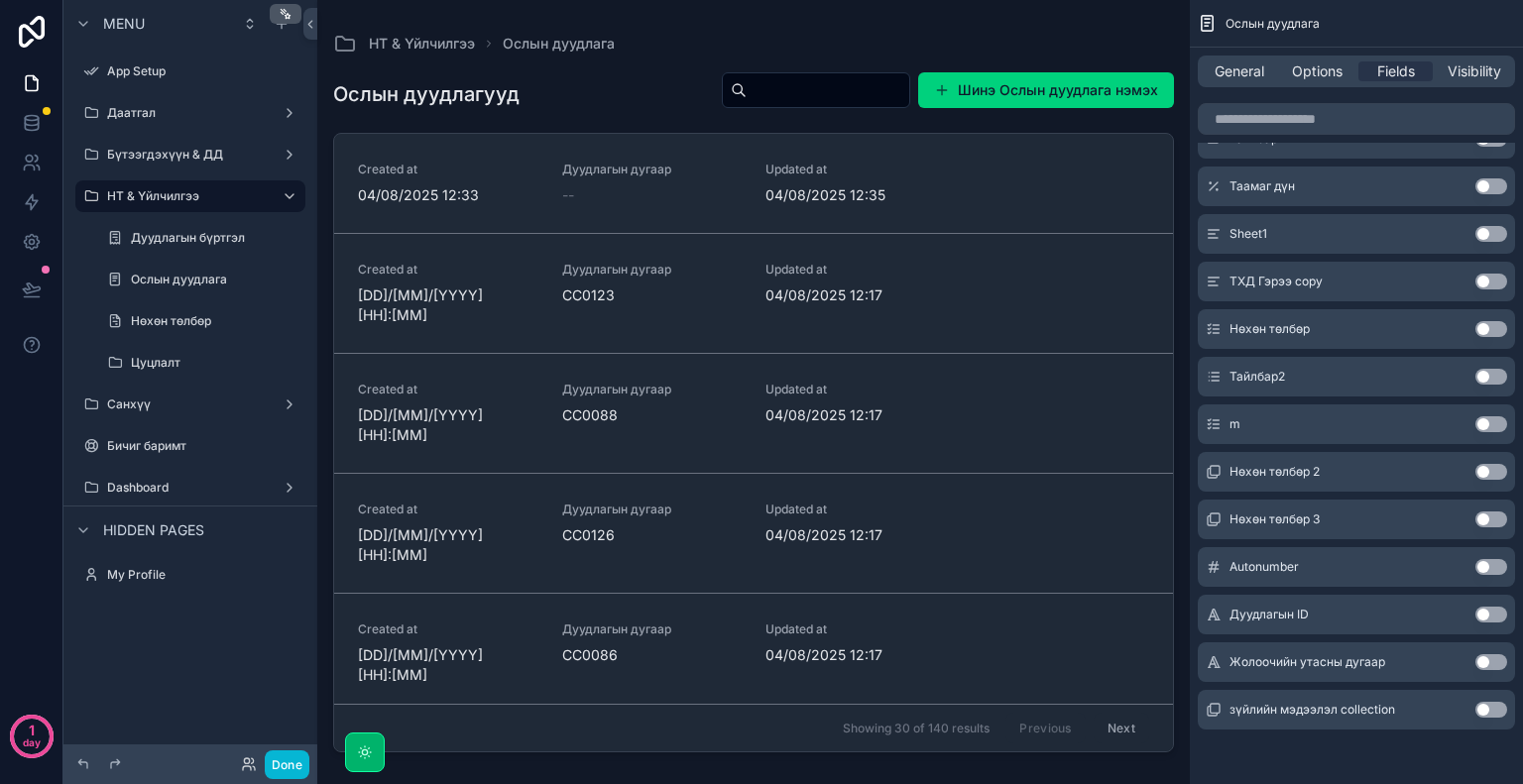 click on "Use setting" at bounding box center [1491, 710] 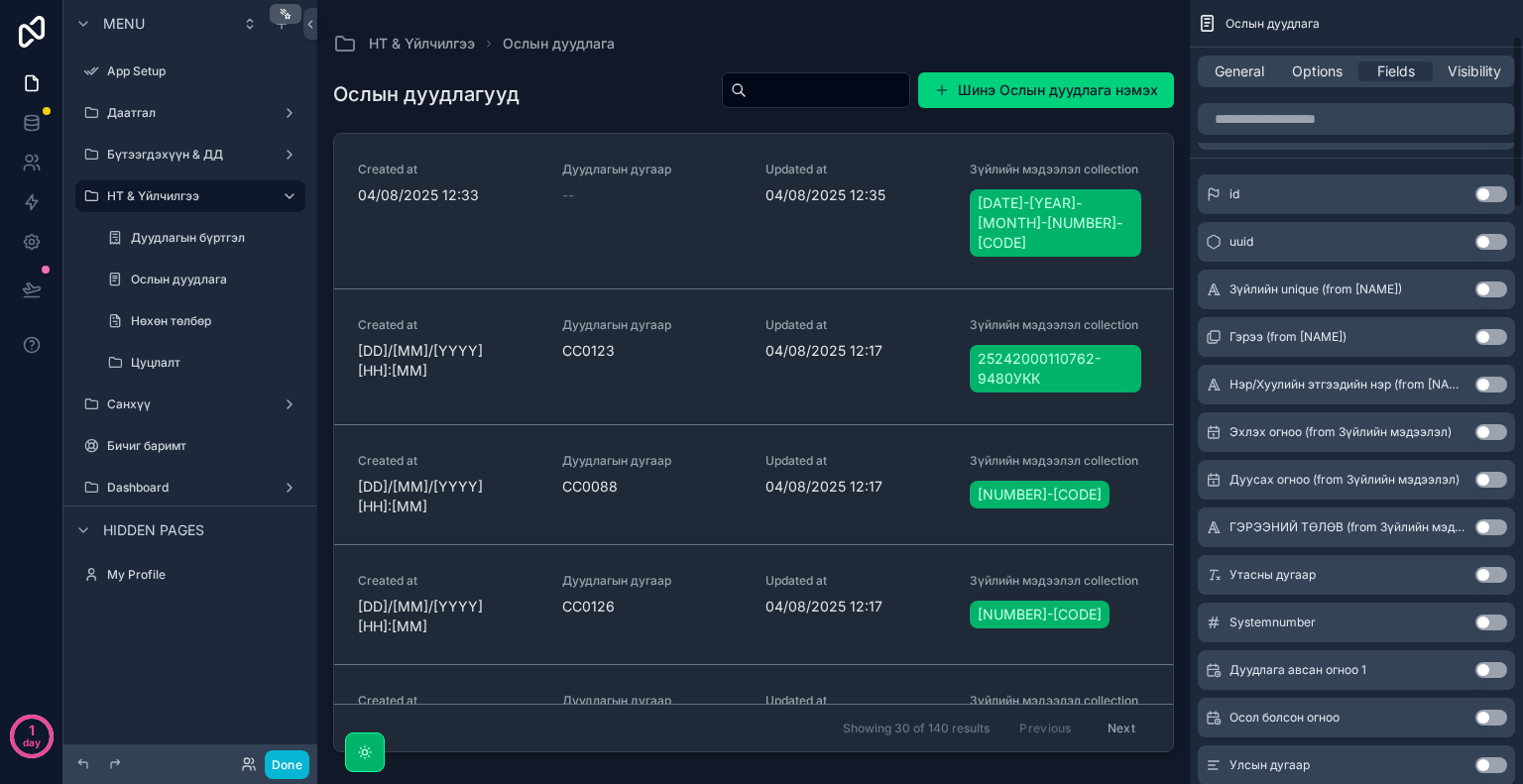 scroll, scrollTop: 0, scrollLeft: 0, axis: both 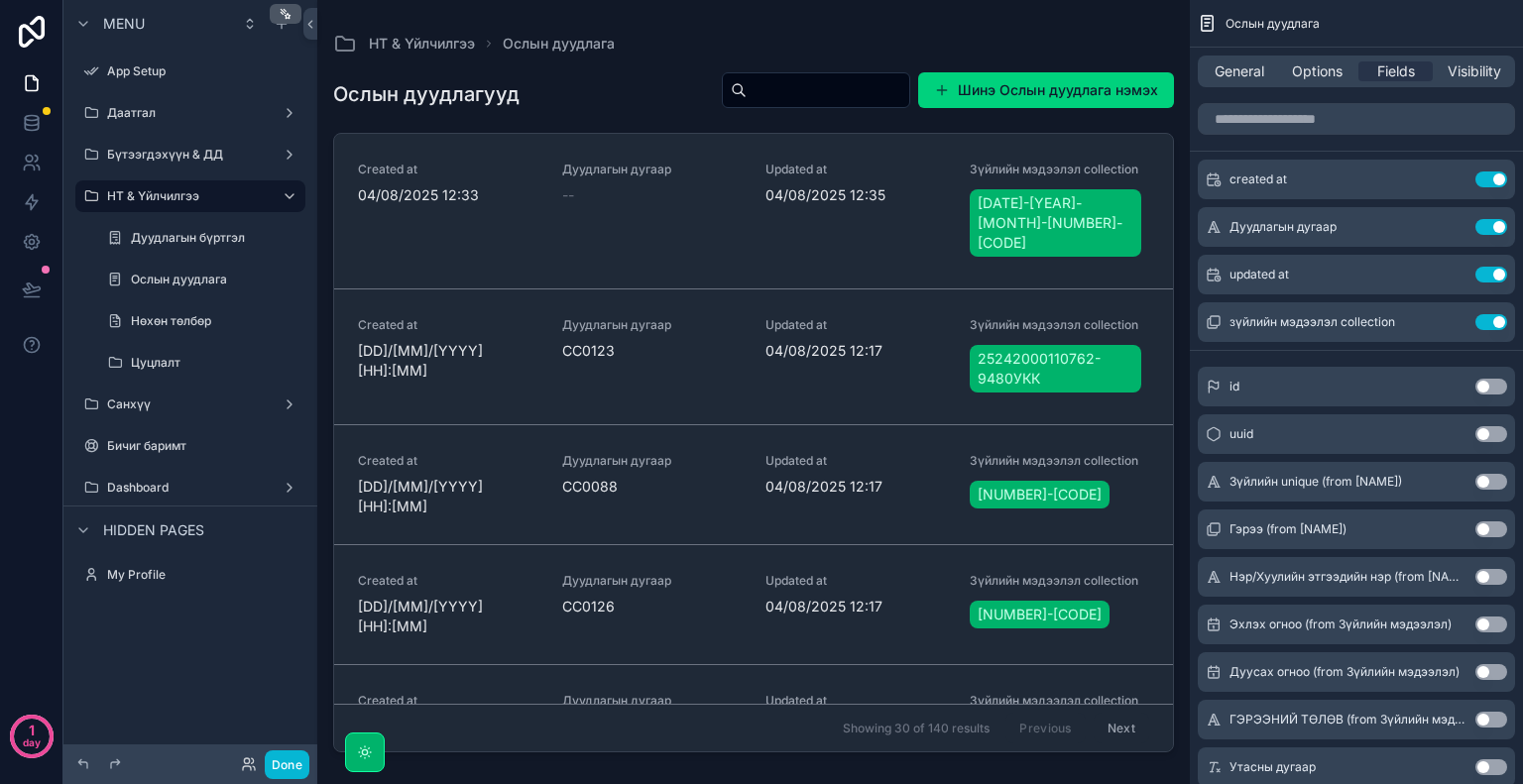click on "Use setting" at bounding box center (1491, 529) 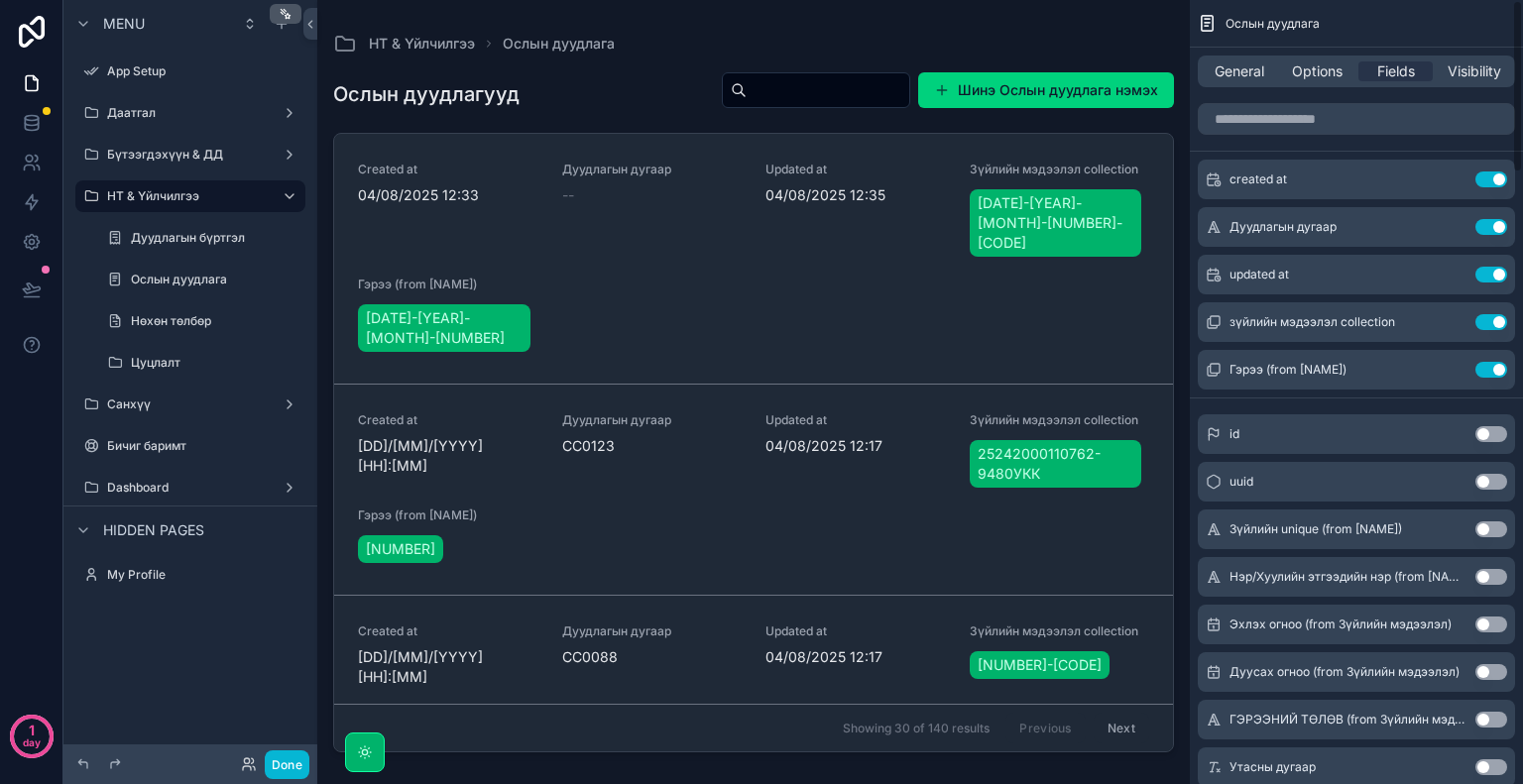 click on "Use setting" at bounding box center (1491, 577) 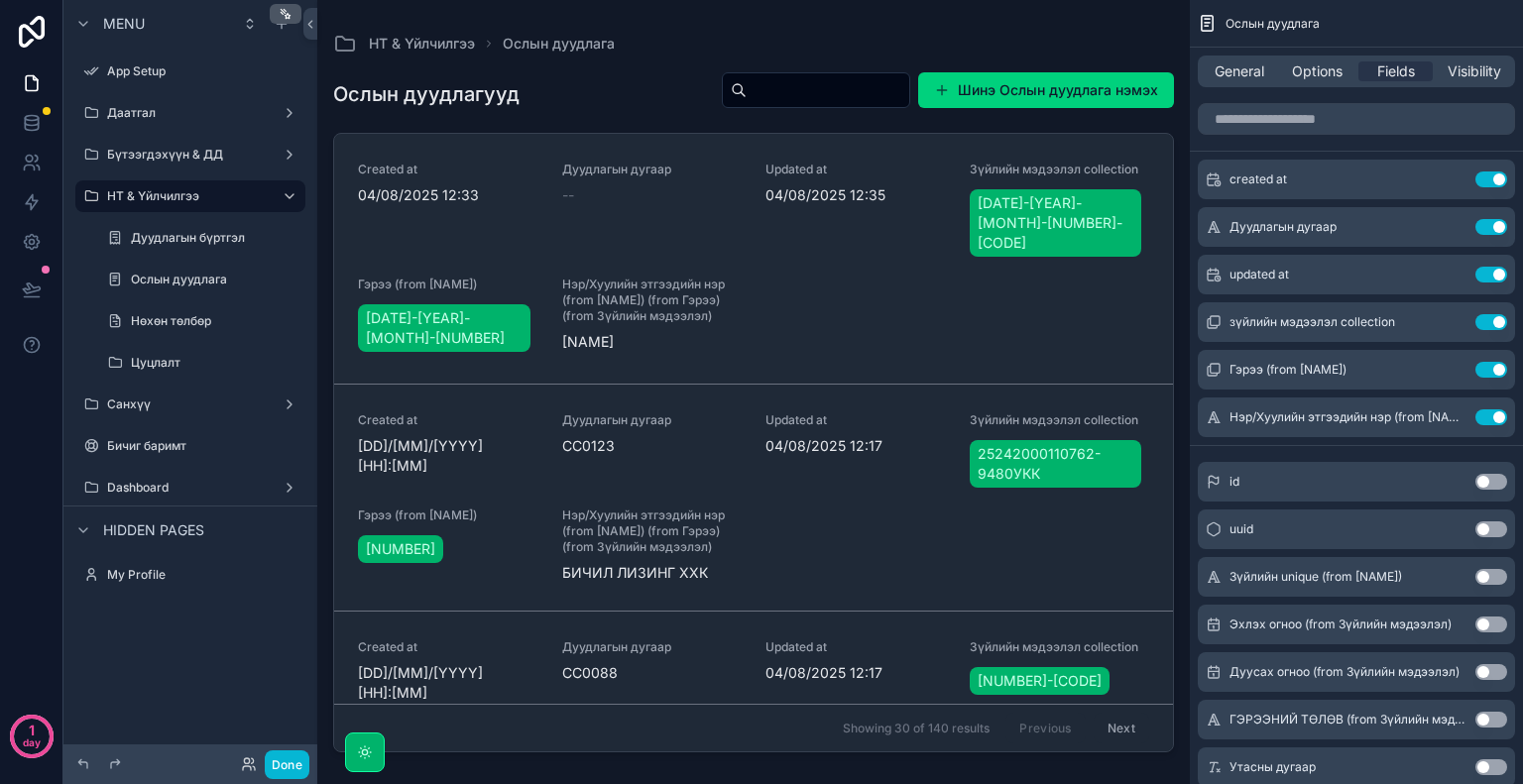 click on "Use setting" at bounding box center [1491, 624] 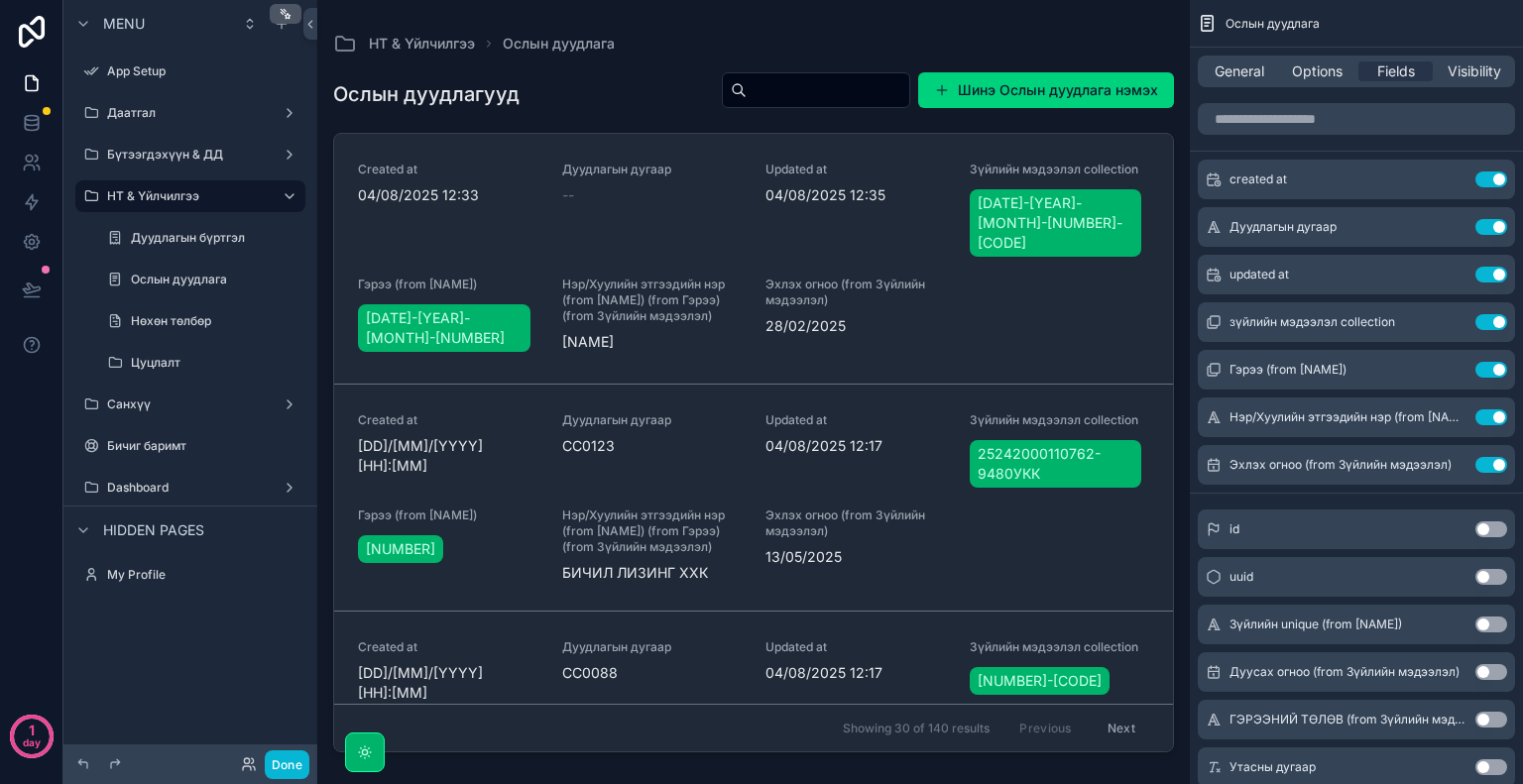 click on "Use setting" at bounding box center [1491, 672] 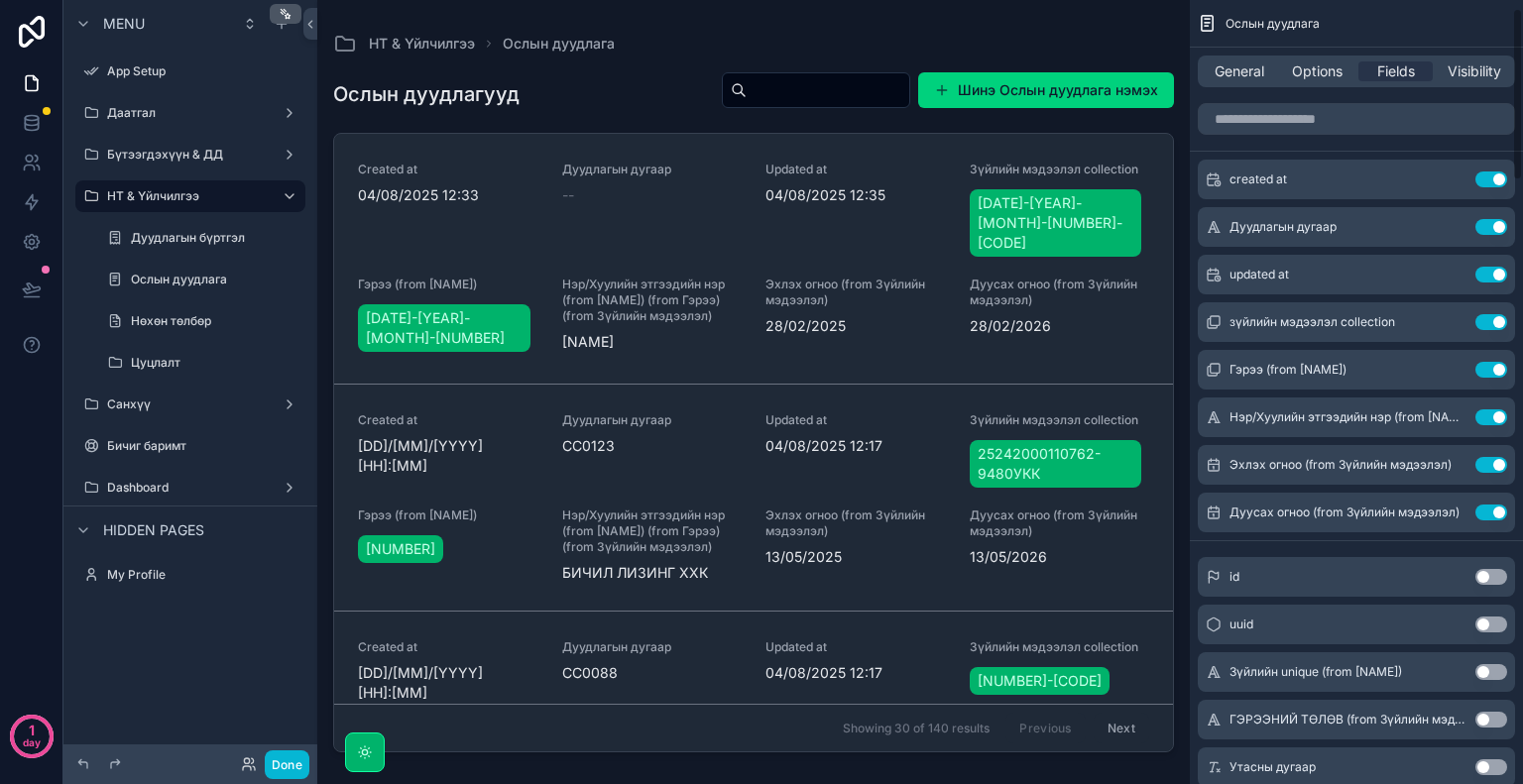 scroll, scrollTop: 99, scrollLeft: 0, axis: vertical 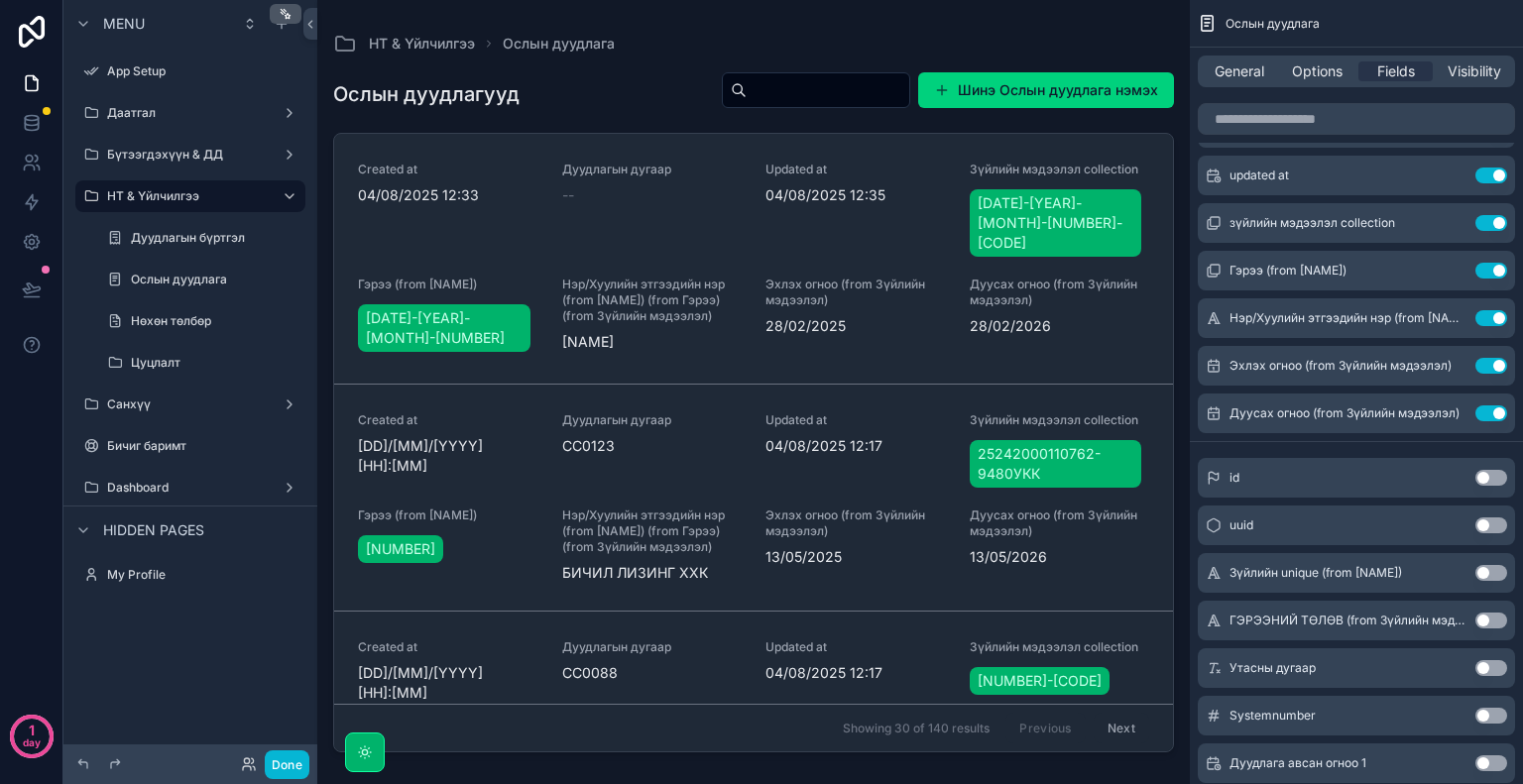 click on "Use setting" at bounding box center (1491, 620) 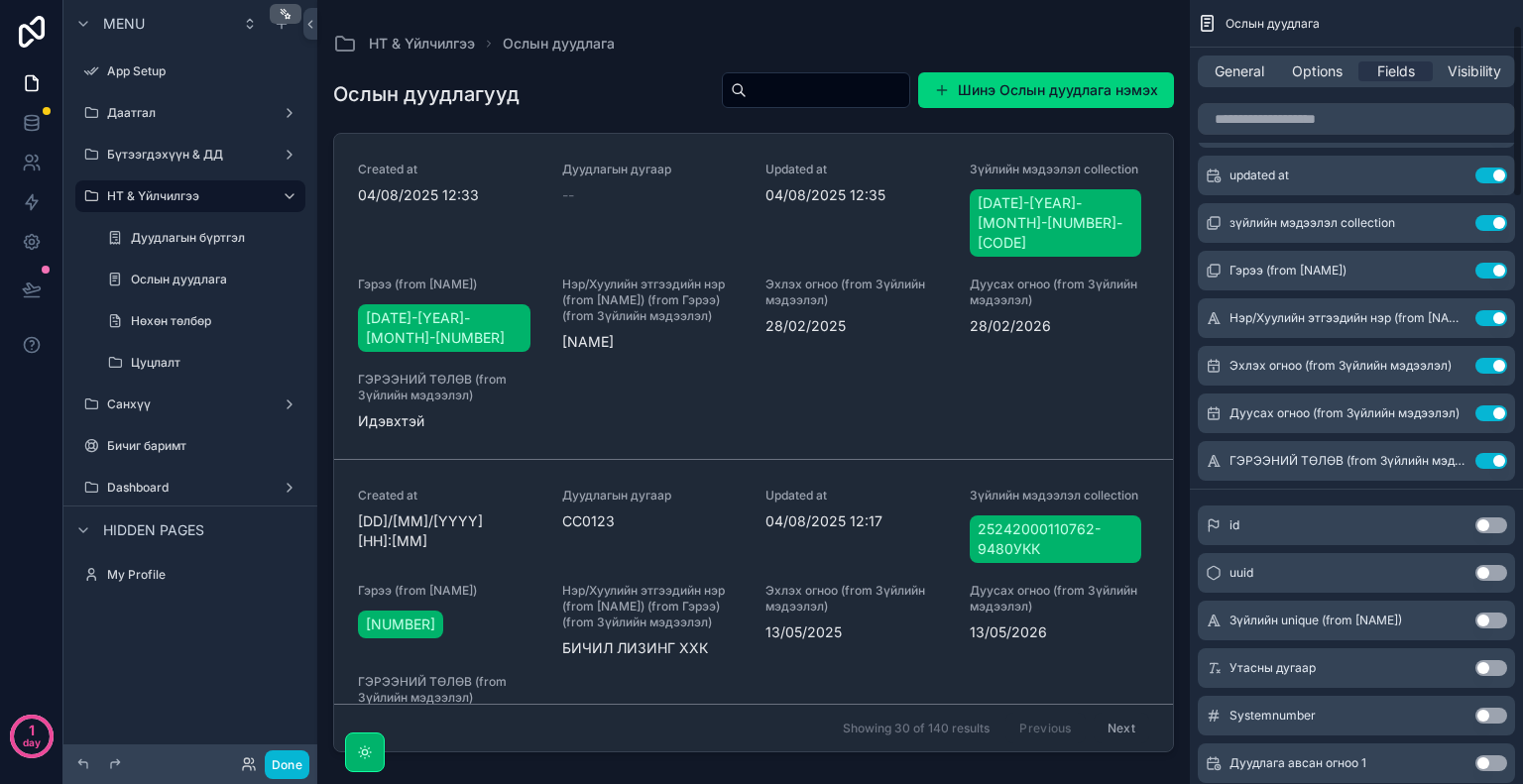 scroll, scrollTop: 198, scrollLeft: 0, axis: vertical 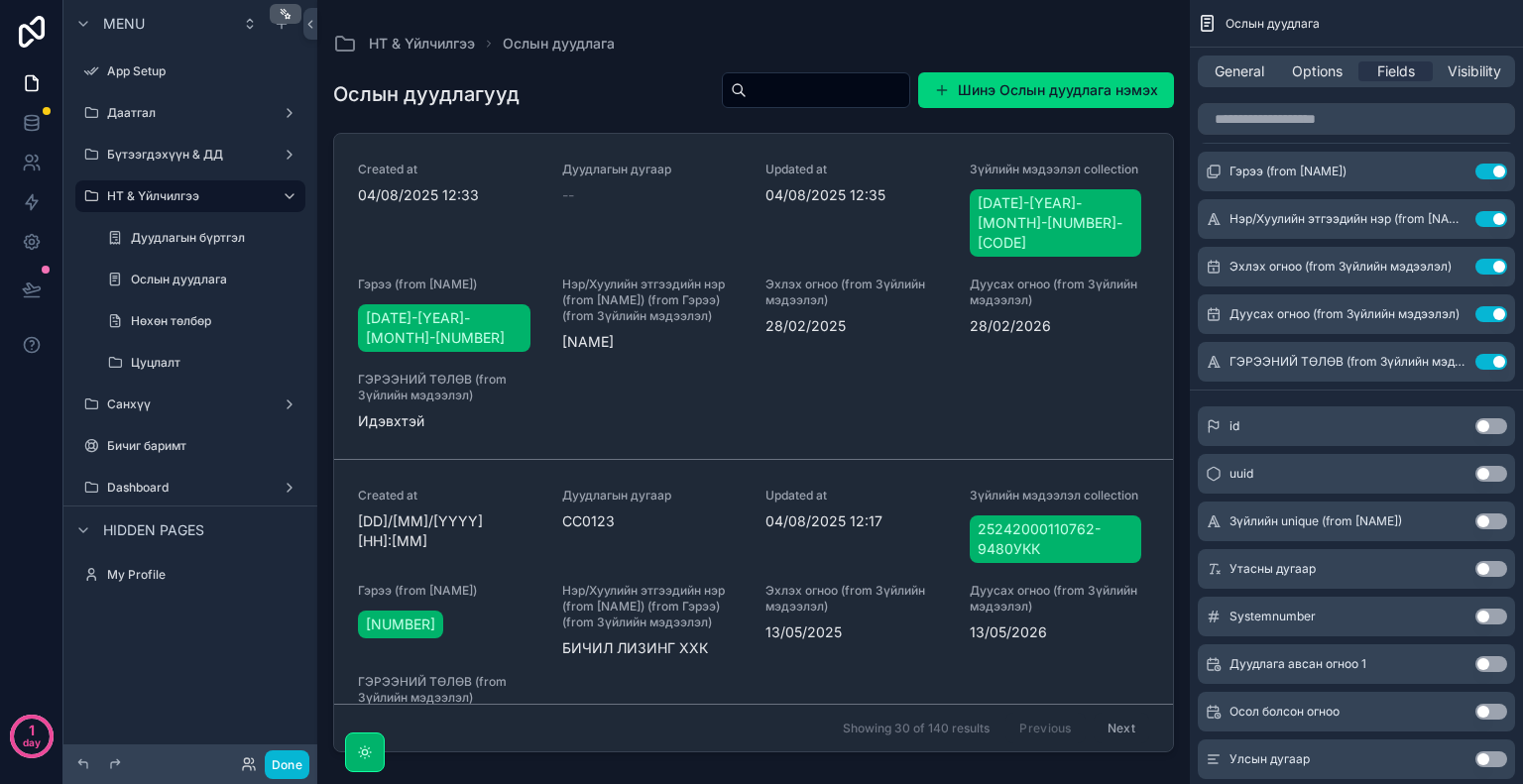 click on "Use setting" at bounding box center [1491, 569] 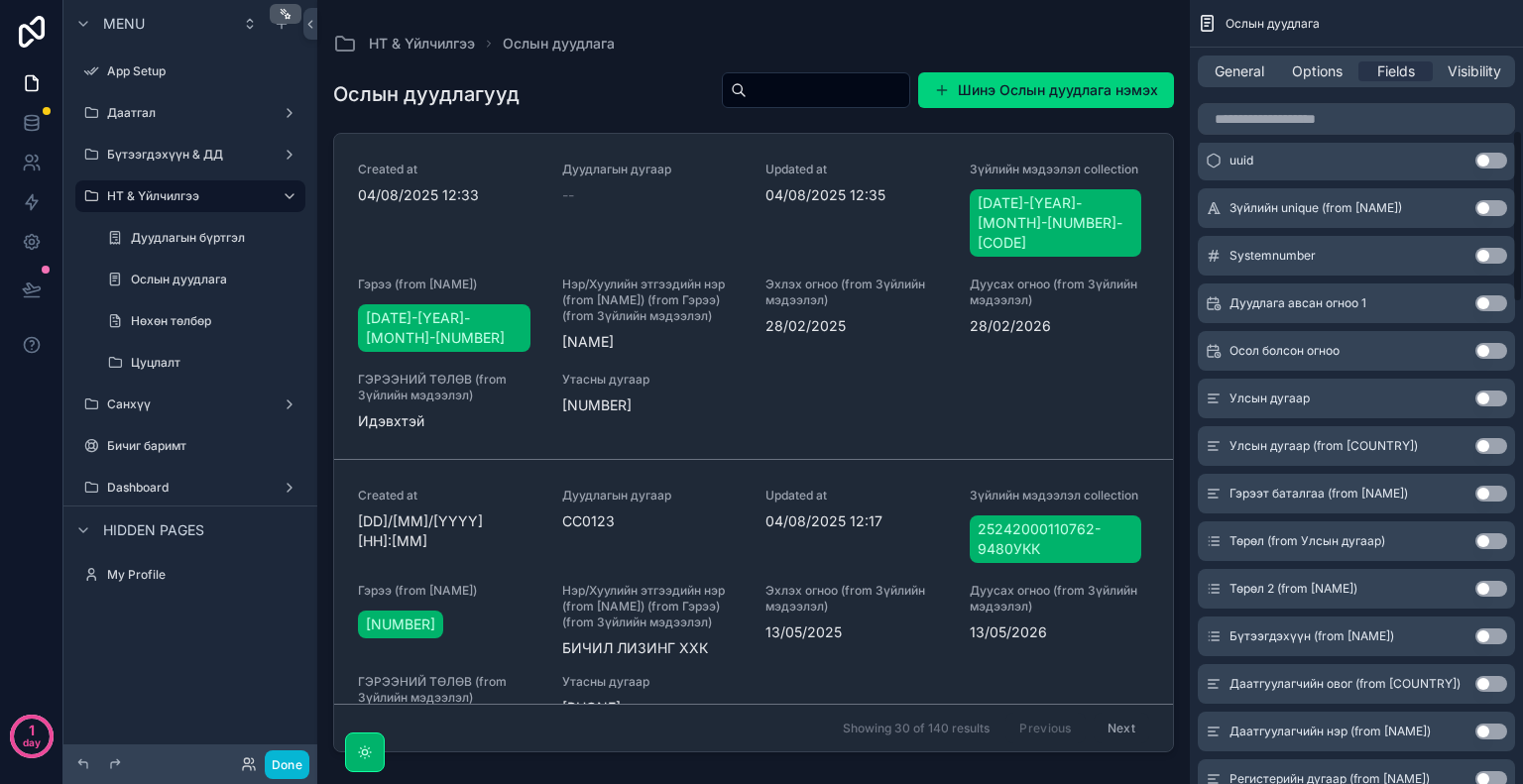 scroll, scrollTop: 595, scrollLeft: 0, axis: vertical 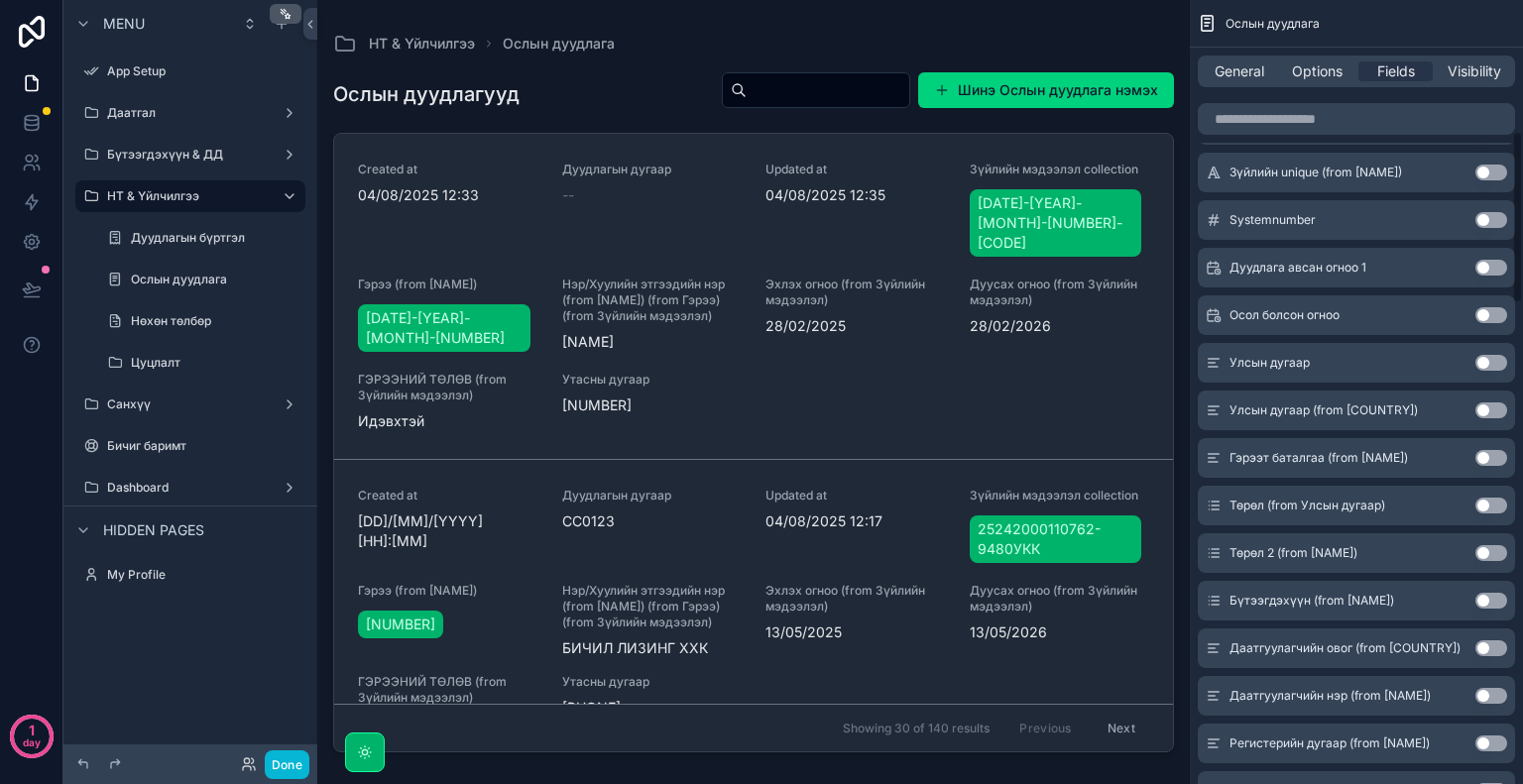 click on "Use setting" at bounding box center (1491, 363) 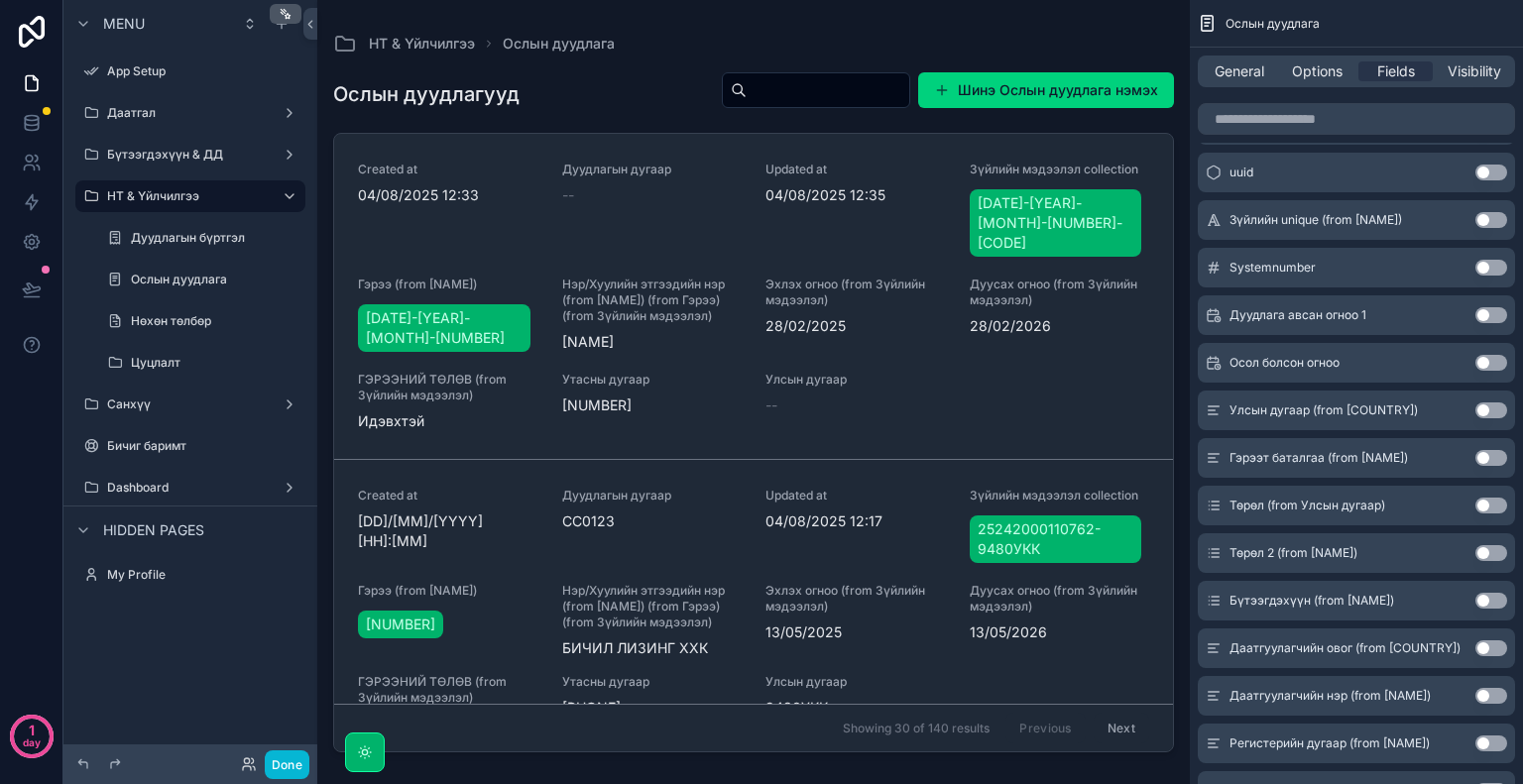 click on "Use setting" at bounding box center (1491, 410) 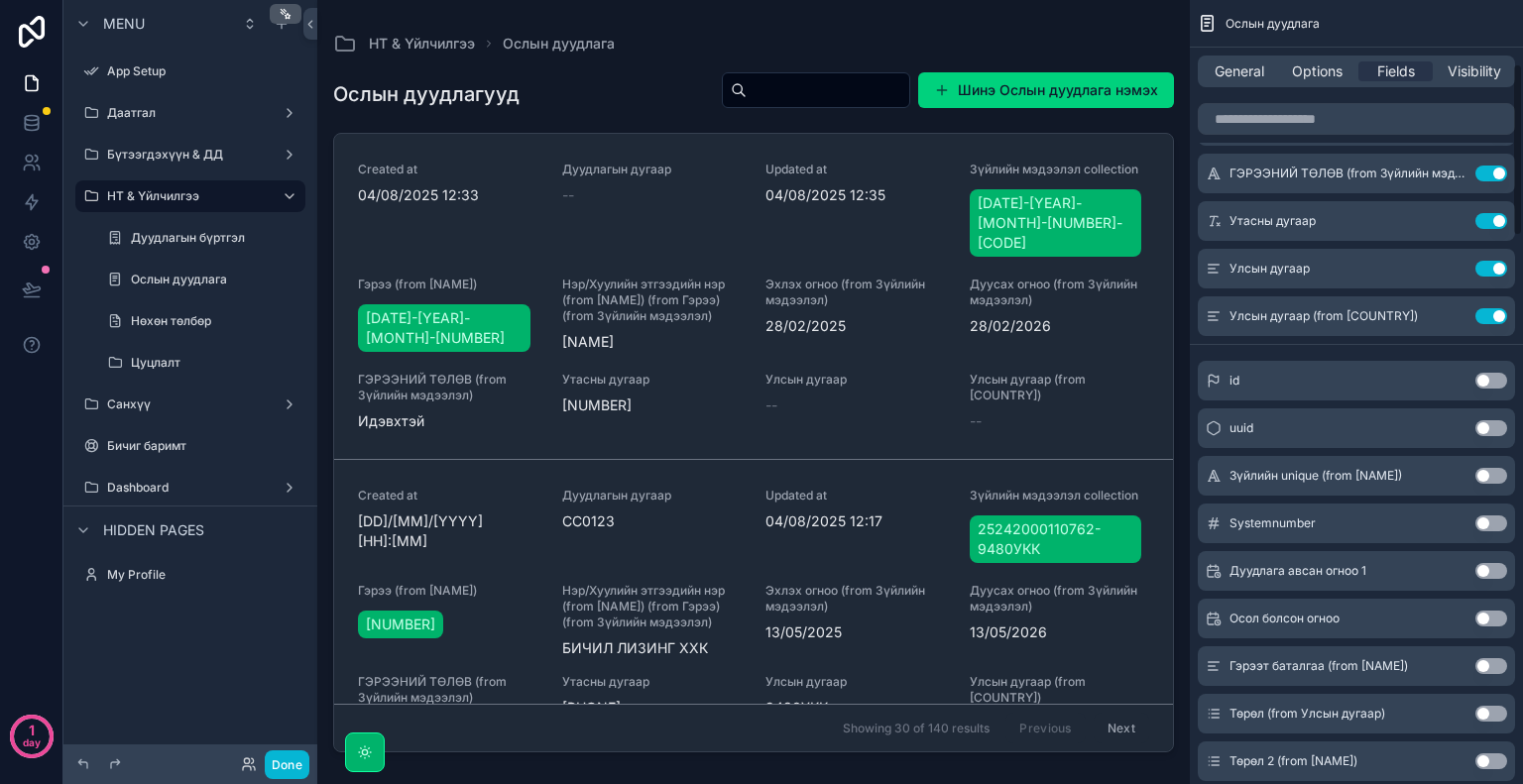scroll, scrollTop: 396, scrollLeft: 0, axis: vertical 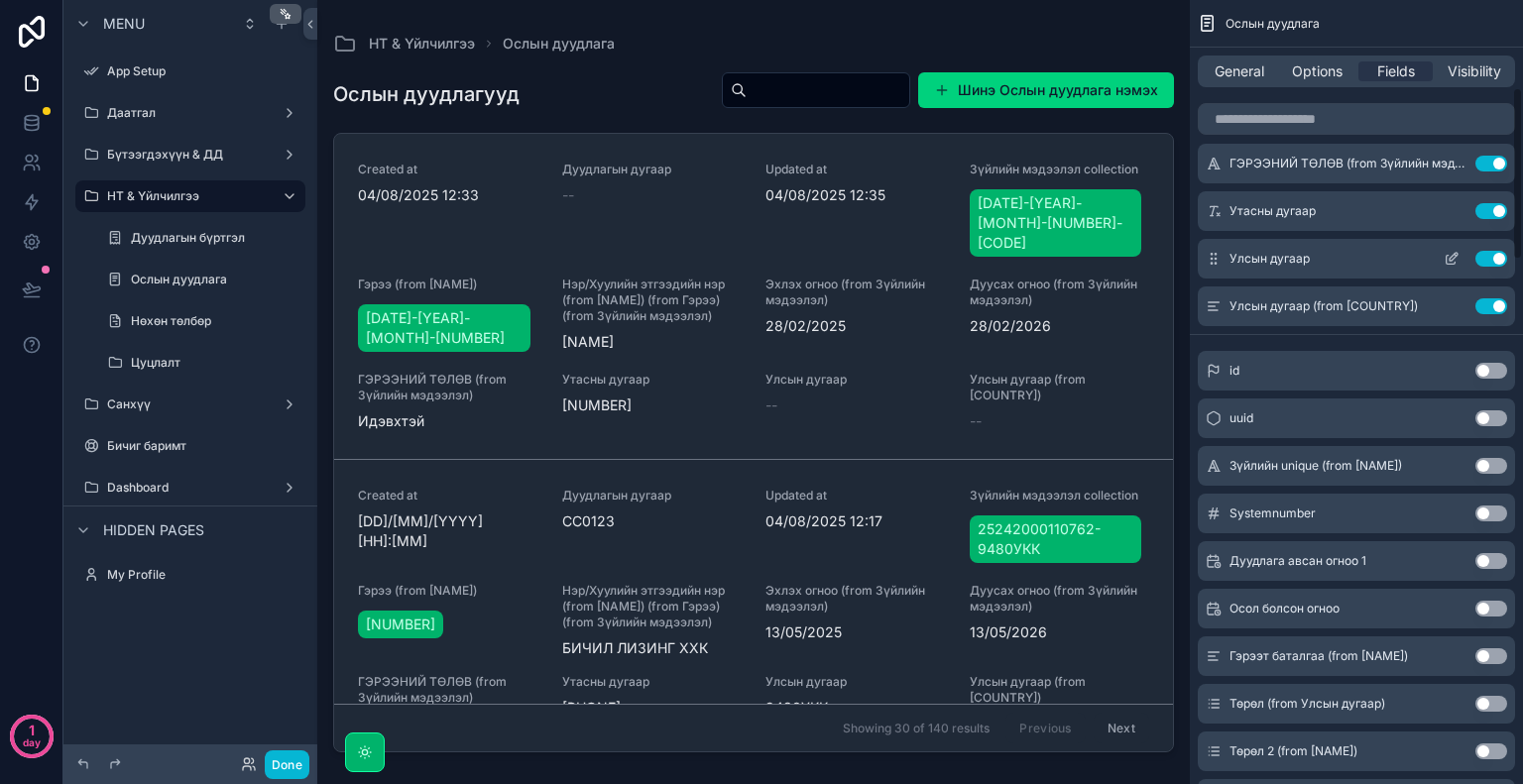click on "Use setting" at bounding box center [1491, 259] 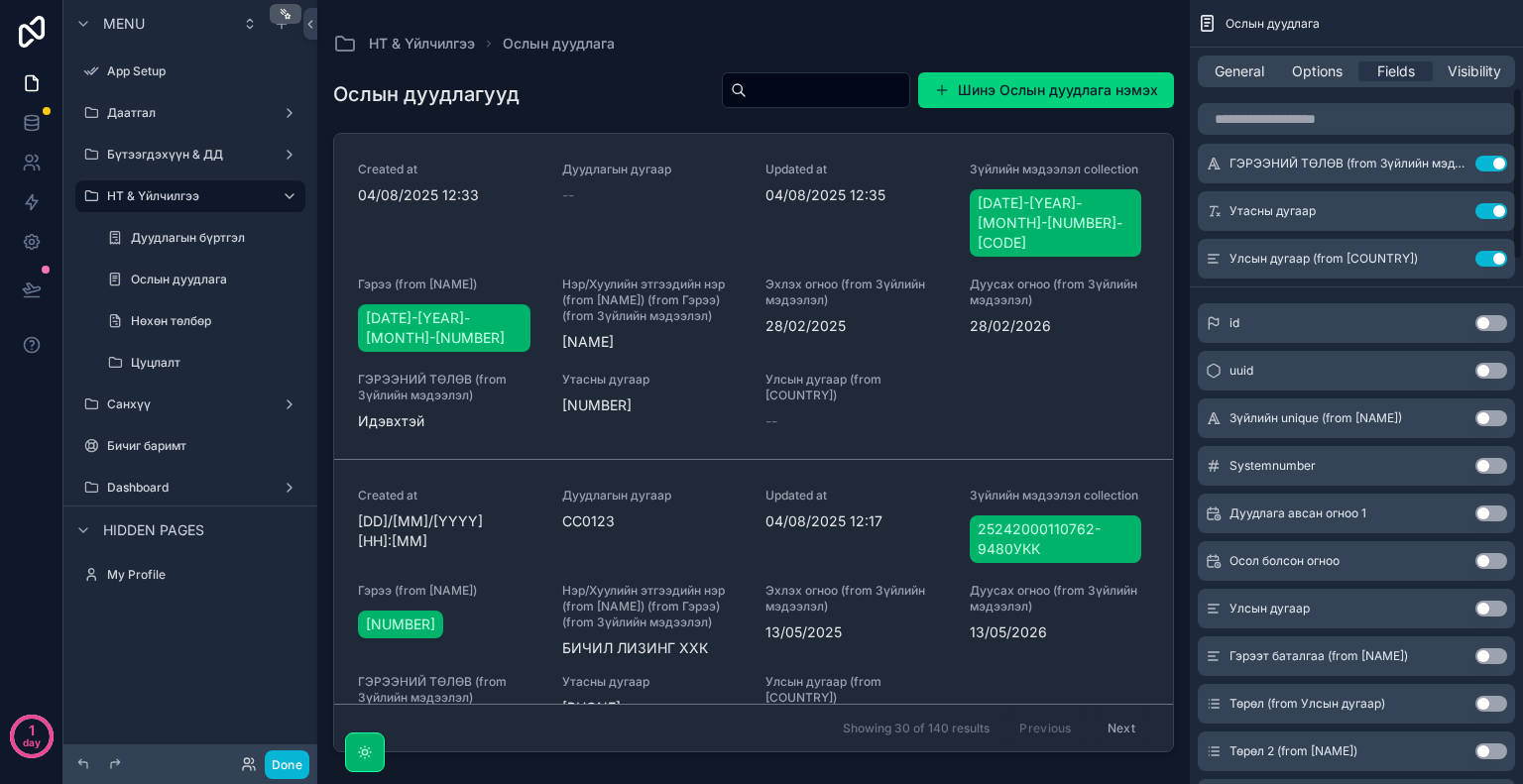 click on "Use setting" at bounding box center [1491, 259] 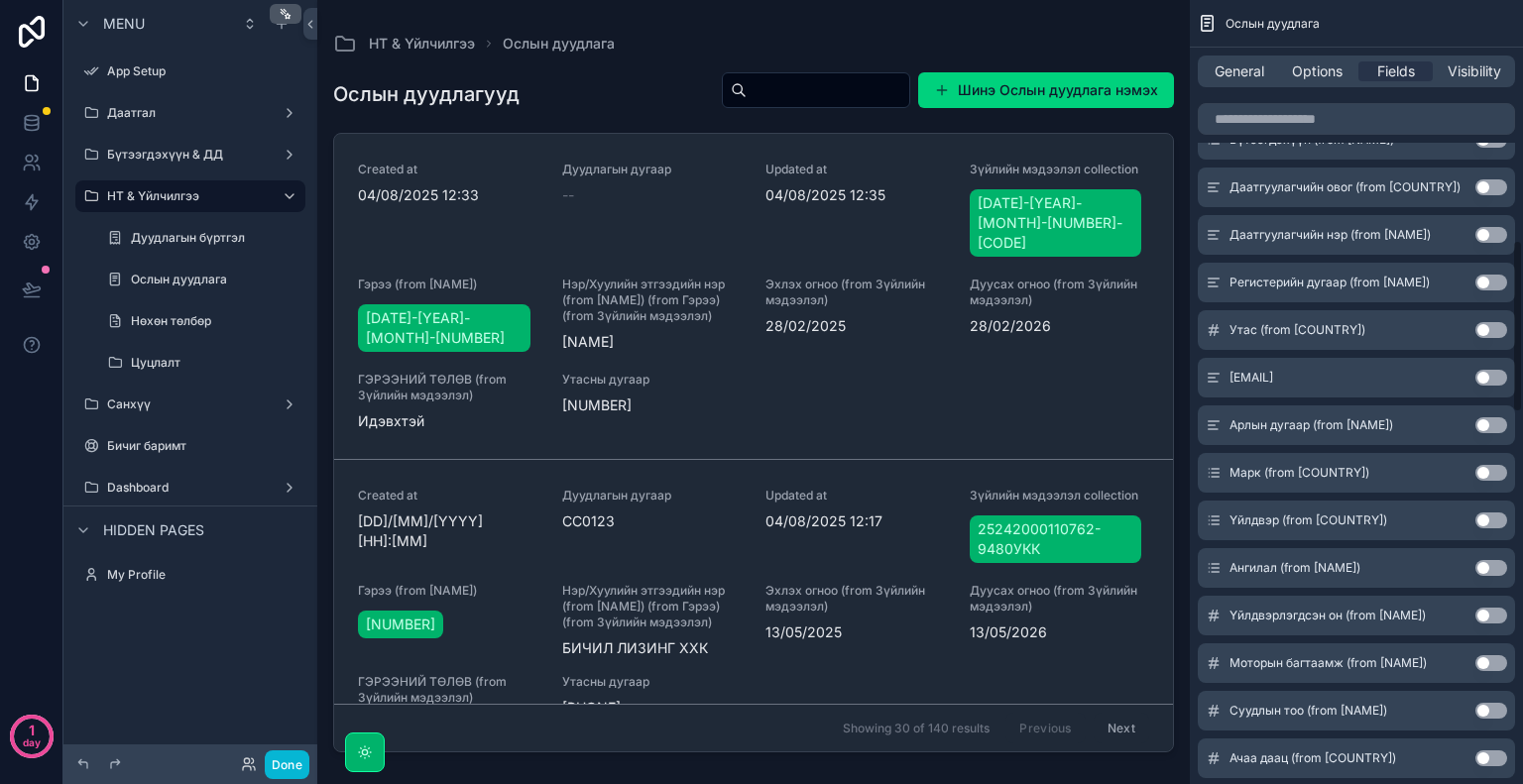 scroll, scrollTop: 1090, scrollLeft: 0, axis: vertical 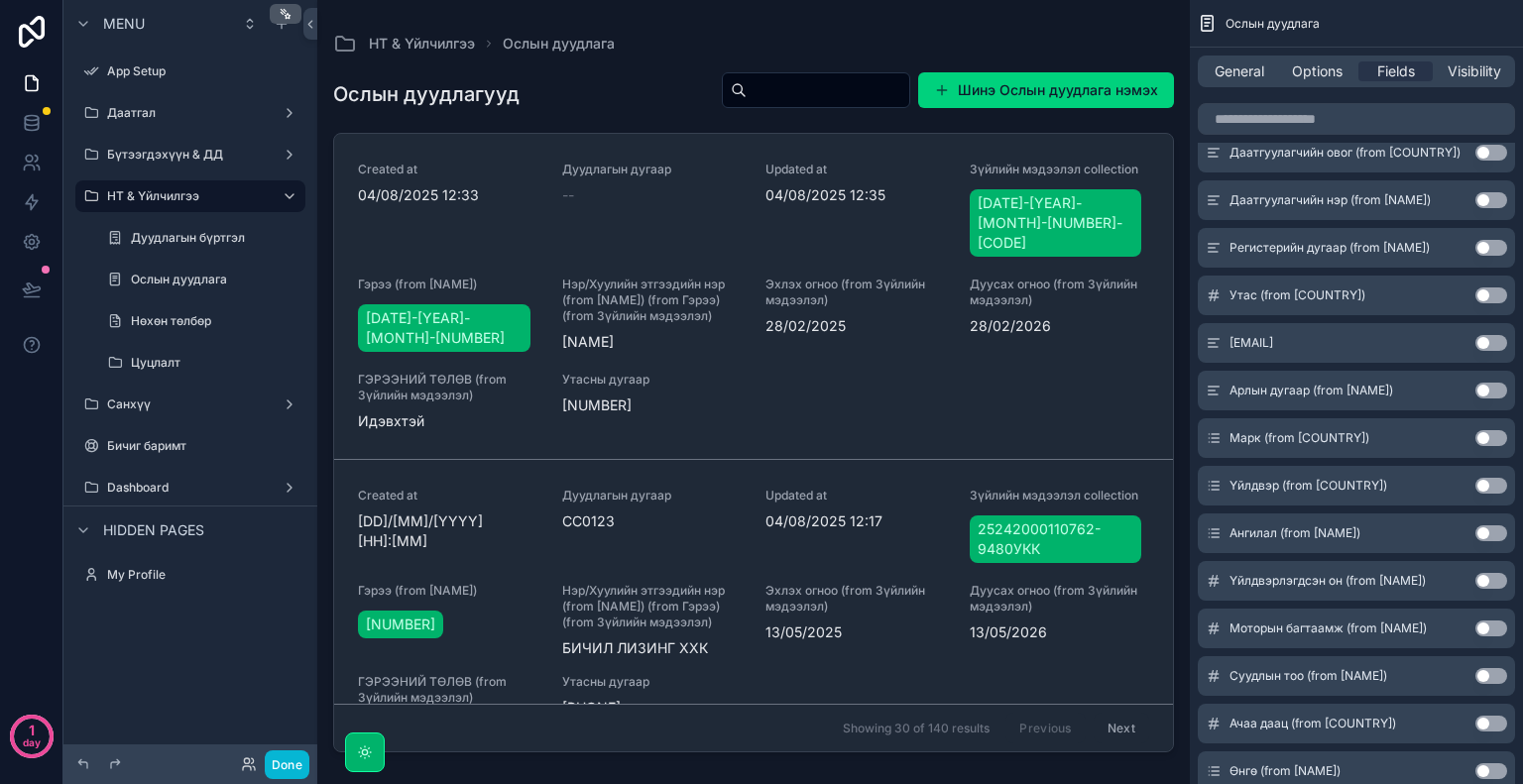 click on "Use setting" at bounding box center (1491, 438) 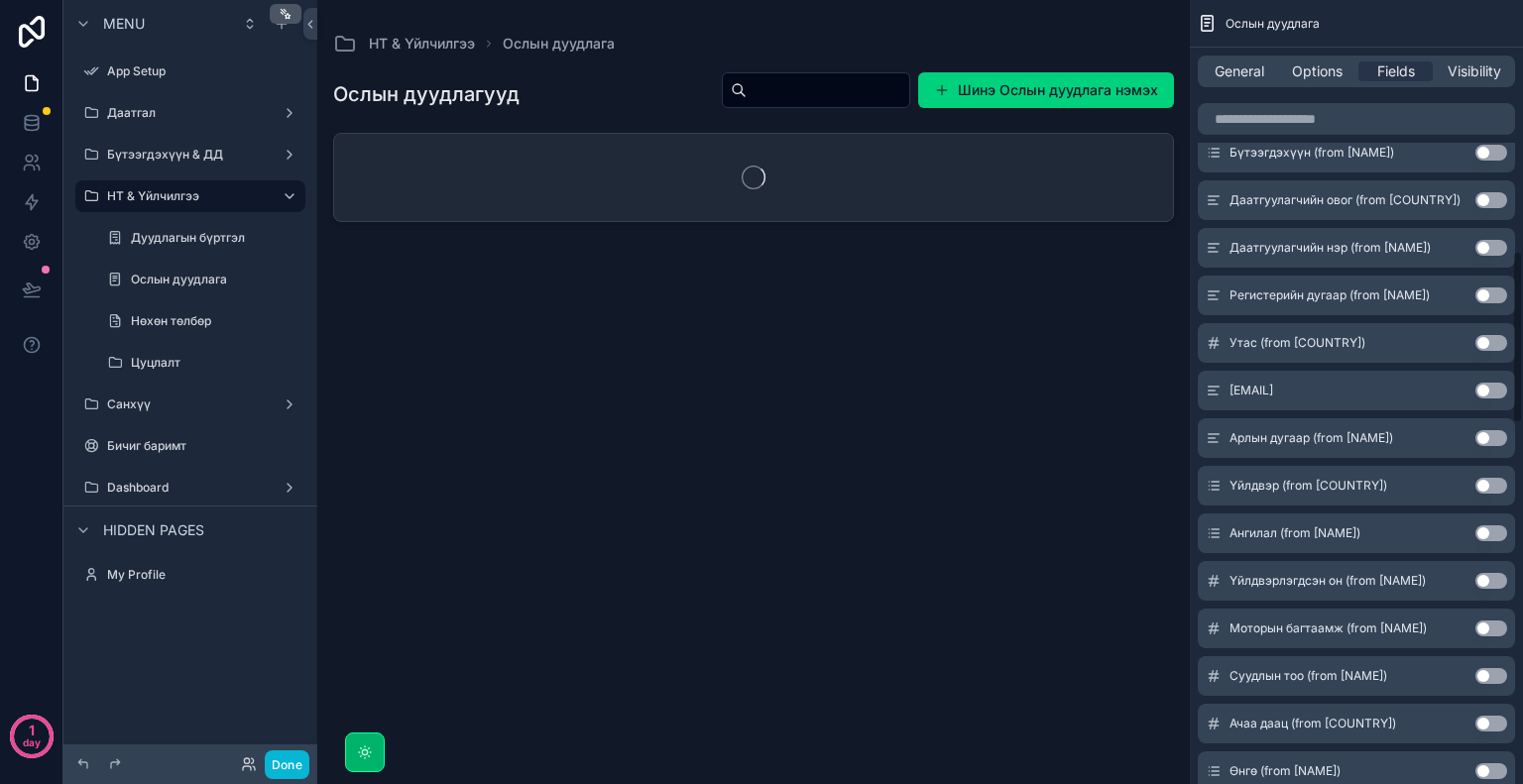 scroll, scrollTop: 1138, scrollLeft: 0, axis: vertical 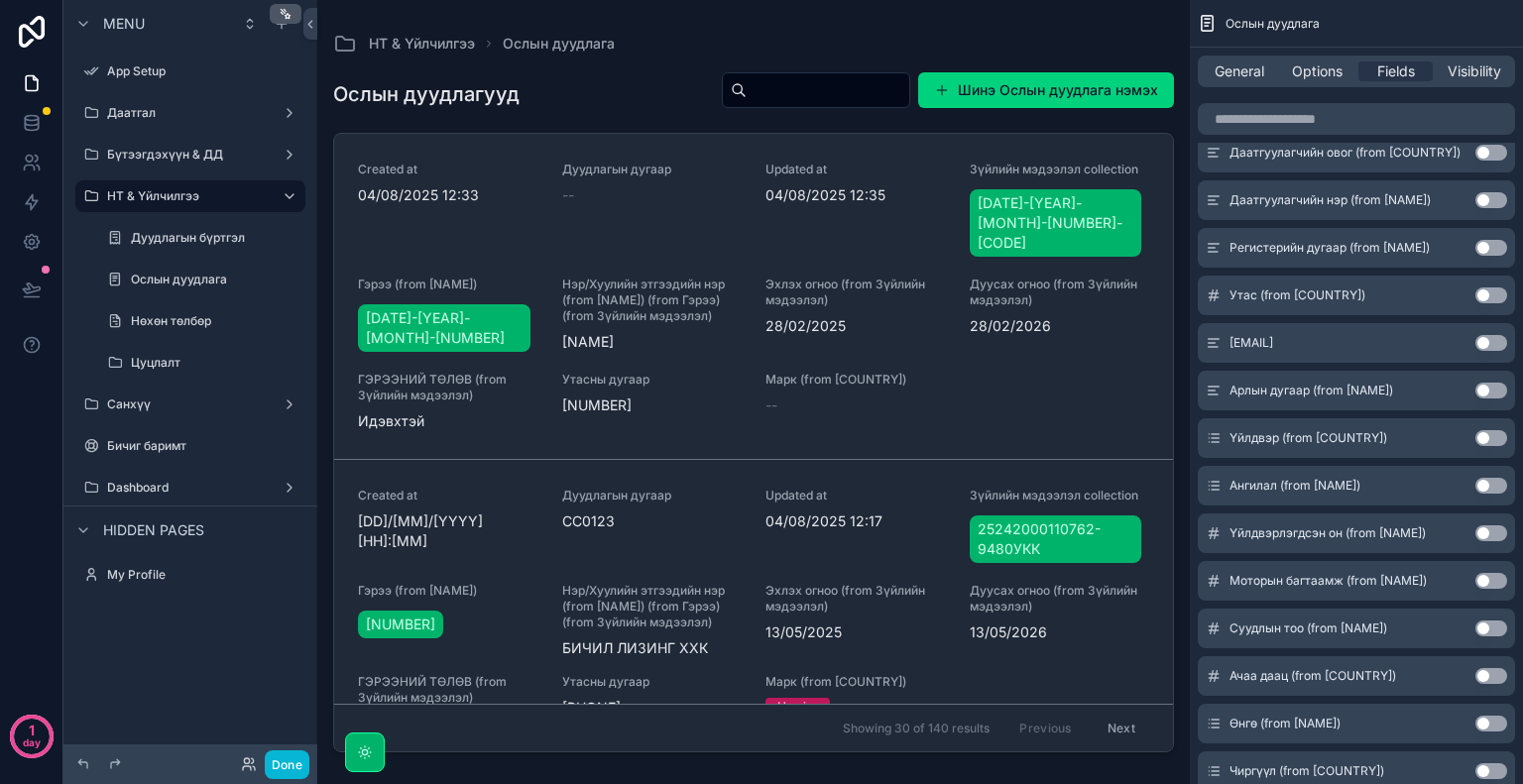 click on "Use setting" at bounding box center [1491, 438] 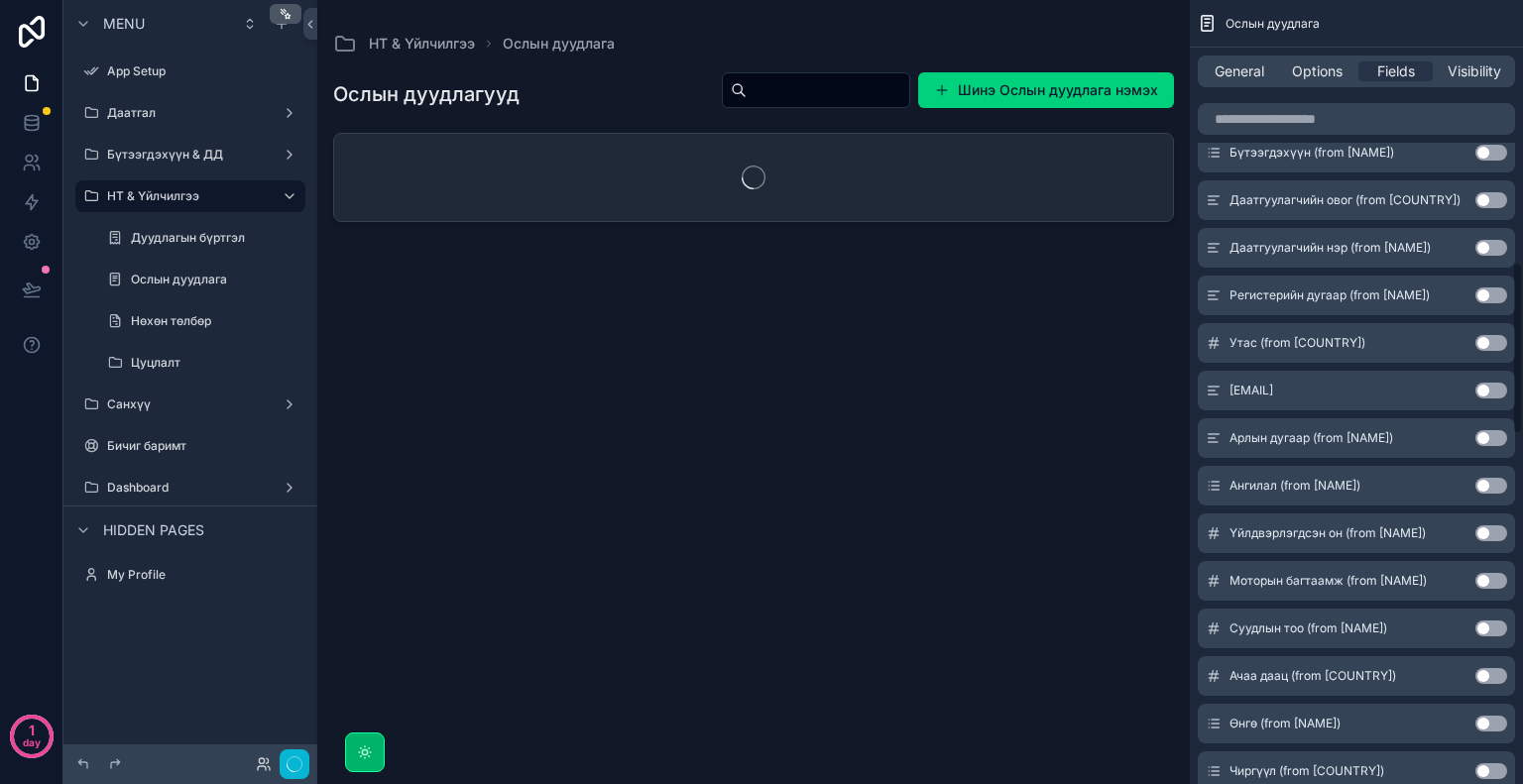 scroll, scrollTop: 1185, scrollLeft: 0, axis: vertical 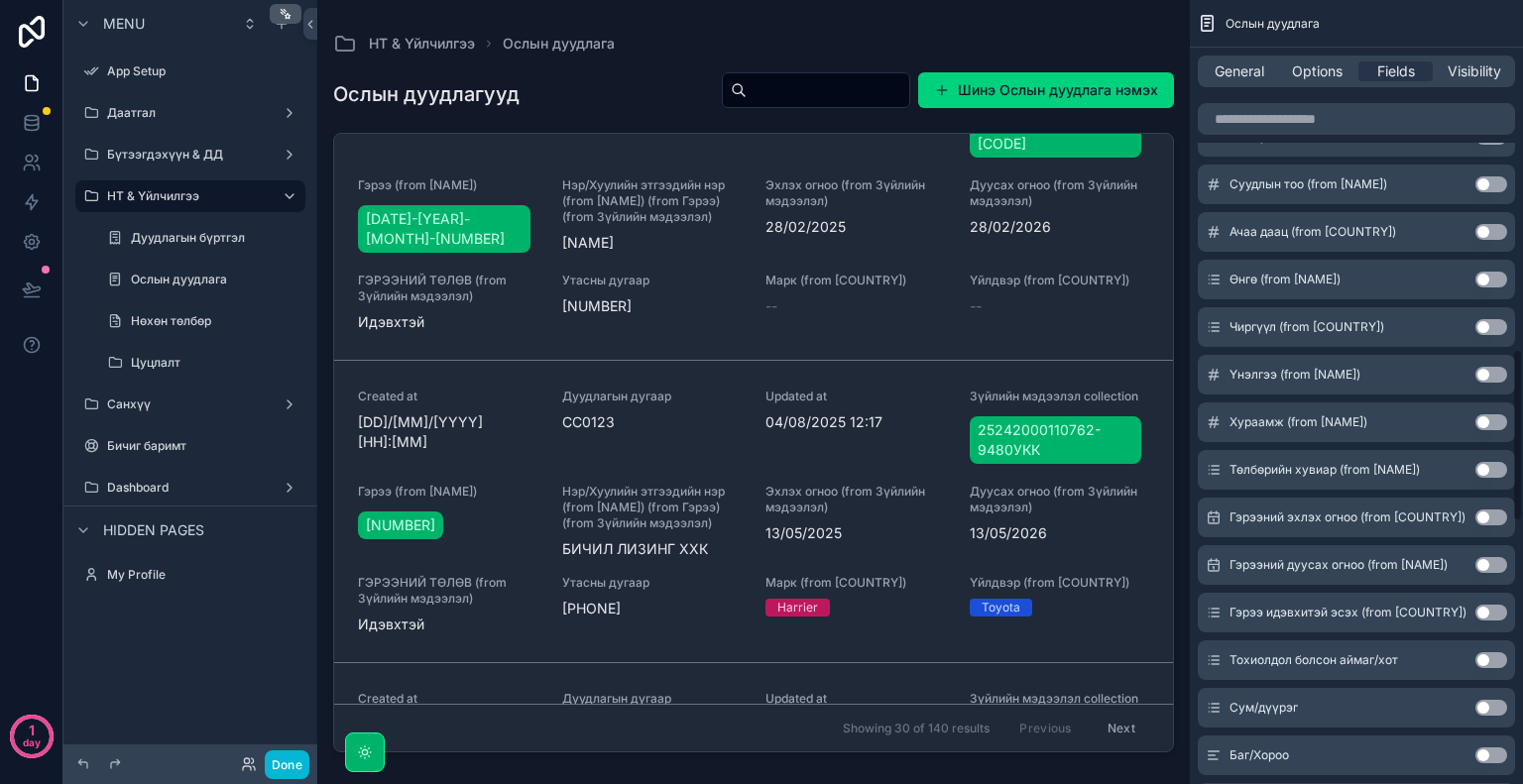 click on "Use setting" at bounding box center [1491, 375] 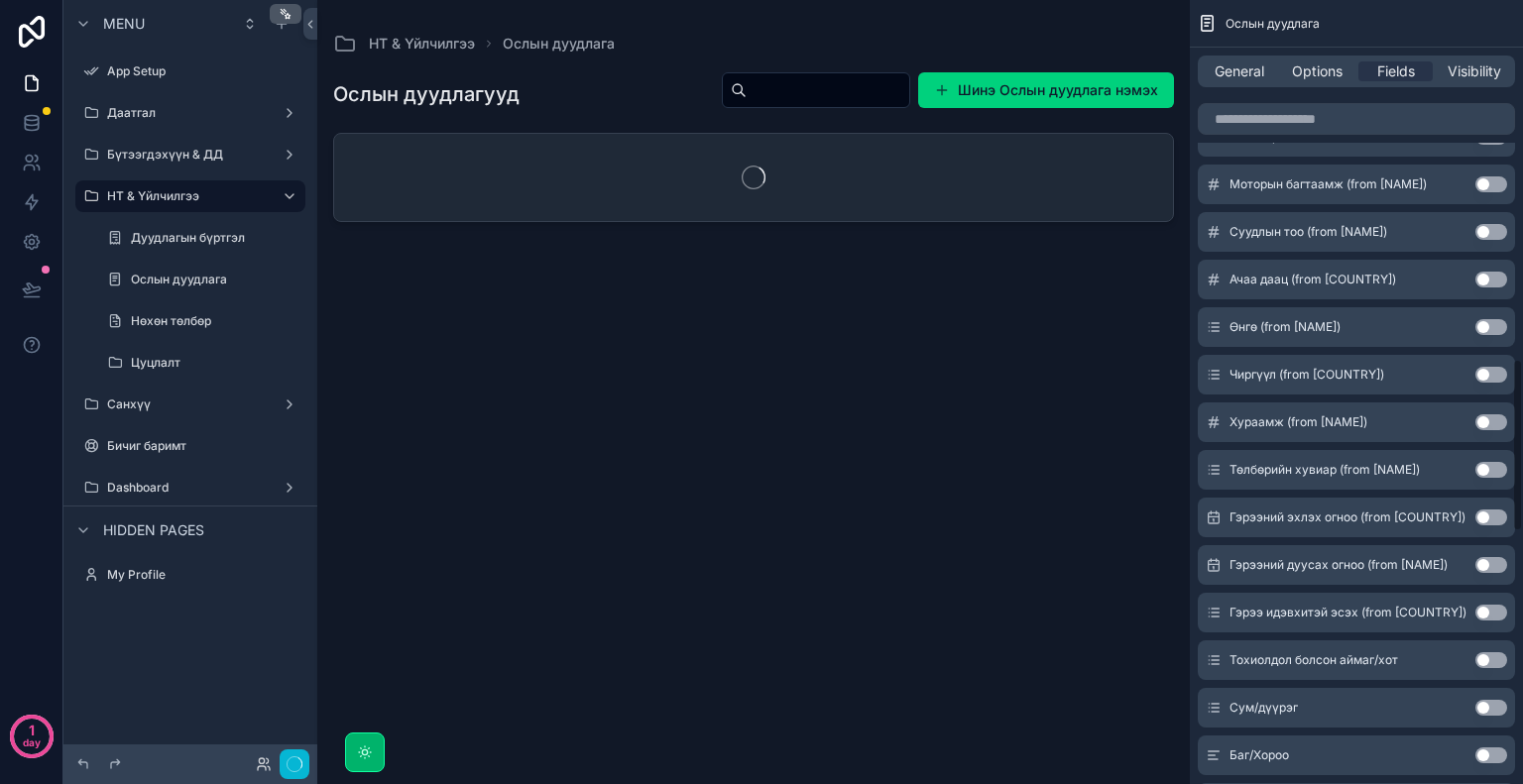 scroll, scrollTop: 1629, scrollLeft: 0, axis: vertical 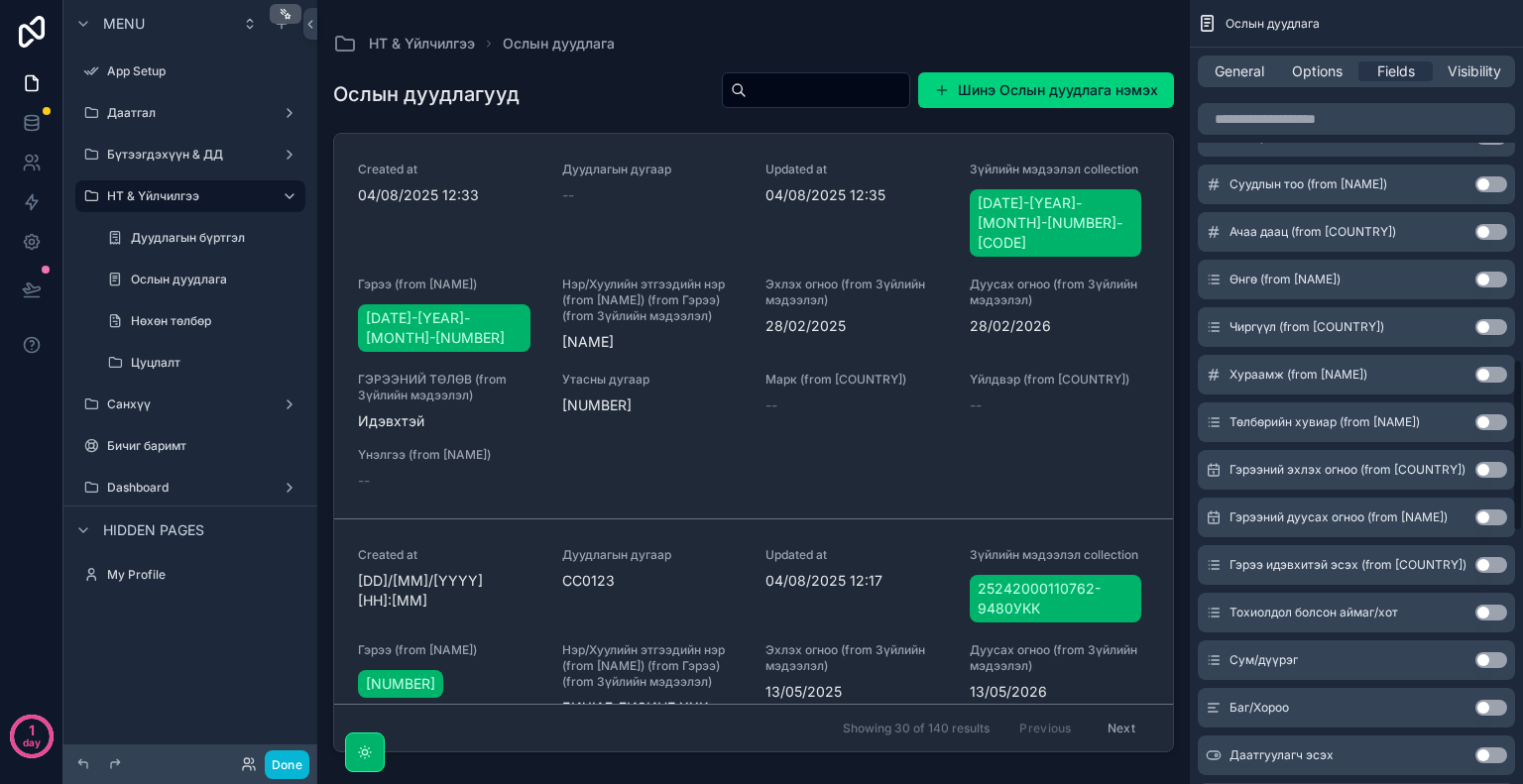 click on "Use setting" at bounding box center [1491, 375] 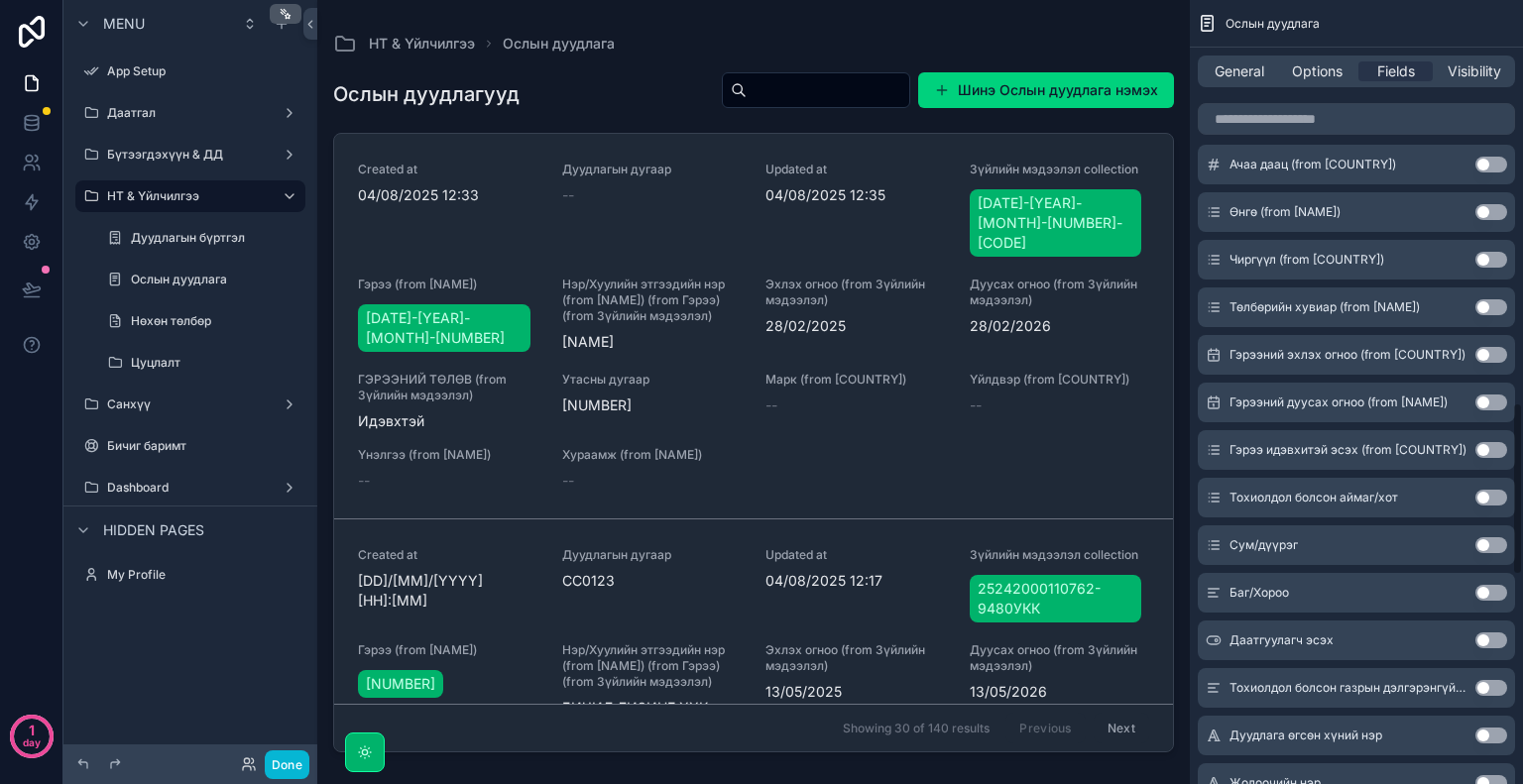 scroll, scrollTop: 1875, scrollLeft: 0, axis: vertical 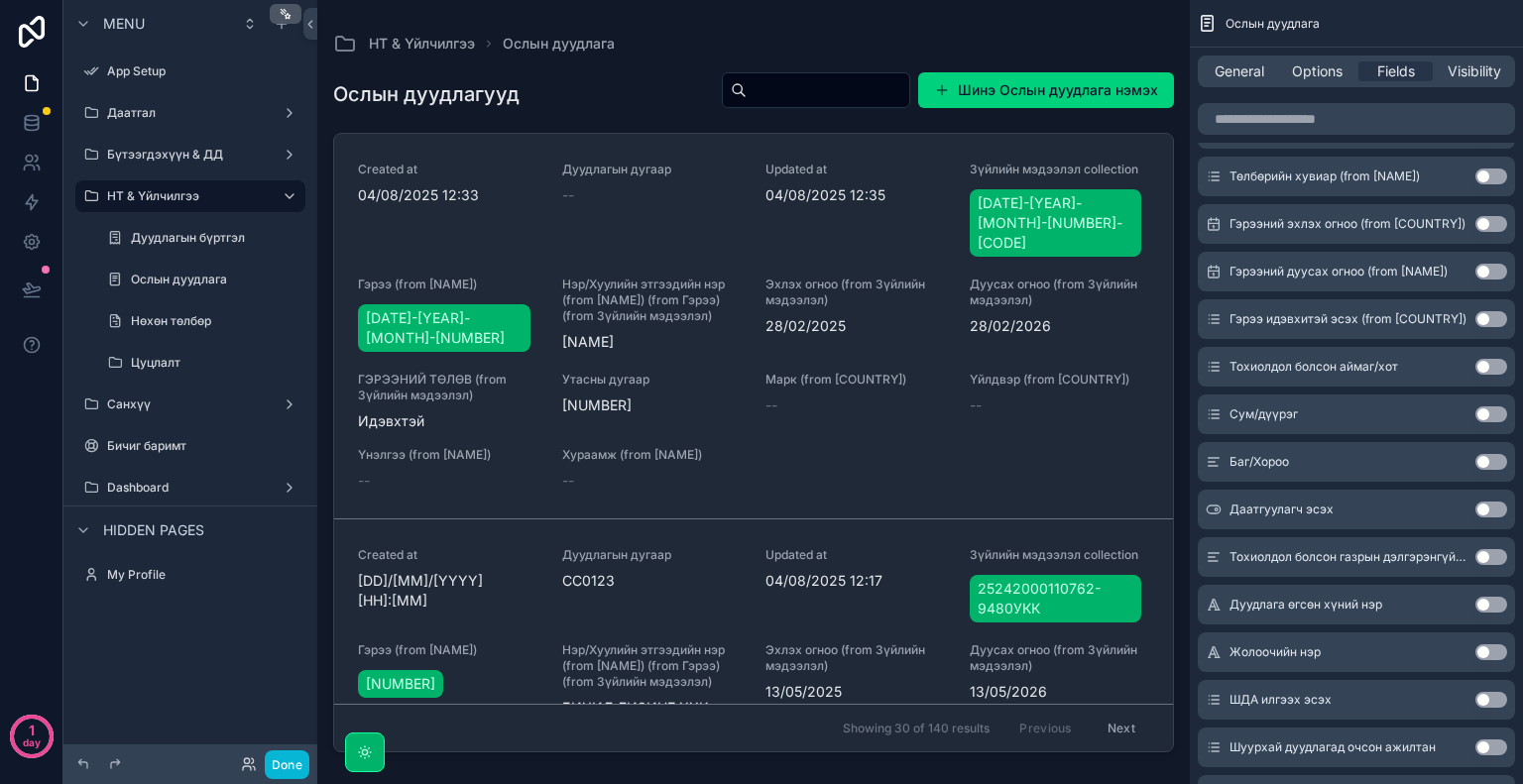 click on "Use setting" at bounding box center [1491, 367] 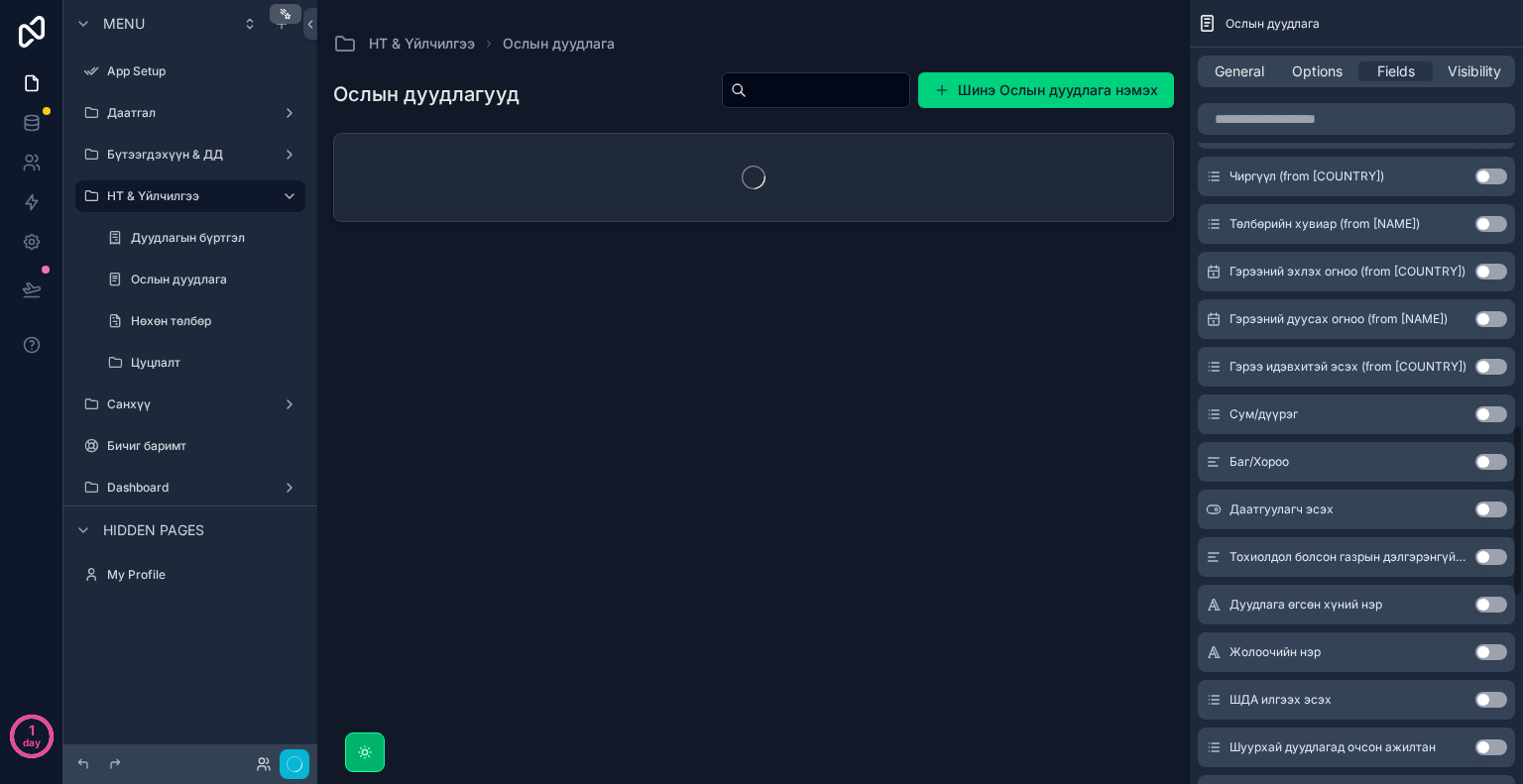scroll, scrollTop: 1923, scrollLeft: 0, axis: vertical 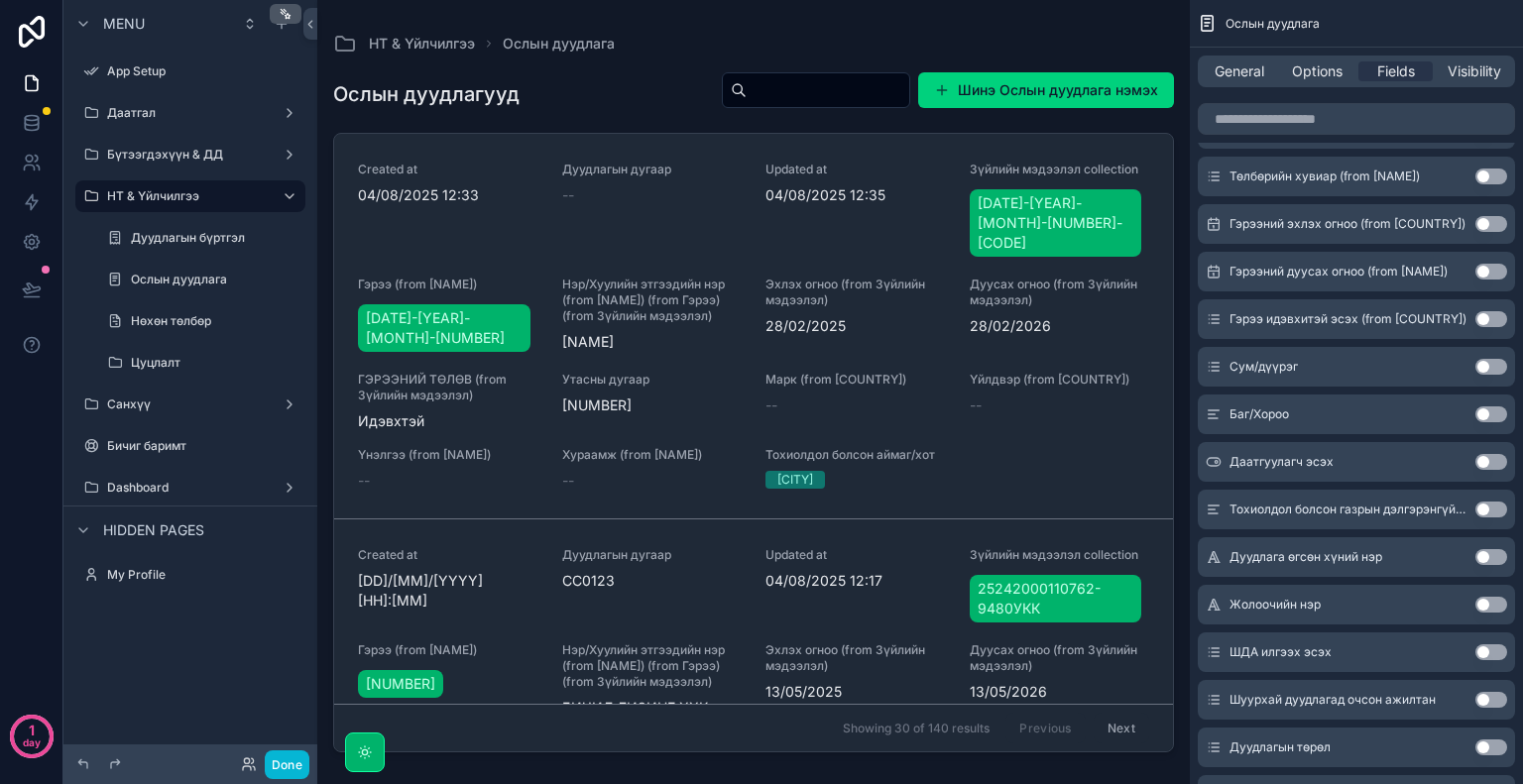 click on "Use setting" at bounding box center [1491, 367] 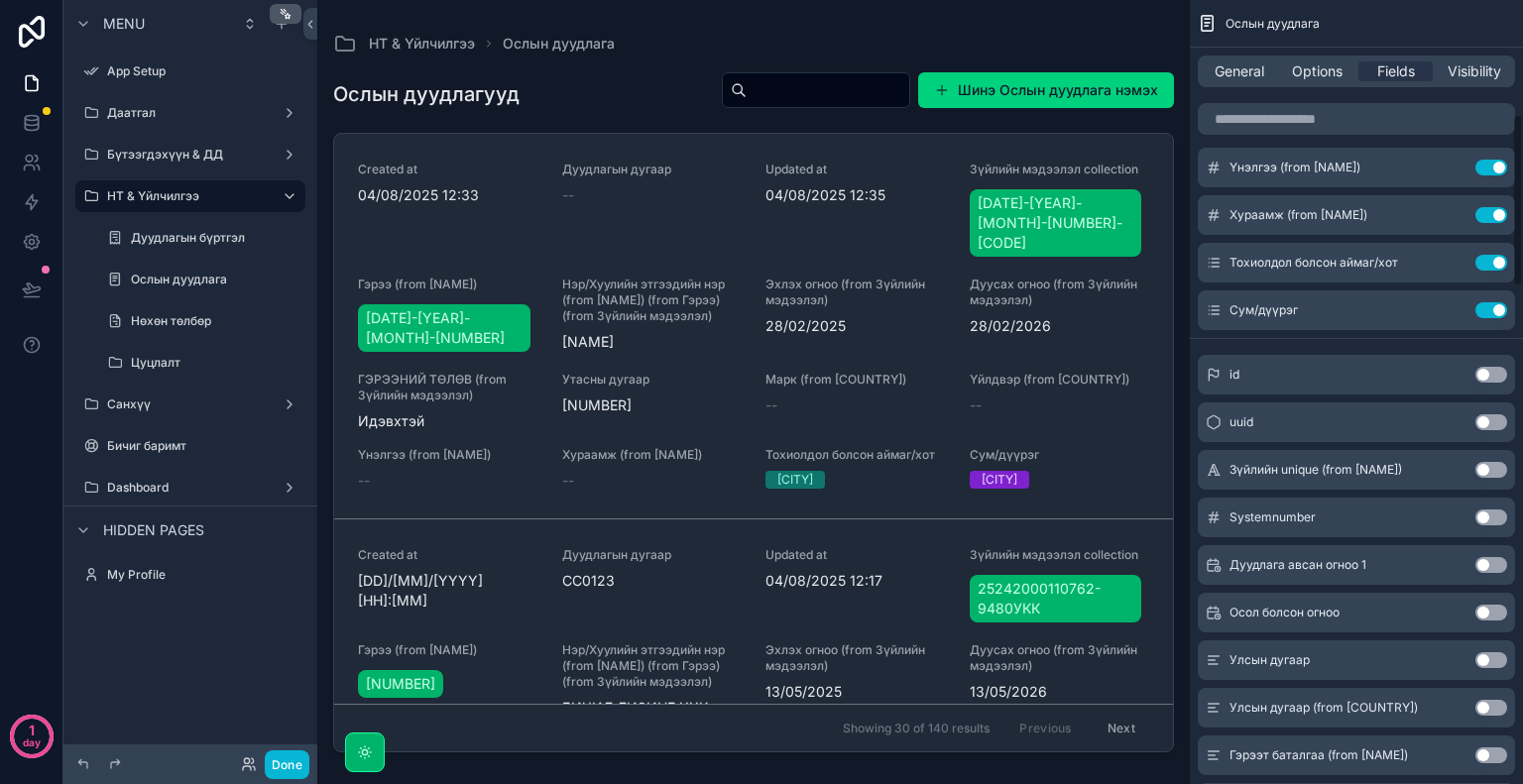 scroll, scrollTop: 0, scrollLeft: 0, axis: both 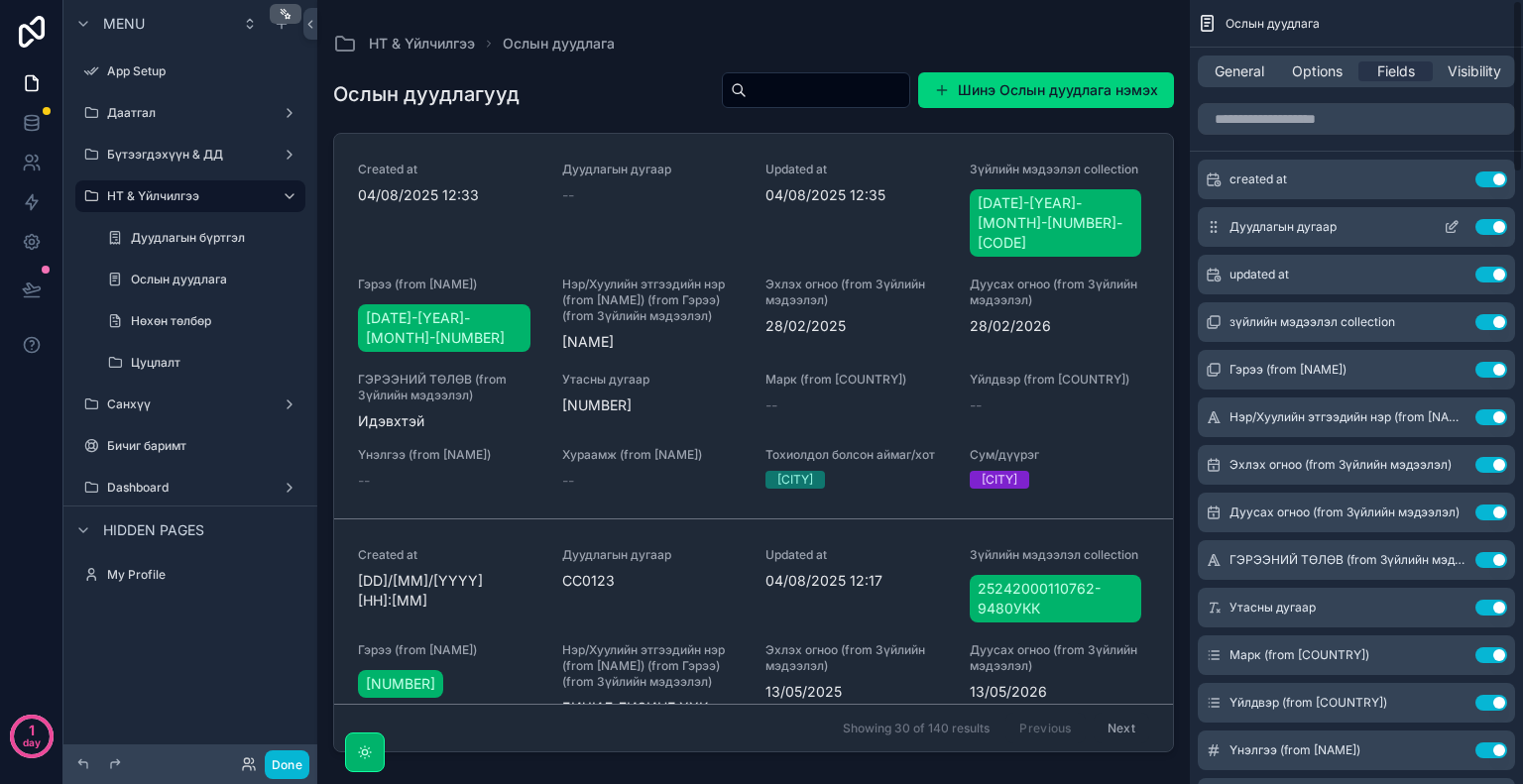click on "Use setting" at bounding box center [1491, 227] 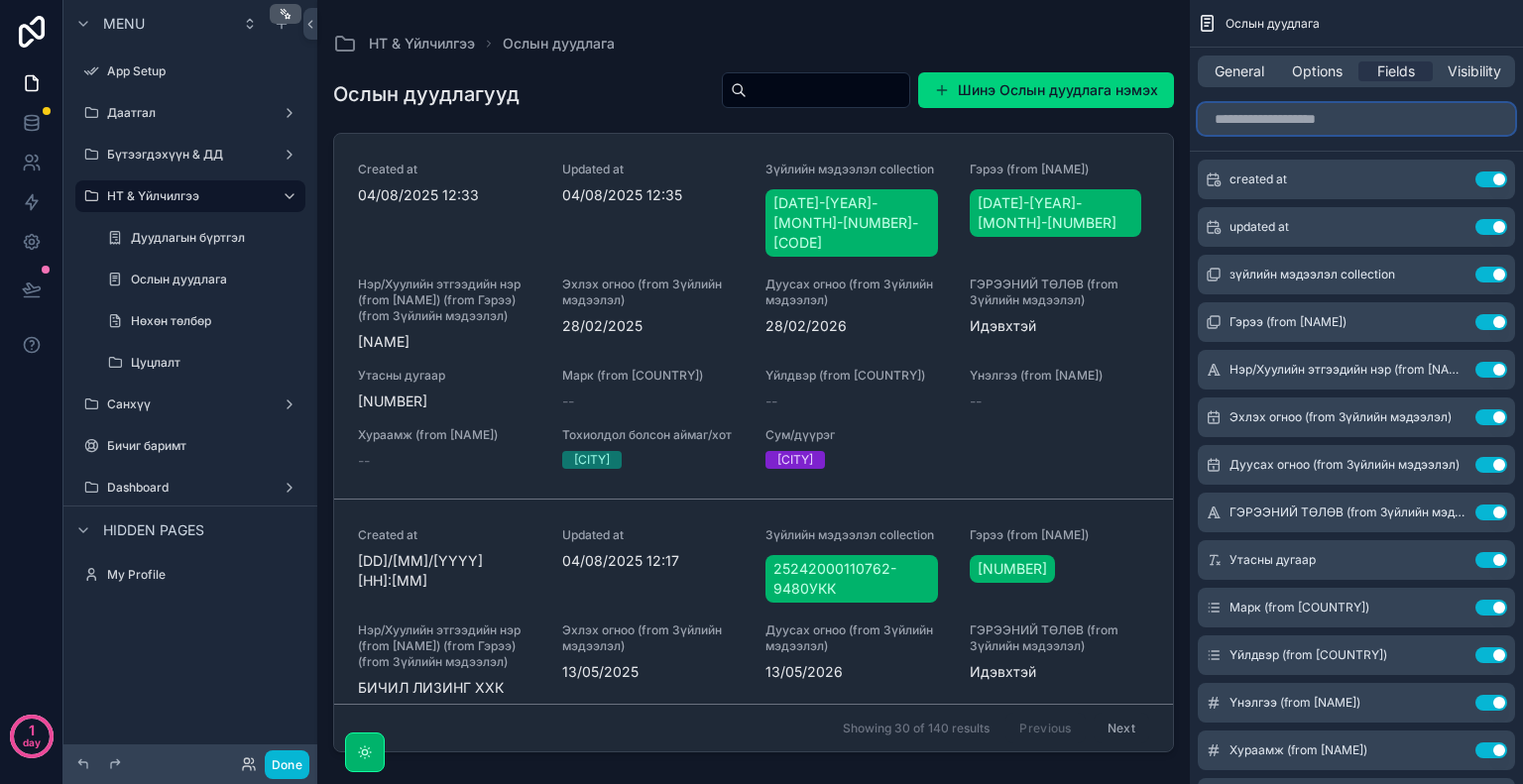 click at bounding box center (1356, 119) 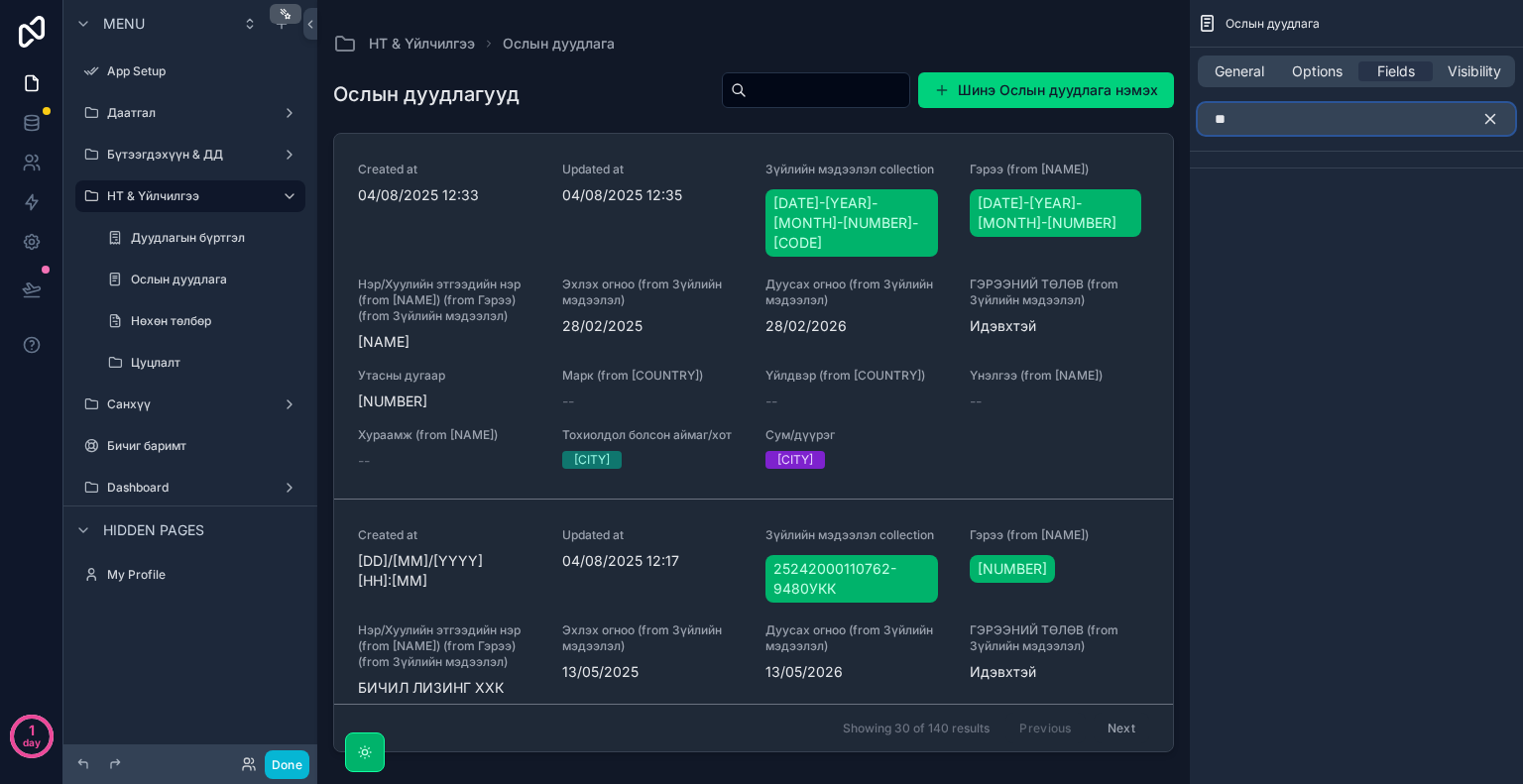 type on "*" 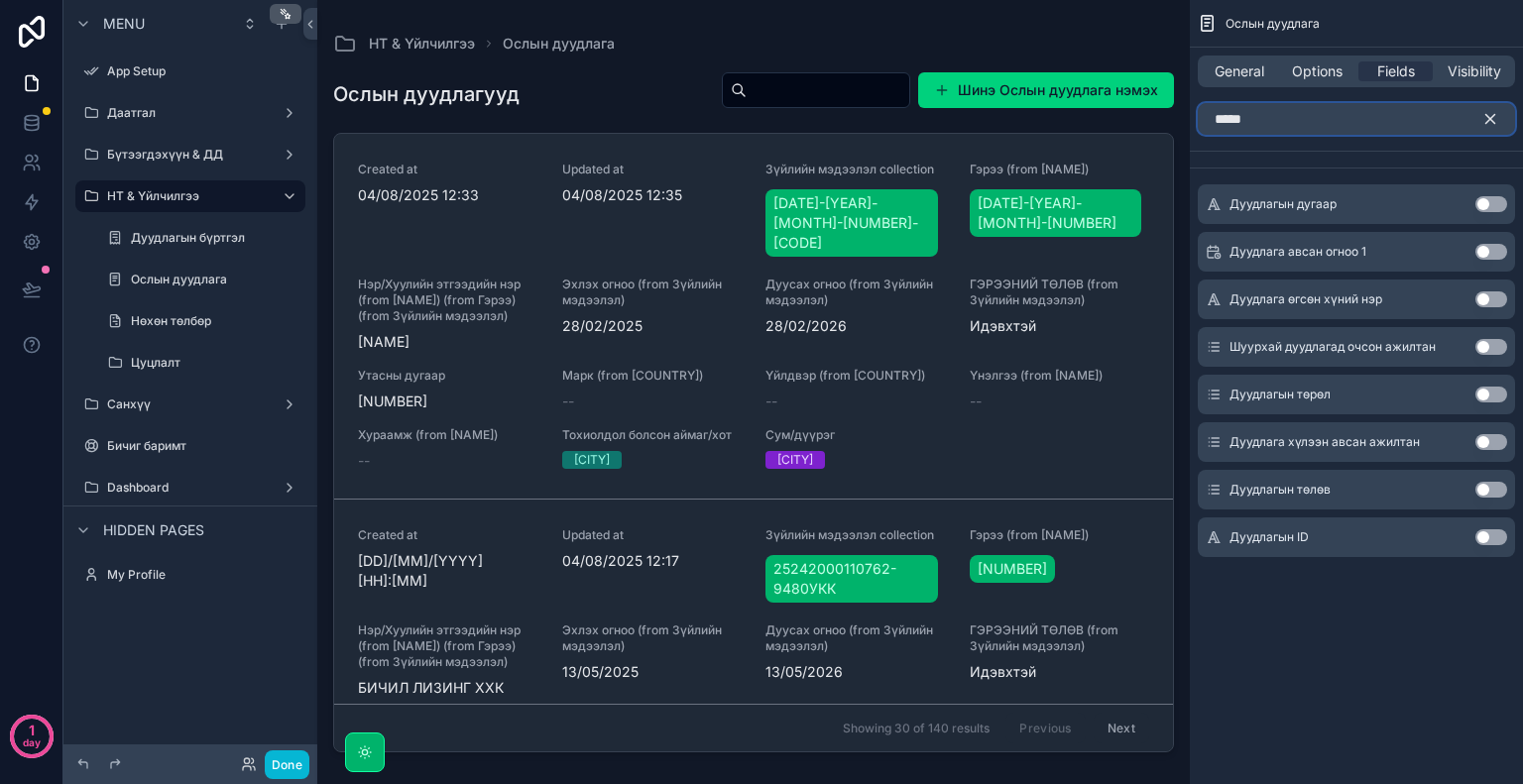 type on "*****" 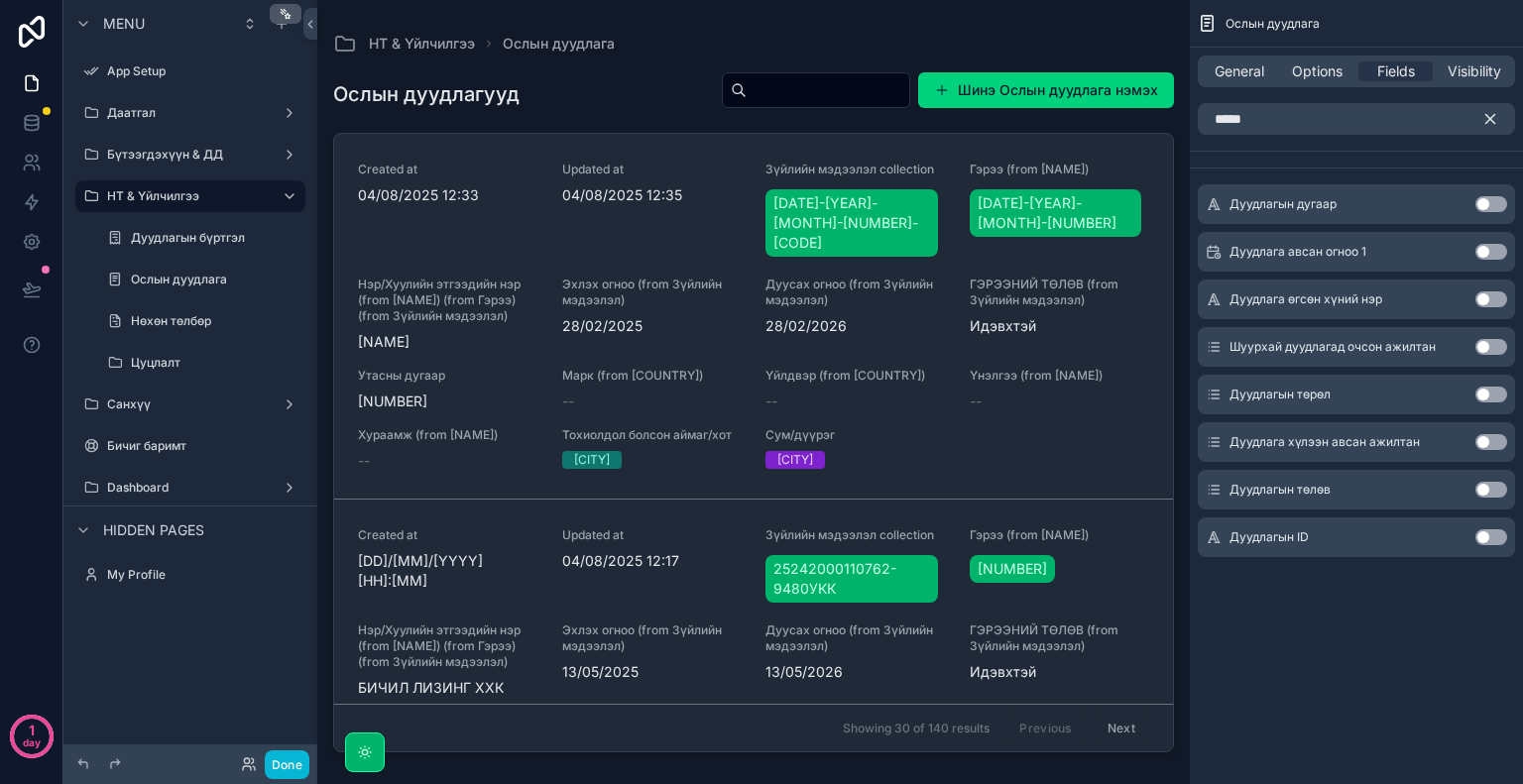 click on "Use setting" at bounding box center [1491, 537] 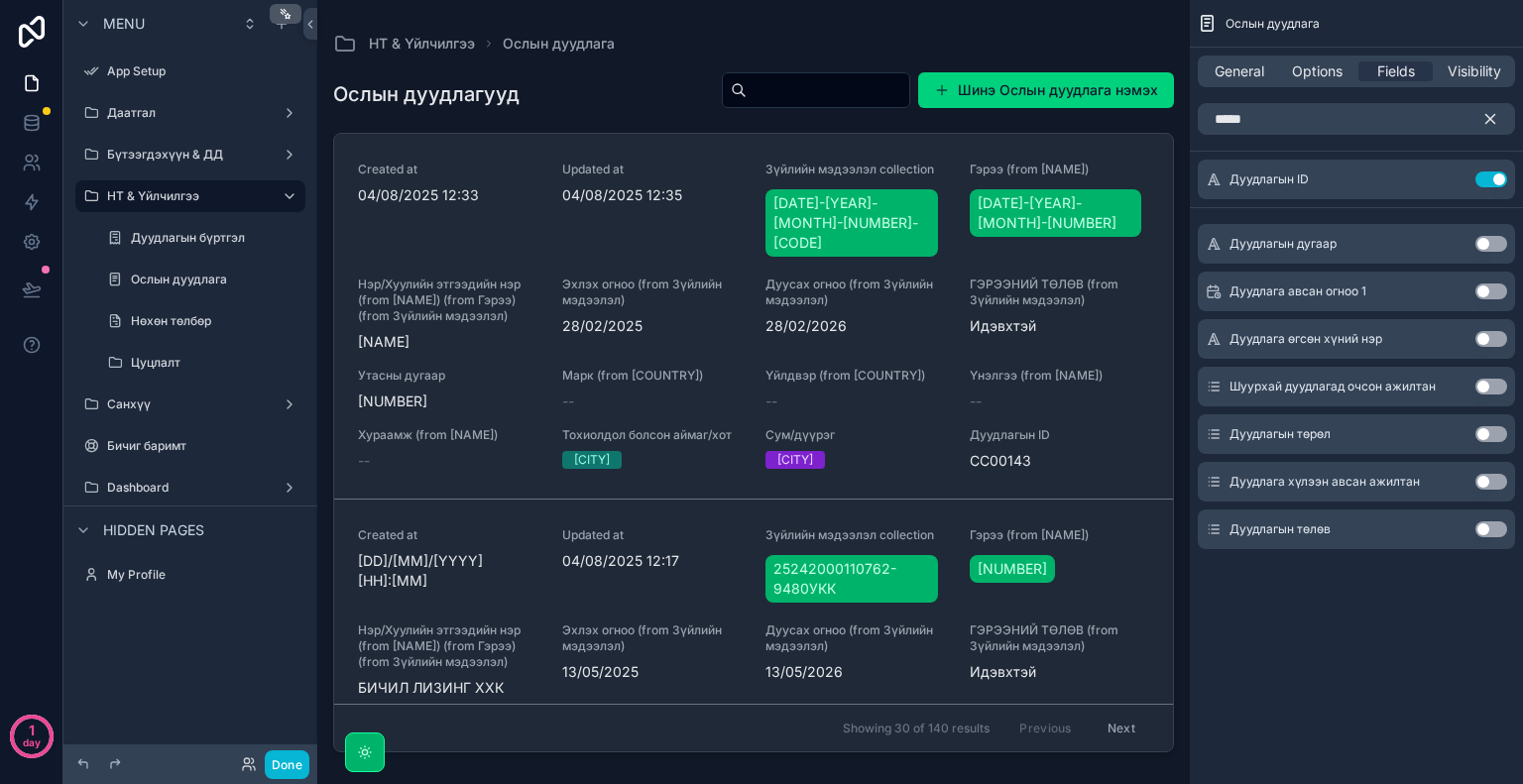 click 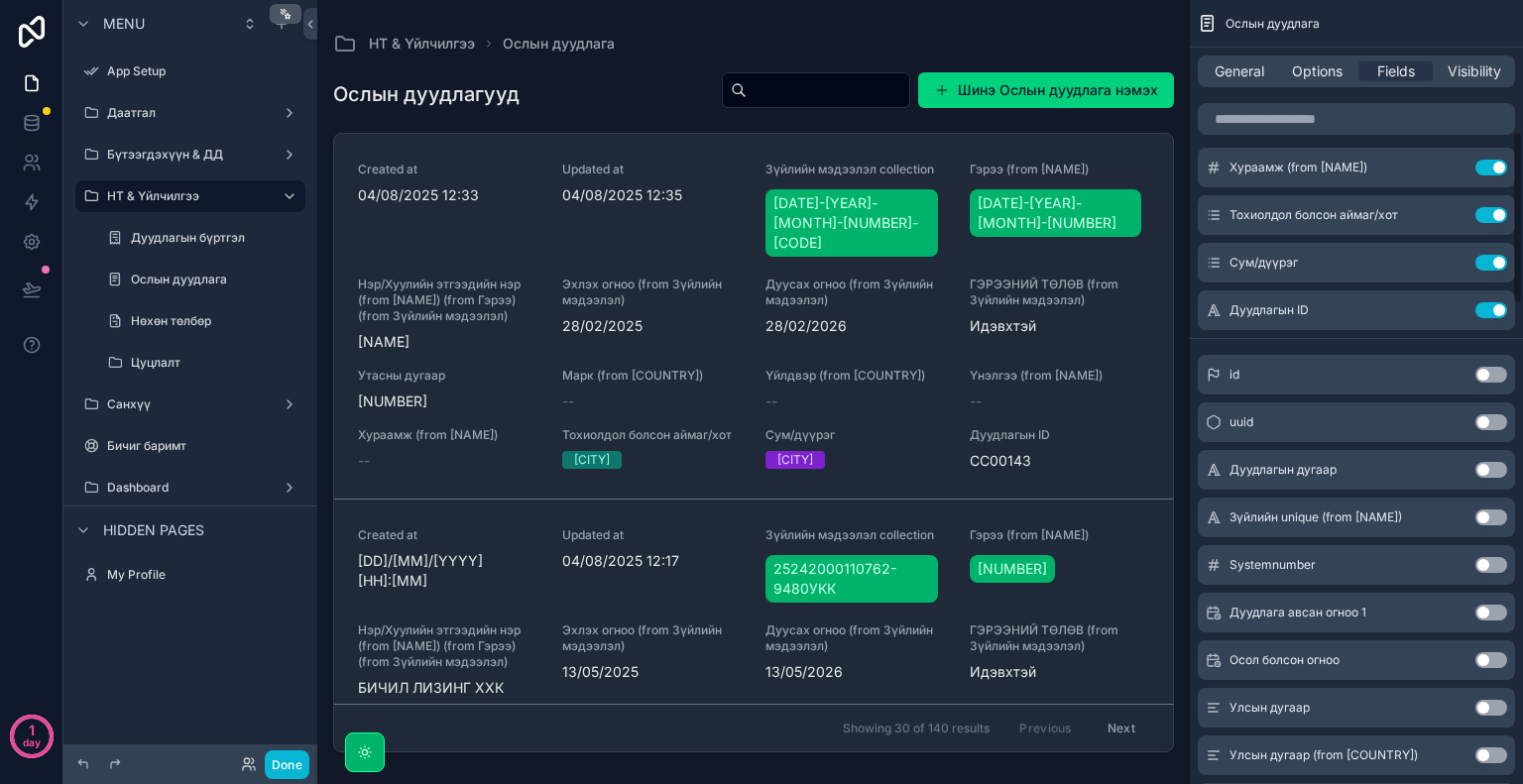 scroll, scrollTop: 595, scrollLeft: 0, axis: vertical 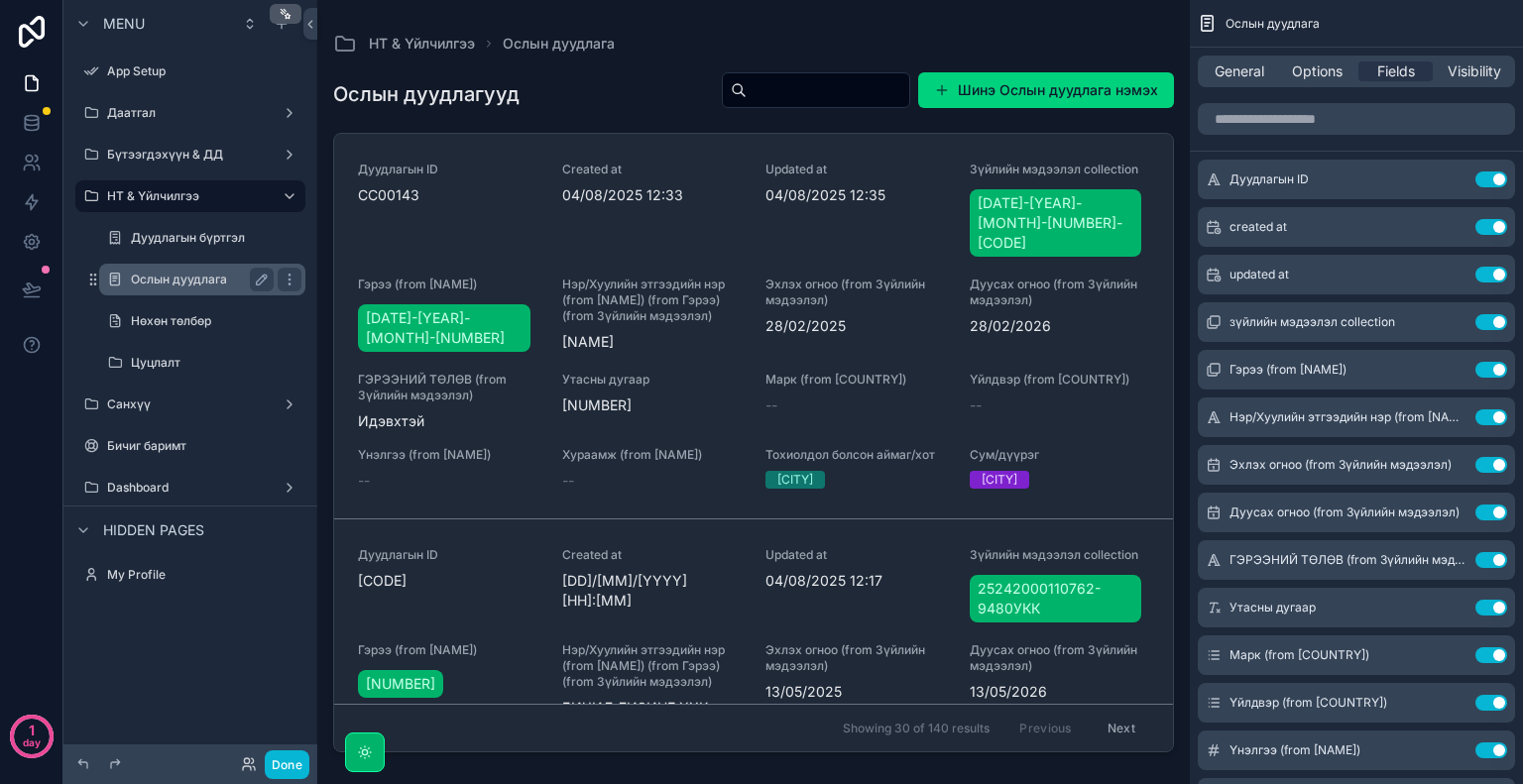 click on "Ослын дуудлага" at bounding box center (198, 280) 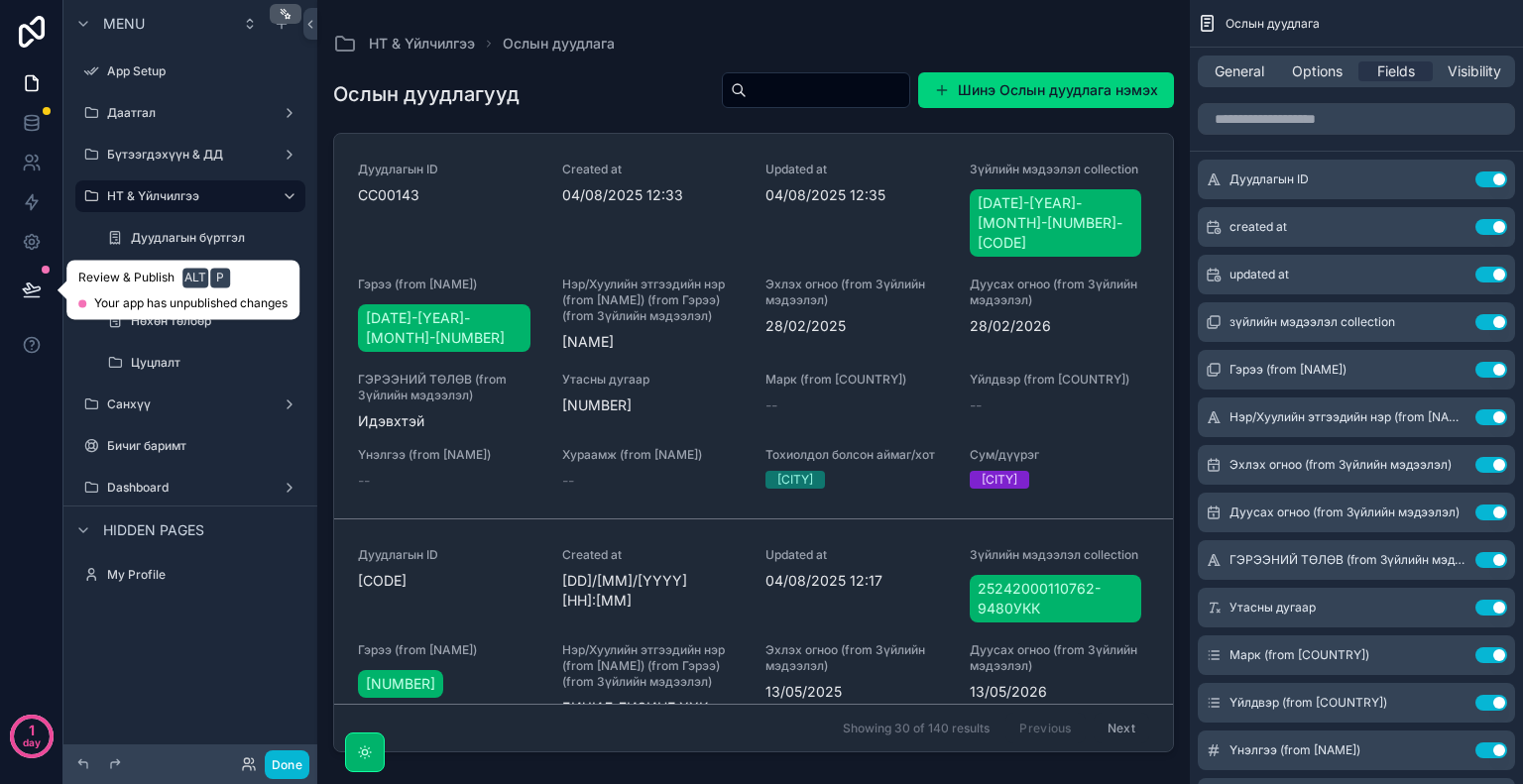 click 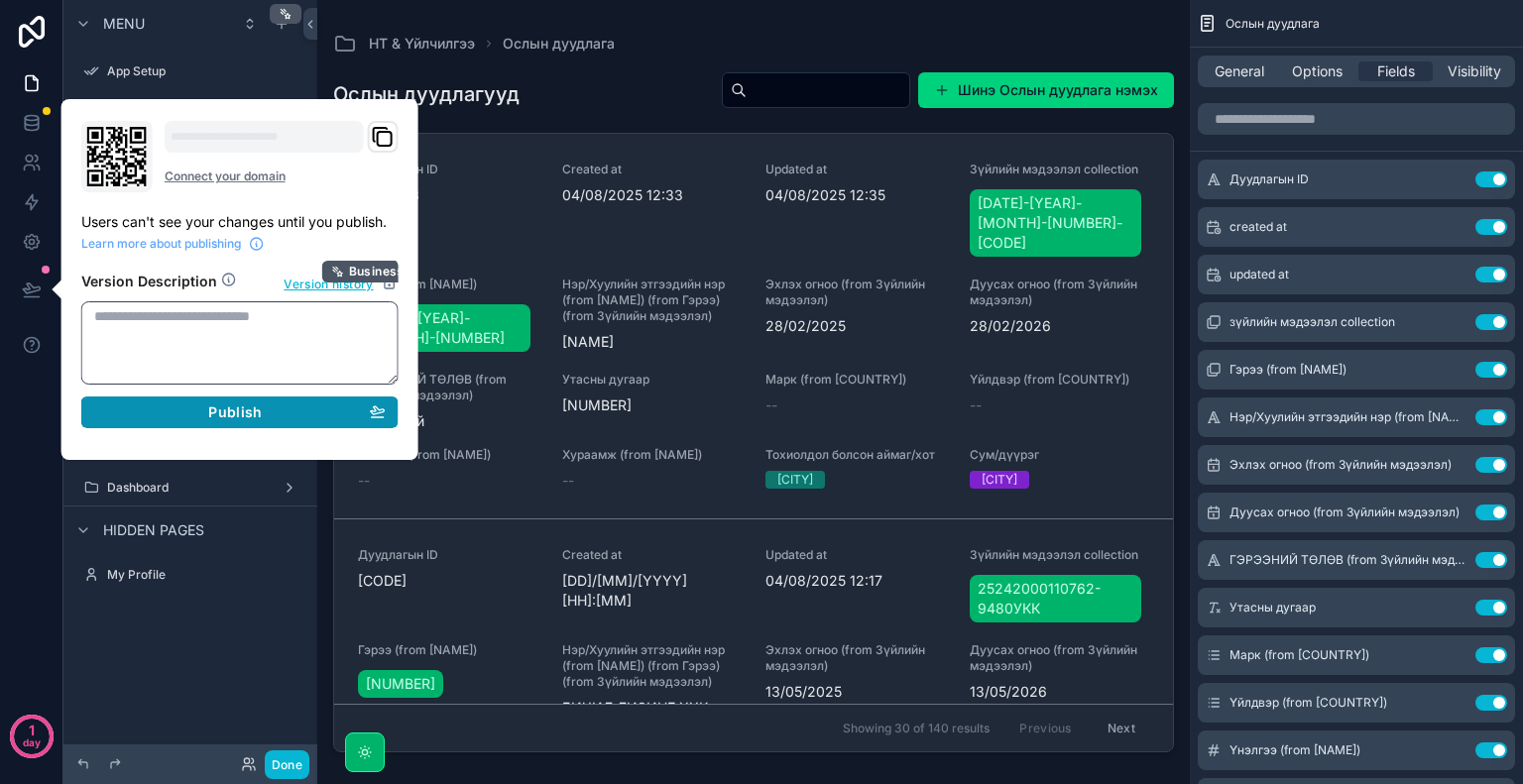 click on "Publish" at bounding box center (235, 412) 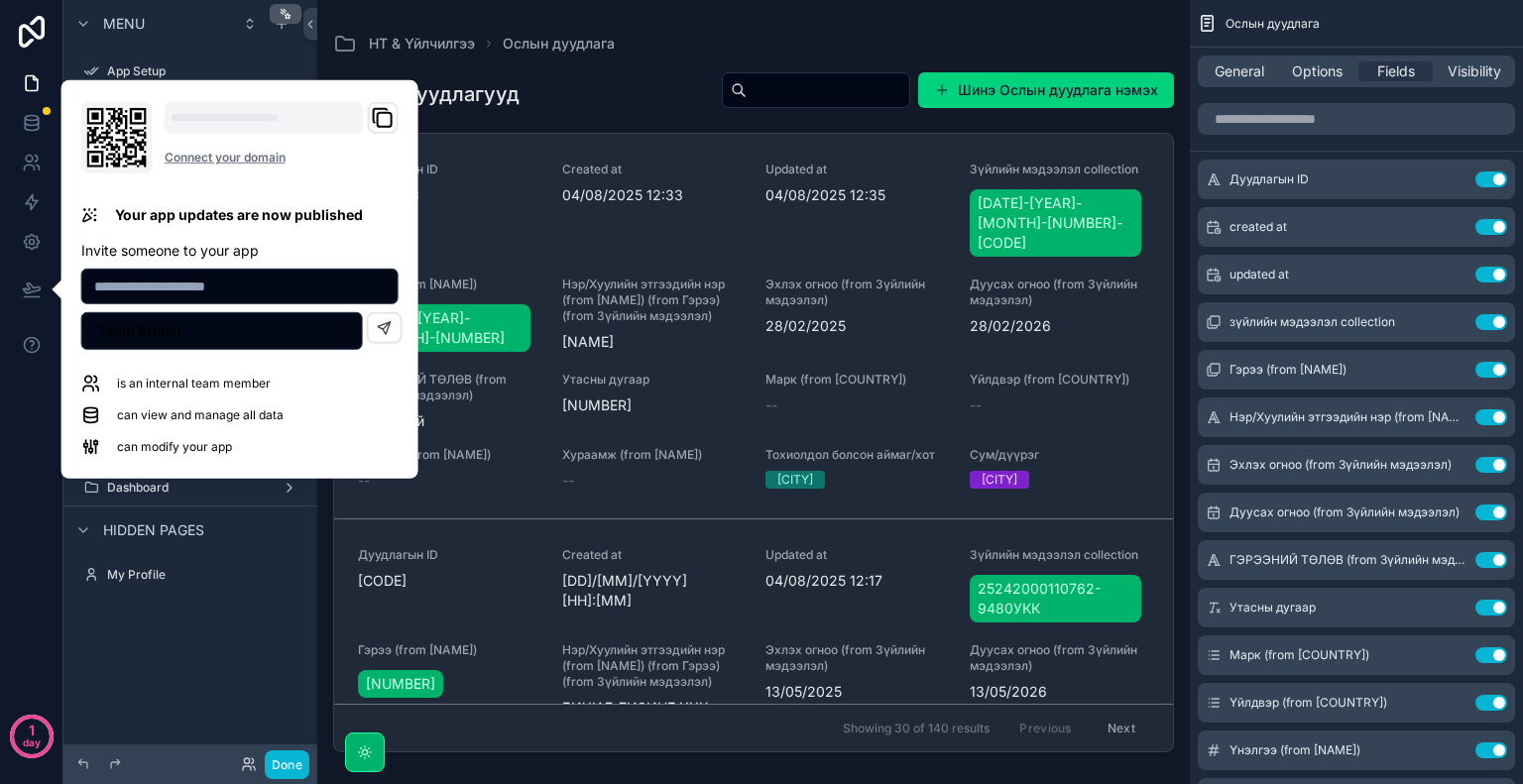 click on "НТ & Үйлчилгээ Ослын дуудлага" at bounding box center [754, 44] 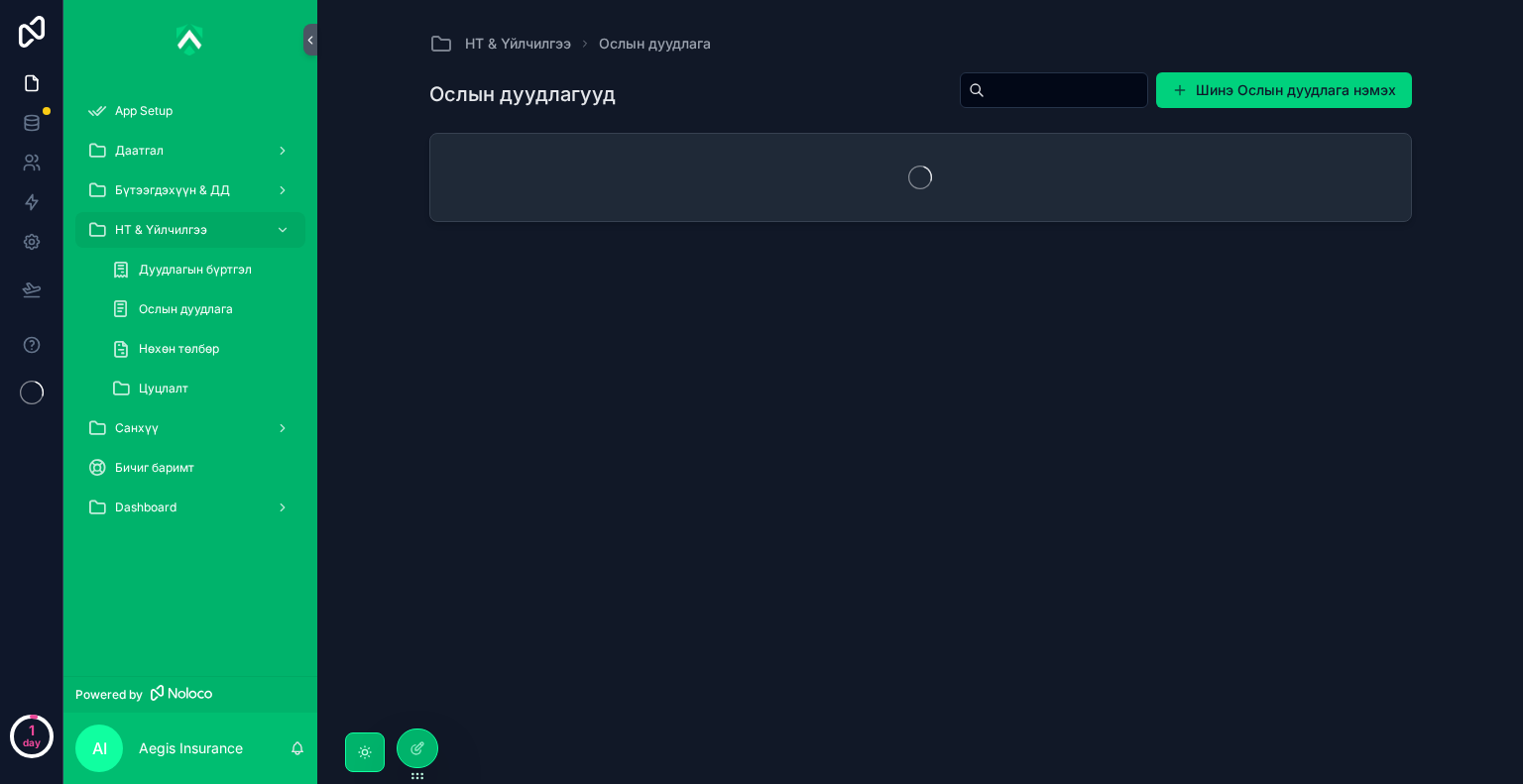 scroll, scrollTop: 0, scrollLeft: 0, axis: both 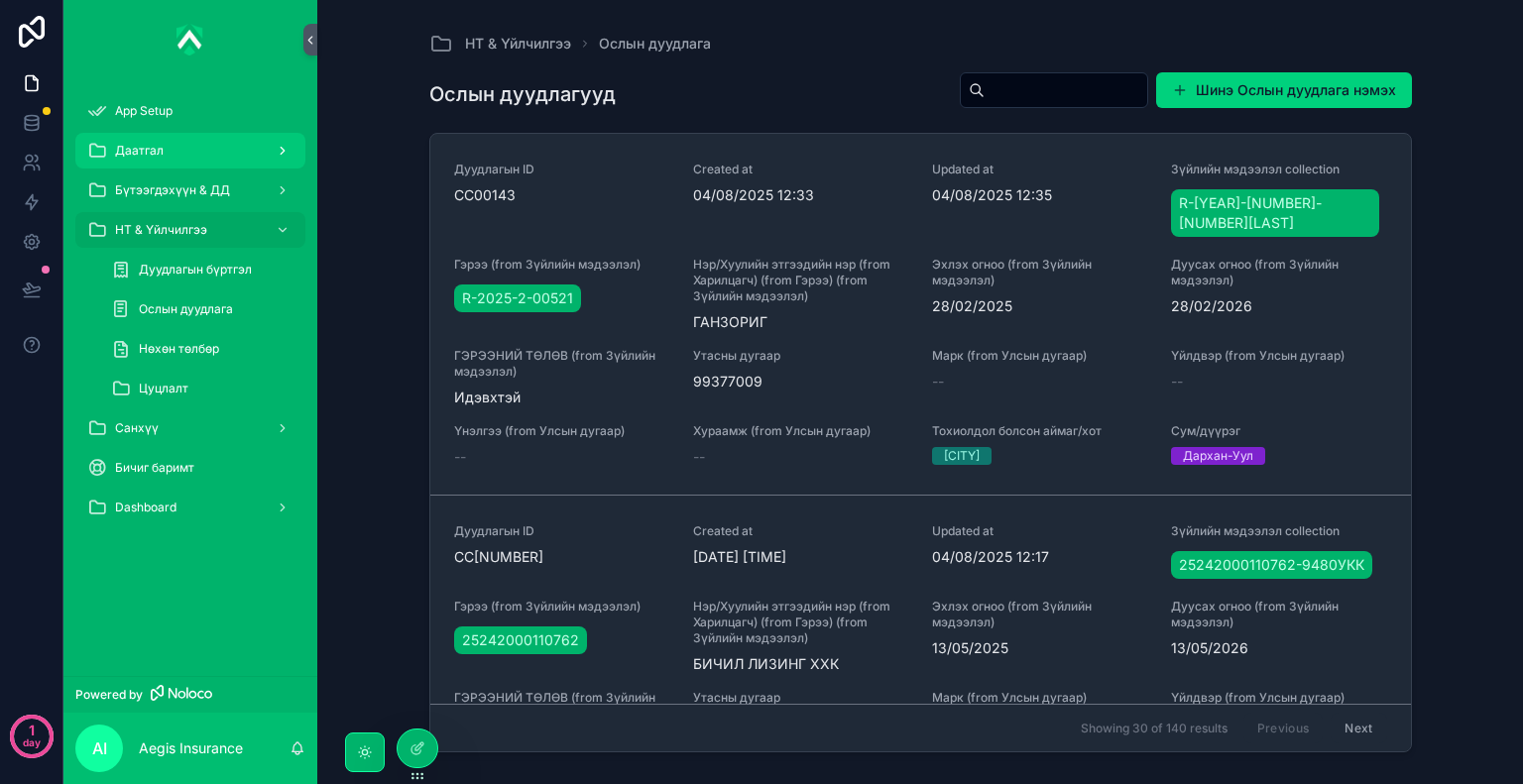 click on "Даатгал" at bounding box center [190, 151] 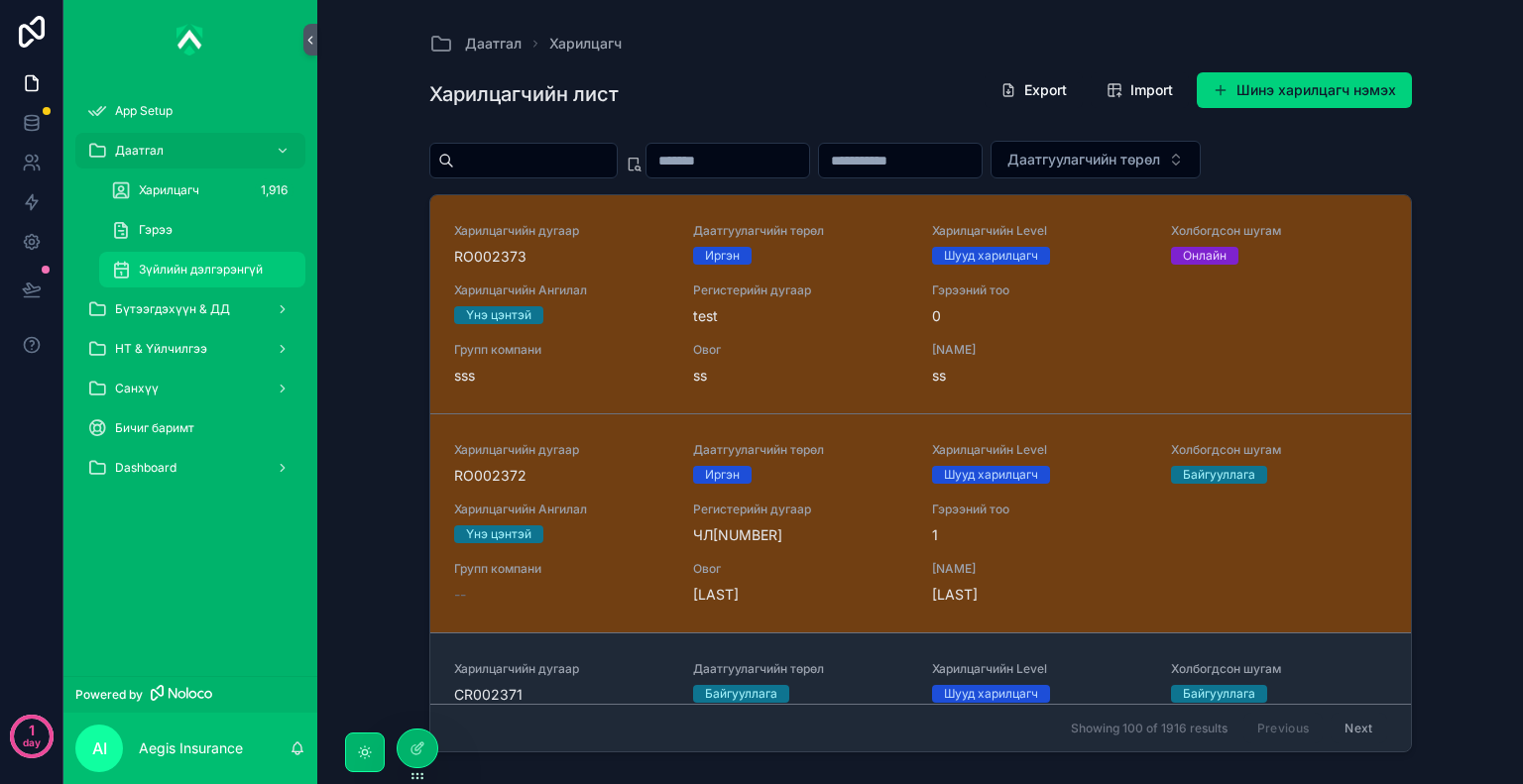 click on "Зүйлийн дэлгэрэнгүй" at bounding box center (200, 270) 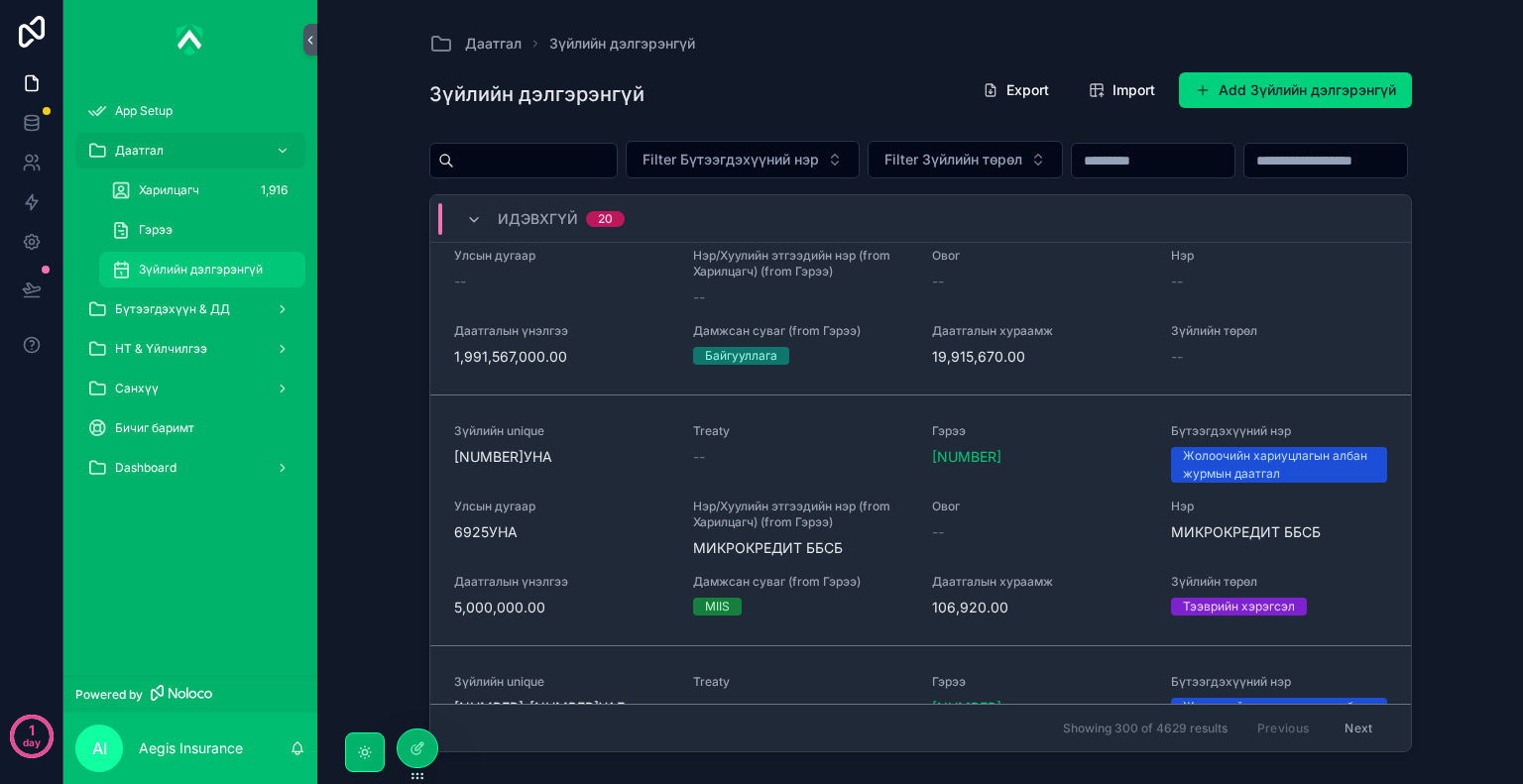scroll, scrollTop: 2081, scrollLeft: 0, axis: vertical 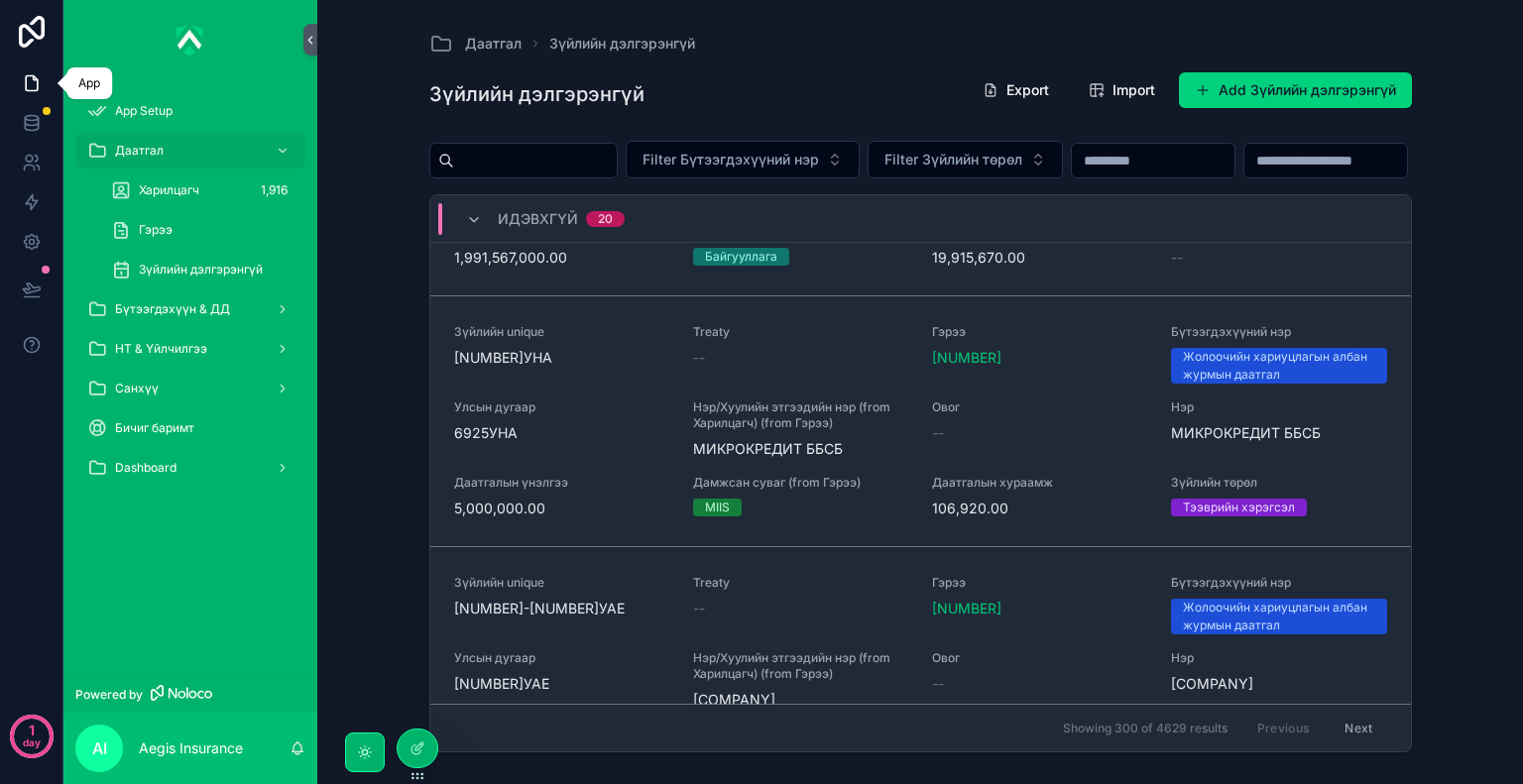 click 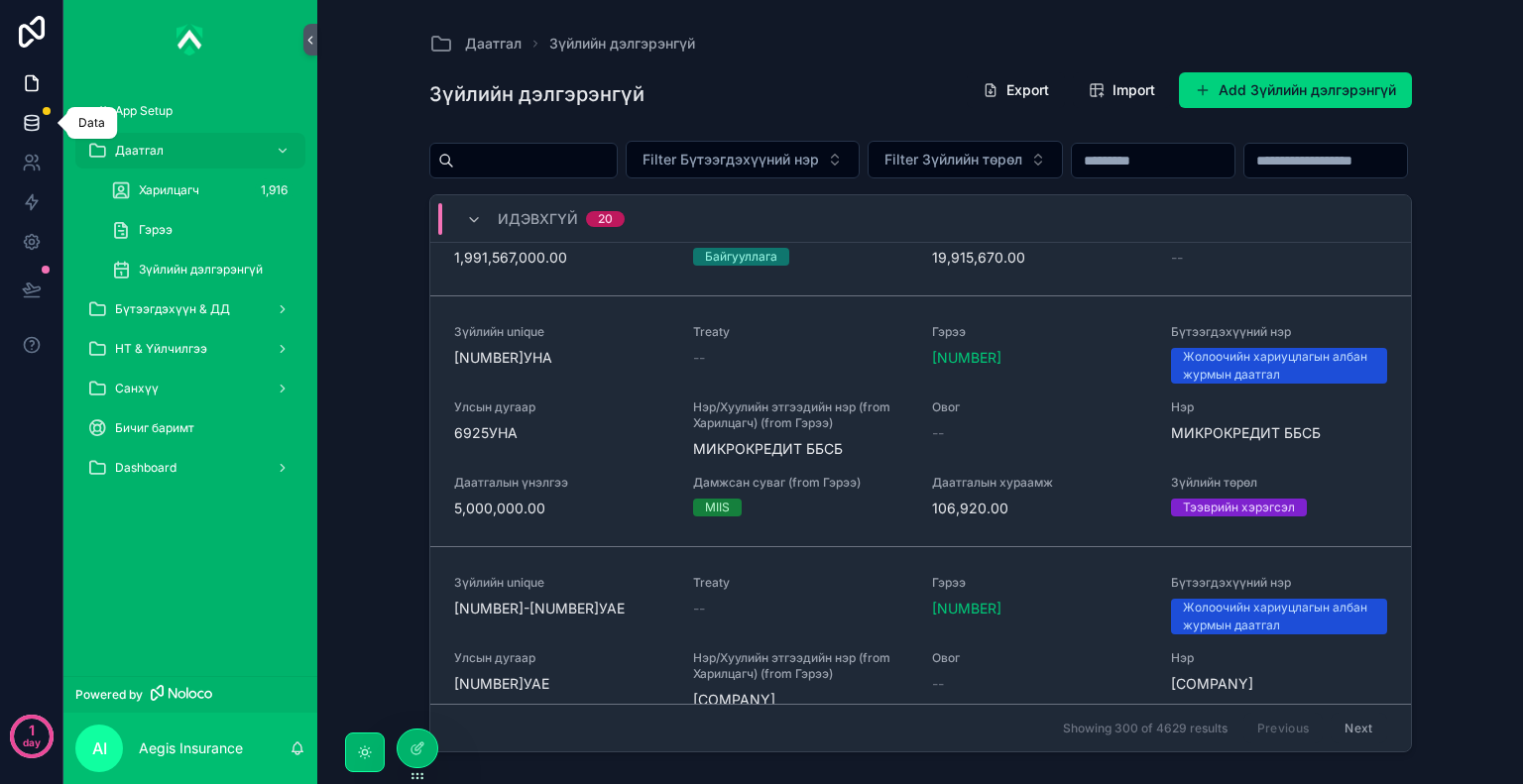 click at bounding box center (31, 123) 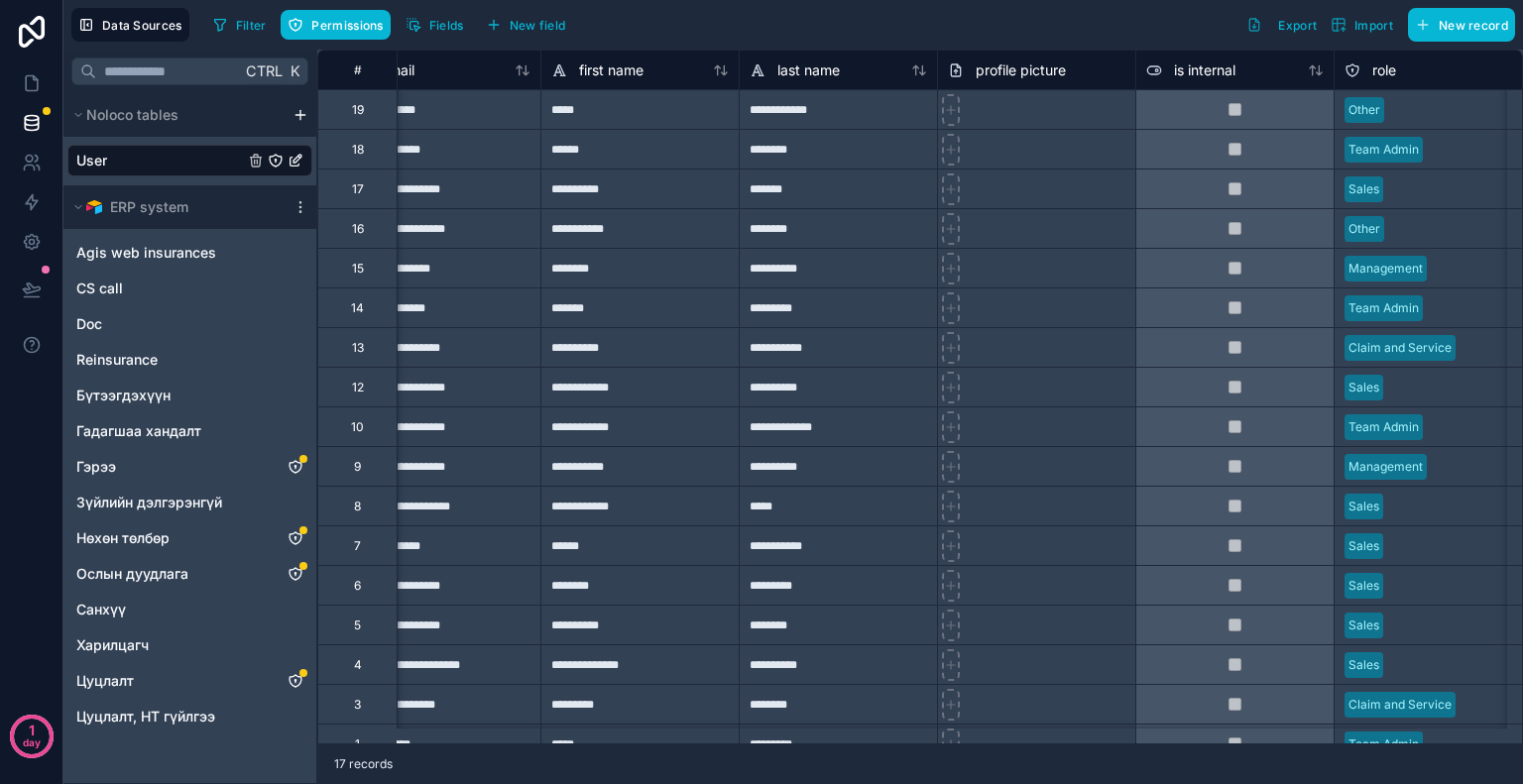 scroll, scrollTop: 0, scrollLeft: 0, axis: both 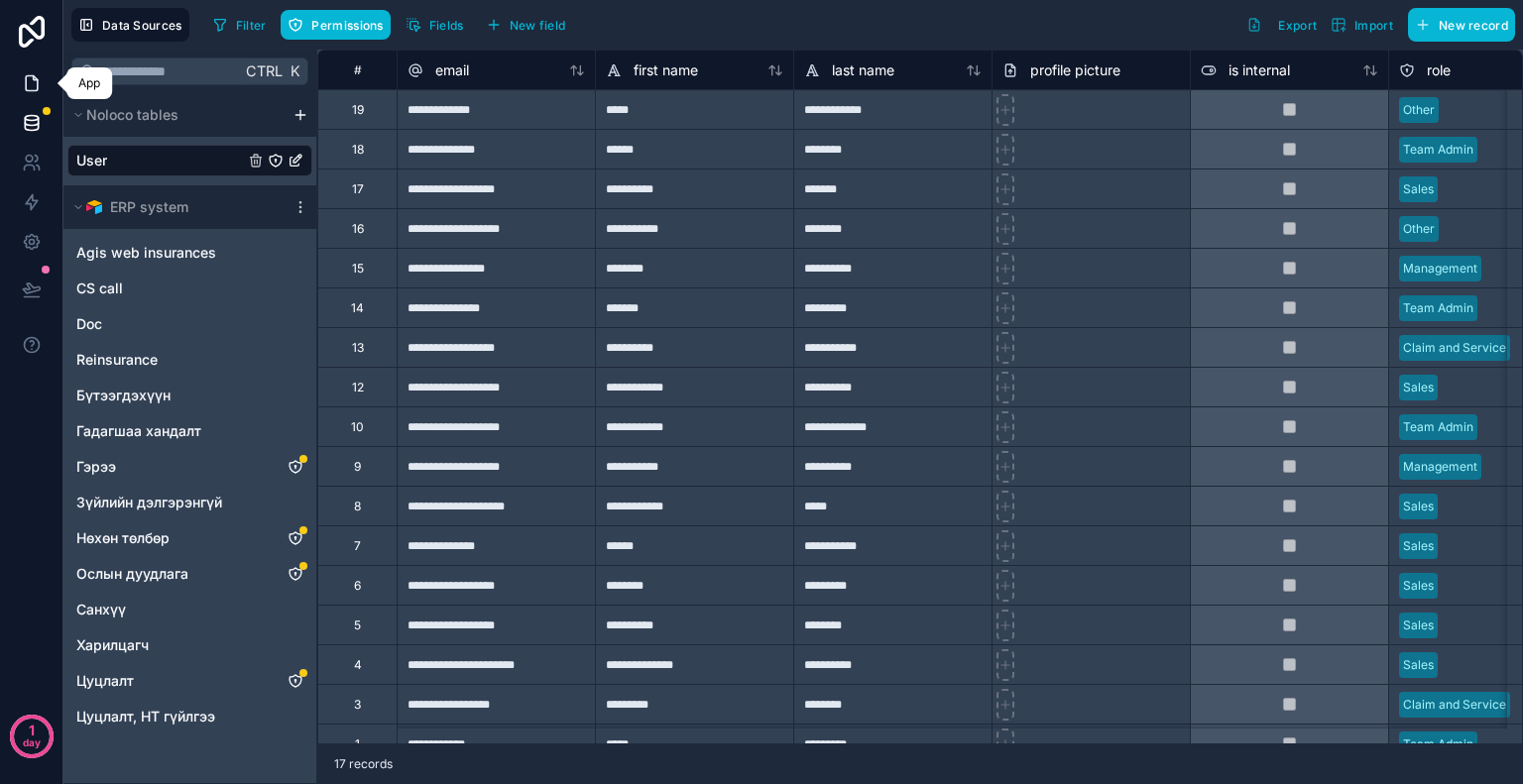click 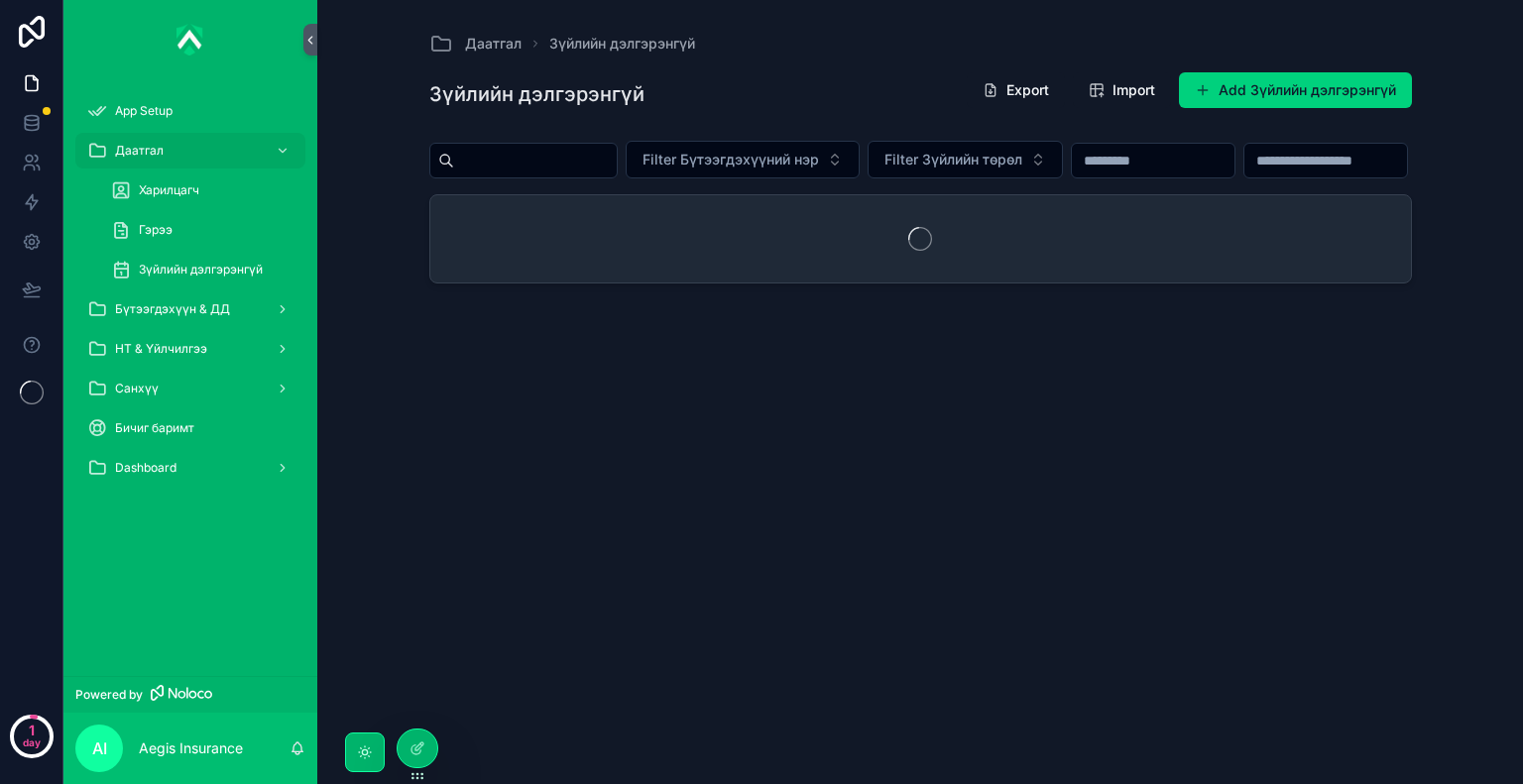 scroll, scrollTop: 0, scrollLeft: 0, axis: both 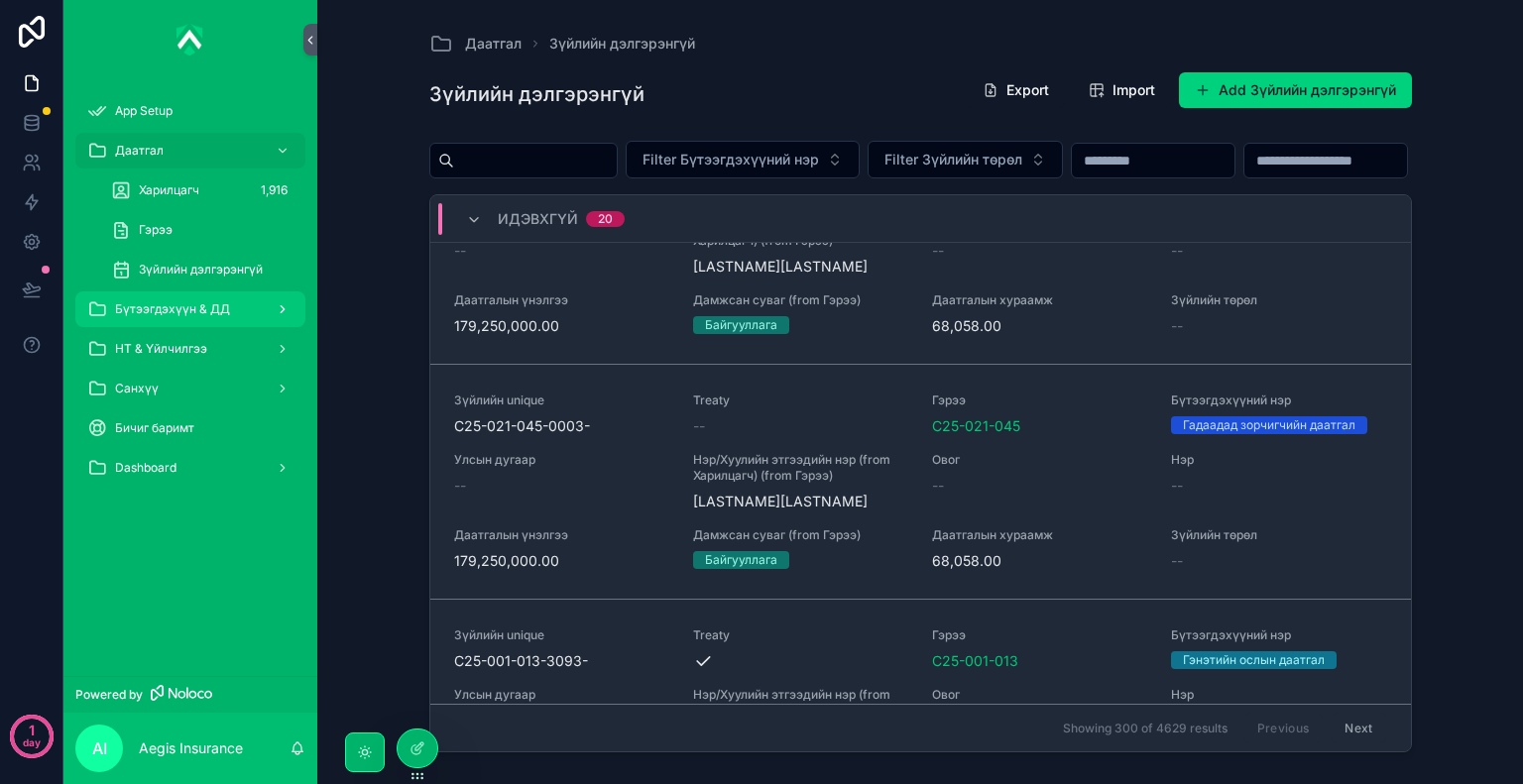 click 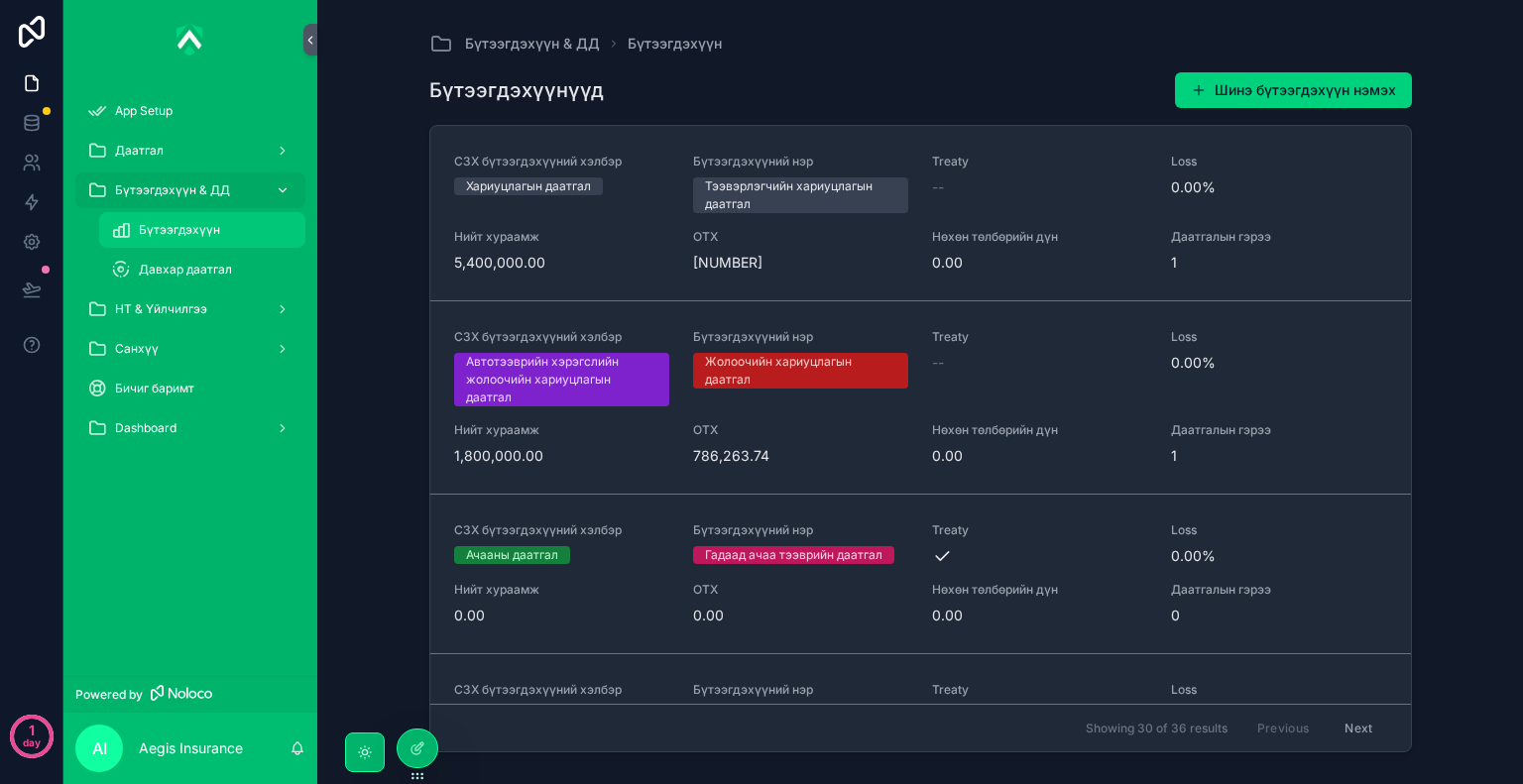 click on "Бүтээгдэхүүн" at bounding box center [202, 230] 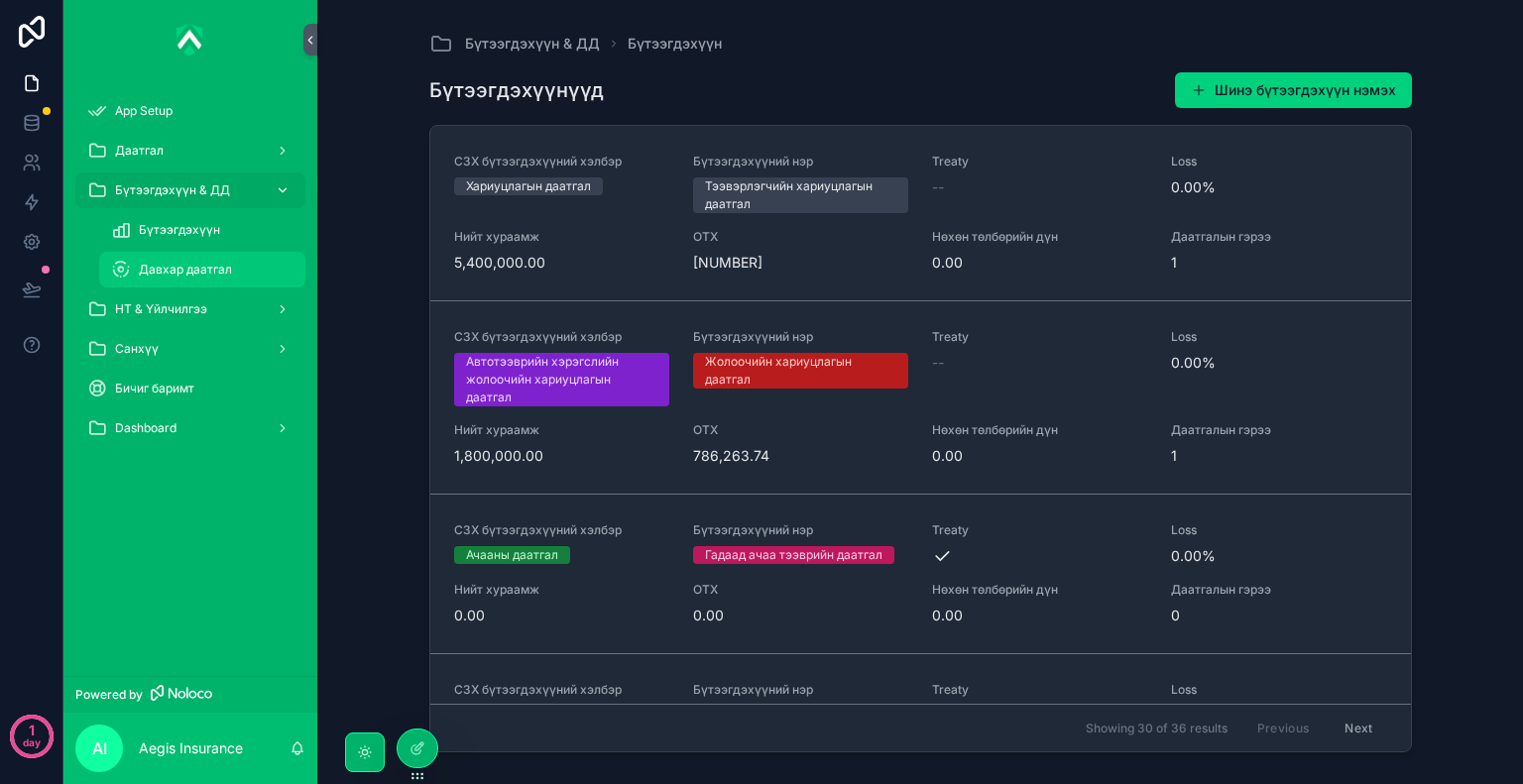 click on "Давхар даатгал" at bounding box center (202, 270) 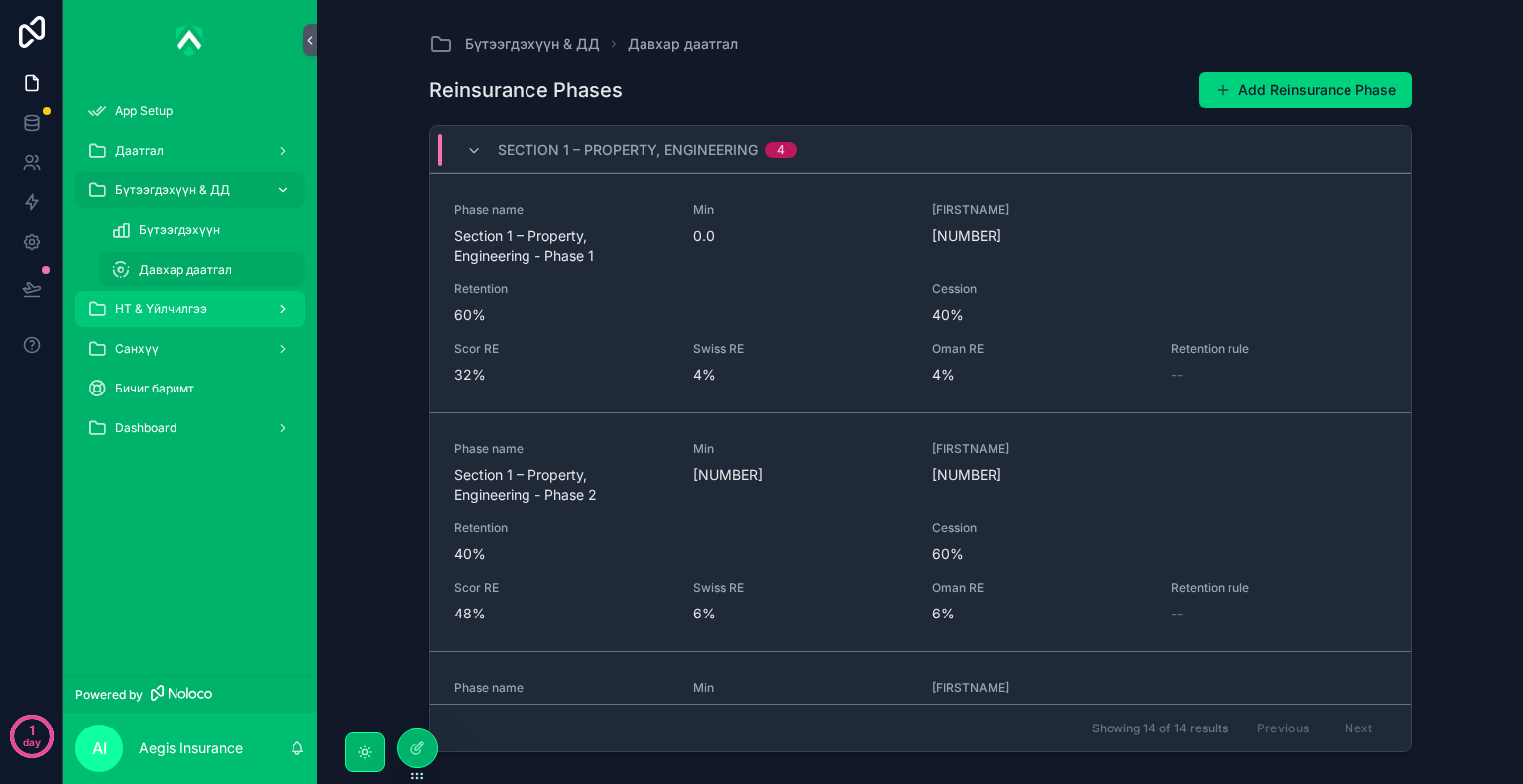 click at bounding box center (281, 309) 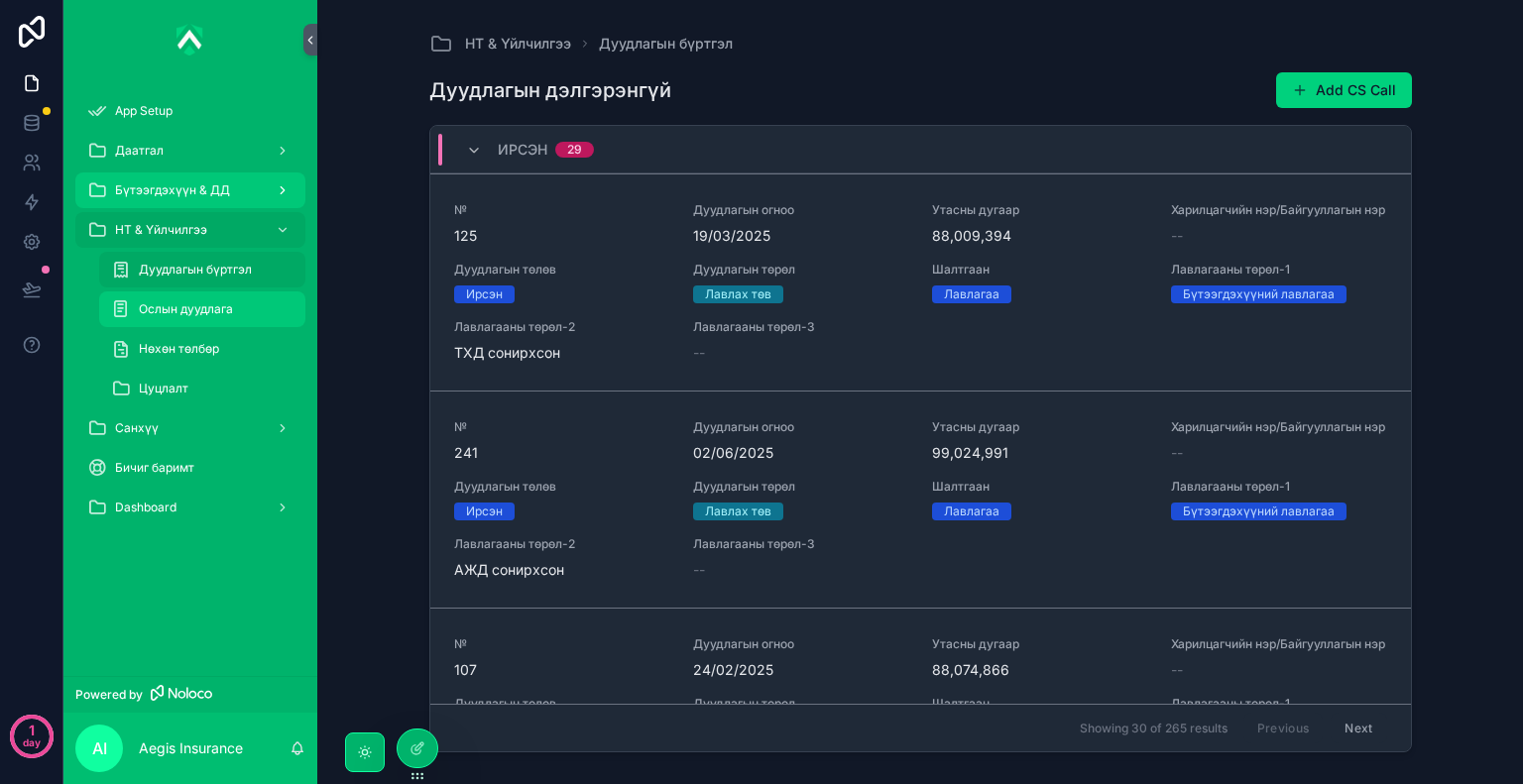 click on "Ослын дуудлага" at bounding box center (185, 309) 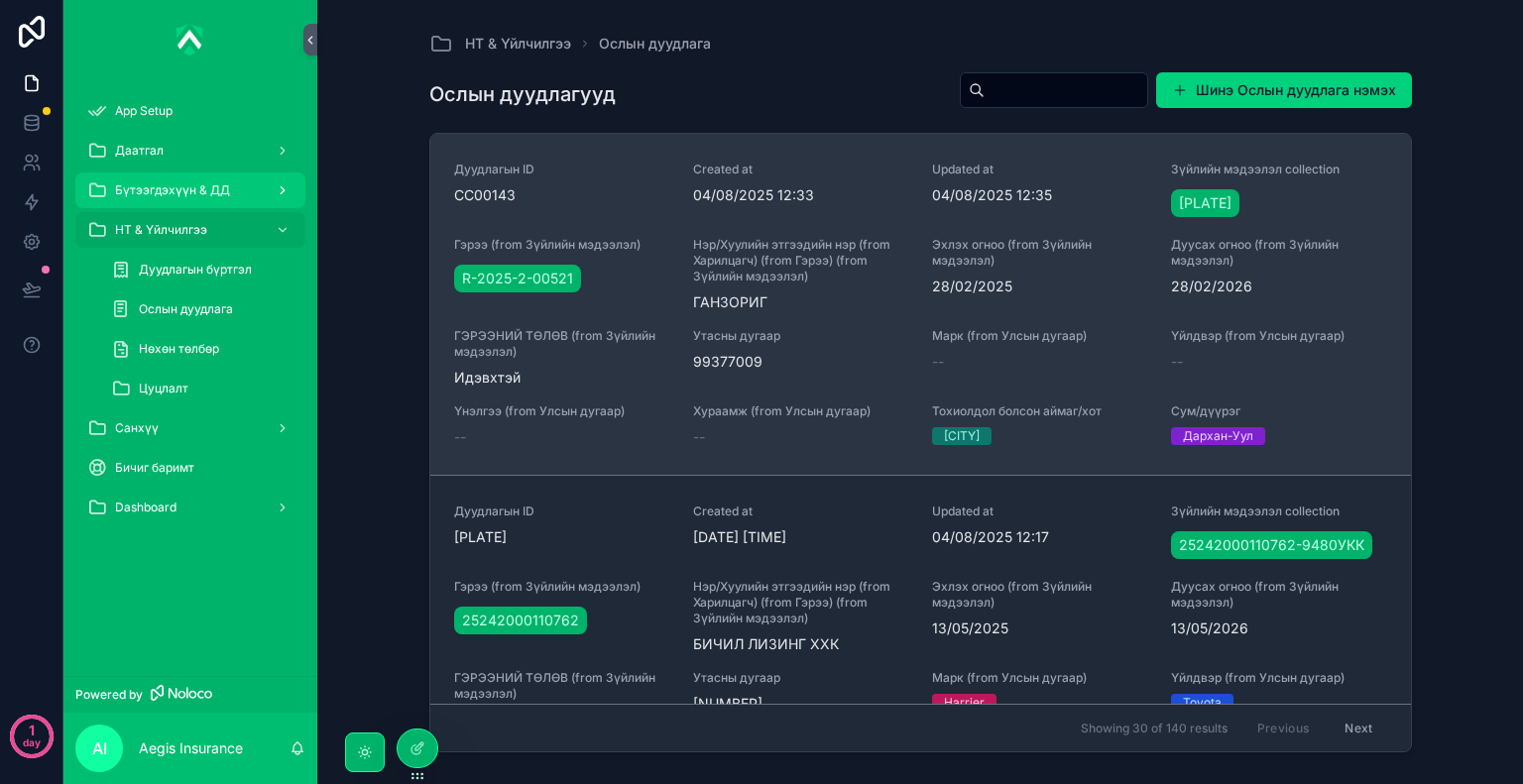 click on "[DATE]" at bounding box center (1039, 267) 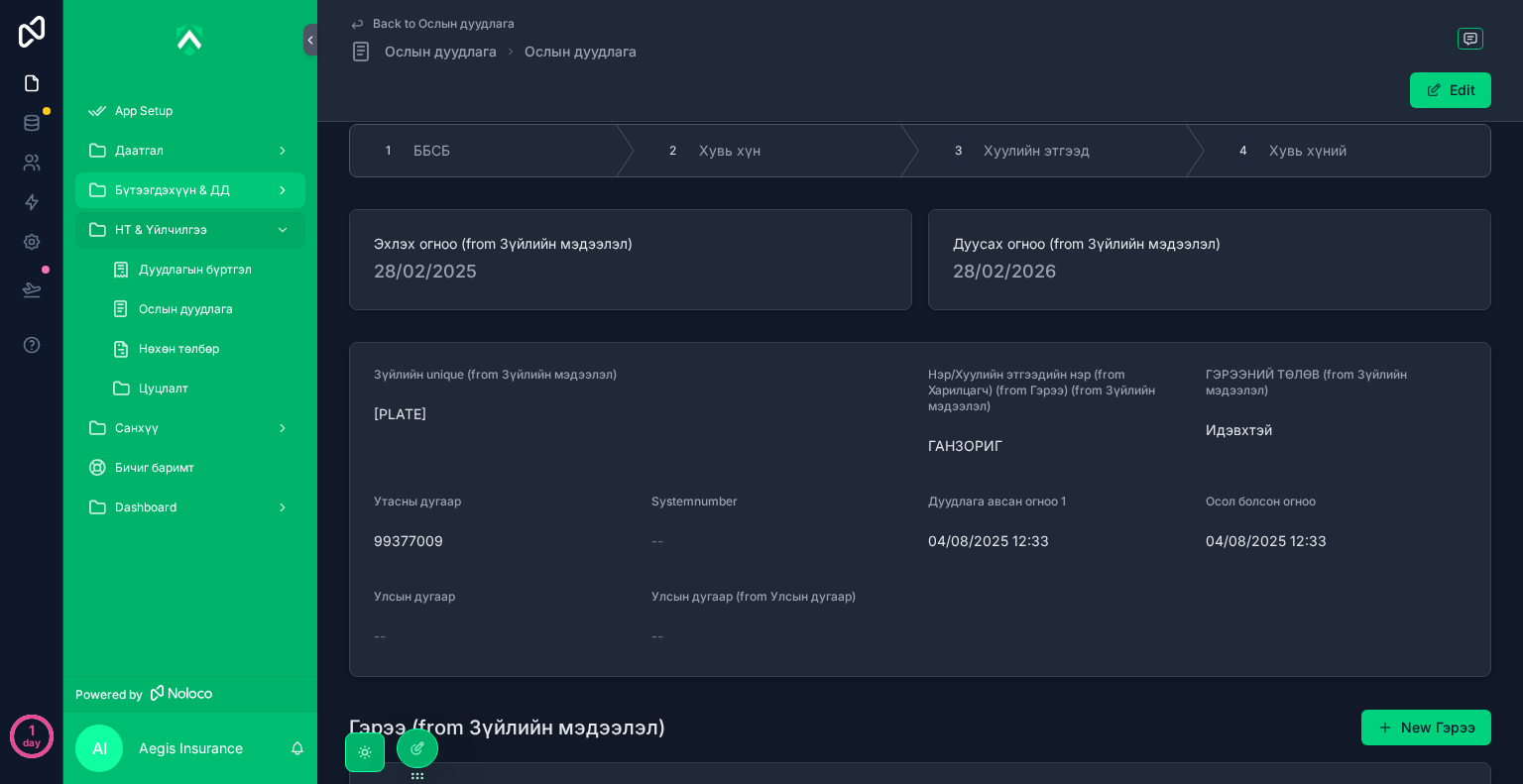 scroll, scrollTop: 0, scrollLeft: 0, axis: both 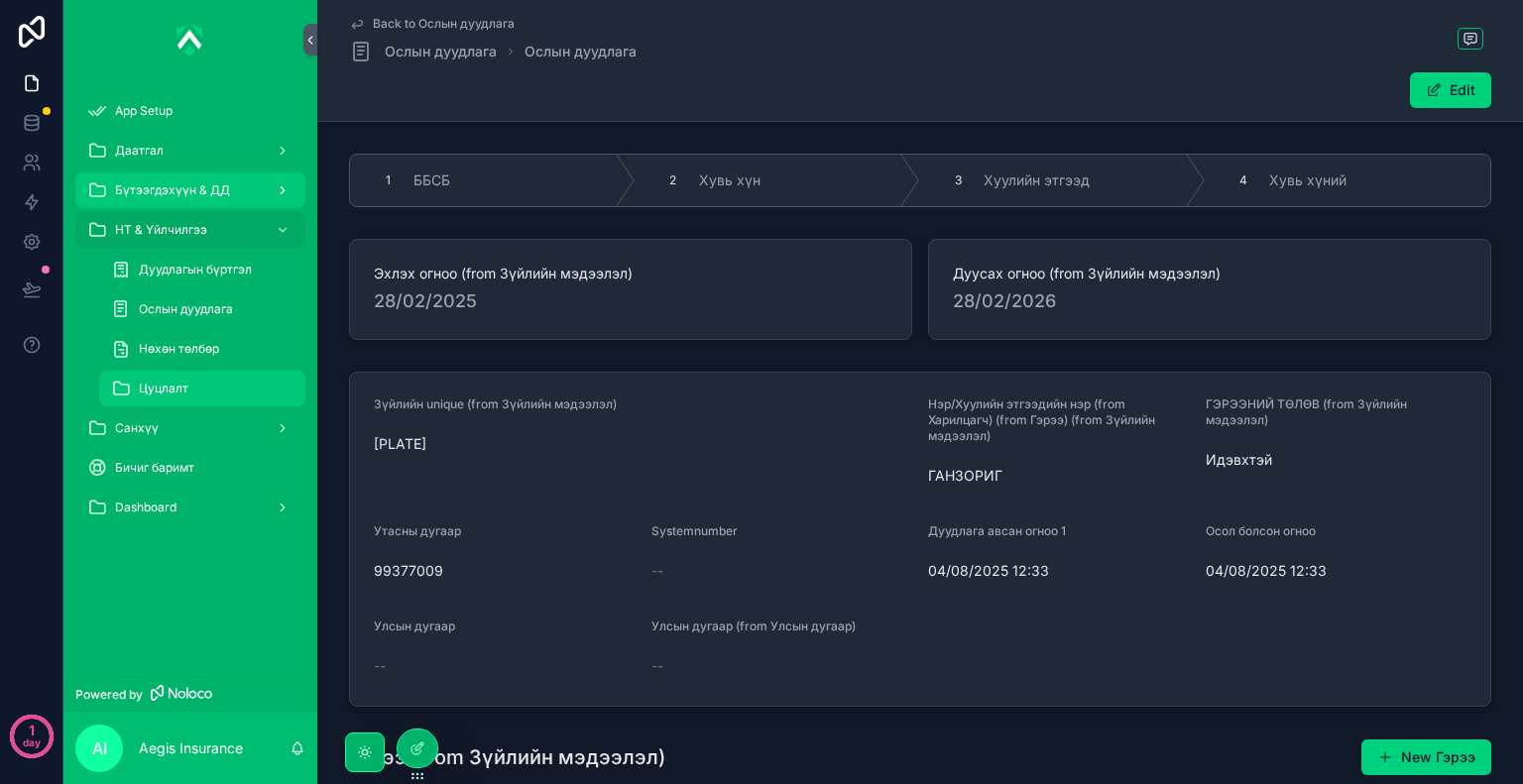 click on "Цуцлалт" at bounding box center (164, 389) 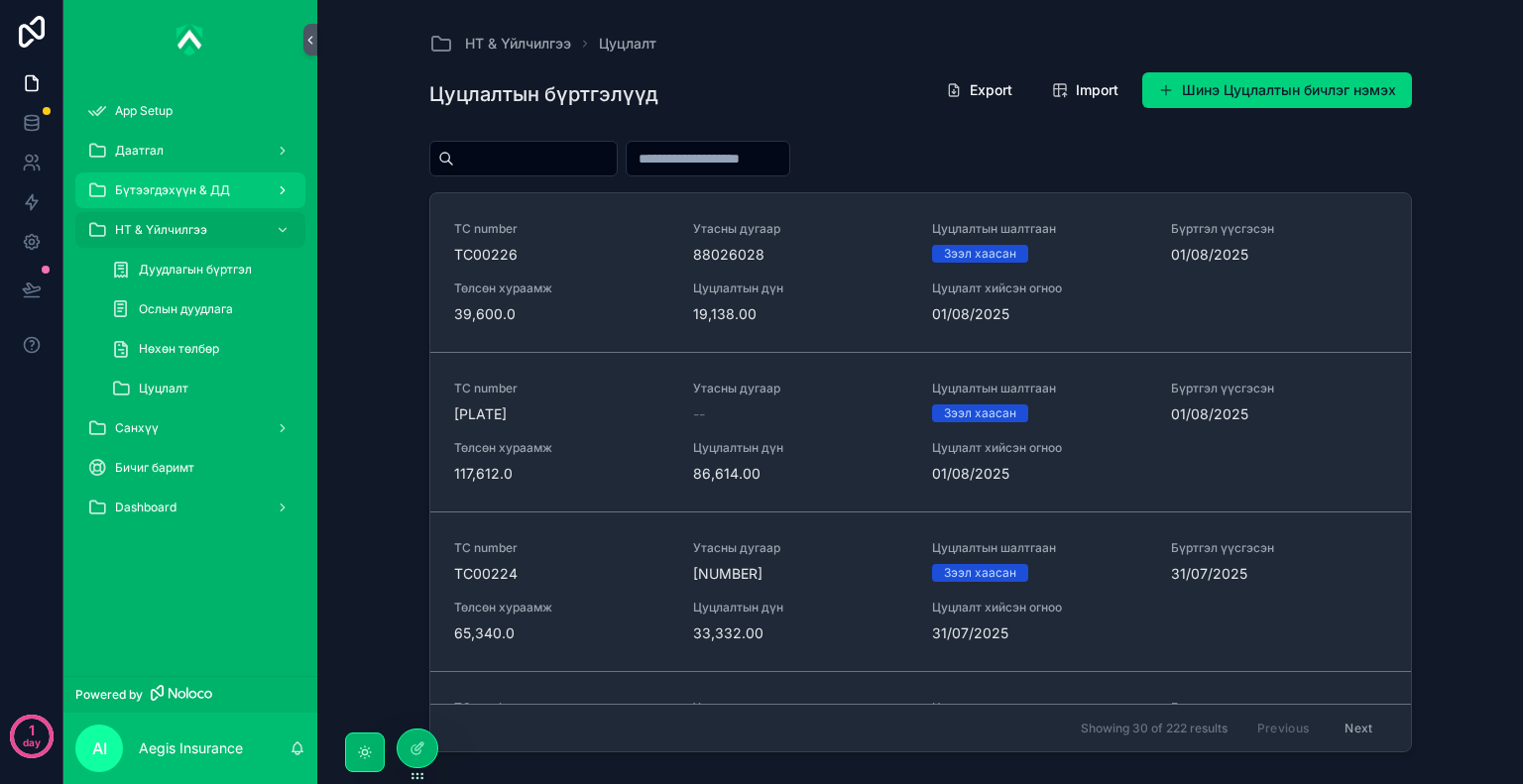 click on "Бүтээгдэхүүн & ДД" at bounding box center (190, 190) 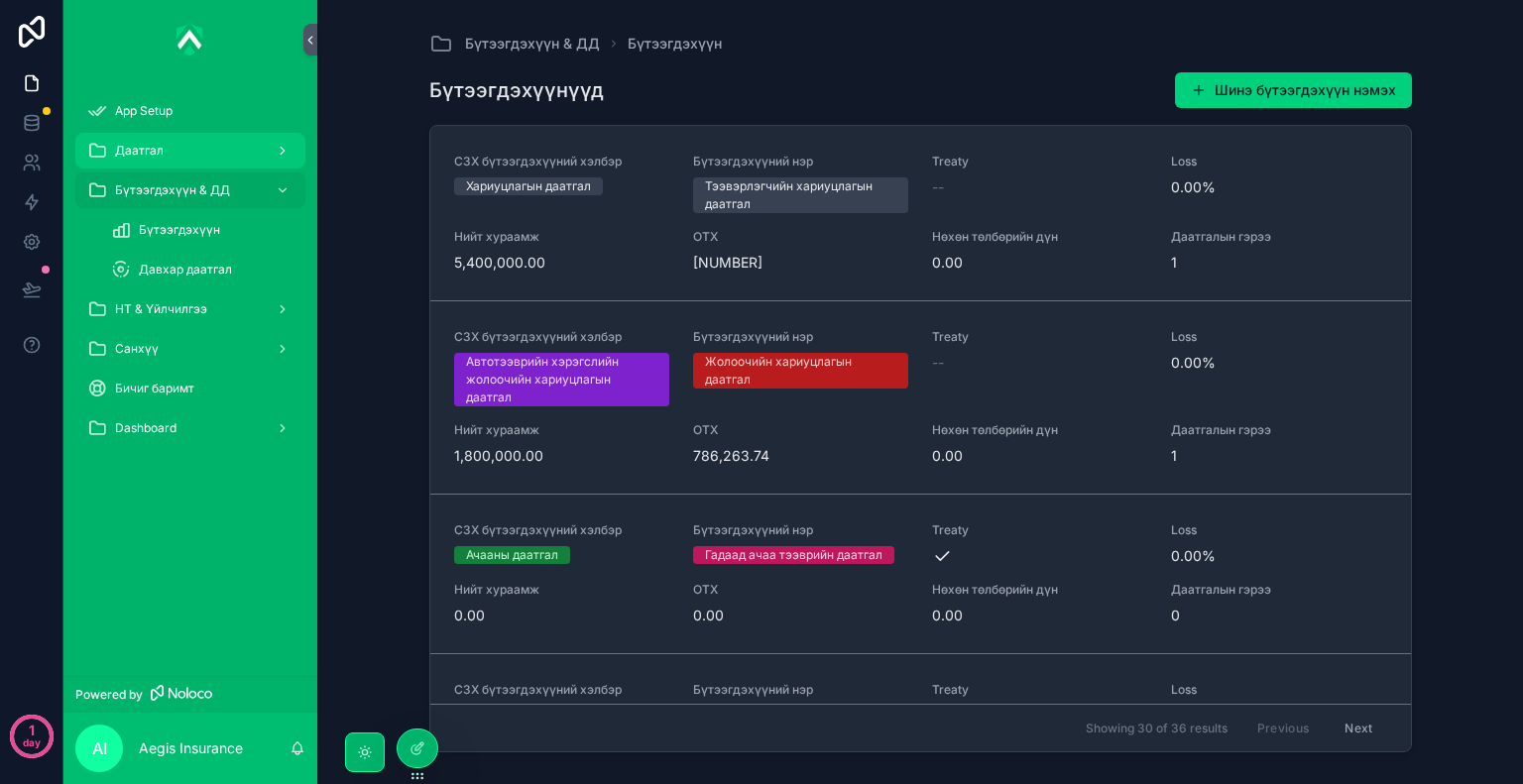 click on "Даатгал" at bounding box center [190, 151] 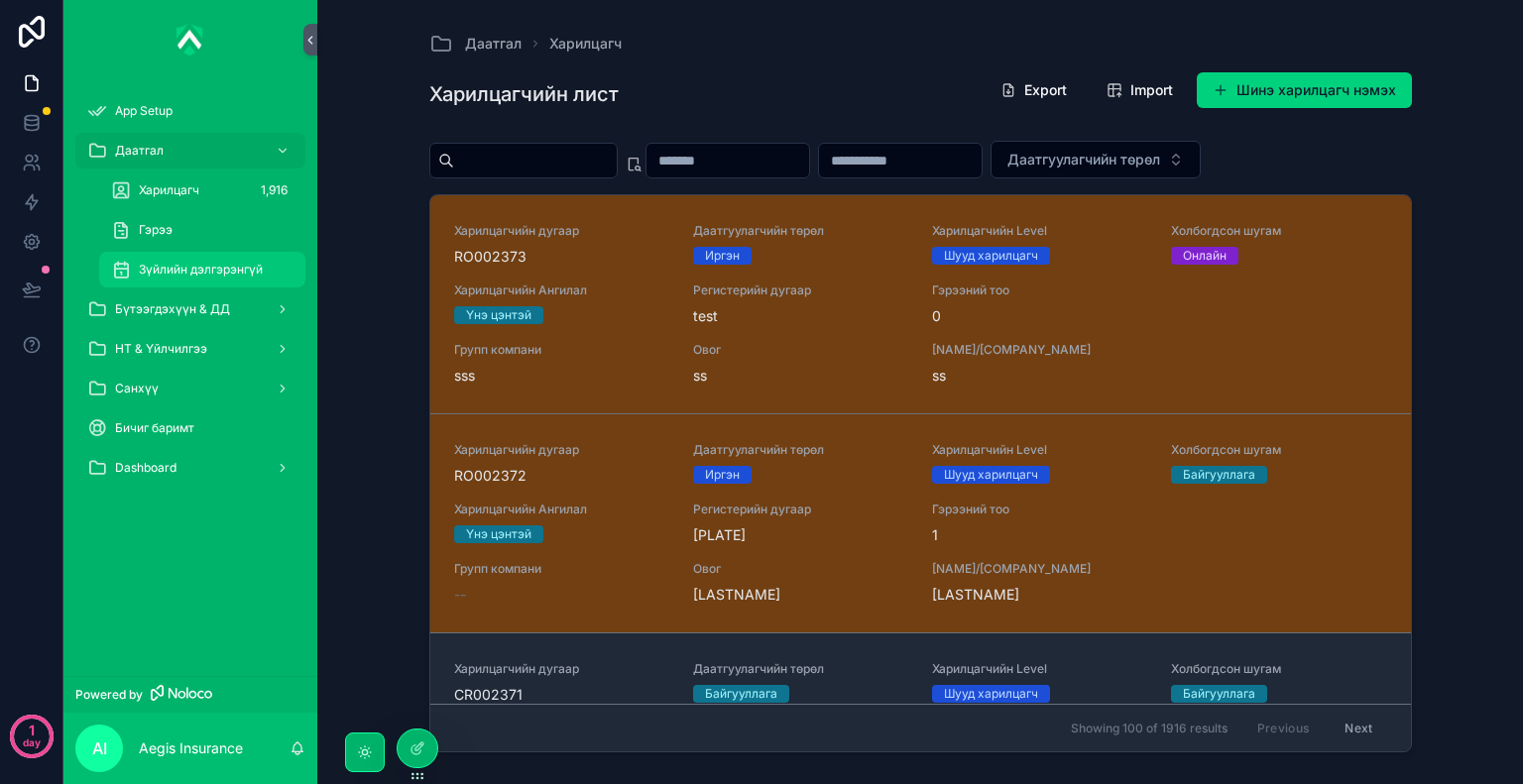 click on "Зүйлийн дэлгэрэнгүй" at bounding box center (200, 270) 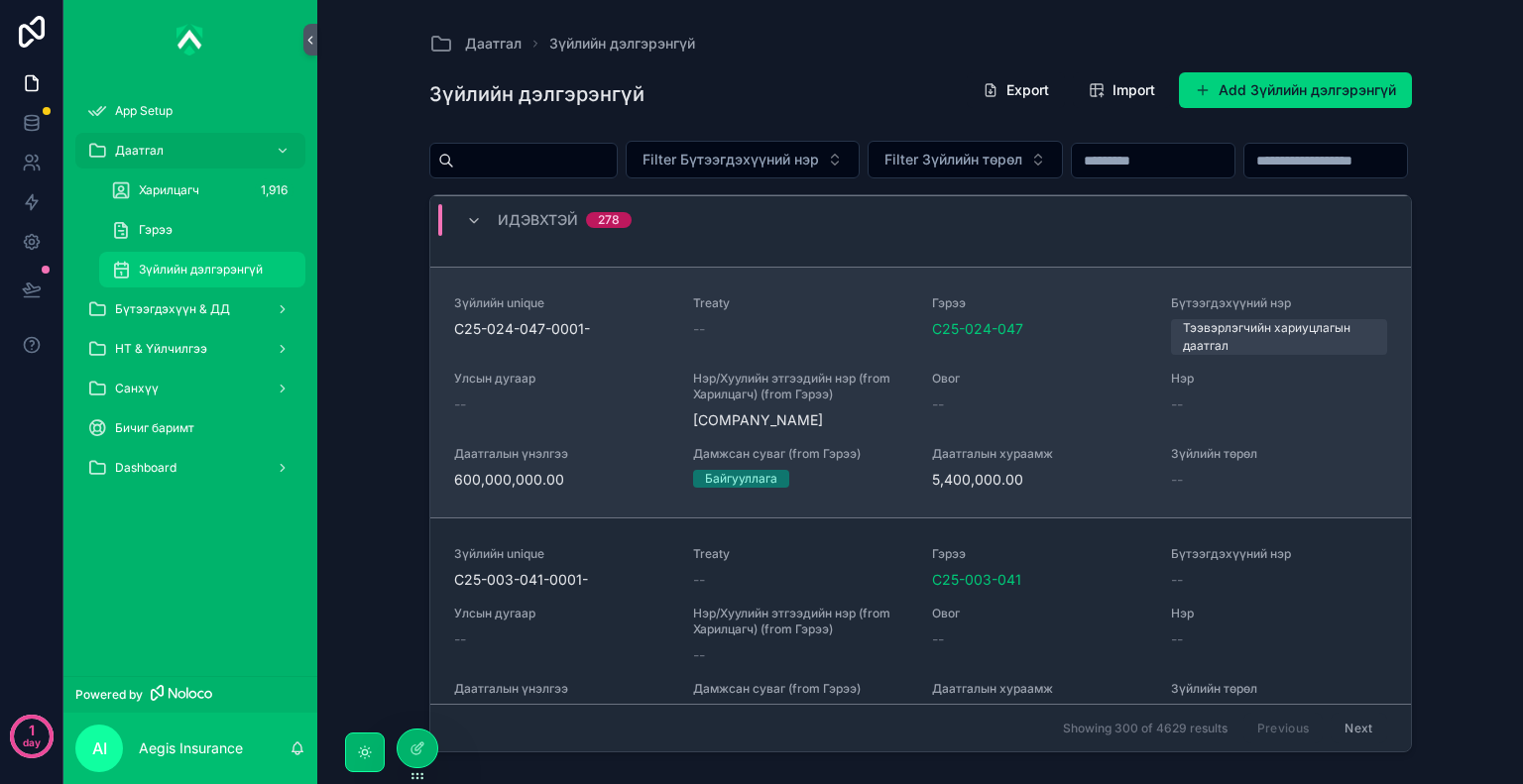 scroll, scrollTop: 5003, scrollLeft: 0, axis: vertical 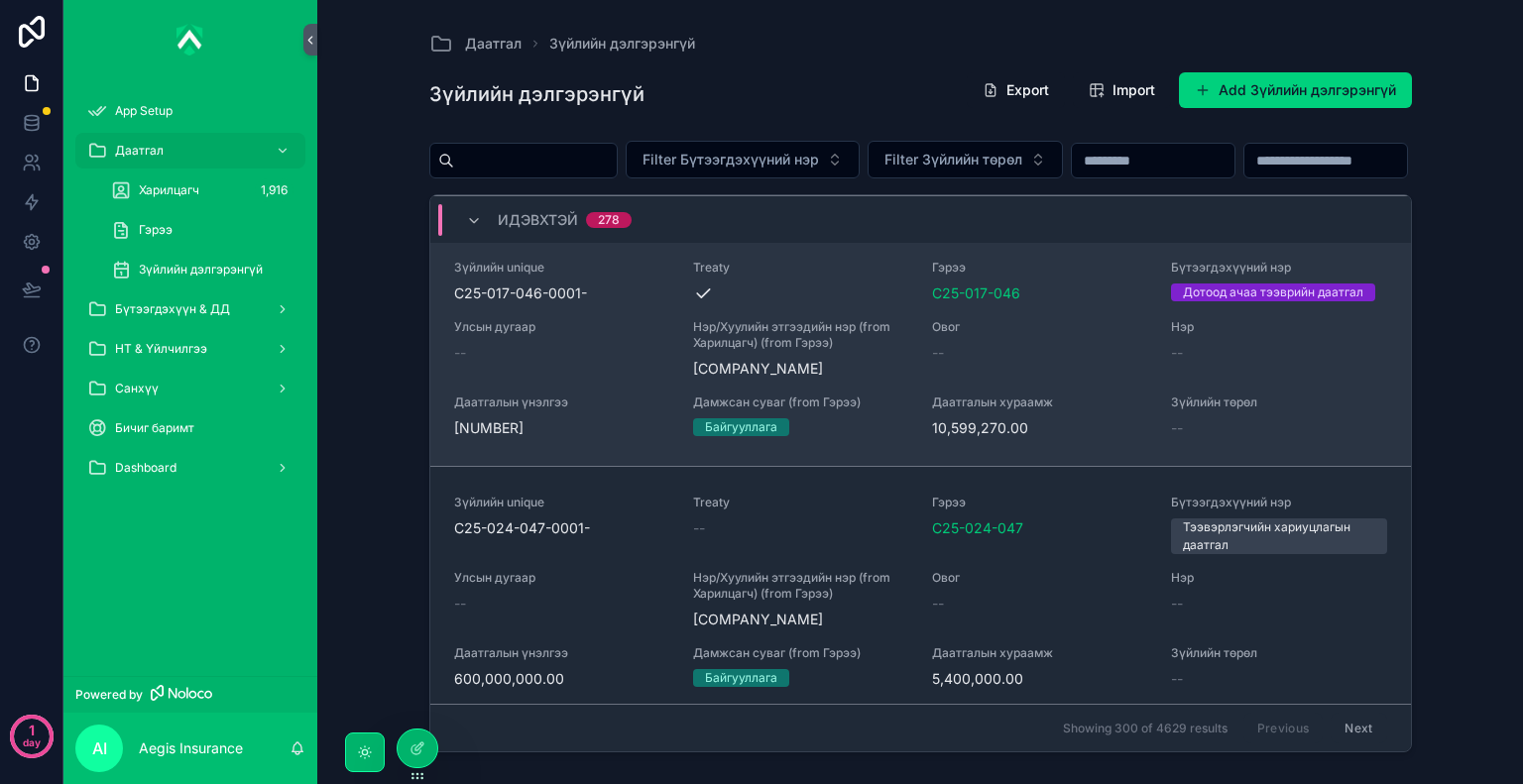 click on "--" at bounding box center (1278, 353) 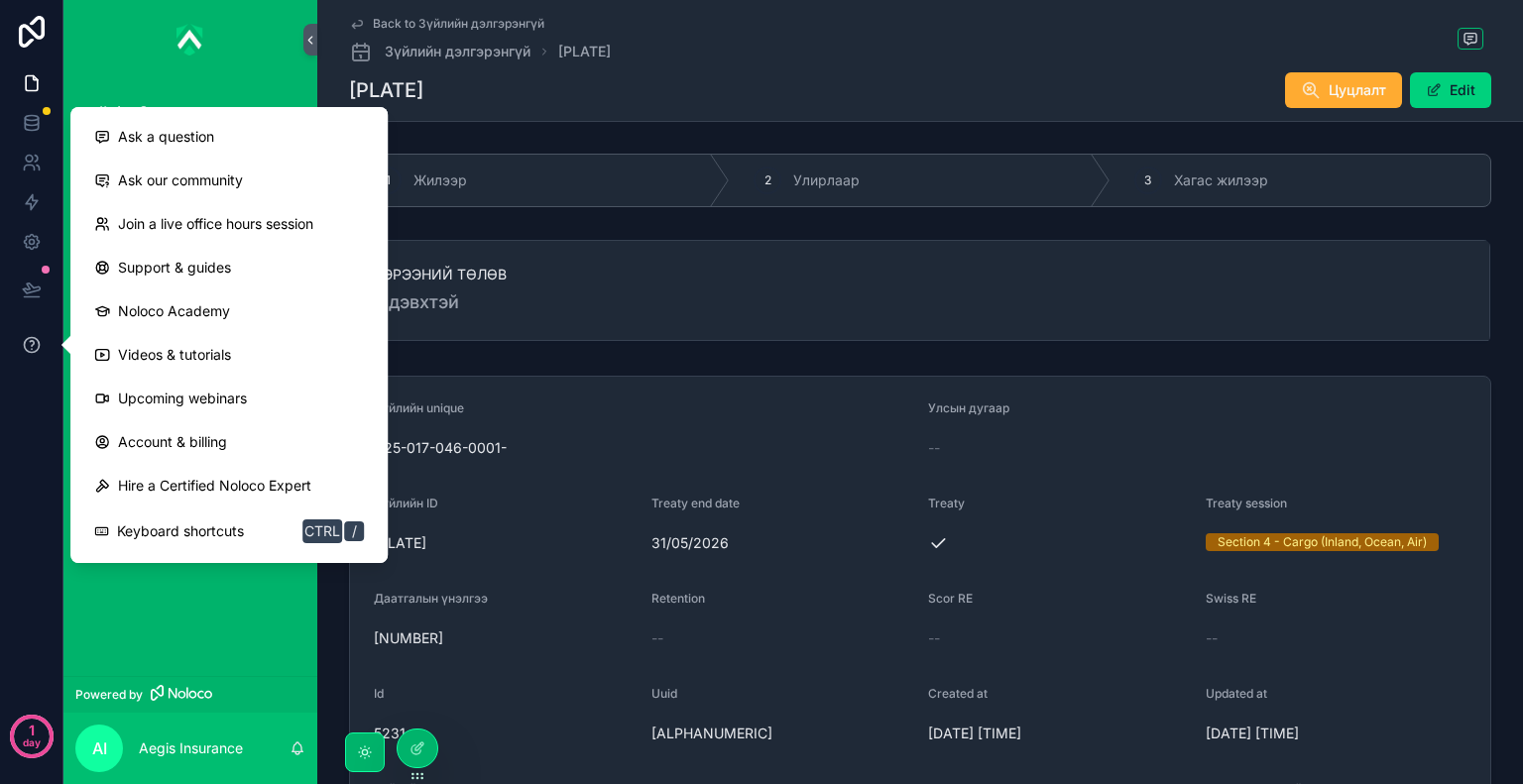 click 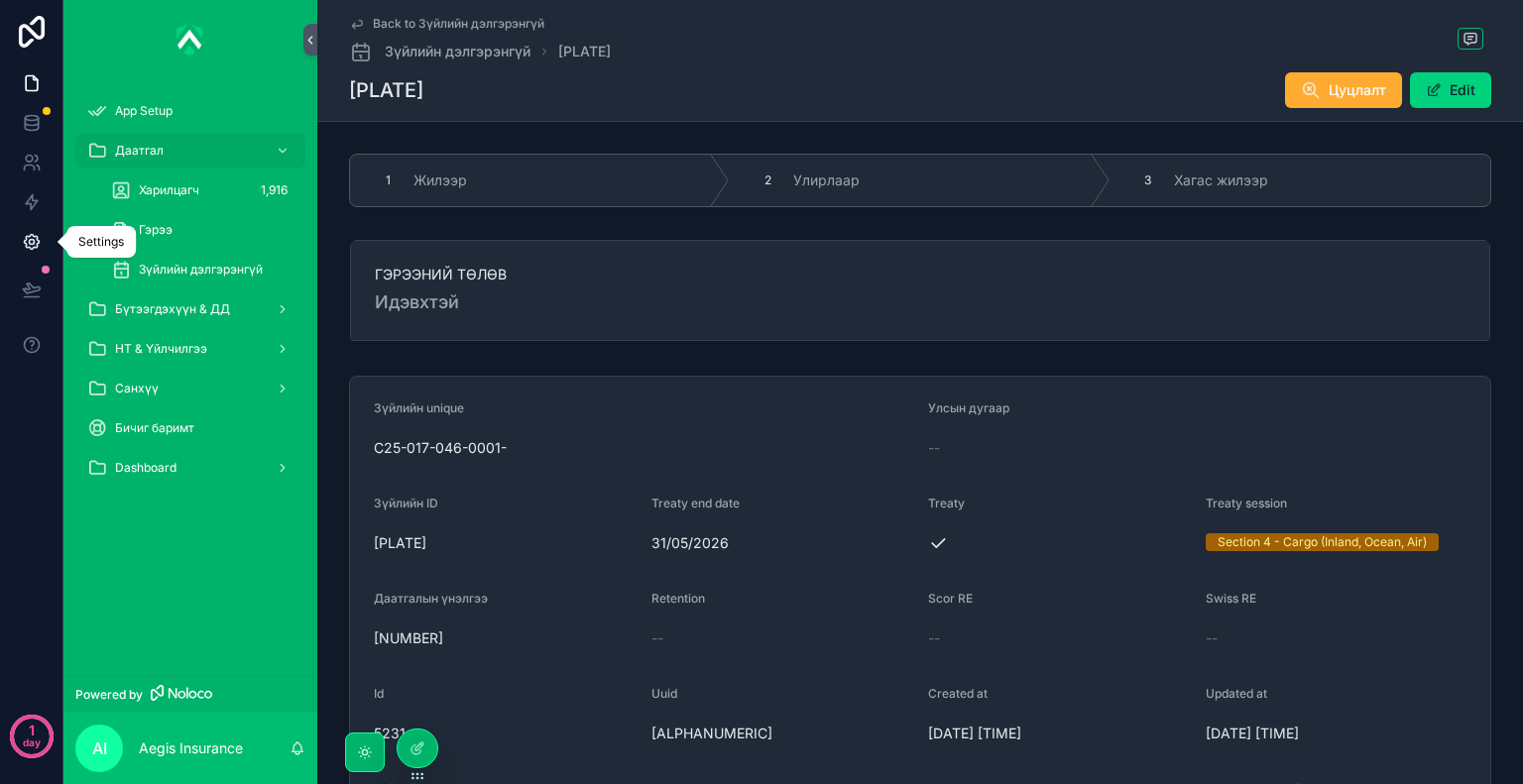 click at bounding box center (31, 242) 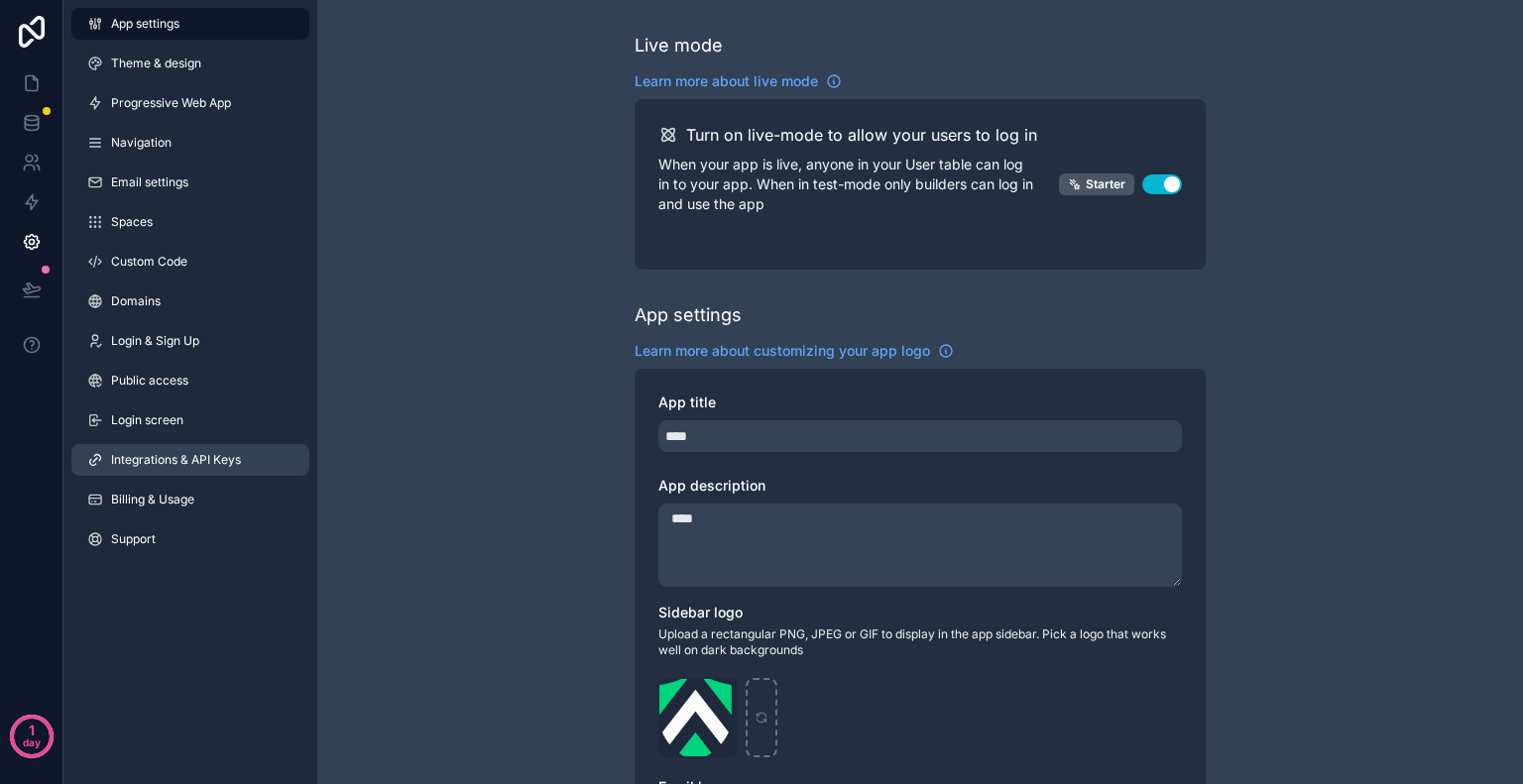 click on "Integrations & API Keys" at bounding box center (176, 460) 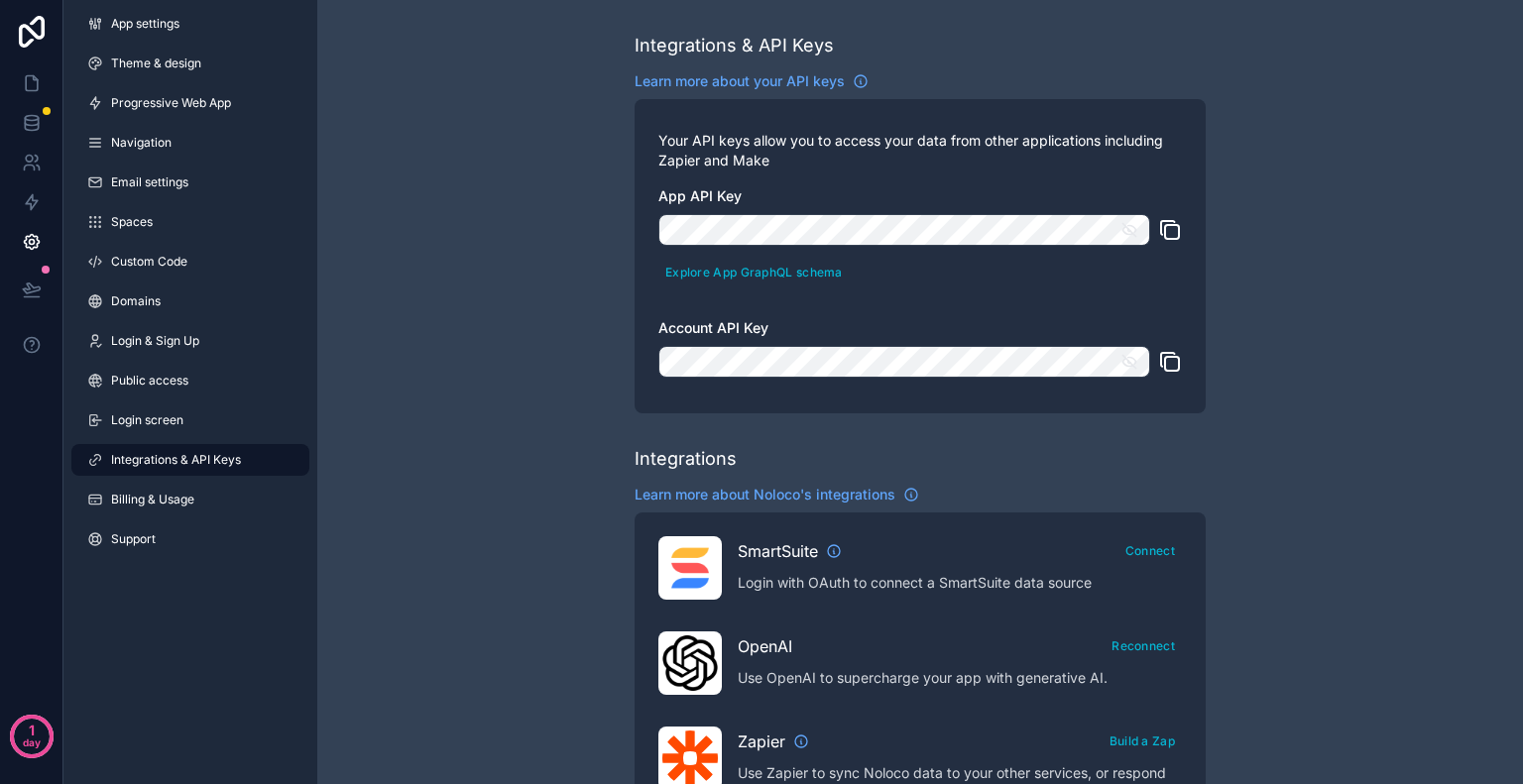 click 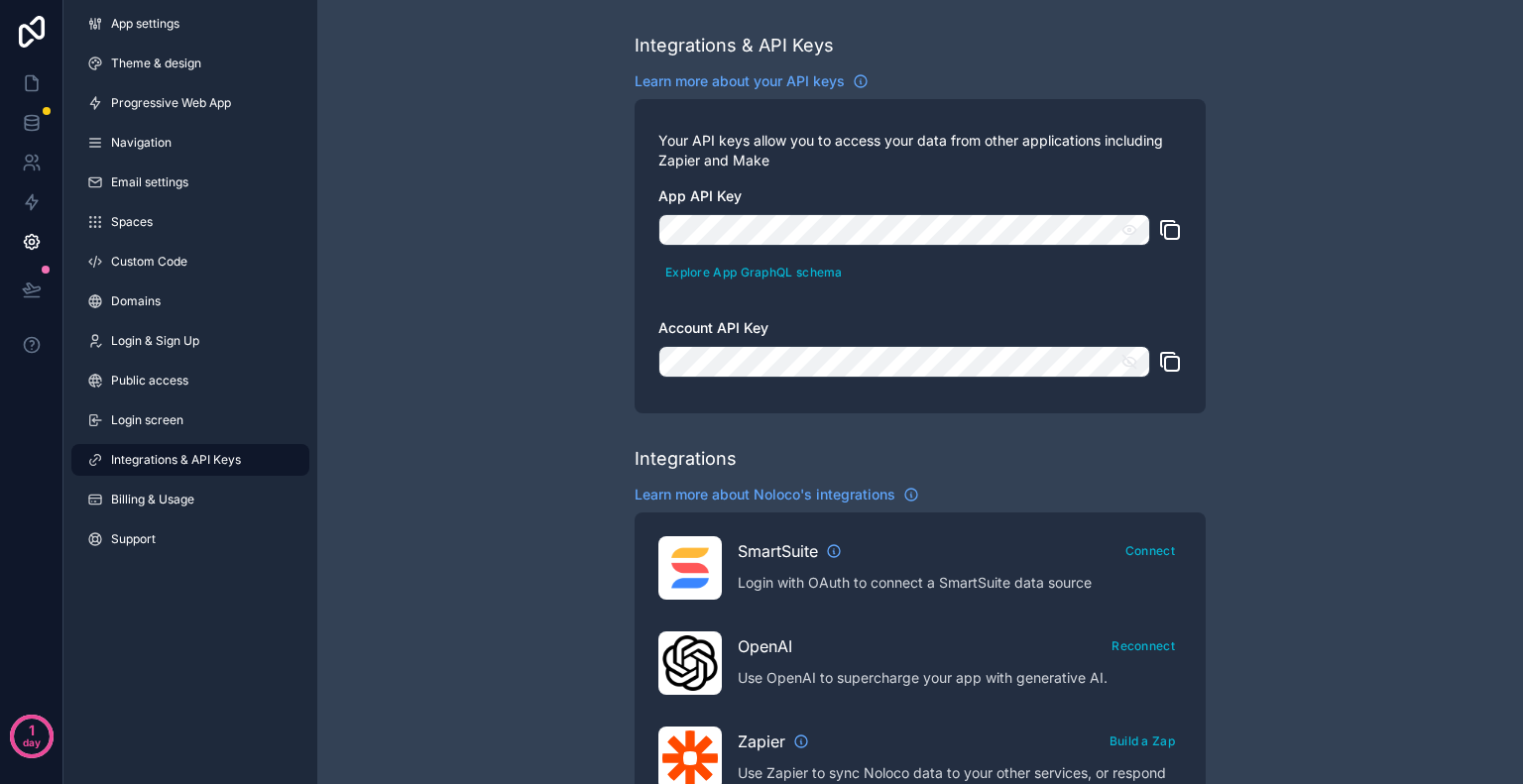 click 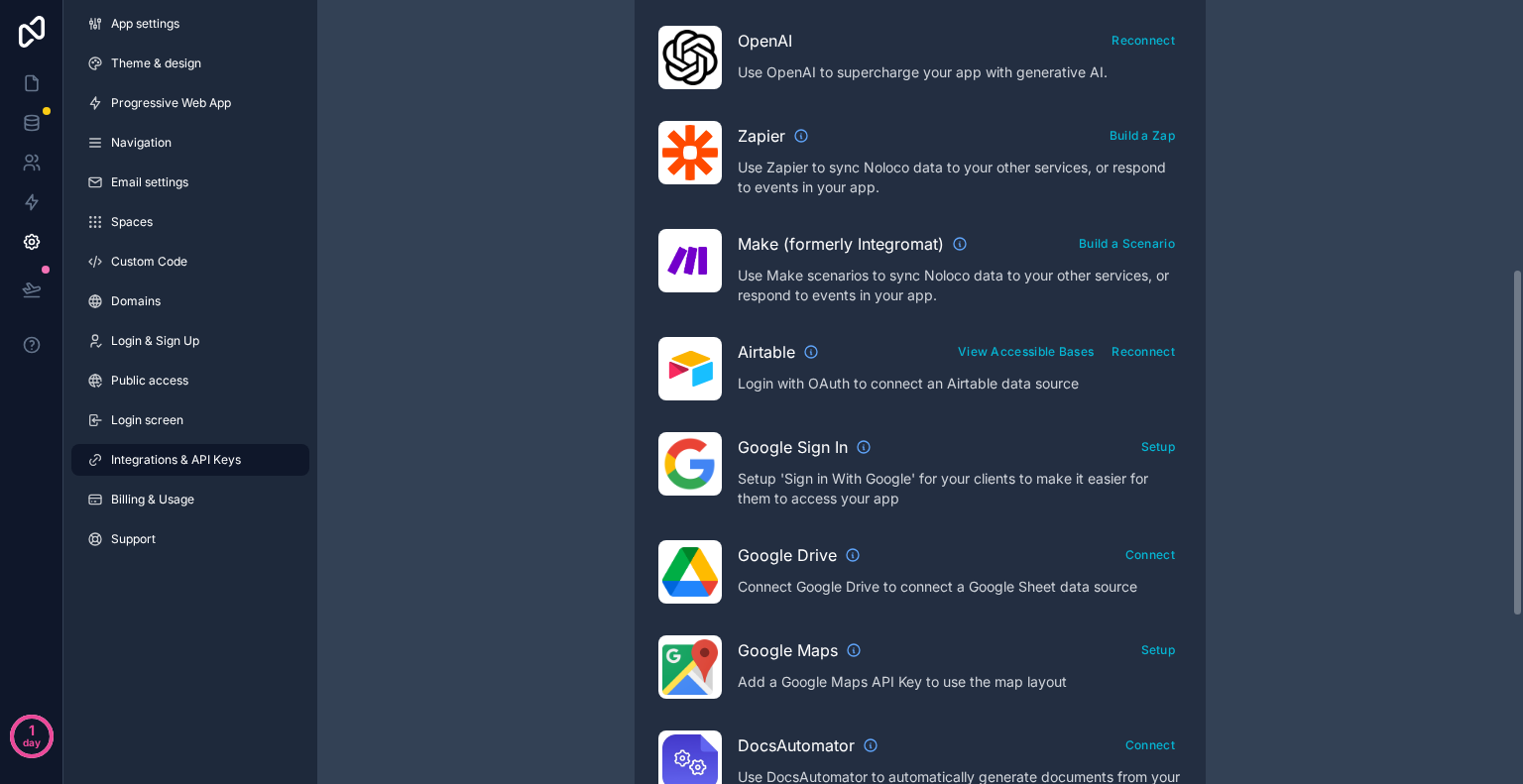 scroll, scrollTop: 595, scrollLeft: 0, axis: vertical 